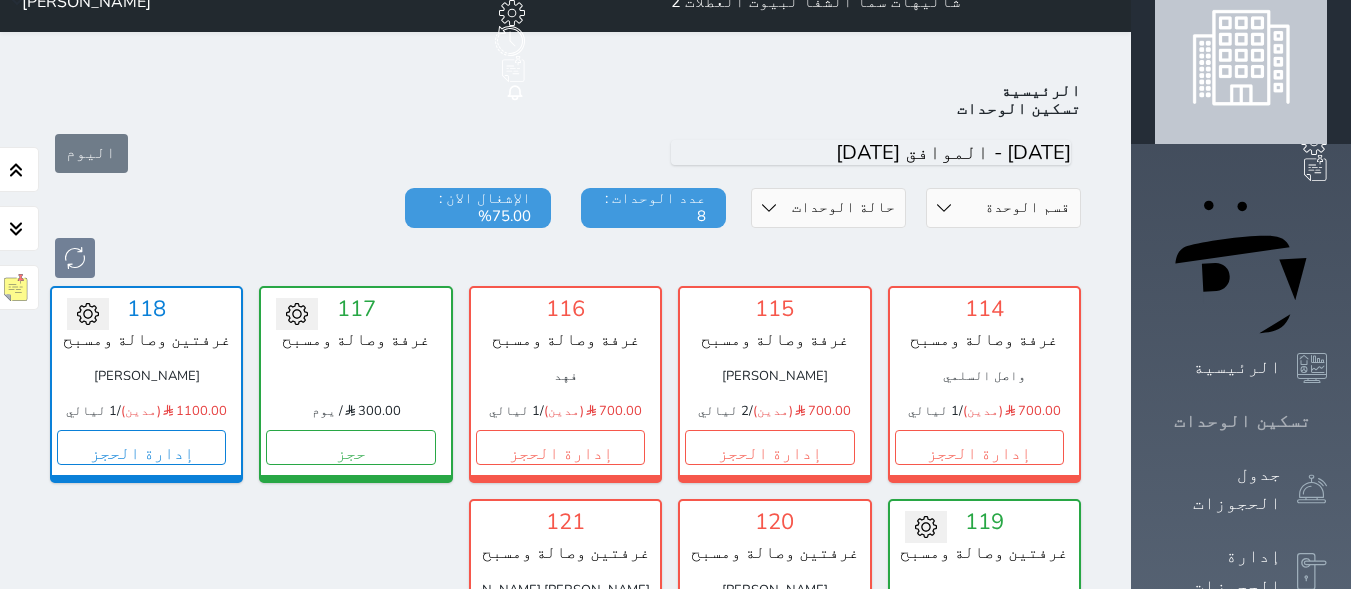 click 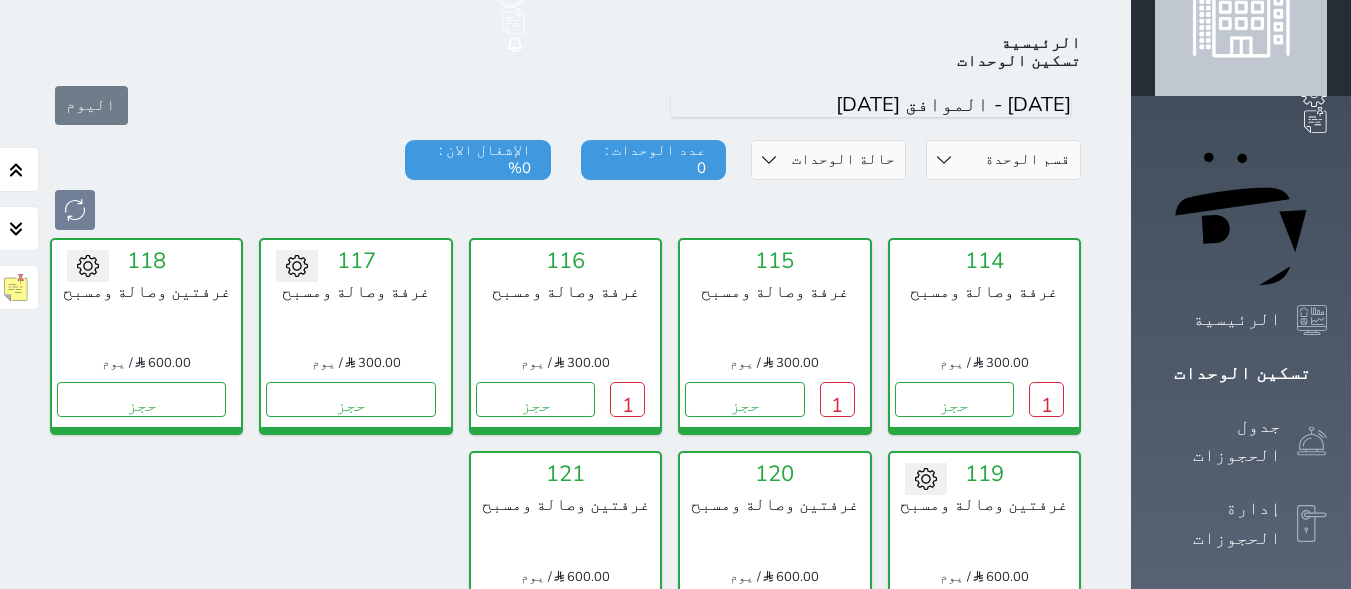 scroll, scrollTop: 78, scrollLeft: 0, axis: vertical 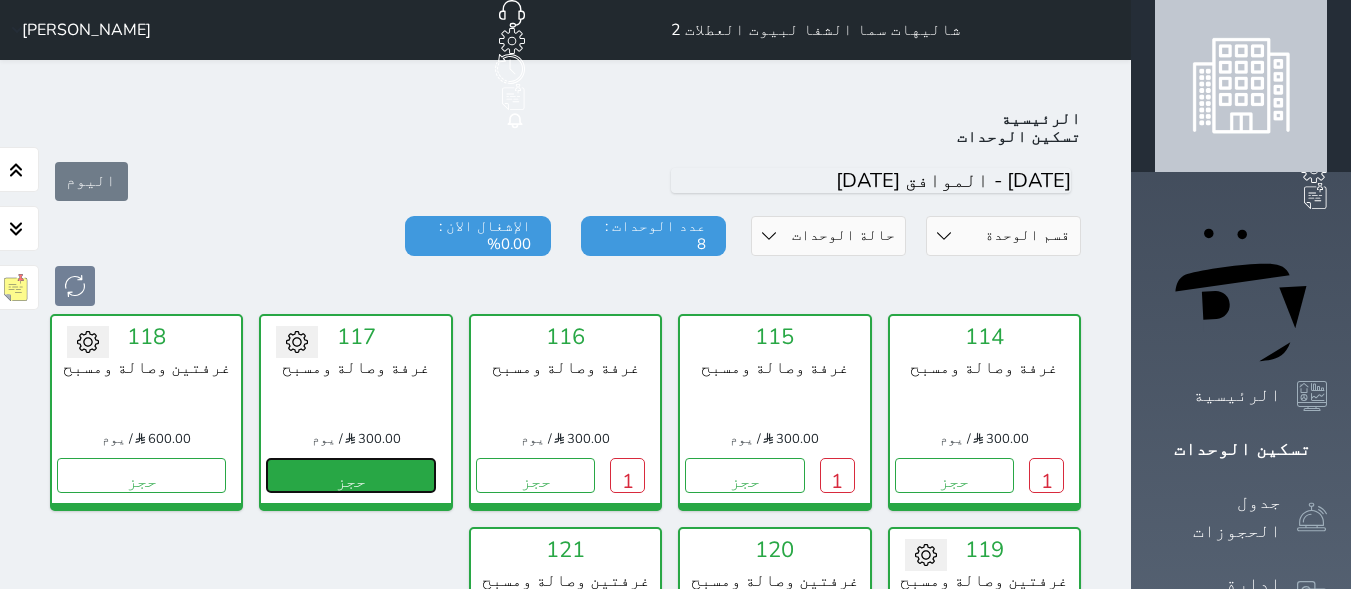 click on "حجز" at bounding box center (350, 475) 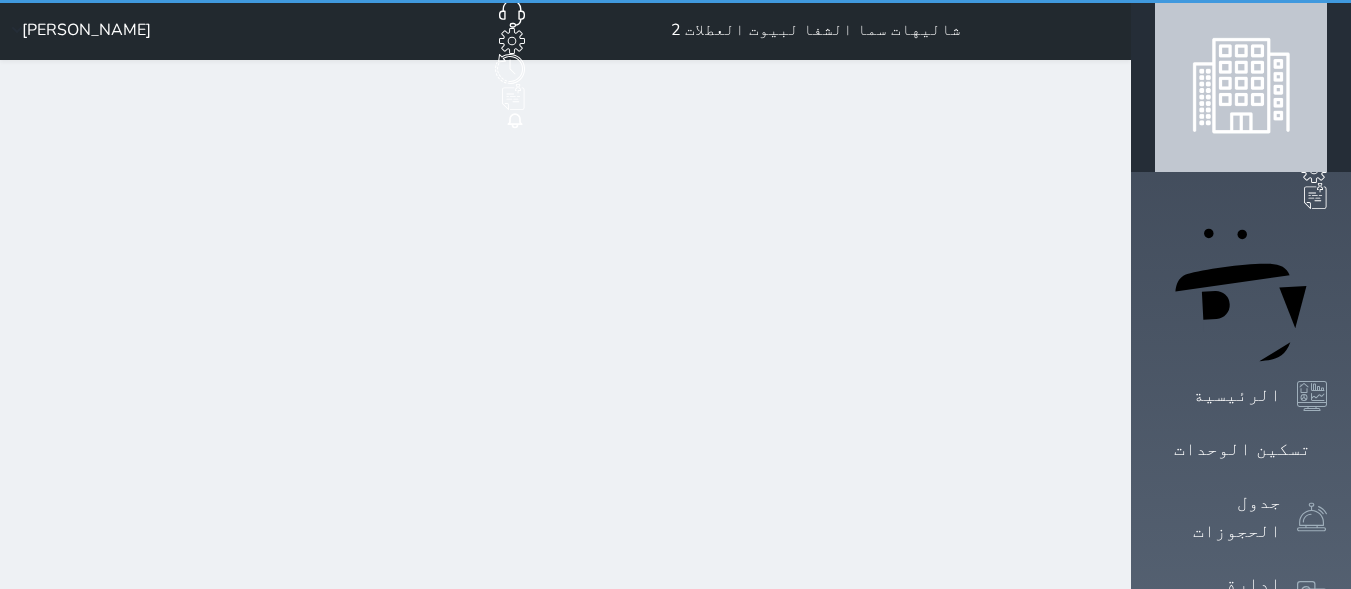 select on "1" 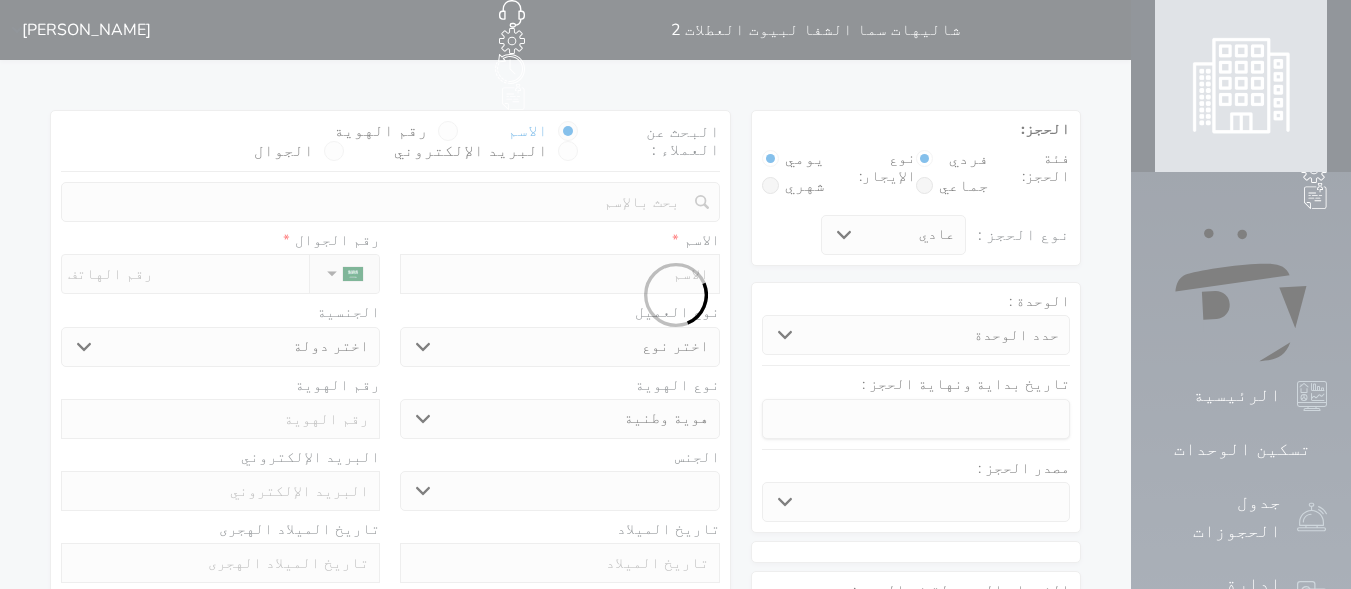 select 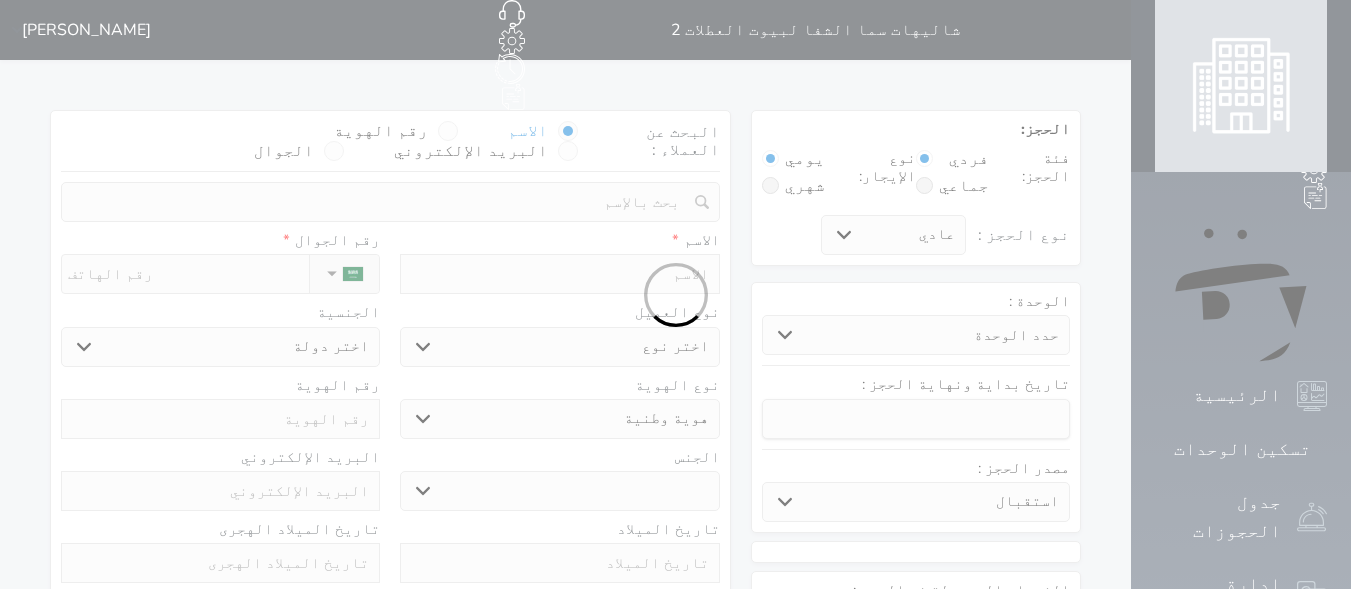 select 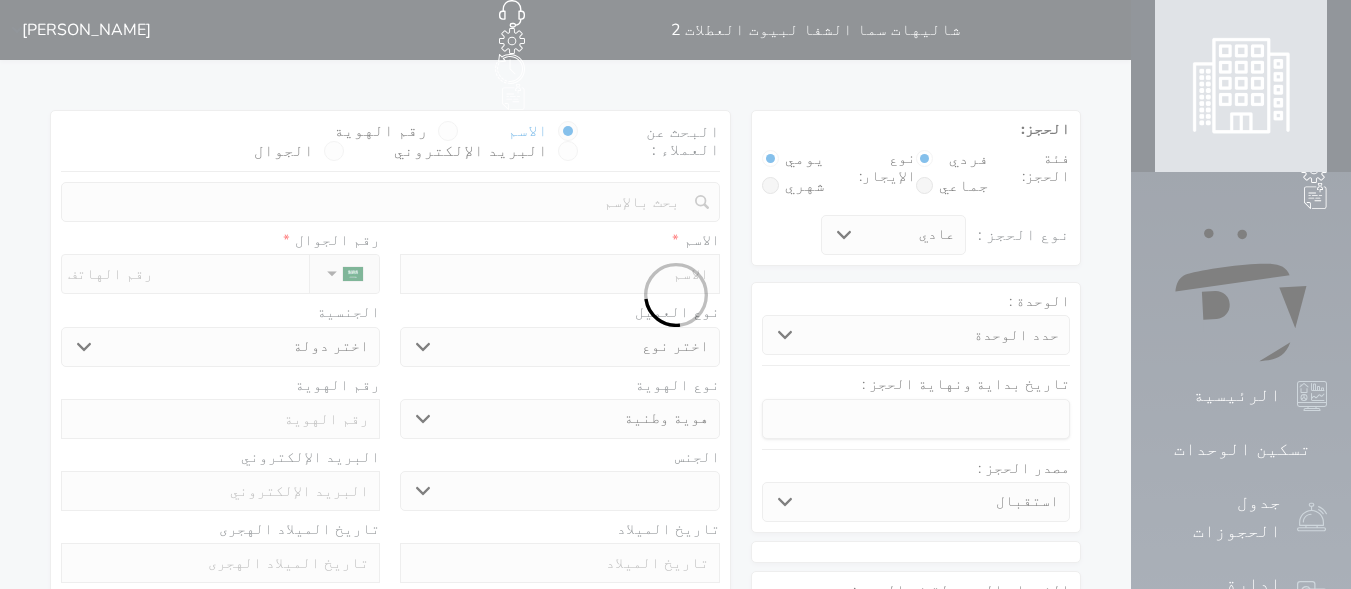 select 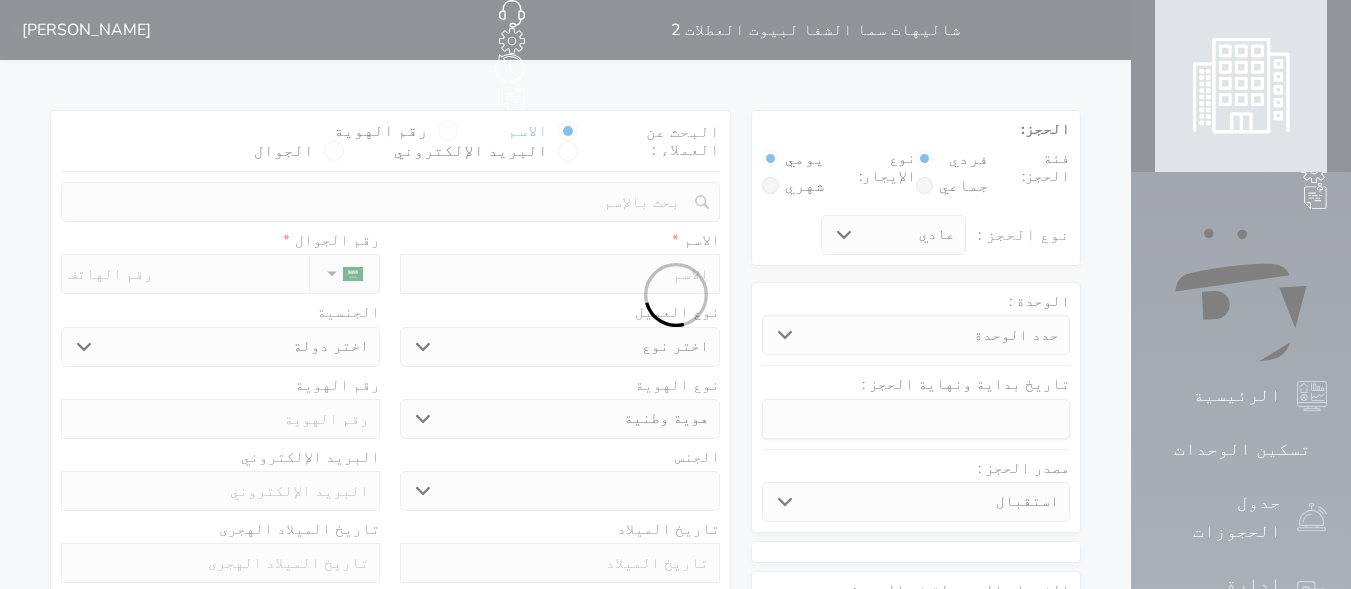 select 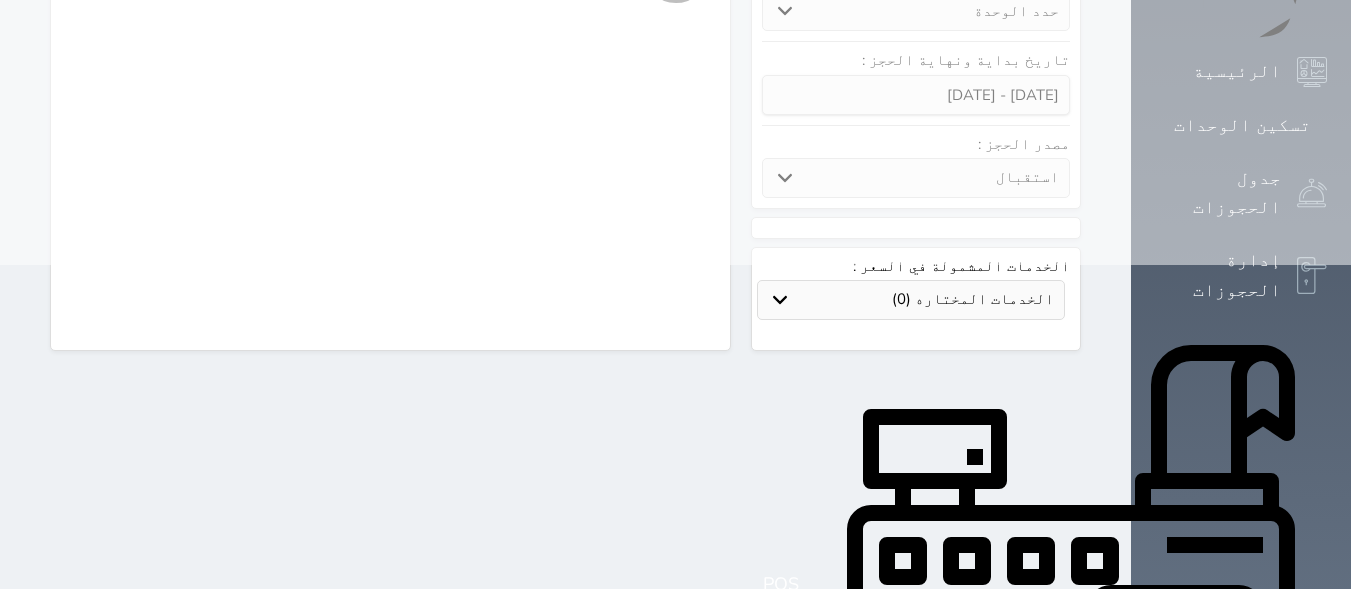 scroll, scrollTop: 331, scrollLeft: 0, axis: vertical 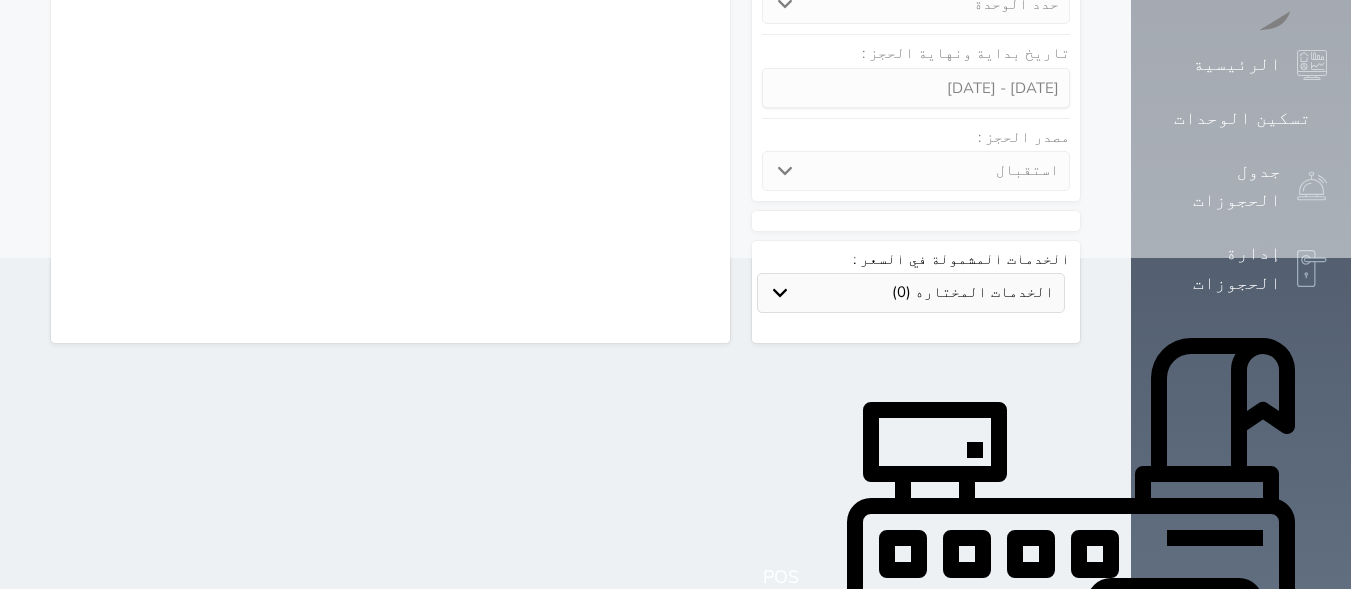 select 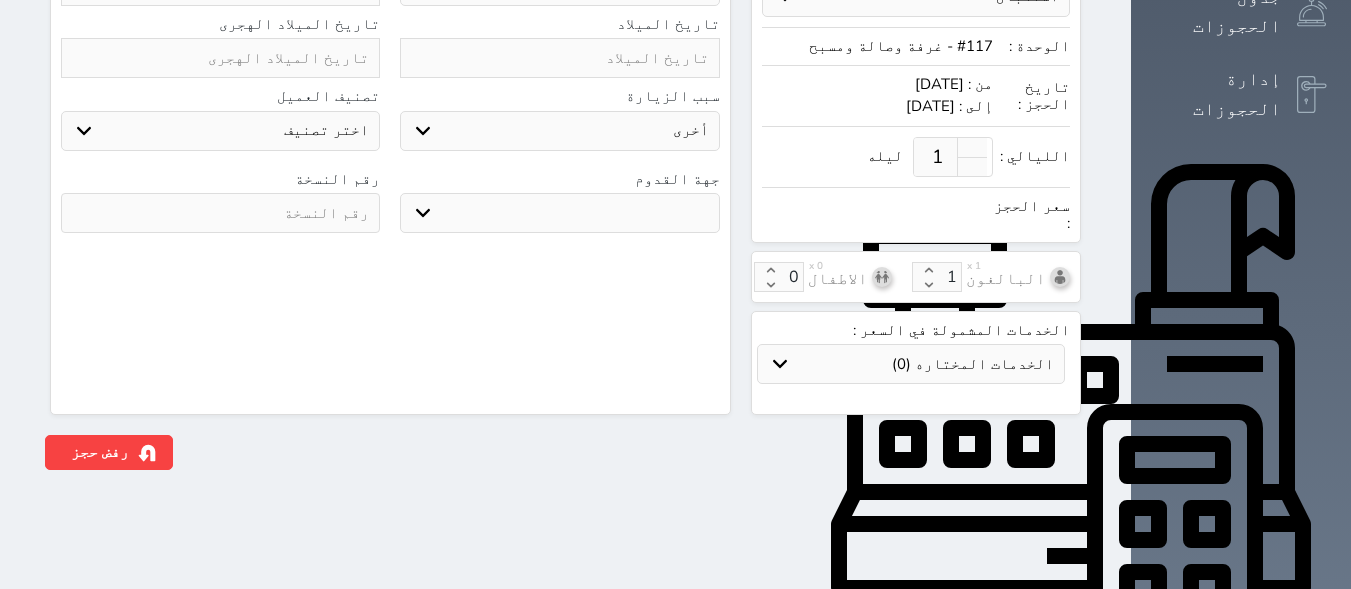 scroll, scrollTop: 597, scrollLeft: 0, axis: vertical 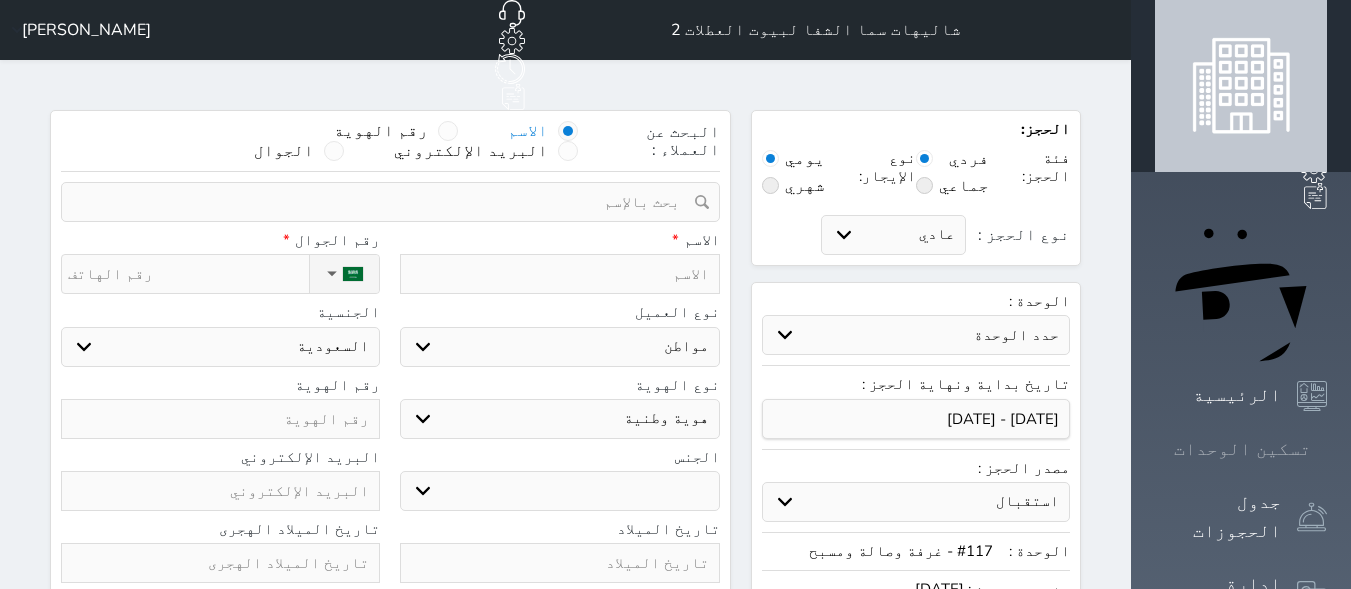 click on "تسكين الوحدات" at bounding box center (1242, 449) 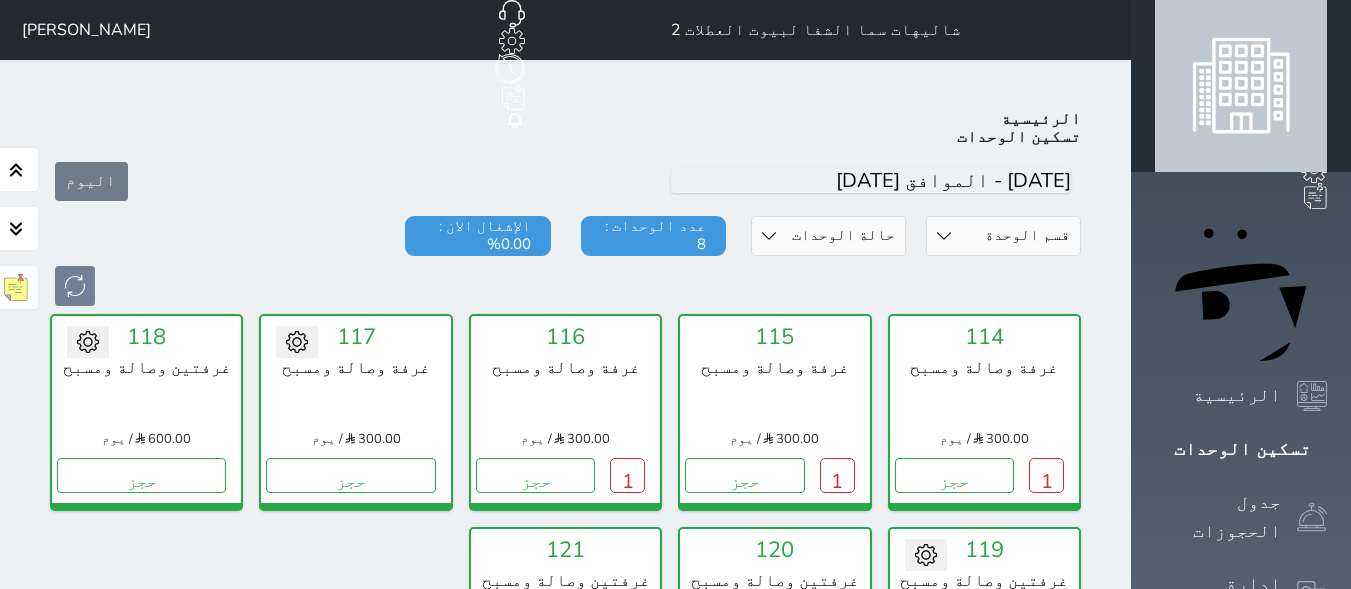 scroll, scrollTop: 78, scrollLeft: 0, axis: vertical 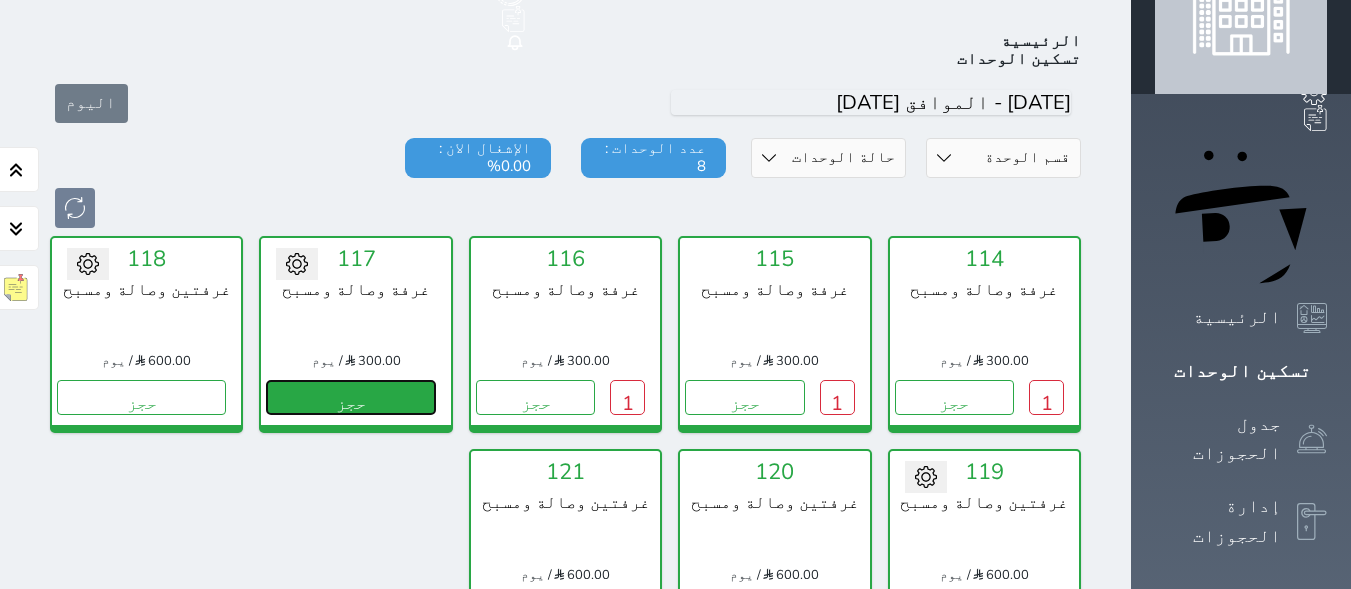 click on "حجز" at bounding box center [350, 397] 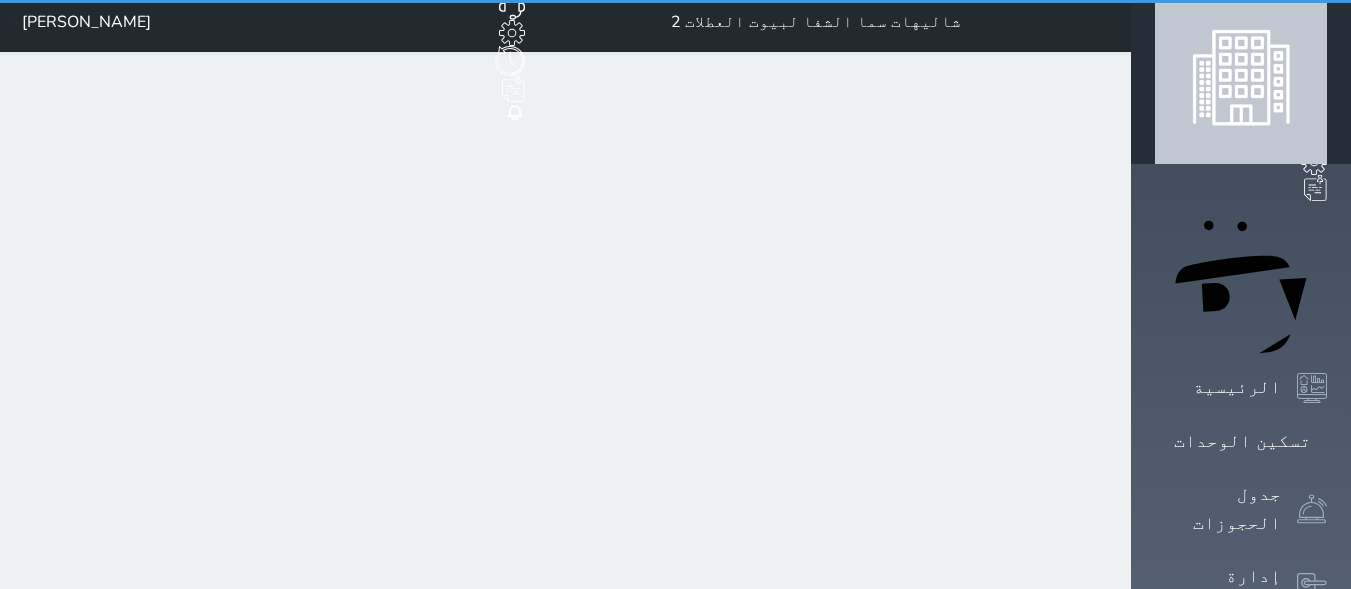 scroll, scrollTop: 0, scrollLeft: 0, axis: both 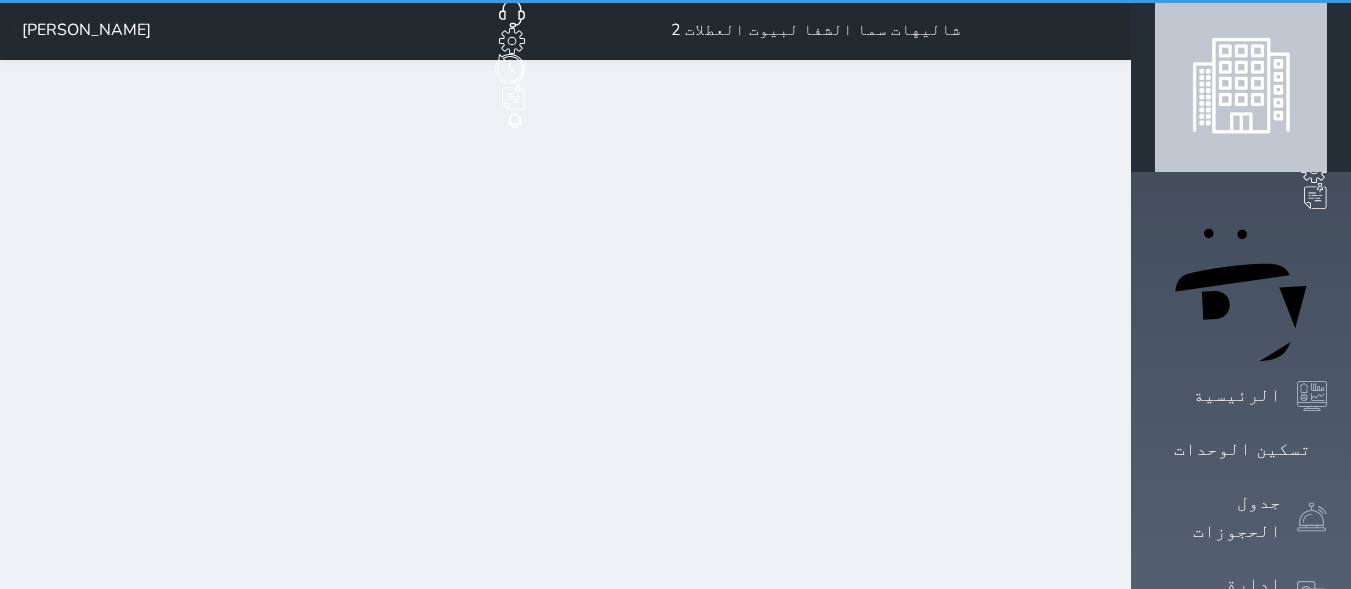 select on "1" 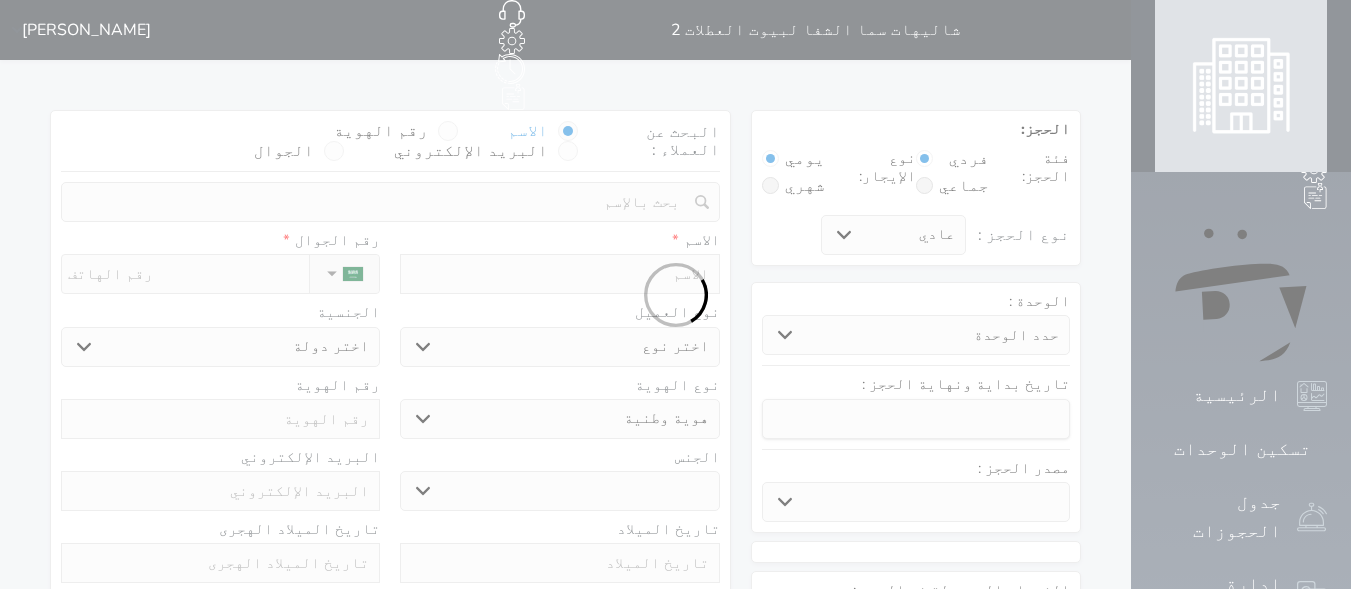 select 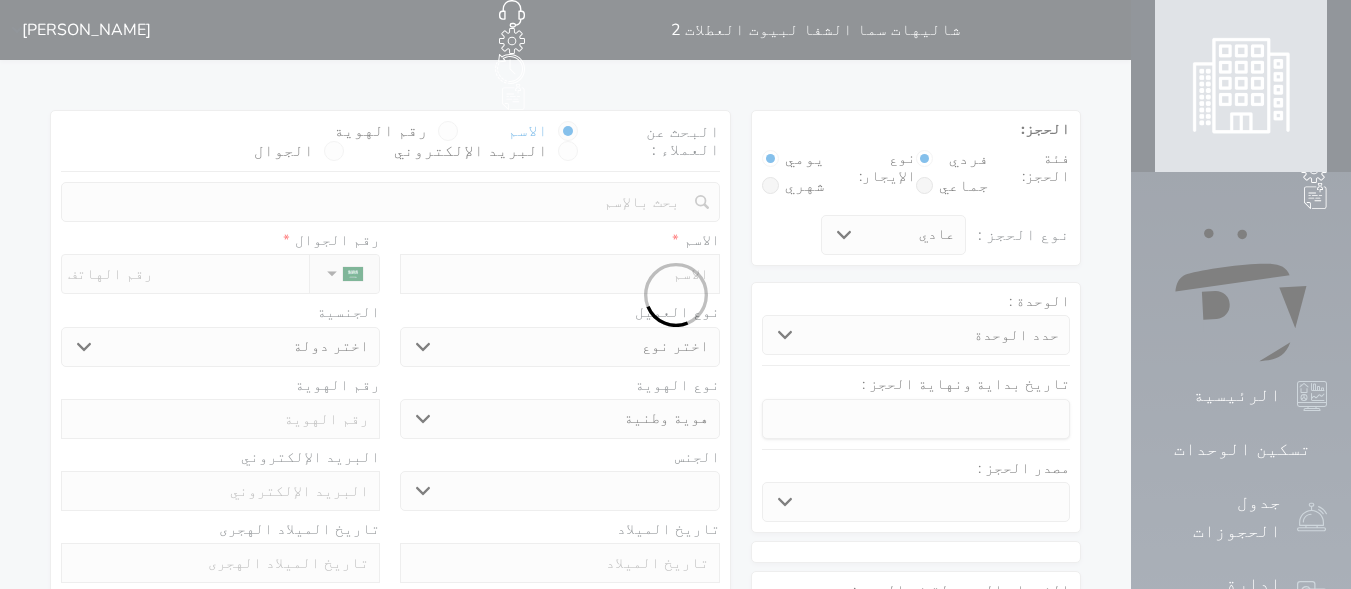 select 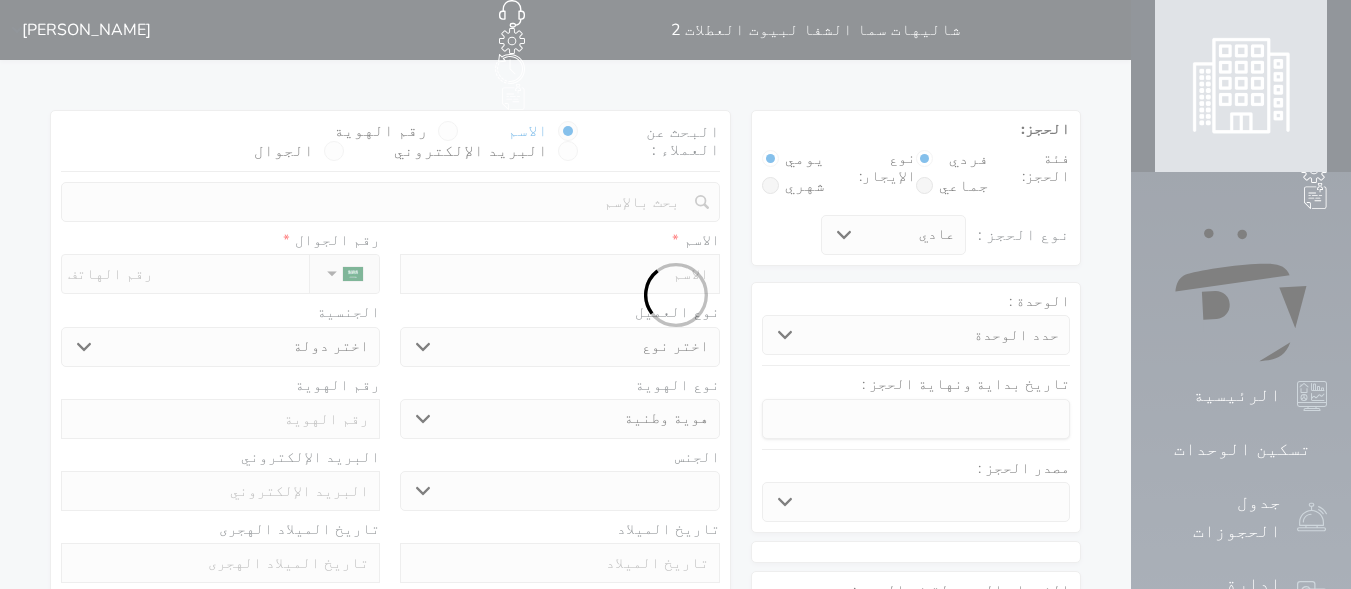 select 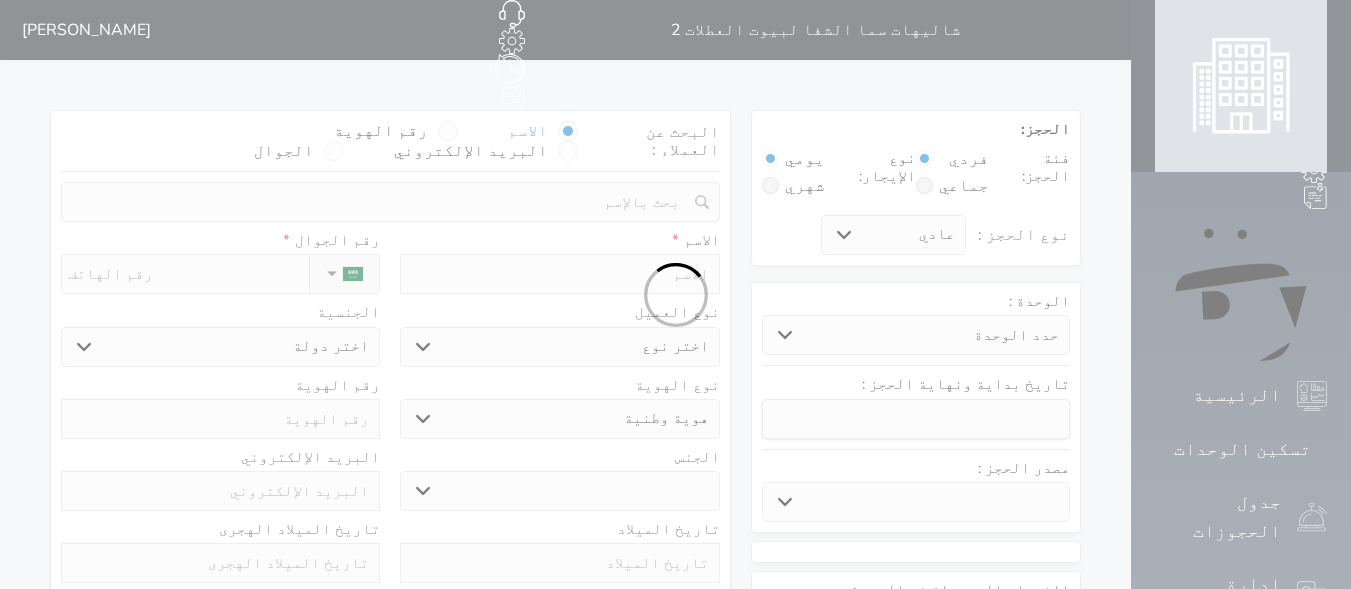 select 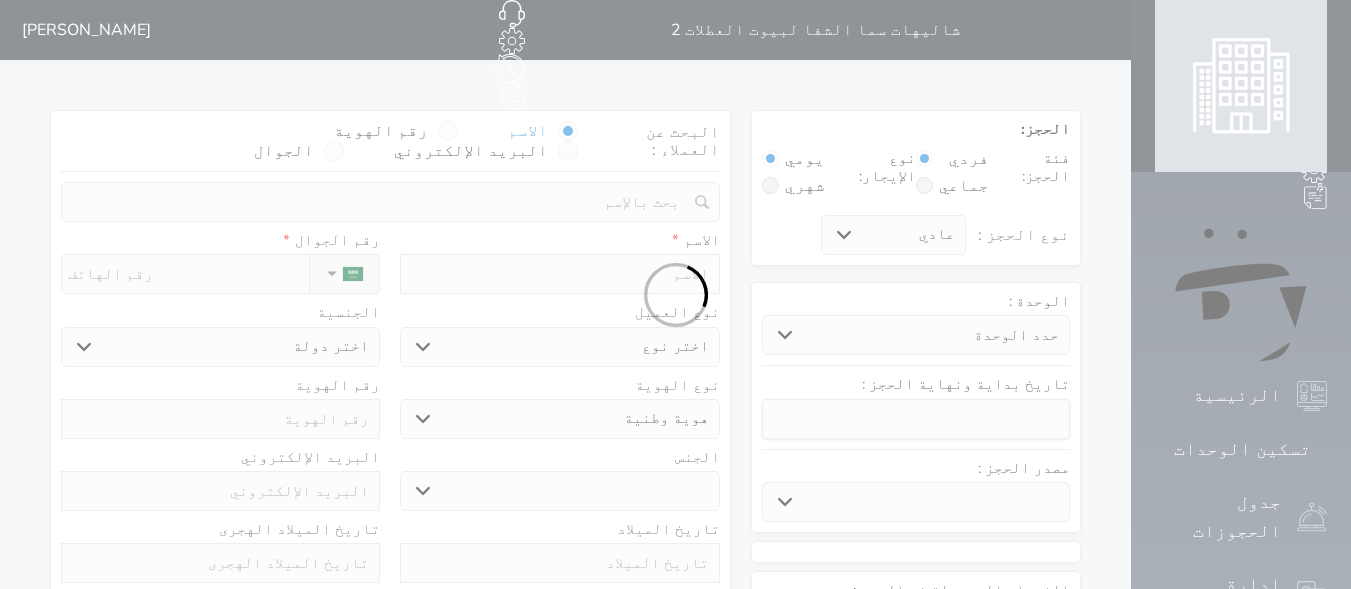 select 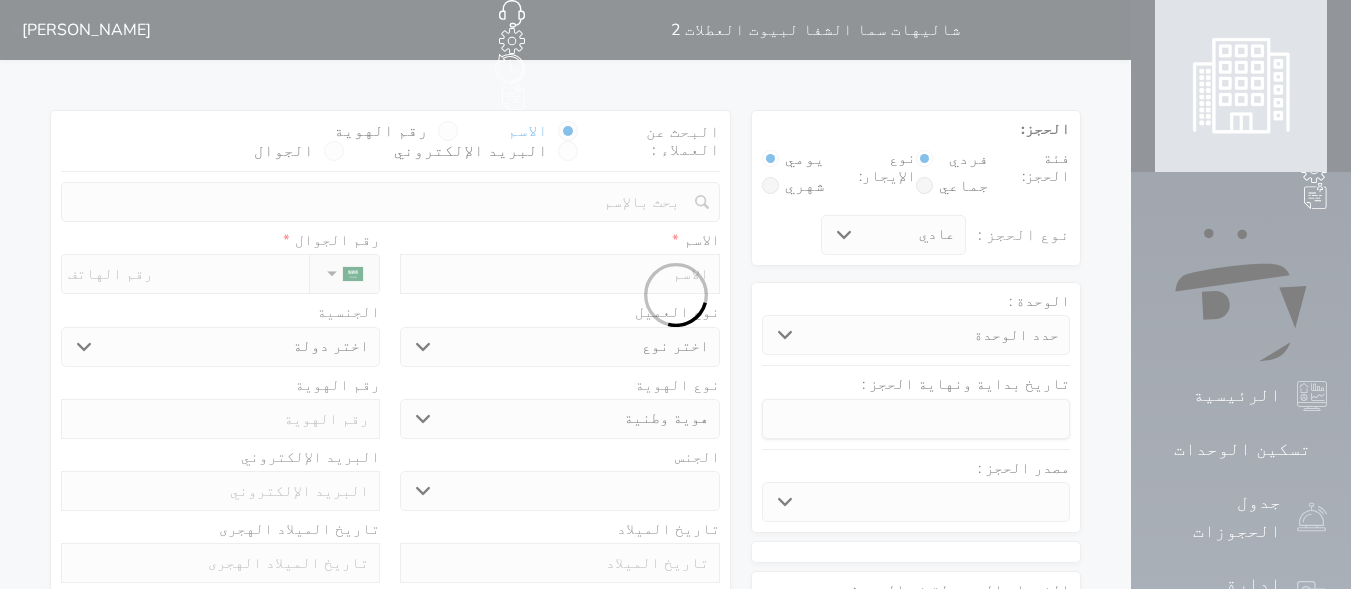 select 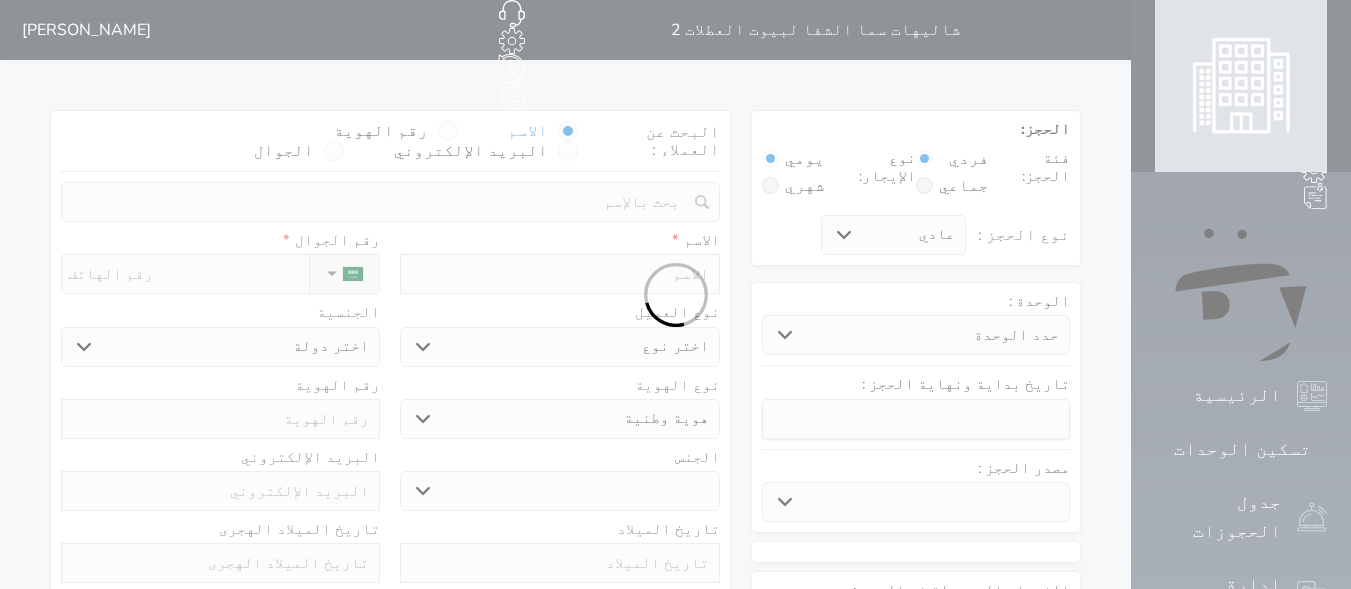 select 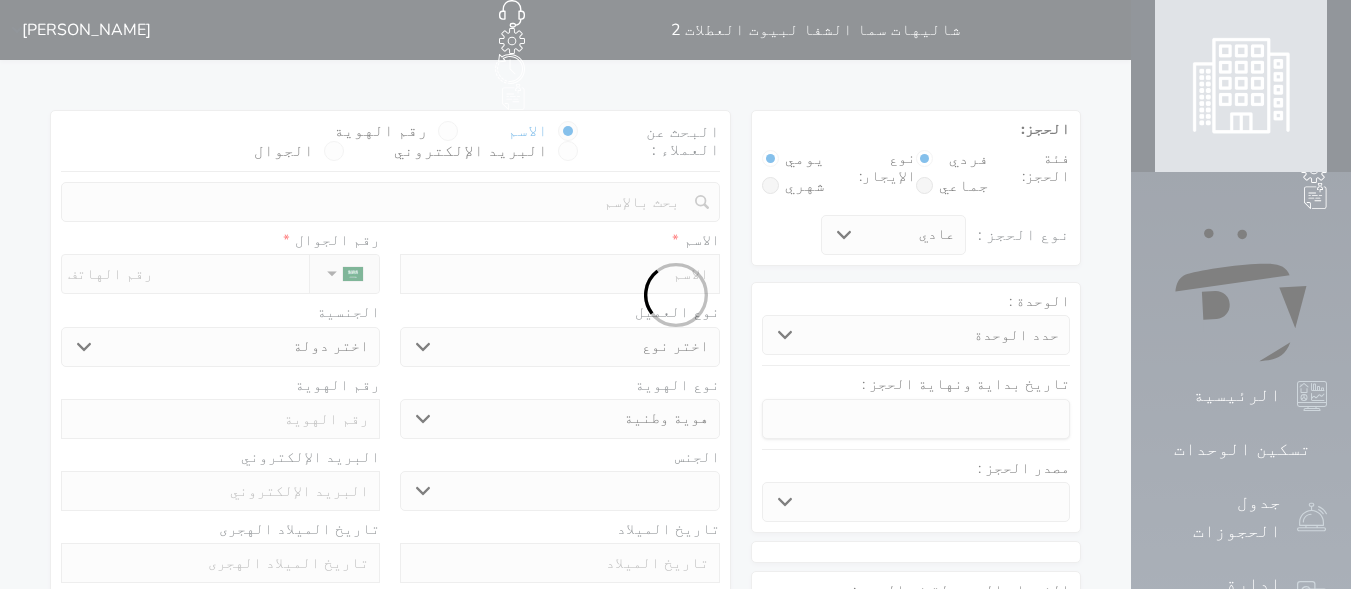 select 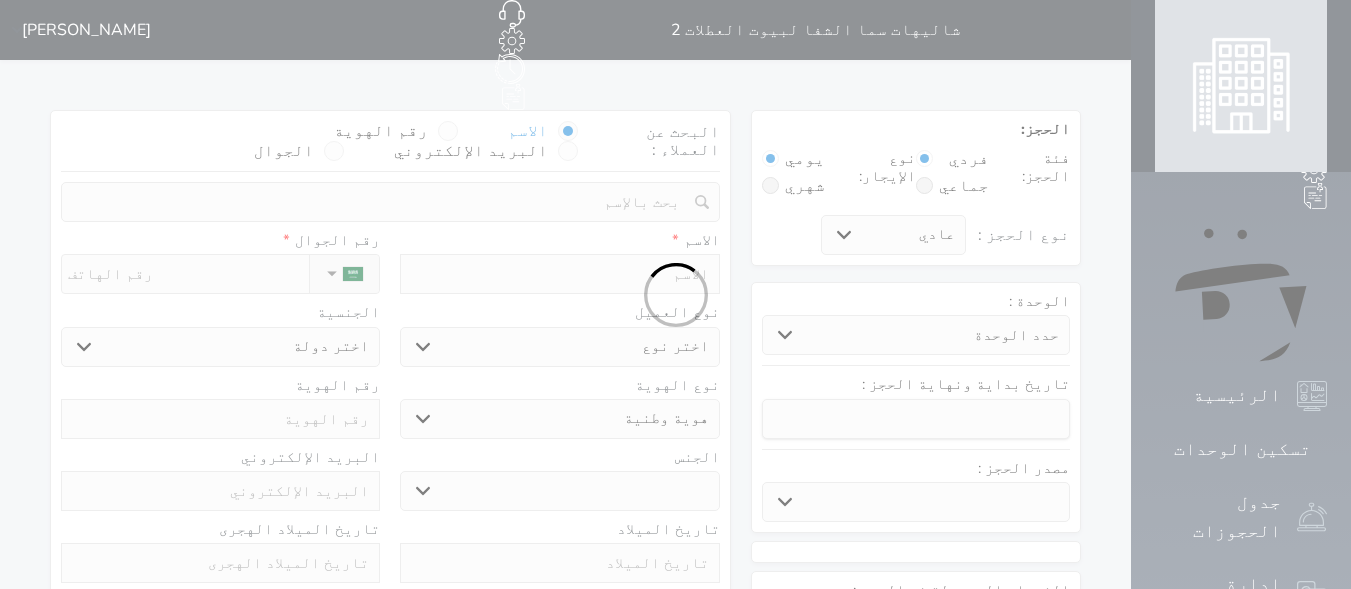 select on "113" 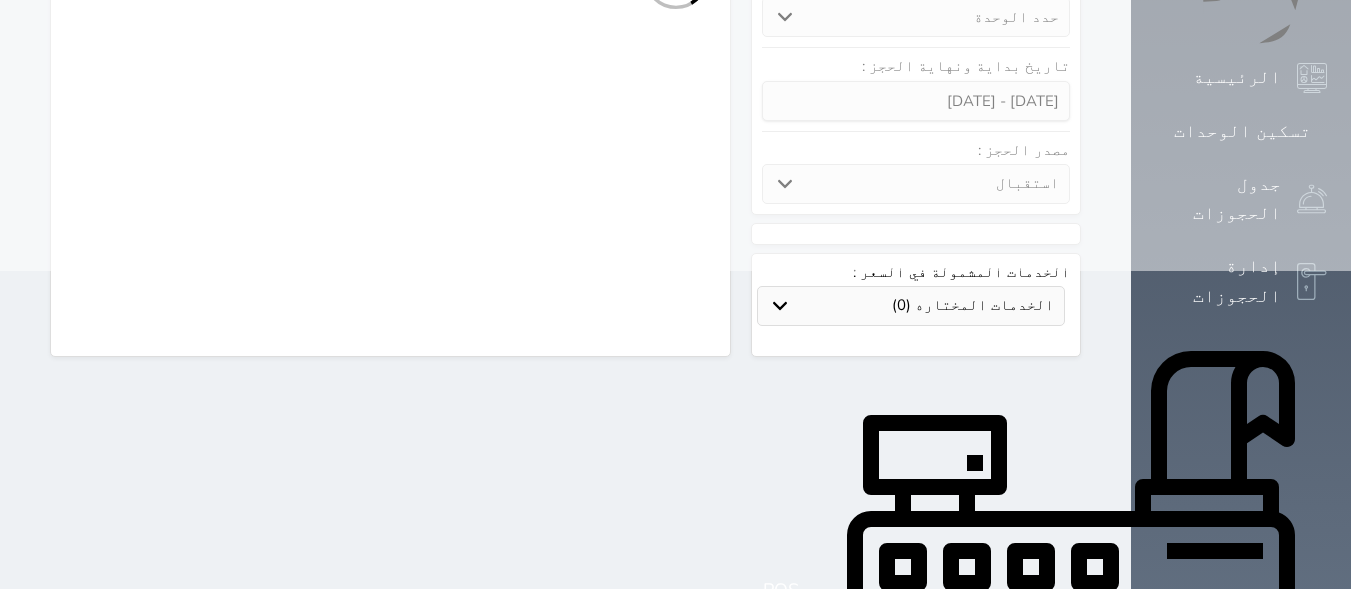 scroll, scrollTop: 324, scrollLeft: 0, axis: vertical 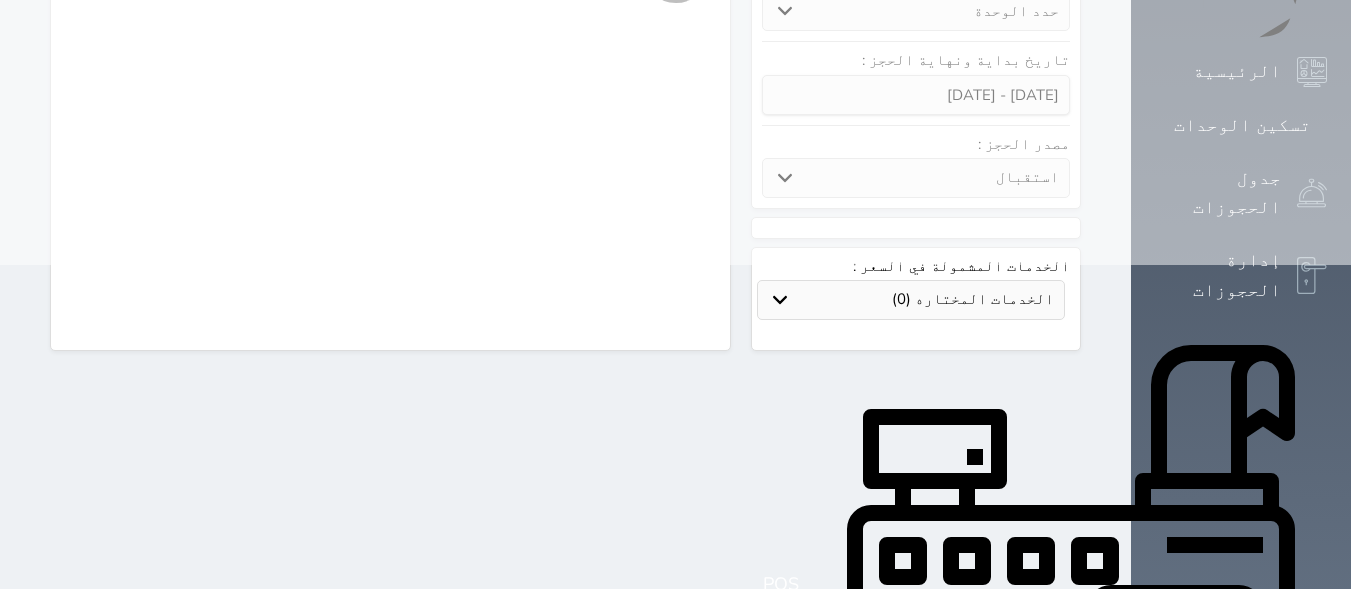 select 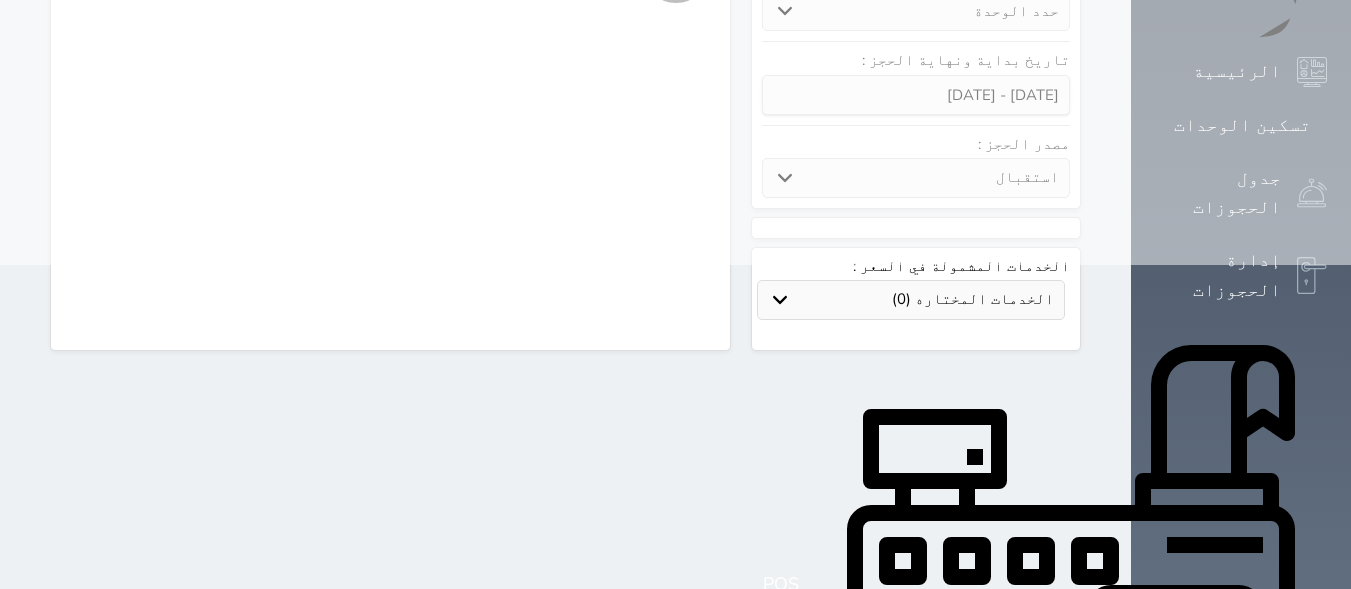 select on "1" 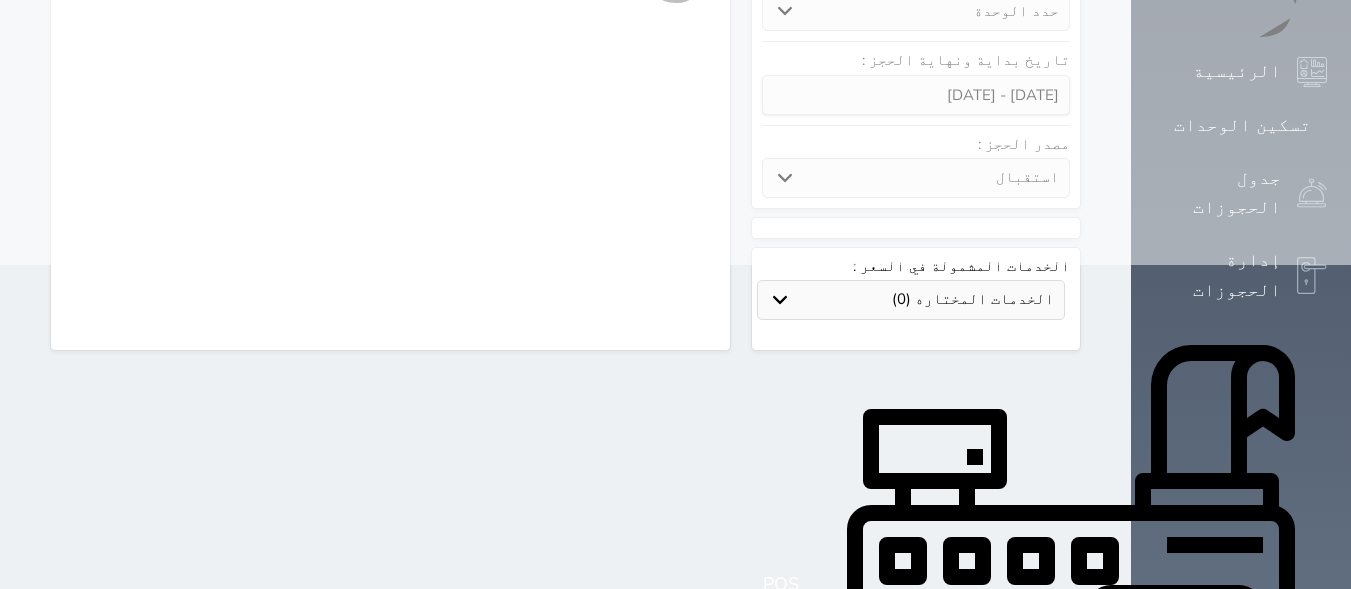 select on "113" 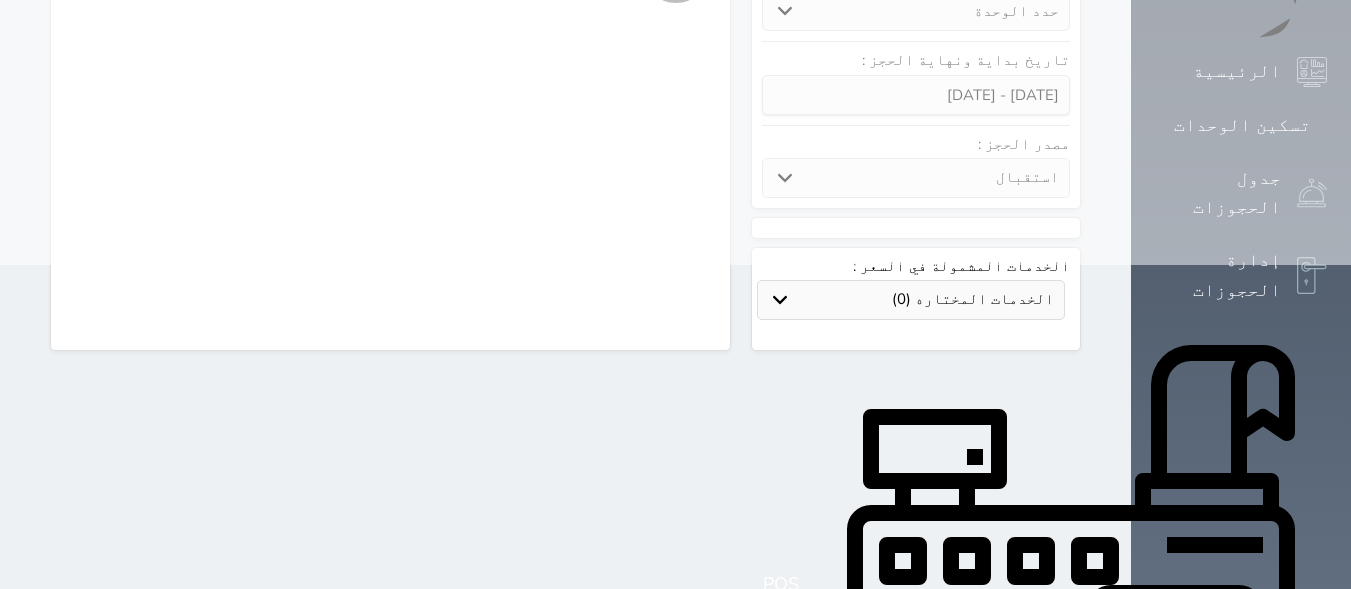 select on "1" 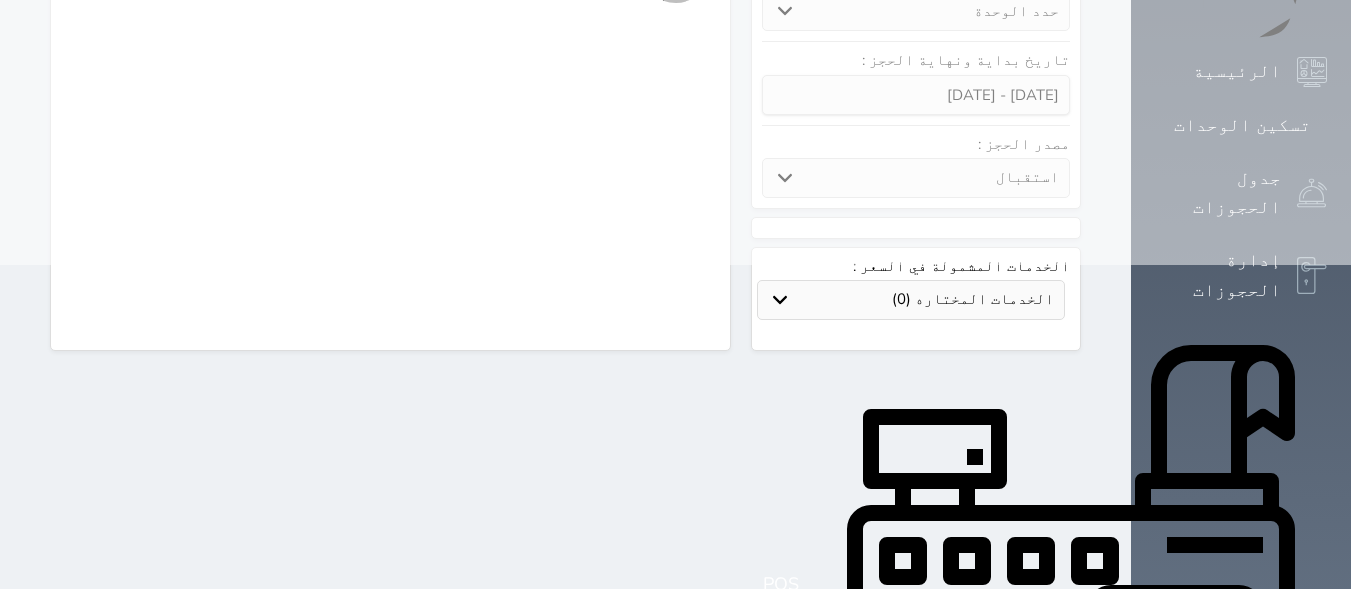 select 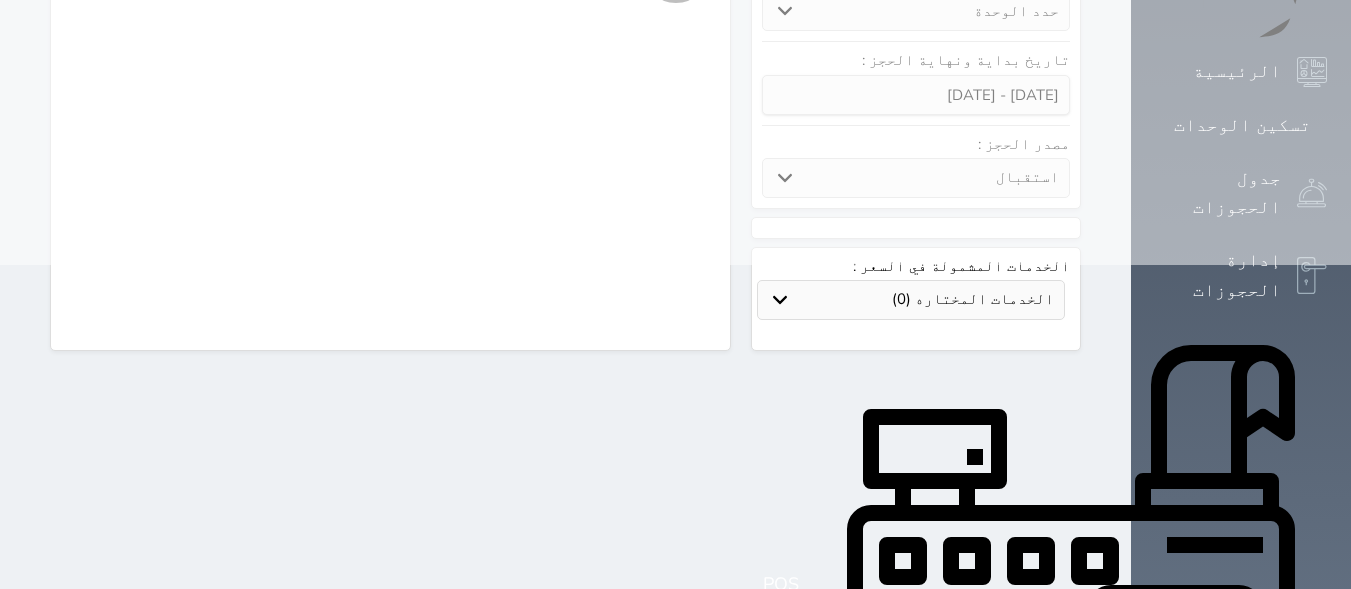 select on "7" 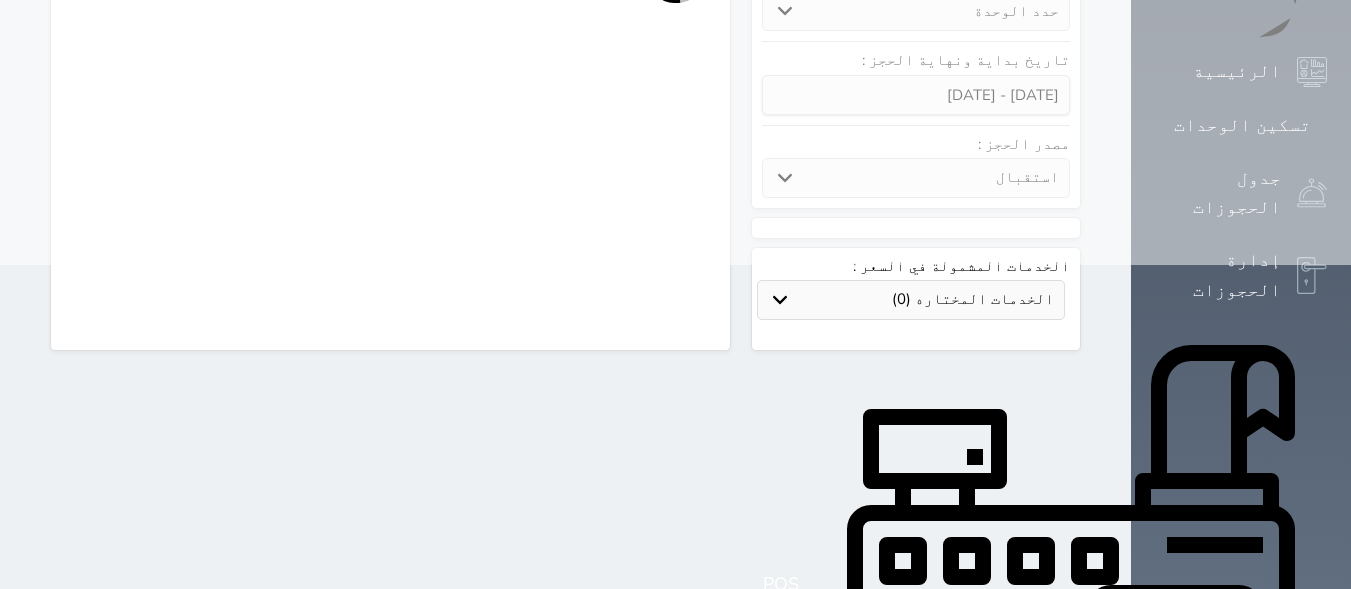 select 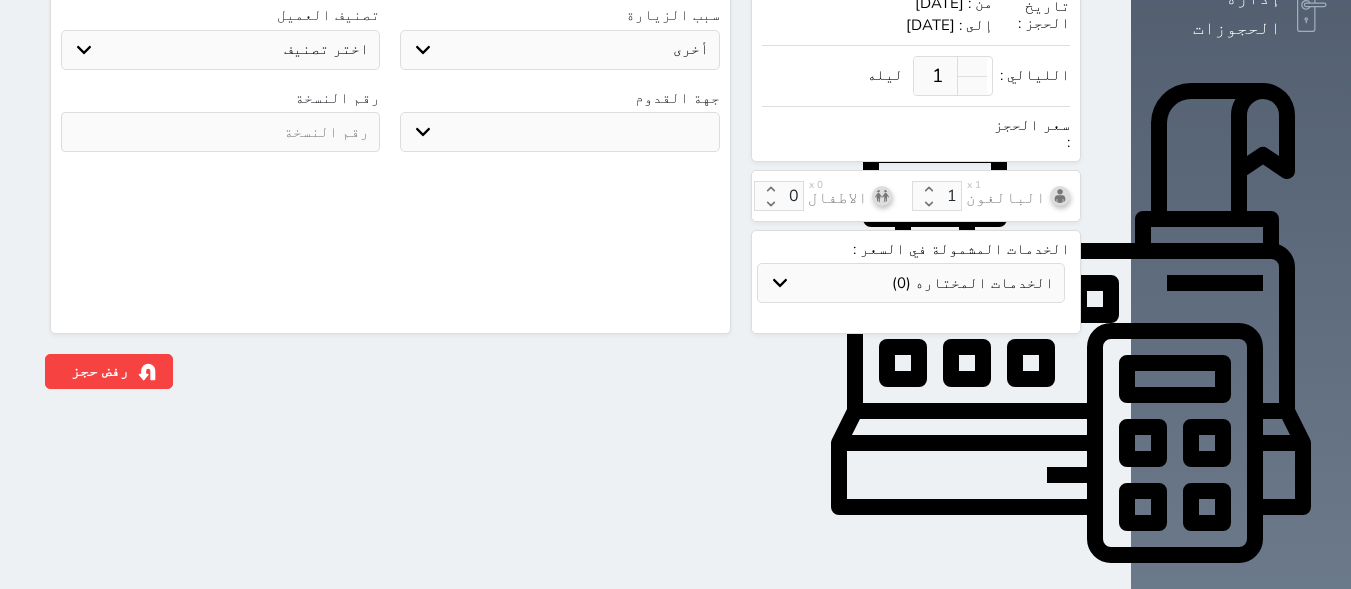 scroll, scrollTop: 597, scrollLeft: 0, axis: vertical 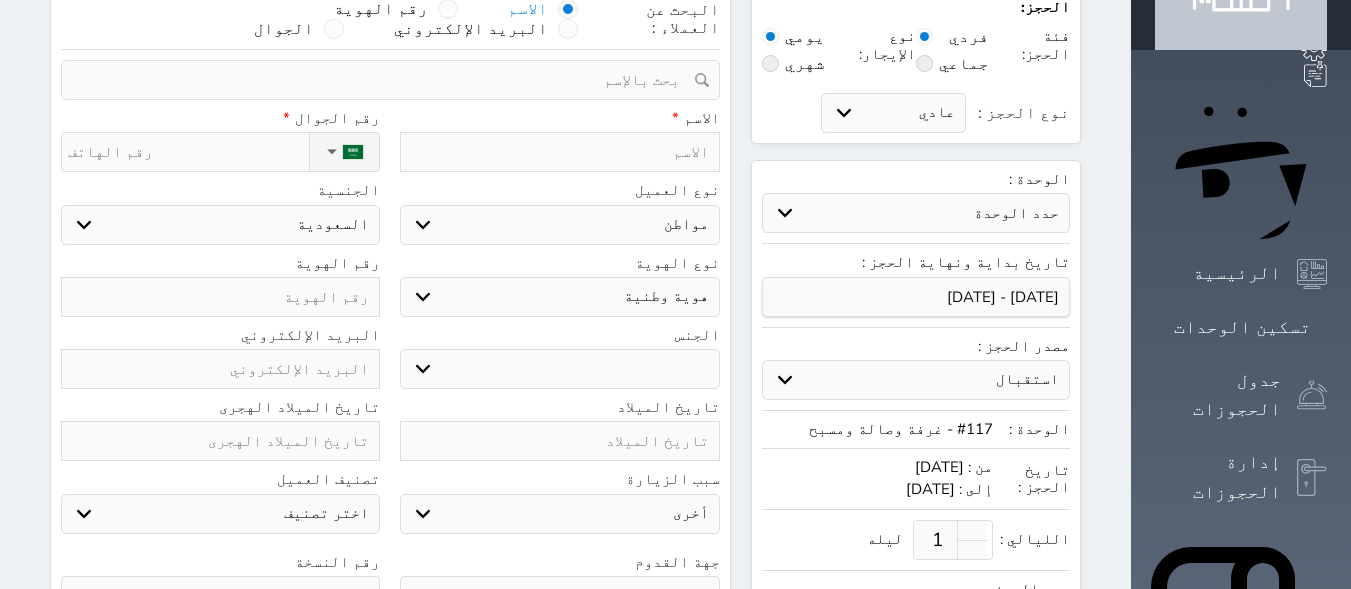 click at bounding box center [559, 152] 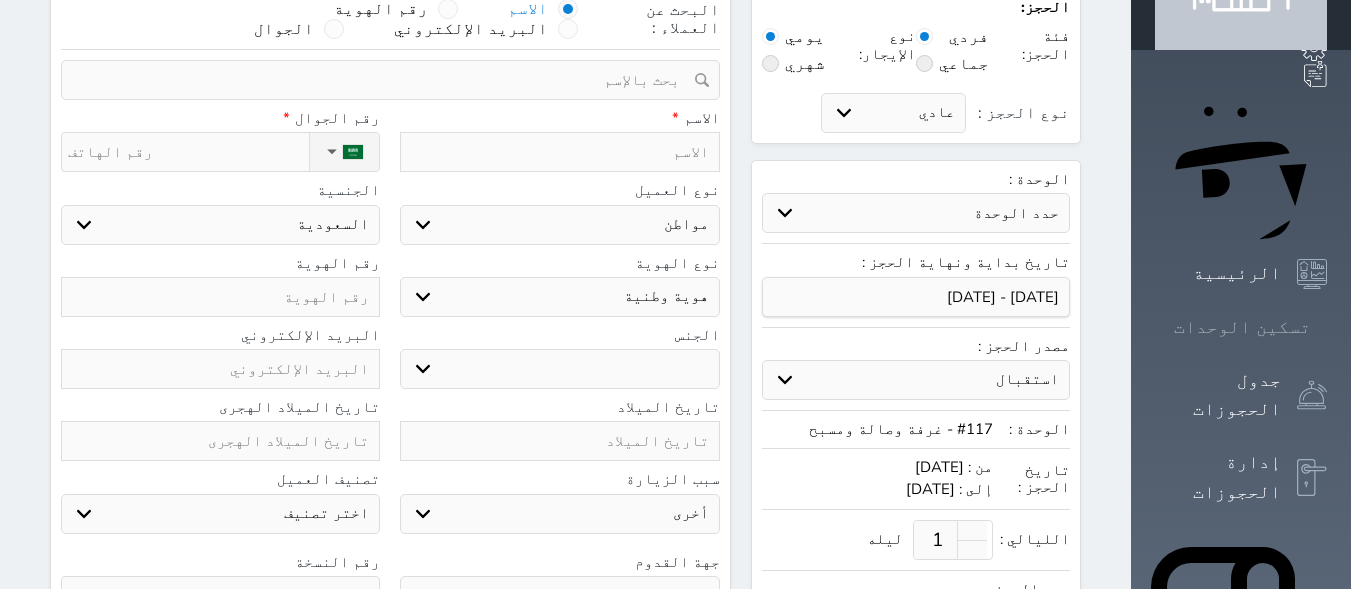 click on "تسكين الوحدات" at bounding box center (1242, 327) 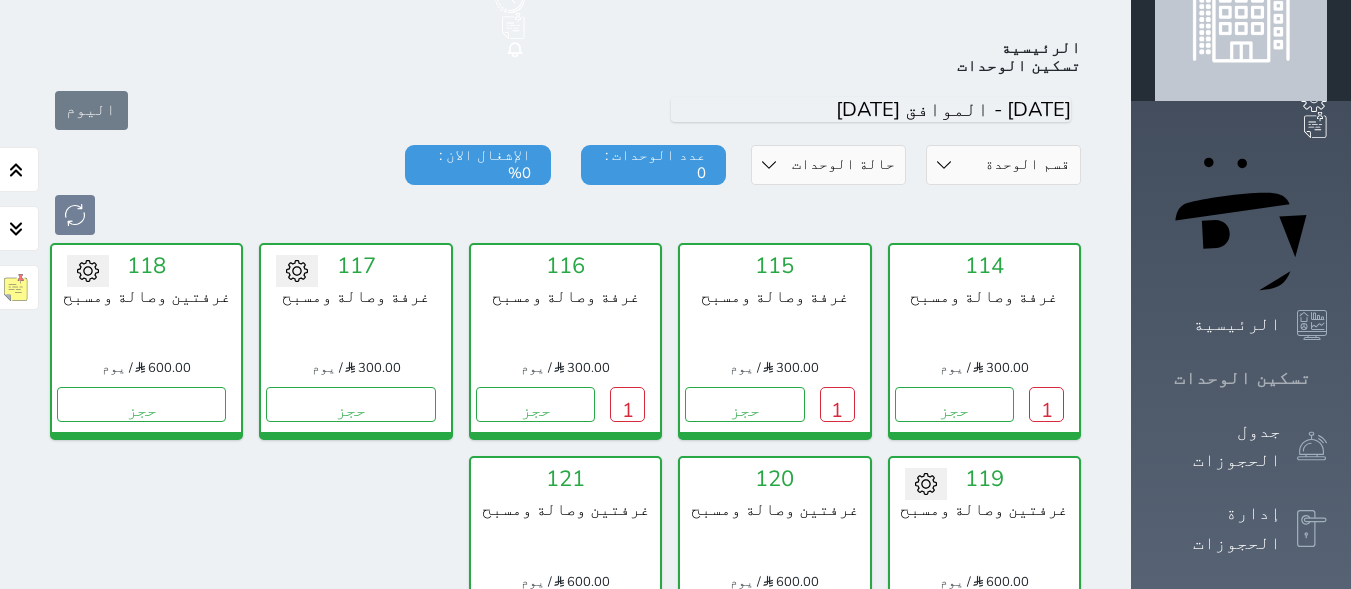 scroll, scrollTop: 78, scrollLeft: 0, axis: vertical 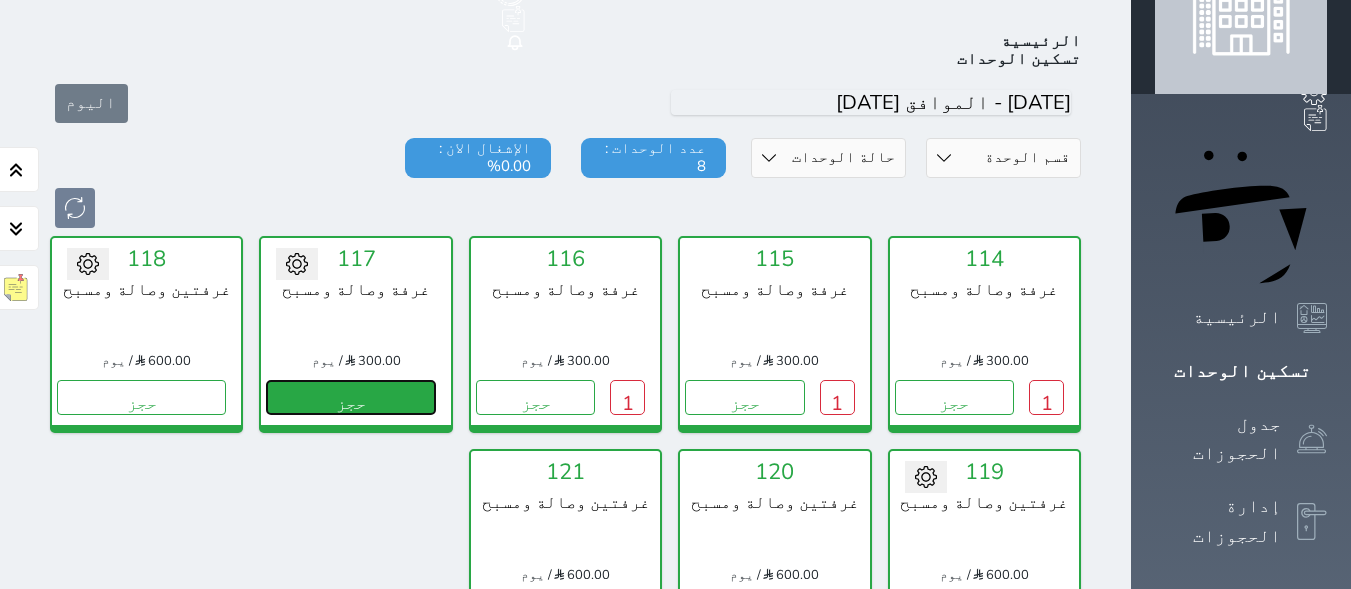 click on "حجز" at bounding box center (350, 397) 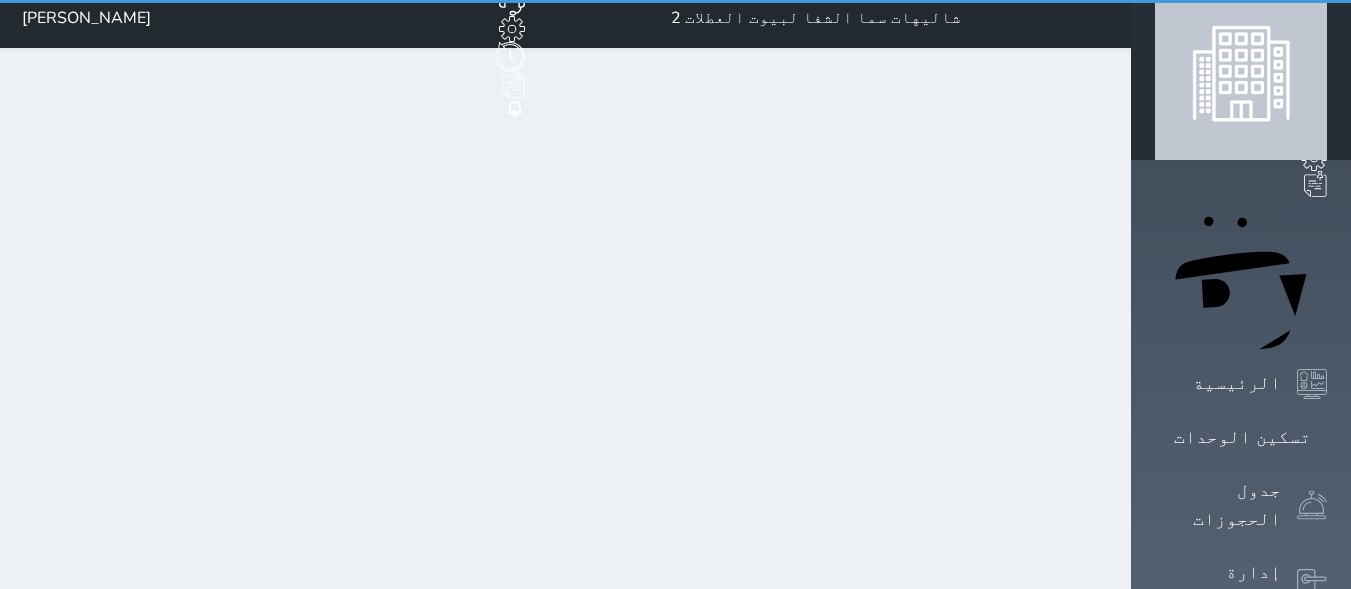 scroll, scrollTop: 0, scrollLeft: 0, axis: both 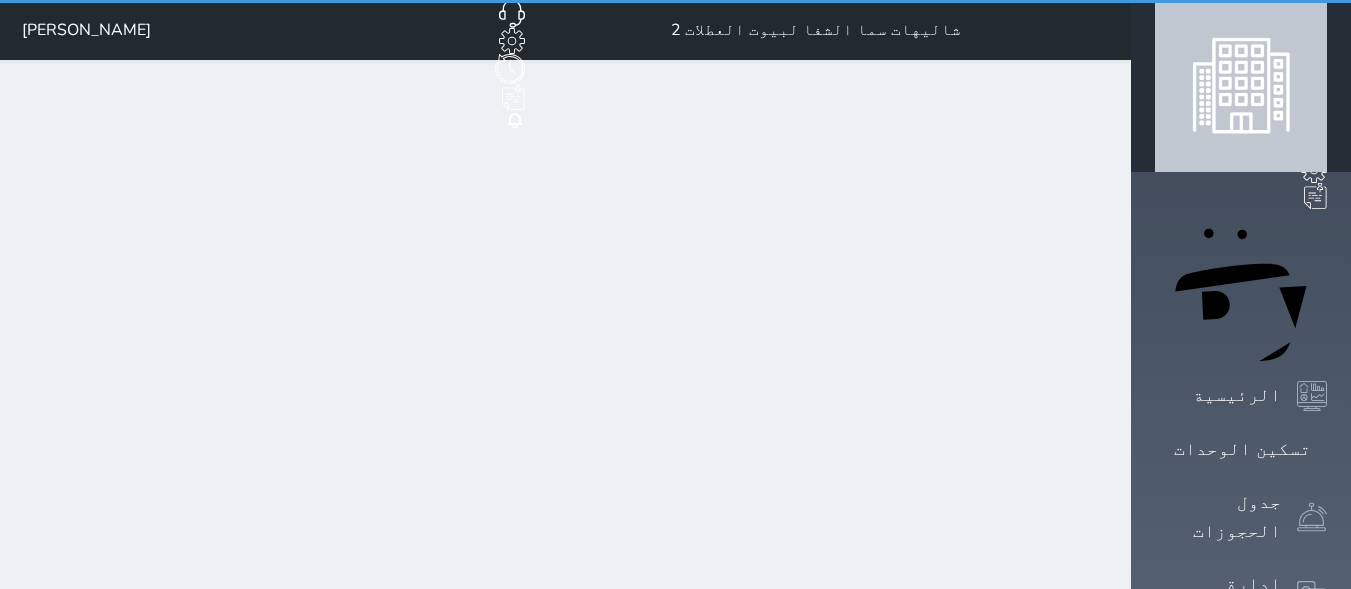 select on "1" 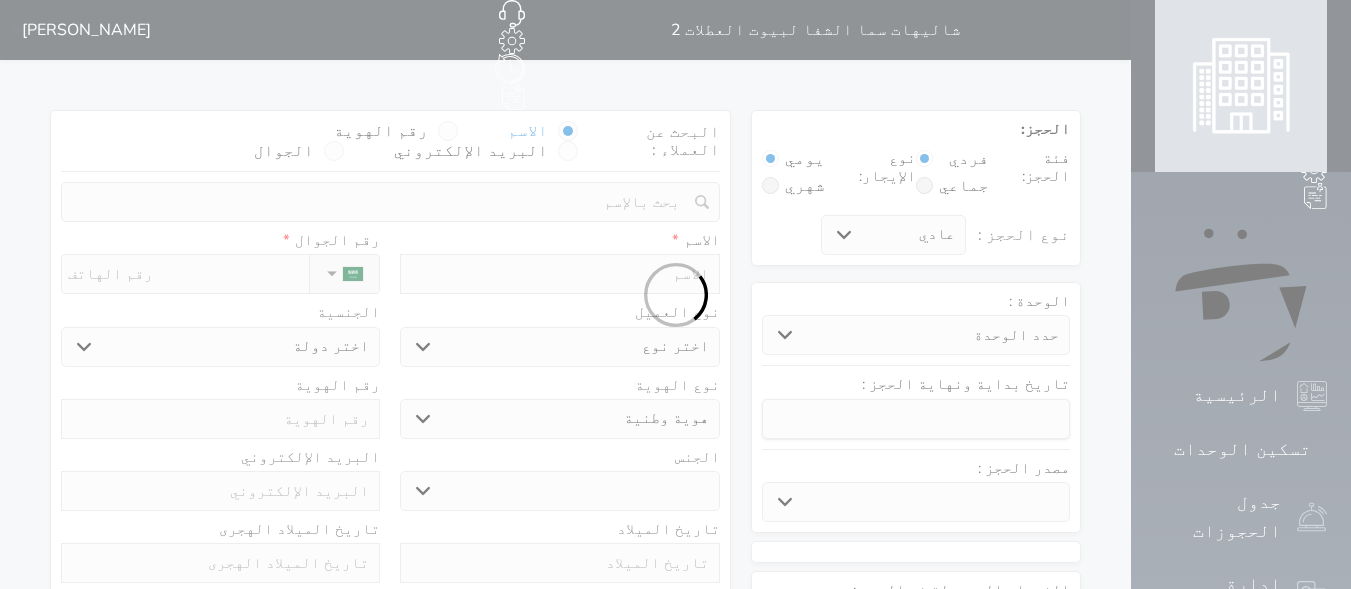 select 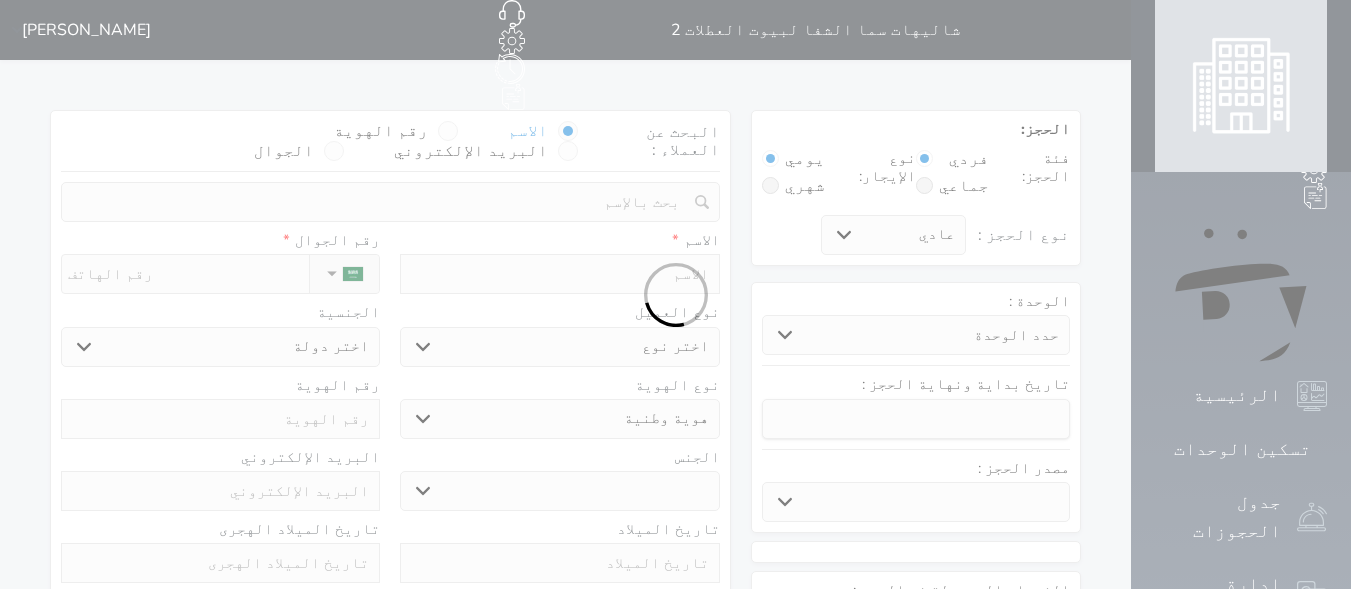 select 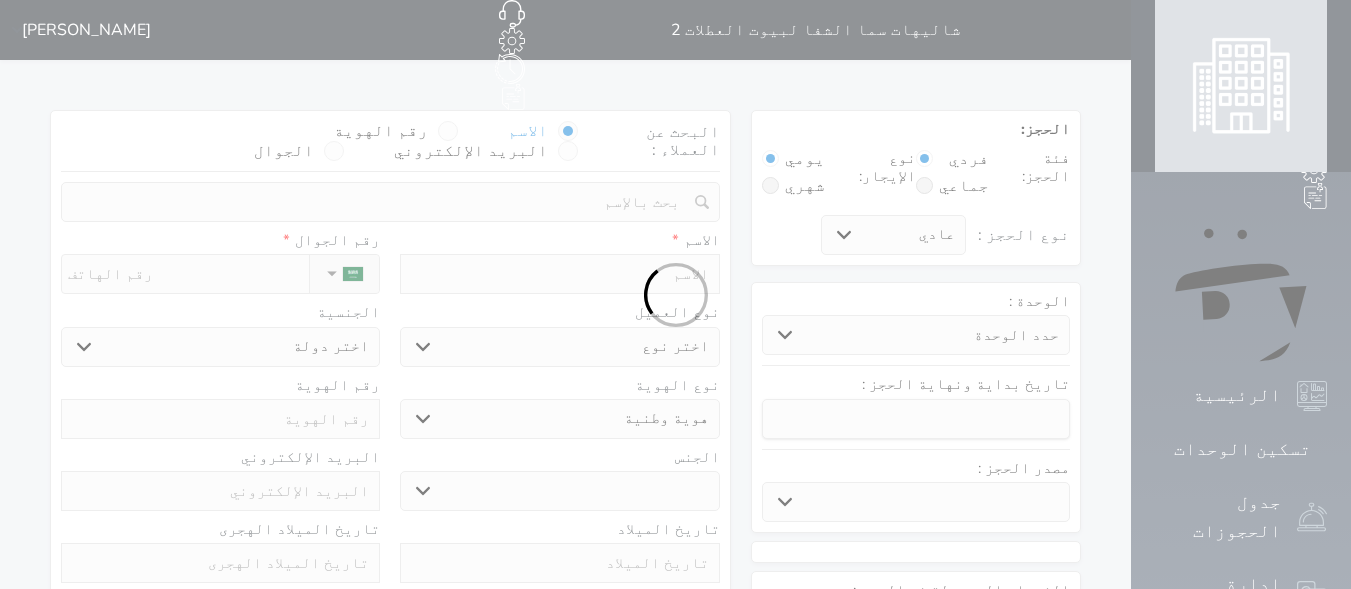 select 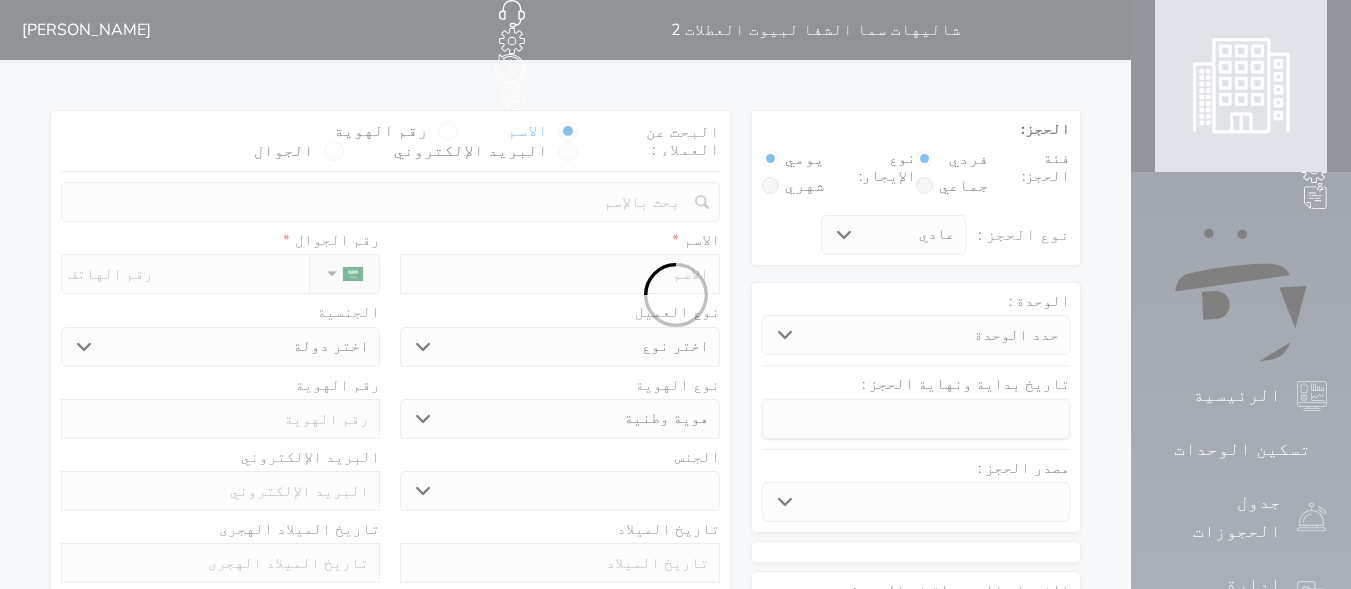 select 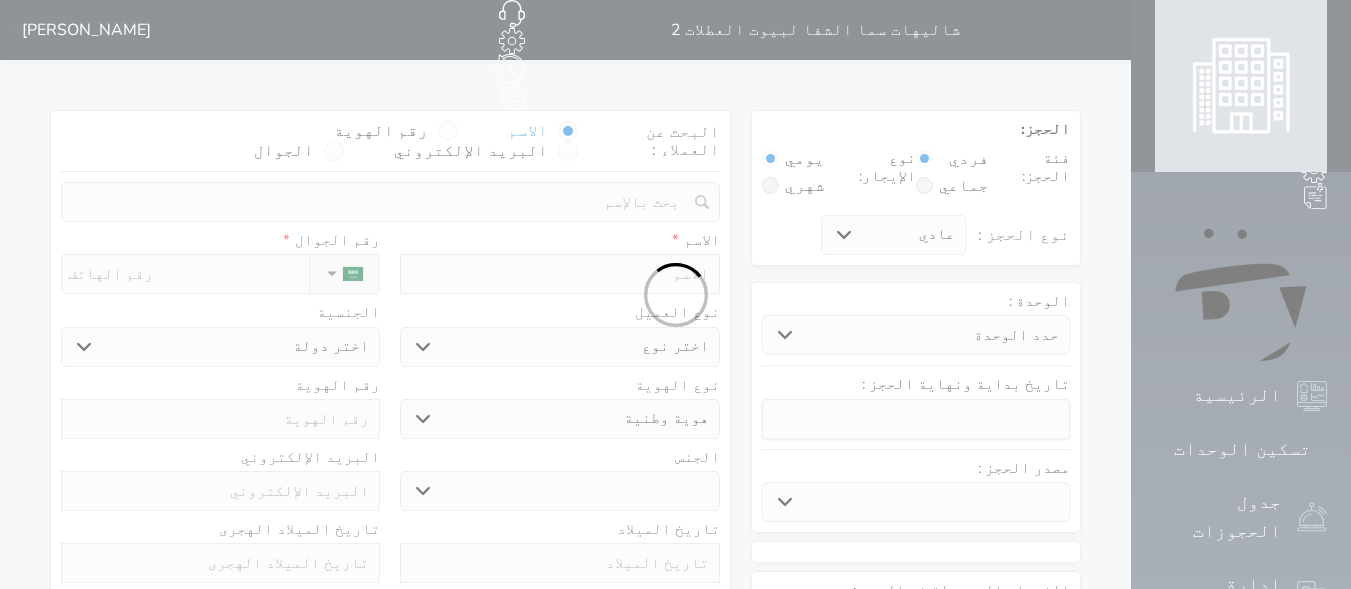 select 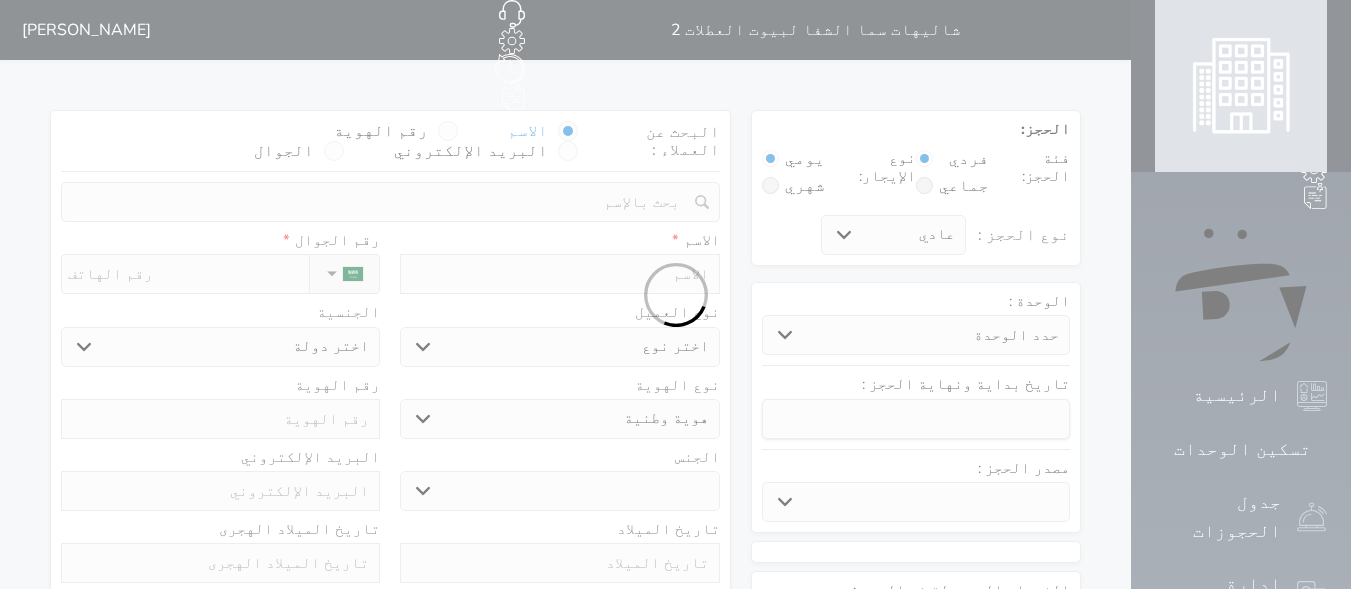 select 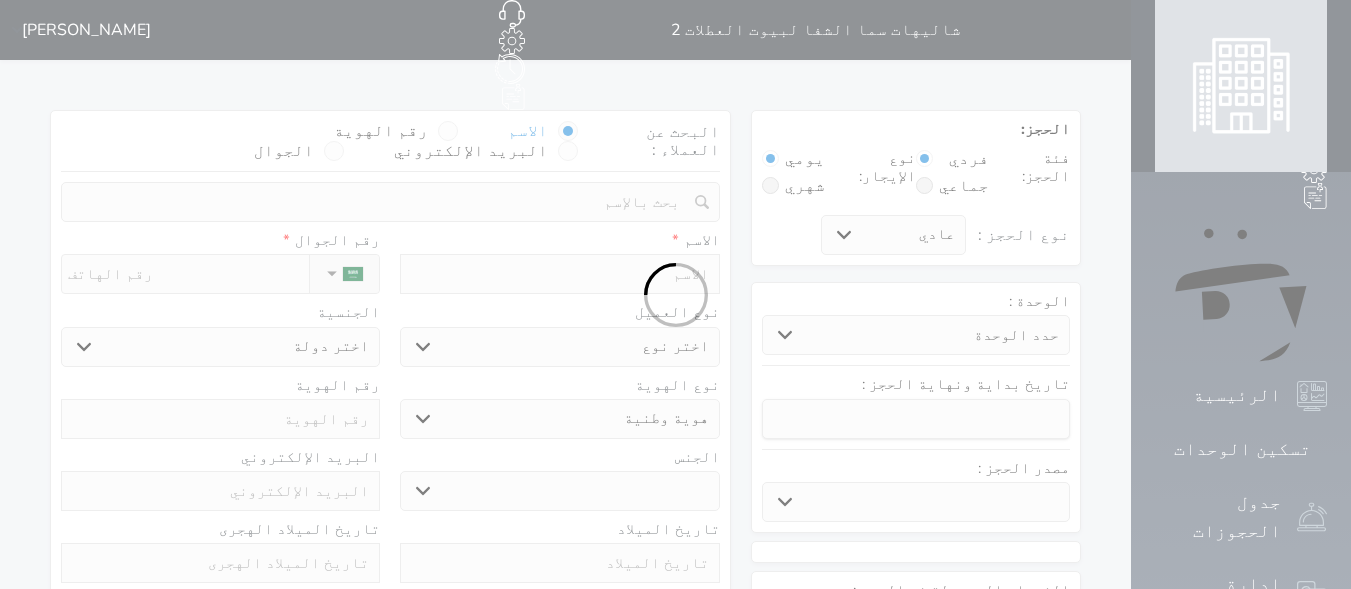select 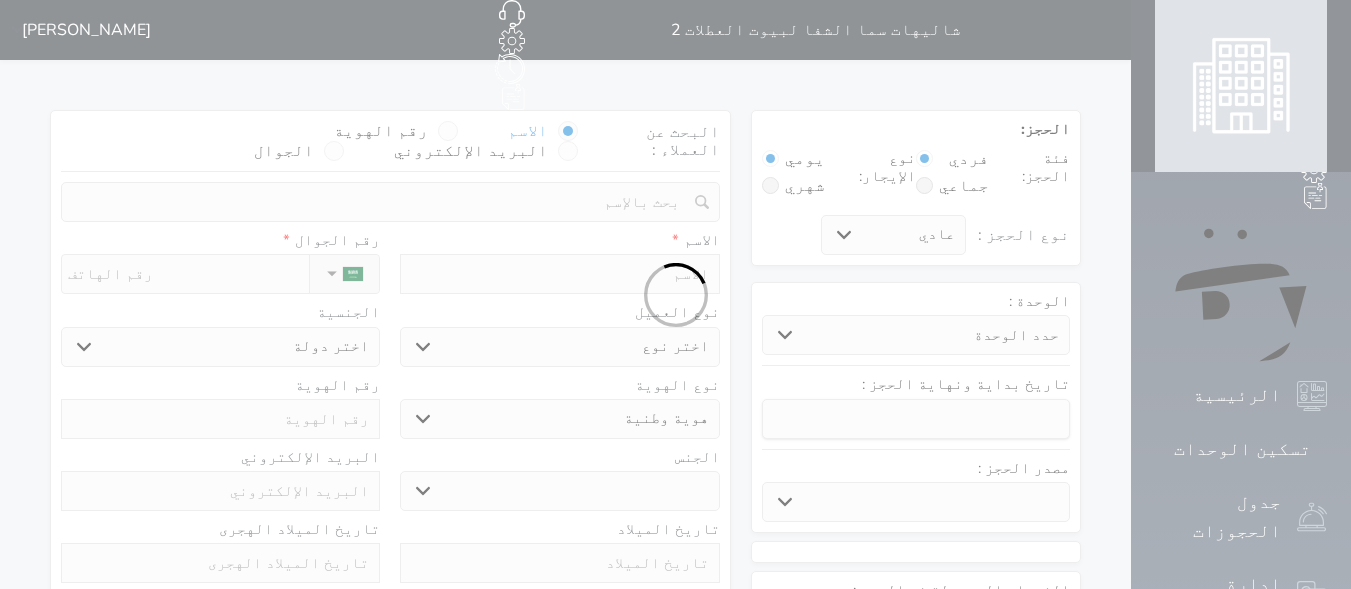 select 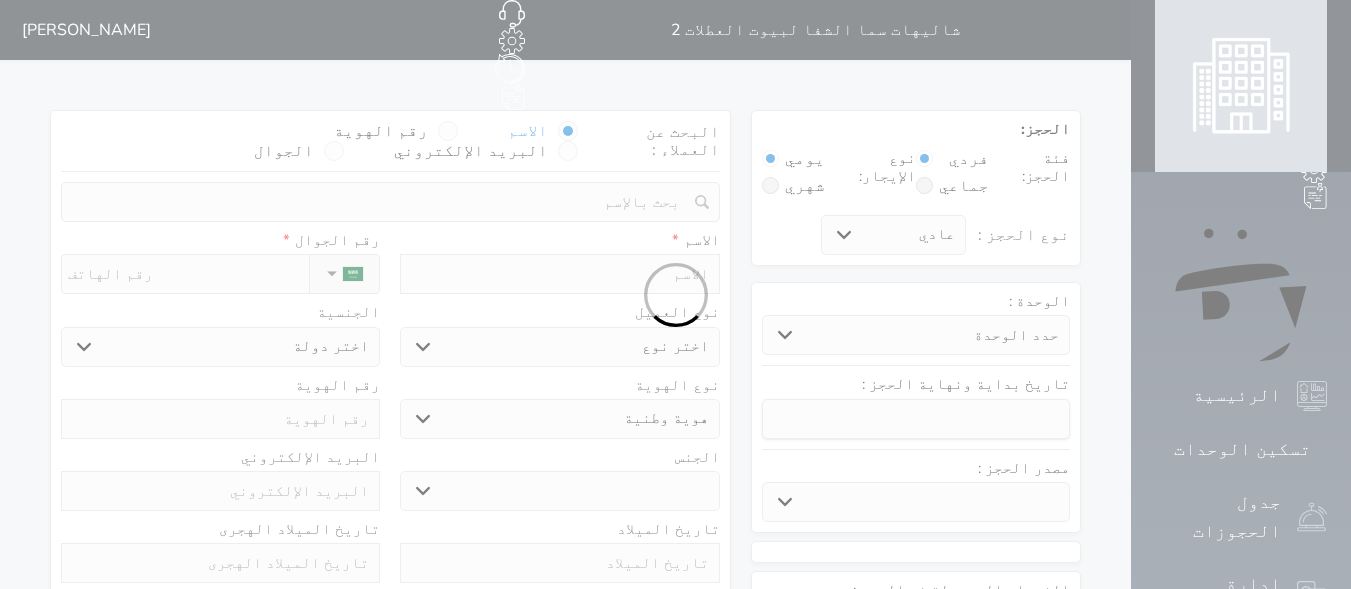 select 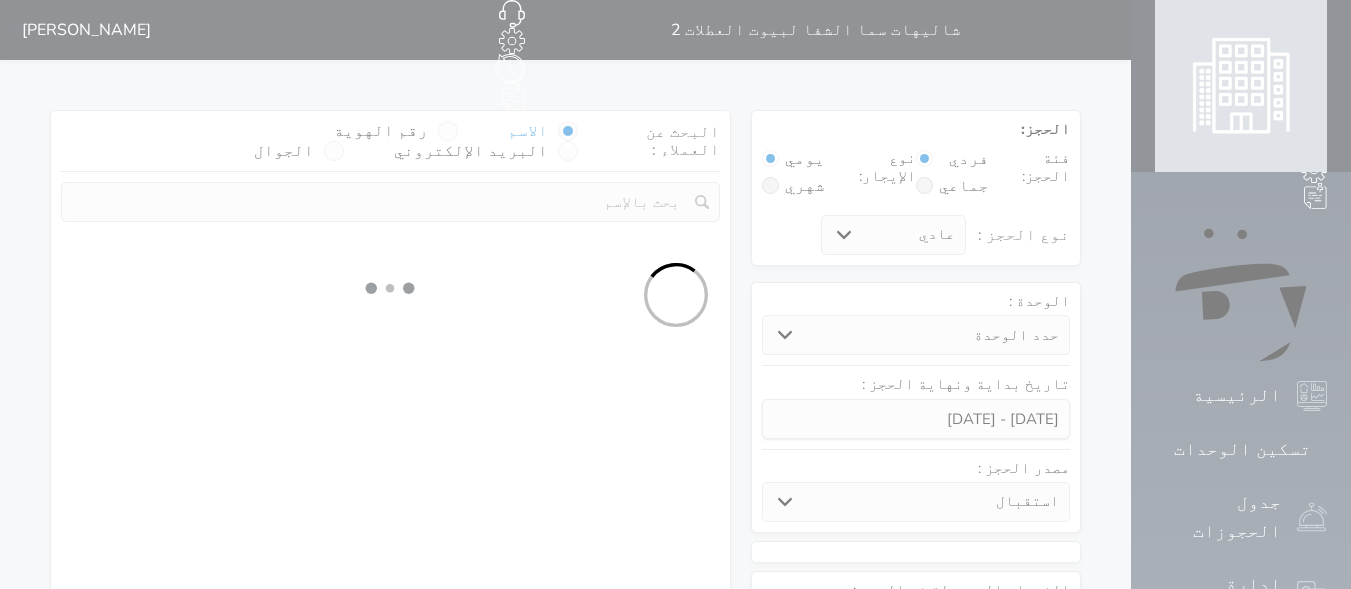 select 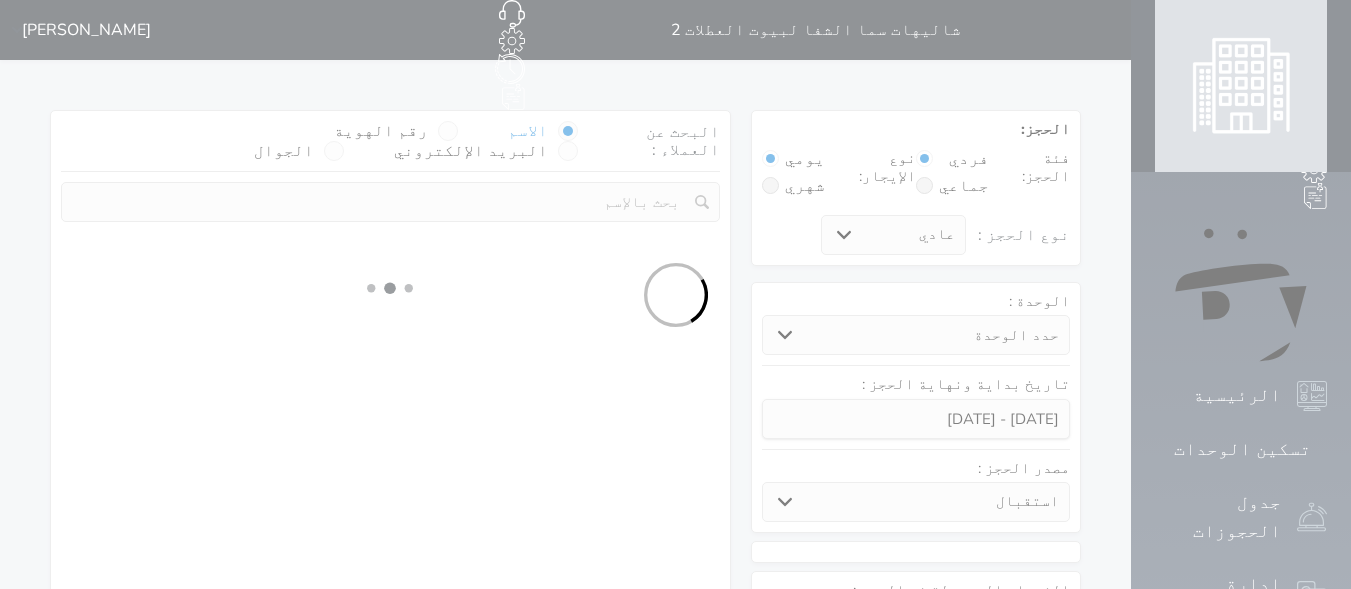 select on "1" 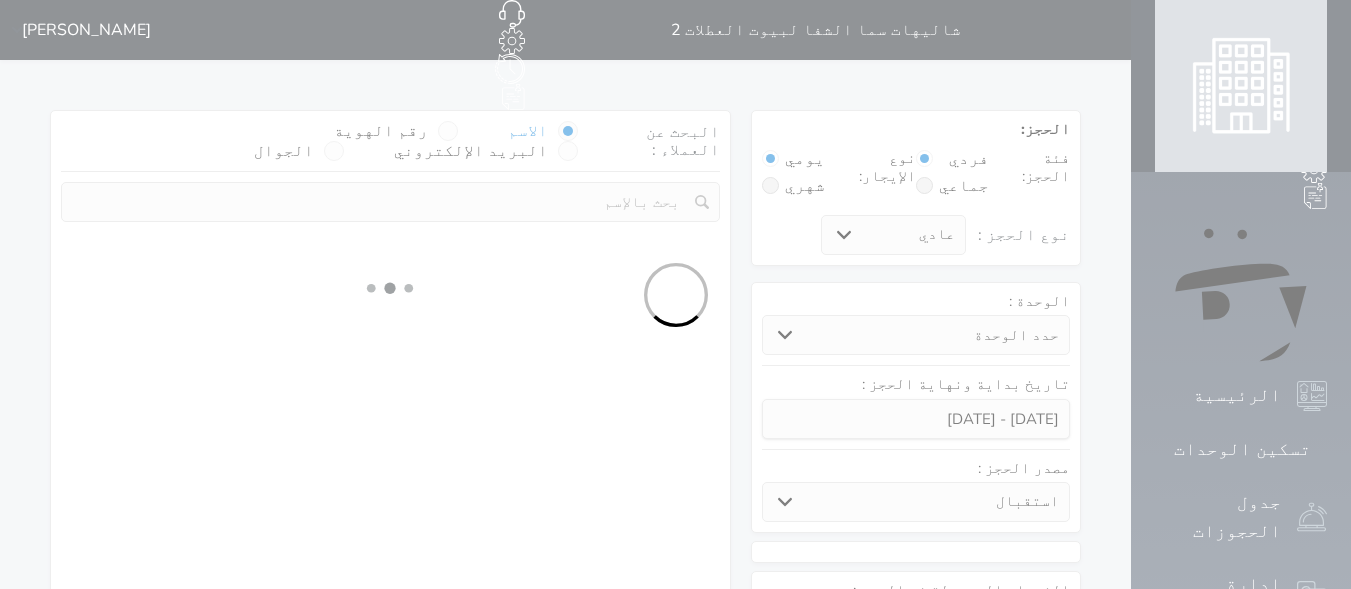 select on "113" 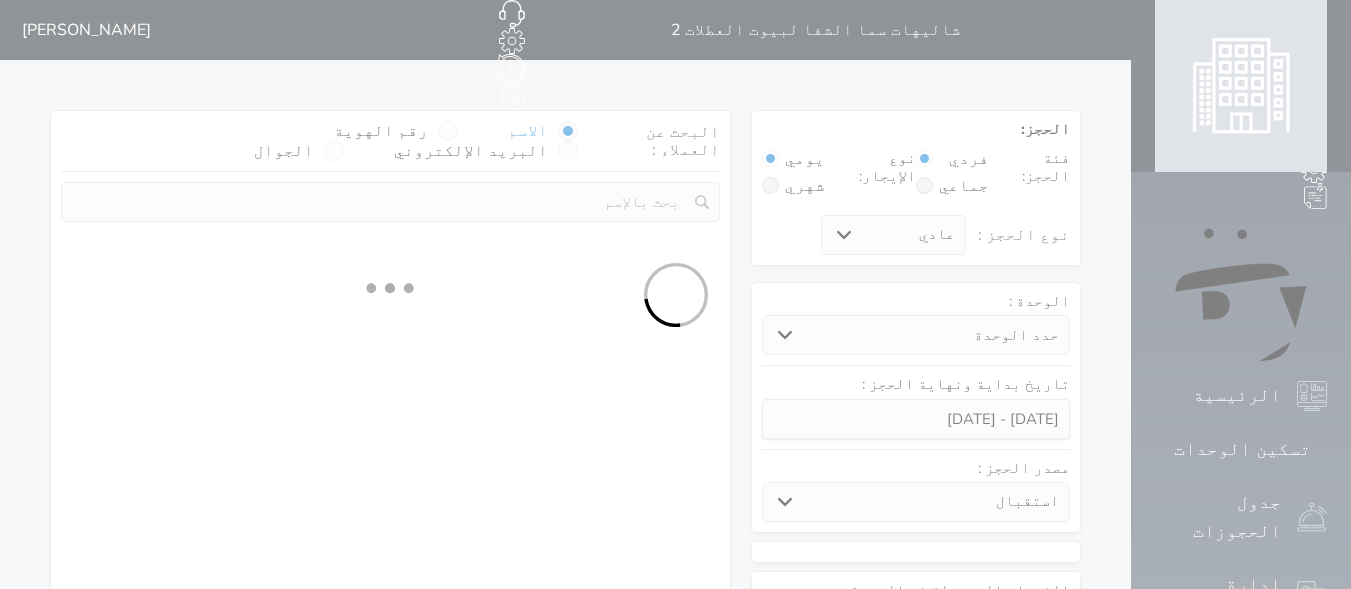 select on "1" 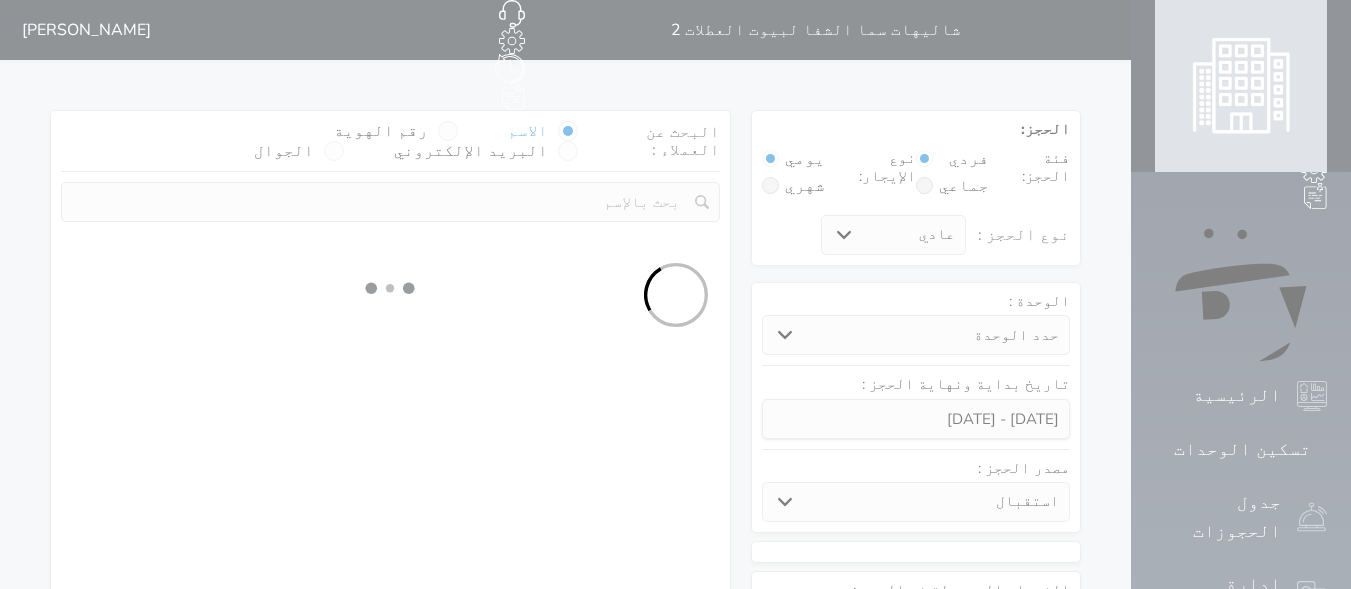 select 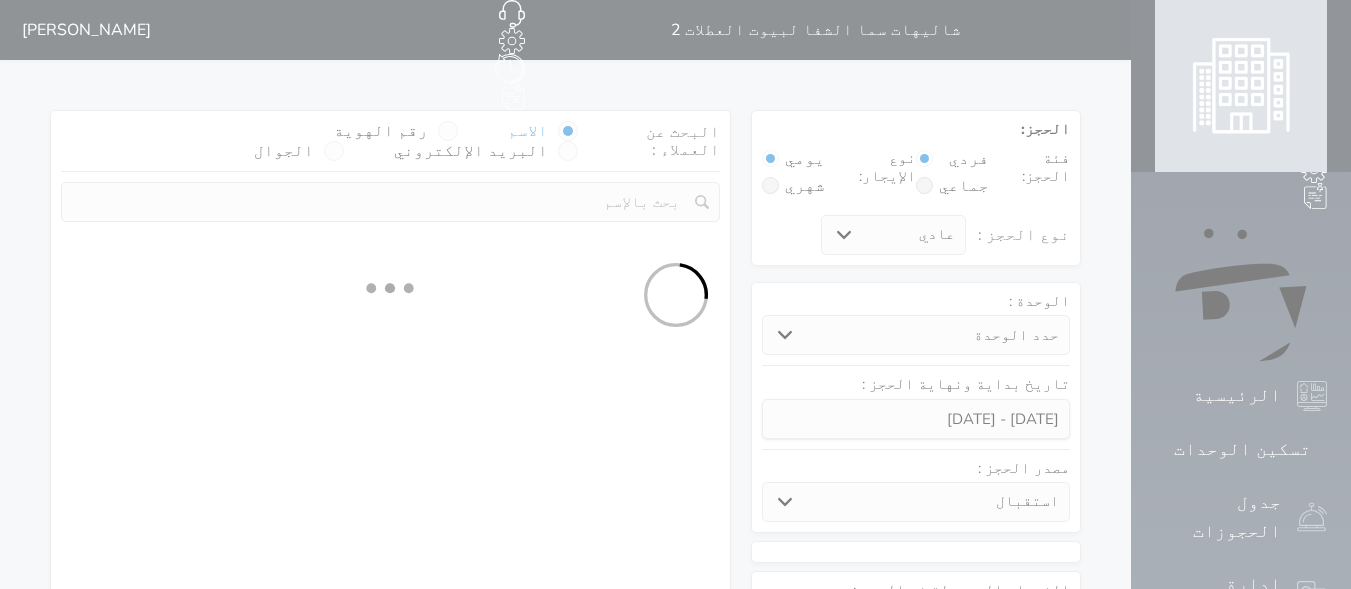 select on "7" 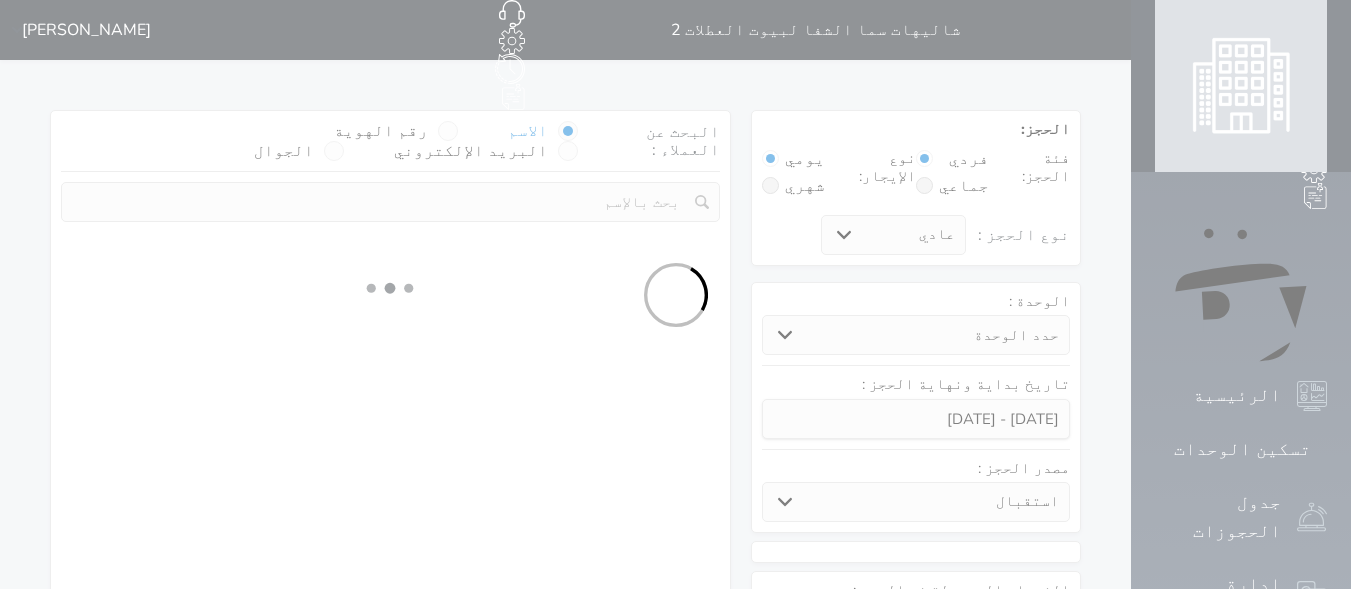 select 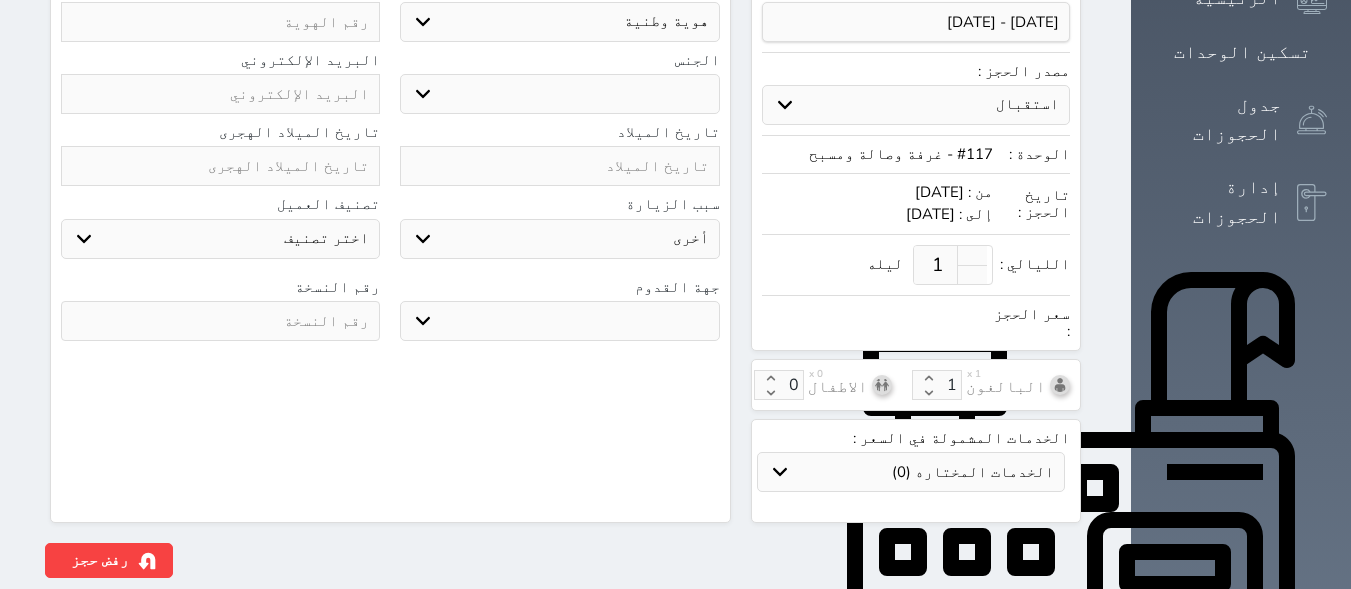 scroll, scrollTop: 597, scrollLeft: 0, axis: vertical 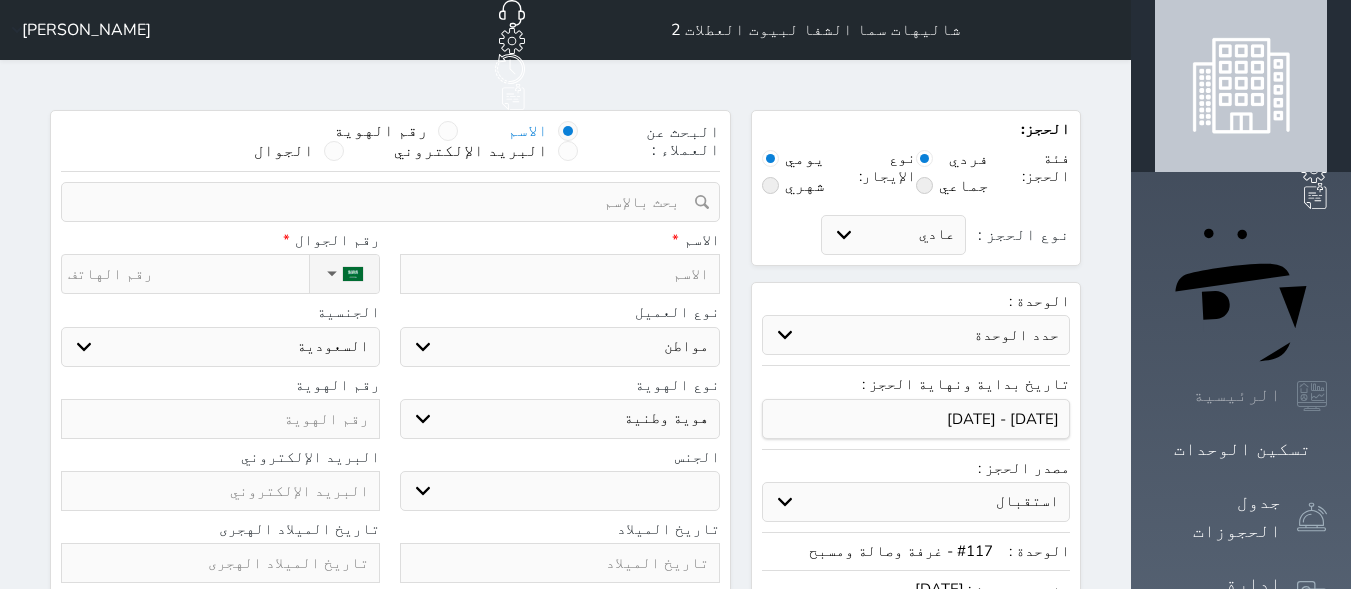 click 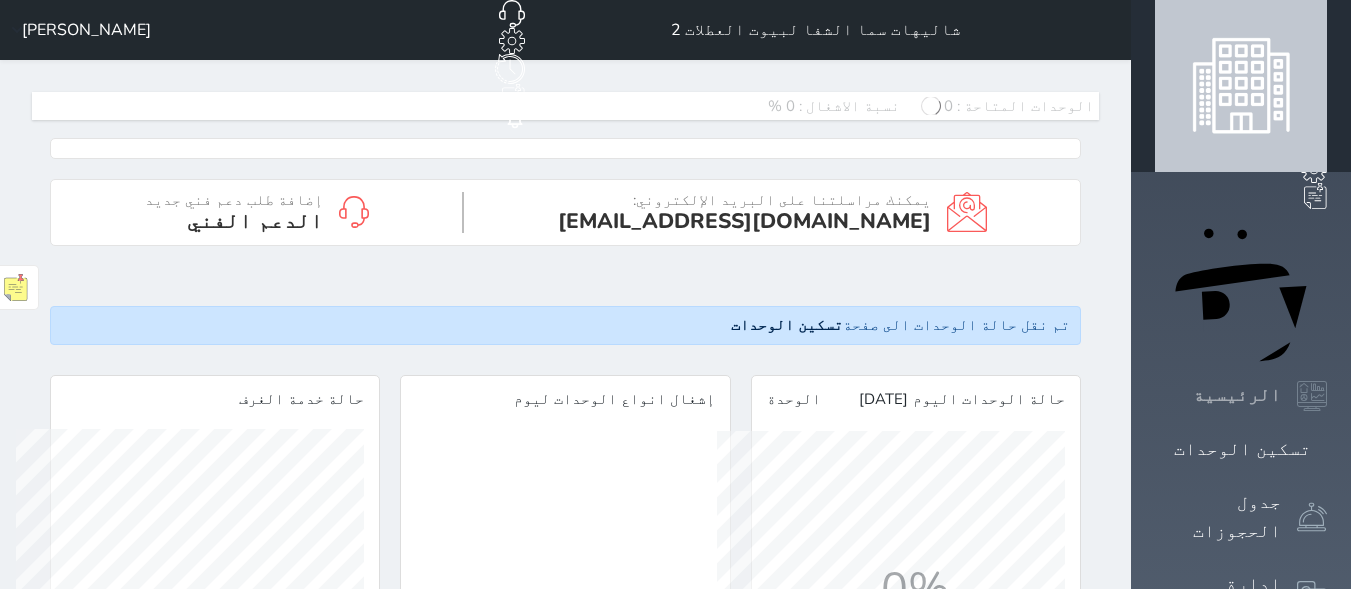 scroll, scrollTop: 999652, scrollLeft: 999652, axis: both 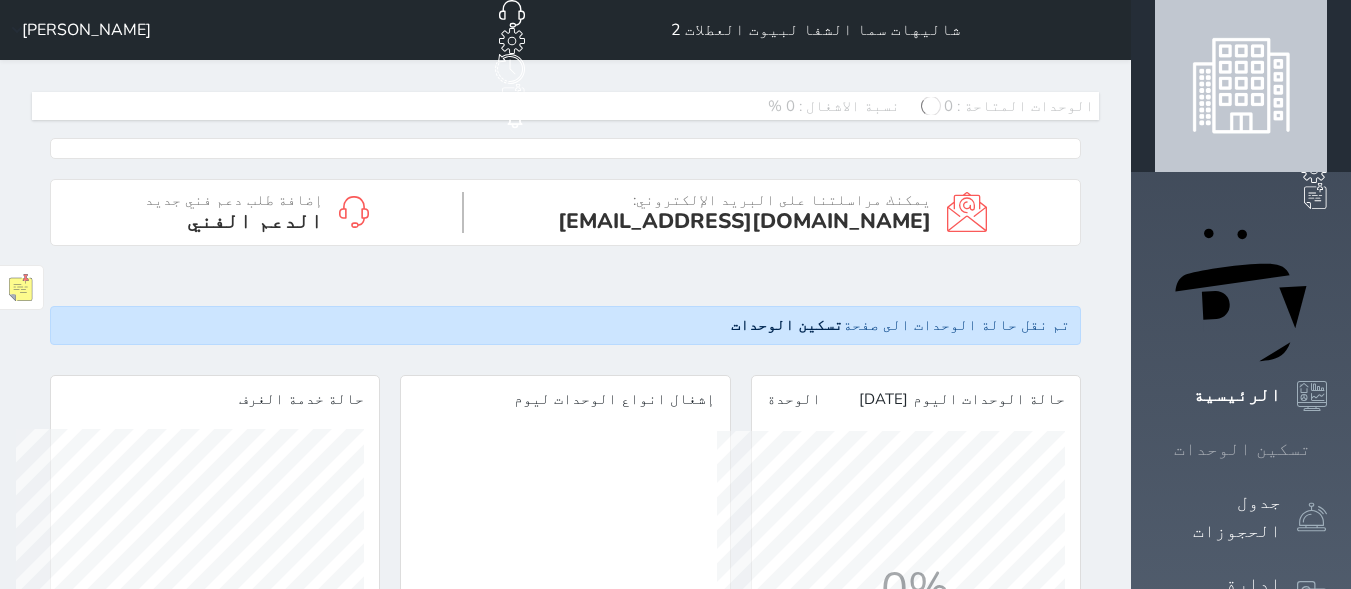 click on "تسكين الوحدات" at bounding box center [1242, 449] 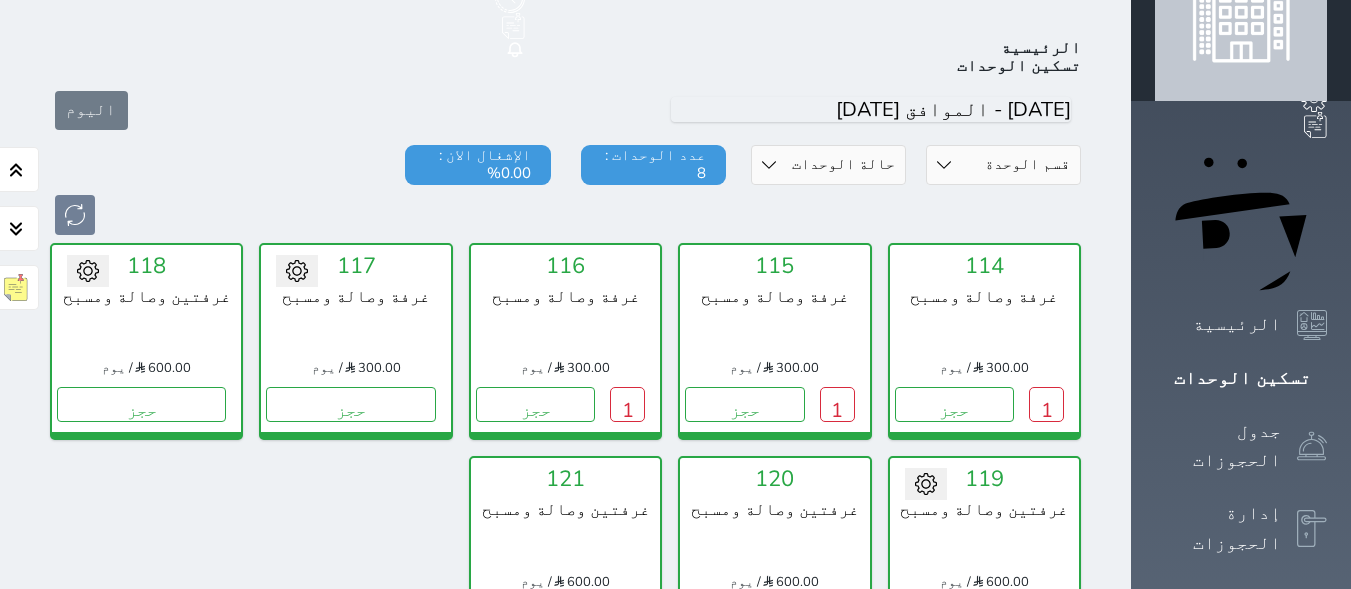 scroll, scrollTop: 78, scrollLeft: 0, axis: vertical 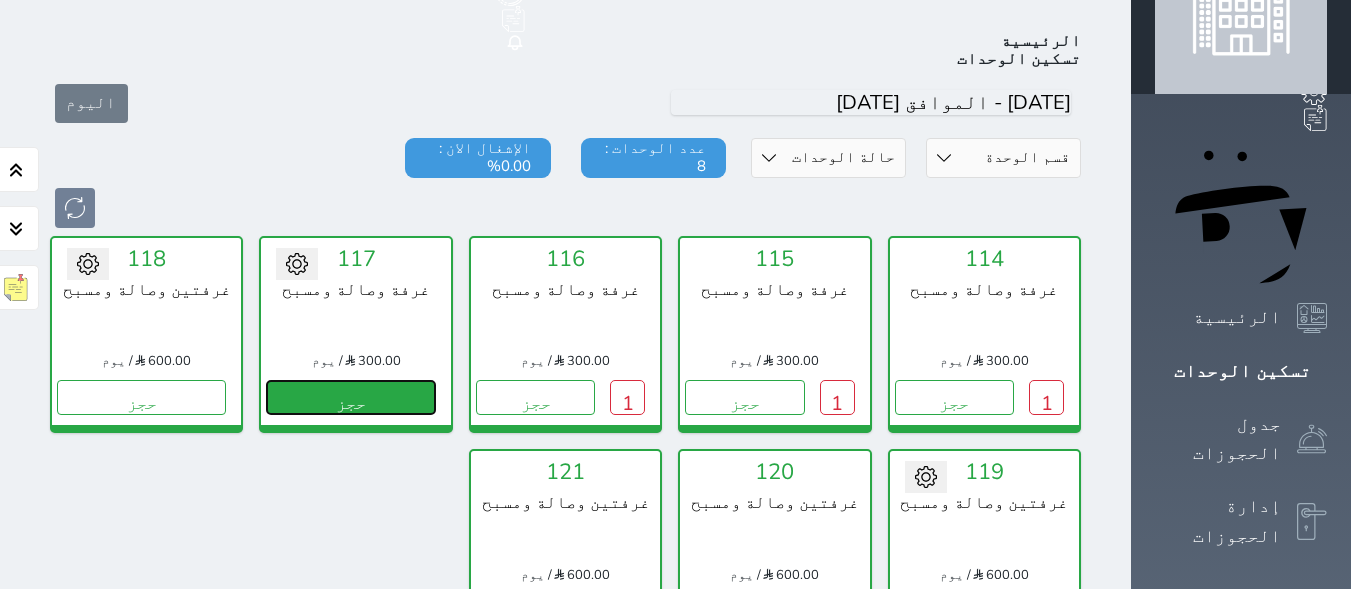 click on "حجز" at bounding box center [350, 397] 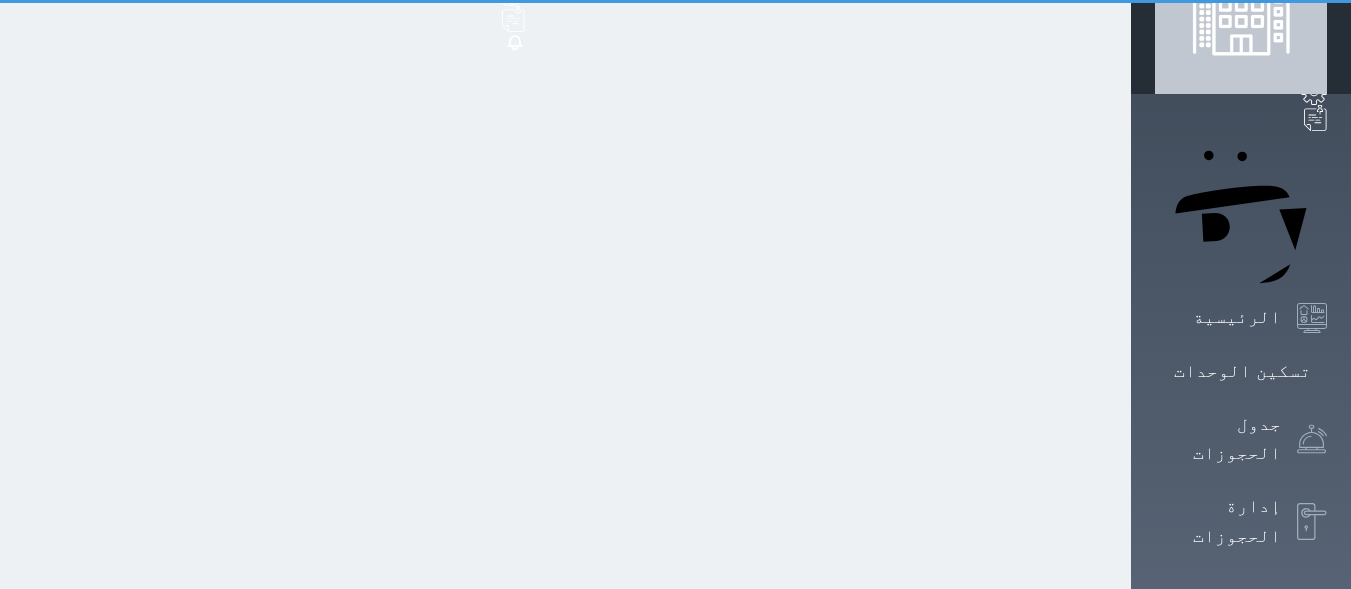 scroll, scrollTop: 0, scrollLeft: 0, axis: both 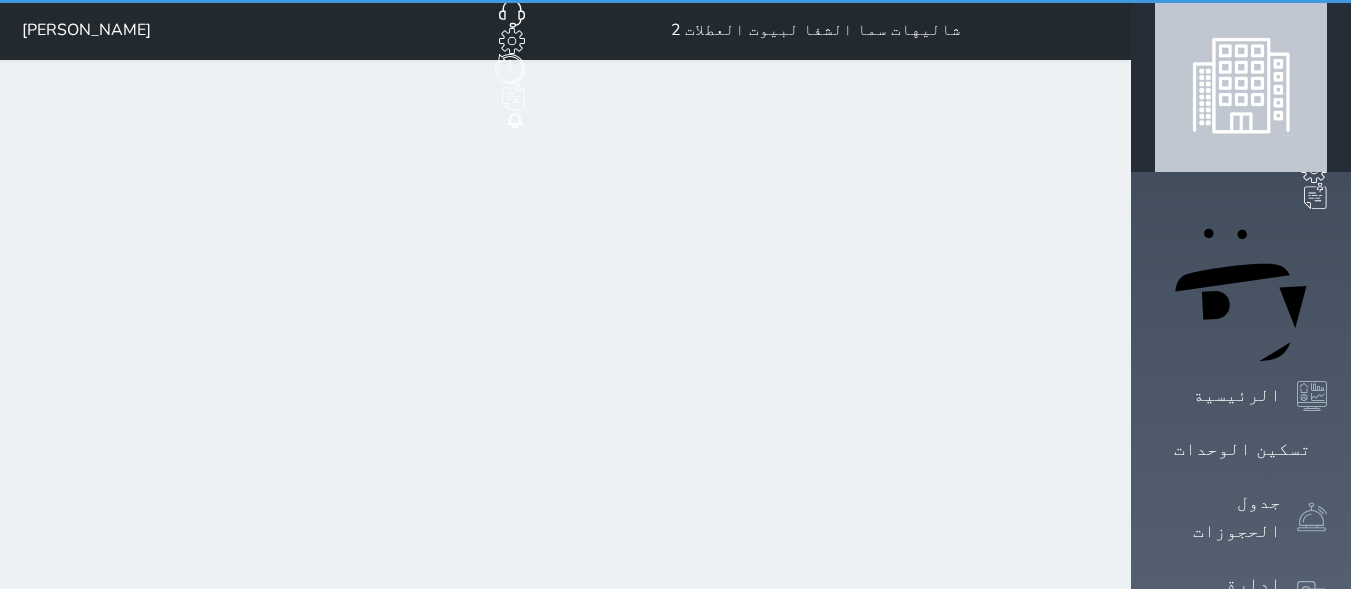 select on "1" 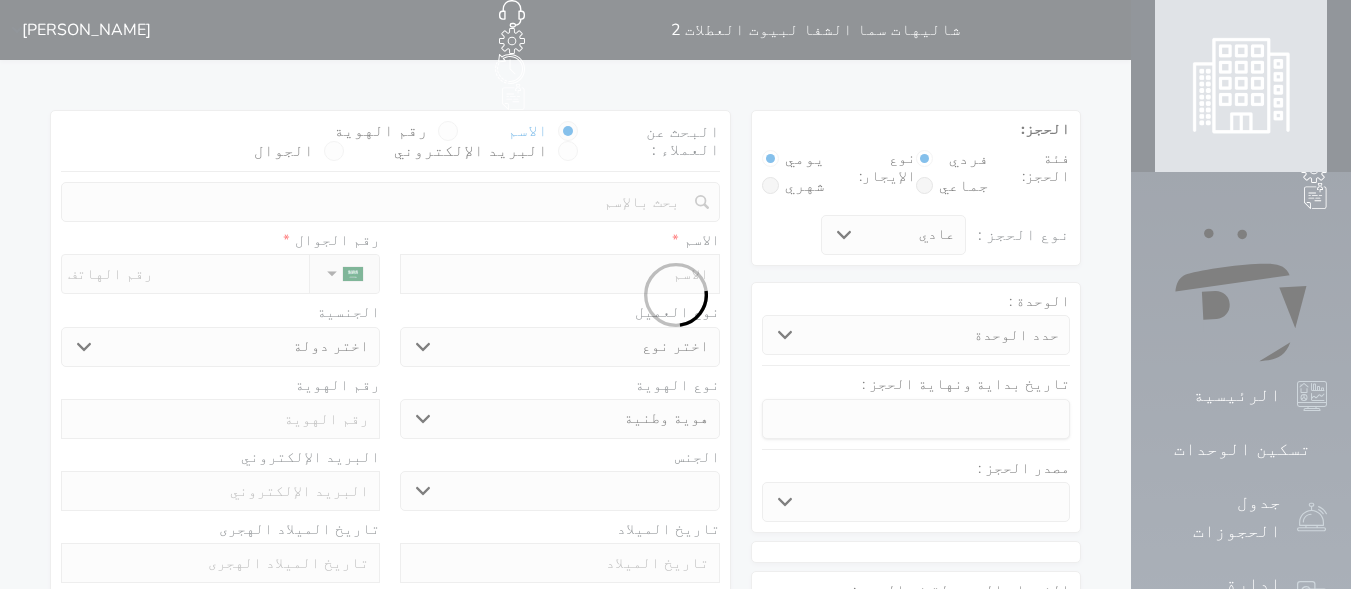 select 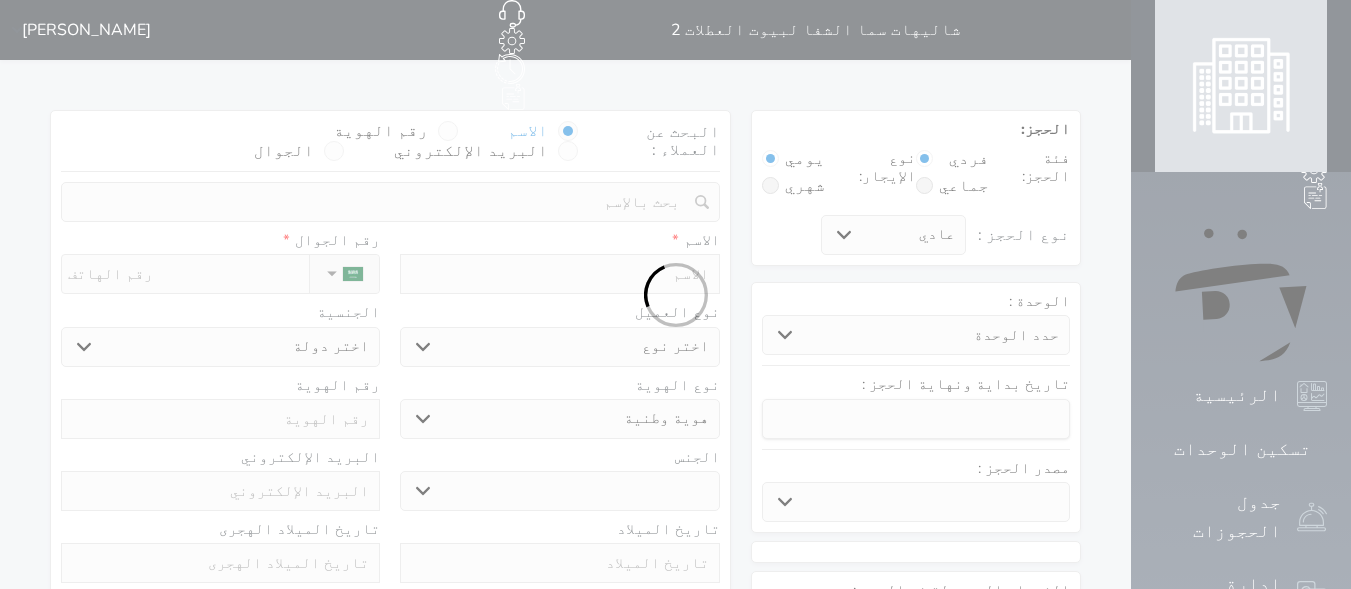 select 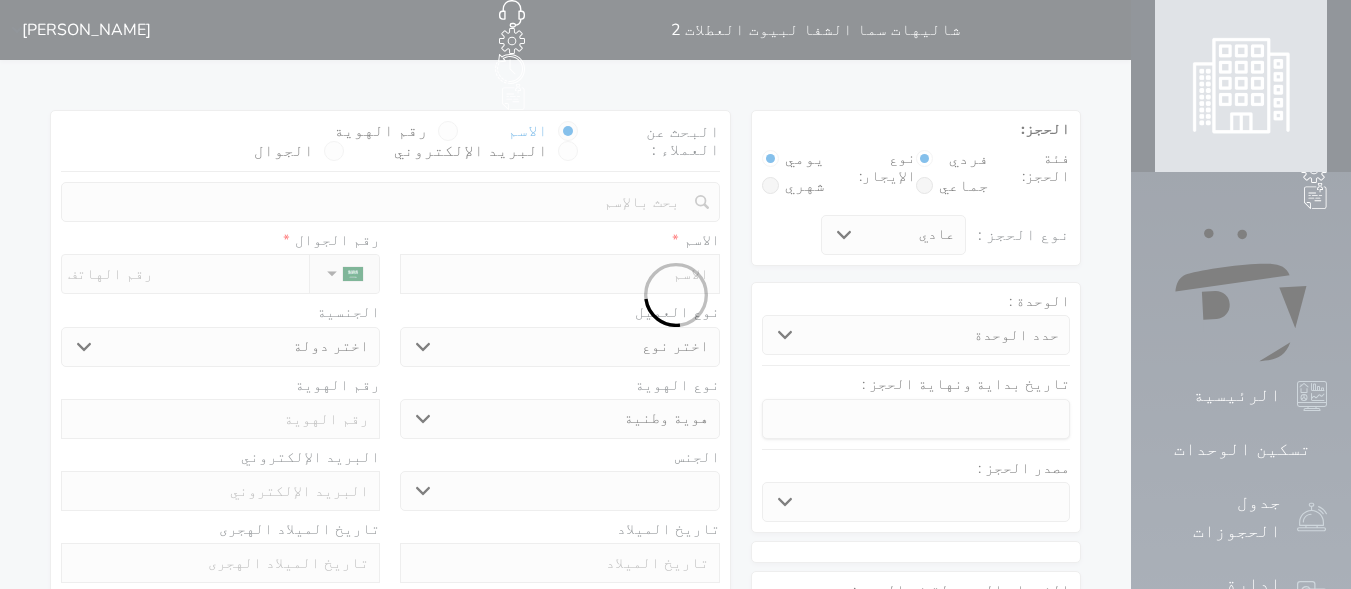 select 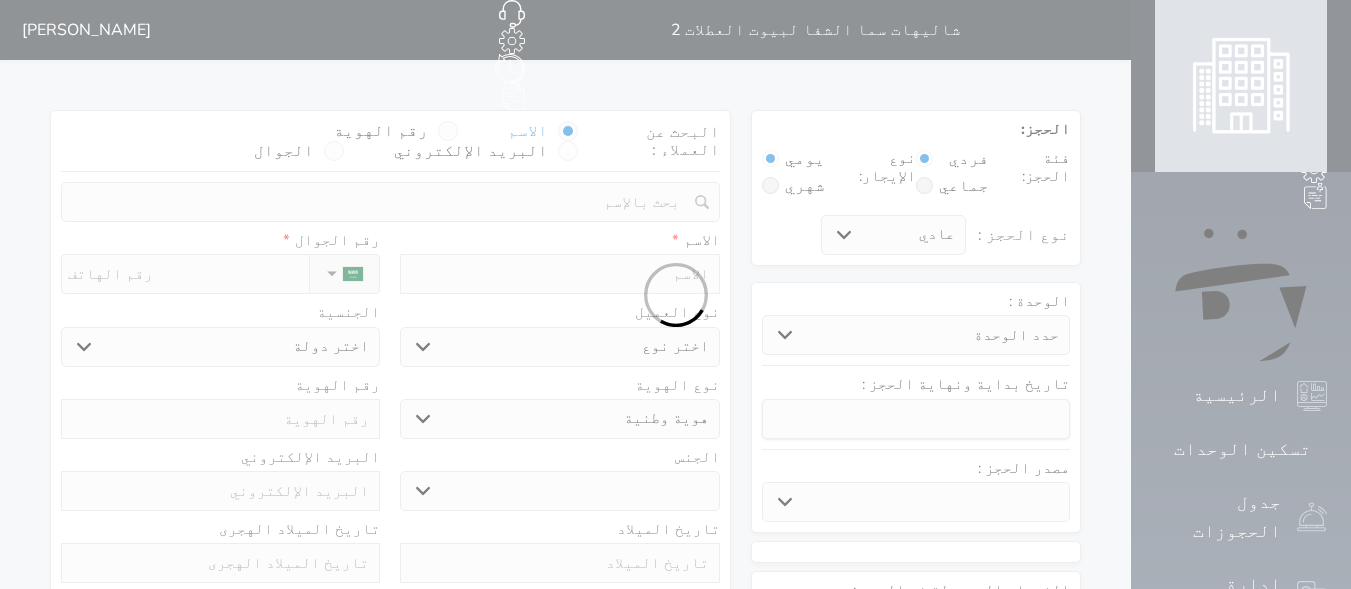 select 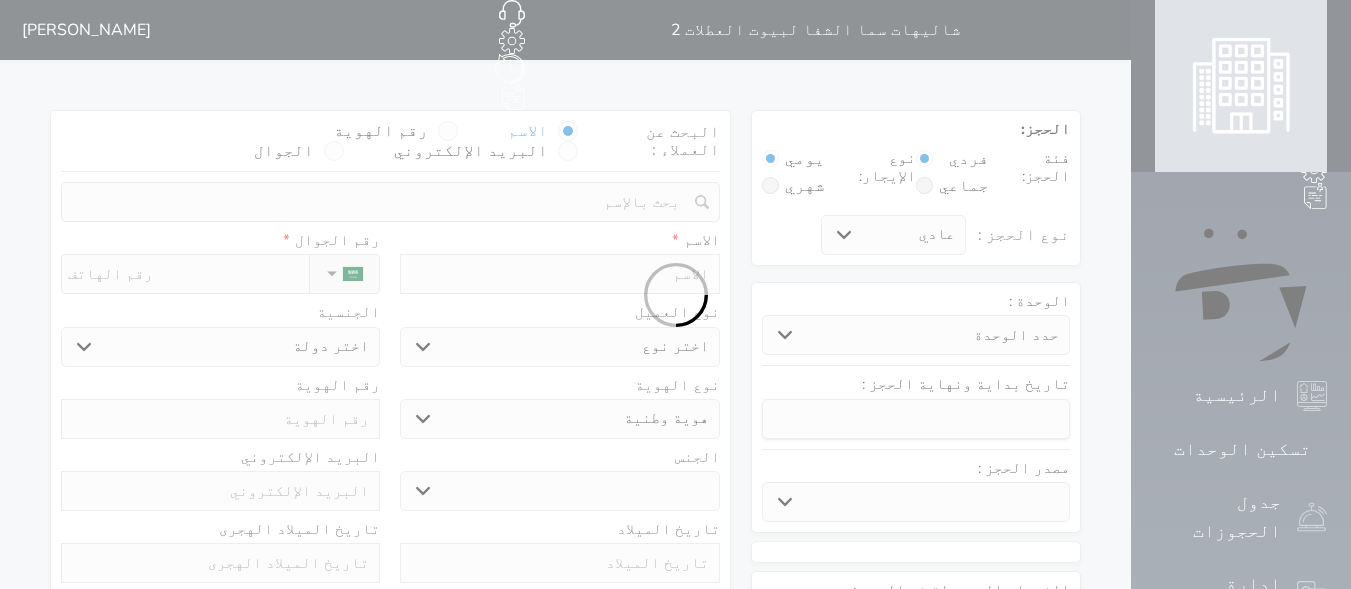 select 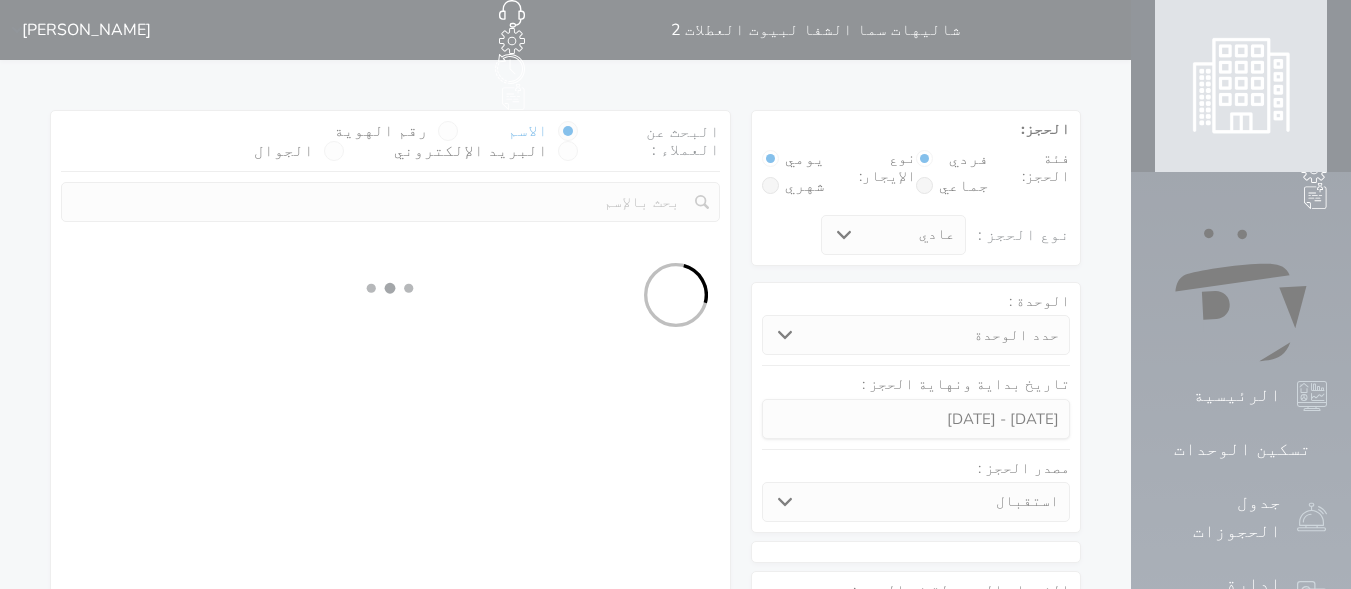 select 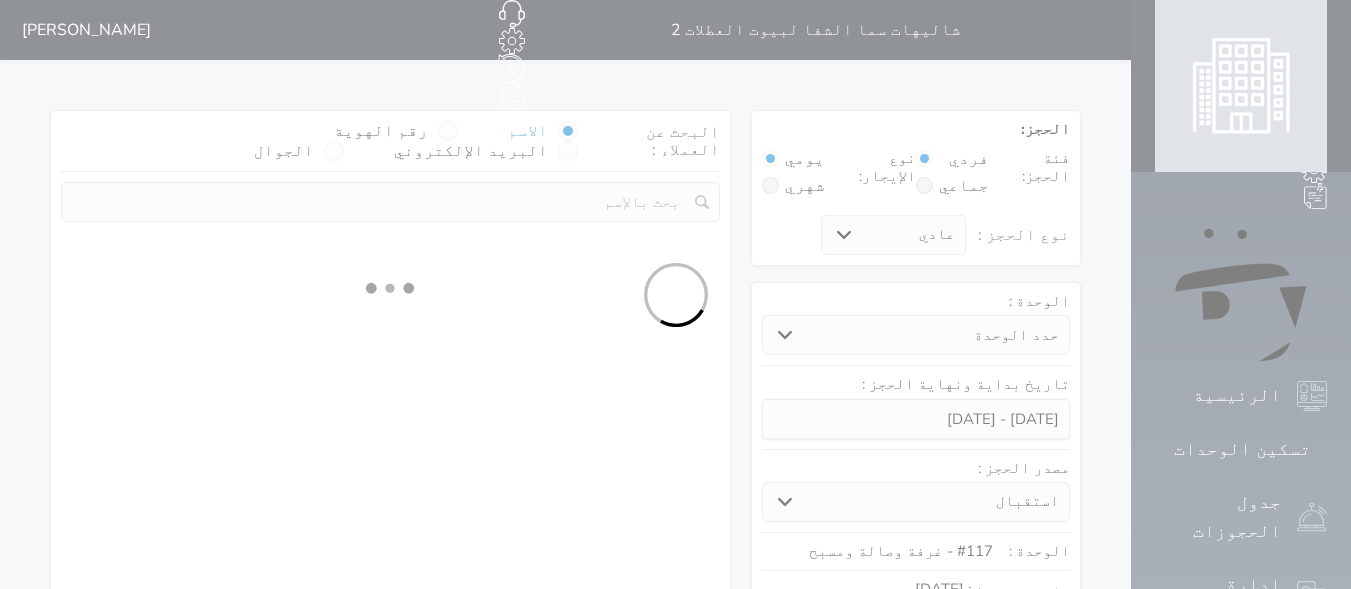 select on "1" 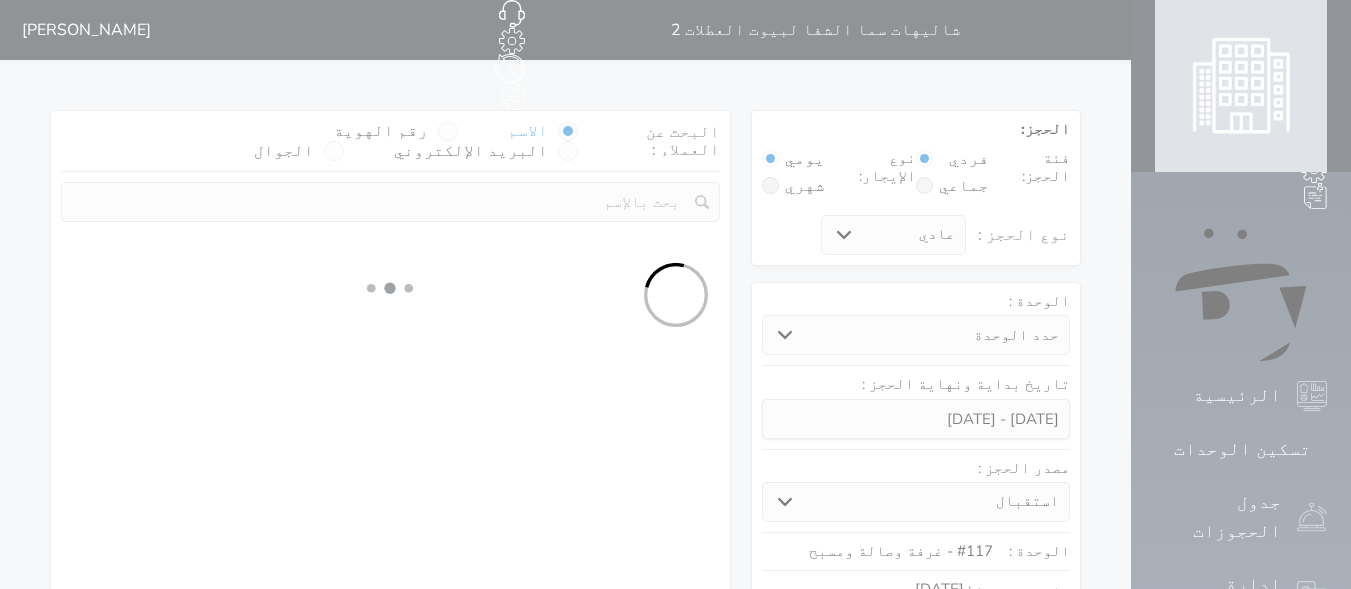 select on "113" 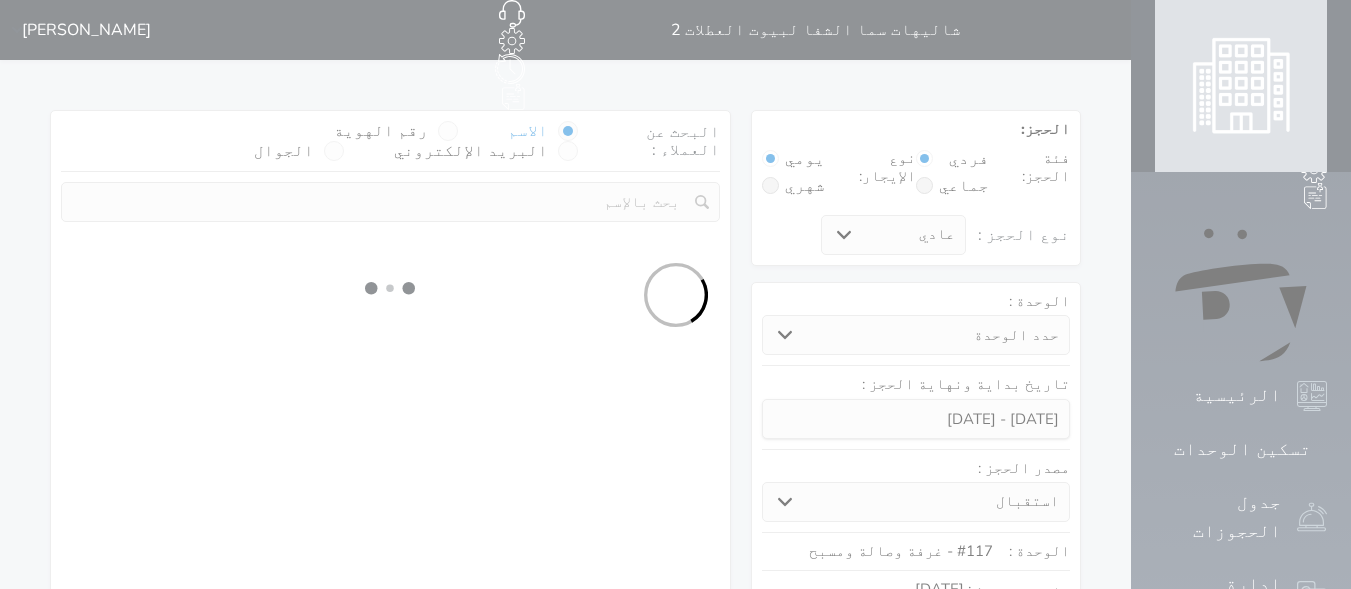 select on "1" 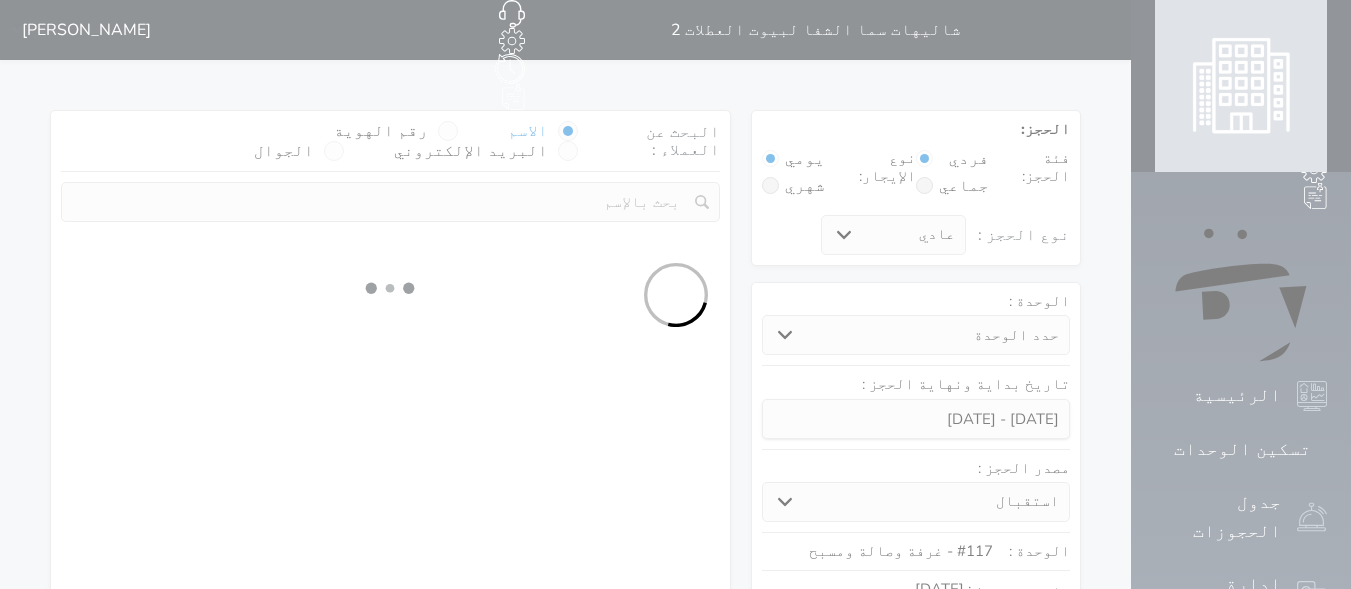 select 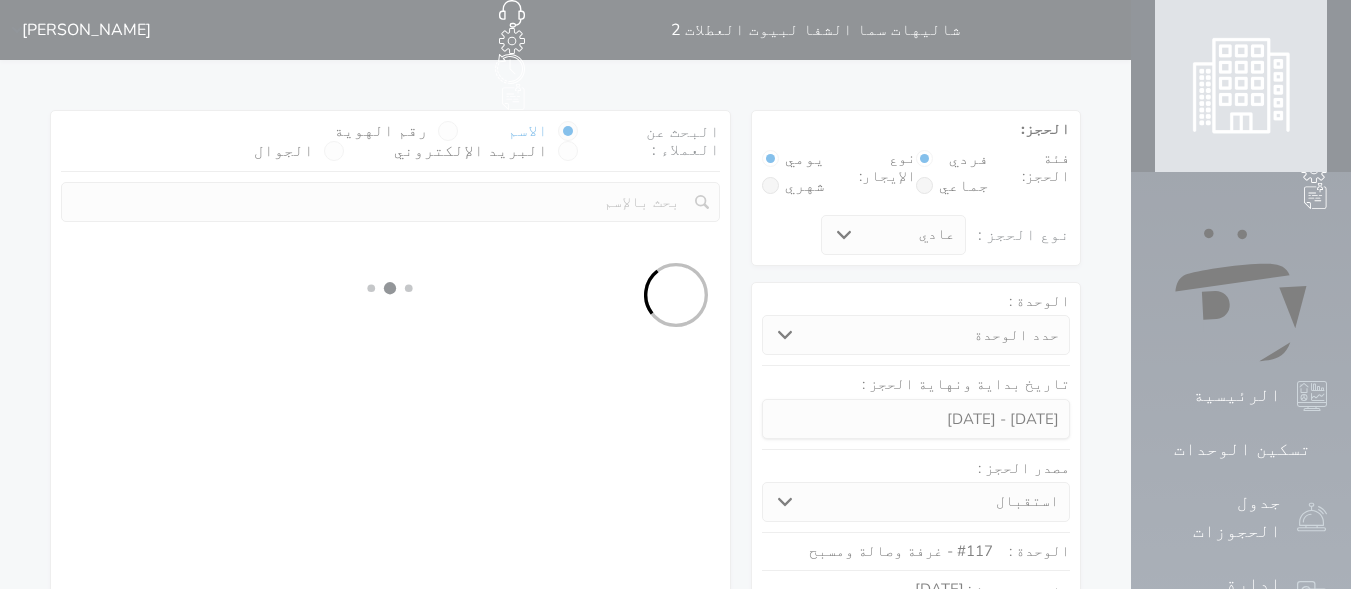 select on "7" 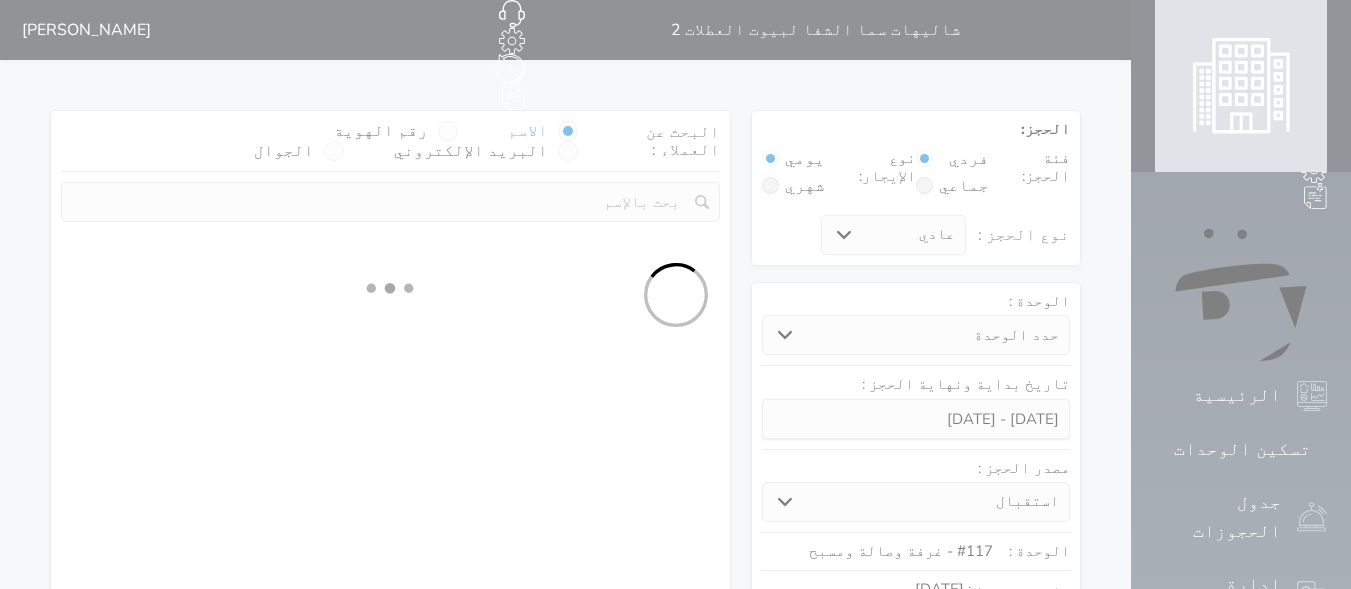 select 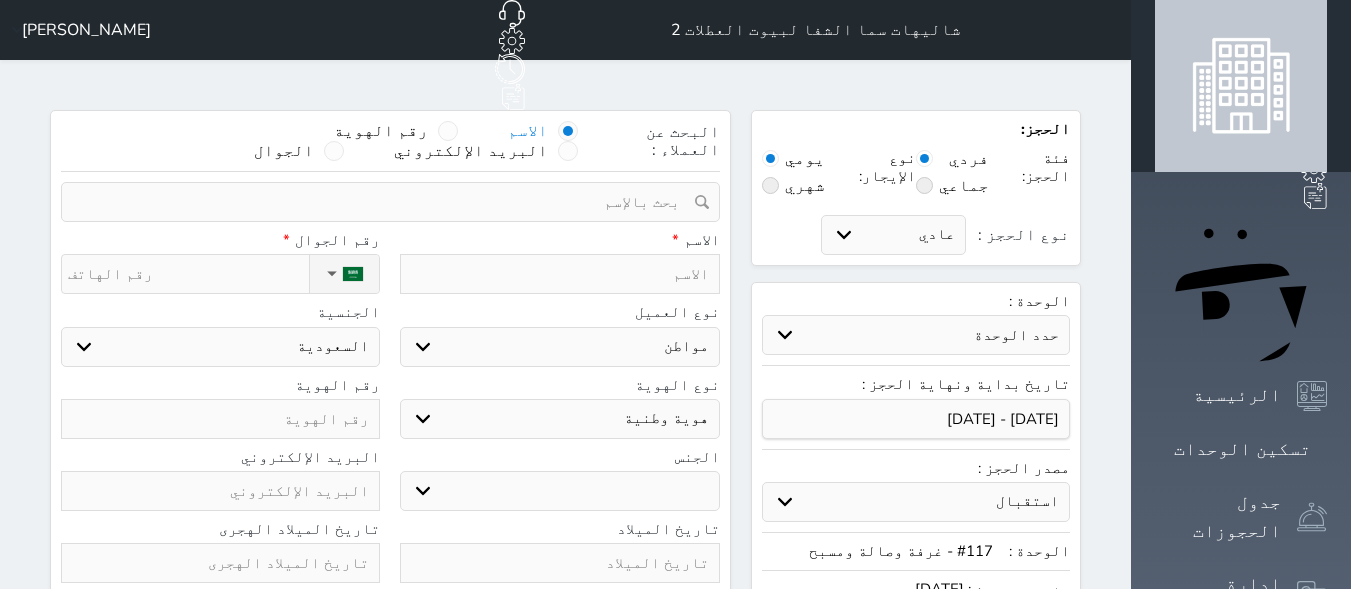select 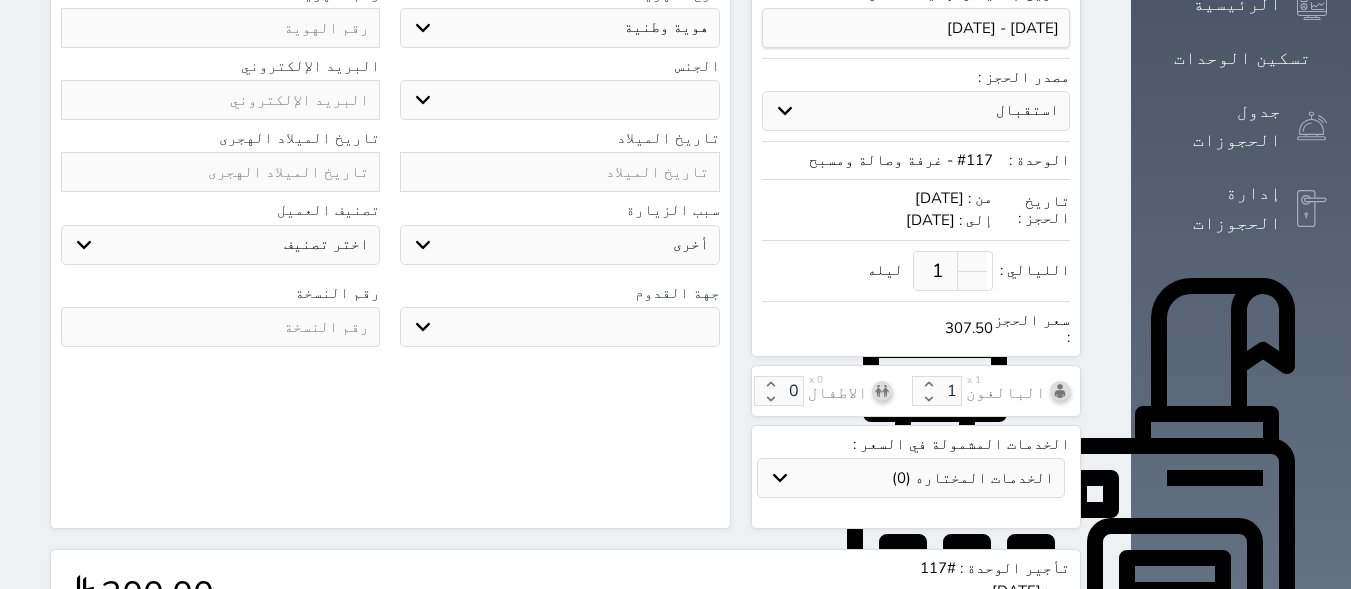 select 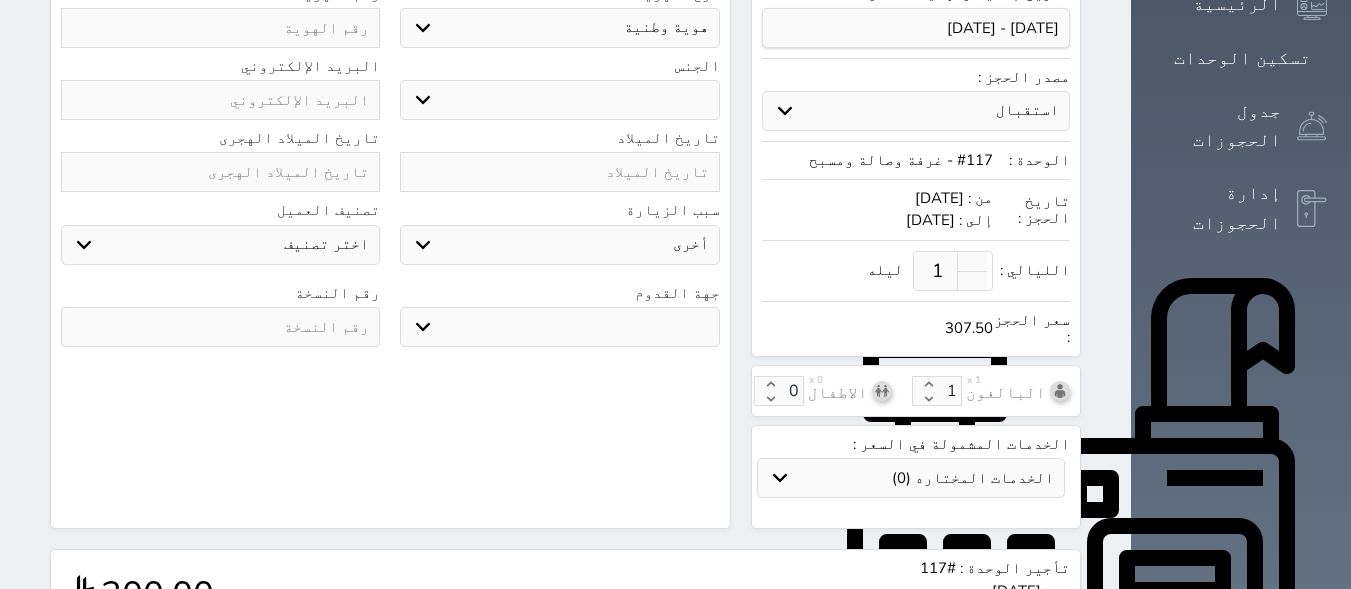 select 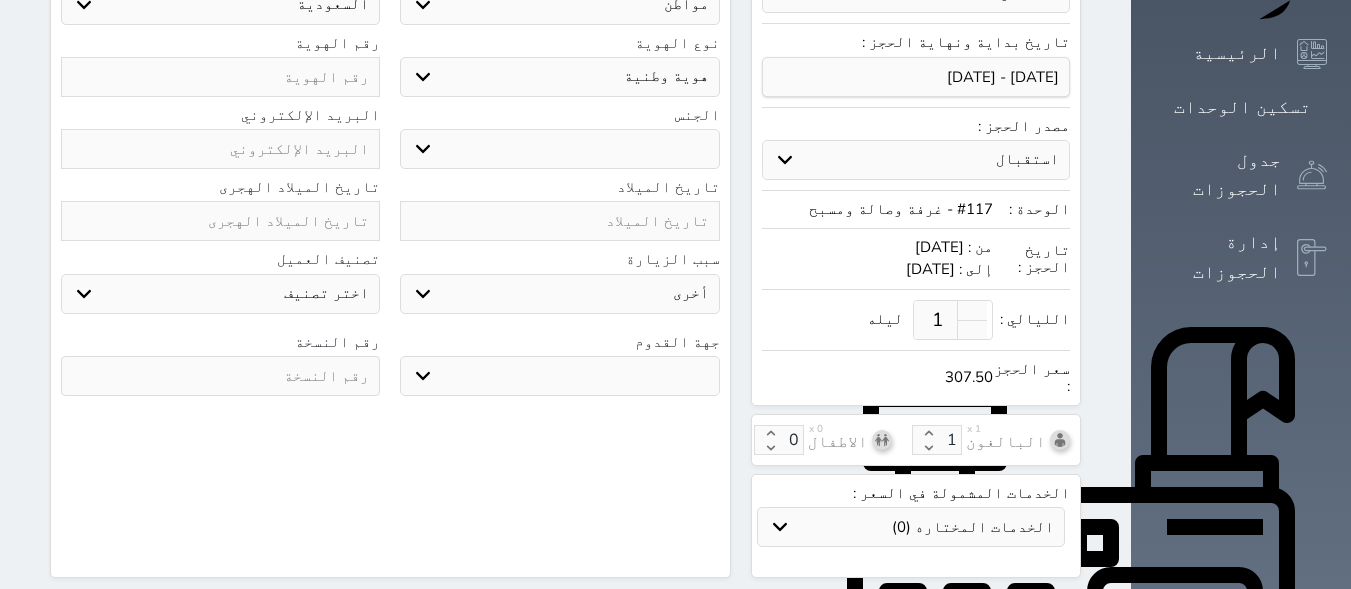 scroll, scrollTop: 340, scrollLeft: 0, axis: vertical 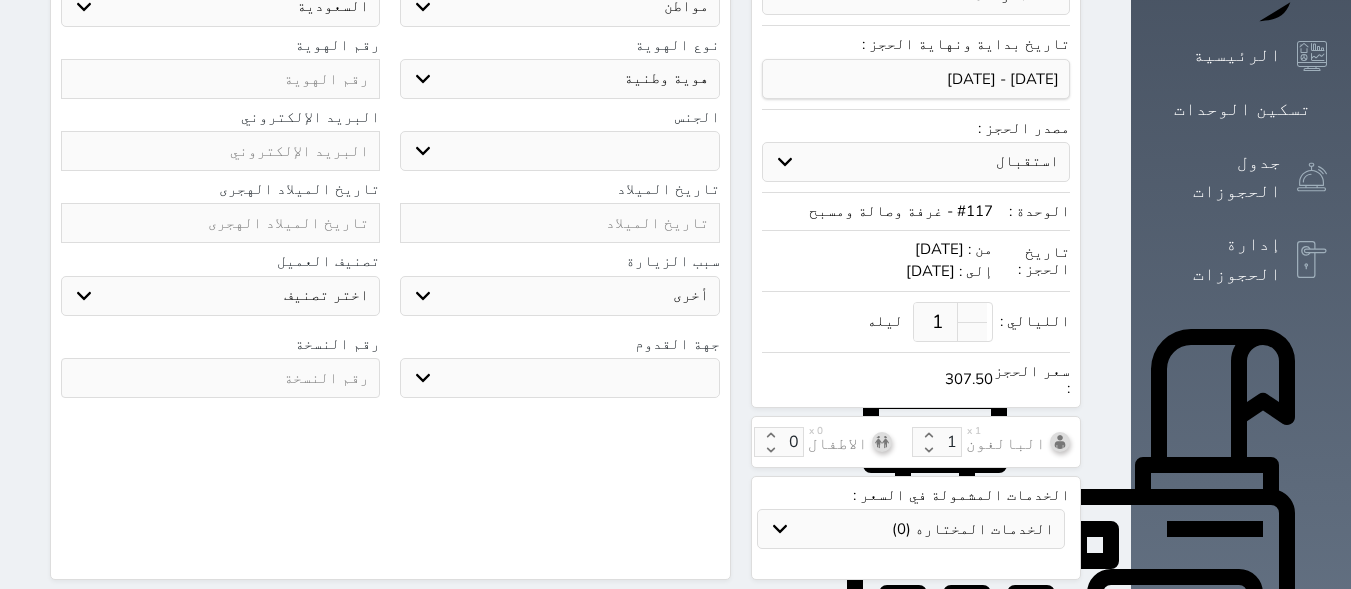 select 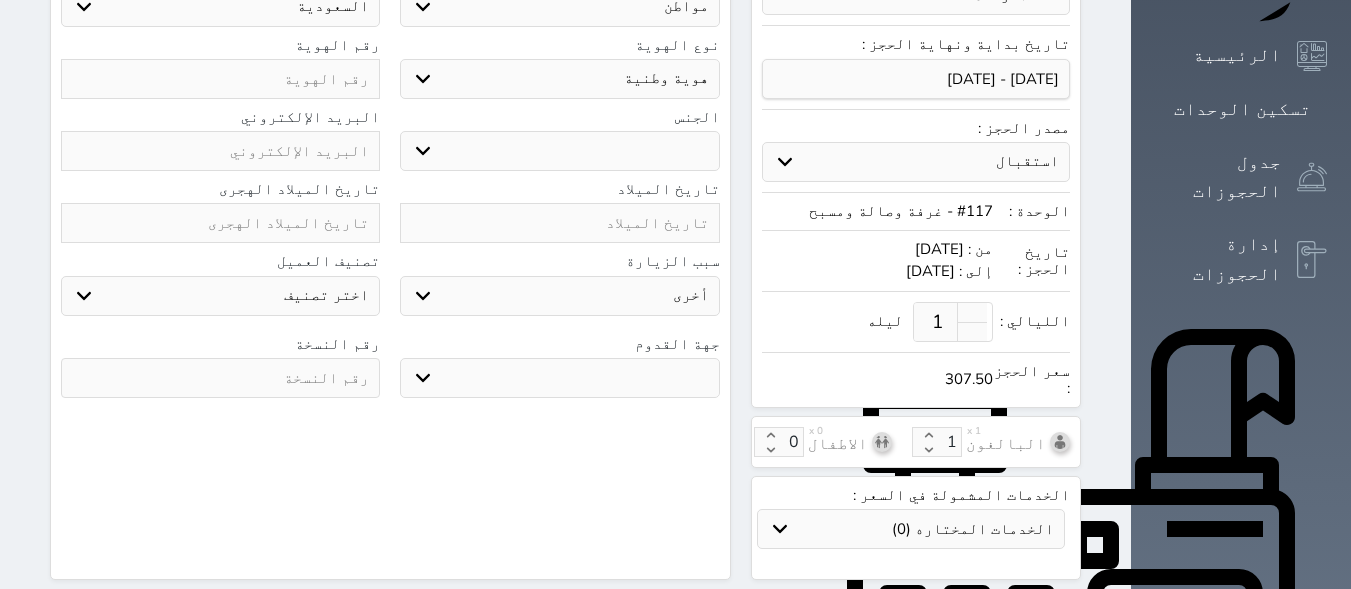 drag, startPoint x: 1338, startPoint y: 265, endPoint x: 1339, endPoint y: 311, distance: 46.010868 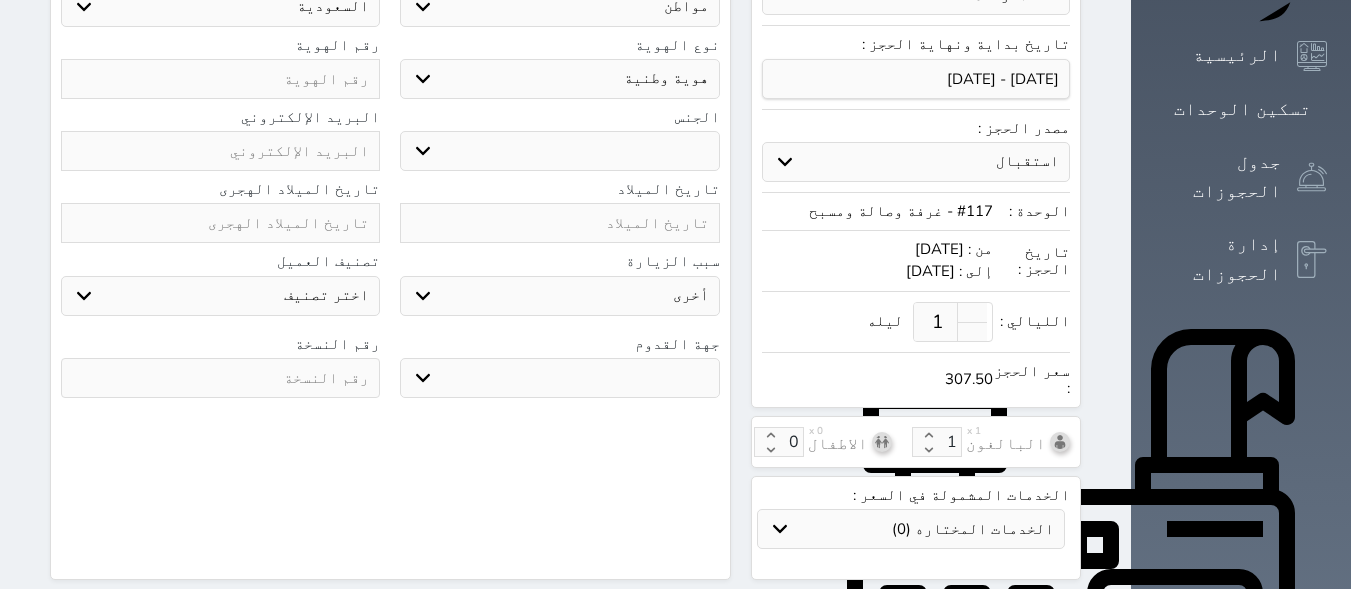 click on "حجز جماعي جديد   حجز جديد             الرئيسية     تسكين الوحدات     جدول الحجوزات     إدارة الحجوزات     POS     الإدارة المالية     العملاء     تقييمات العملاء     الوحدات     الخدمات     التقارير     الإعدادات     الدعم الفني" at bounding box center (1241, 484) 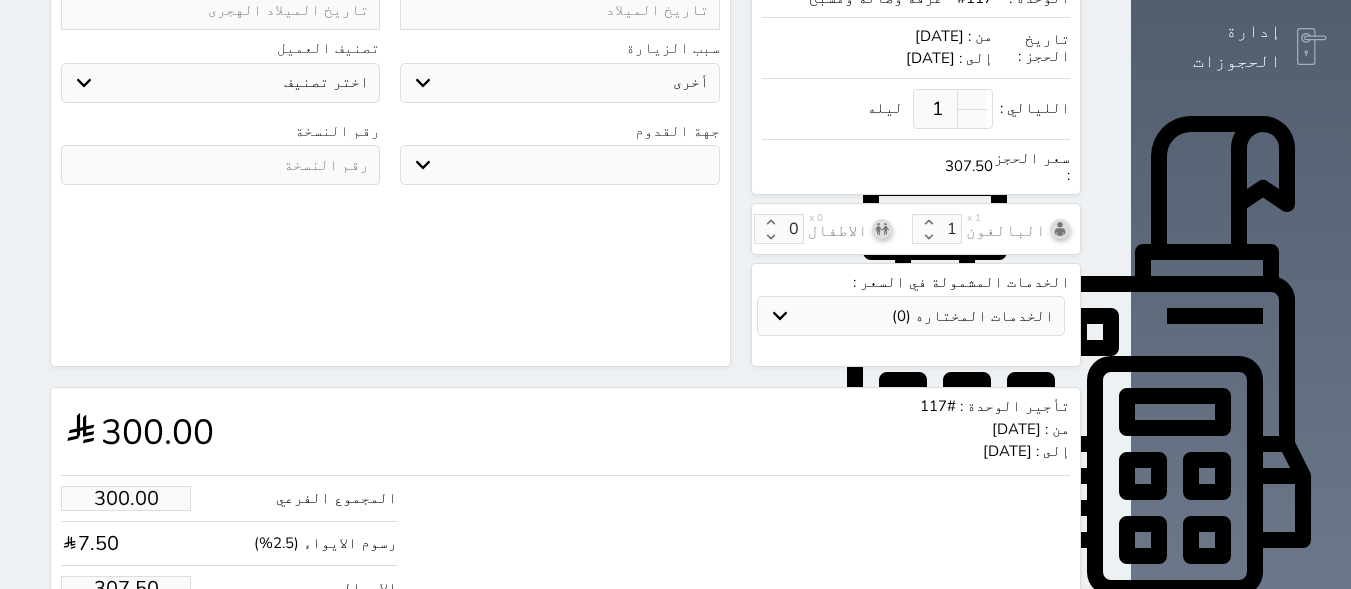 scroll, scrollTop: 600, scrollLeft: 0, axis: vertical 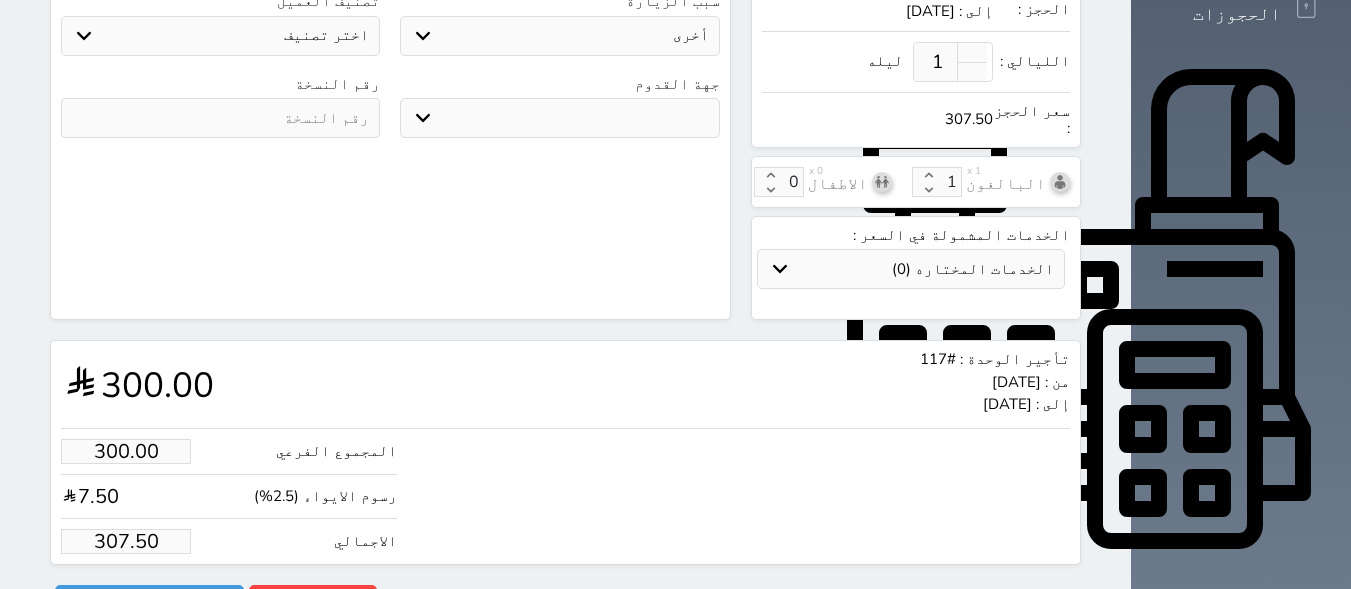 drag, startPoint x: 122, startPoint y: 482, endPoint x: 0, endPoint y: 480, distance: 122.016396 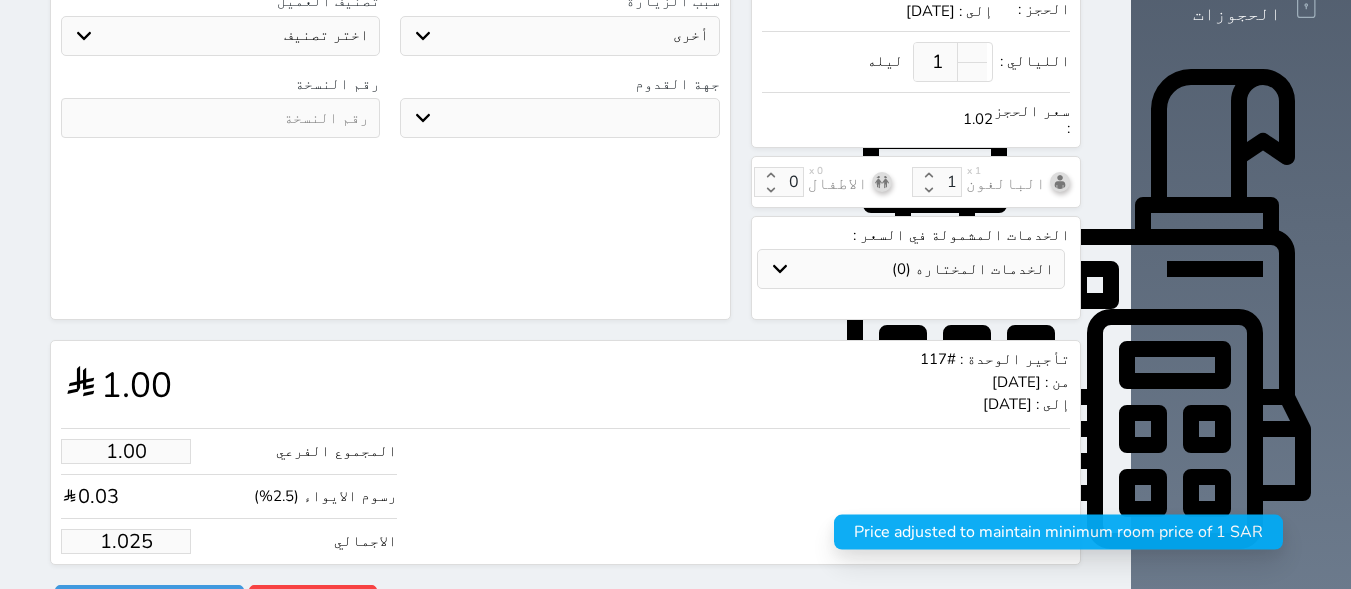 type on "1.02" 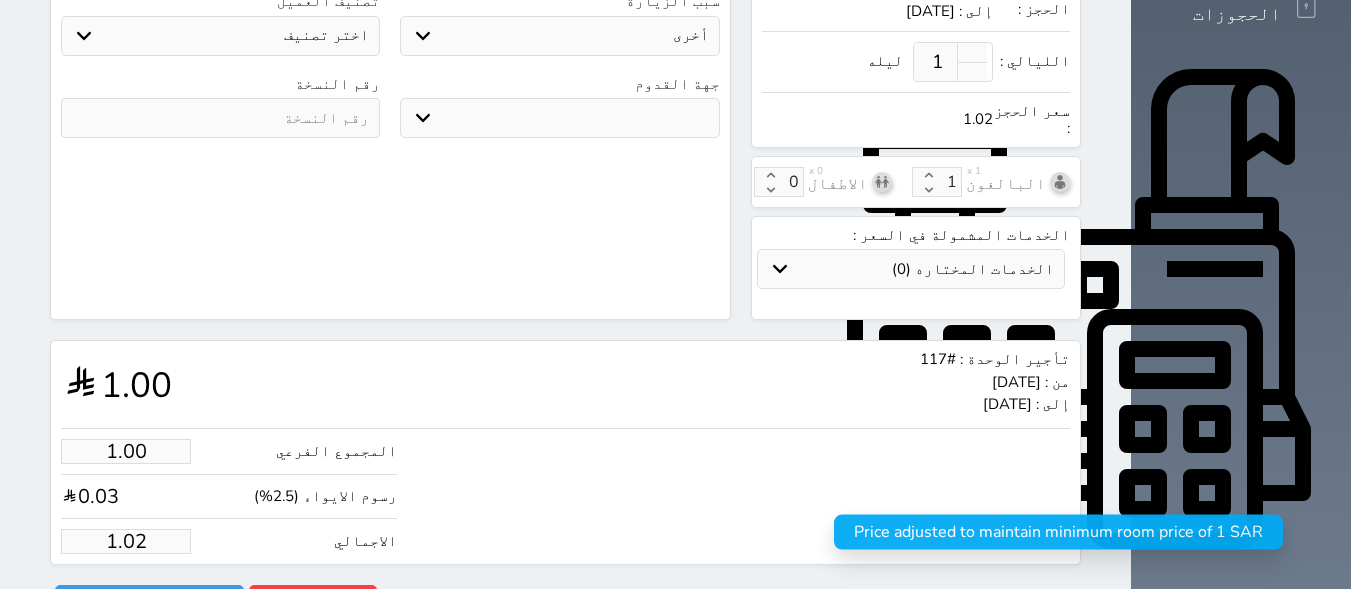 select 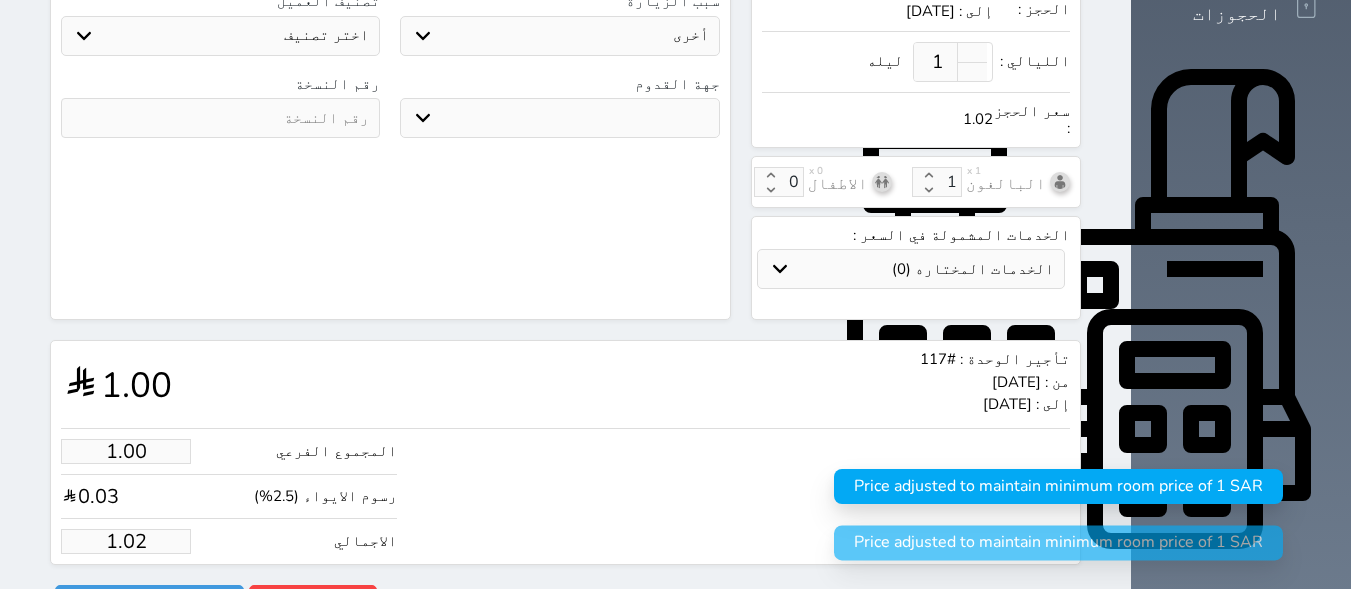 type on "1.0" 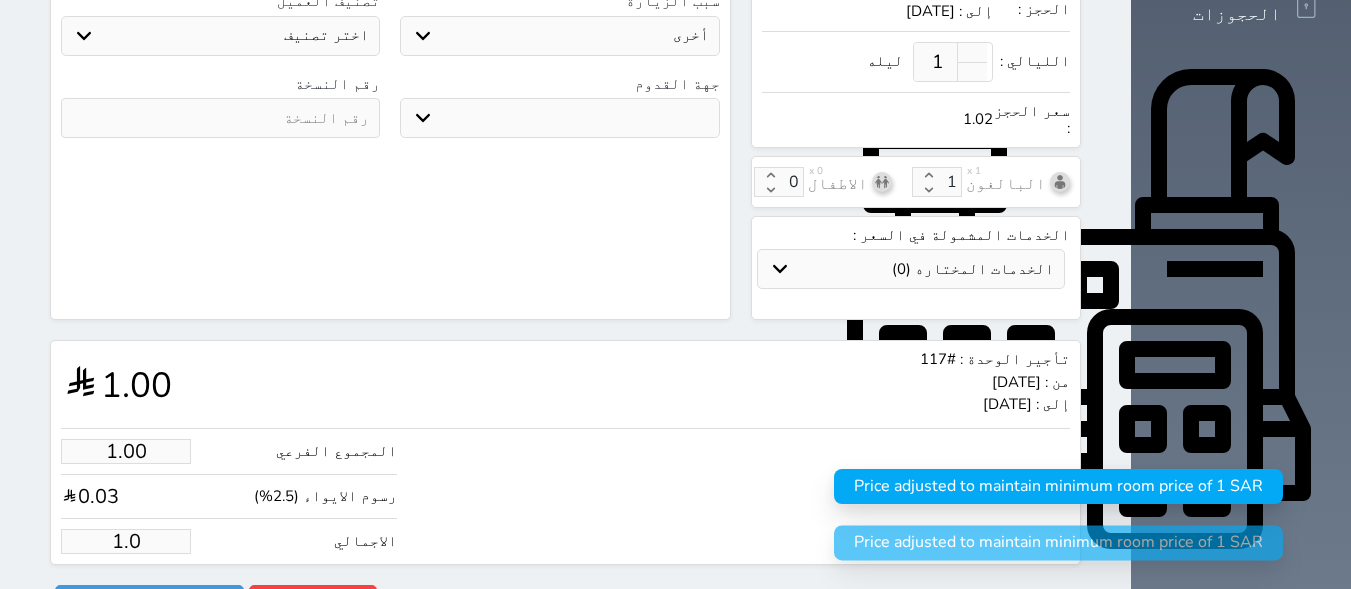 select 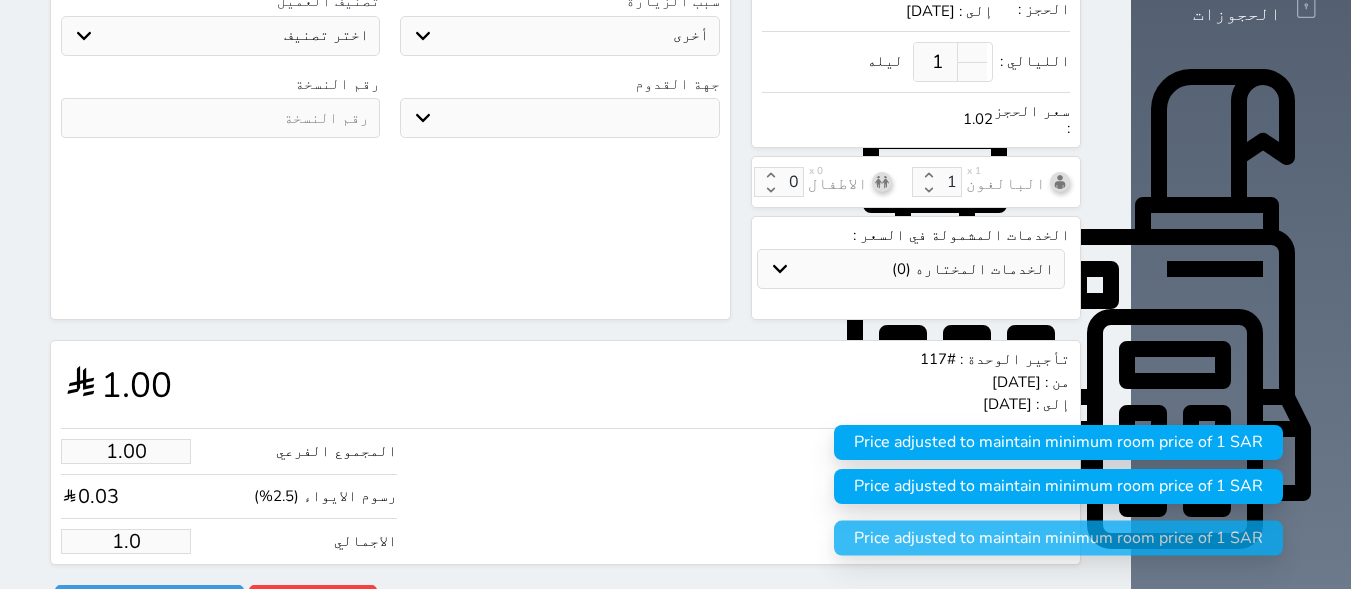 type on "1." 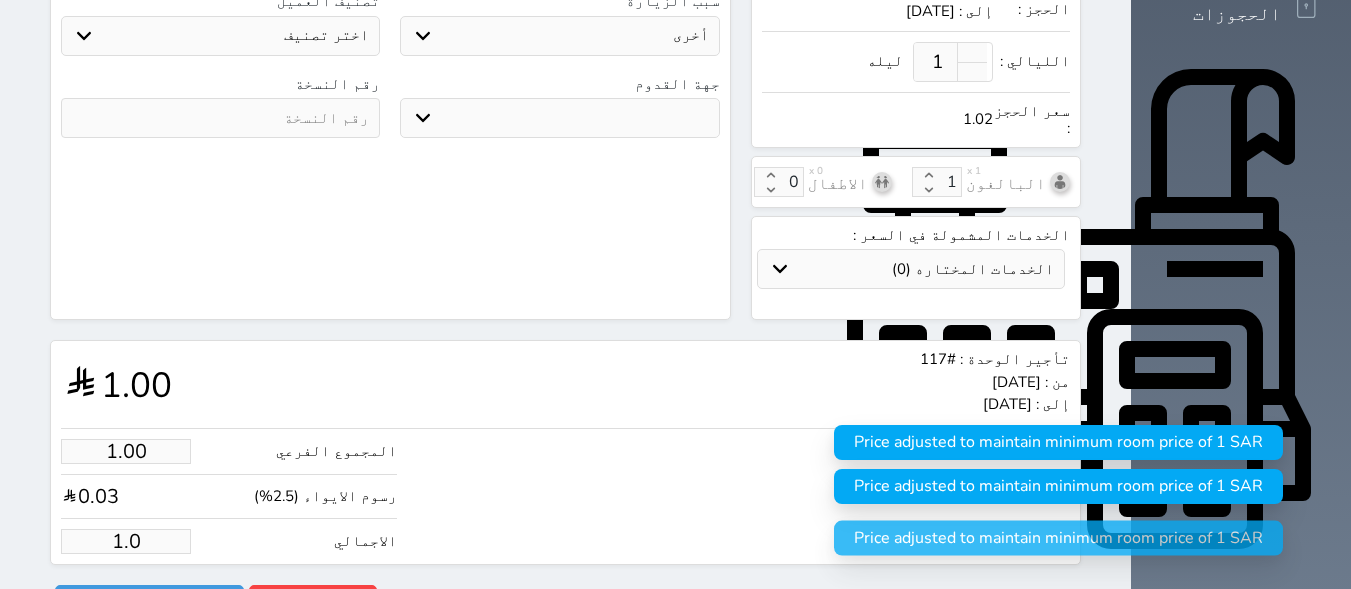 select 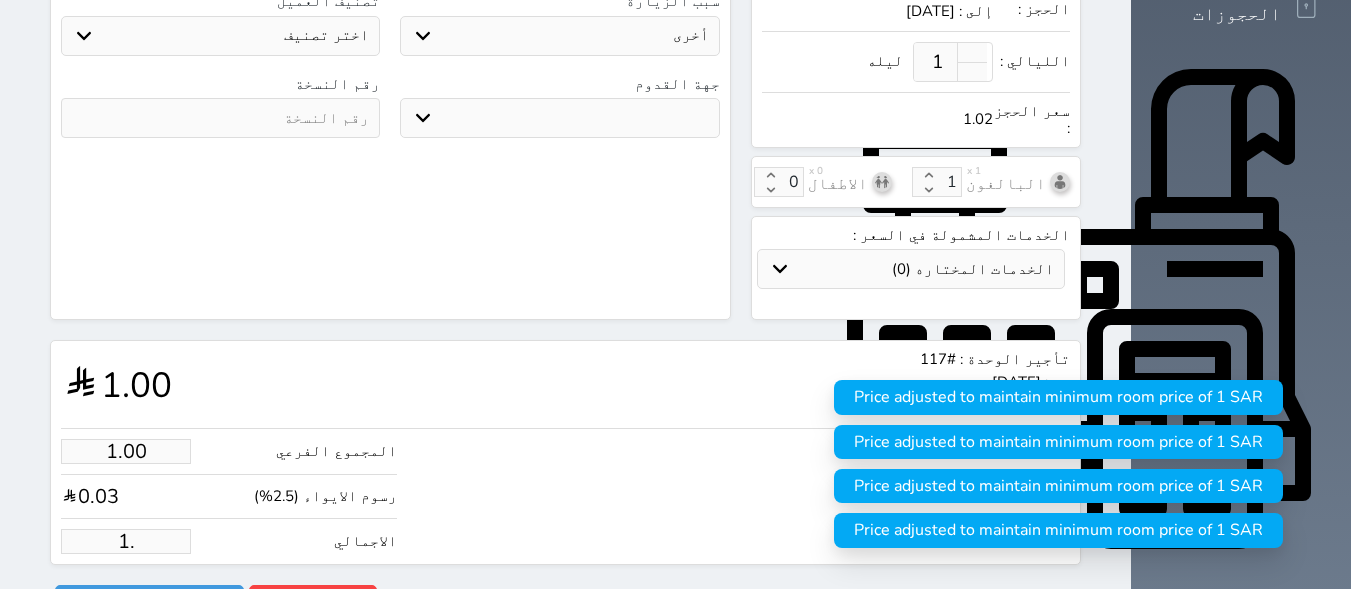 type on "1" 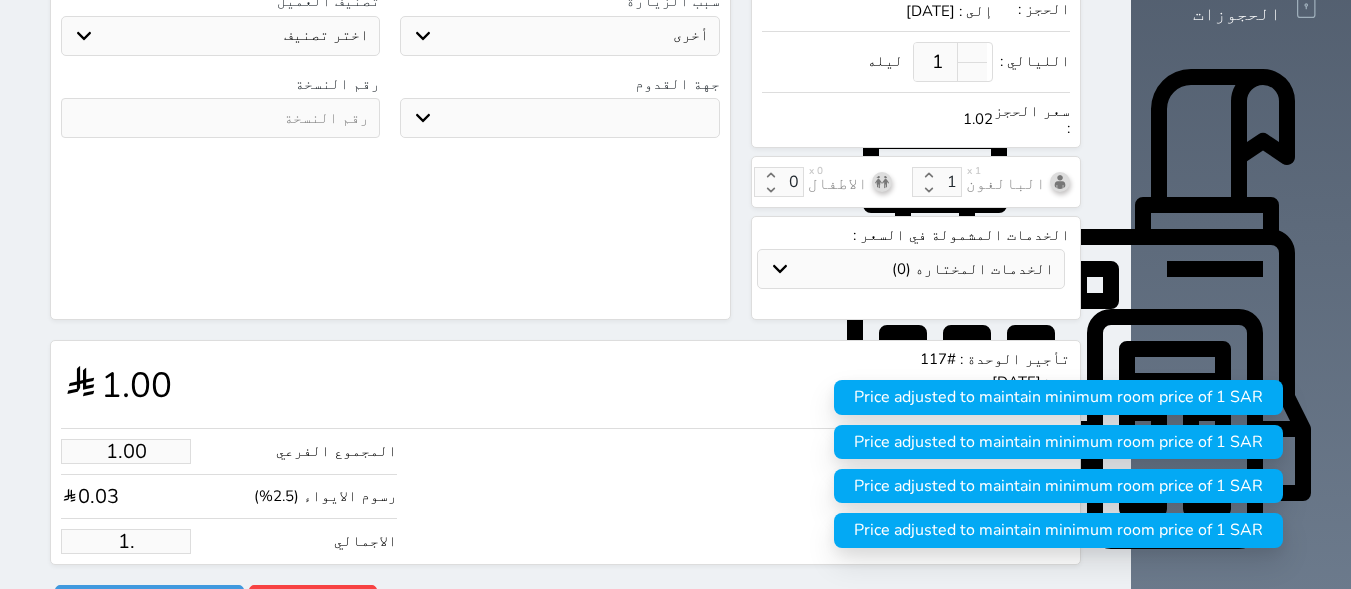 select 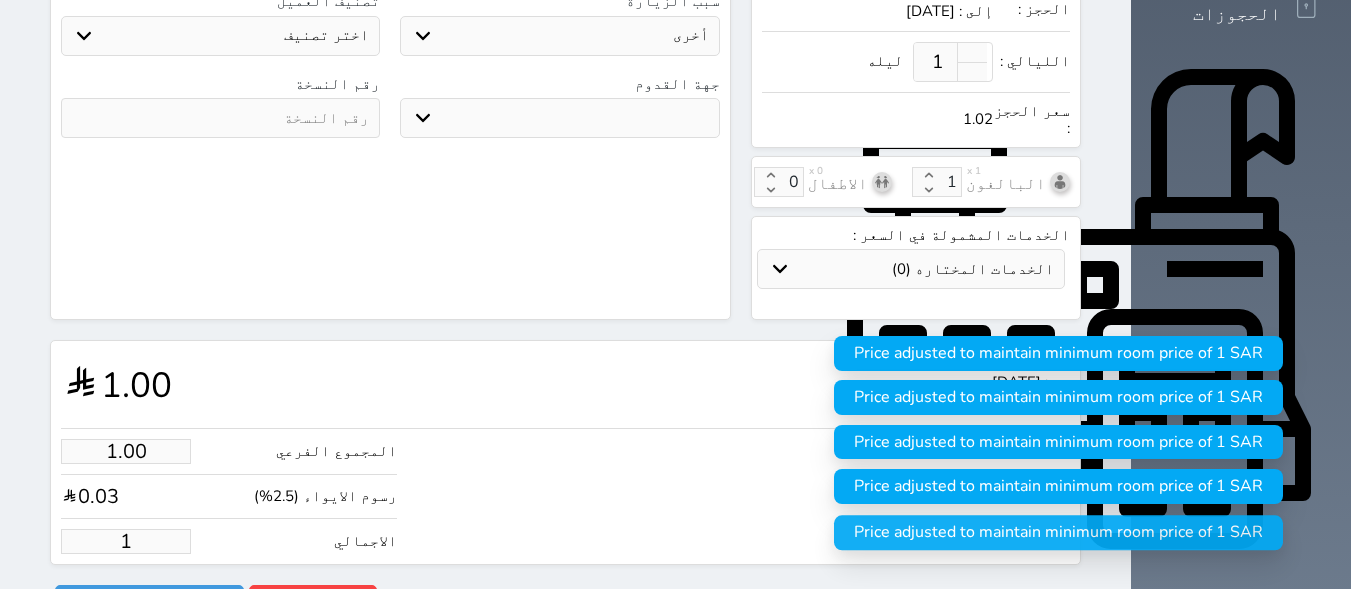 type 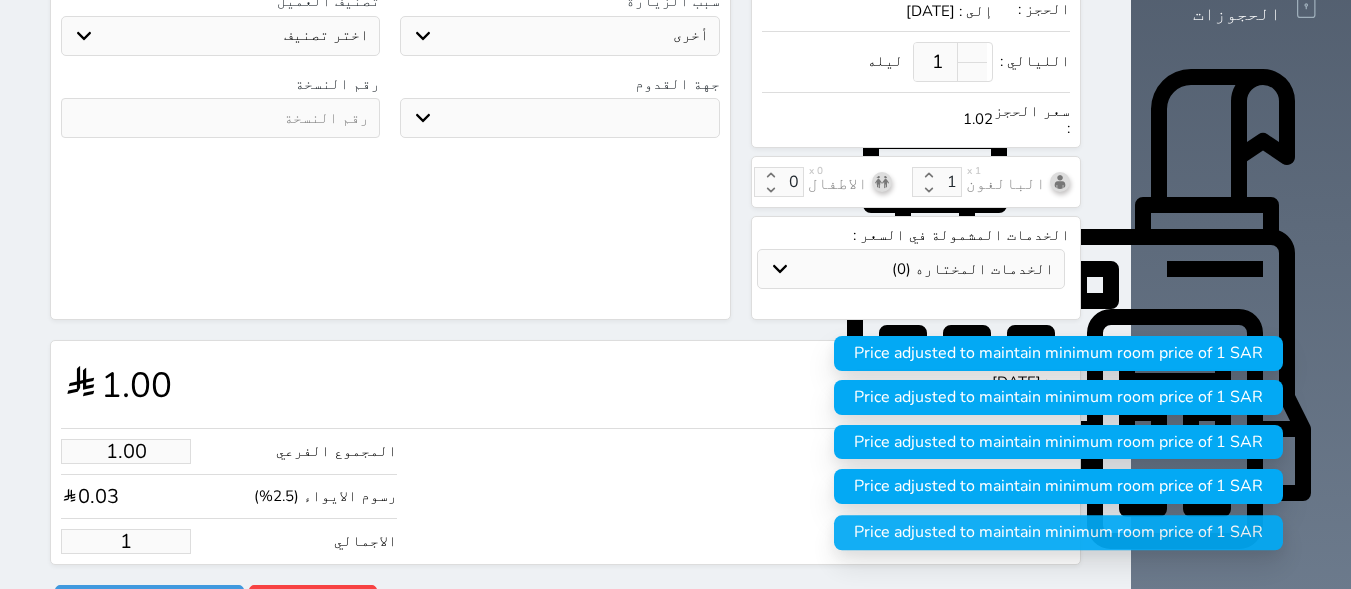 select 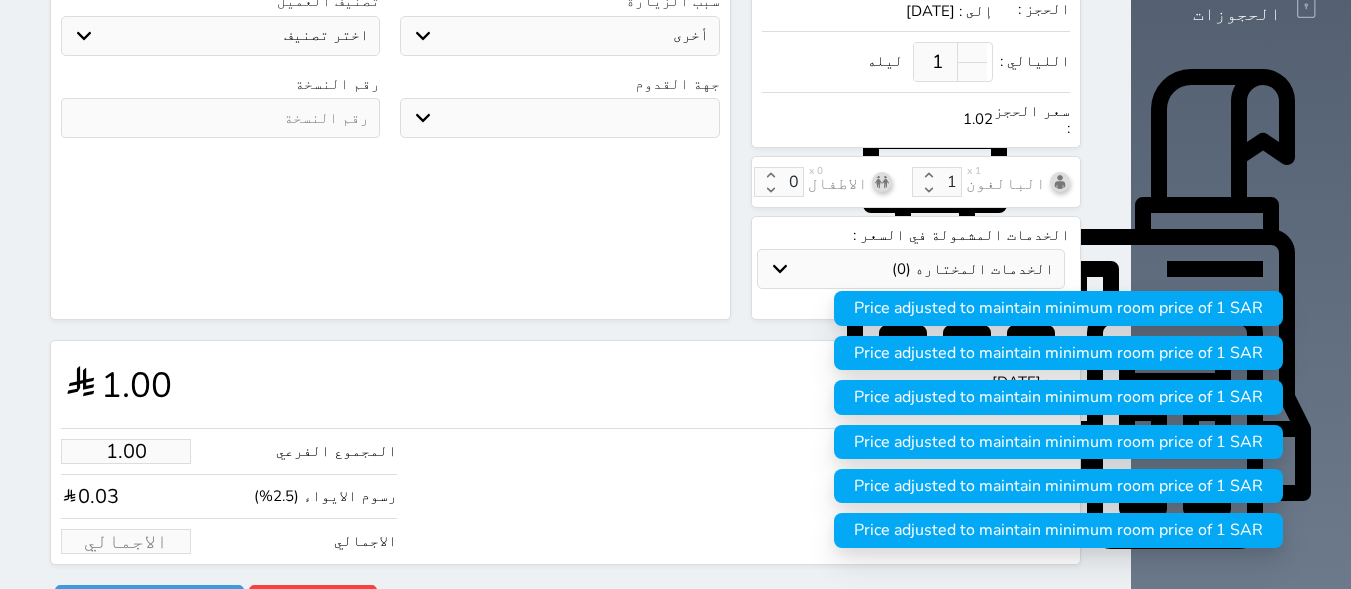 type on "7.80" 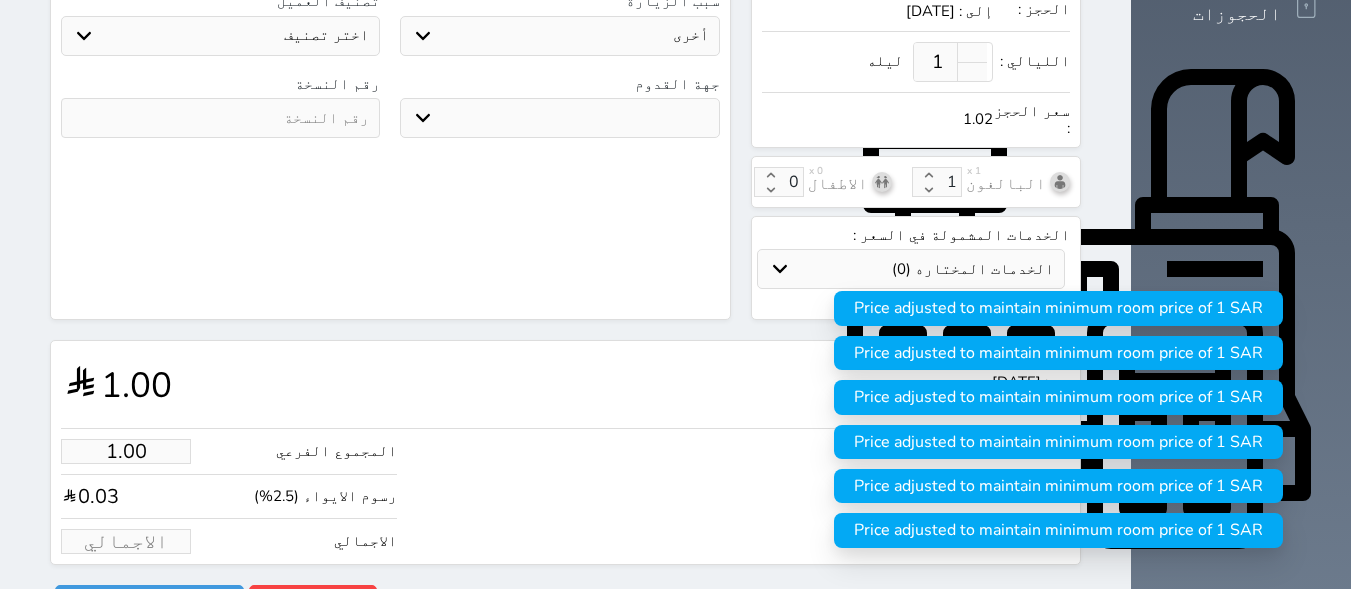 type on "8" 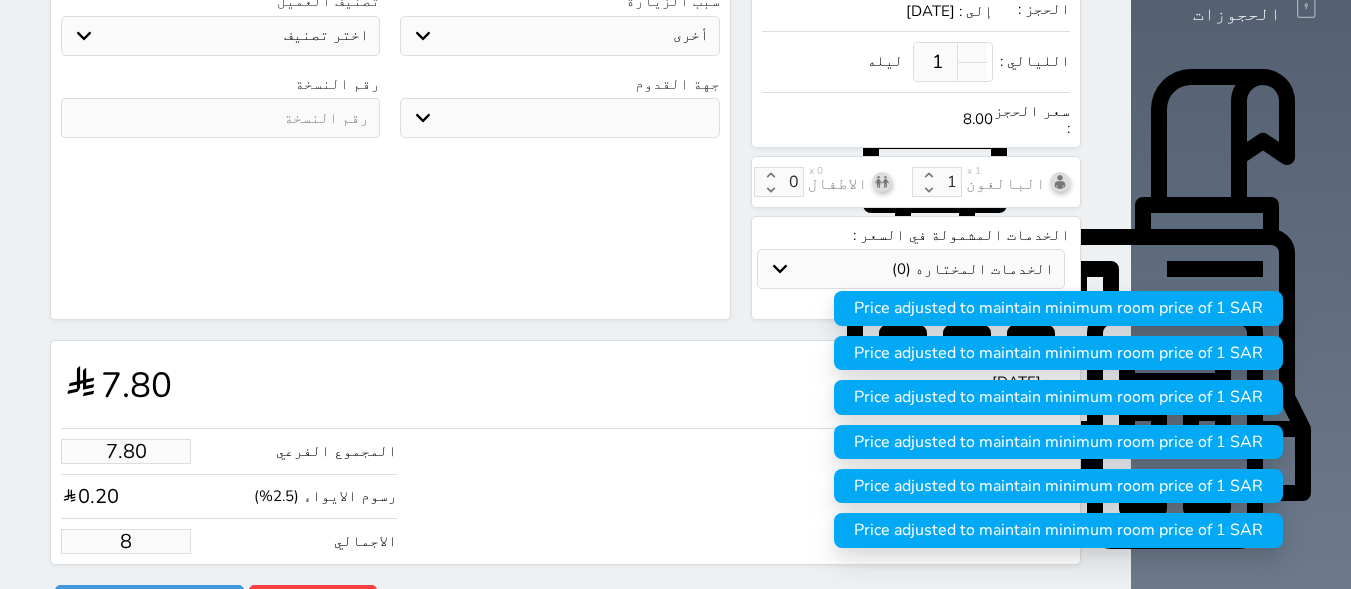 type on "78.05" 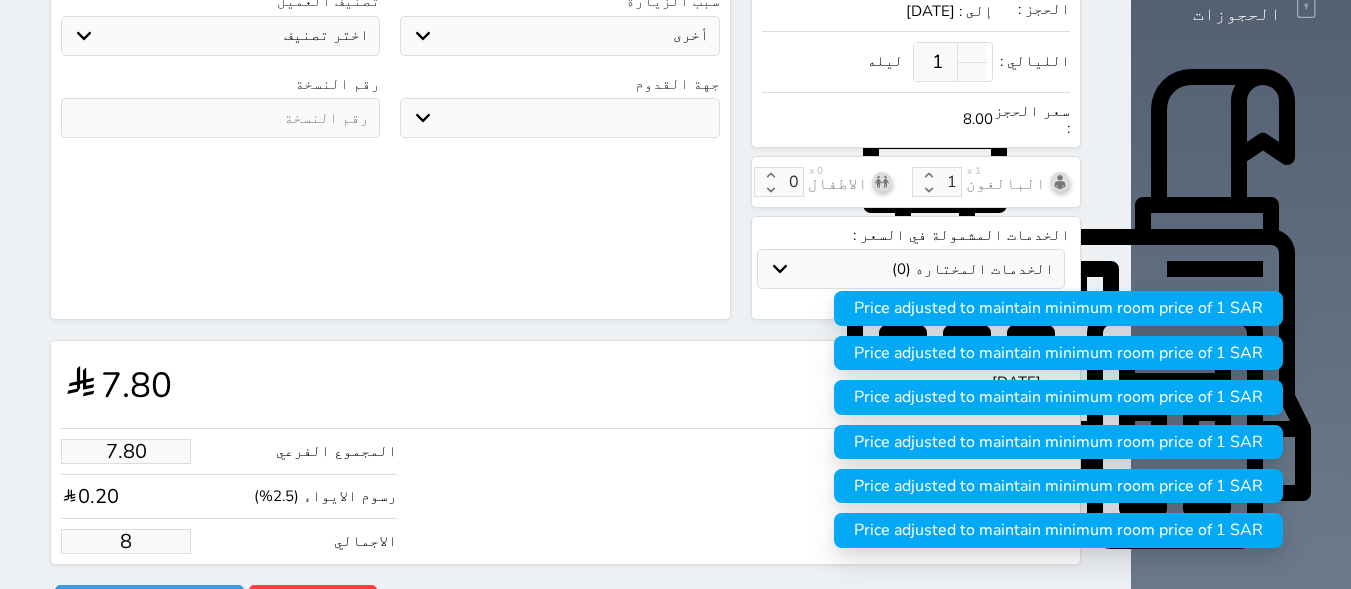 type on "80" 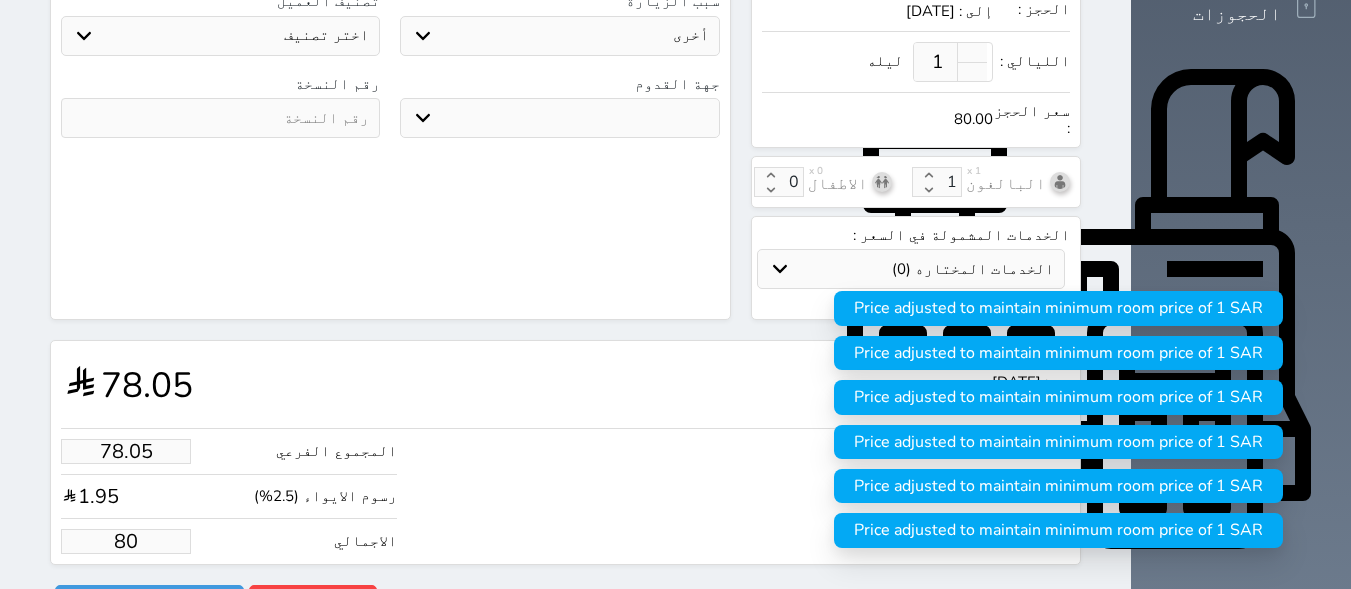 type on "780.49" 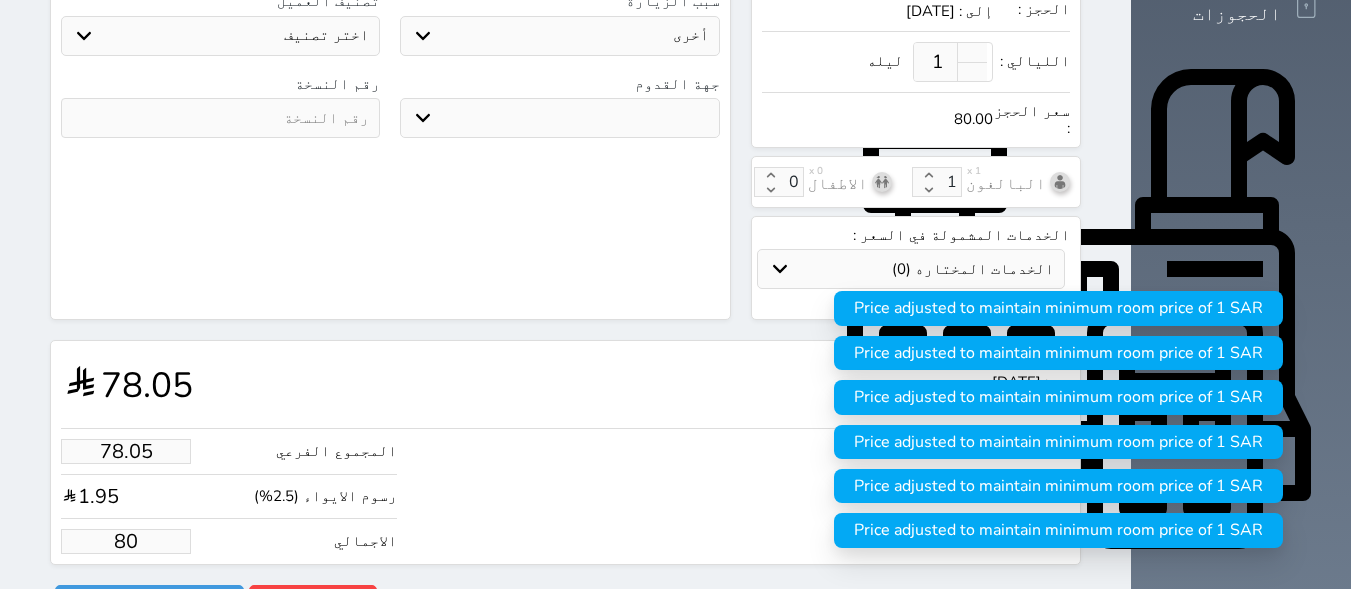 type on "800" 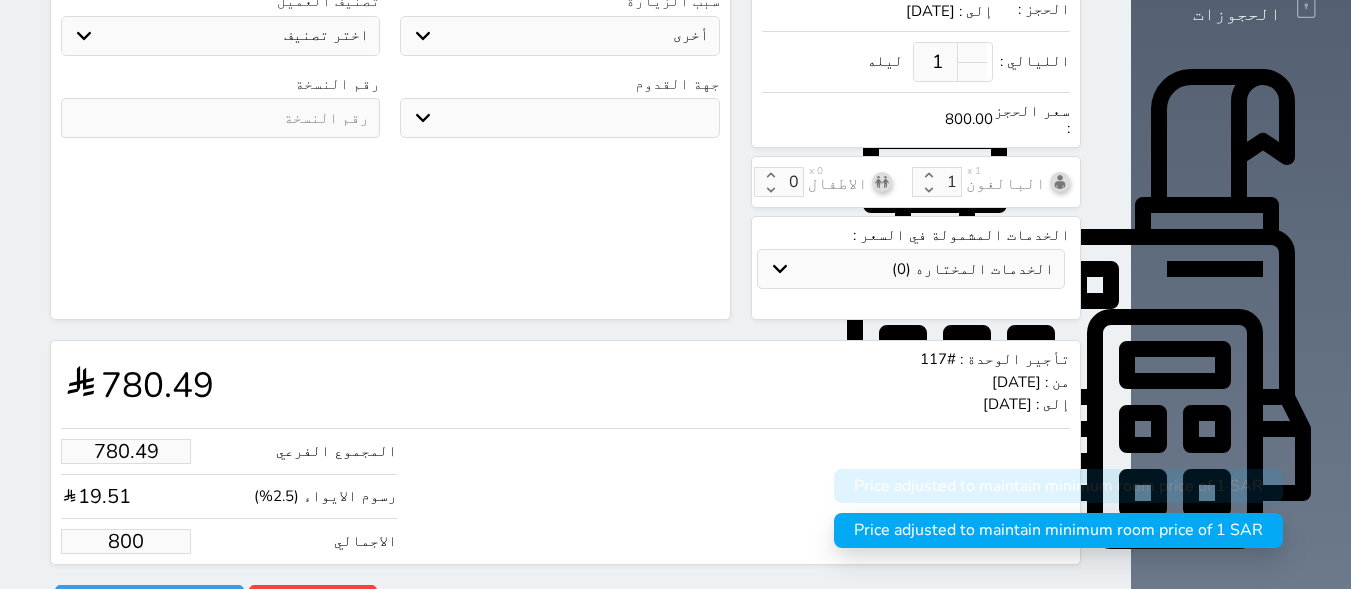 type on "800.00" 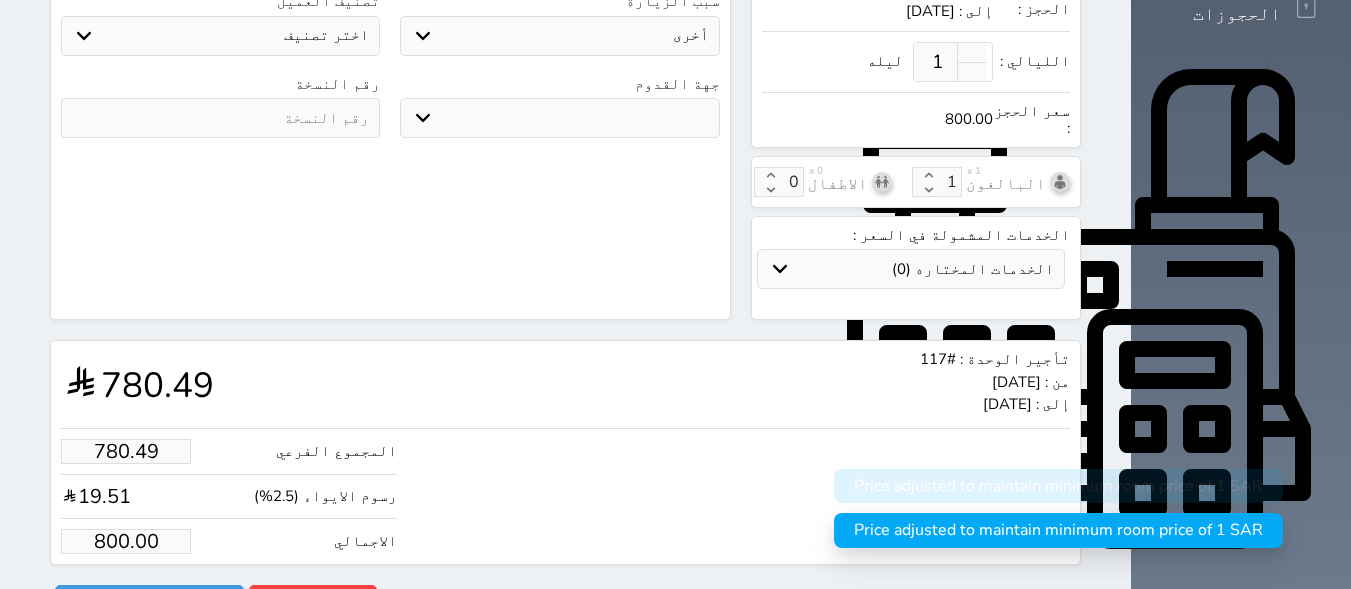 click on "المجموع الفرعي   780.49   رسوم الايواء (2.5%)    19.51        الاجمالي   800.00" at bounding box center (565, 491) 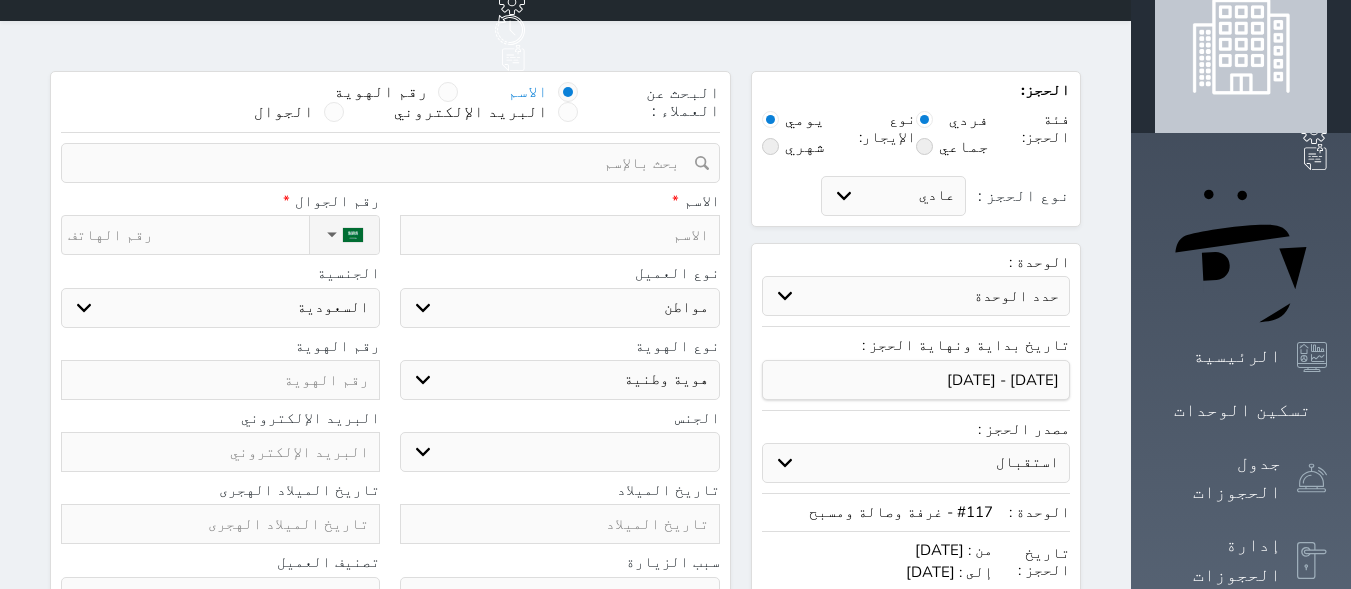 scroll, scrollTop: 0, scrollLeft: 0, axis: both 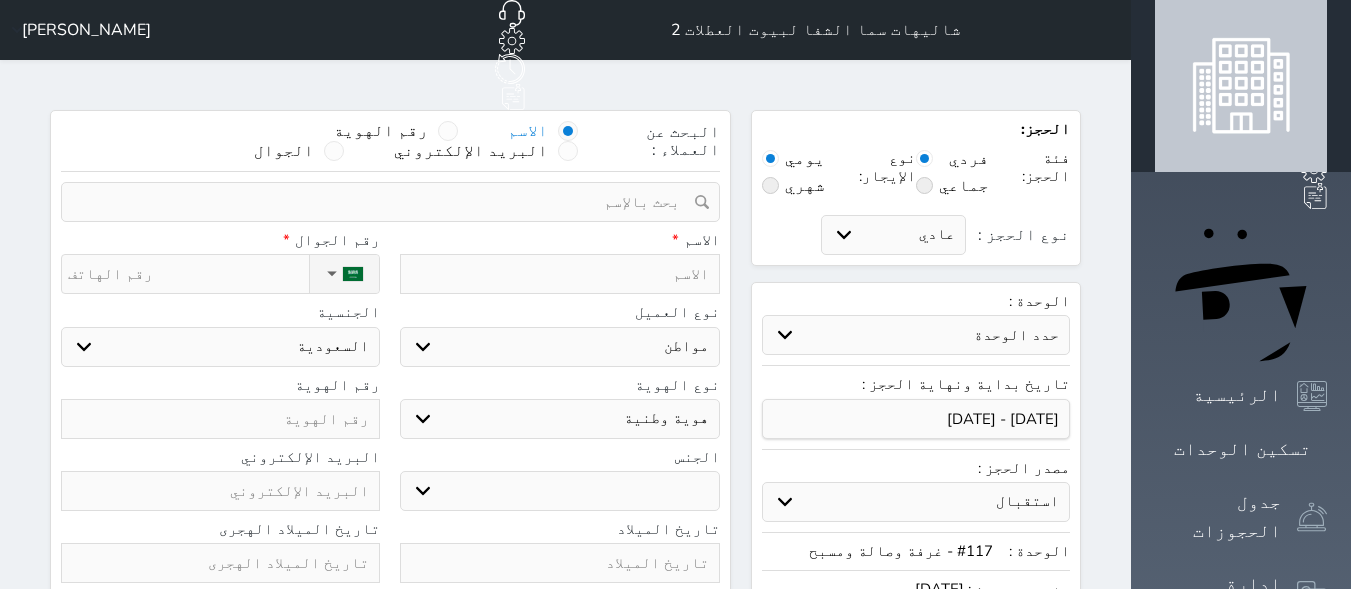 click at bounding box center [559, 274] 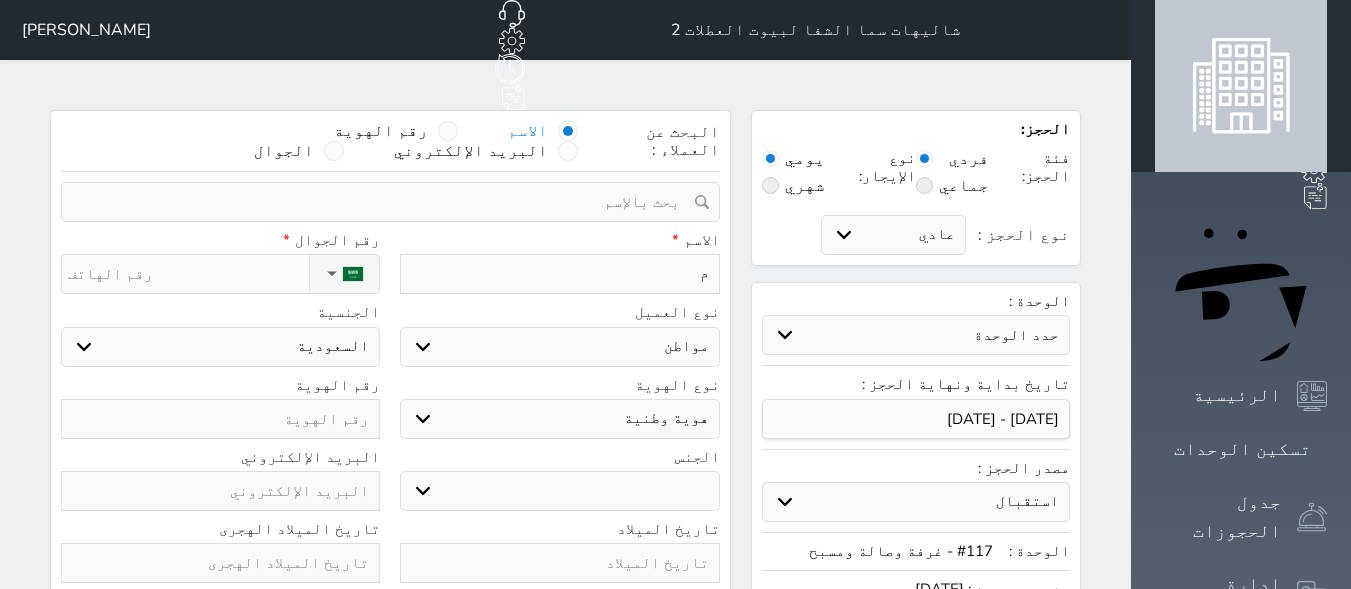 type on "مح" 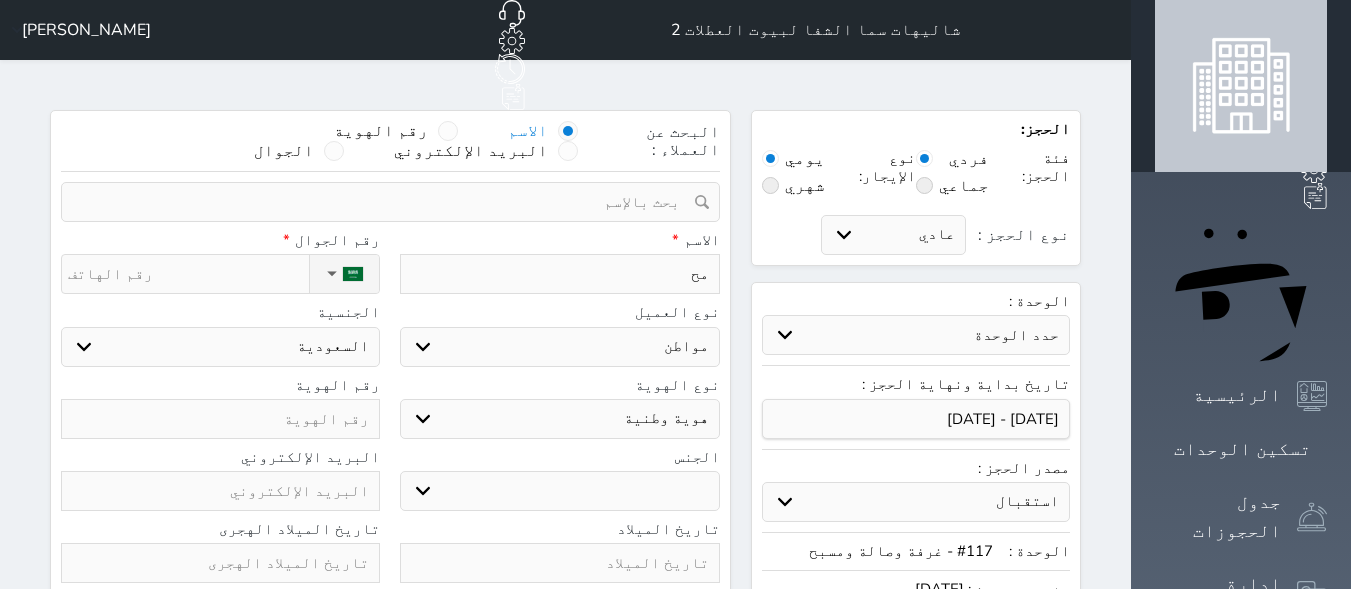 type on "محم" 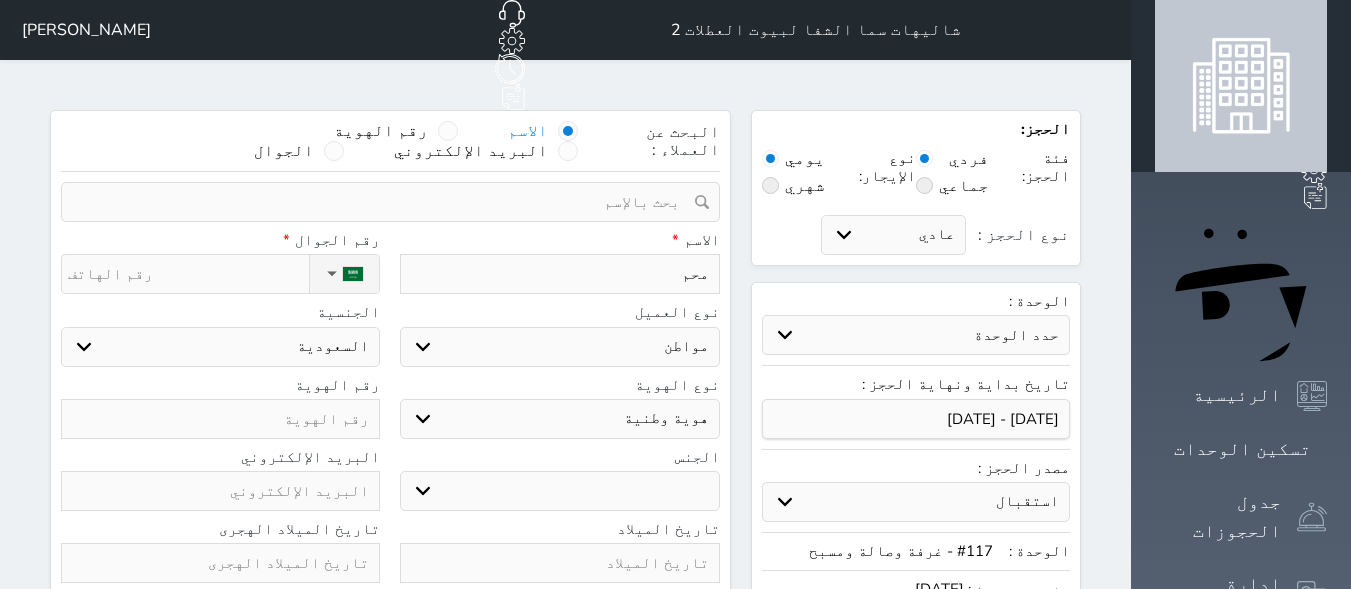 select 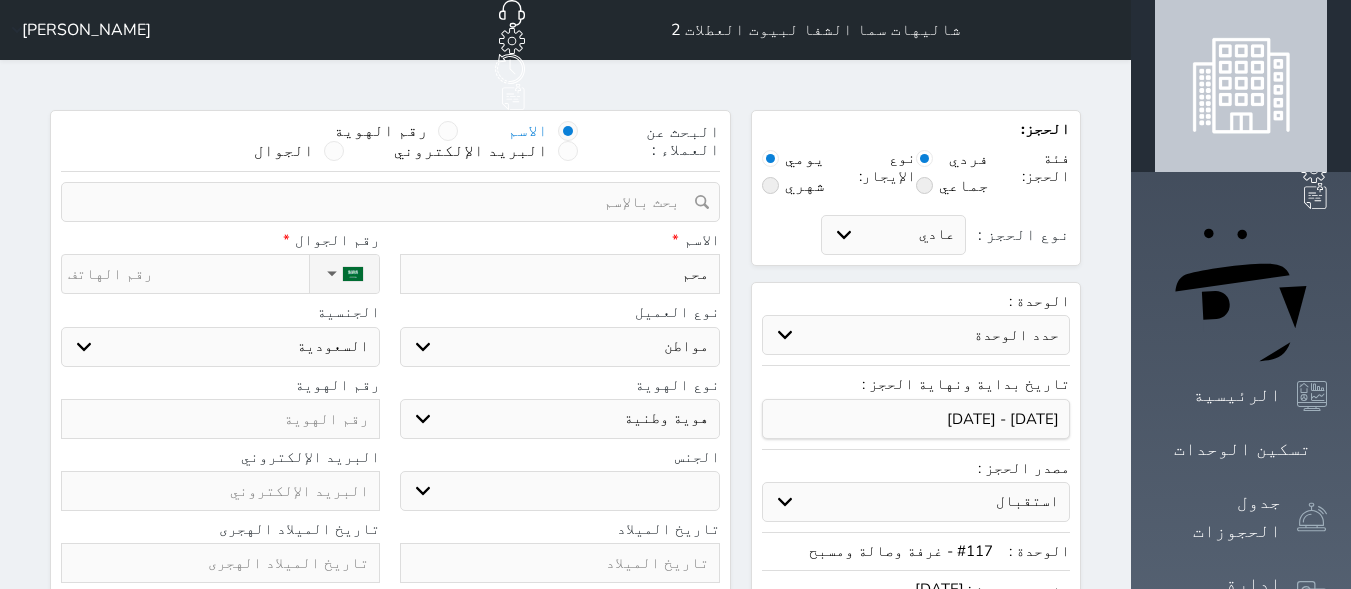 type on "محمد" 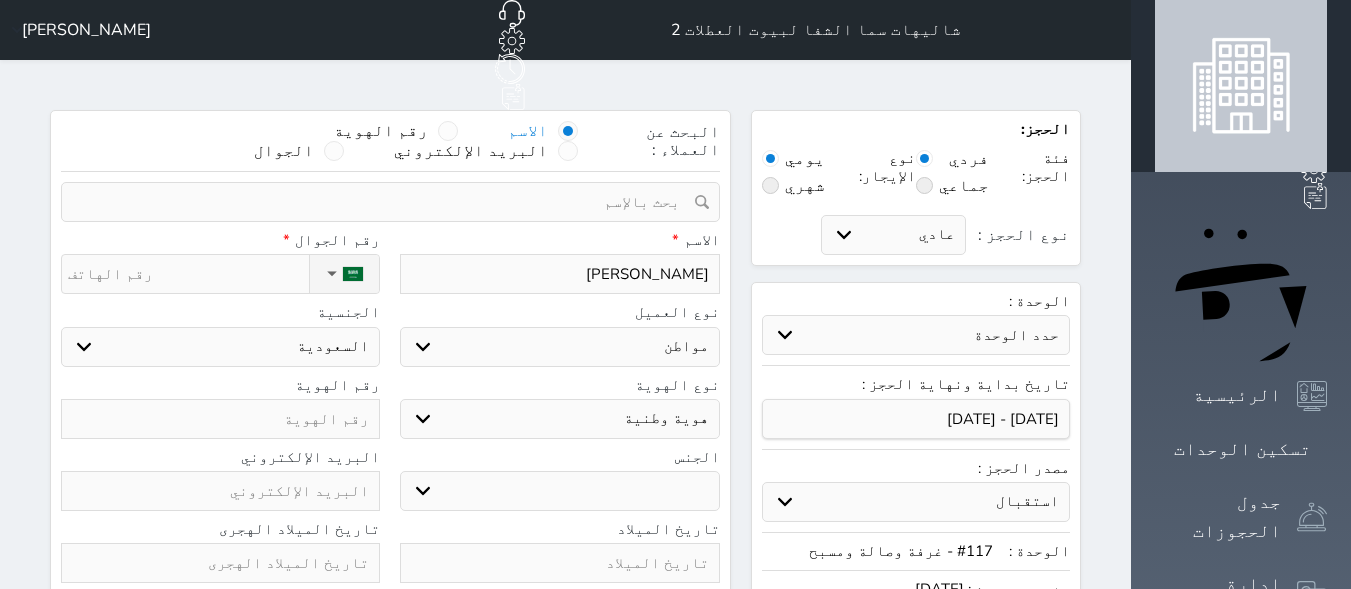 select 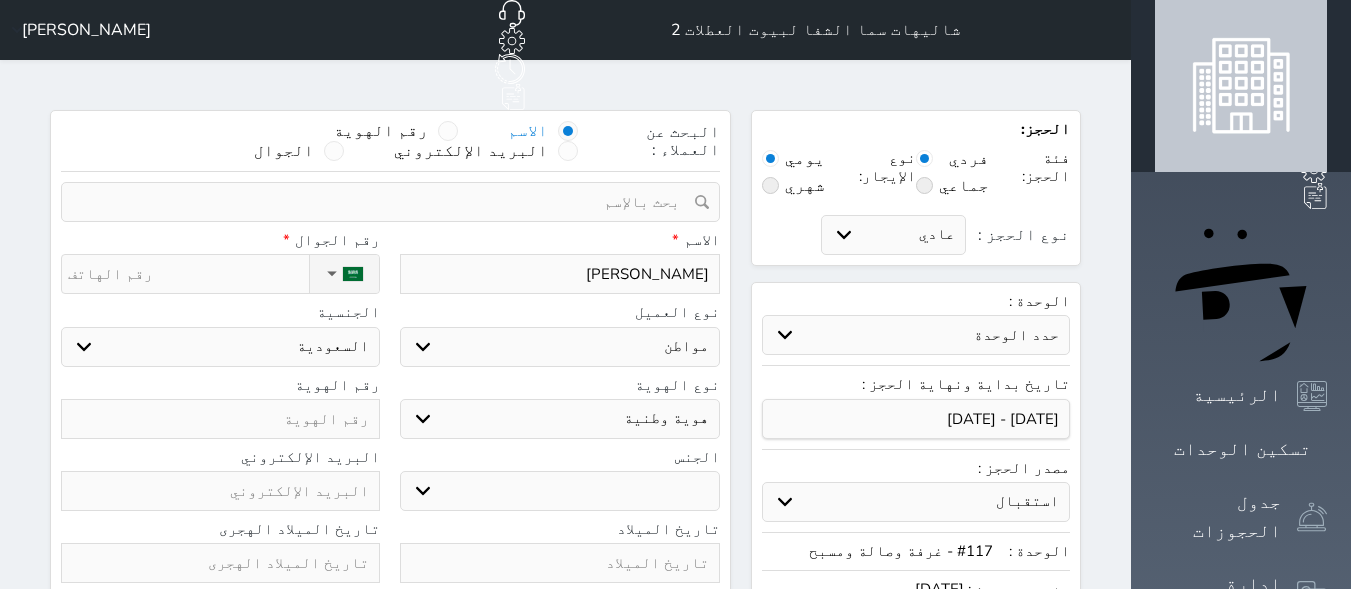type on "محمد" 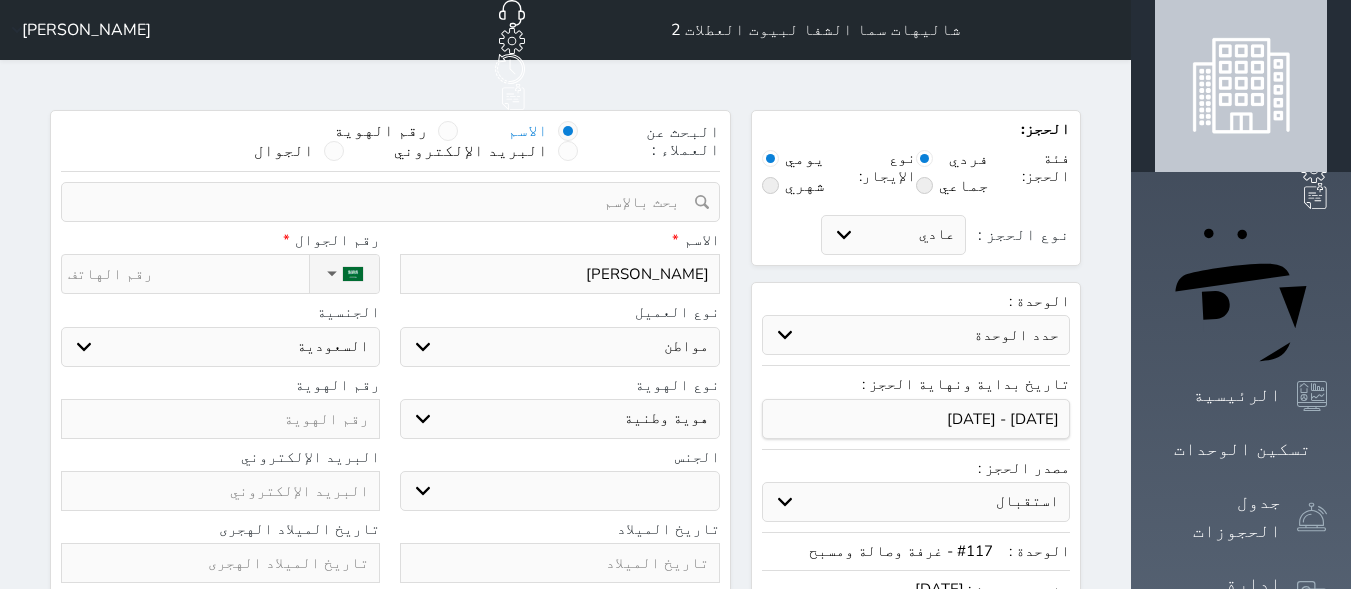 type on "محمد س" 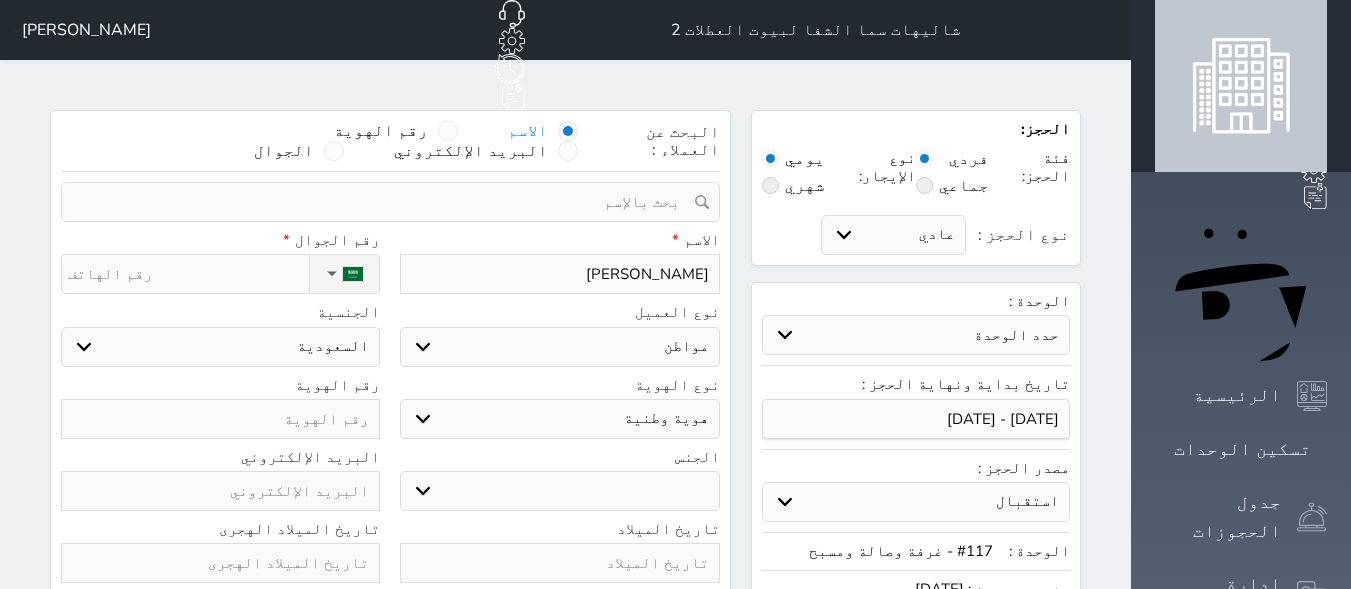 type on "[PERSON_NAME]" 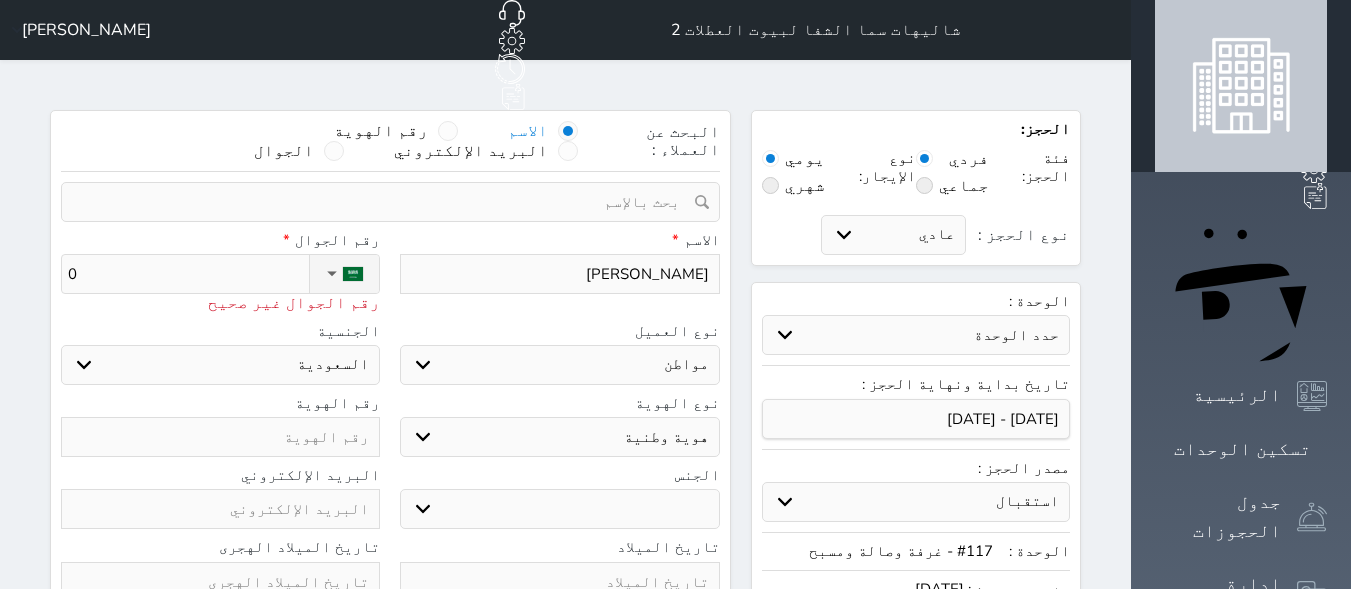 type on "05" 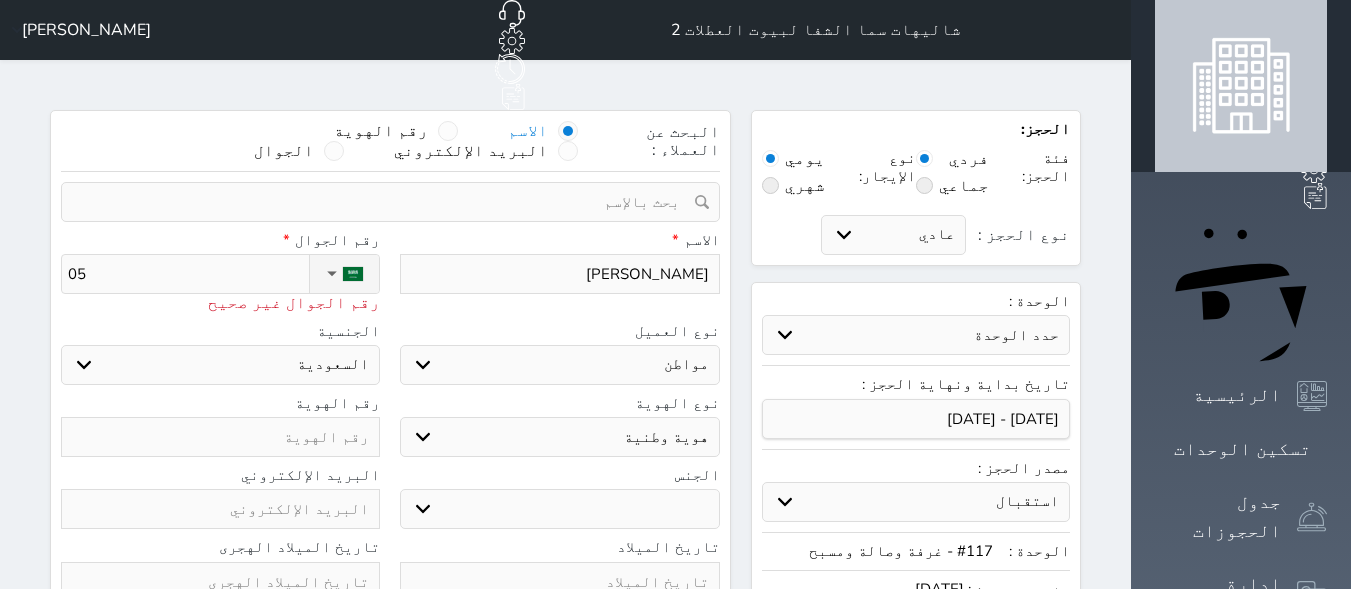 type on "050" 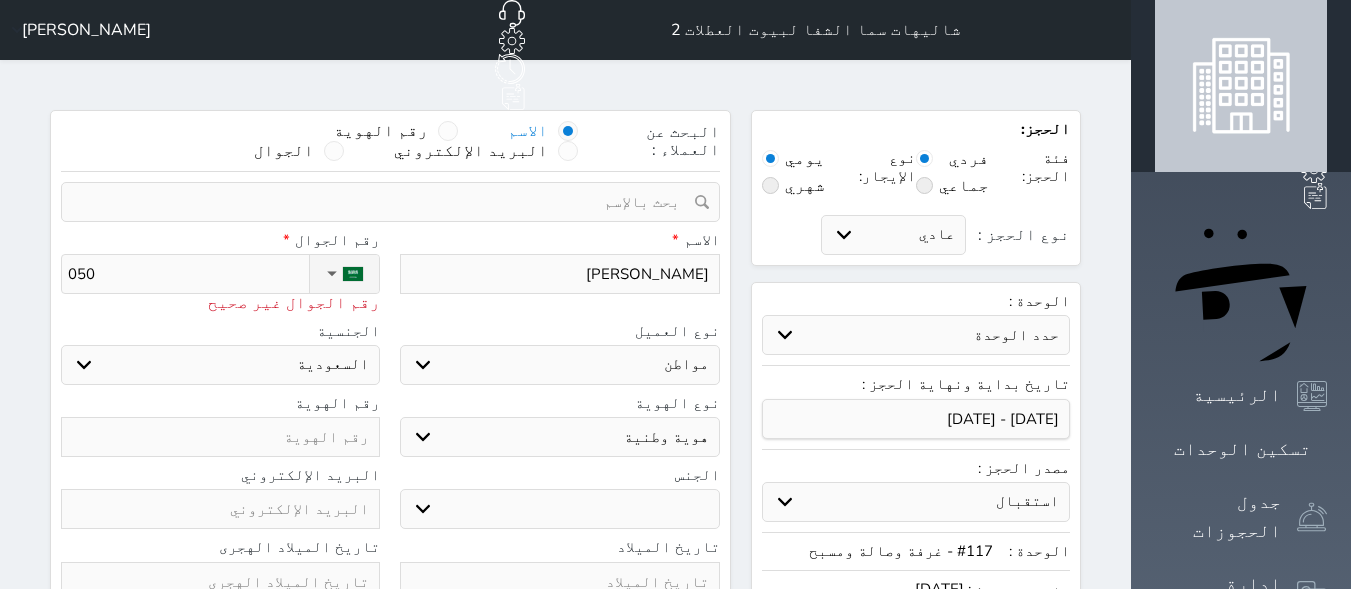 type on "0503" 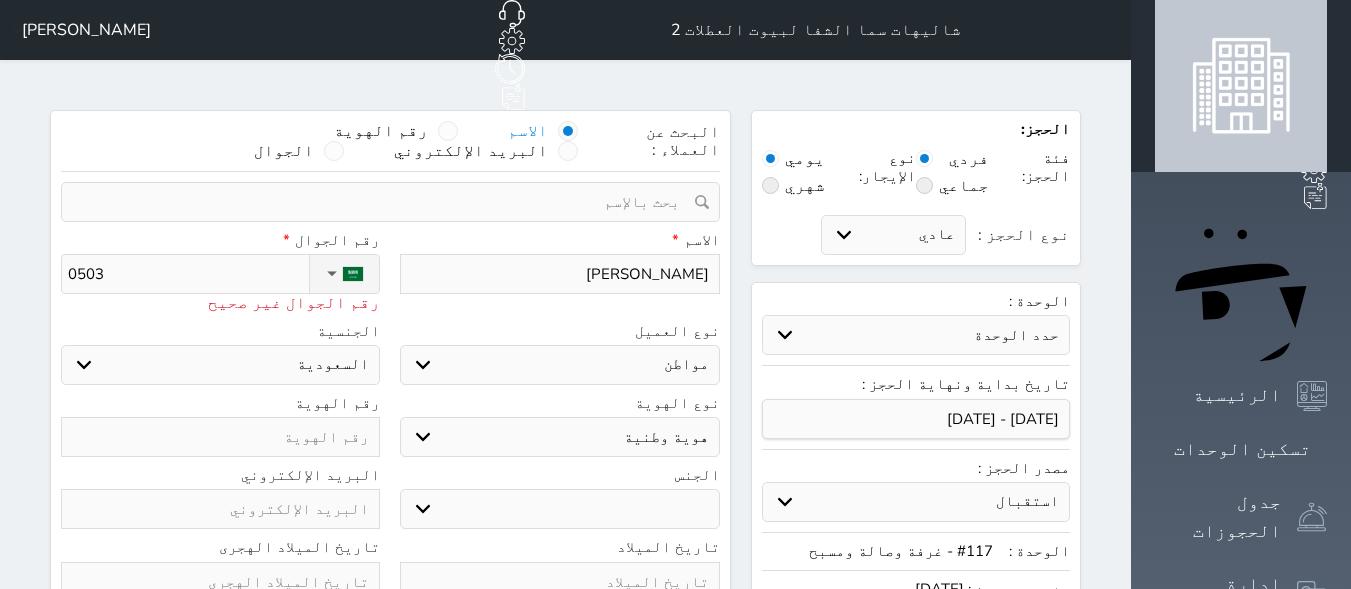 select 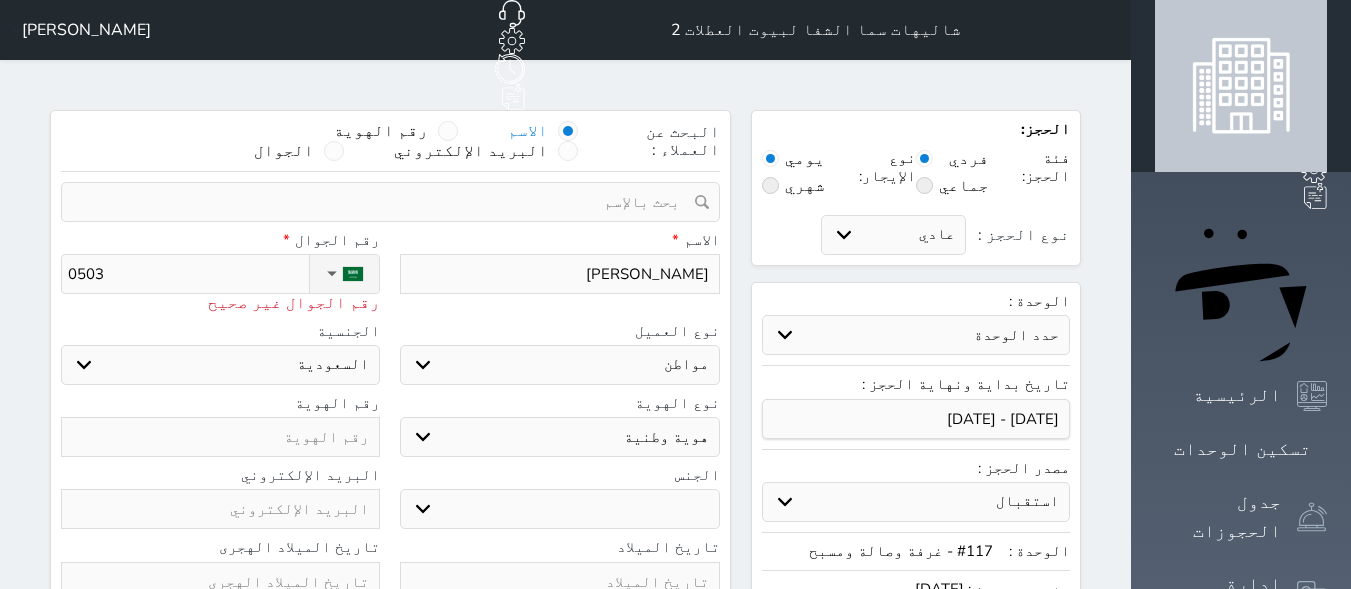 type on "05033" 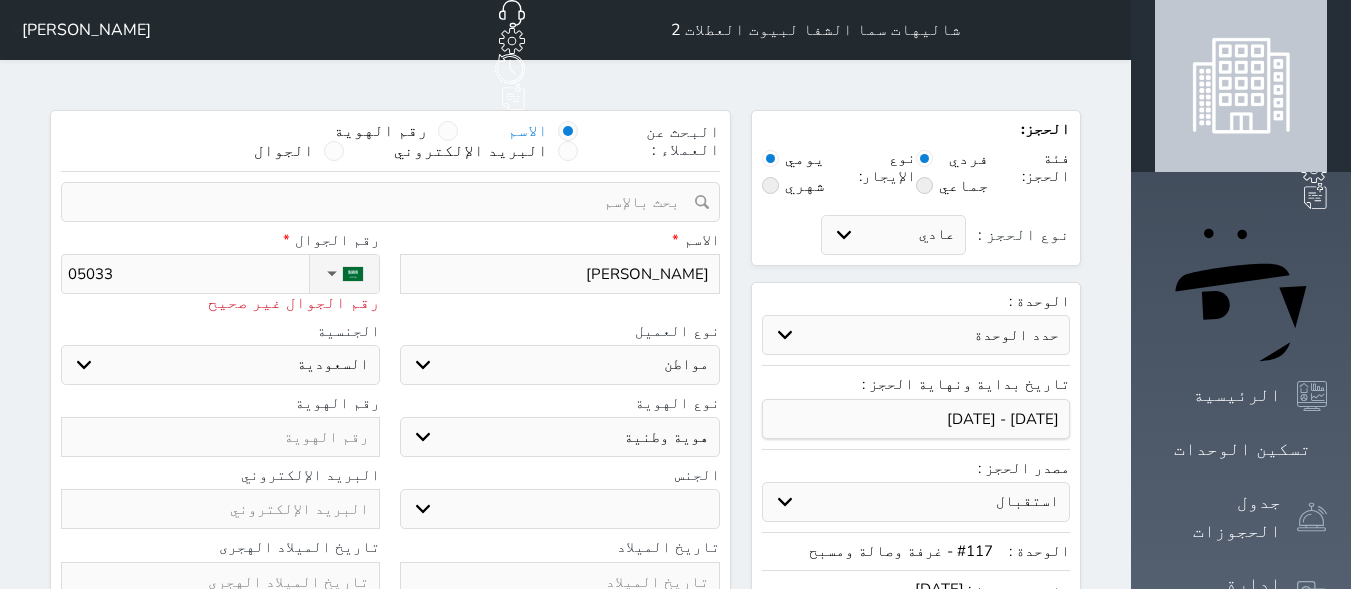 type on "050334" 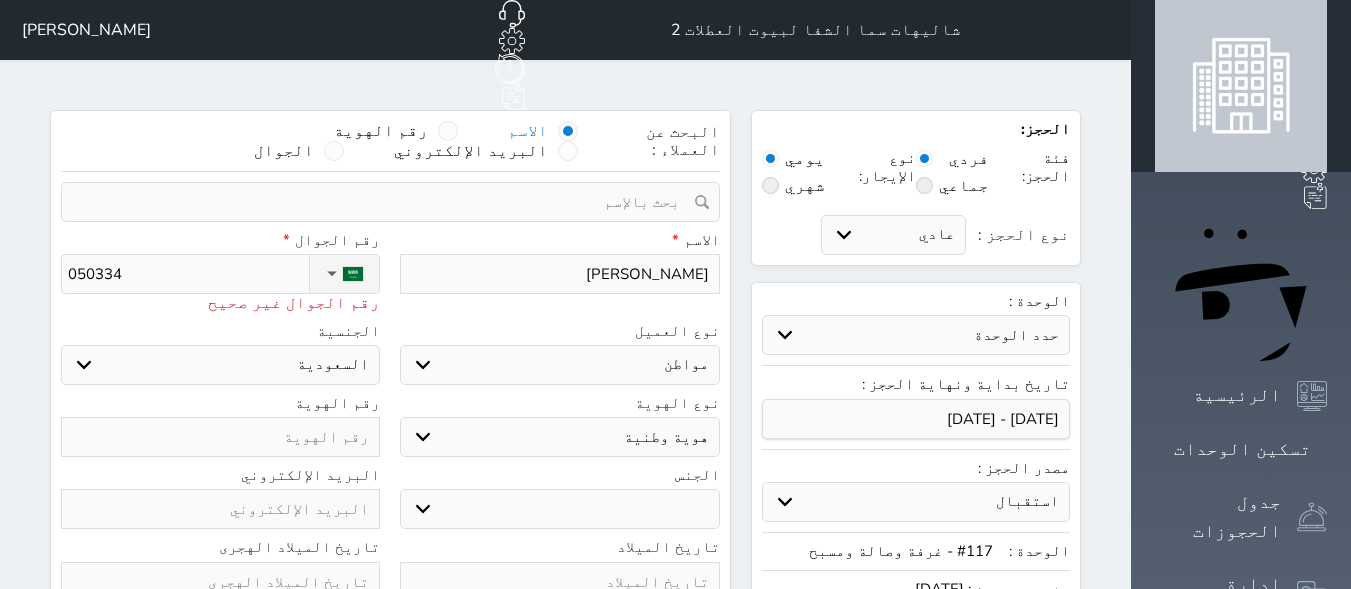 select 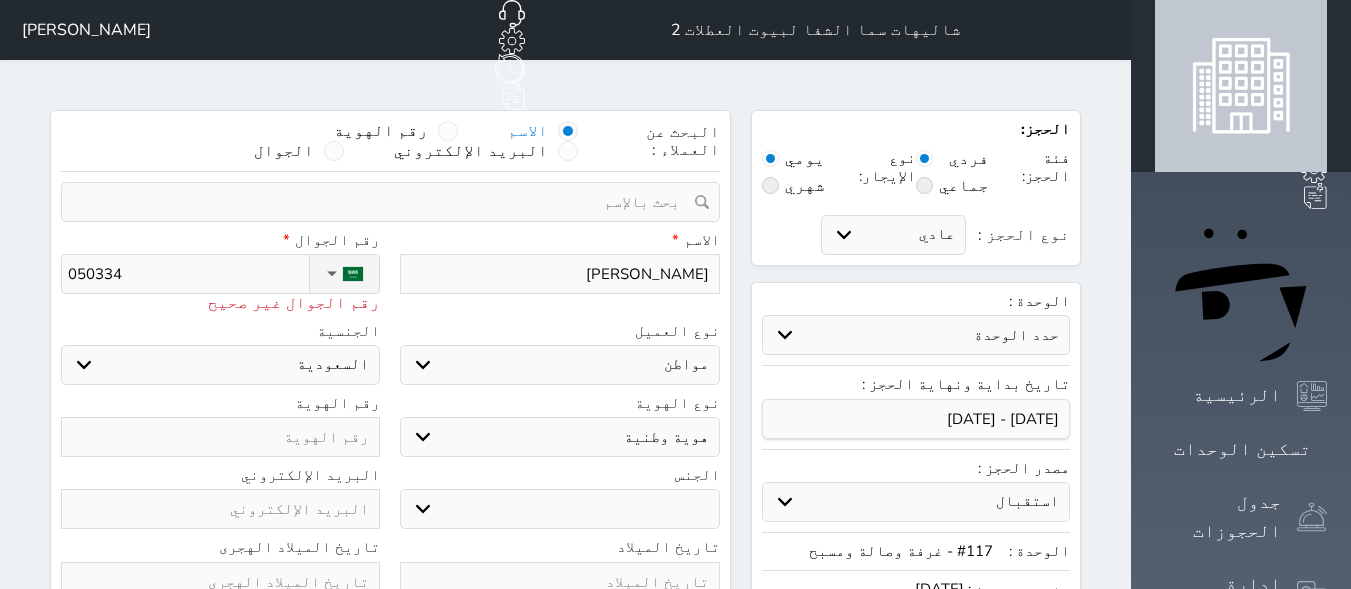 type on "0503340" 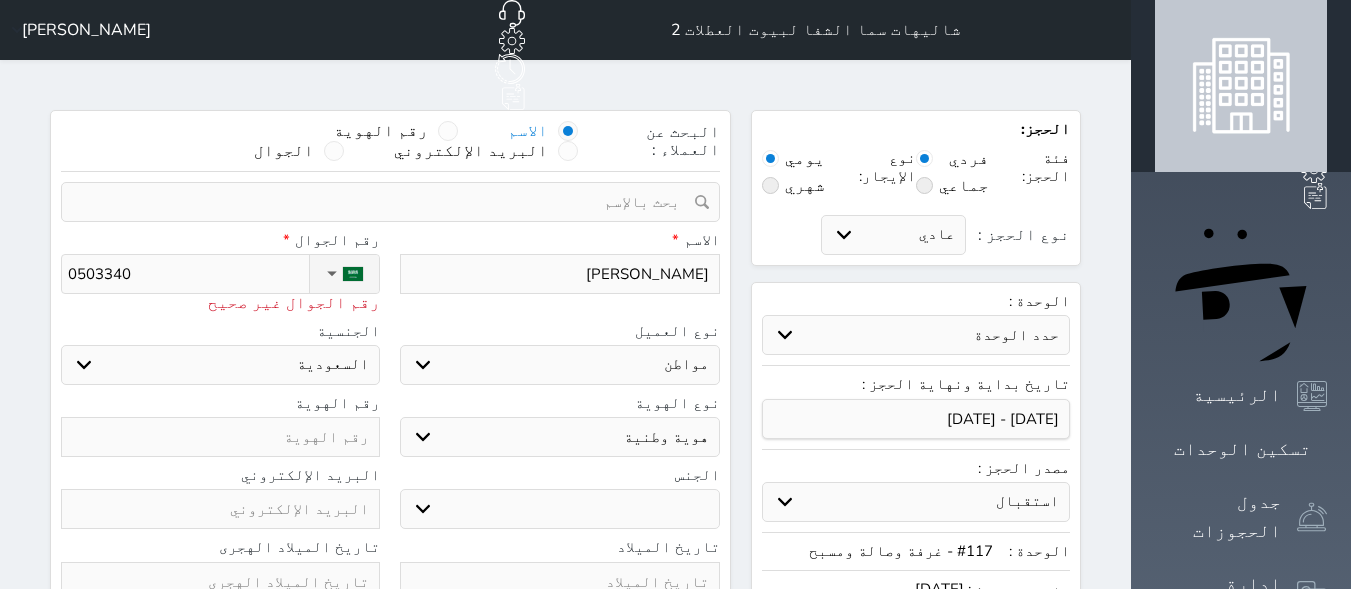 type on "05033400" 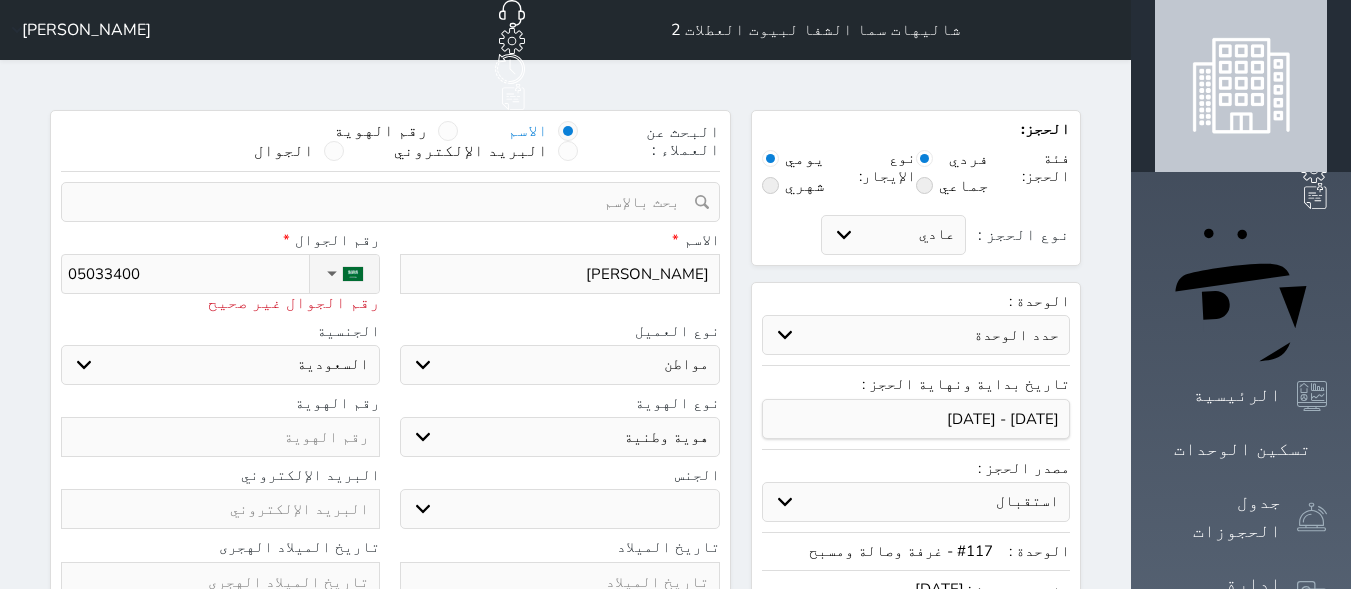type on "050334009" 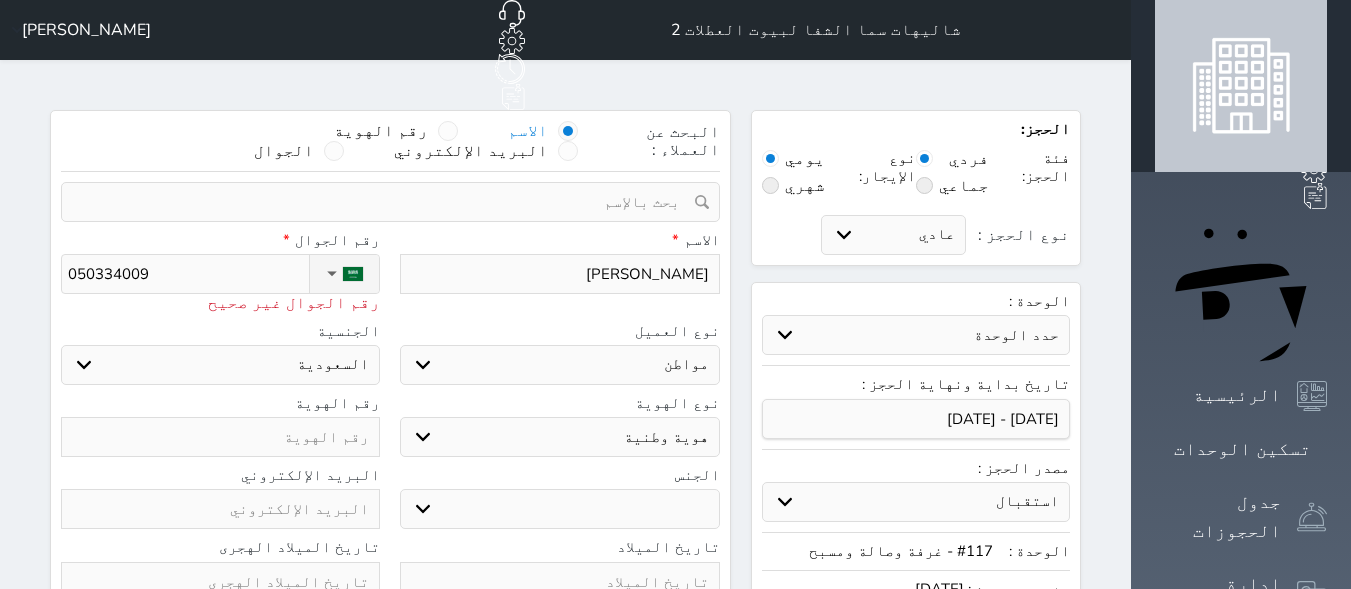 type on "+966 50 334 0090" 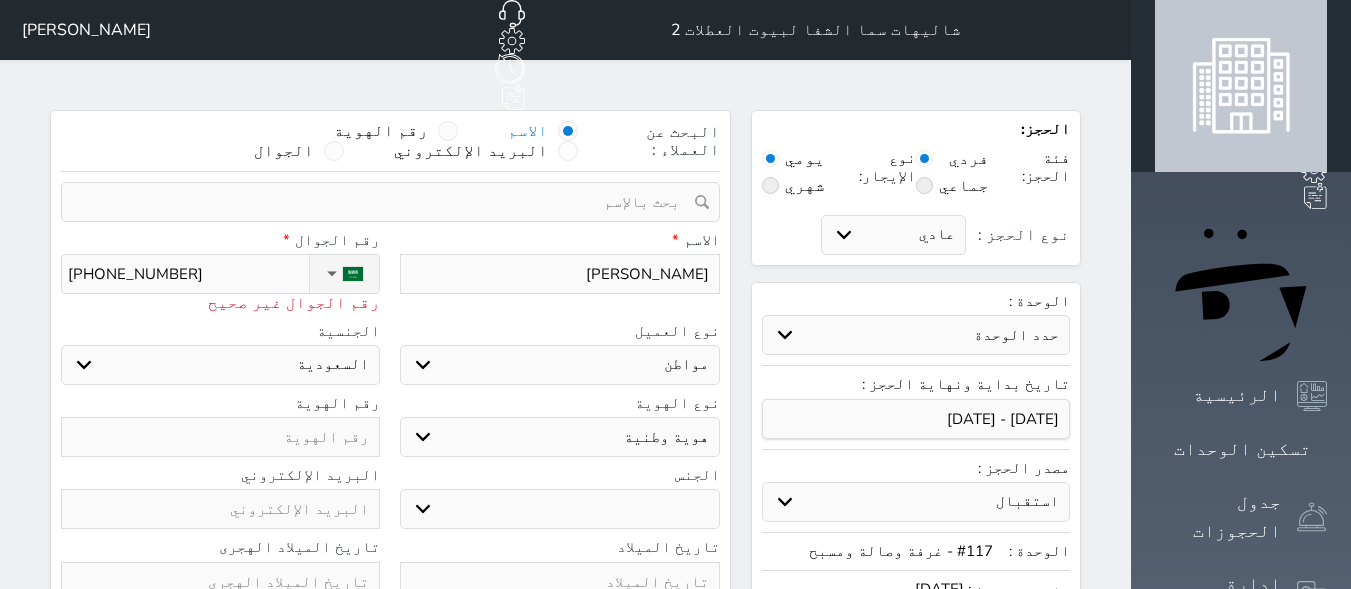 select 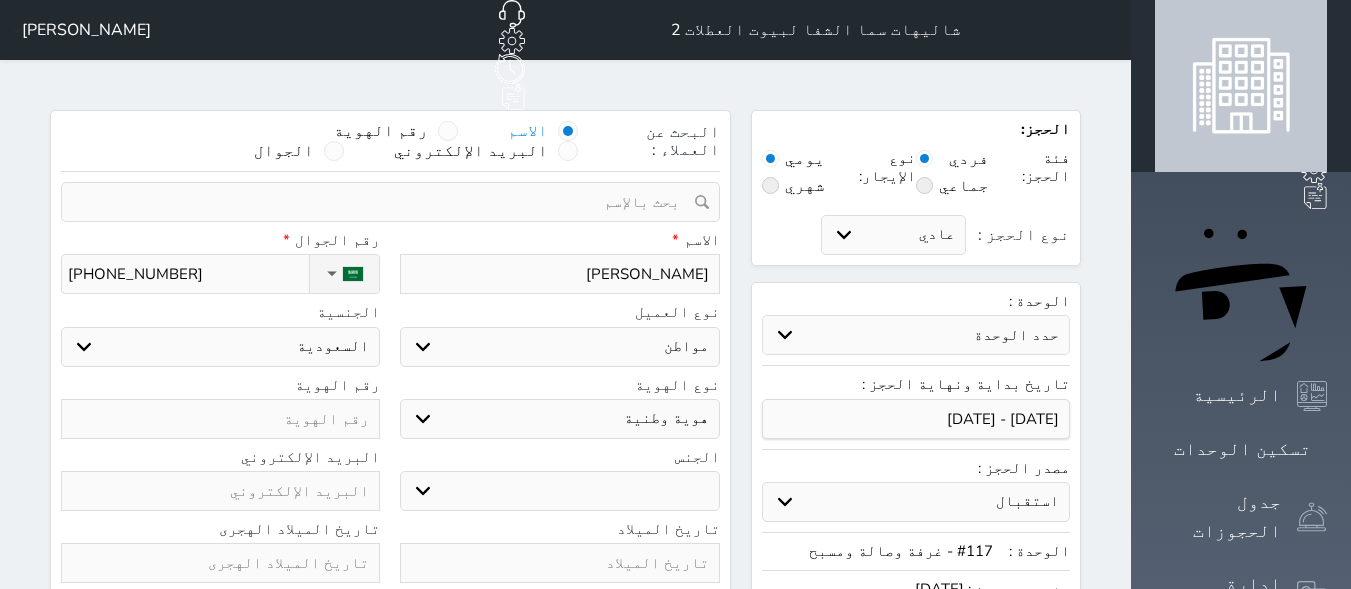 type on "+966 50 334 0090" 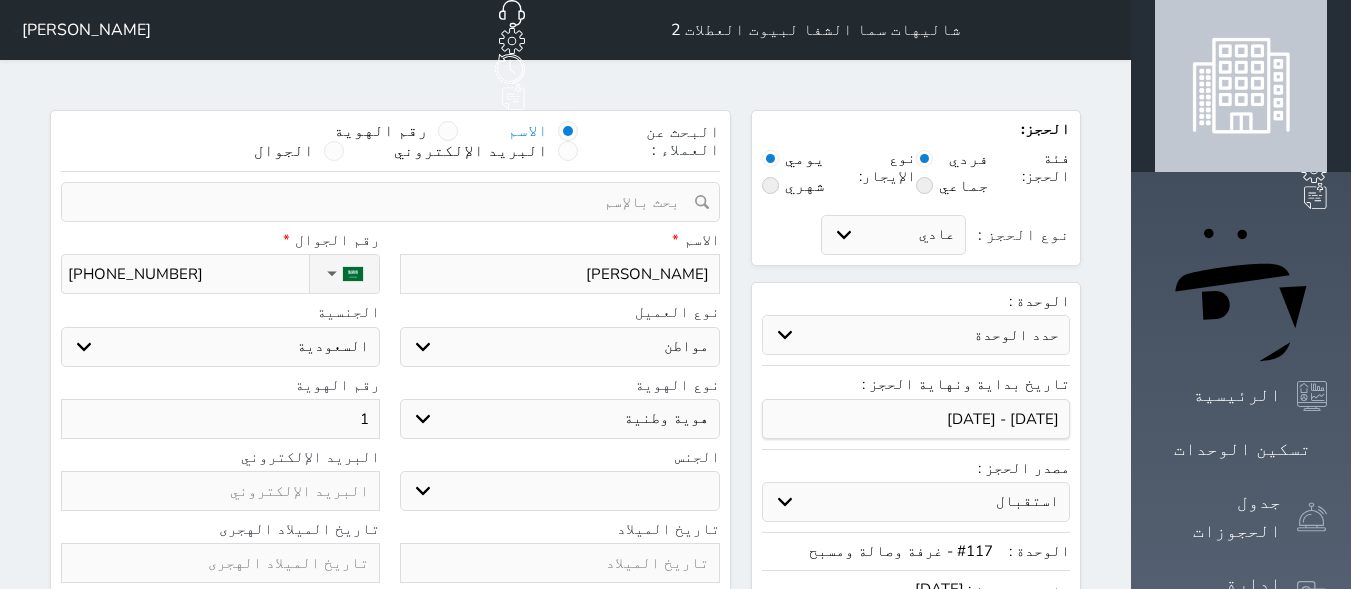 type on "10" 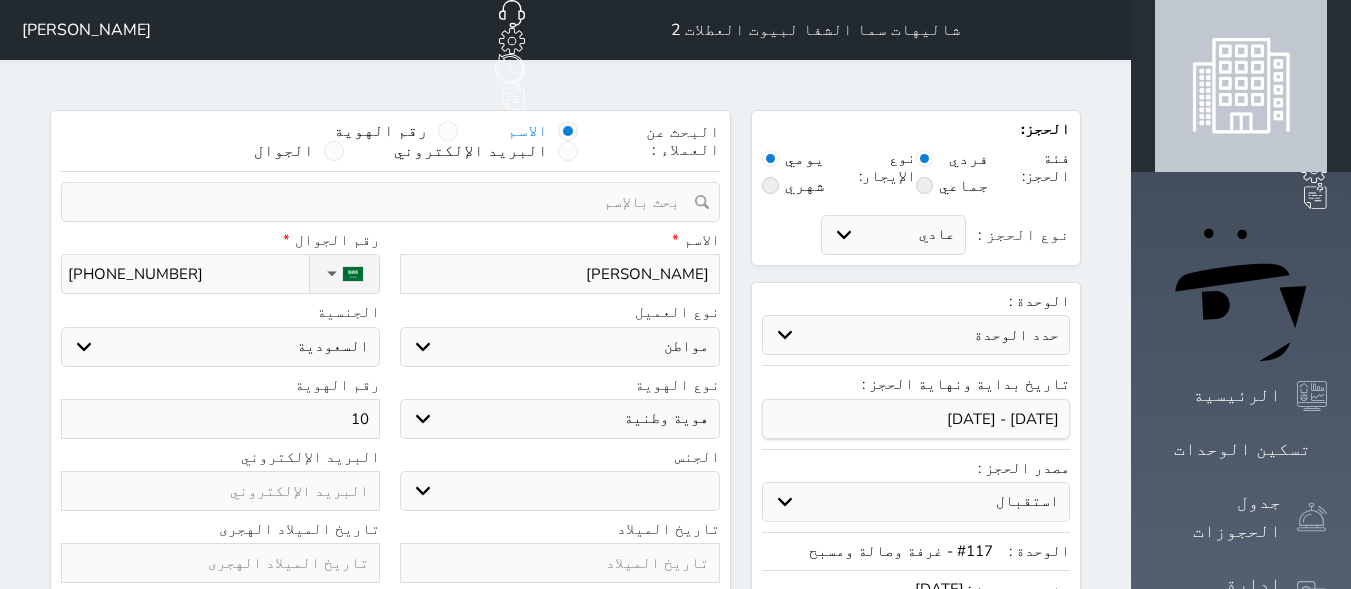 type on "102" 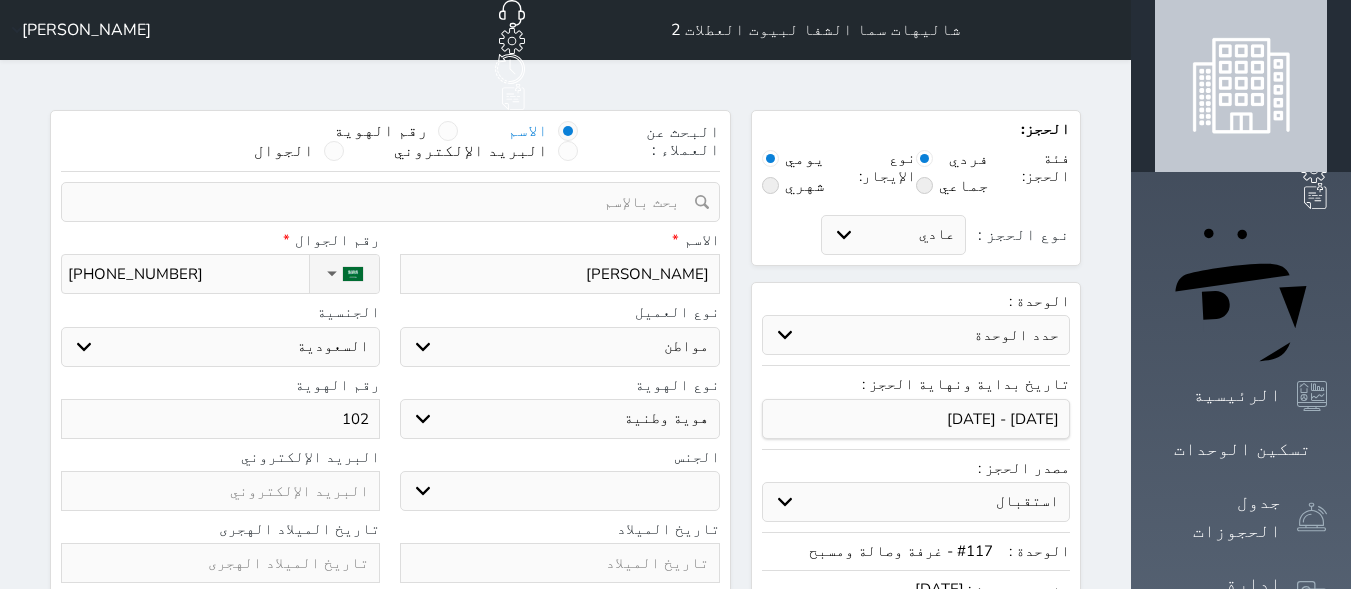 select 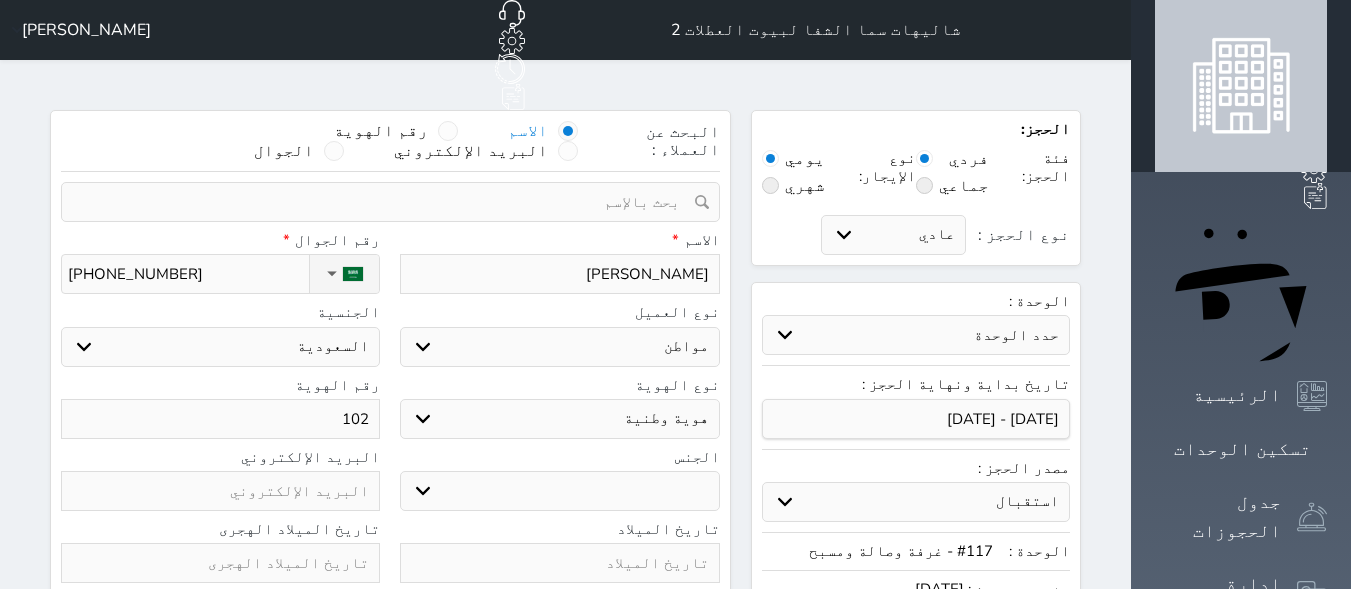 type on "1027" 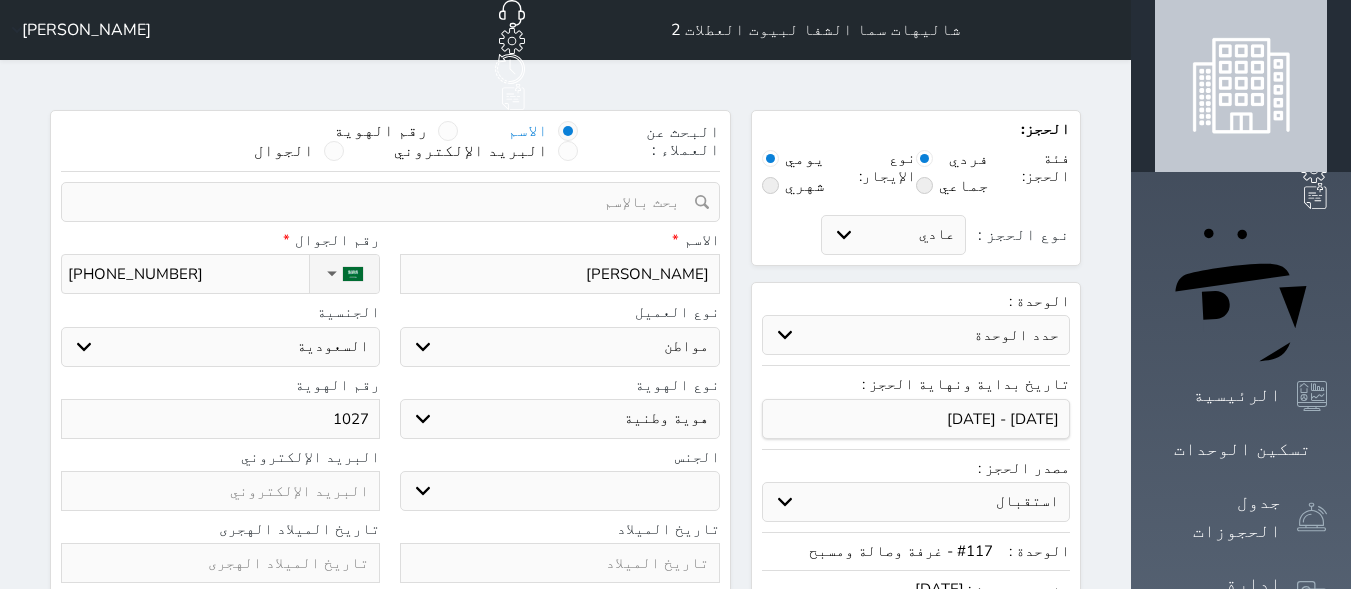 type on "102" 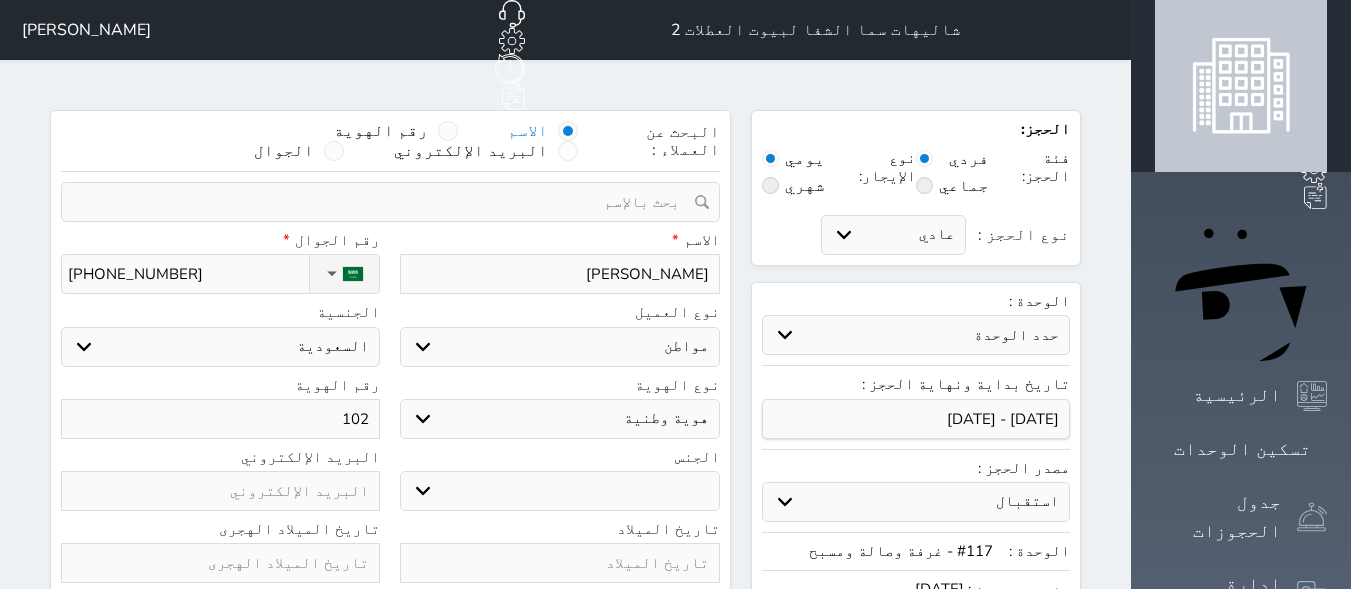type on "1028" 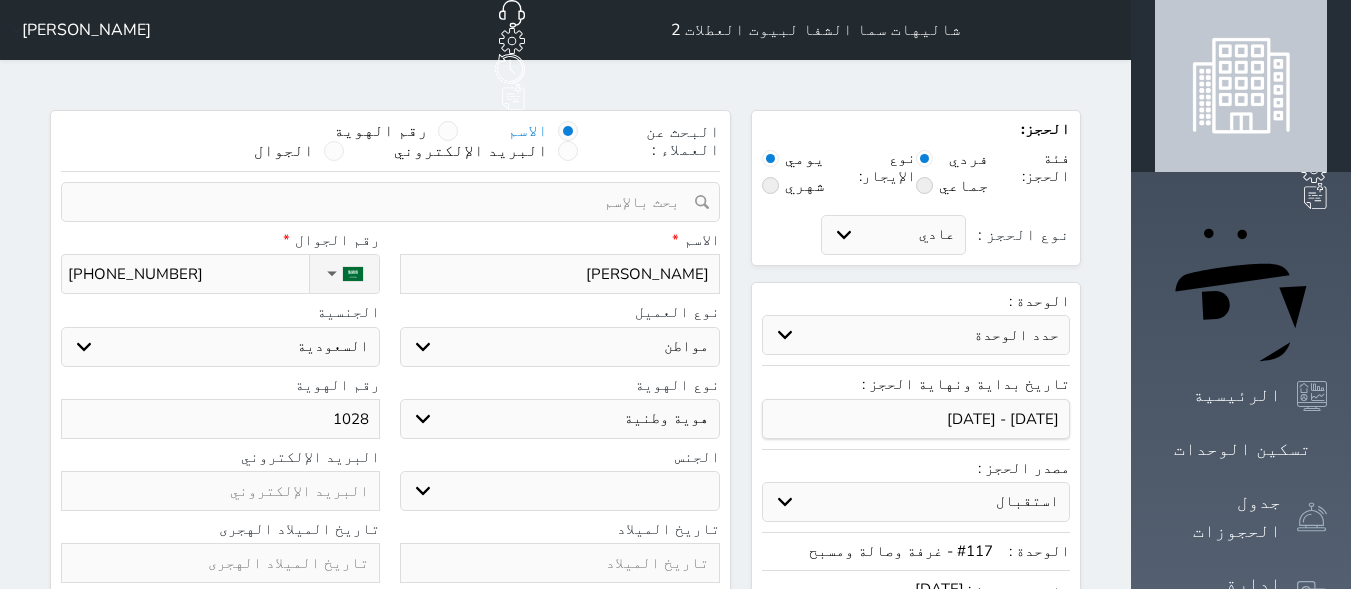 type on "10286" 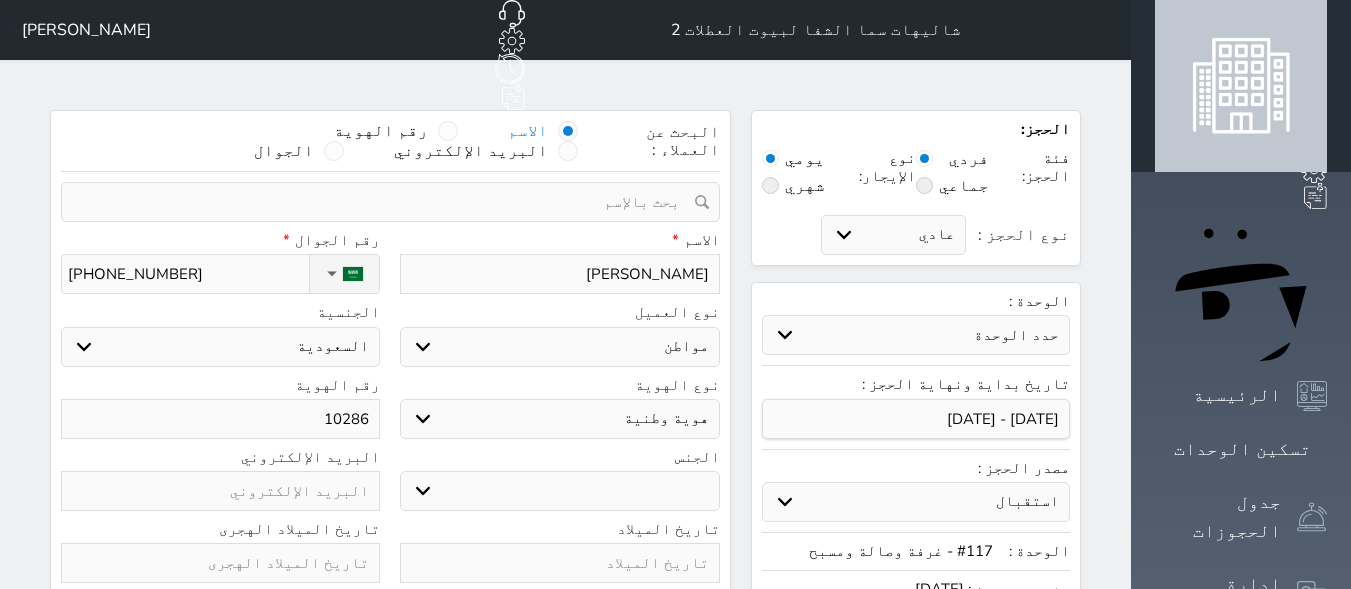 select 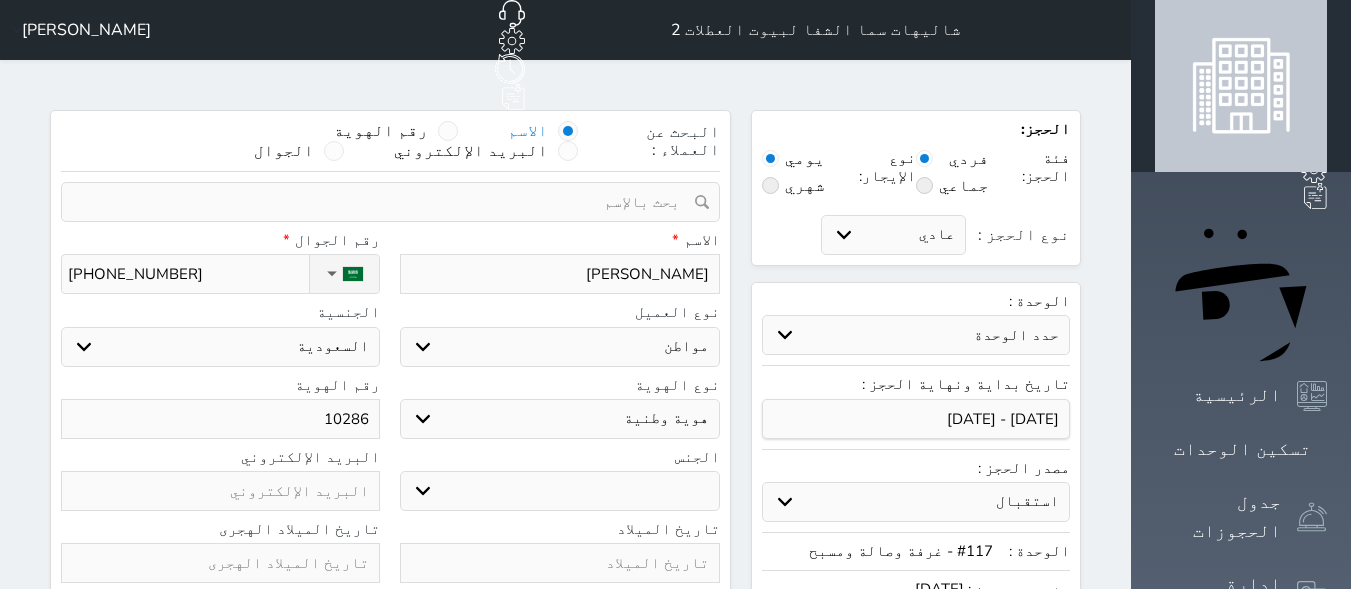 type on "102865" 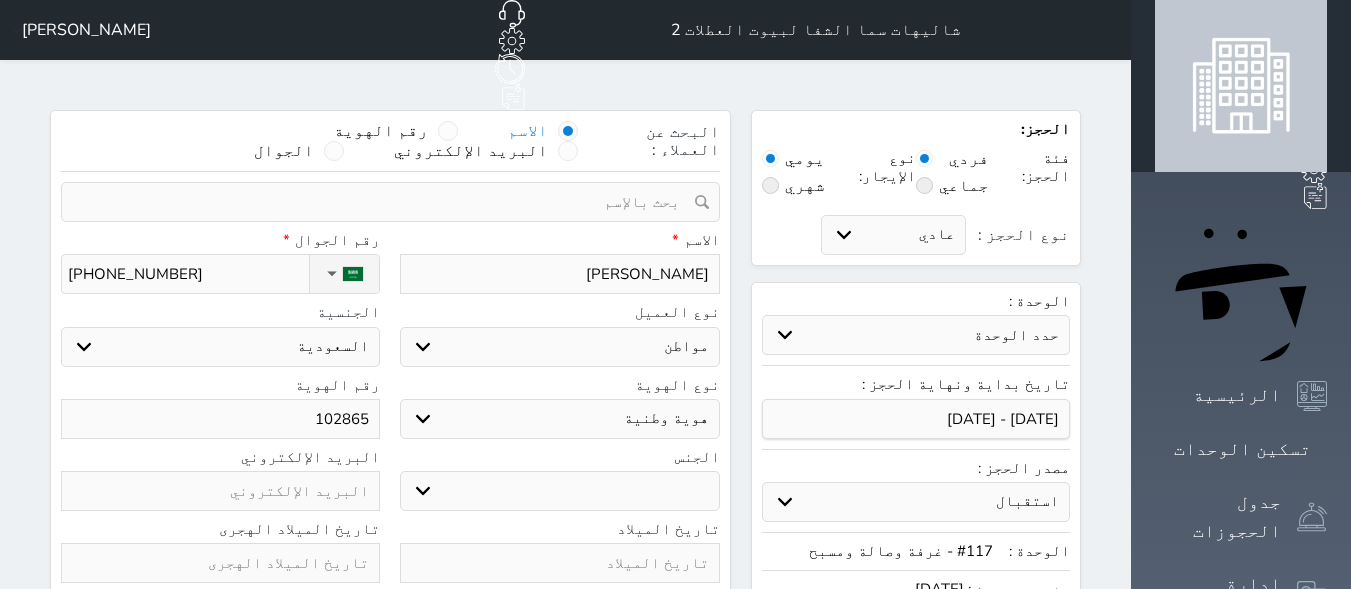 type on "1028658" 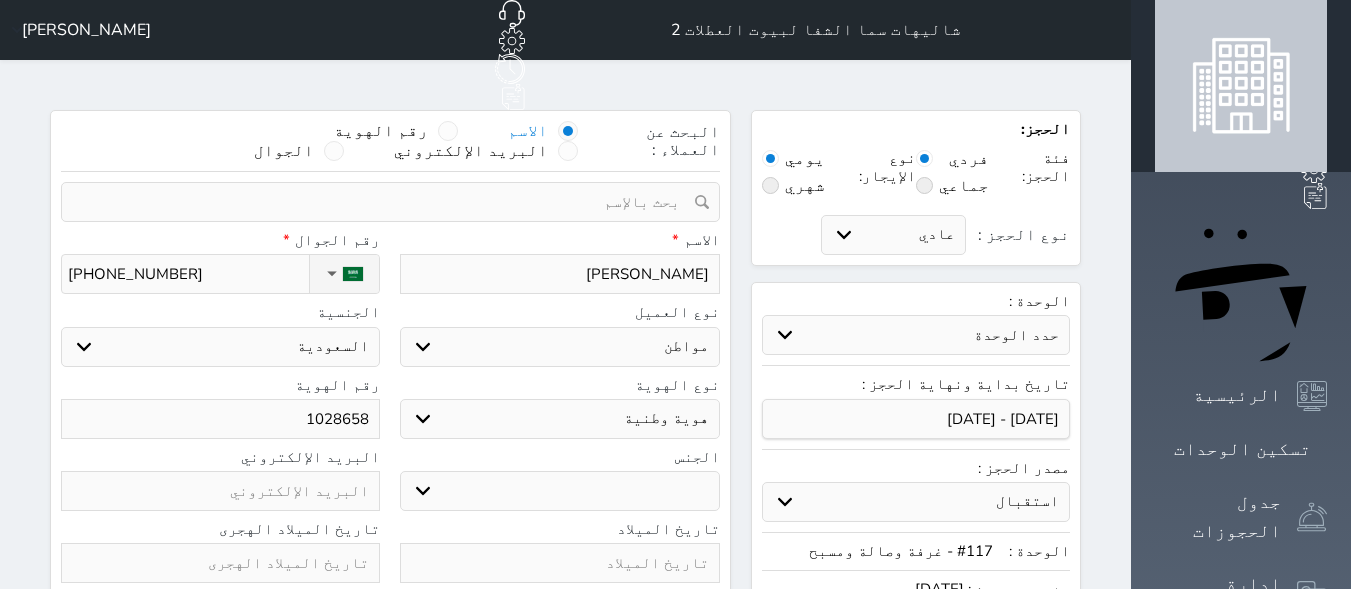type on "10286580" 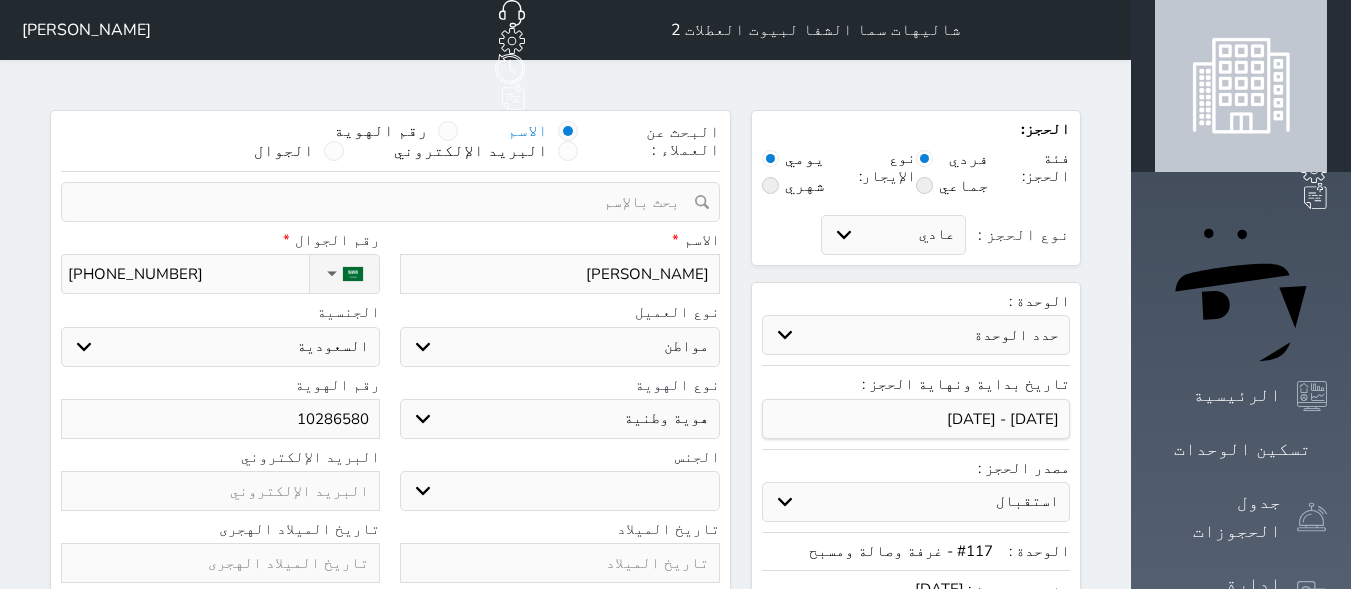type on "102865801" 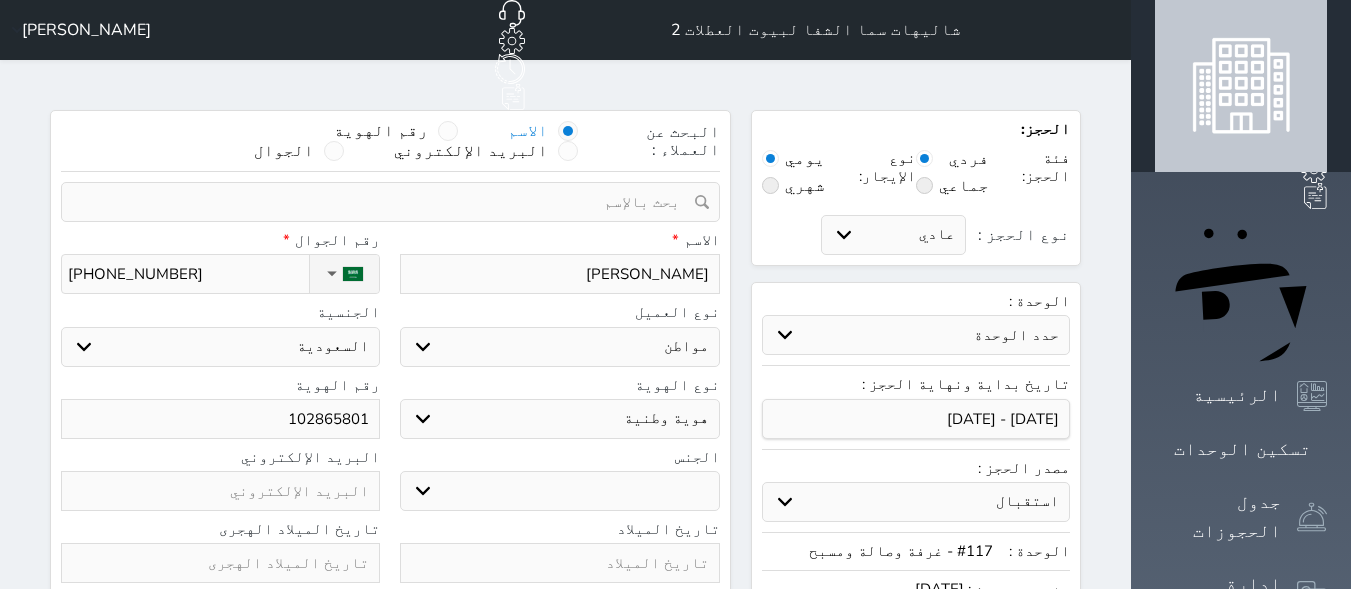 type on "1028658019" 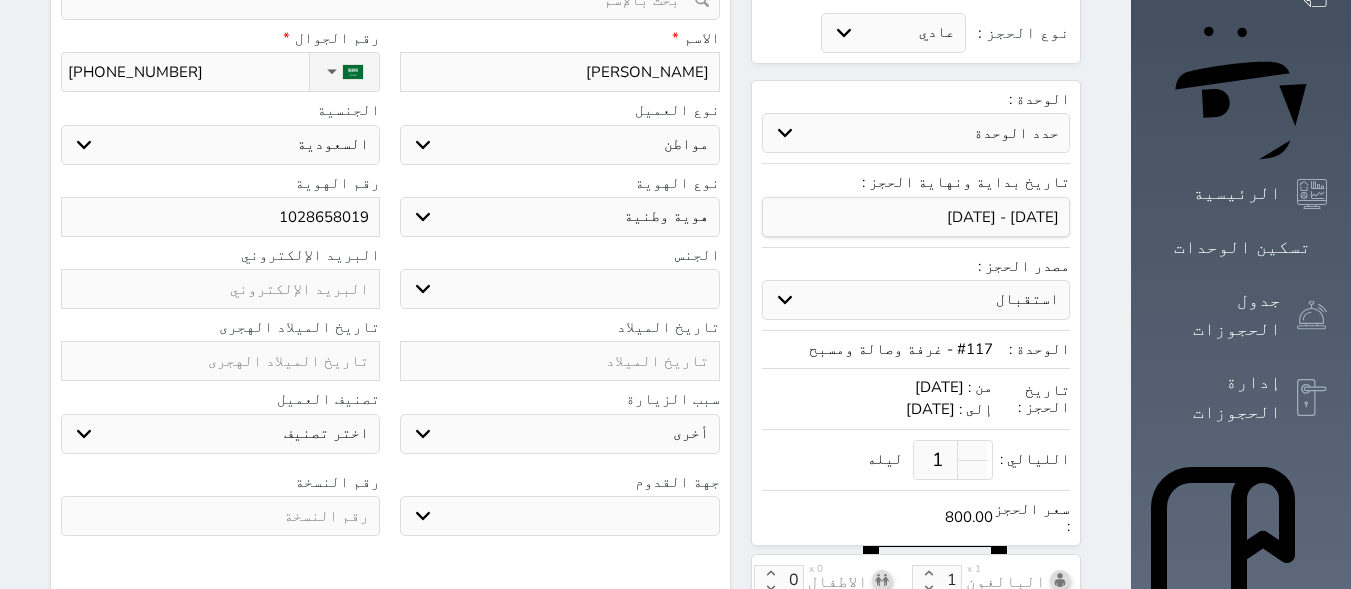 scroll, scrollTop: 213, scrollLeft: 0, axis: vertical 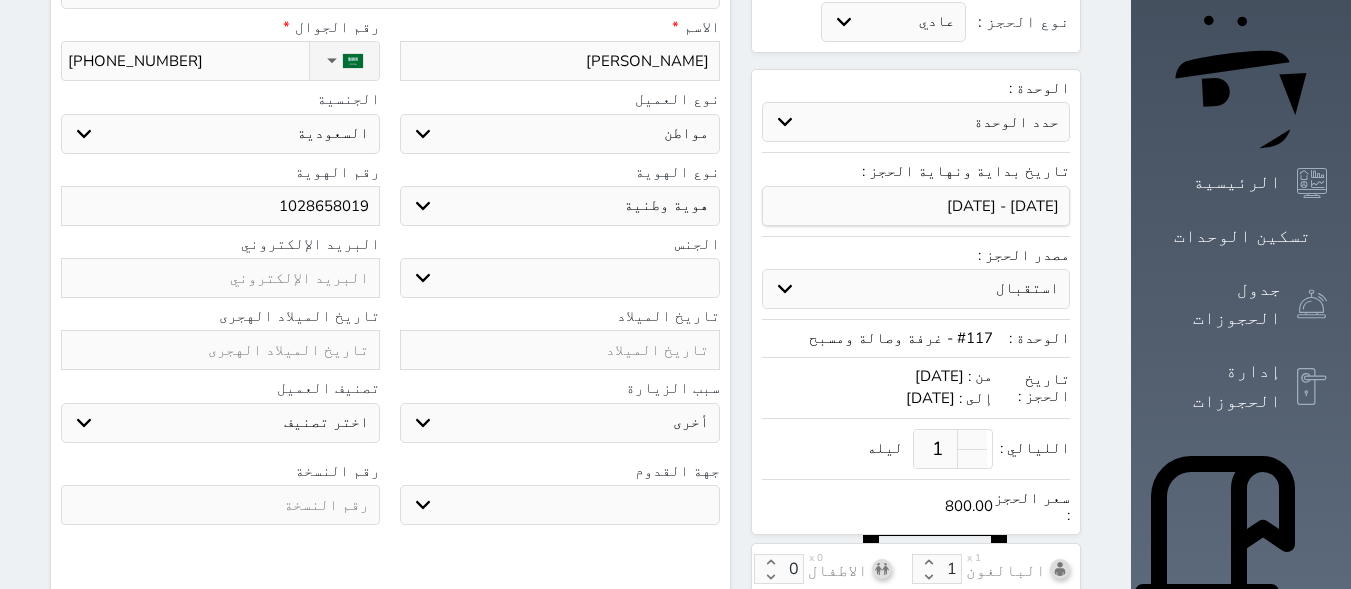 type on "1028658019" 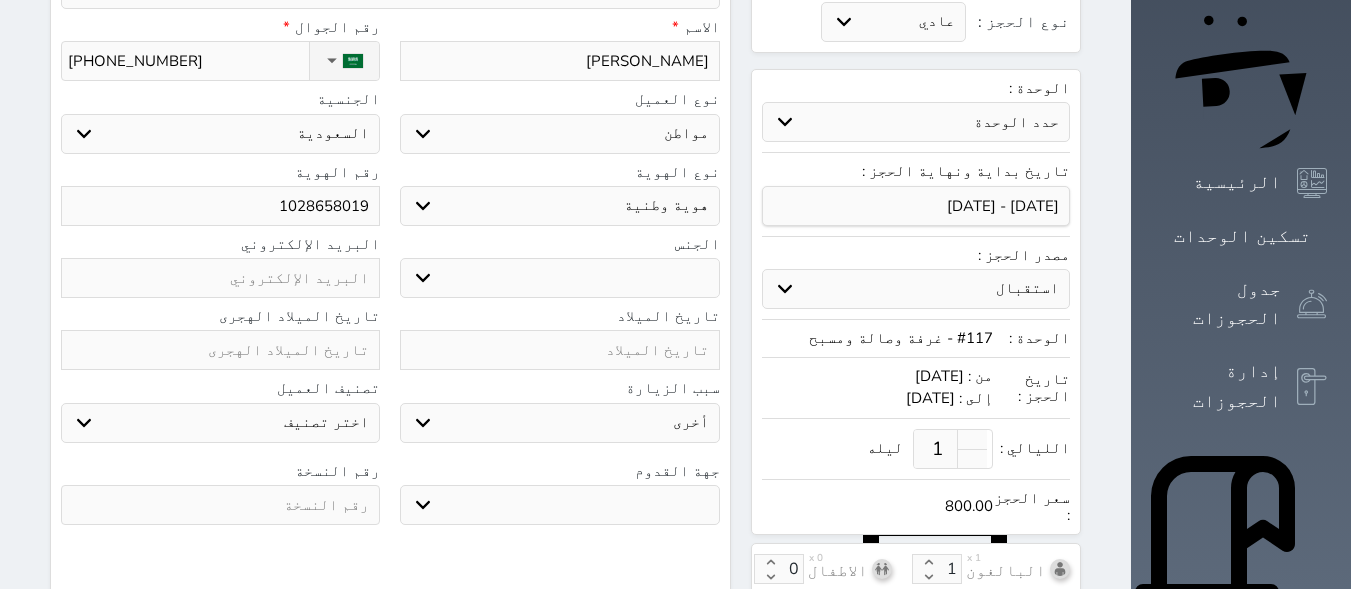 click on "ذكر   انثى" at bounding box center (559, 278) 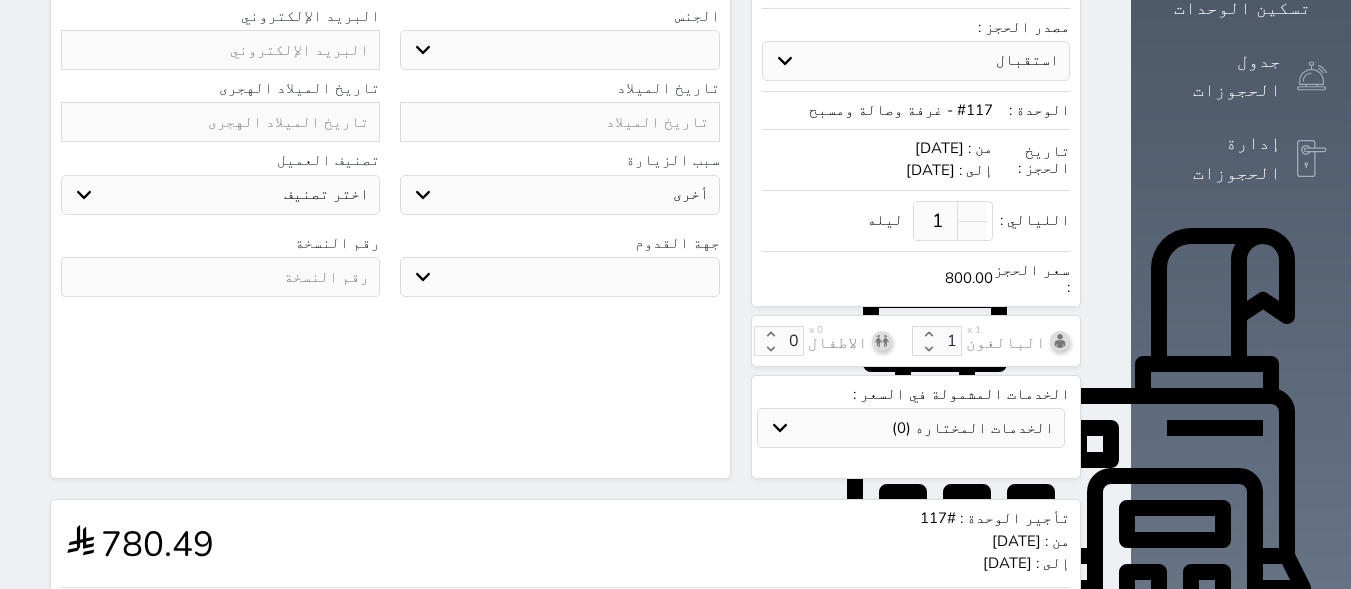 scroll, scrollTop: 600, scrollLeft: 0, axis: vertical 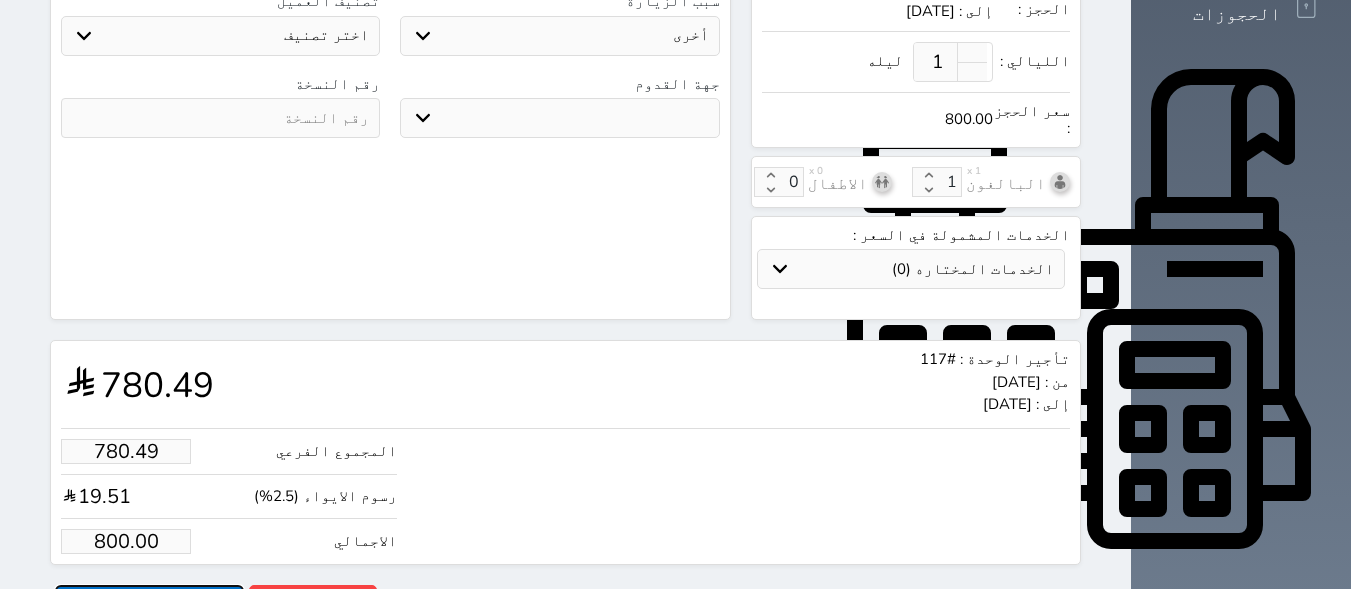 click on "حجز" at bounding box center (149, 602) 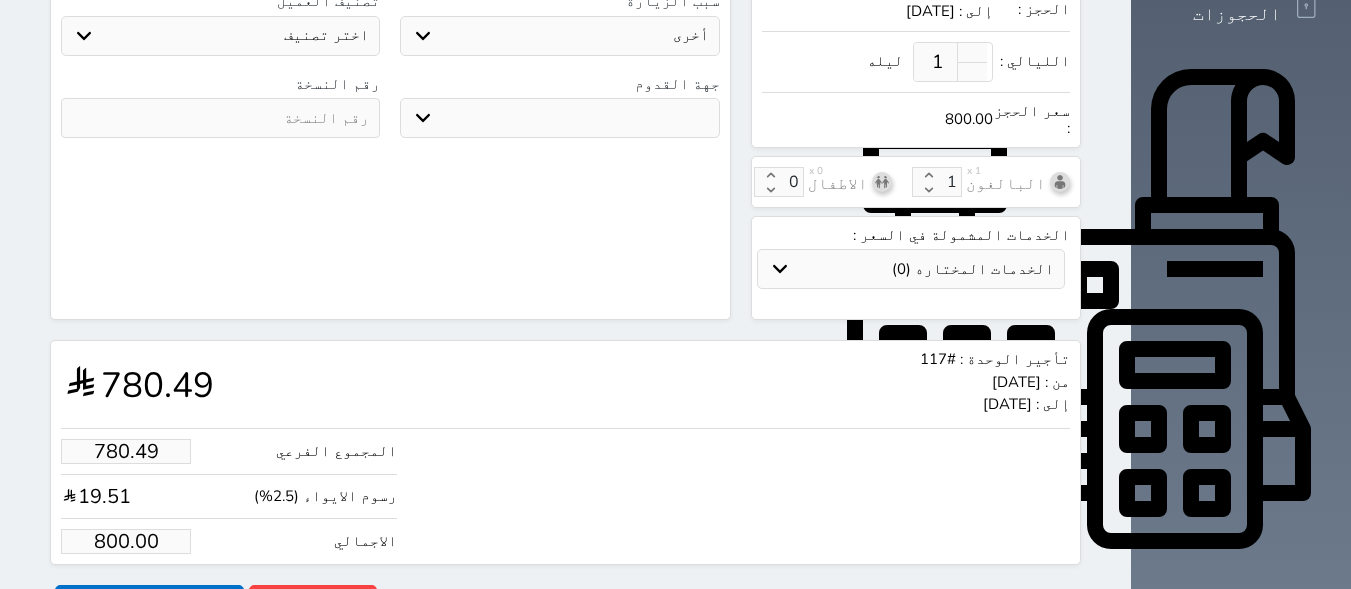 scroll, scrollTop: 597, scrollLeft: 0, axis: vertical 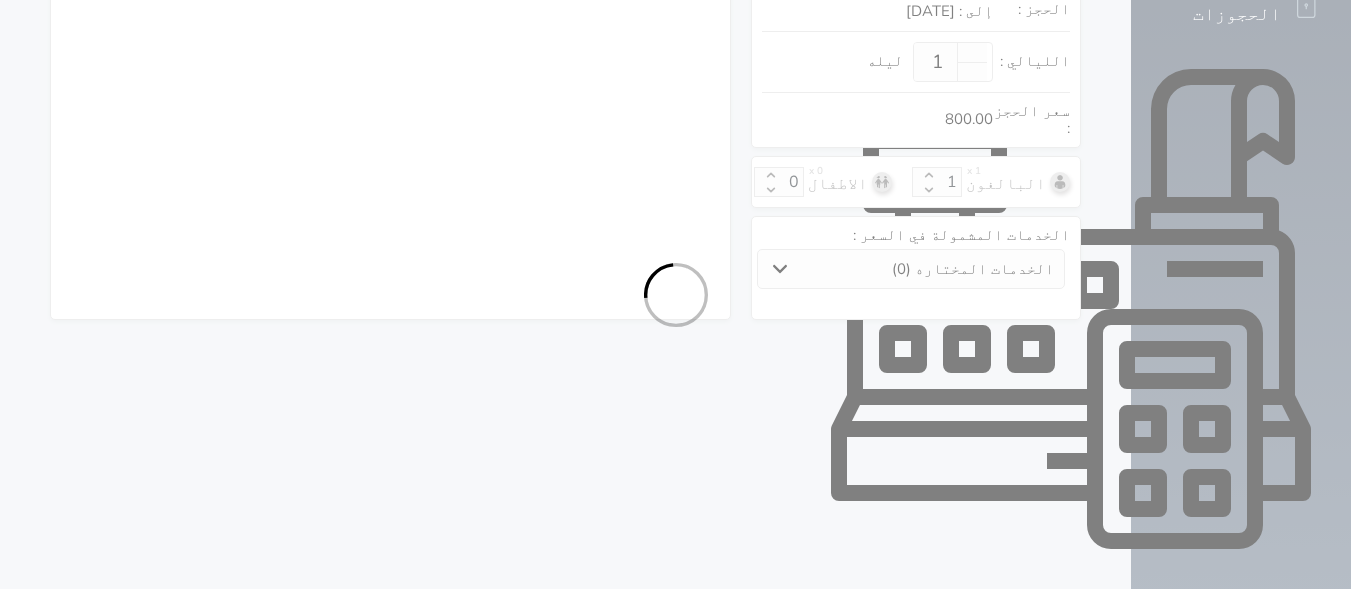 select on "1" 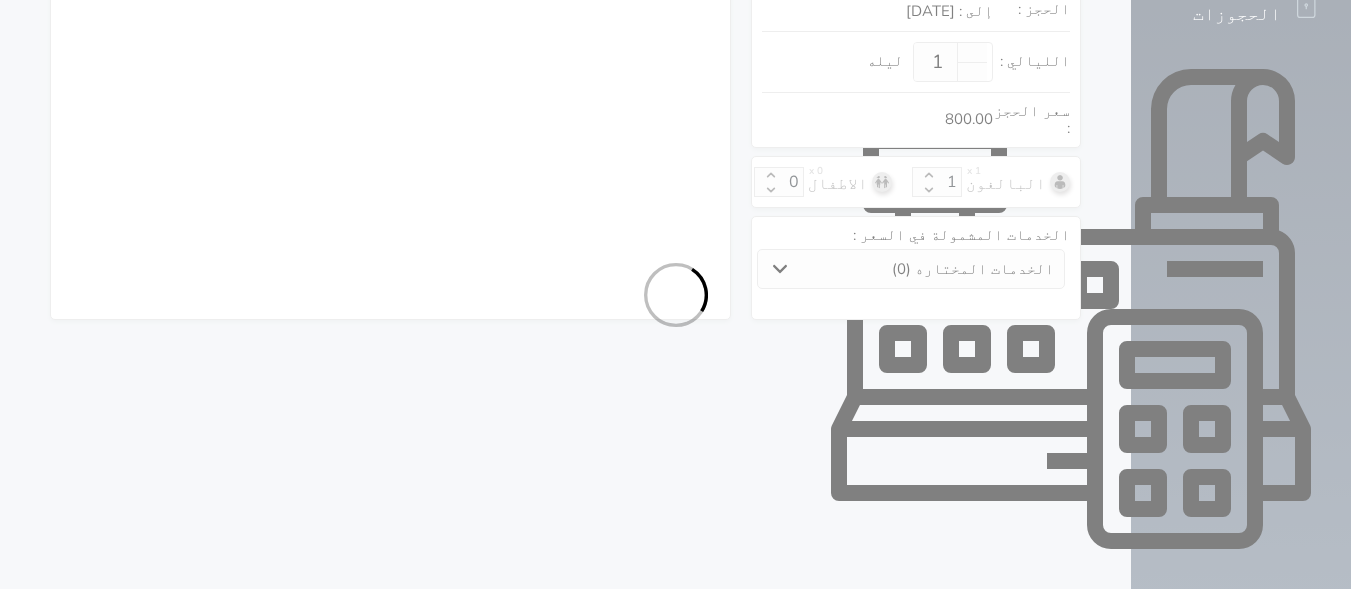 select on "113" 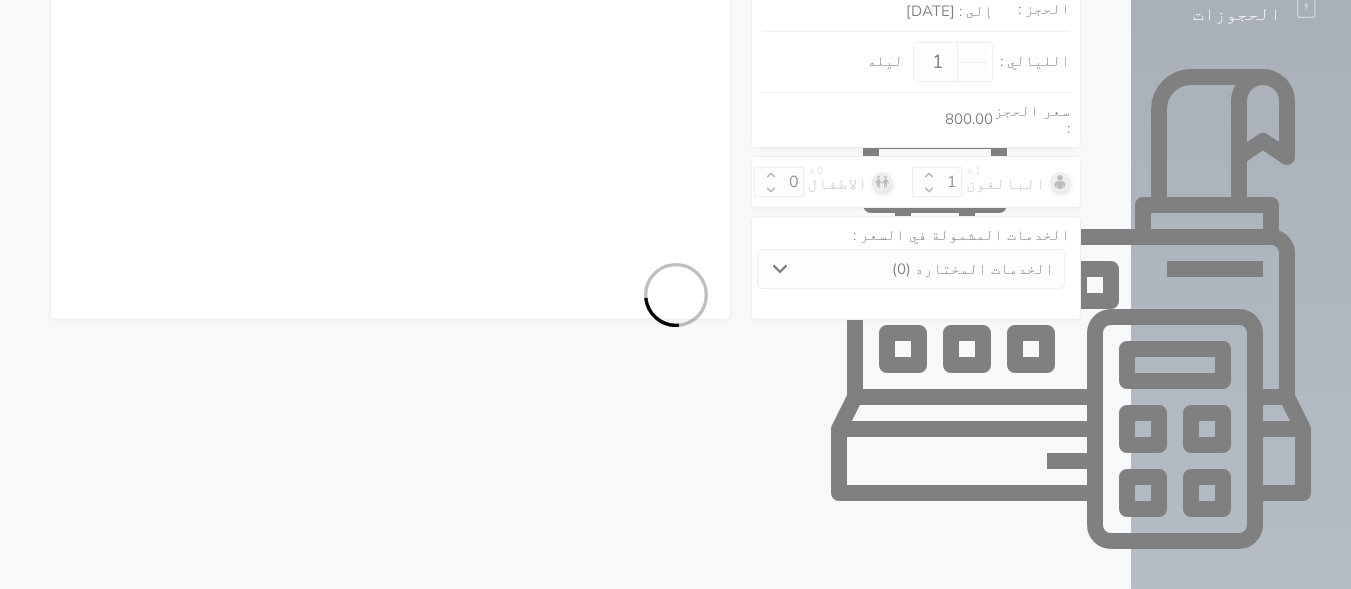 select on "1" 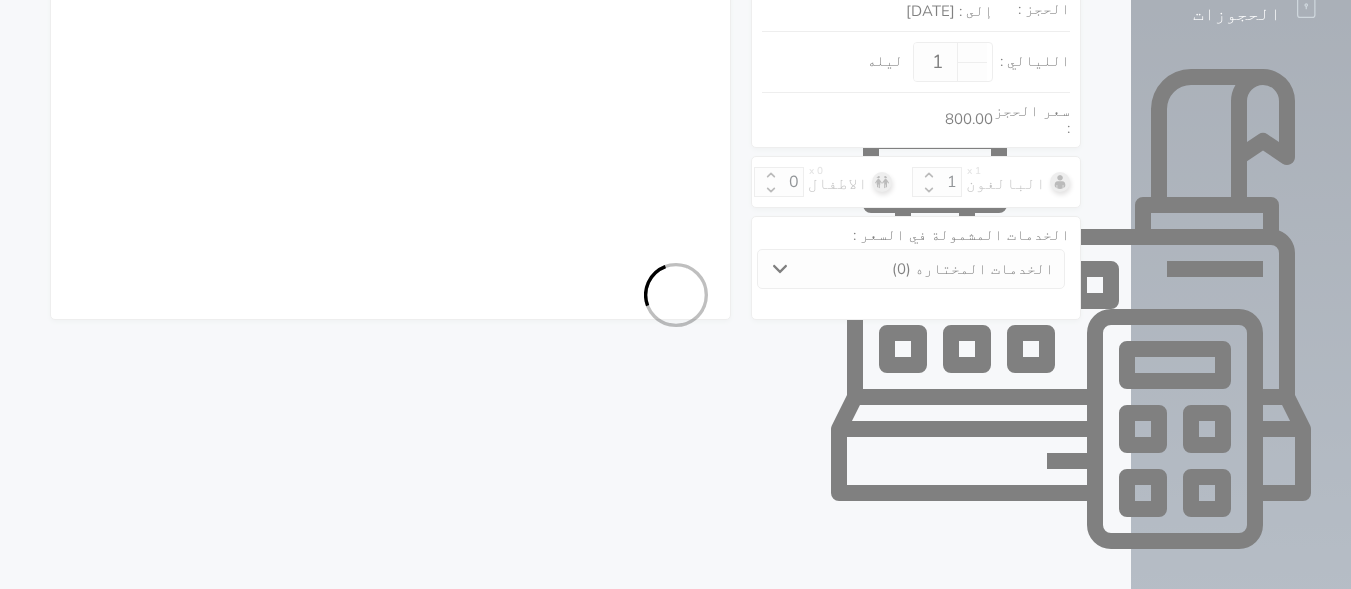 select on "7" 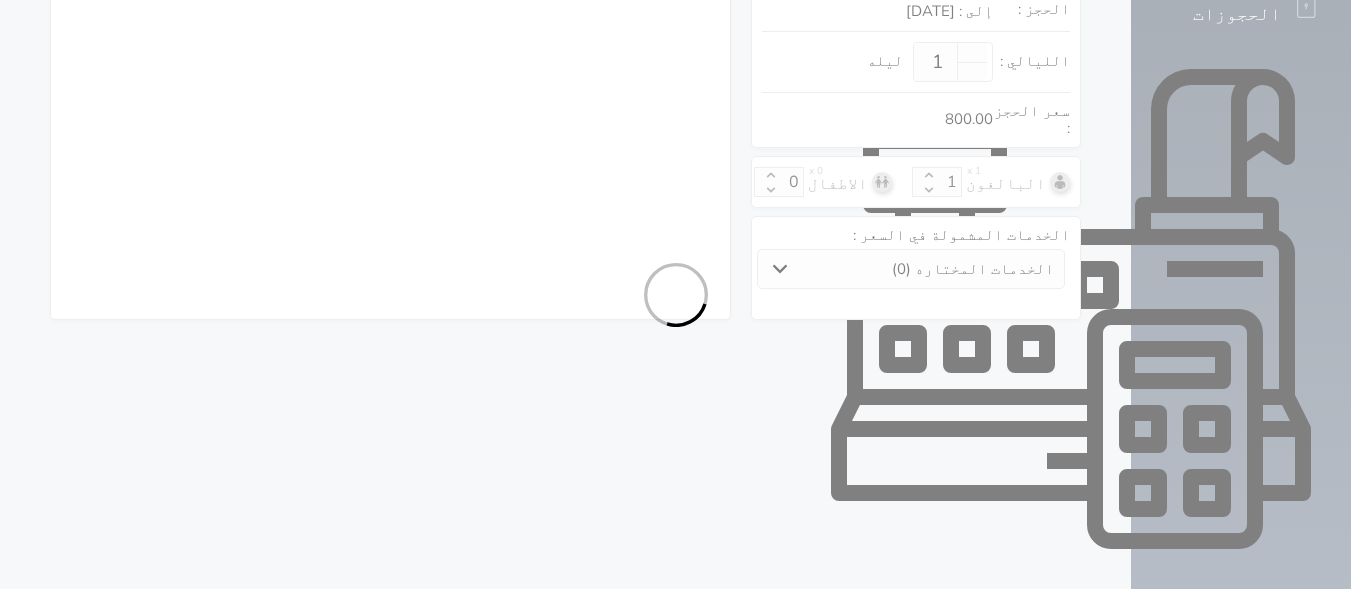 select 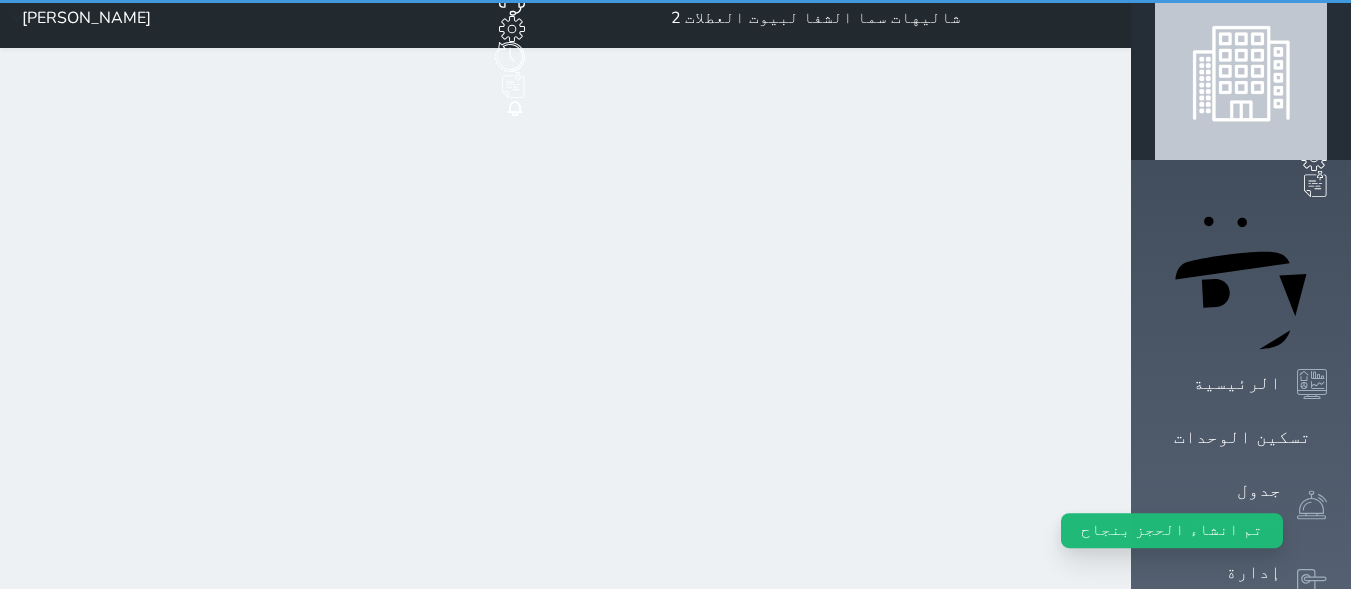 scroll, scrollTop: 0, scrollLeft: 0, axis: both 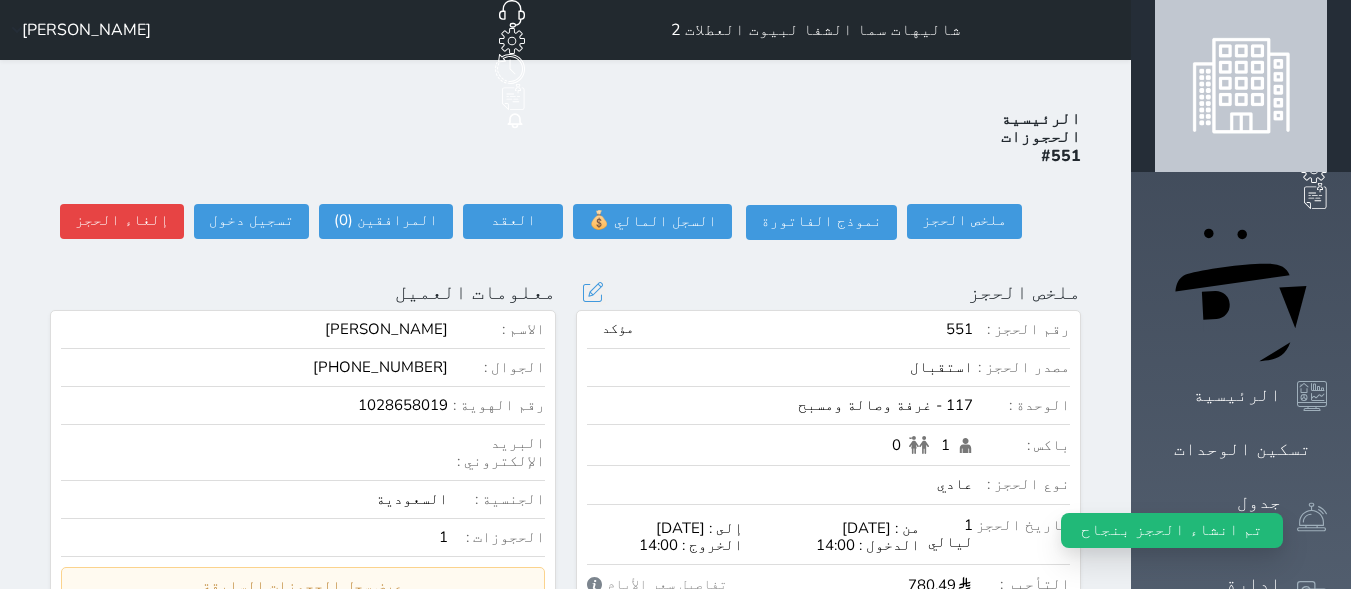 select 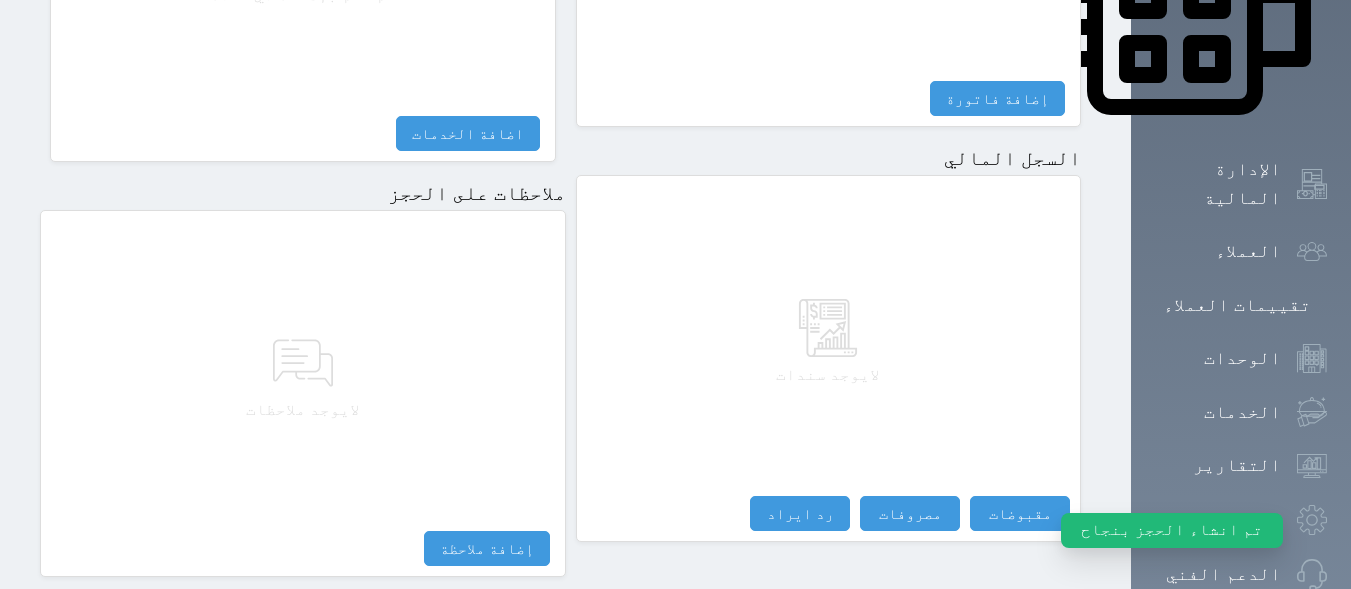 scroll, scrollTop: 1043, scrollLeft: 0, axis: vertical 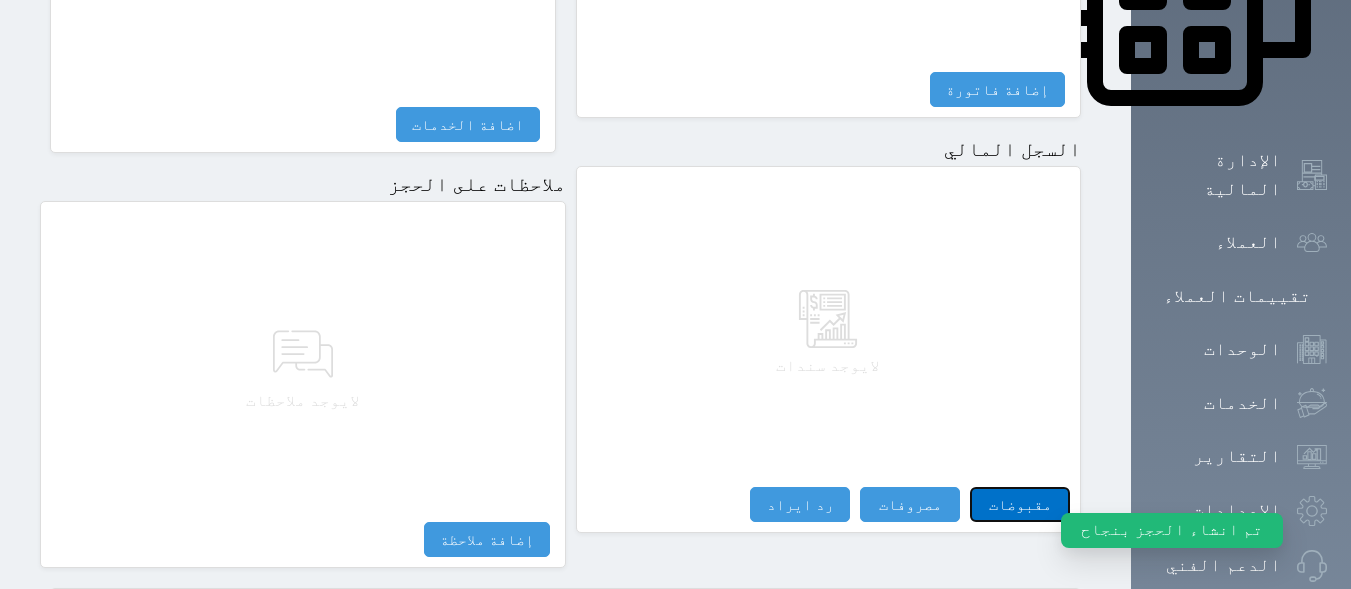 click on "مقبوضات" at bounding box center (1020, 504) 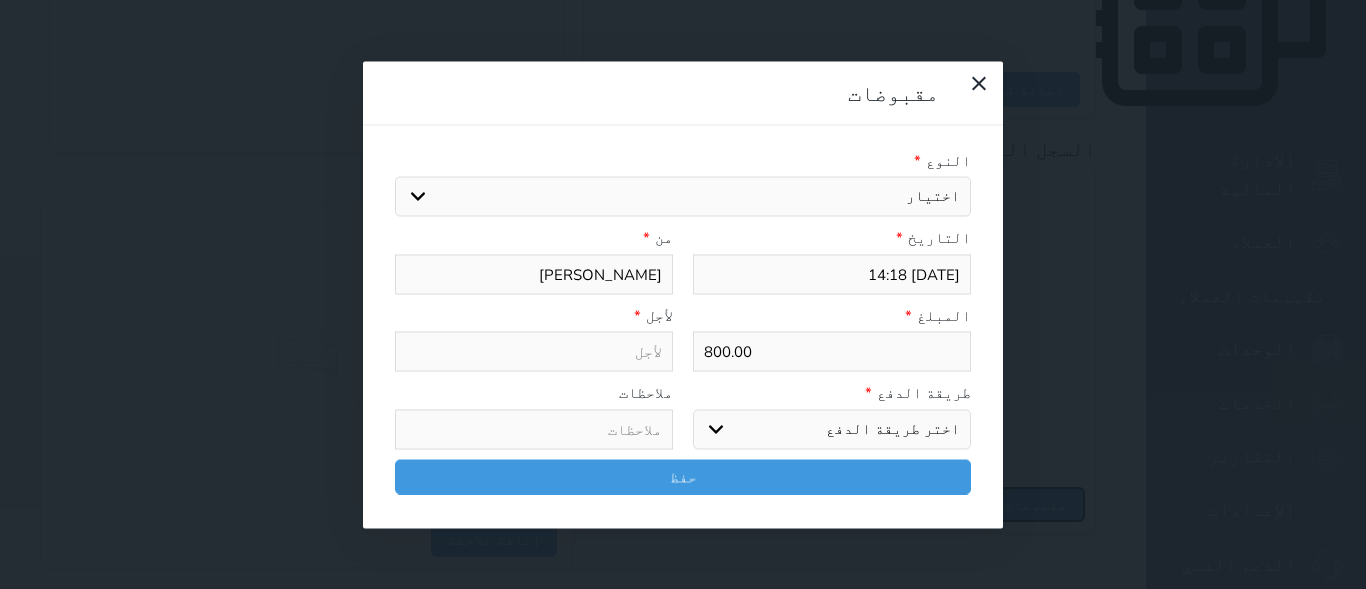 select 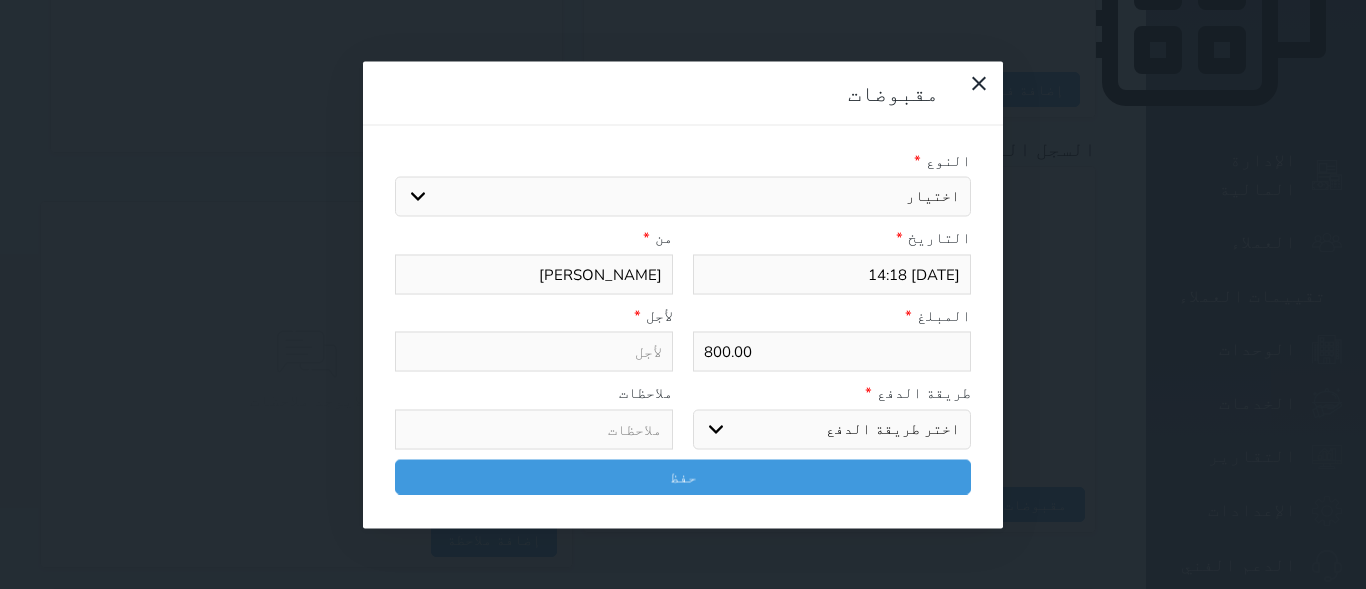click on "اختيار   مقبوضات عامة قيمة إيجار فواتير تامين عربون لا ينطبق آخر مغسلة واي فاي - الإنترنت مواقف السيارات طعام الأغذية والمشروبات مشروبات المشروبات الباردة المشروبات الساخنة الإفطار غداء عشاء مخبز و كعك حمام سباحة الصالة الرياضية سبا و خدمات الجمال اختيار وإسقاط (خدمات النقل) ميني بار كابل - تلفزيون سرير إضافي تصفيف الشعر التسوق خدمات الجولات السياحية المنظمة خدمات الدليل السياحي" at bounding box center (683, 197) 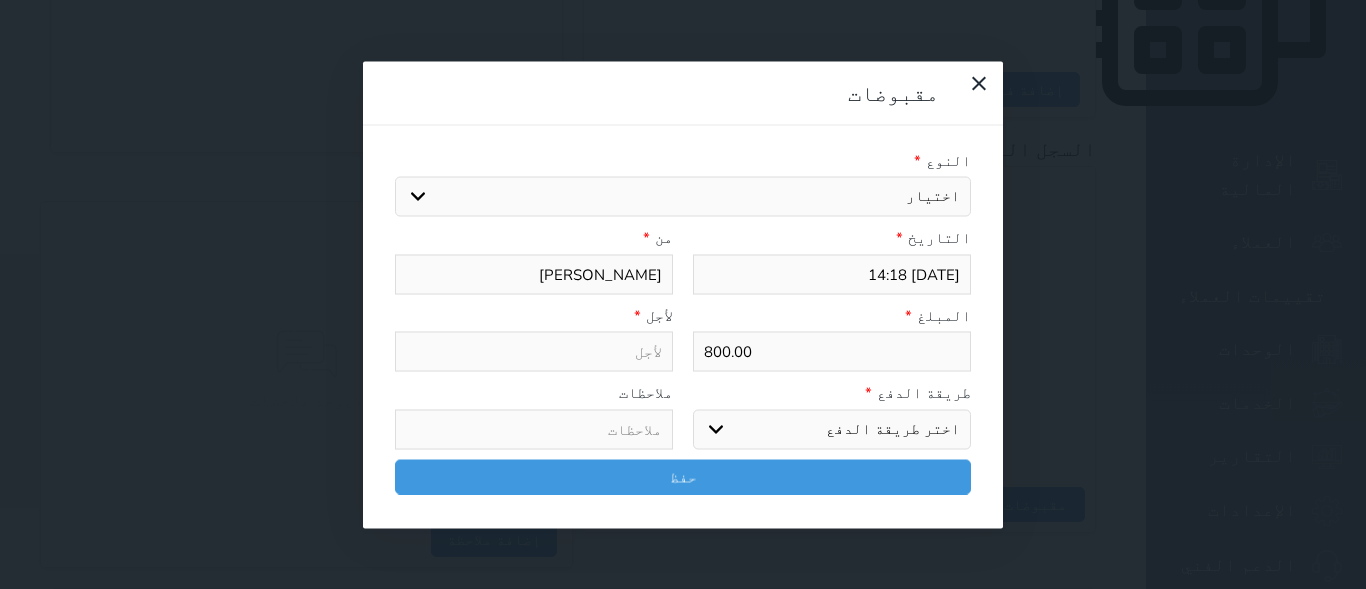 select on "89307" 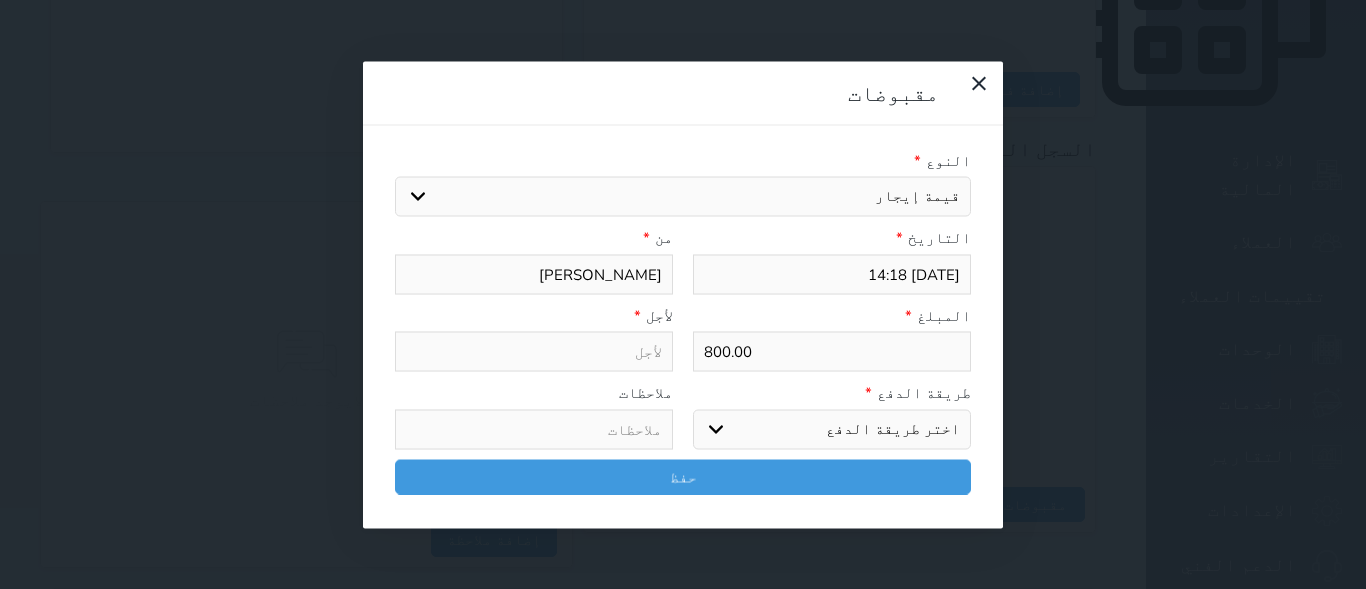 click on "اختيار   مقبوضات عامة قيمة إيجار فواتير تامين عربون لا ينطبق آخر مغسلة واي فاي - الإنترنت مواقف السيارات طعام الأغذية والمشروبات مشروبات المشروبات الباردة المشروبات الساخنة الإفطار غداء عشاء مخبز و كعك حمام سباحة الصالة الرياضية سبا و خدمات الجمال اختيار وإسقاط (خدمات النقل) ميني بار كابل - تلفزيون سرير إضافي تصفيف الشعر التسوق خدمات الجولات السياحية المنظمة خدمات الدليل السياحي" at bounding box center [683, 197] 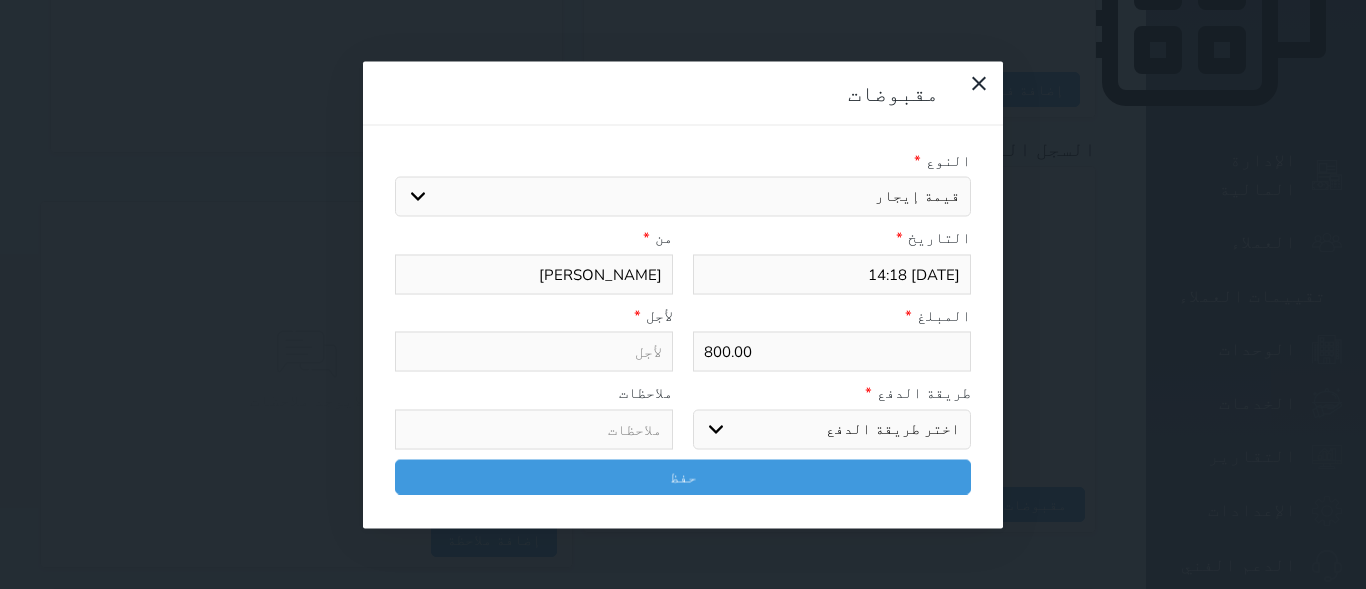 type on "قيمة إيجار - الوحدة - 117" 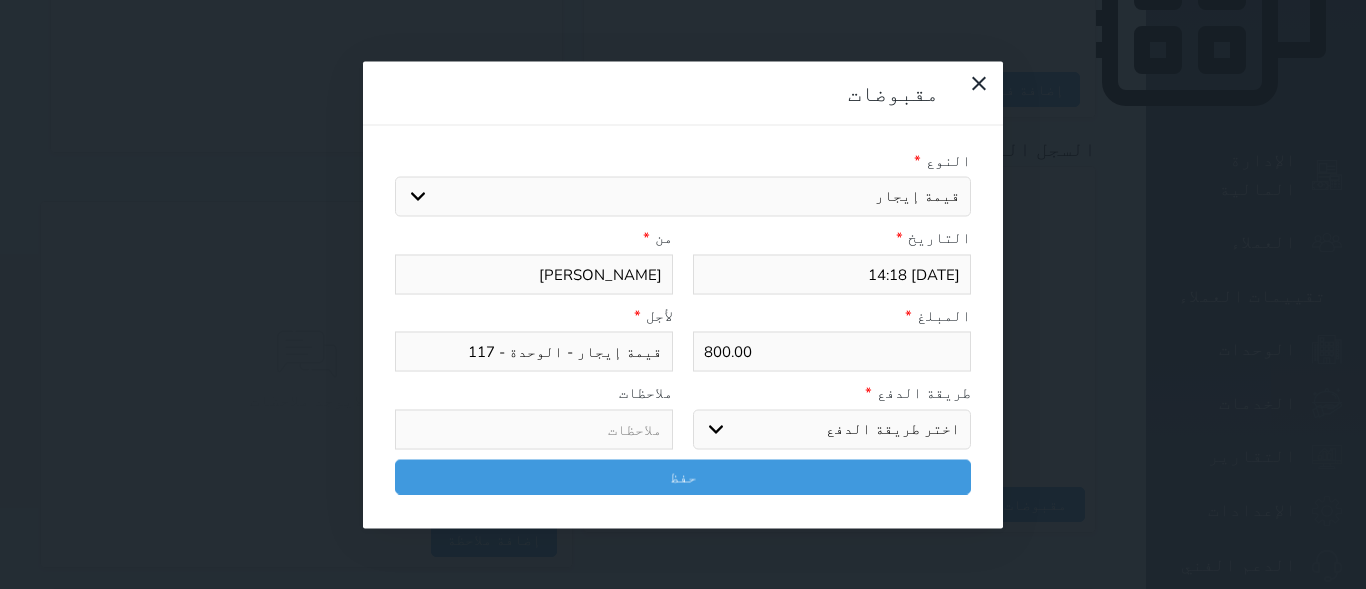 click on "اختر طريقة الدفع   دفع نقدى   تحويل بنكى   مدى   بطاقة ائتمان   آجل" at bounding box center [832, 429] 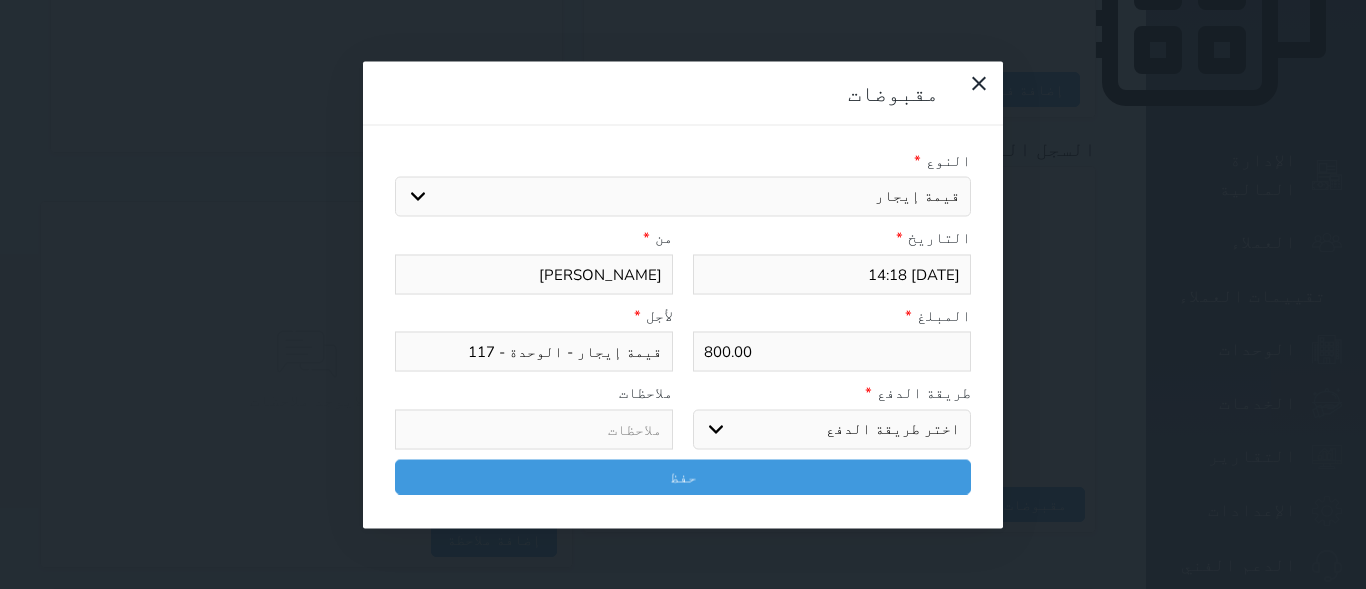 select on "mada" 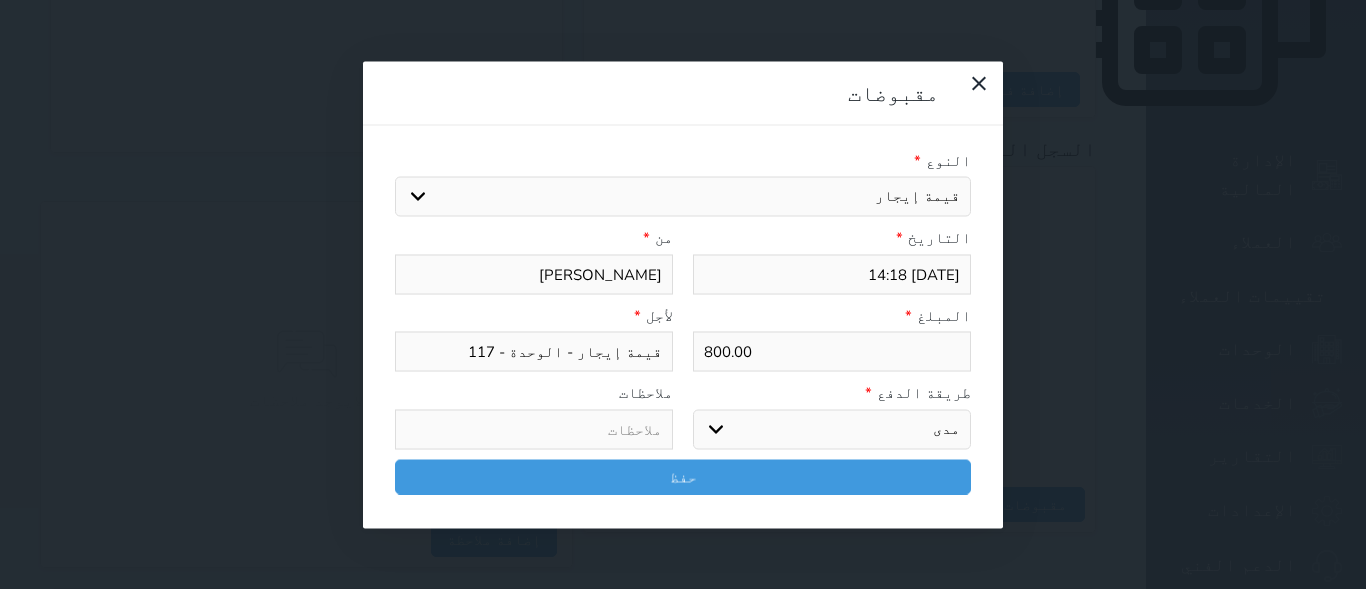 click on "اختر طريقة الدفع   دفع نقدى   تحويل بنكى   مدى   بطاقة ائتمان   آجل" at bounding box center (832, 429) 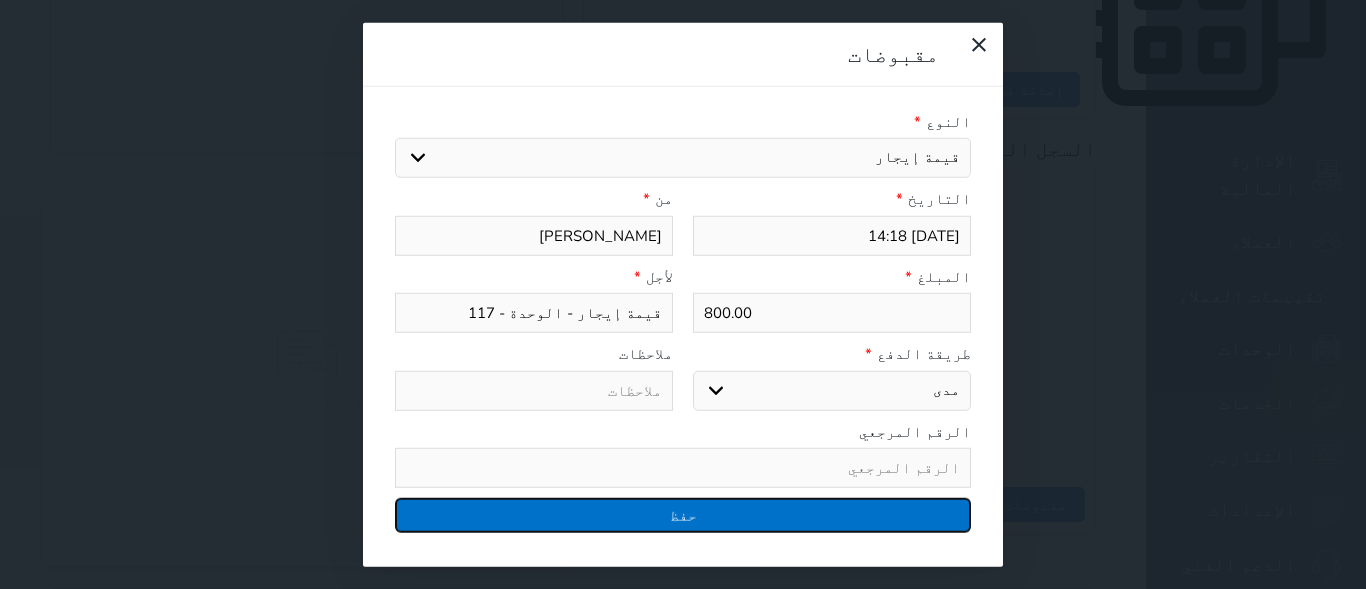 click on "حفظ" at bounding box center (683, 515) 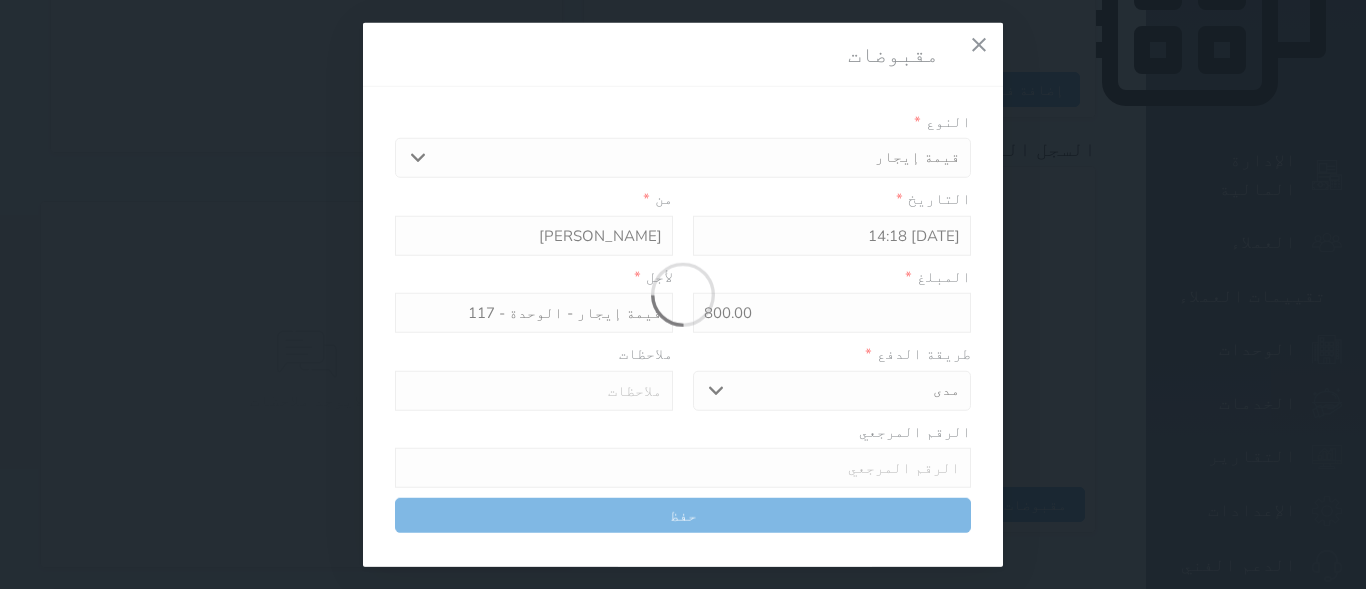 select 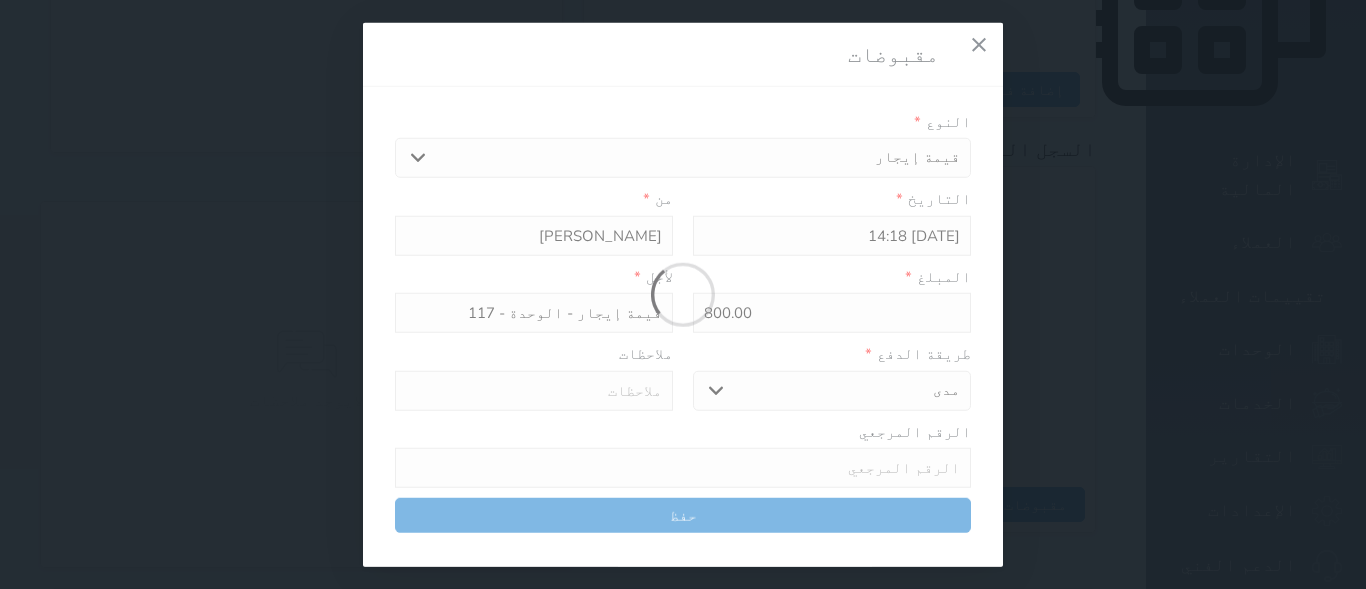 type 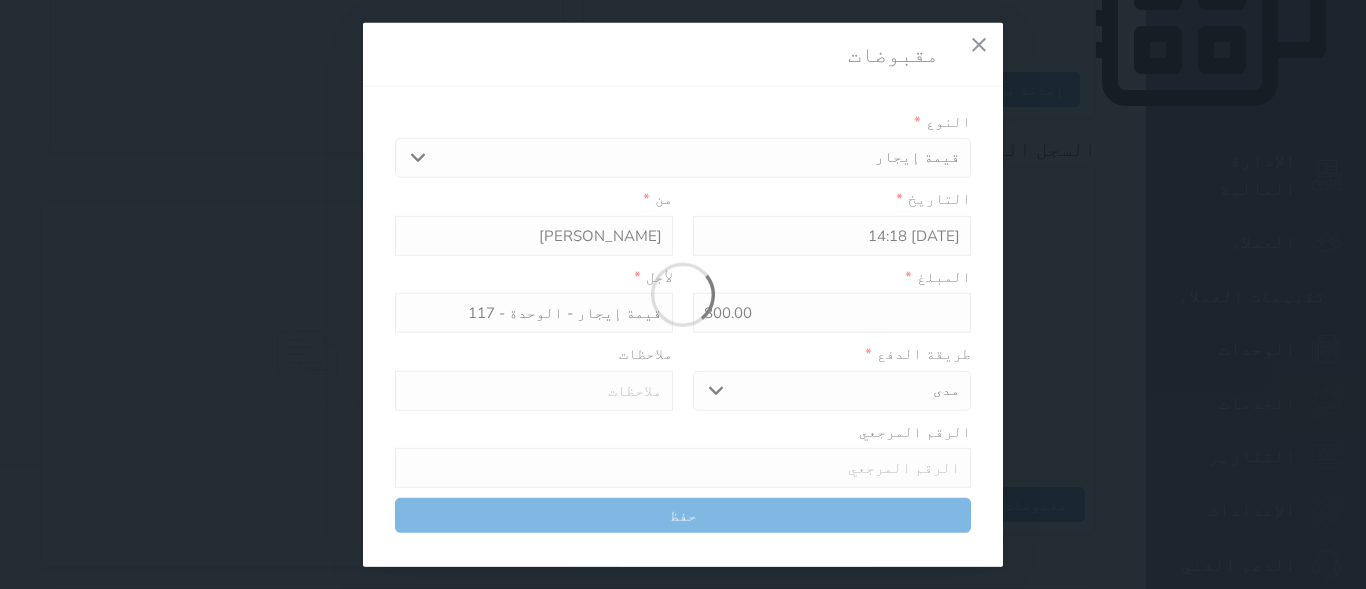 type on "0" 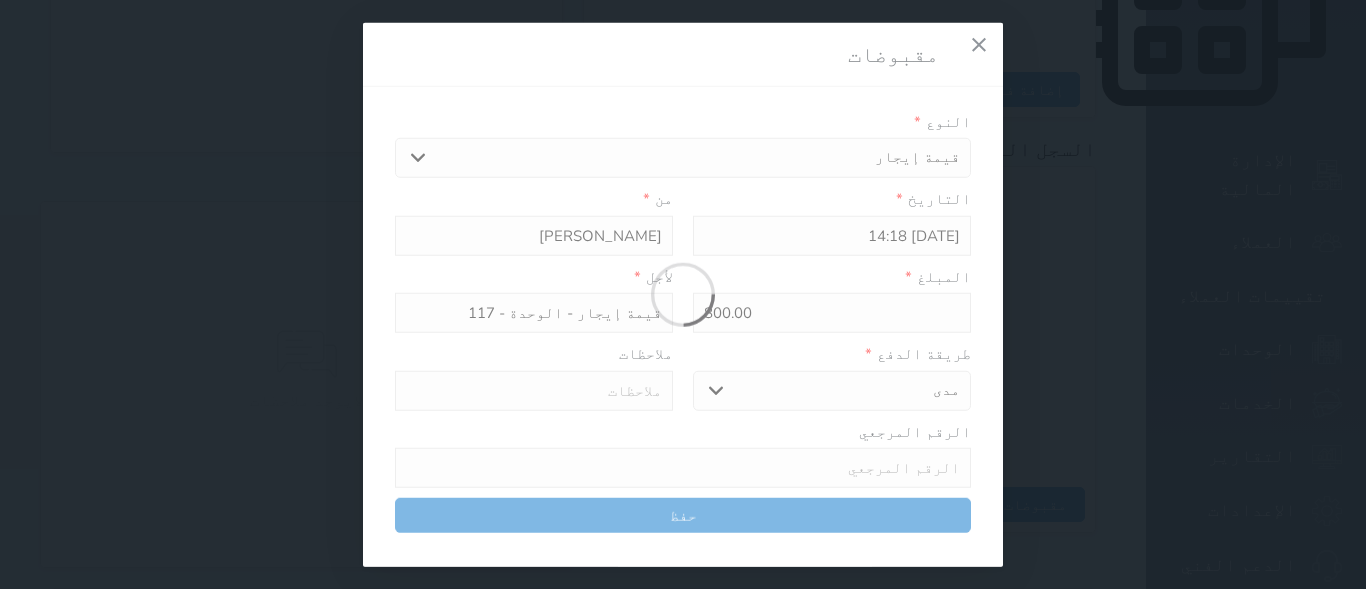 select 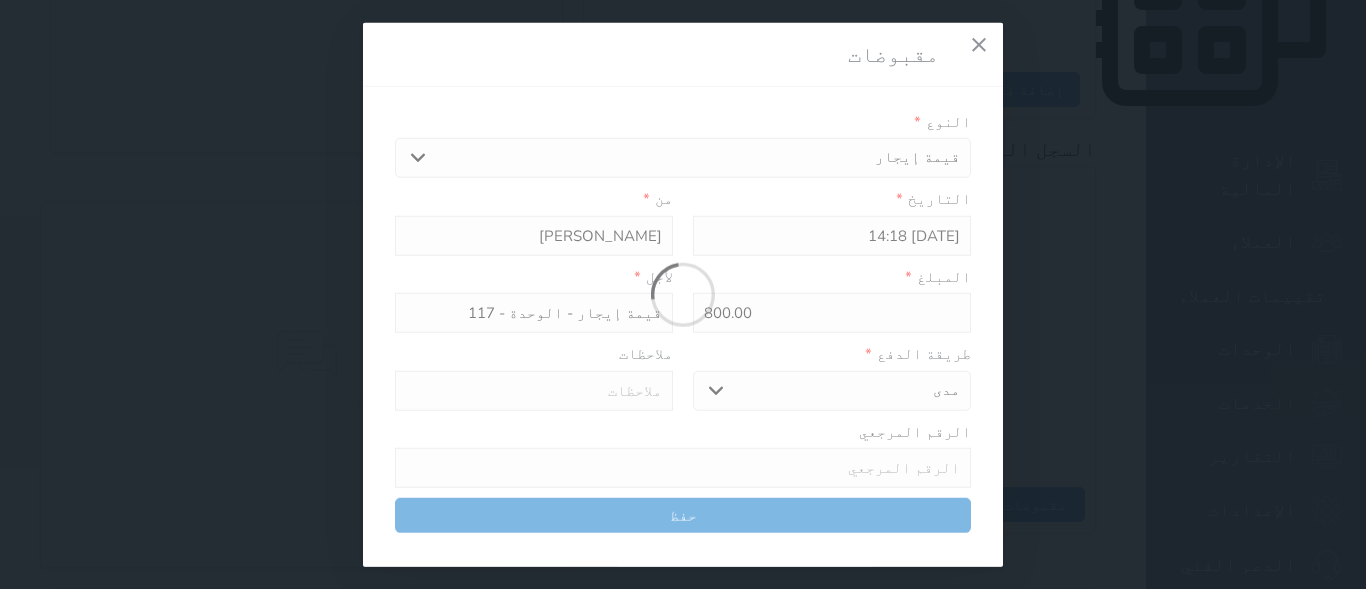 type on "0" 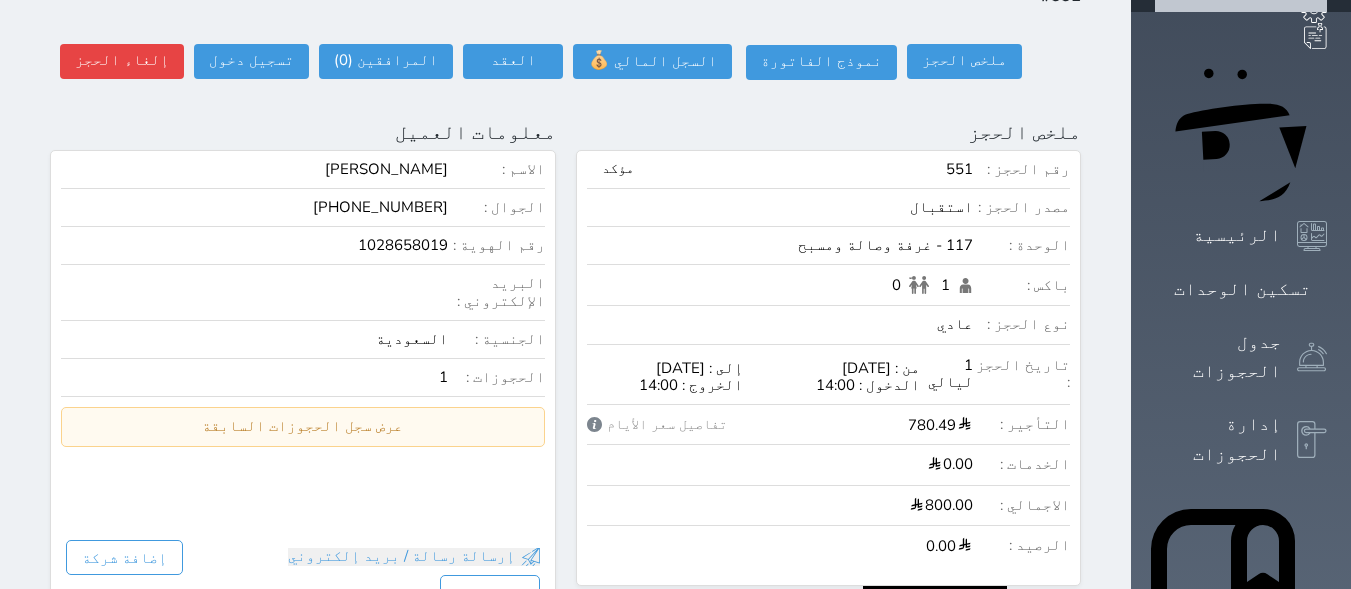 scroll, scrollTop: 0, scrollLeft: 0, axis: both 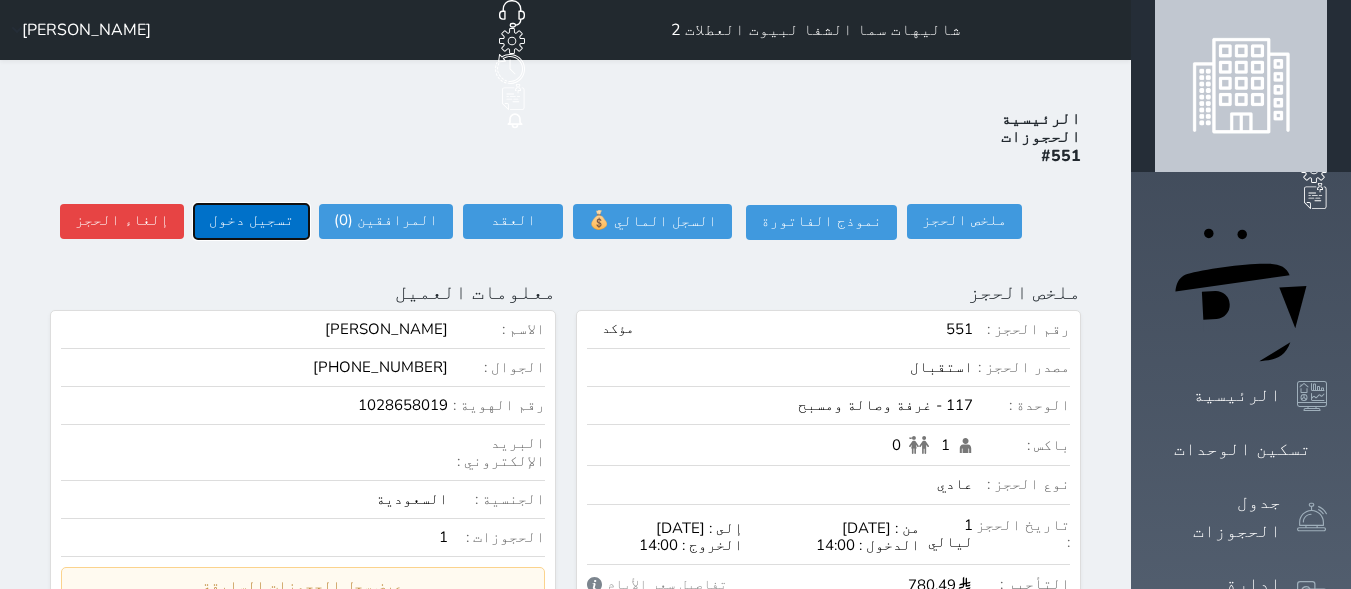 click on "تسجيل دخول" at bounding box center [251, 221] 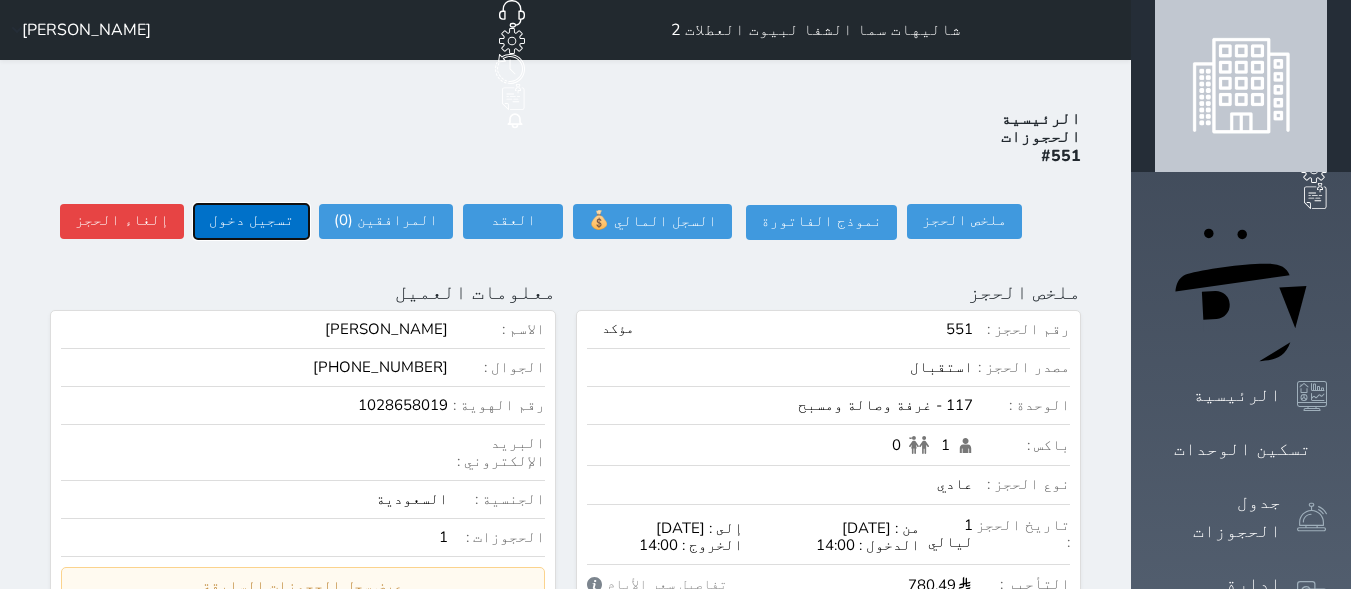 click on "تسجيل دخول" at bounding box center [251, 221] 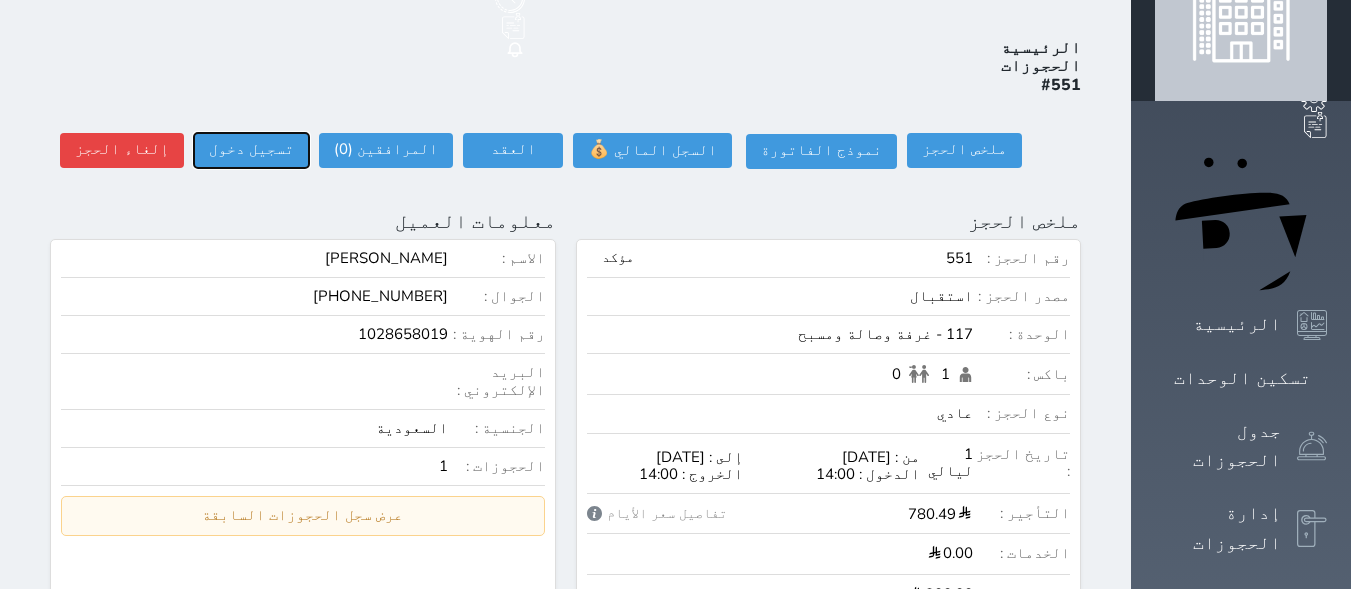scroll, scrollTop: 286, scrollLeft: 0, axis: vertical 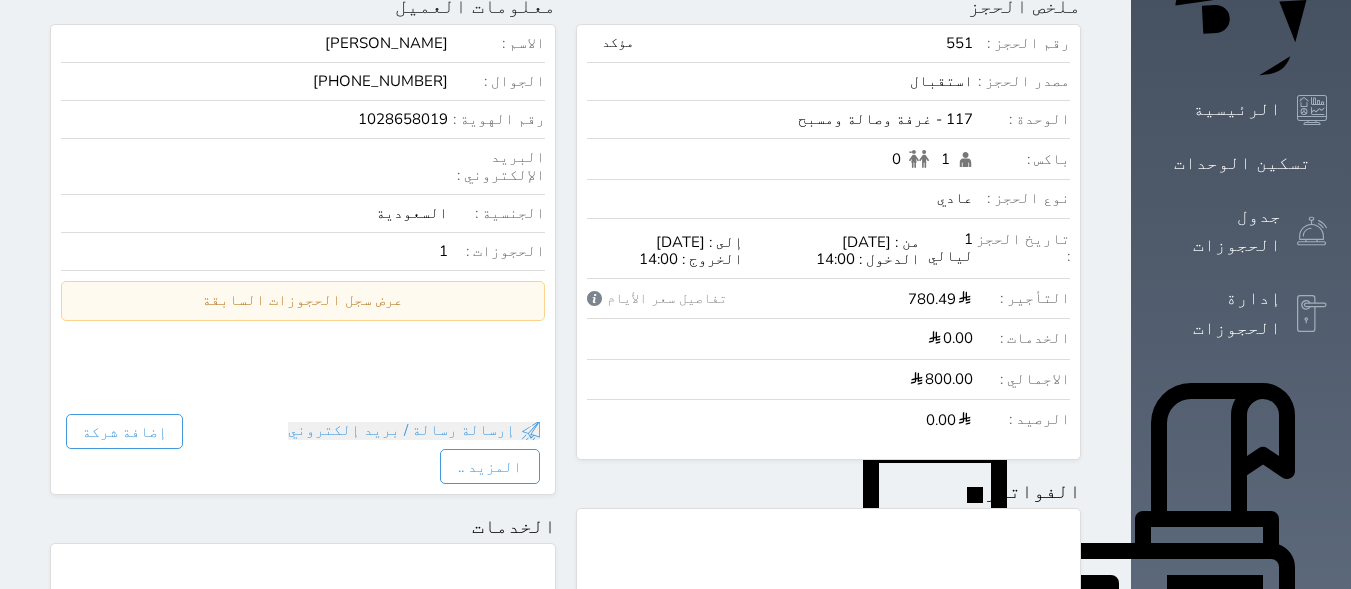 click on "حجز جماعي جديد   حجز جديد             الرئيسية     تسكين الوحدات     جدول الحجوزات     إدارة الحجوزات     POS     الإدارة المالية     العملاء     تقييمات العملاء     الوحدات     الخدمات     التقارير     الإعدادات     الدعم الفني" at bounding box center [1241, 633] 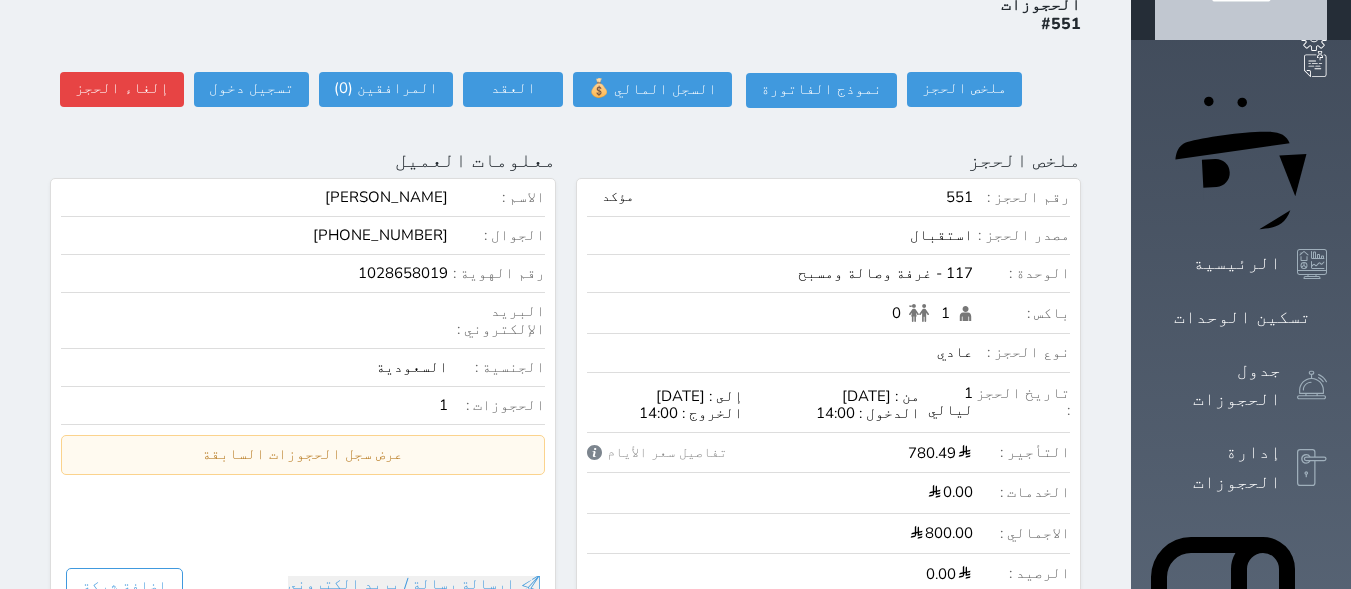 scroll, scrollTop: 0, scrollLeft: 0, axis: both 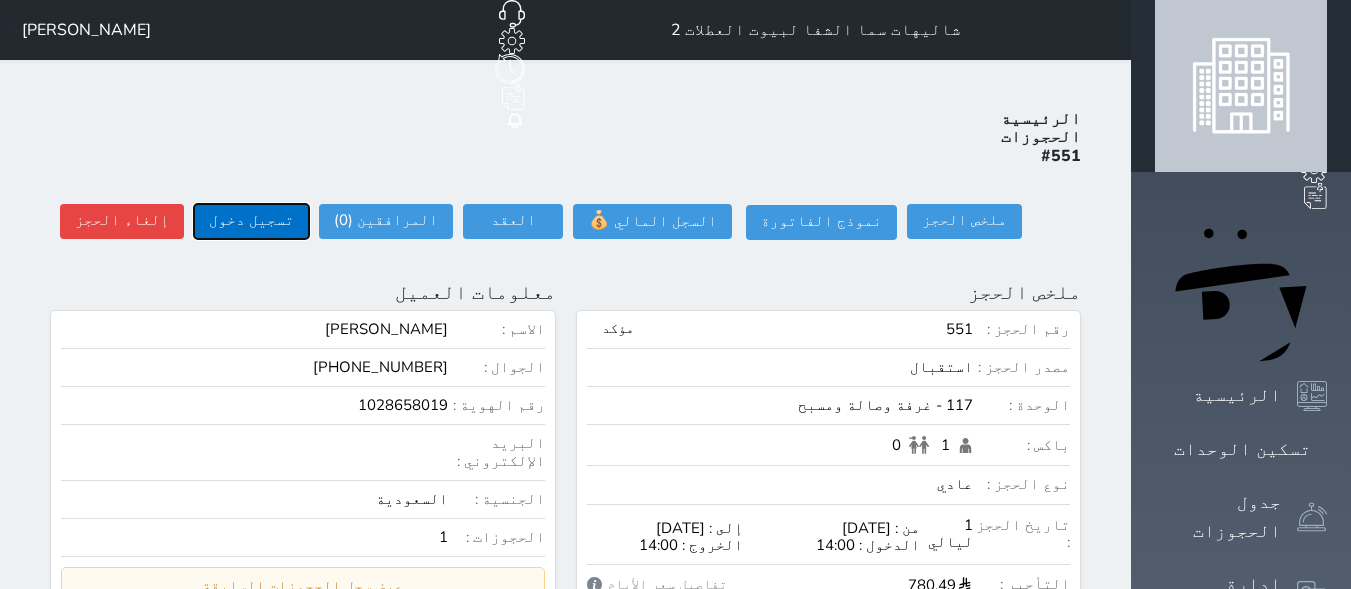 click on "تسجيل دخول" at bounding box center [251, 221] 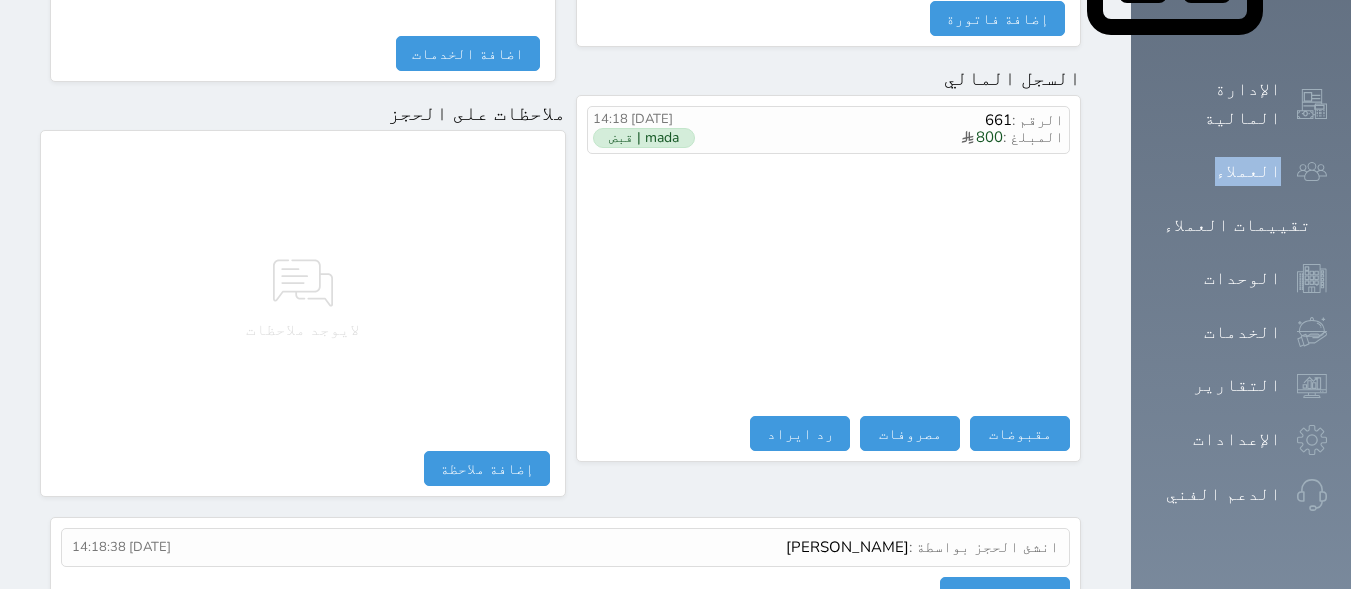 scroll, scrollTop: 0, scrollLeft: 0, axis: both 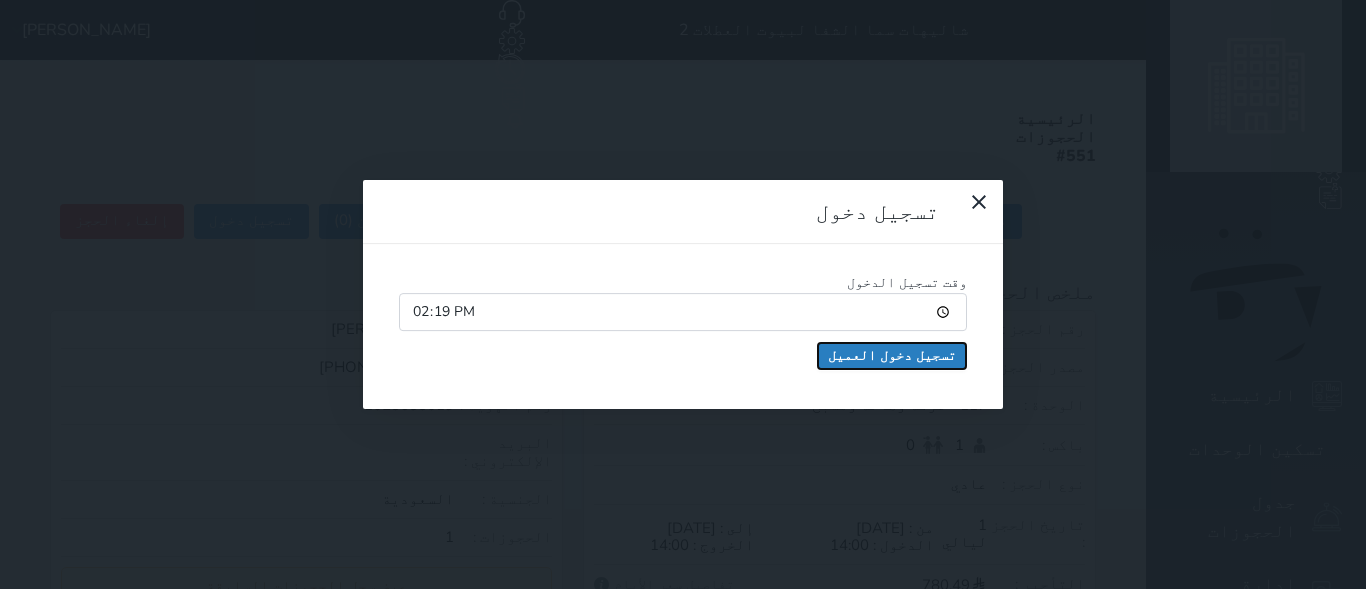 click on "تسجيل دخول العميل" at bounding box center [892, 356] 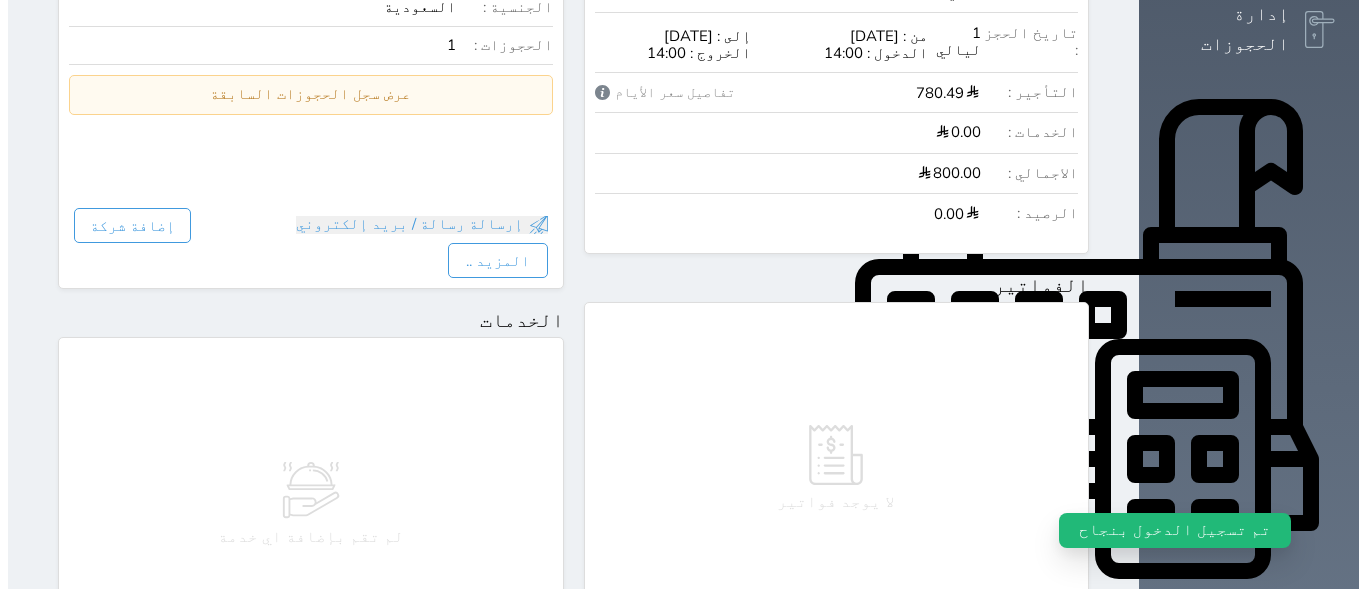scroll, scrollTop: 573, scrollLeft: 0, axis: vertical 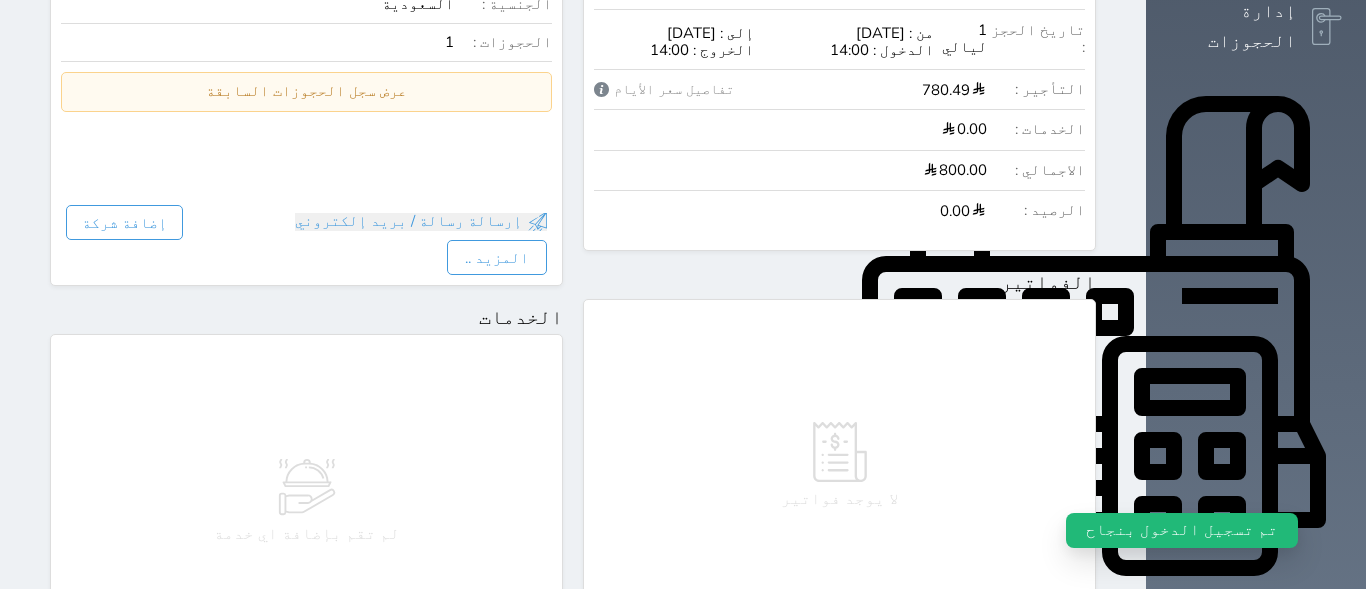 drag, startPoint x: 1364, startPoint y: 157, endPoint x: 1365, endPoint y: 545, distance: 388.00128 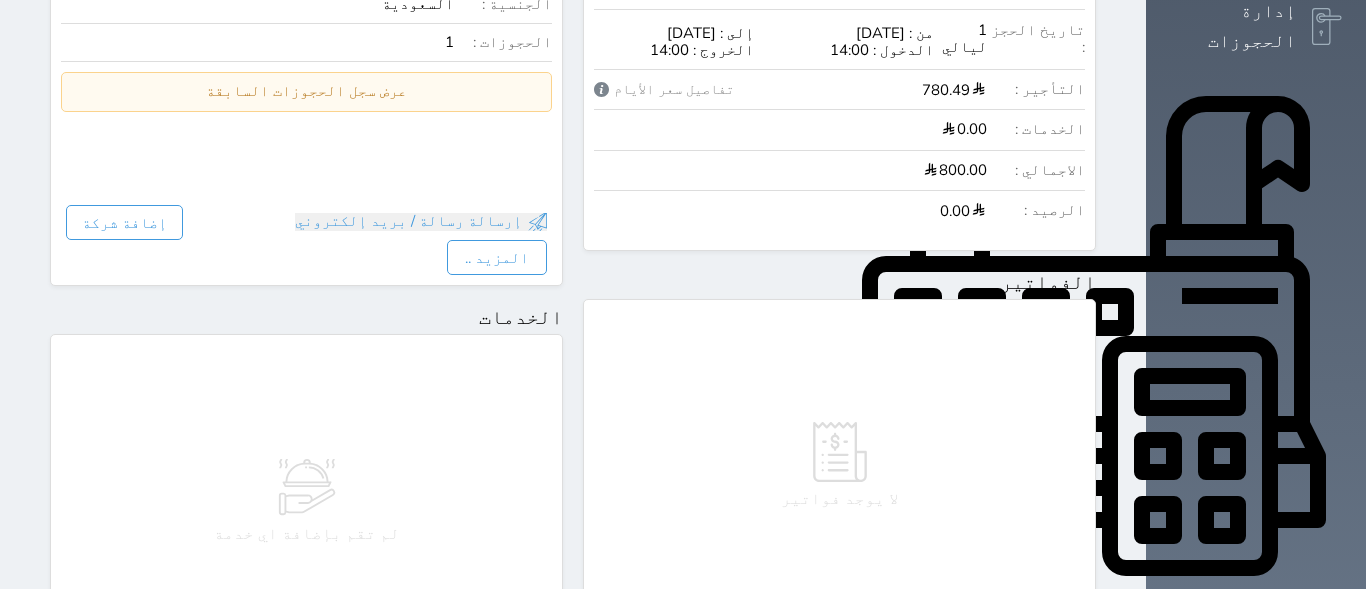click on "تقييمات العملاء" at bounding box center (1256, 766) 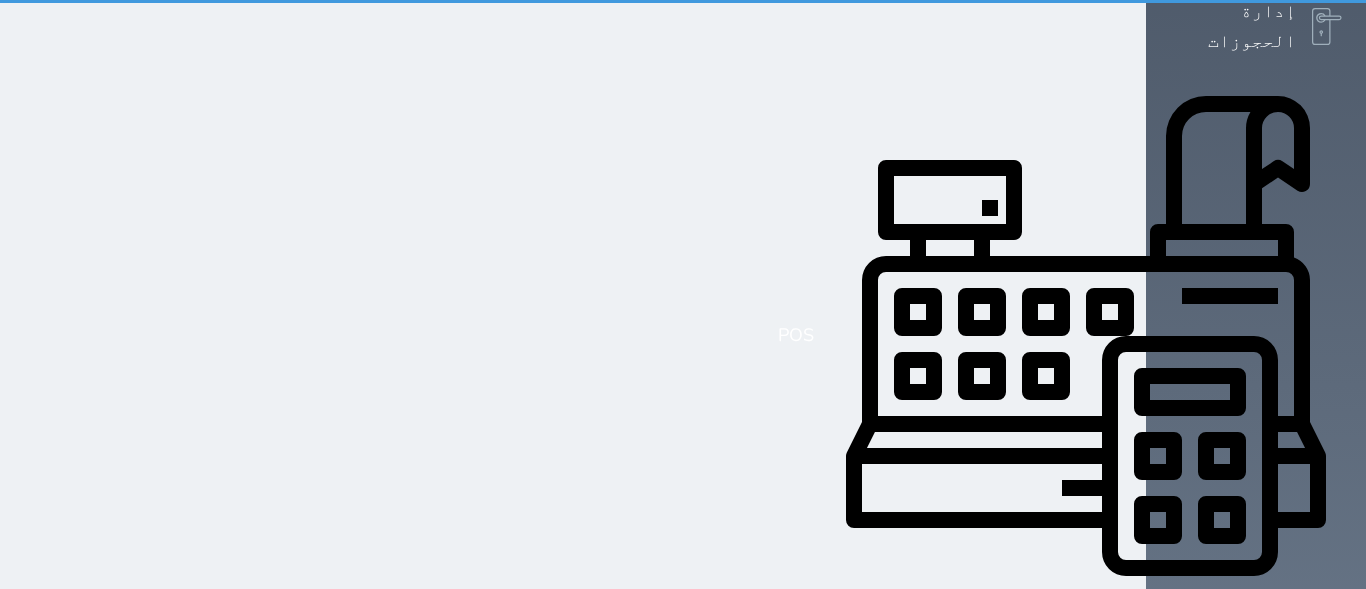 scroll, scrollTop: 17, scrollLeft: 0, axis: vertical 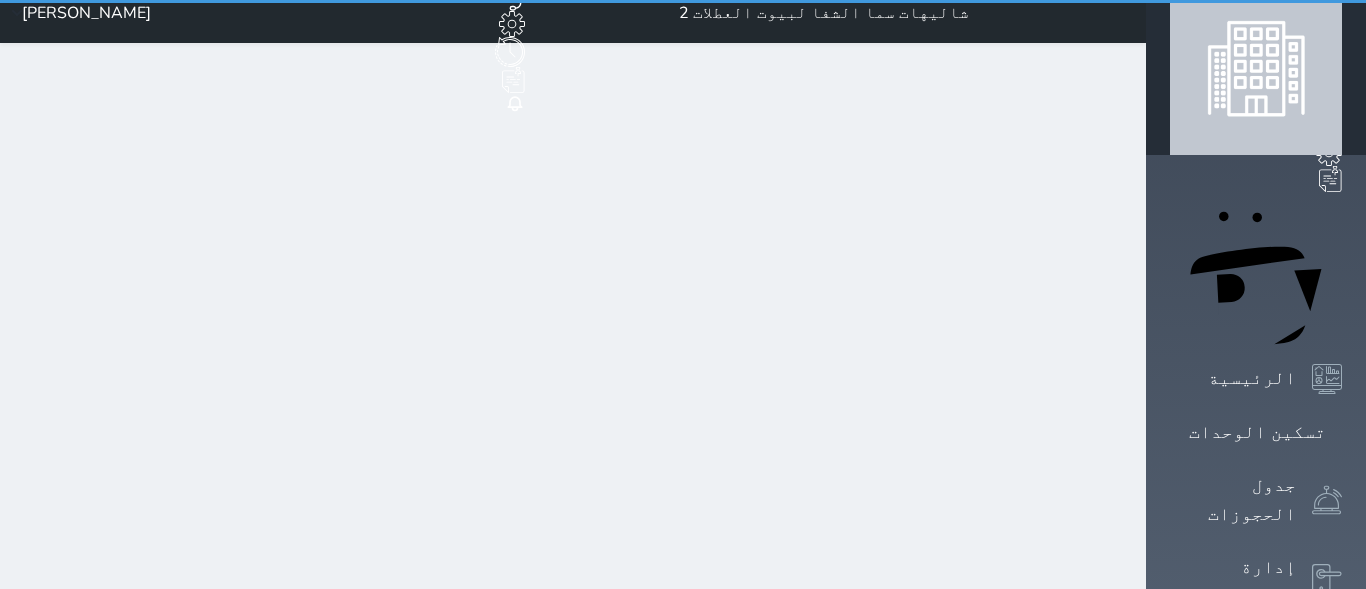 select on "0" 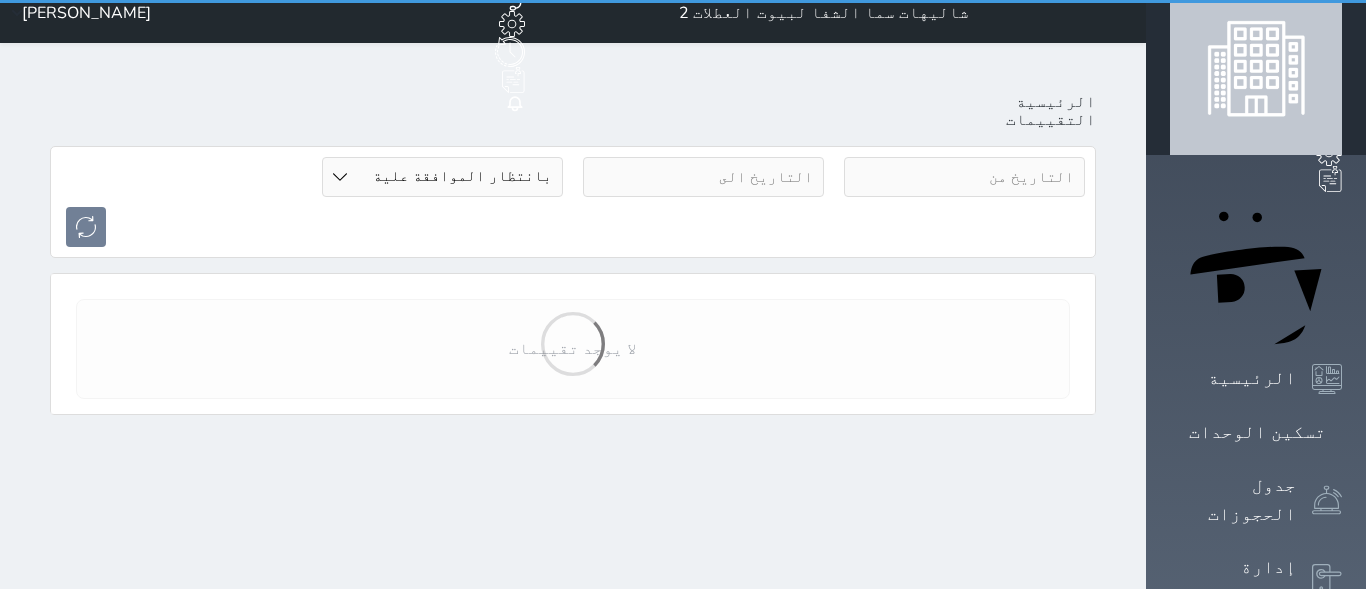 scroll, scrollTop: 0, scrollLeft: 0, axis: both 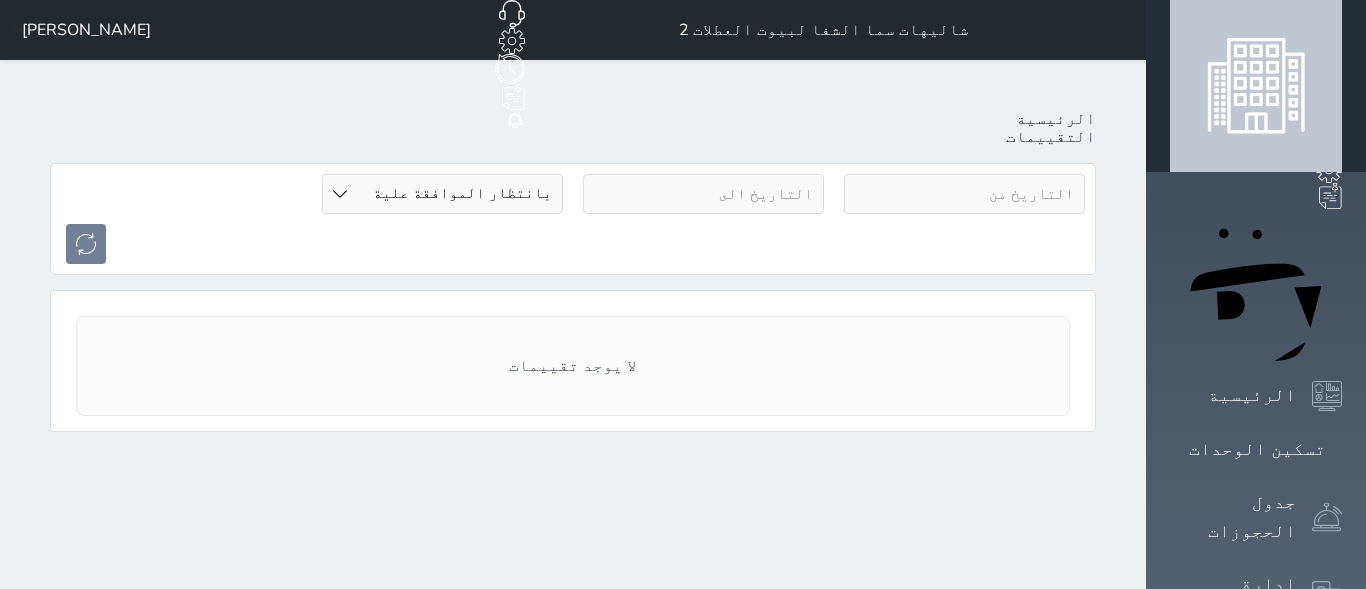 click on "حجز جماعي جديد   حجز جديد             الرئيسية     تسكين الوحدات     جدول الحجوزات     إدارة الحجوزات     POS     الإدارة المالية     العملاء     تقييمات العملاء     الوحدات     الخدمات     التقارير     الإعدادات     الدعم الفني" at bounding box center [1256, 824] 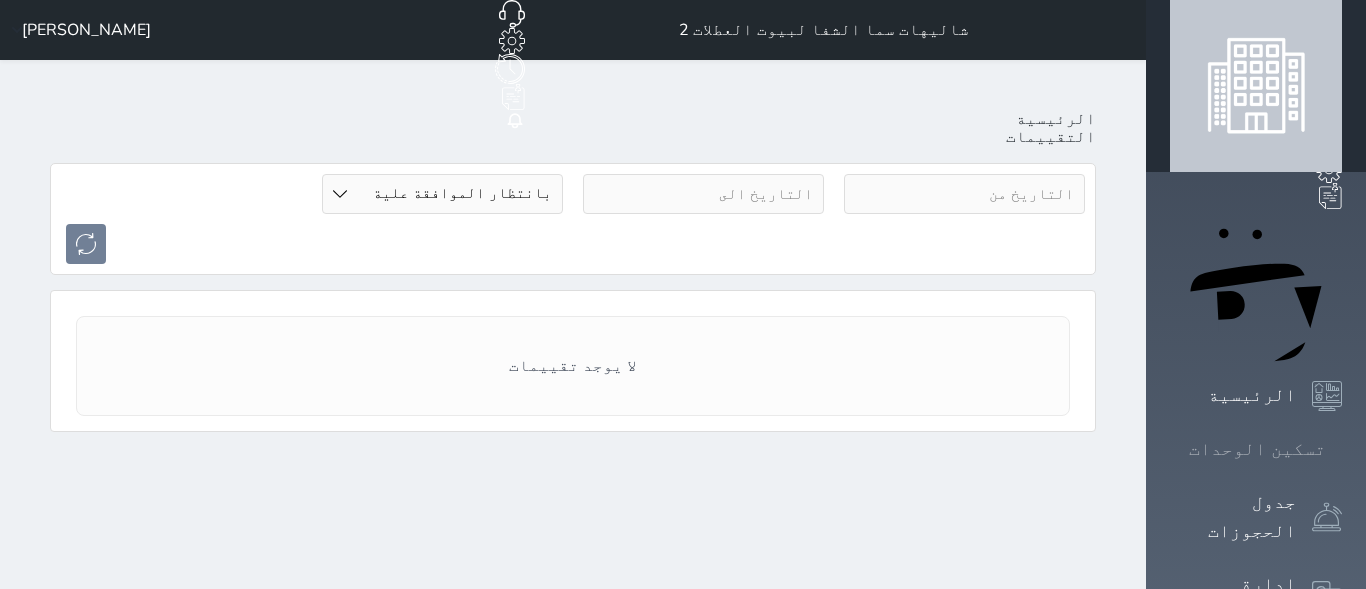 click 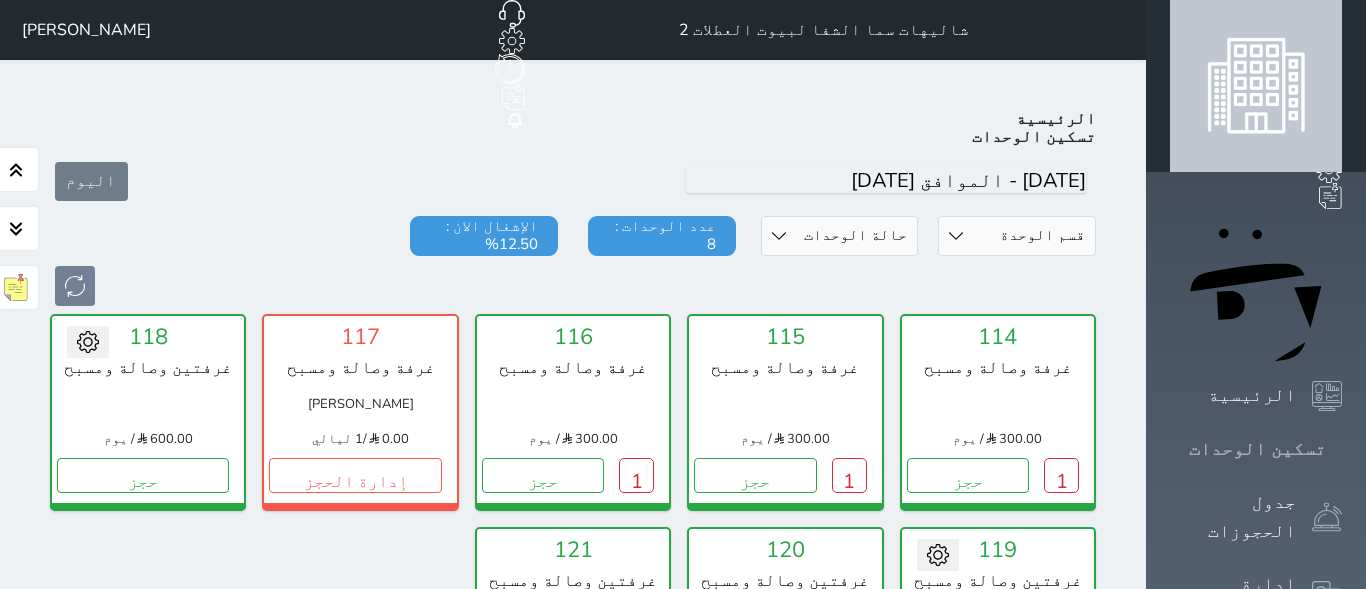 scroll, scrollTop: 78, scrollLeft: 0, axis: vertical 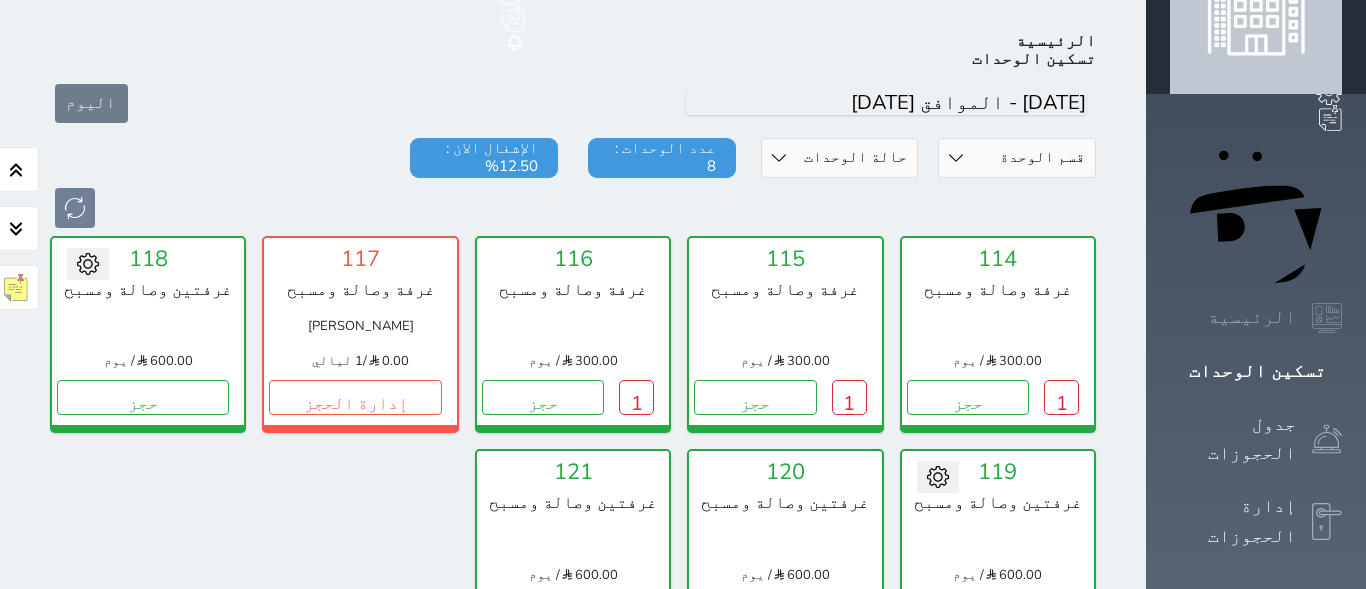 click on "الرئيسية" at bounding box center [1252, 317] 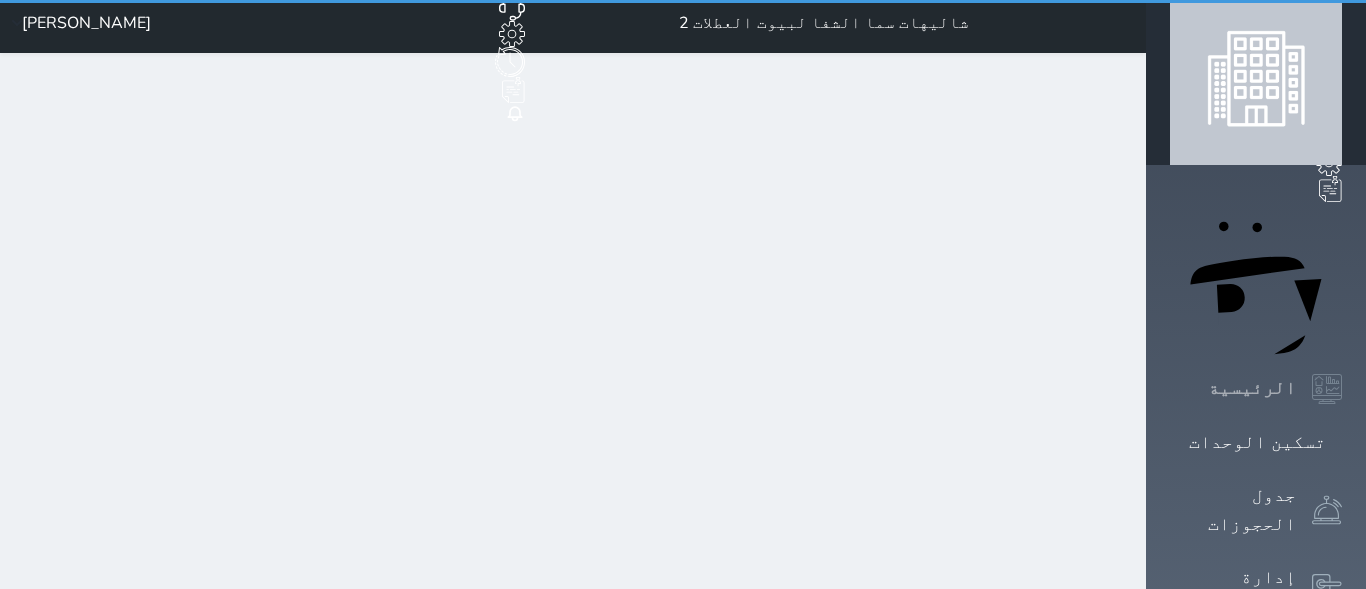 scroll, scrollTop: 0, scrollLeft: 0, axis: both 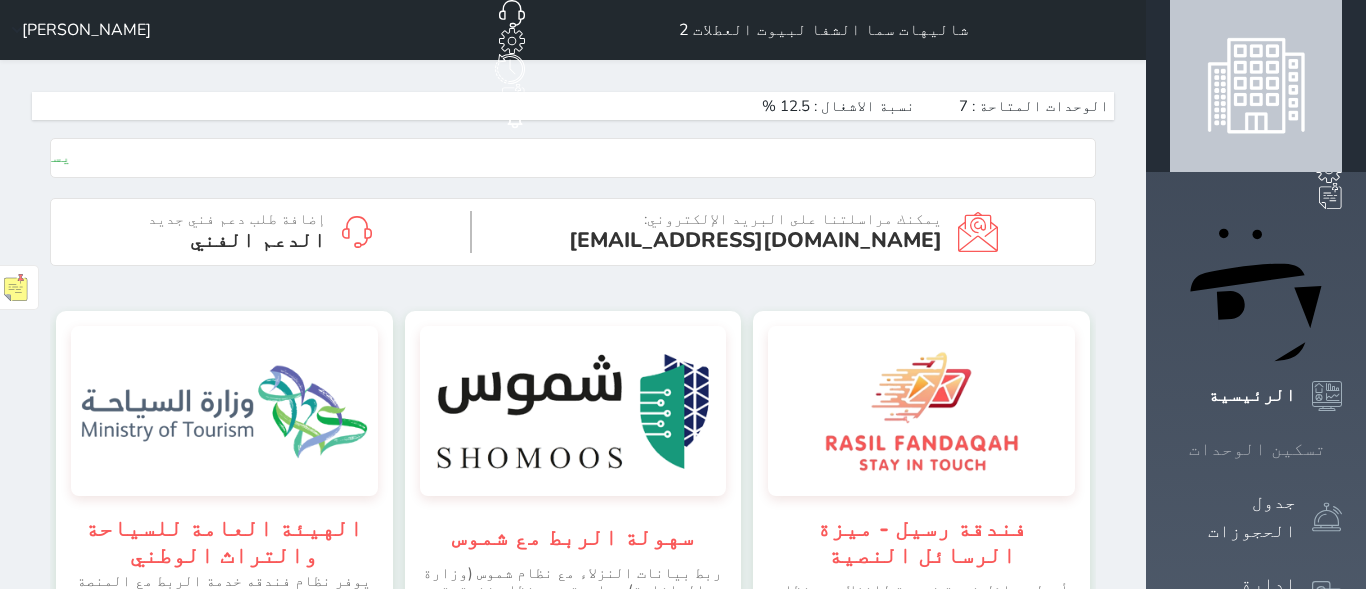 click 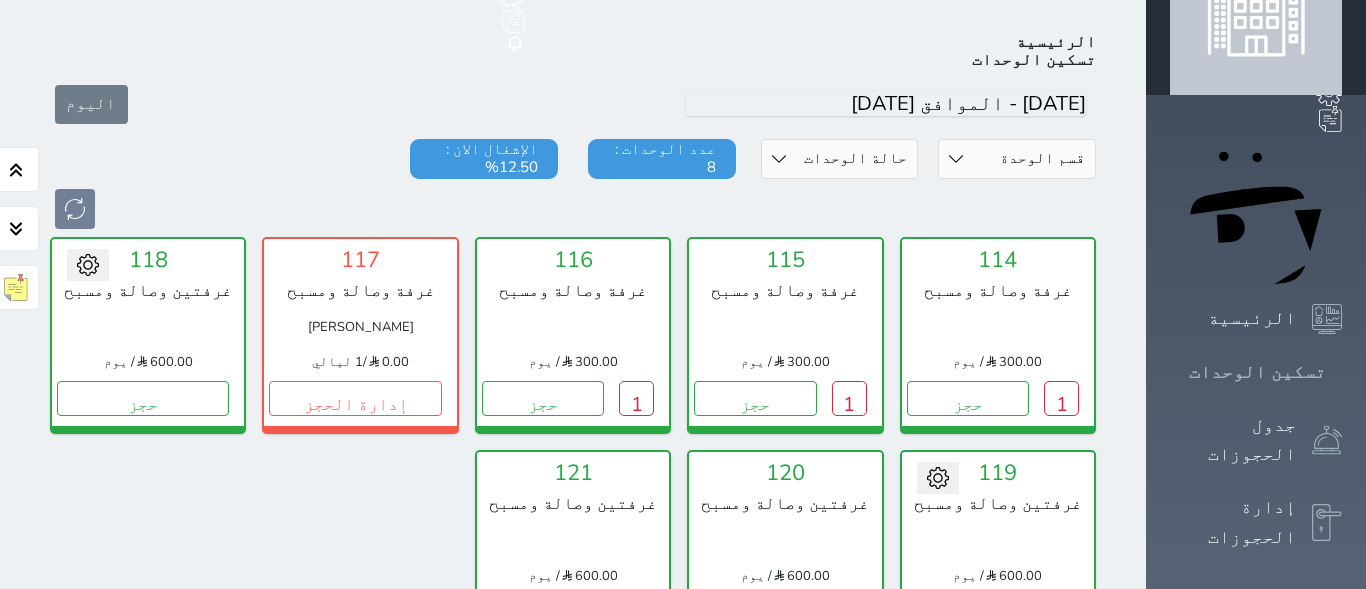 scroll, scrollTop: 78, scrollLeft: 0, axis: vertical 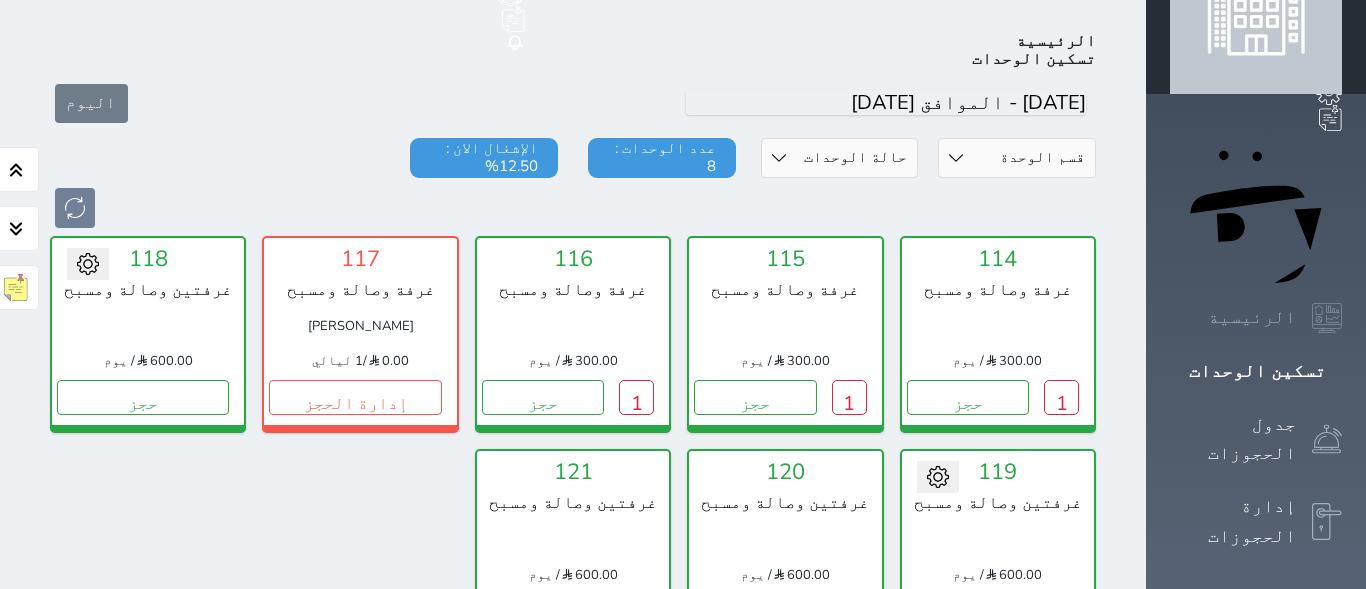 click 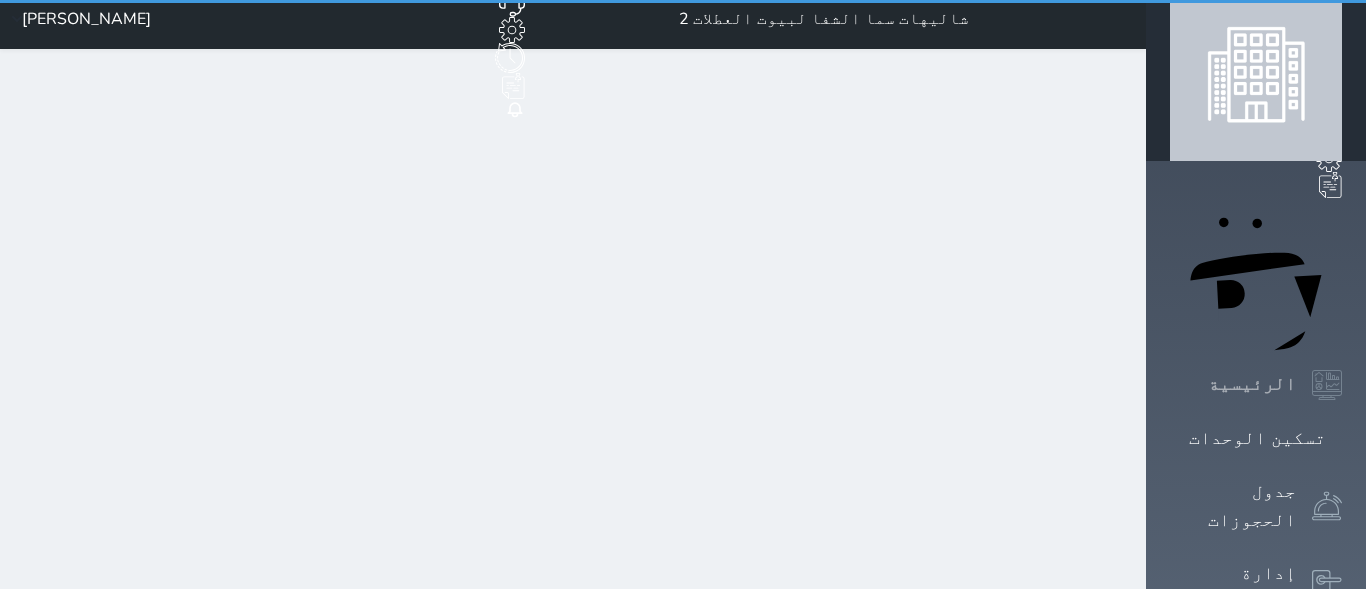 scroll, scrollTop: 0, scrollLeft: 0, axis: both 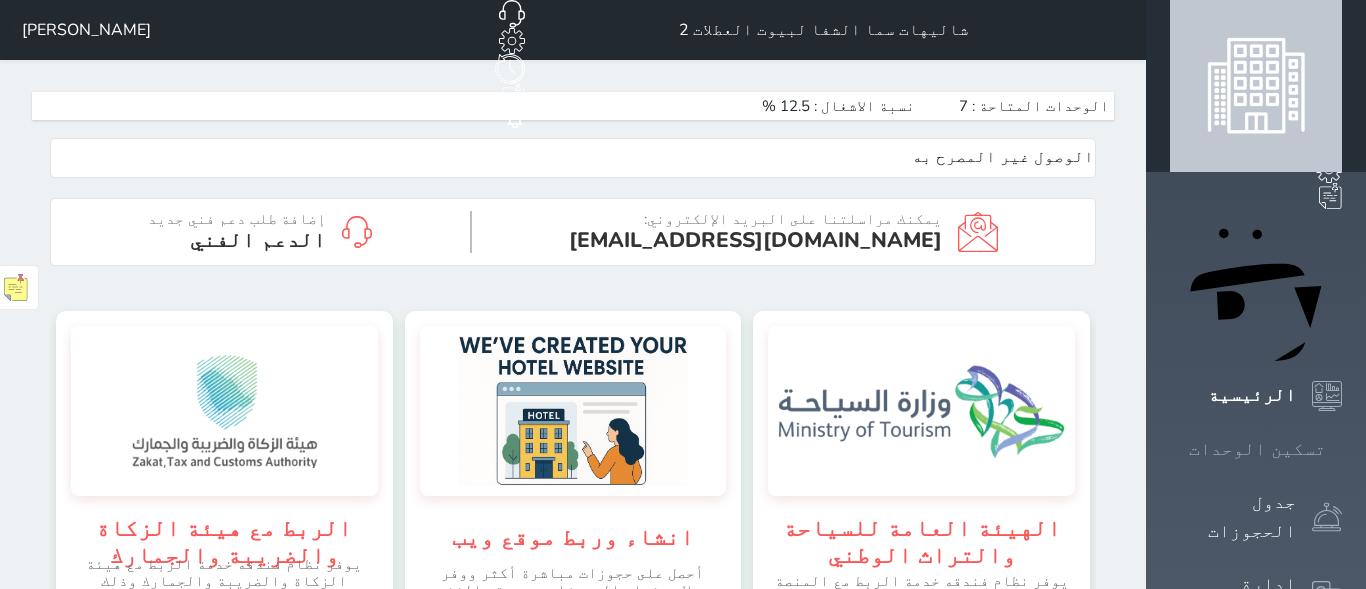 click at bounding box center (1342, 449) 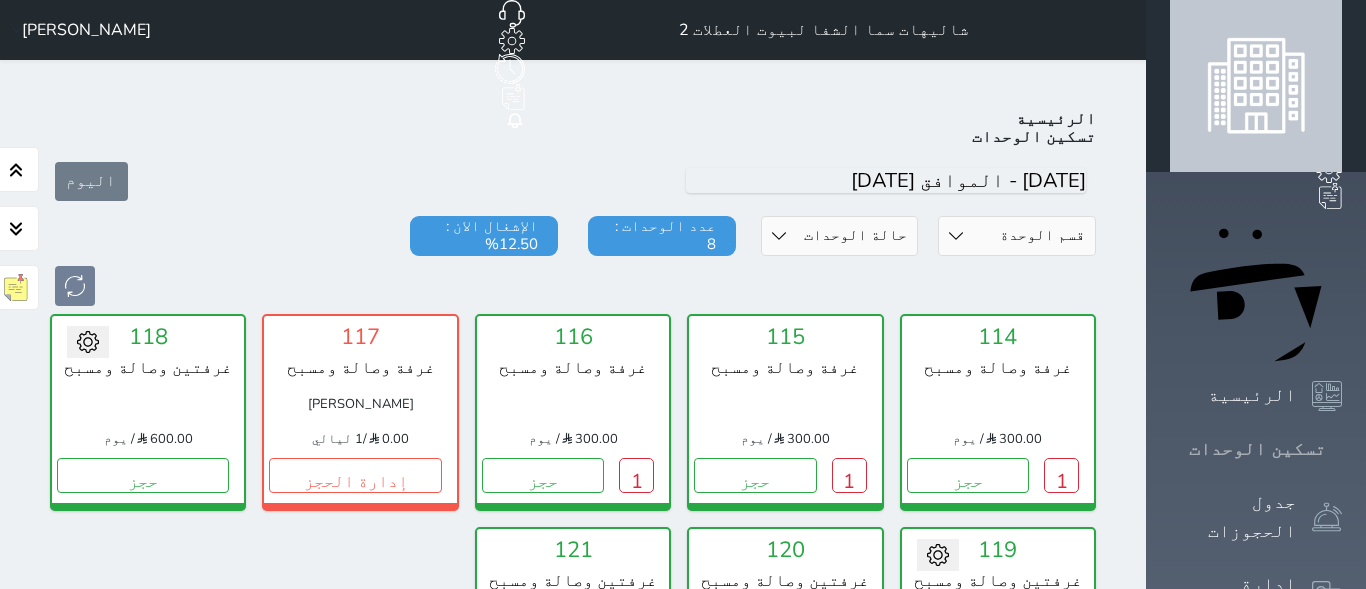 scroll, scrollTop: 78, scrollLeft: 0, axis: vertical 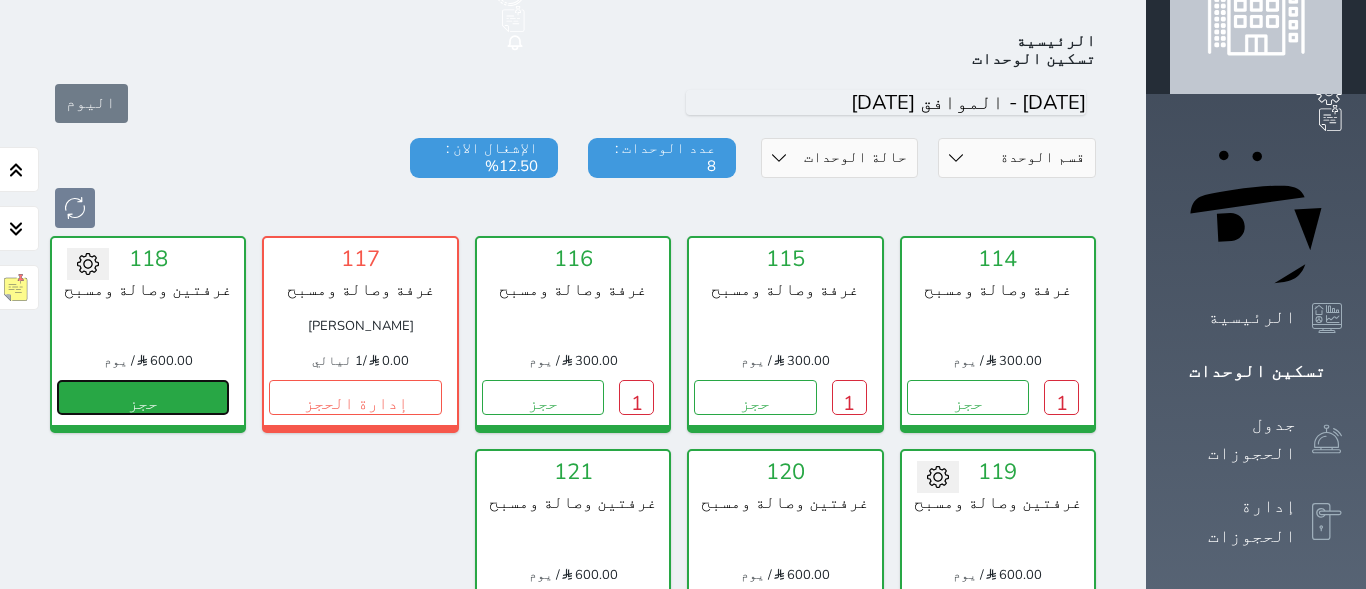 click on "حجز" at bounding box center (143, 397) 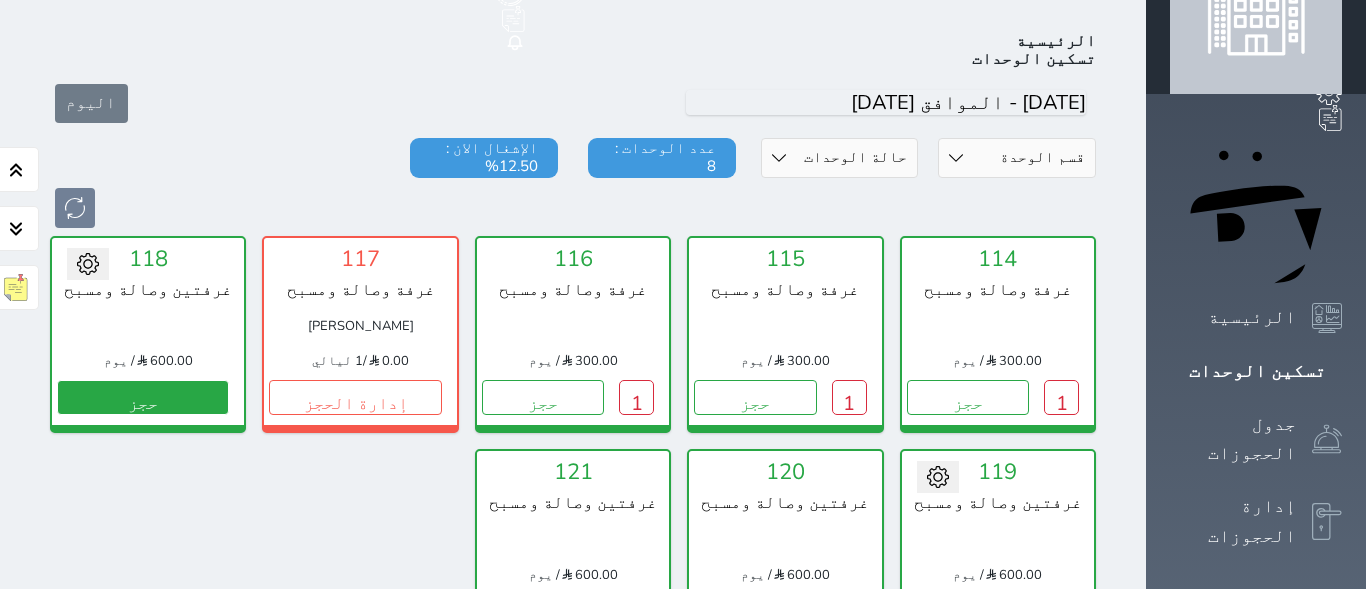 select on "1" 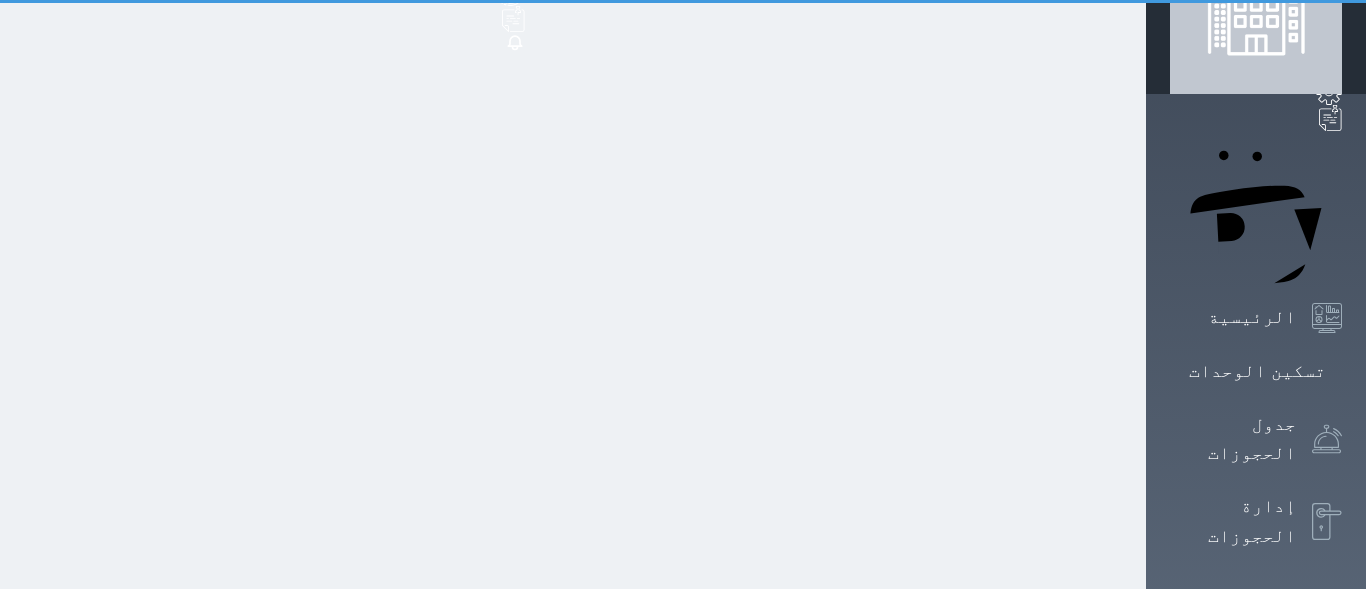 scroll, scrollTop: 0, scrollLeft: 0, axis: both 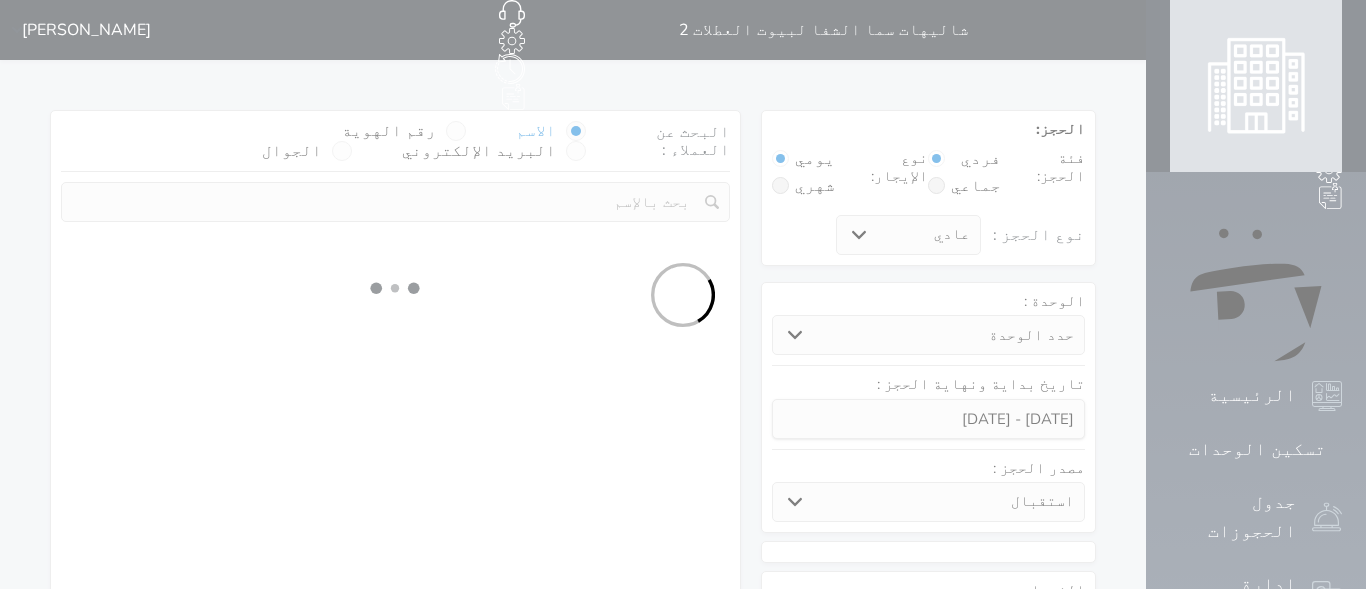 select 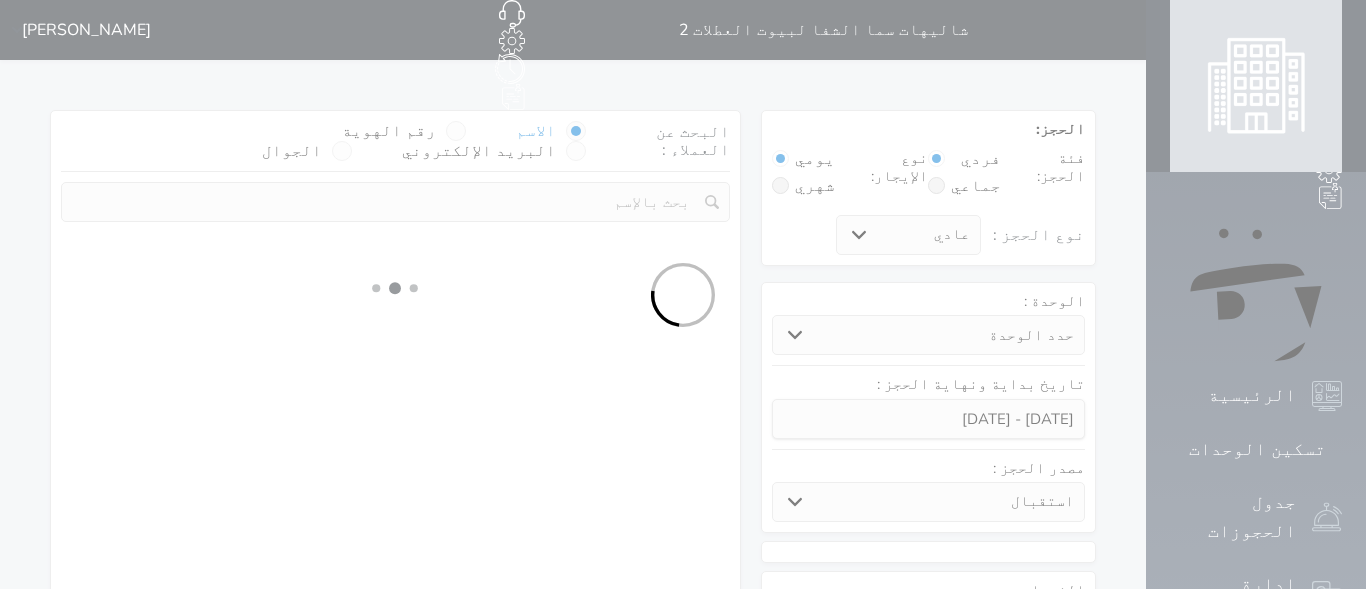 select on "1" 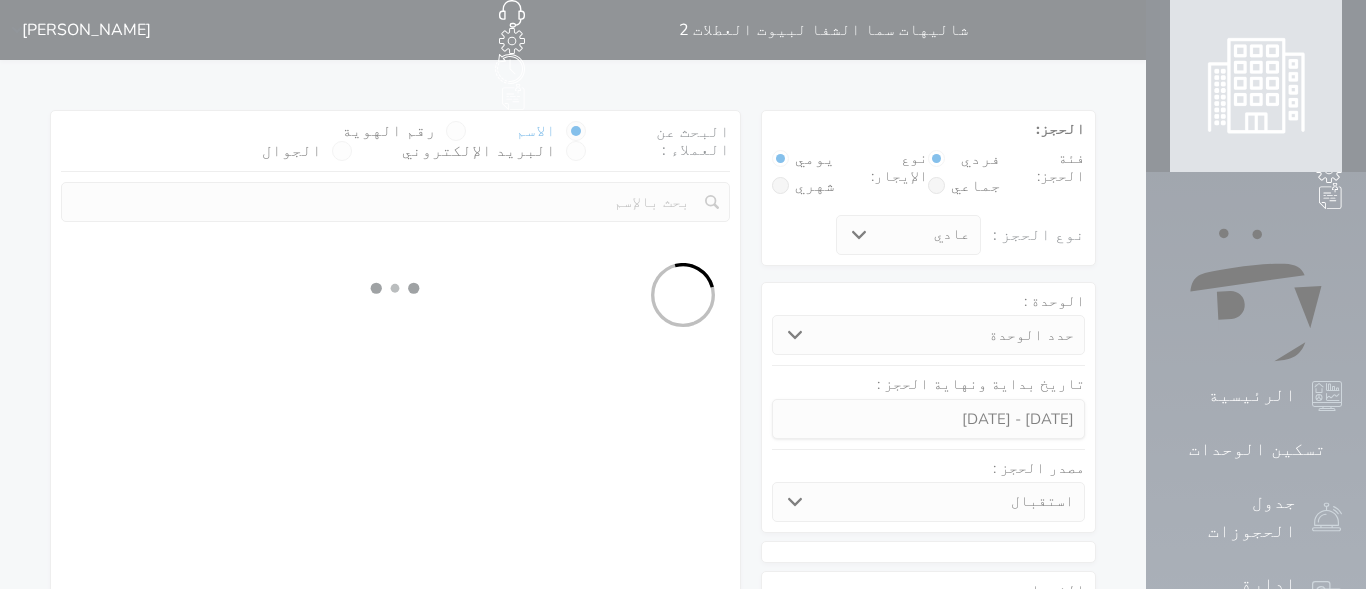 select on "113" 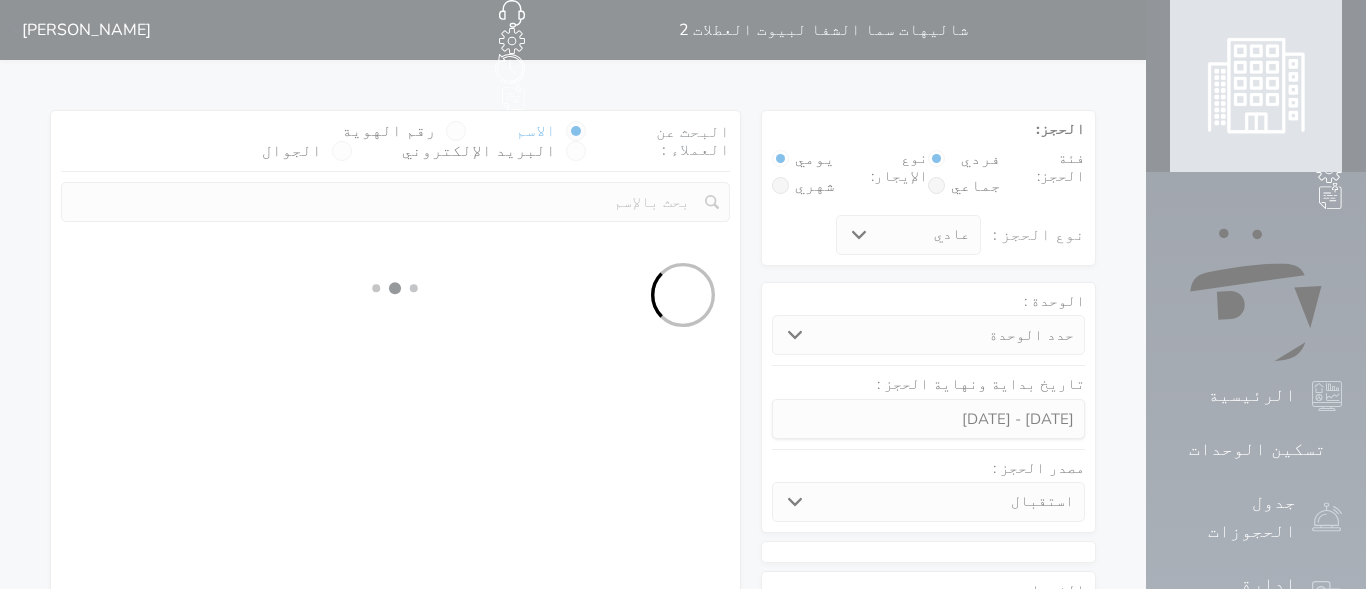 select on "1" 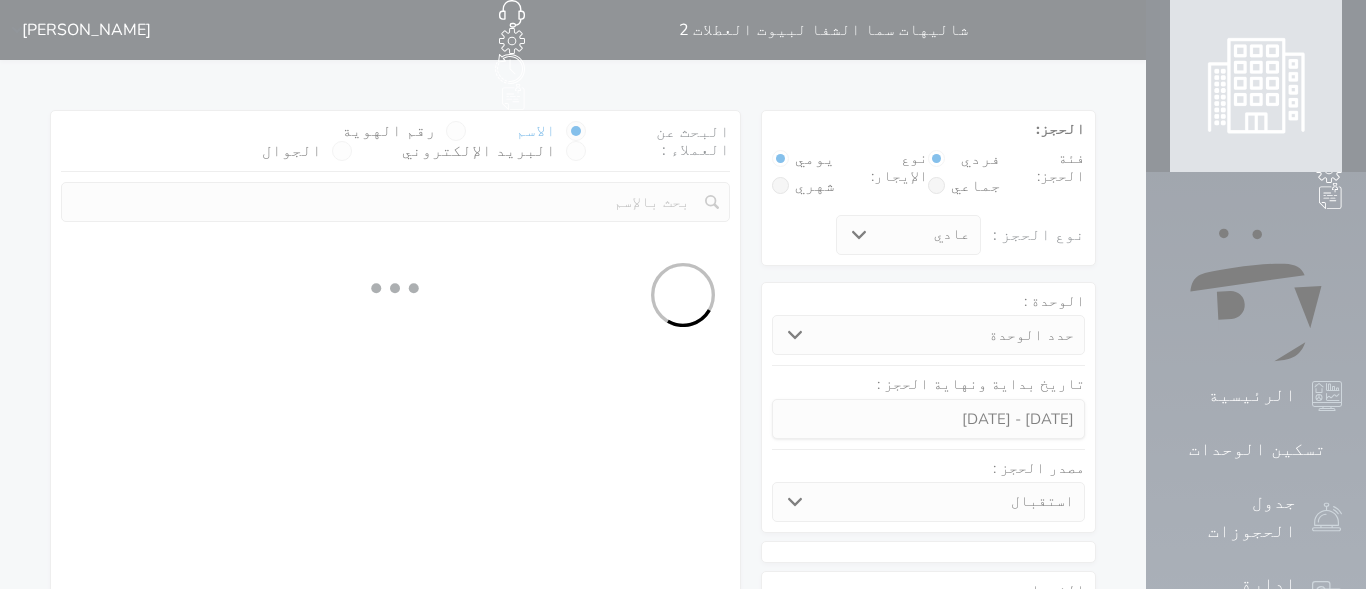 type 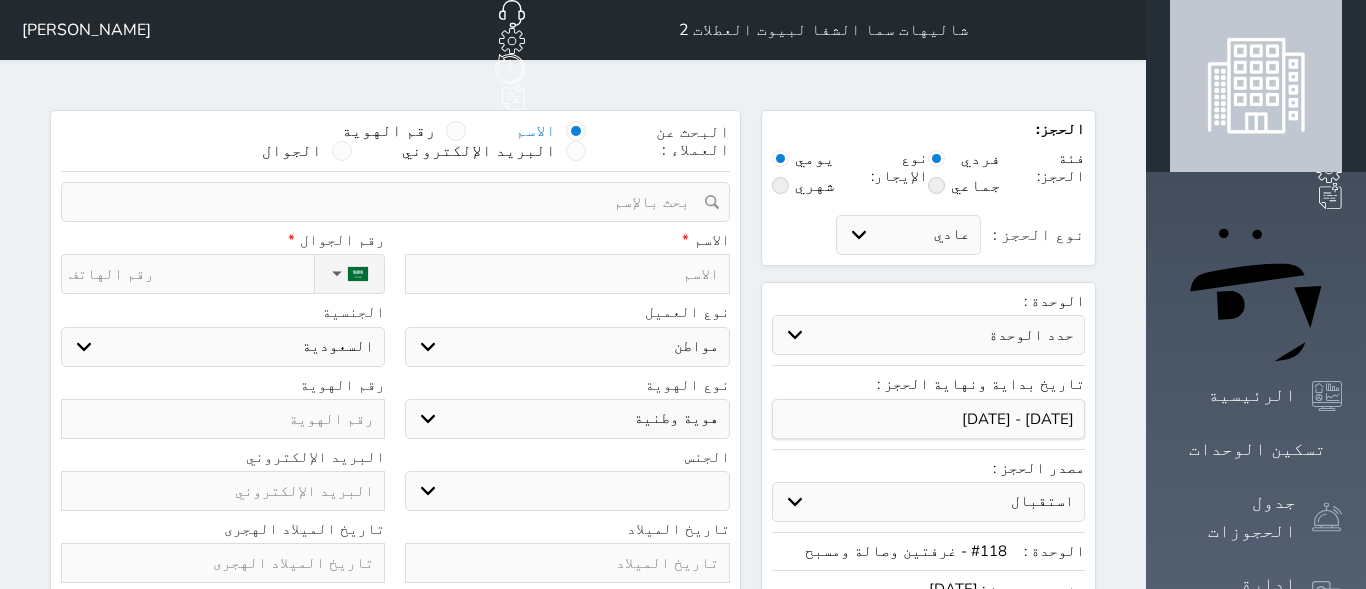 click on "نوع الحجز :" at bounding box center [191, 274] 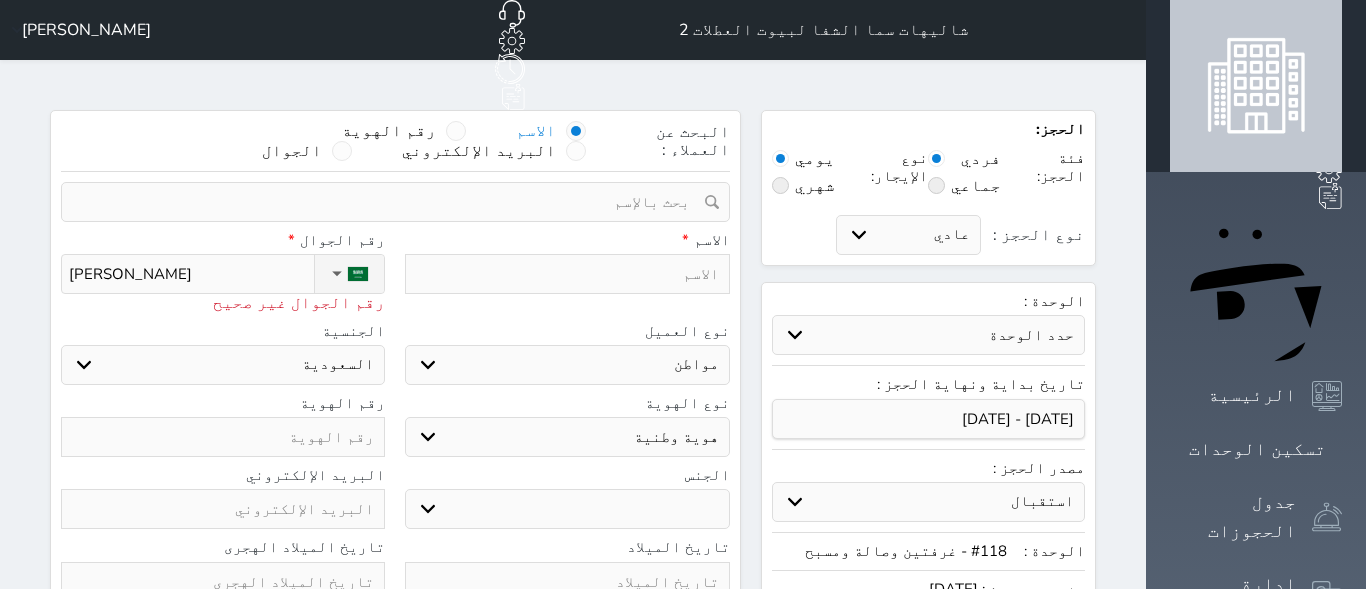click on "[PERSON_NAME]" at bounding box center (191, 274) 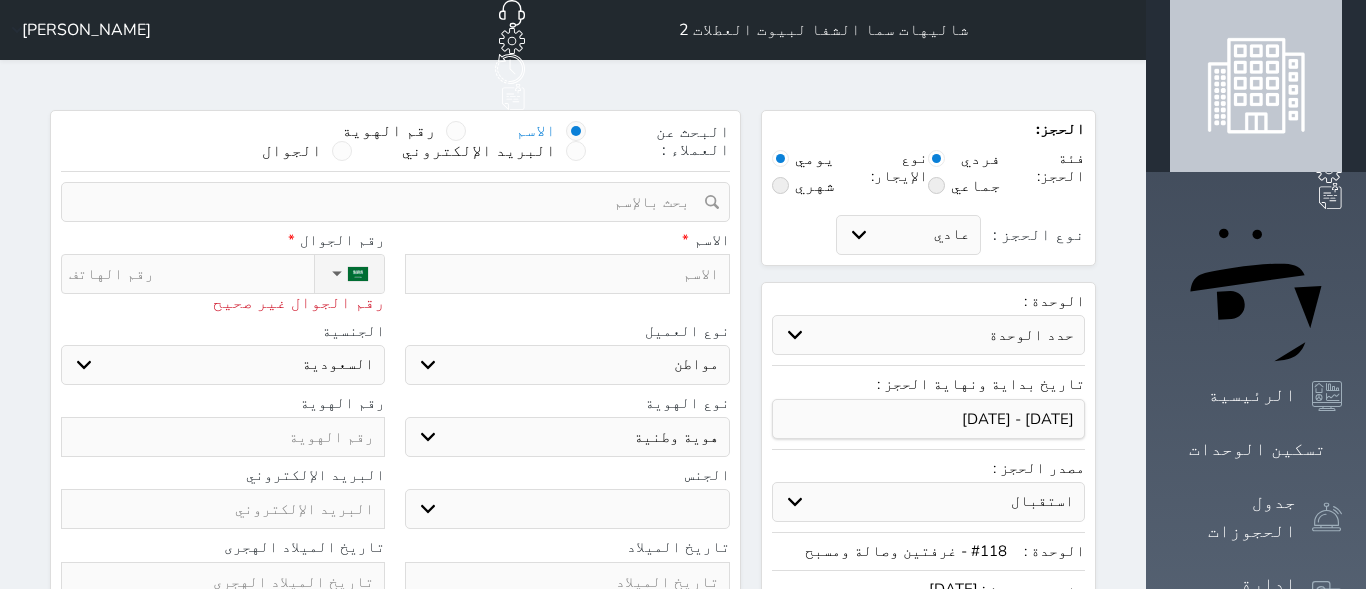 click at bounding box center (567, 274) 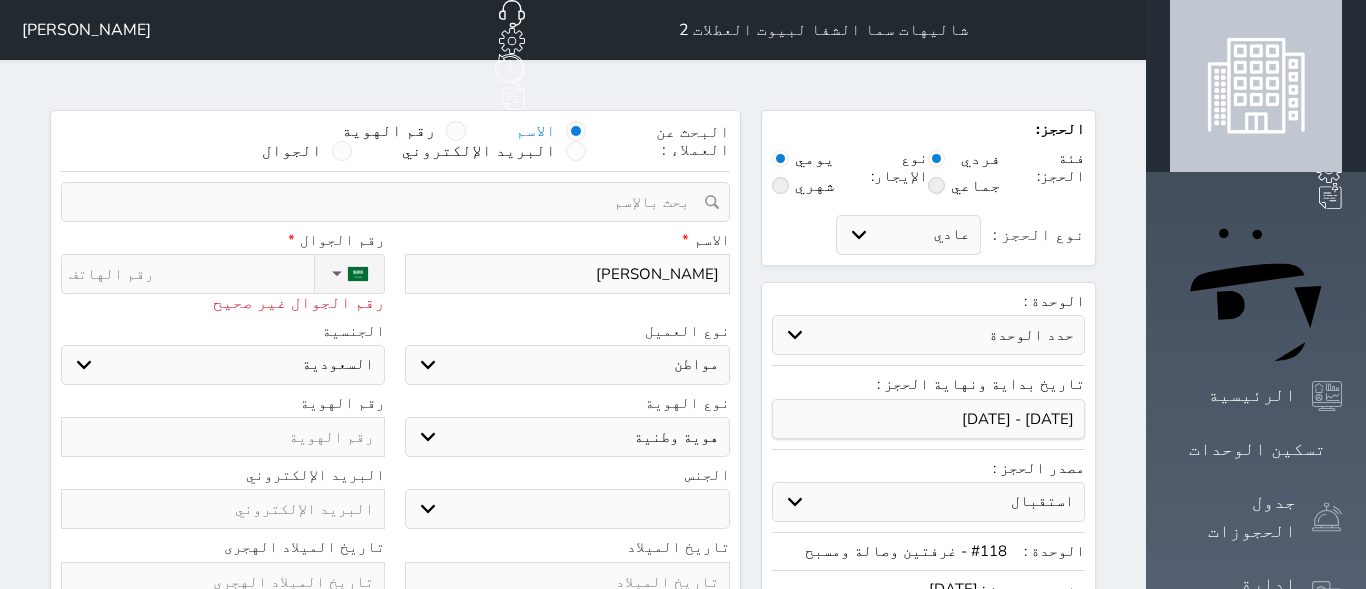 click on "نوع الحجز :" at bounding box center [191, 274] 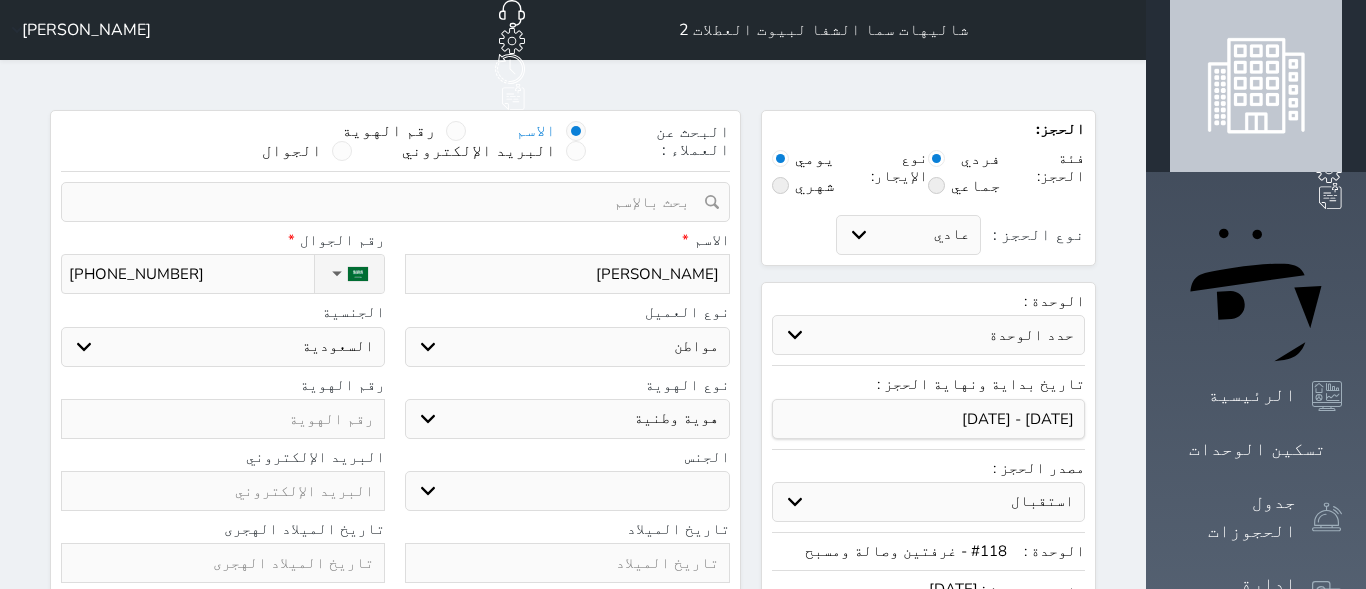 click on "ذكر   انثى" at bounding box center (567, 491) 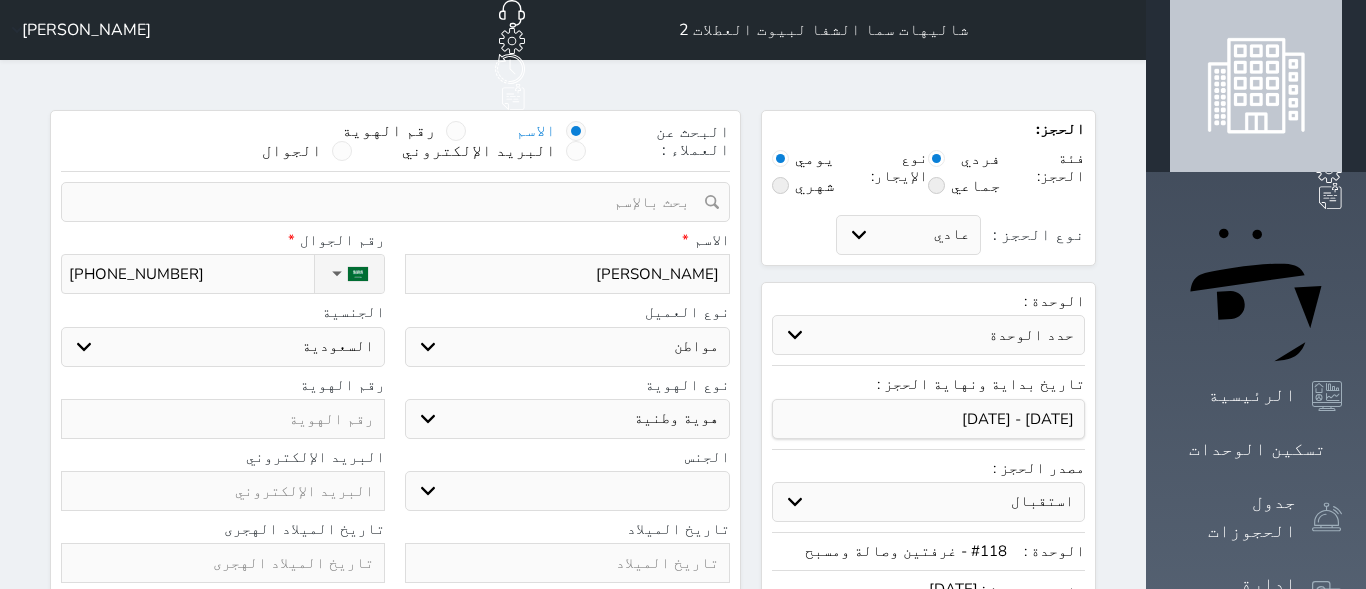 click on "ذكر   انثى" at bounding box center (567, 491) 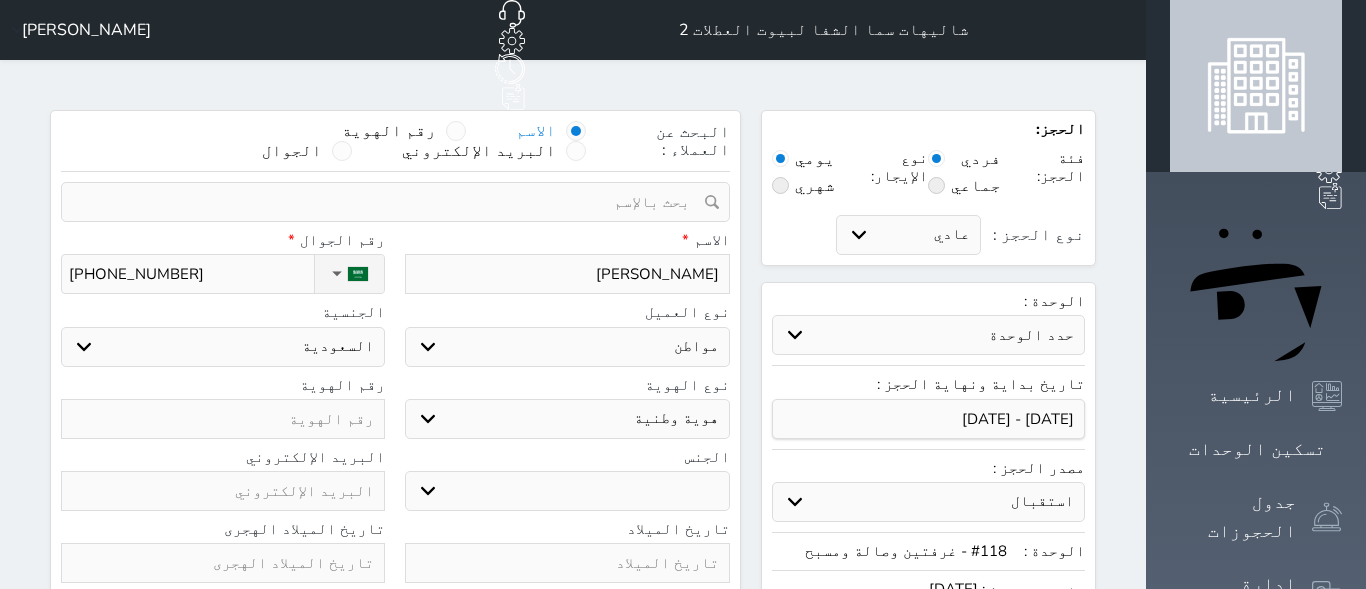 click at bounding box center [223, 419] 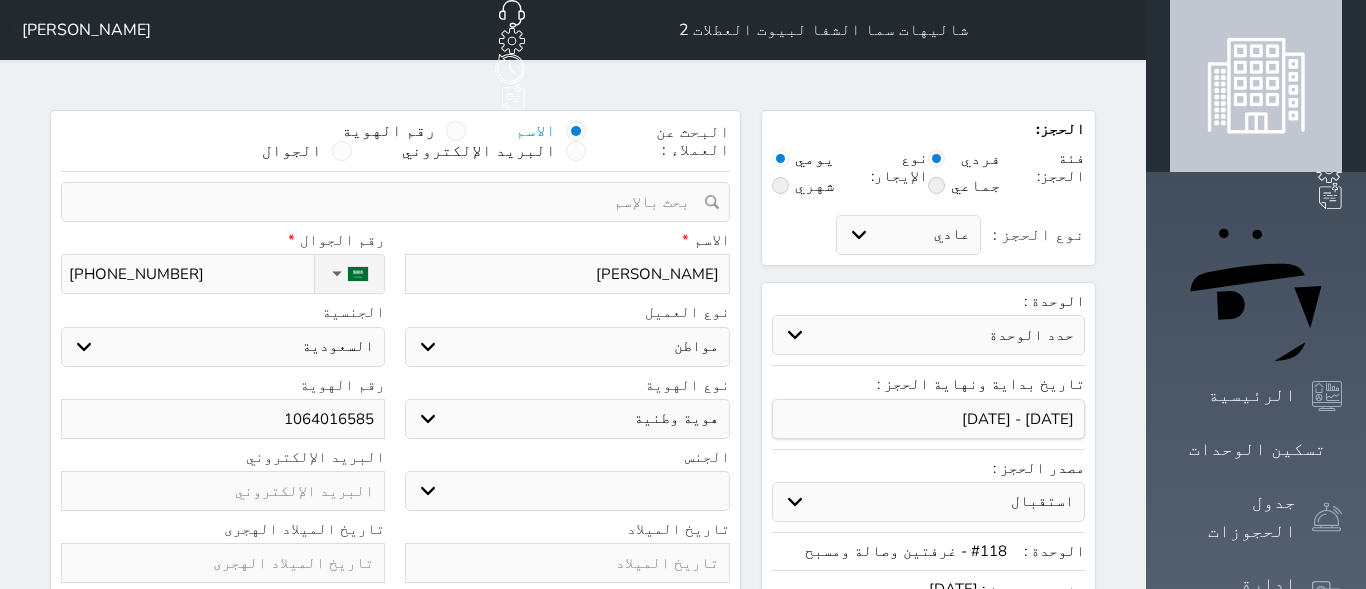 click on "البحث عن العملاء :        الاسم       رقم الهوية       البريد الإلكتروني       الجوال           تغيير العميل                      ملاحظات                           سجل حجوزات العميل رضا عبدالعزيز العنزي                   إجمالى رصيد العميل : 0 ريال     رقم الحجز   الوحدة   من   إلى   نوع الحجز   الرصيد   الاجرائات         النتائج  : من (  ) - إلى  (  )   العدد  :              سجل الكمبيالات الغير محصلة على العميل رضا عبدالعزيز العنزي                 رقم الحجز   المبلغ الكلى    المبلغ المحصل    المبلغ المتبقى    تاريخ الإستحقاق         النتائج  : من (  ) - إلى  (  )   العدد  :      الاسم *   رضا عبدالعزيز العنزي   رقم الجوال *       ▼       +93   Albania (Shqipëri)   +355" at bounding box center (395, 512) 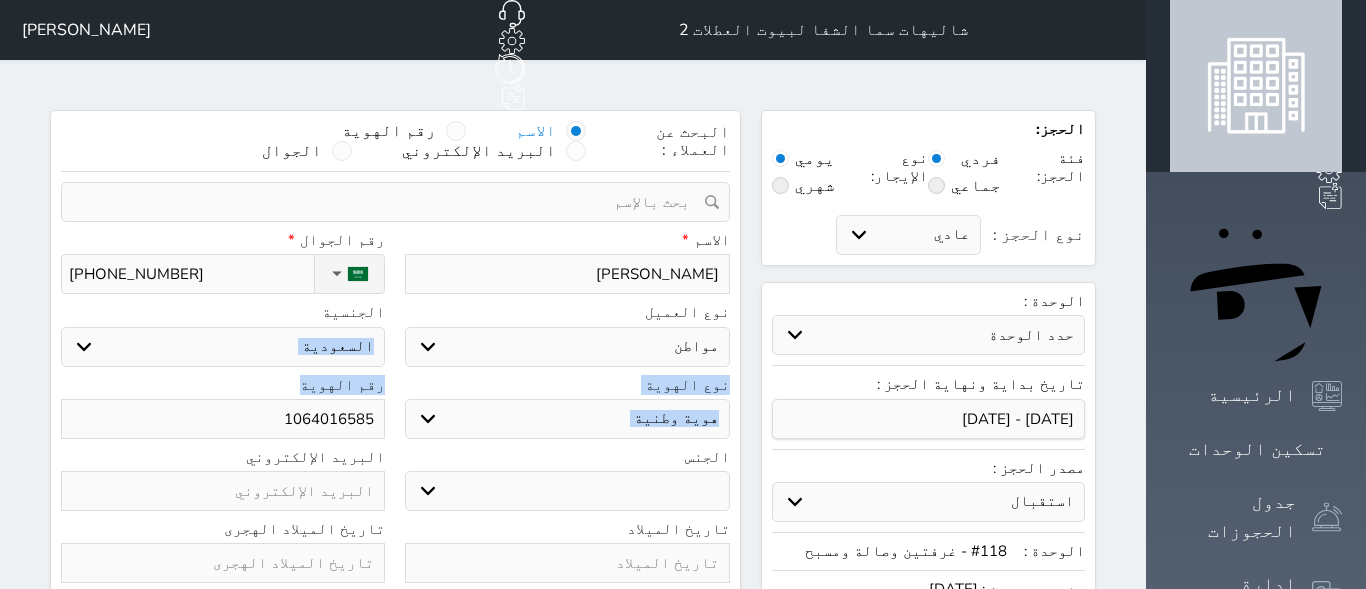 drag, startPoint x: 330, startPoint y: 327, endPoint x: 315, endPoint y: 294, distance: 36.249138 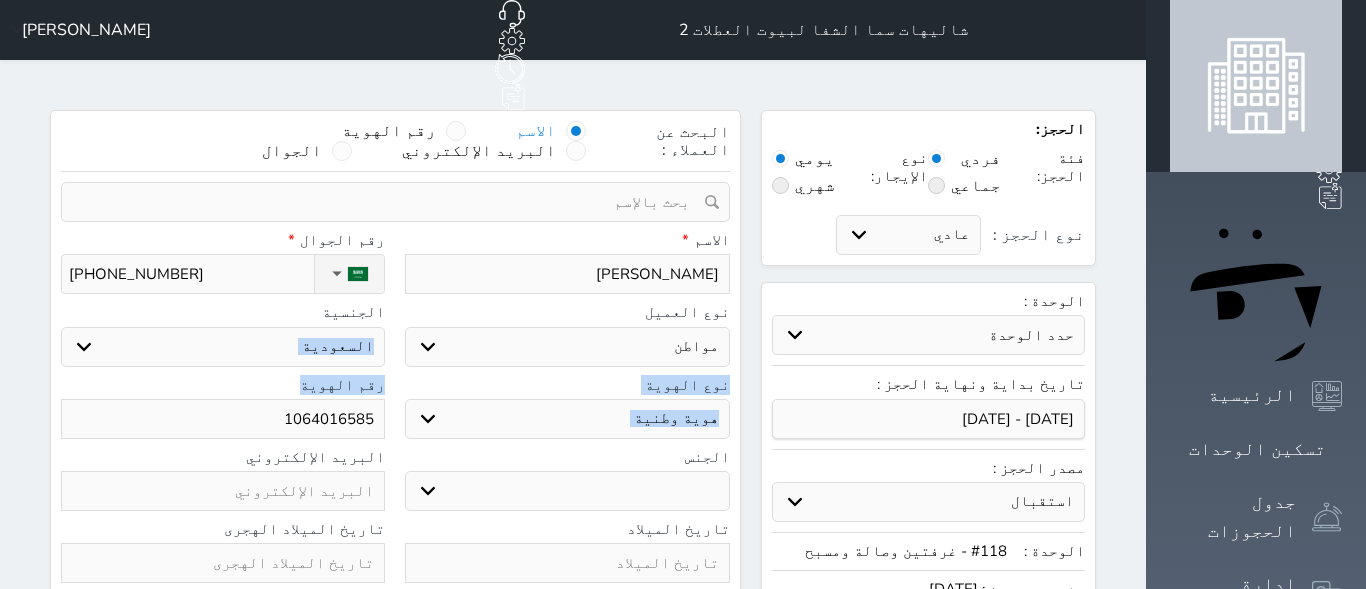 click on "اختر دولة
السعودية" at bounding box center (223, 347) 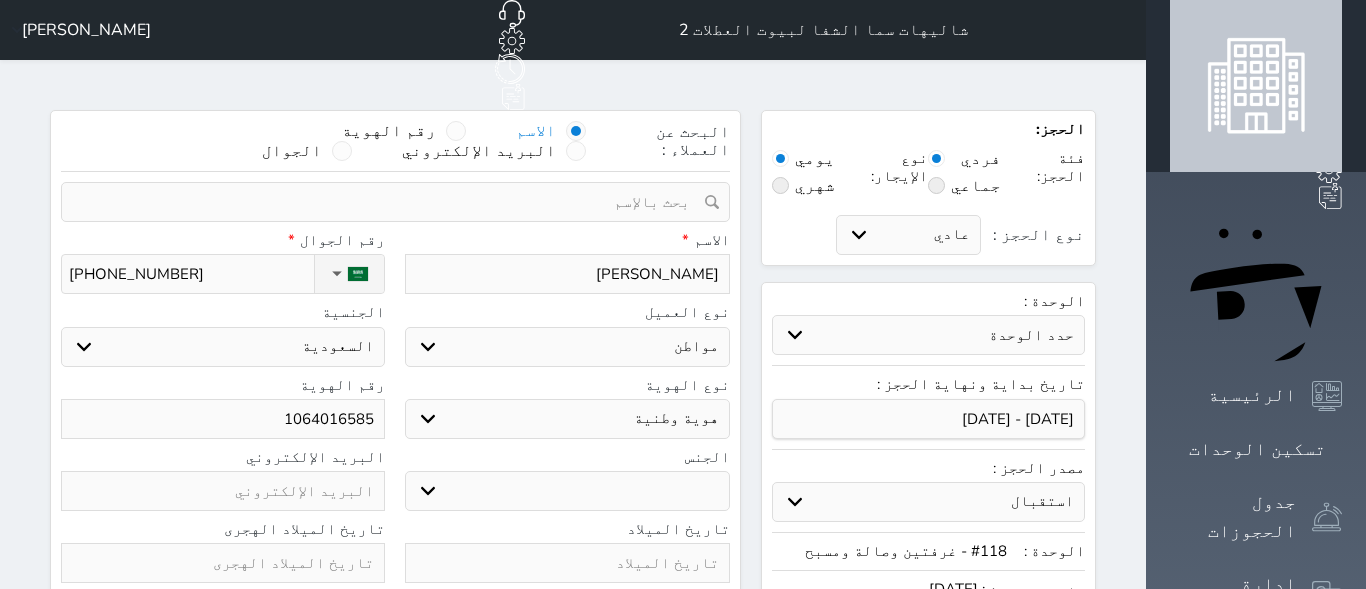 click on "1064016585" at bounding box center [223, 419] 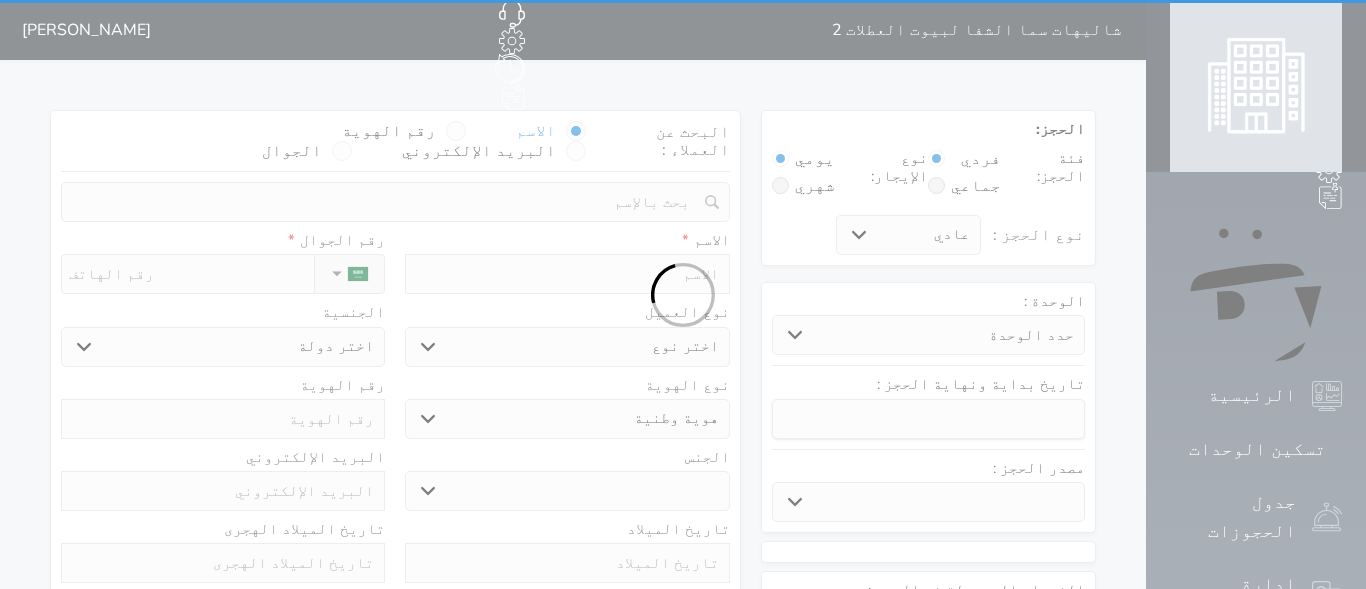 select on "1" 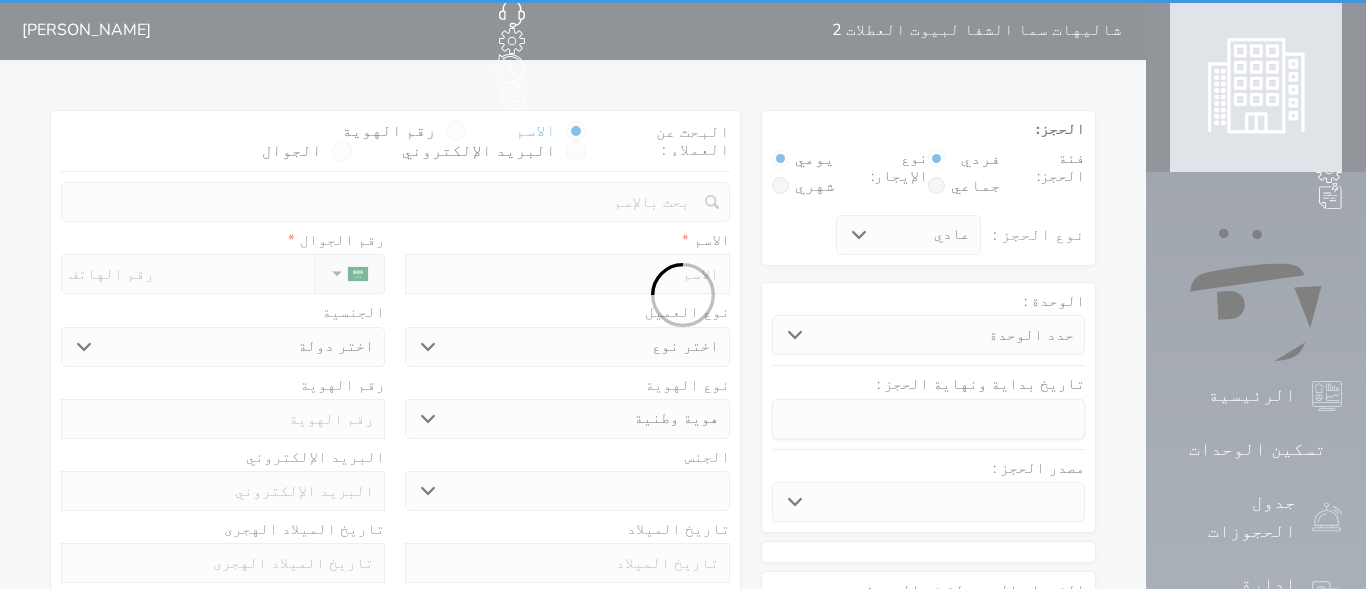 select 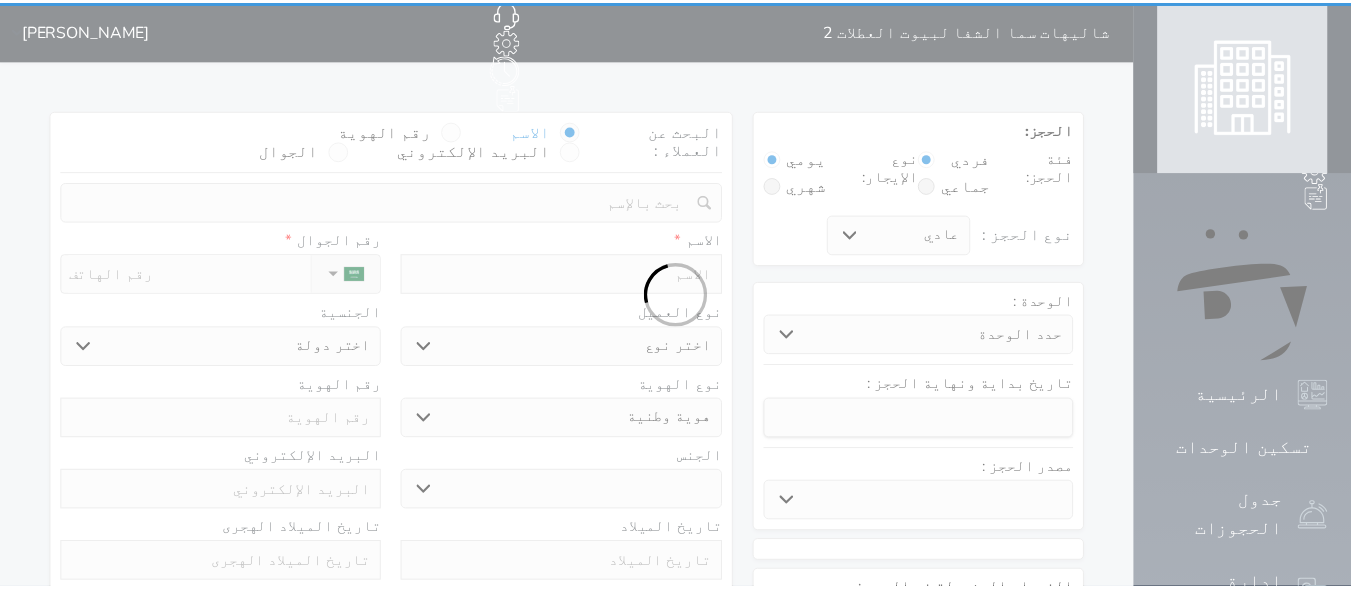 scroll, scrollTop: 0, scrollLeft: 0, axis: both 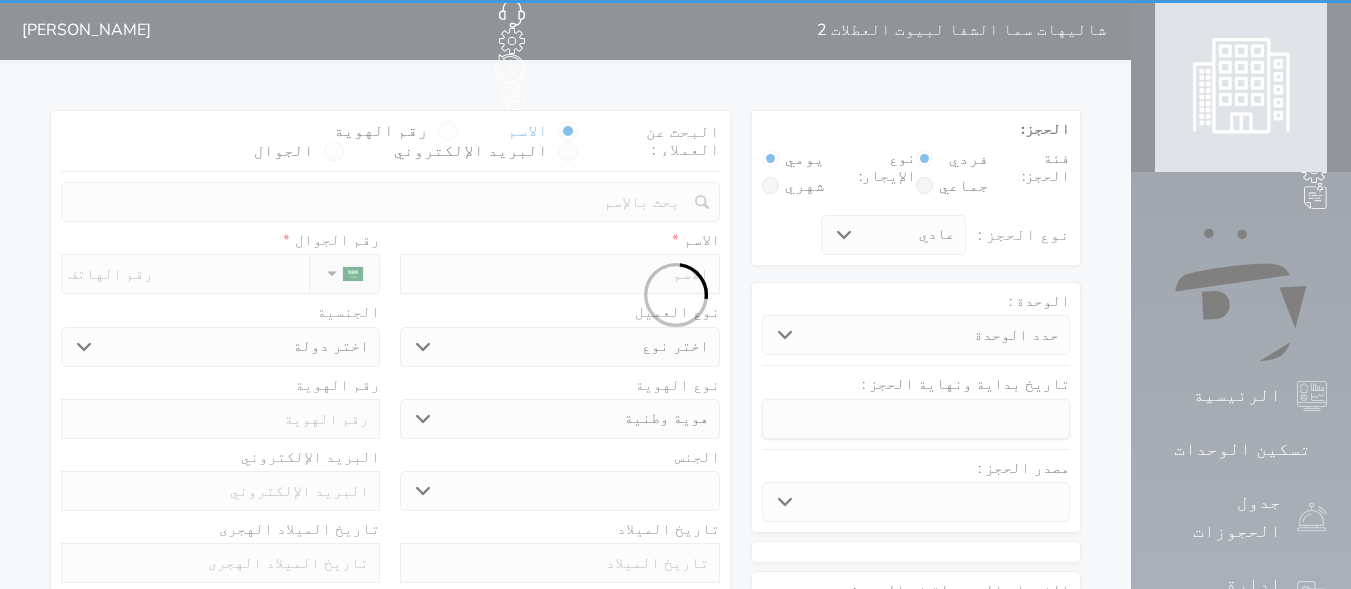 select 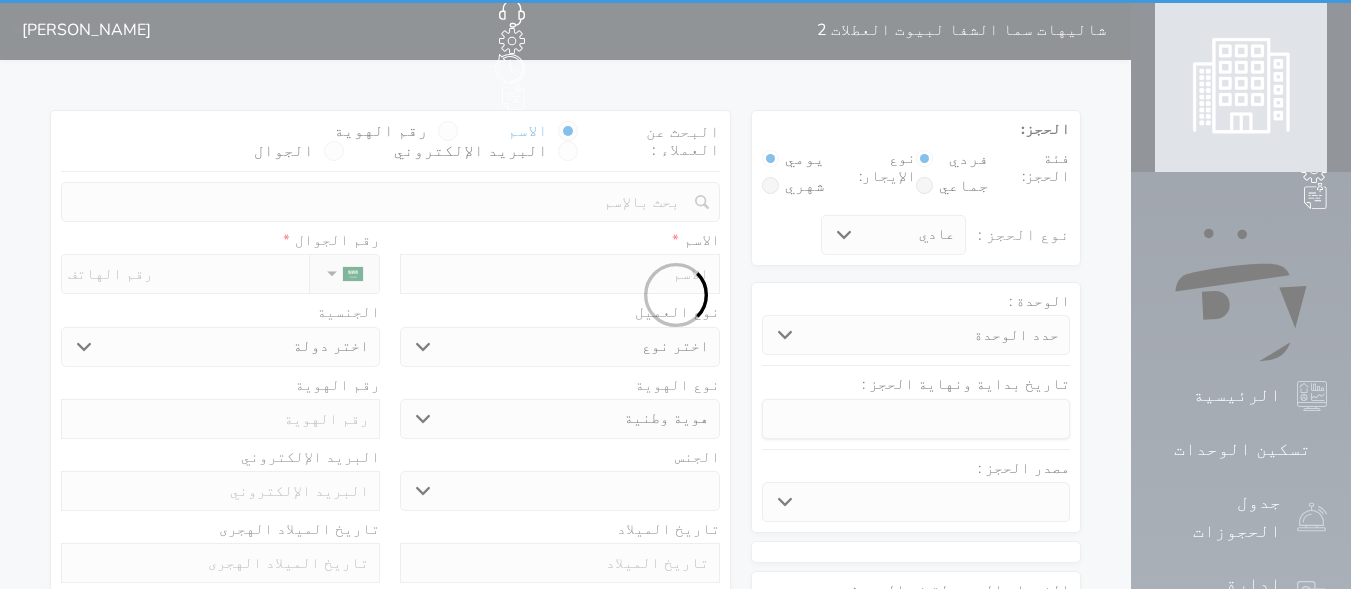select 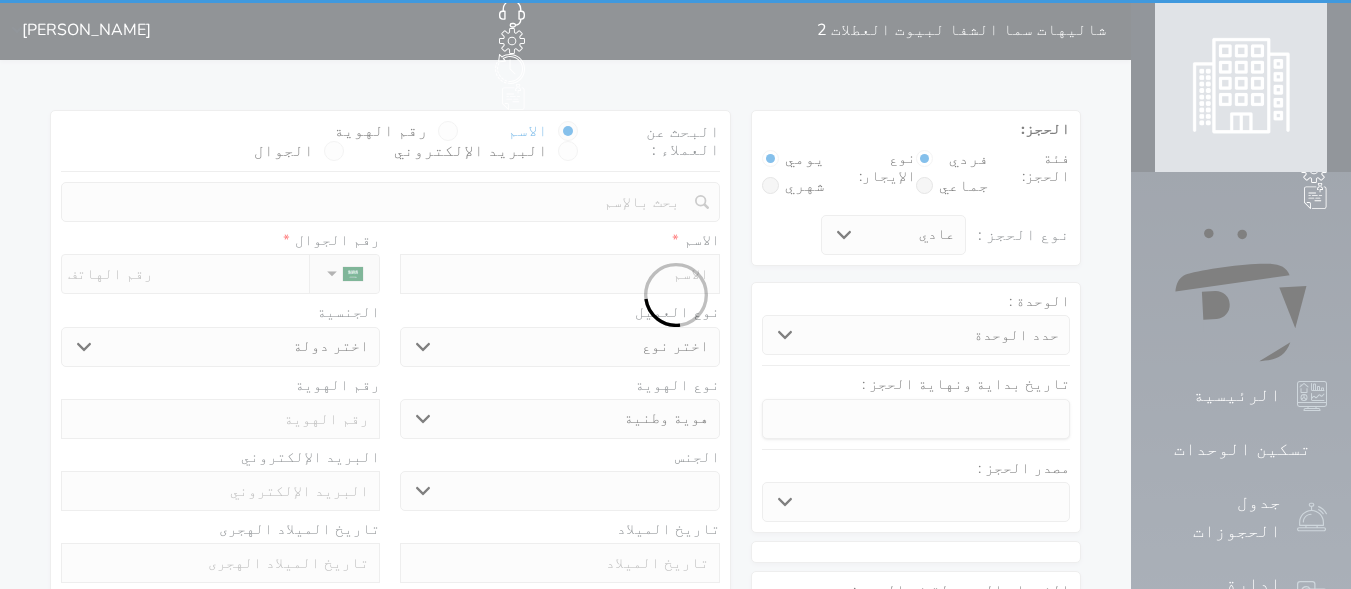 select 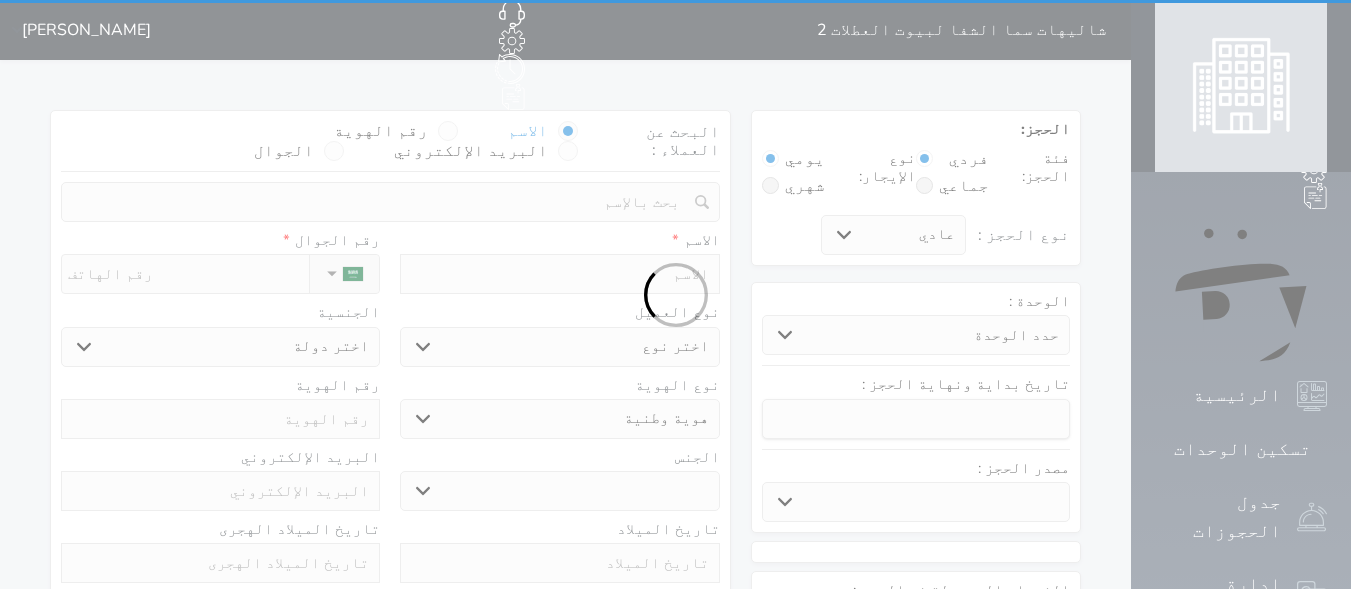 select 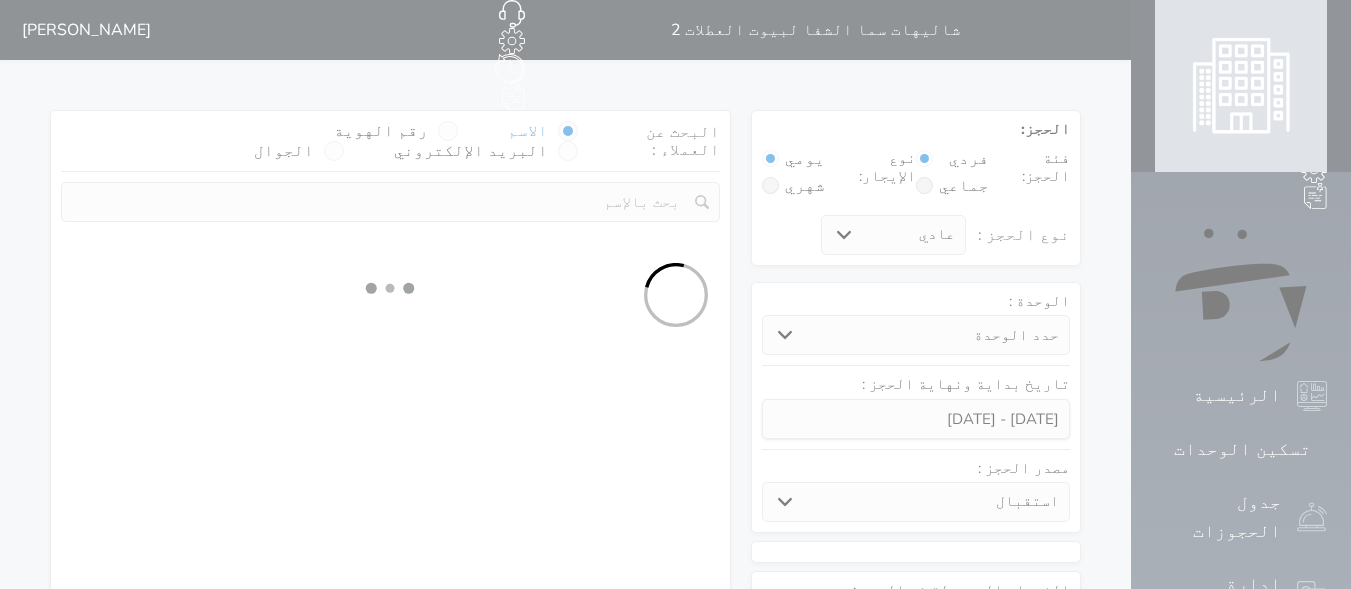 select on "31757" 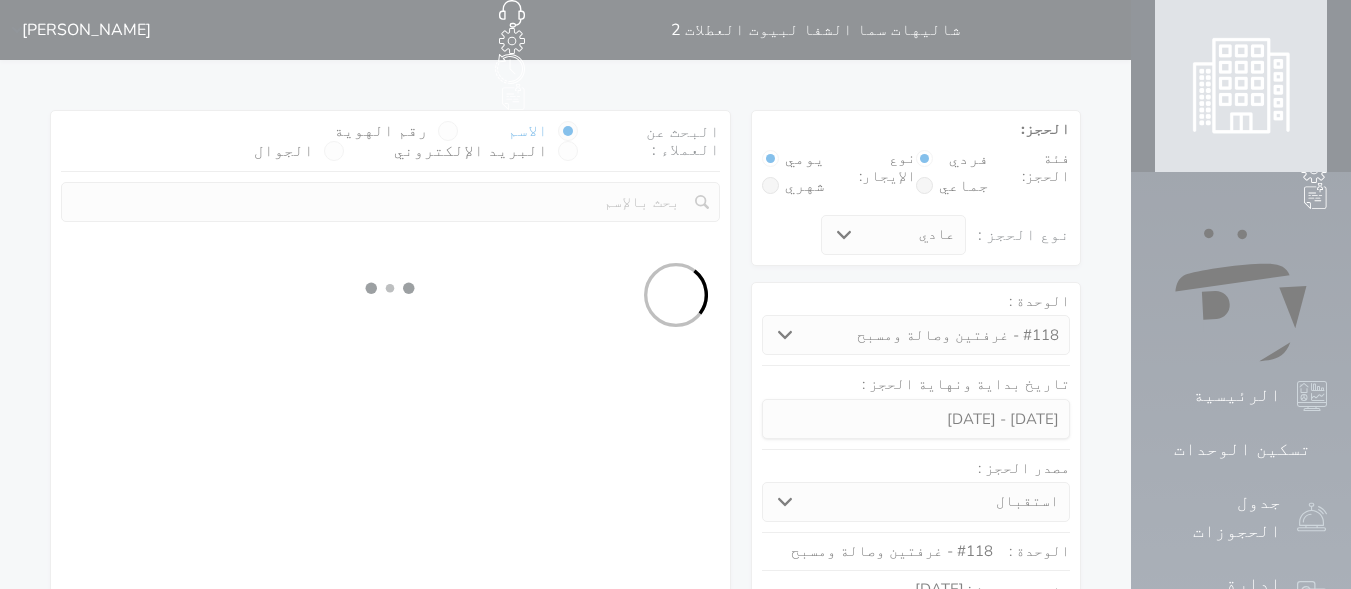 select on "1" 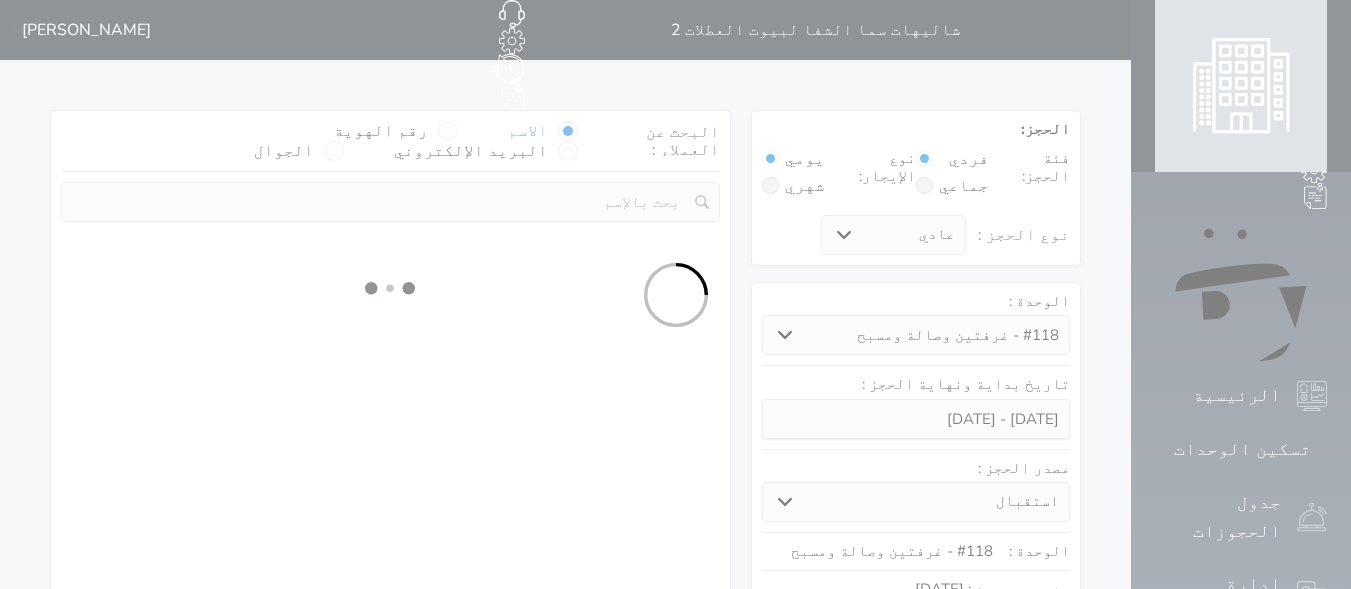select on "113" 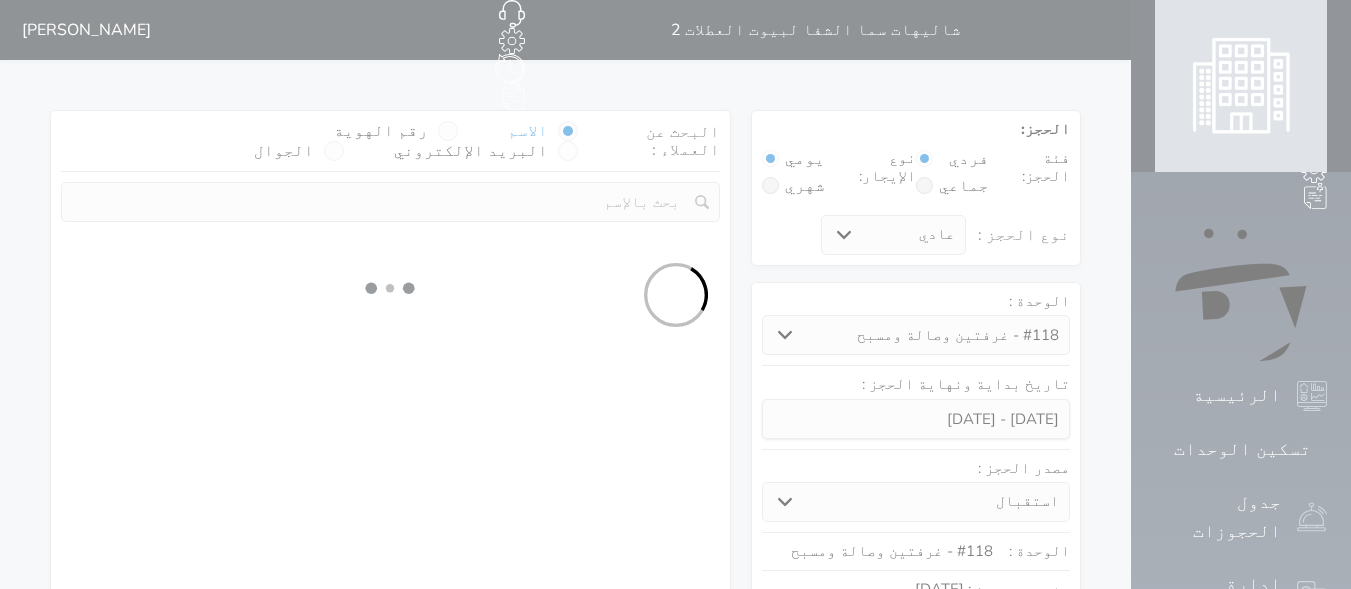 select on "1" 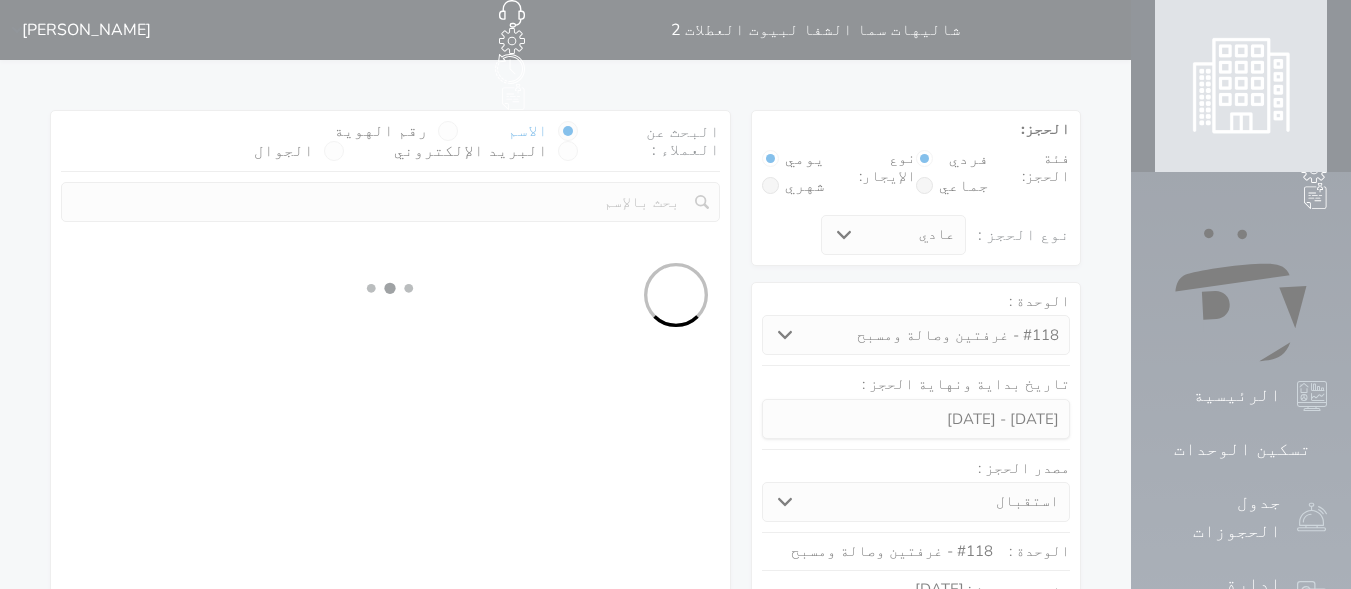 select 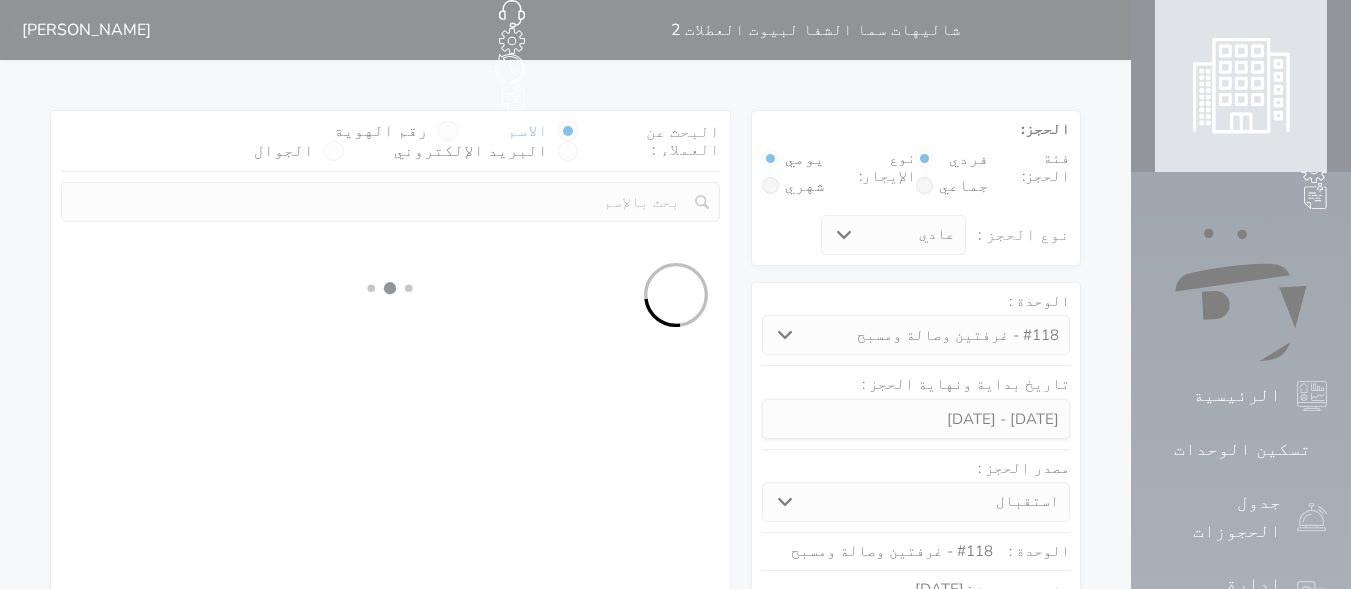 select on "7" 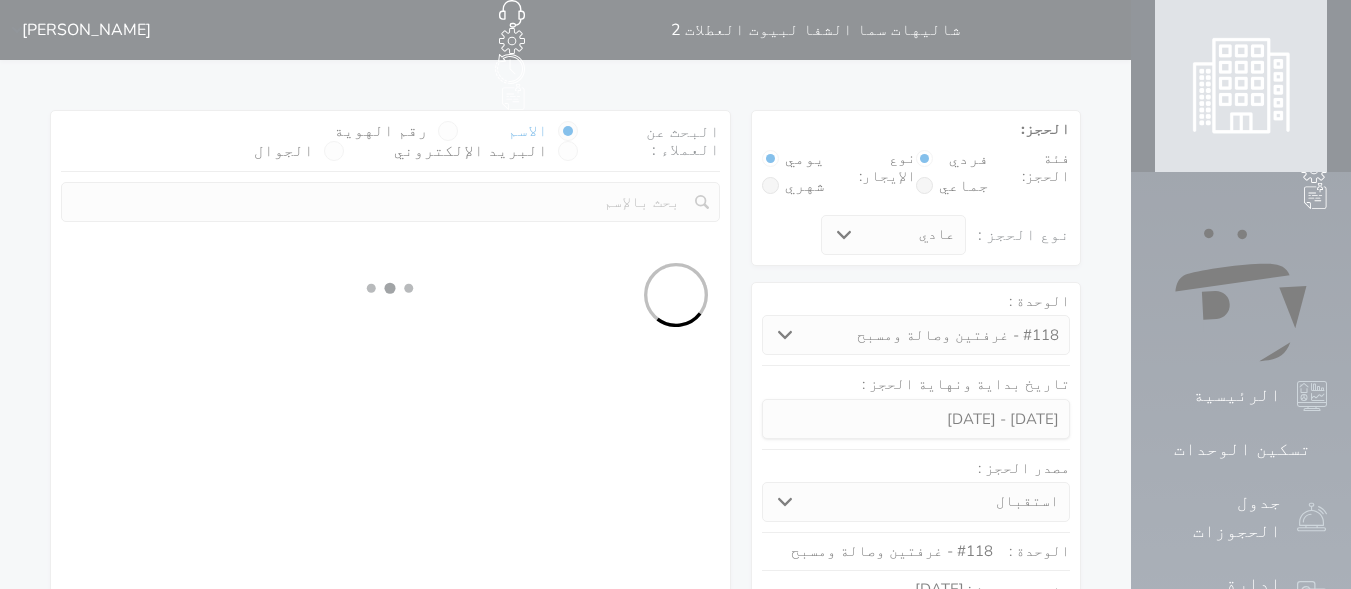 select 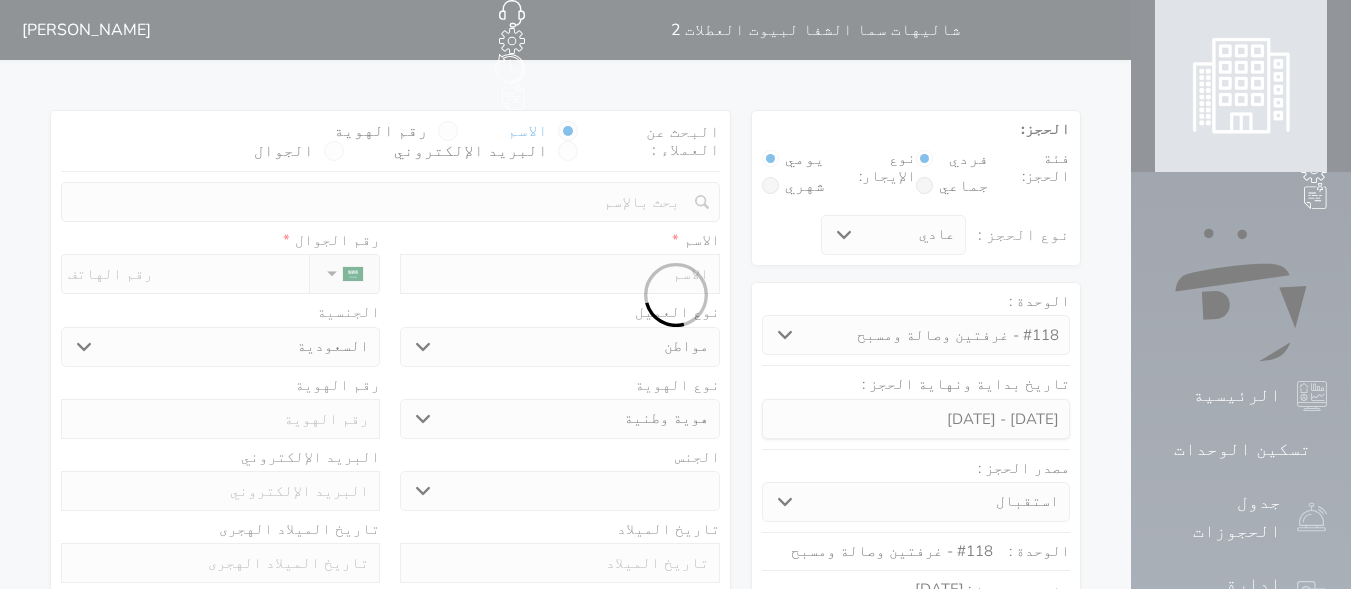 select 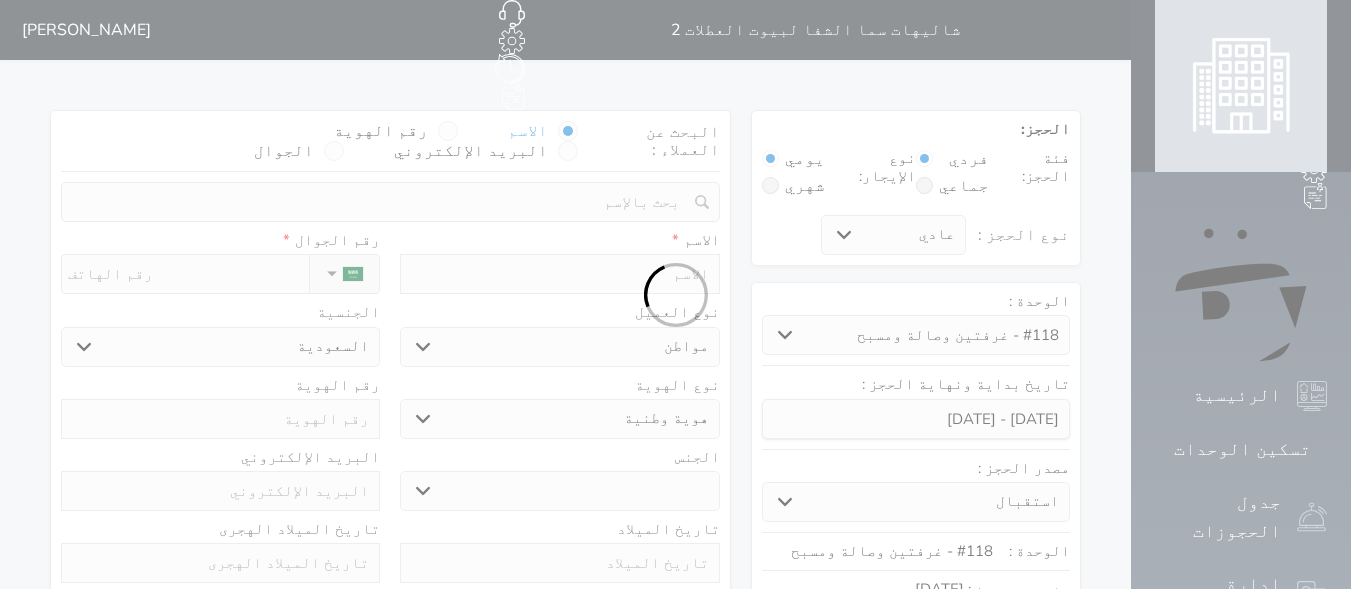 select 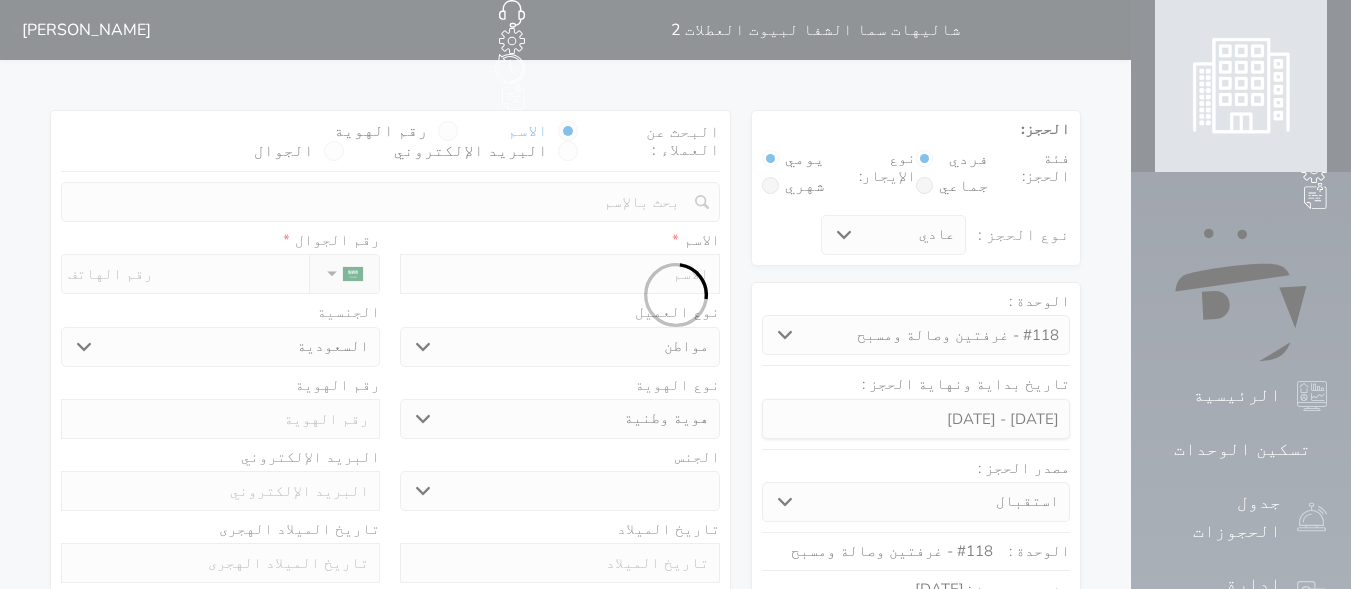 select 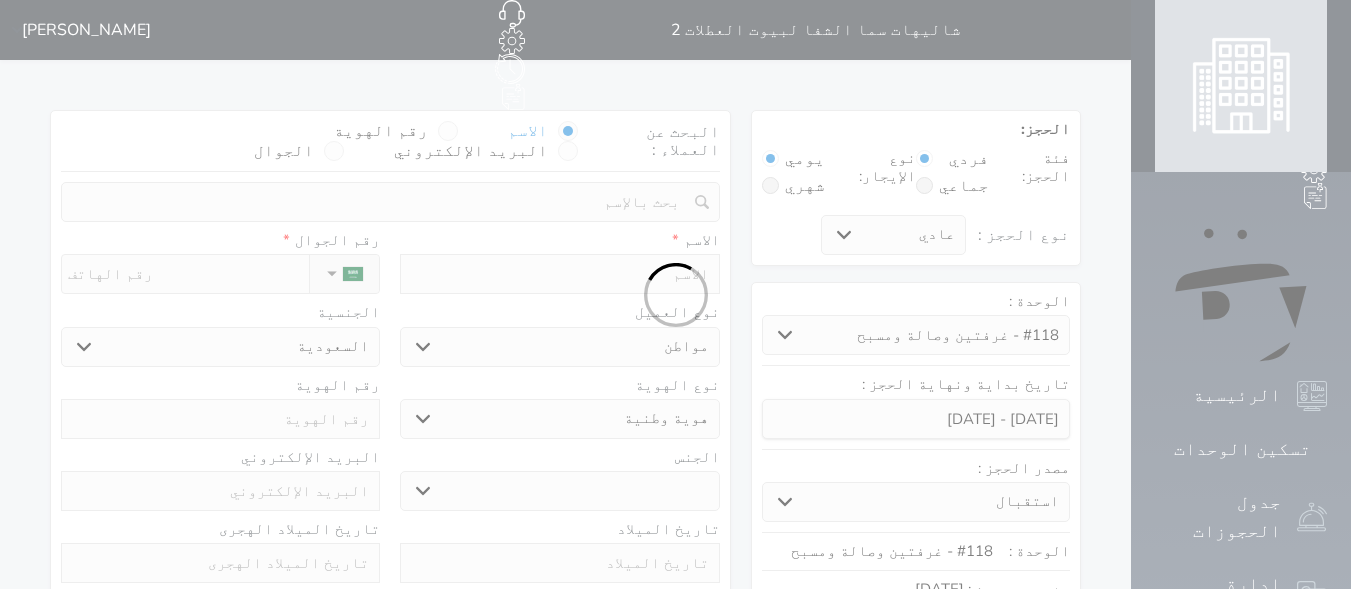 select 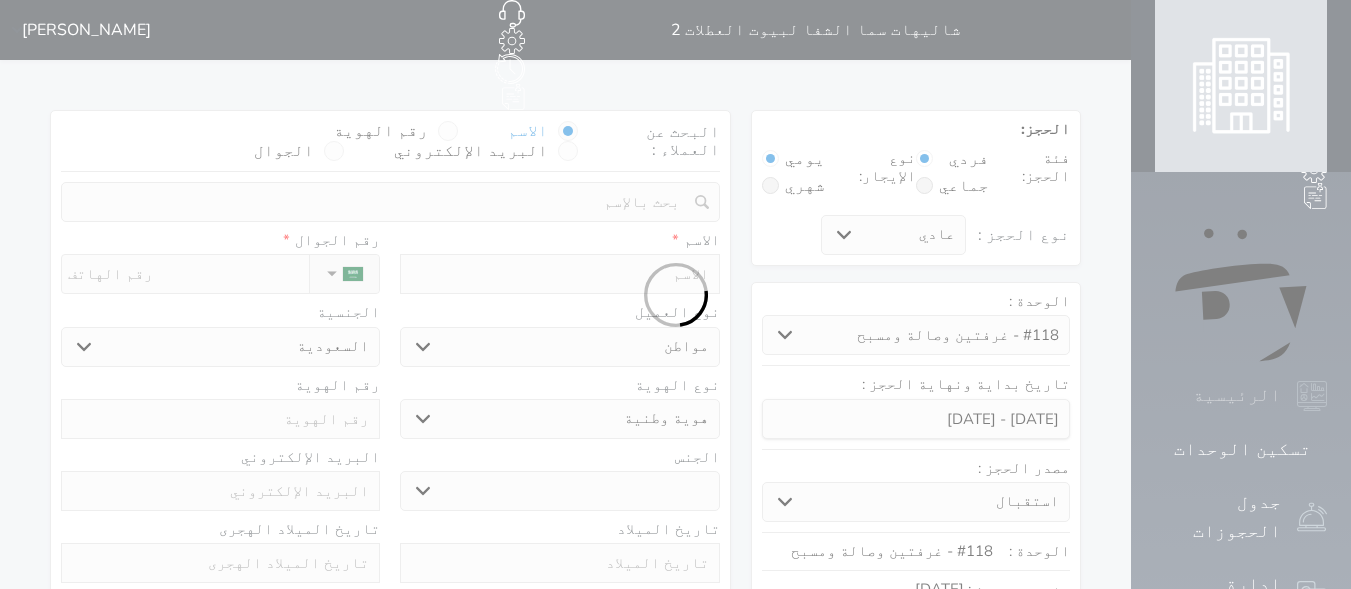 drag, startPoint x: 1277, startPoint y: 177, endPoint x: 1277, endPoint y: 155, distance: 22 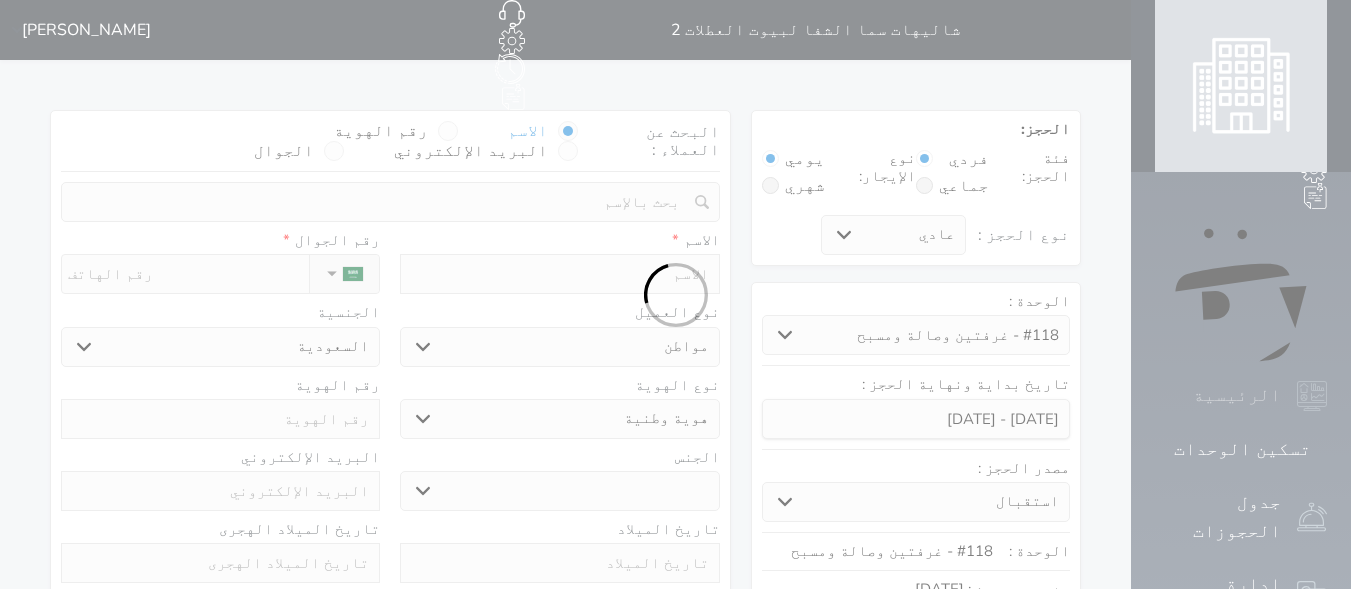 click on "حجز جماعي جديد   حجز جديد             الرئيسية     تسكين الوحدات     جدول الحجوزات     إدارة الحجوزات     POS     الإدارة المالية     العملاء     تقييمات العملاء     الوحدات     الخدمات     التقارير     الإعدادات     الدعم الفني" at bounding box center [1241, 824] 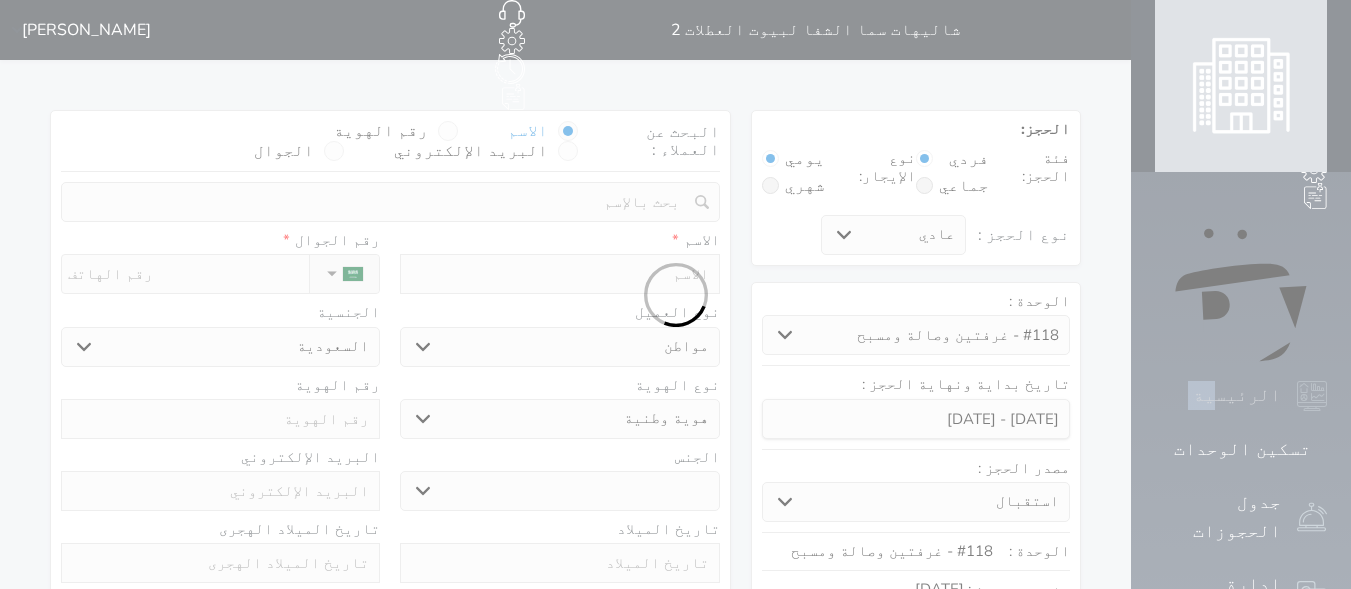 click on "الرئيسية" at bounding box center [1237, 395] 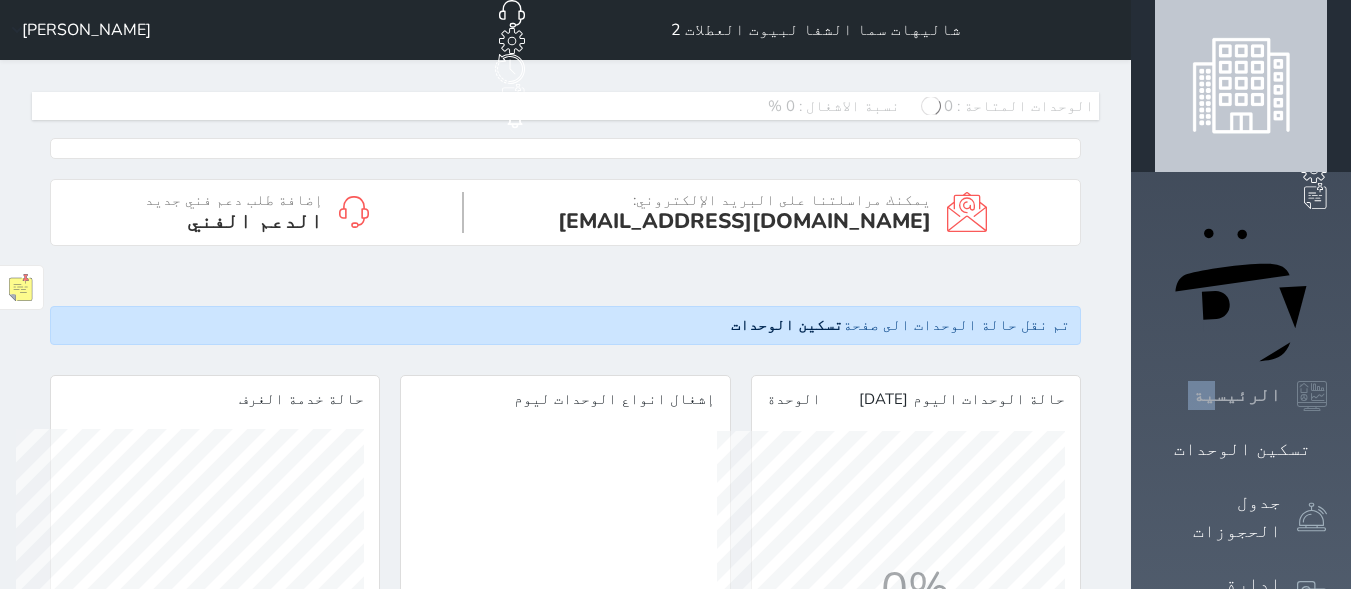 scroll, scrollTop: 999652, scrollLeft: 999652, axis: both 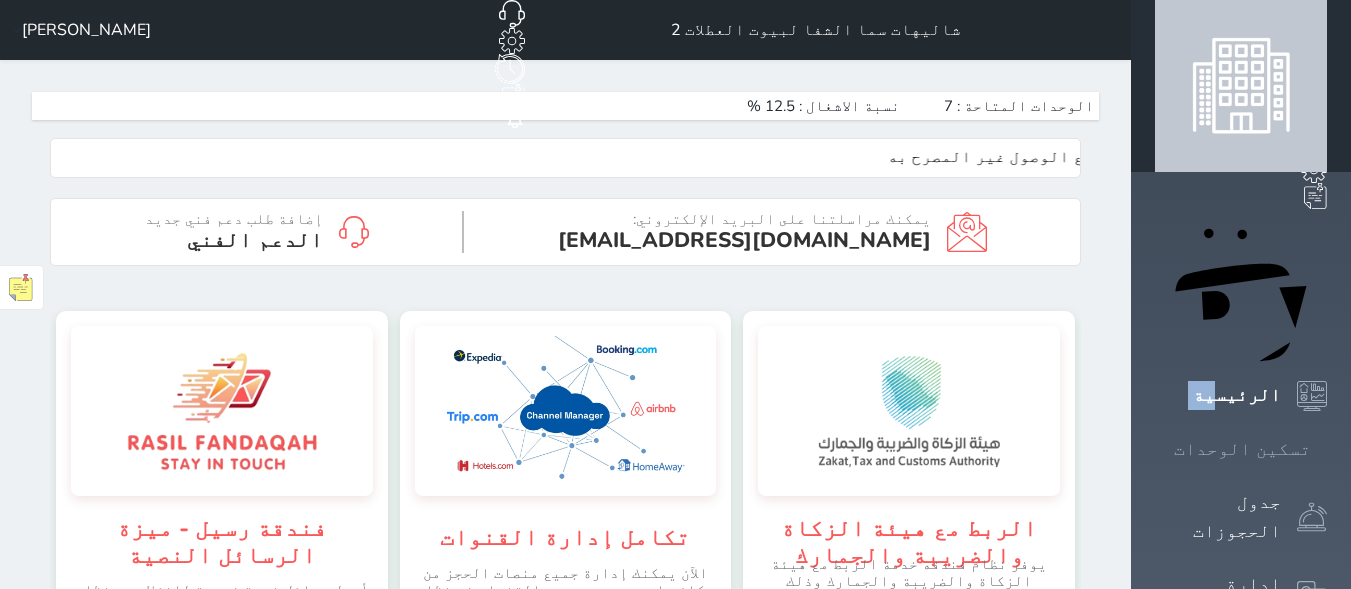 click 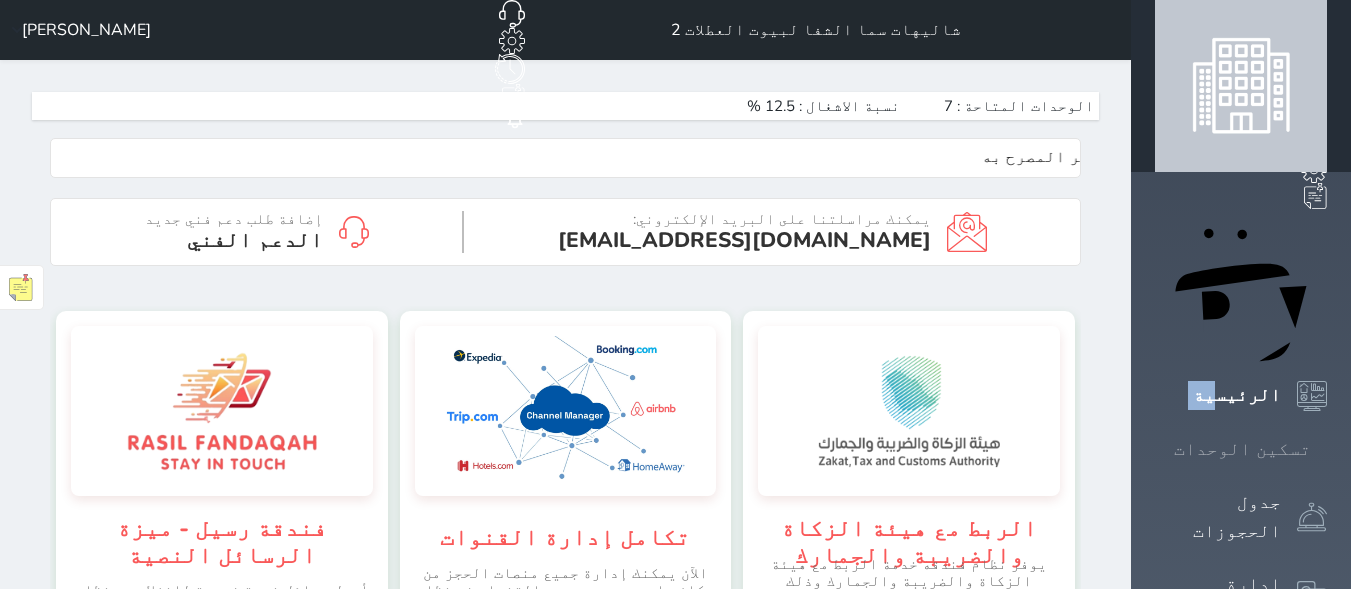 scroll, scrollTop: 0, scrollLeft: 0, axis: both 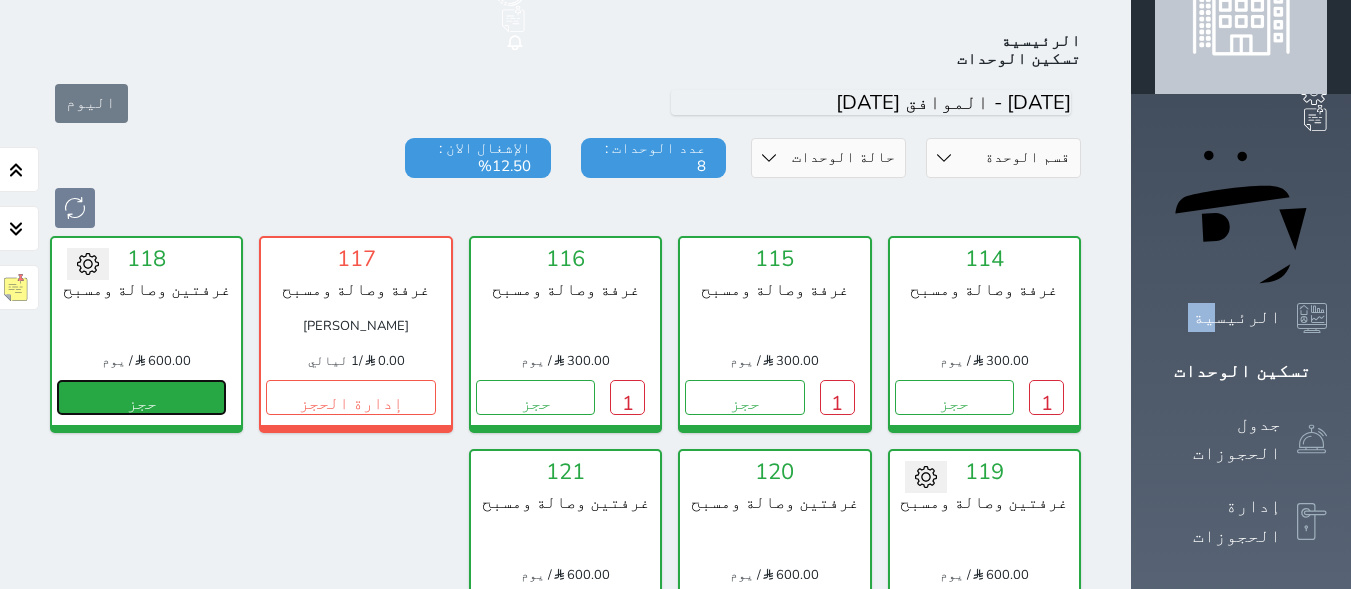 click on "حجز" at bounding box center [141, 397] 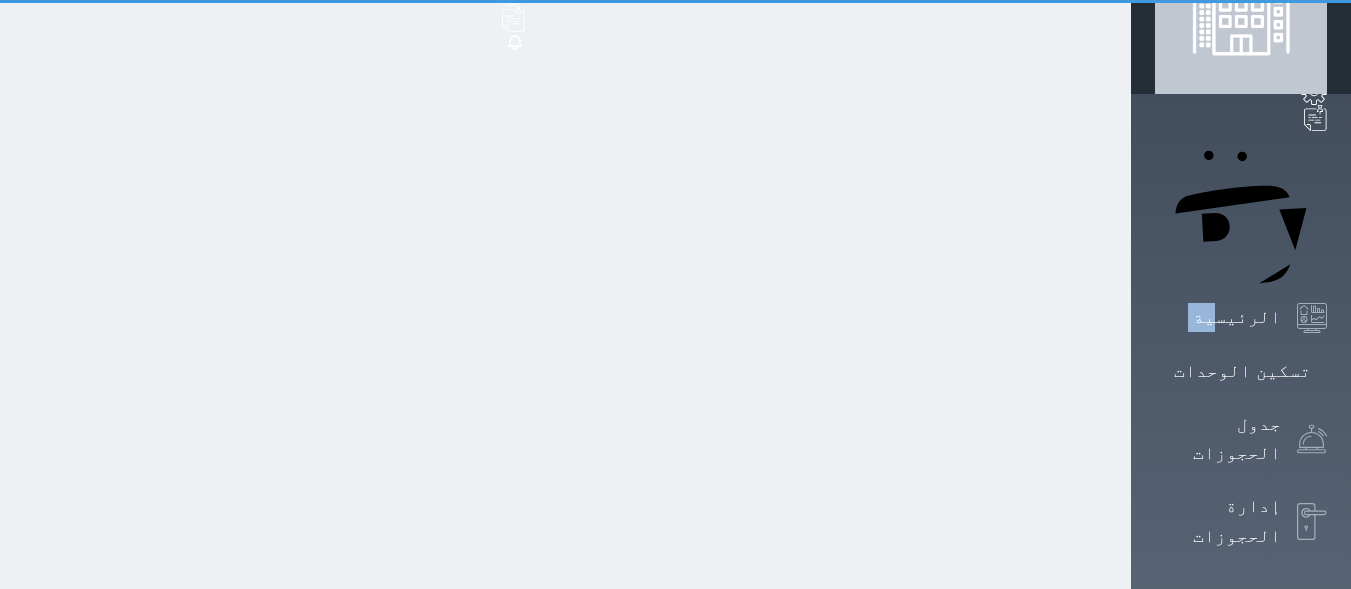 scroll, scrollTop: 0, scrollLeft: 0, axis: both 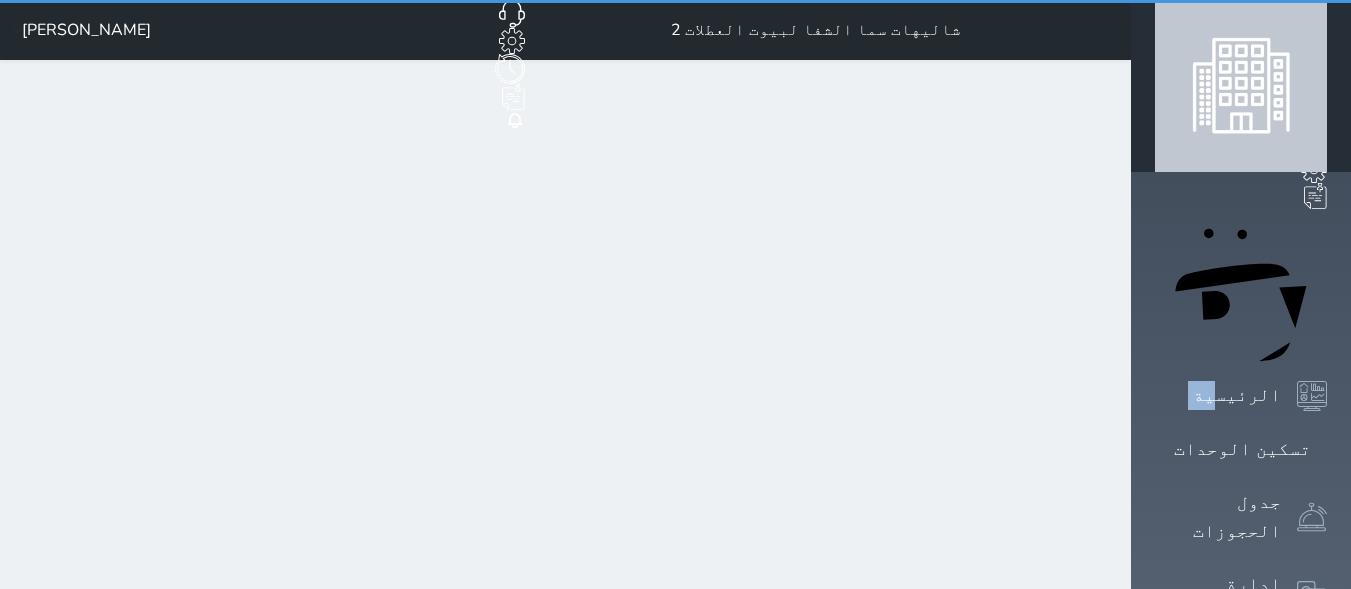 select on "1" 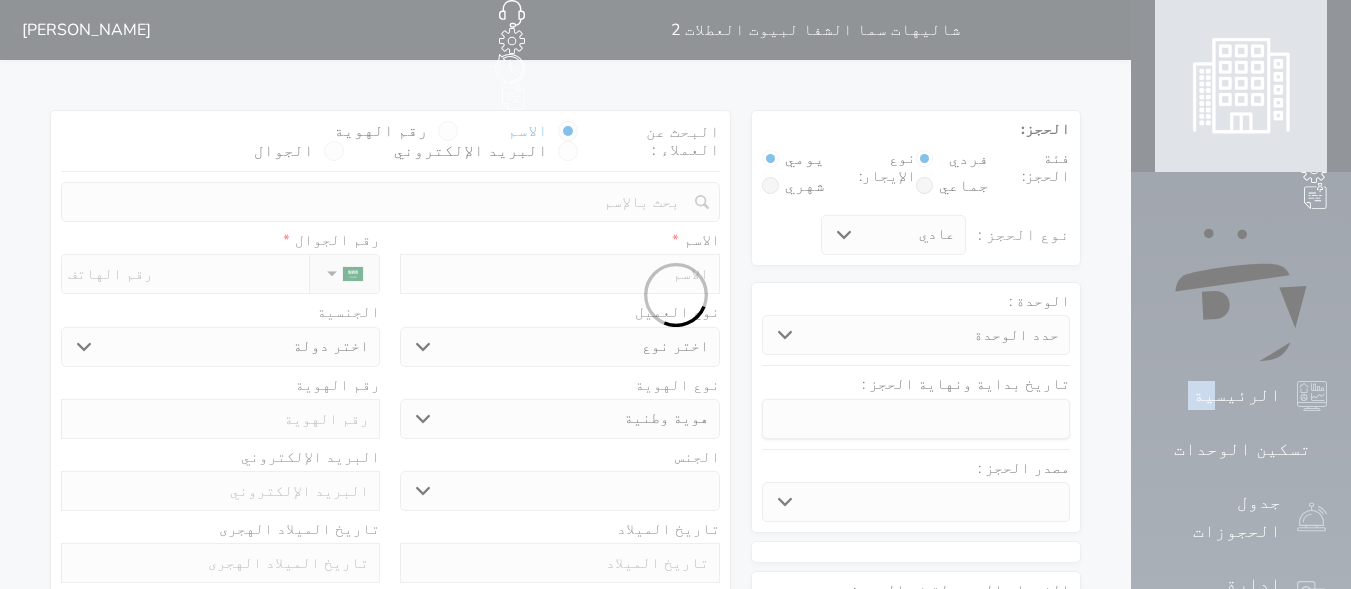 select 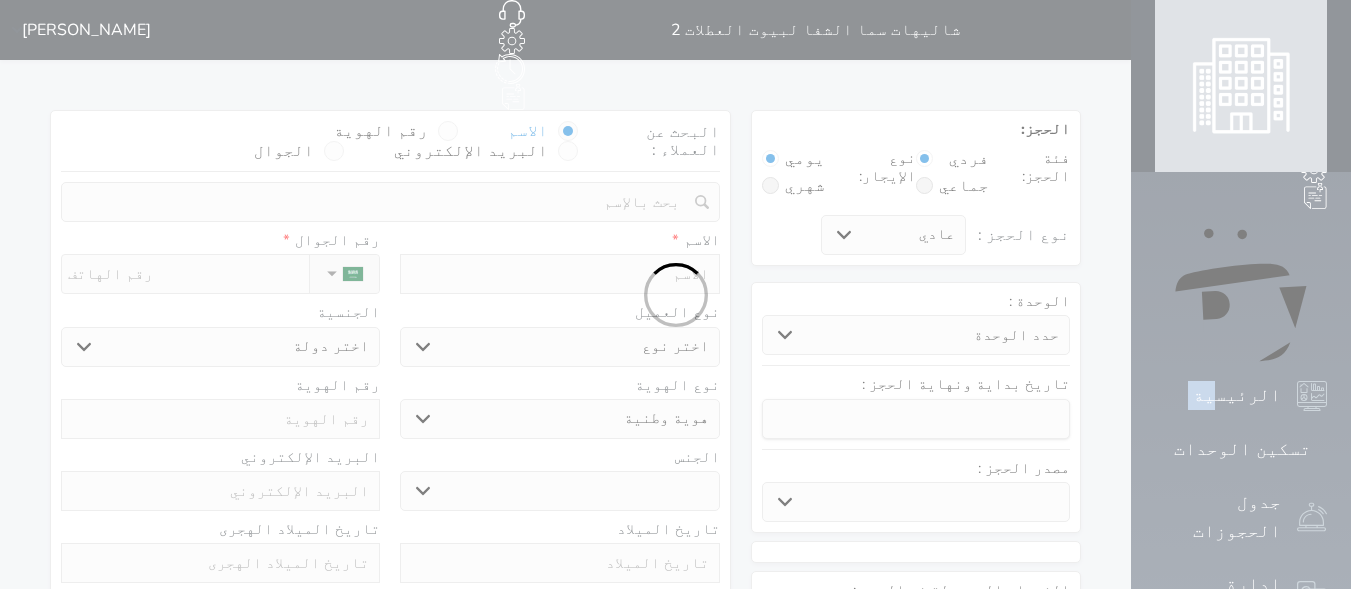 select on "18196" 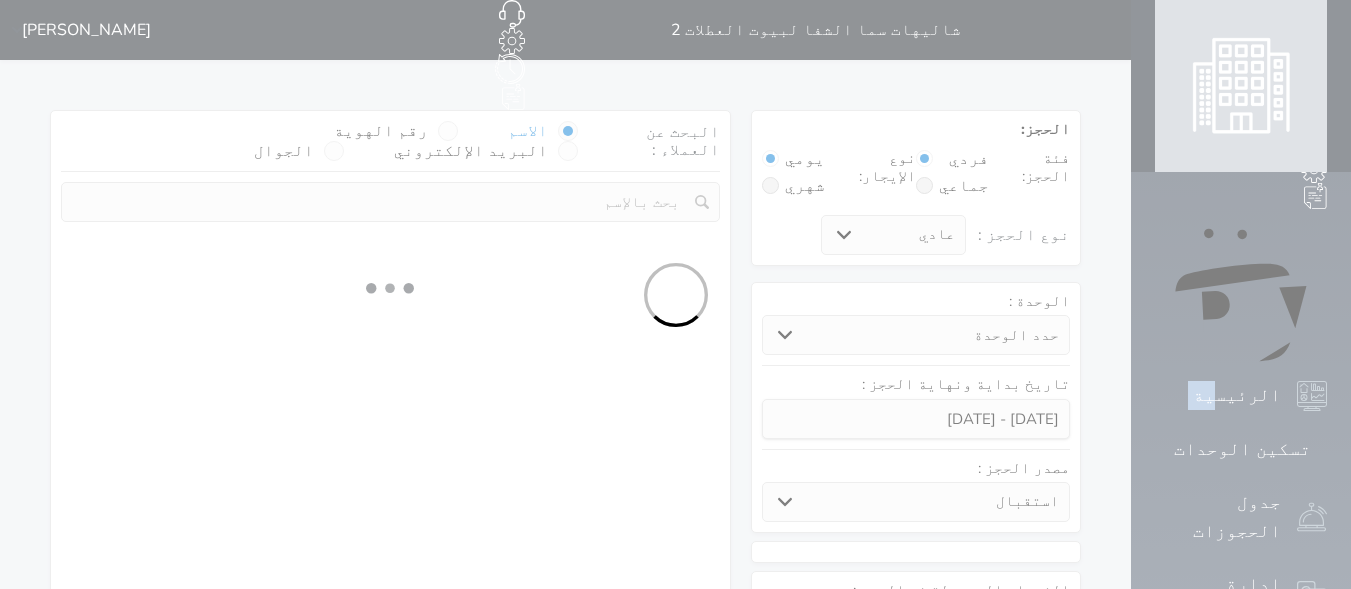 select 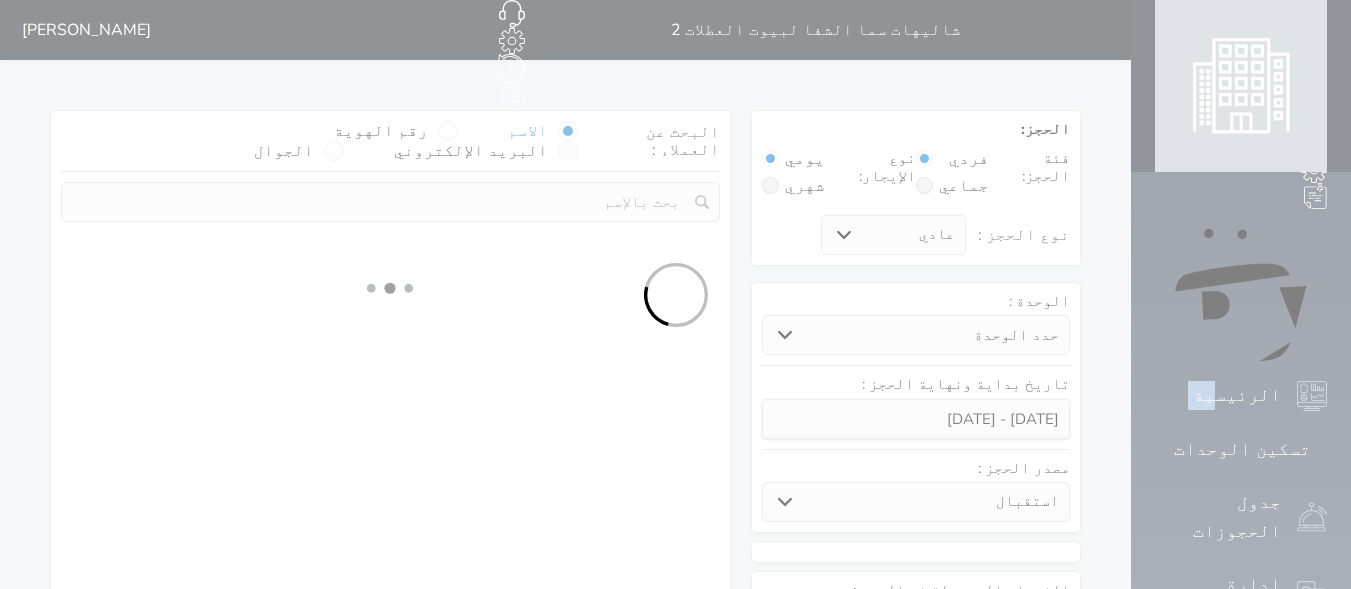 select on "1" 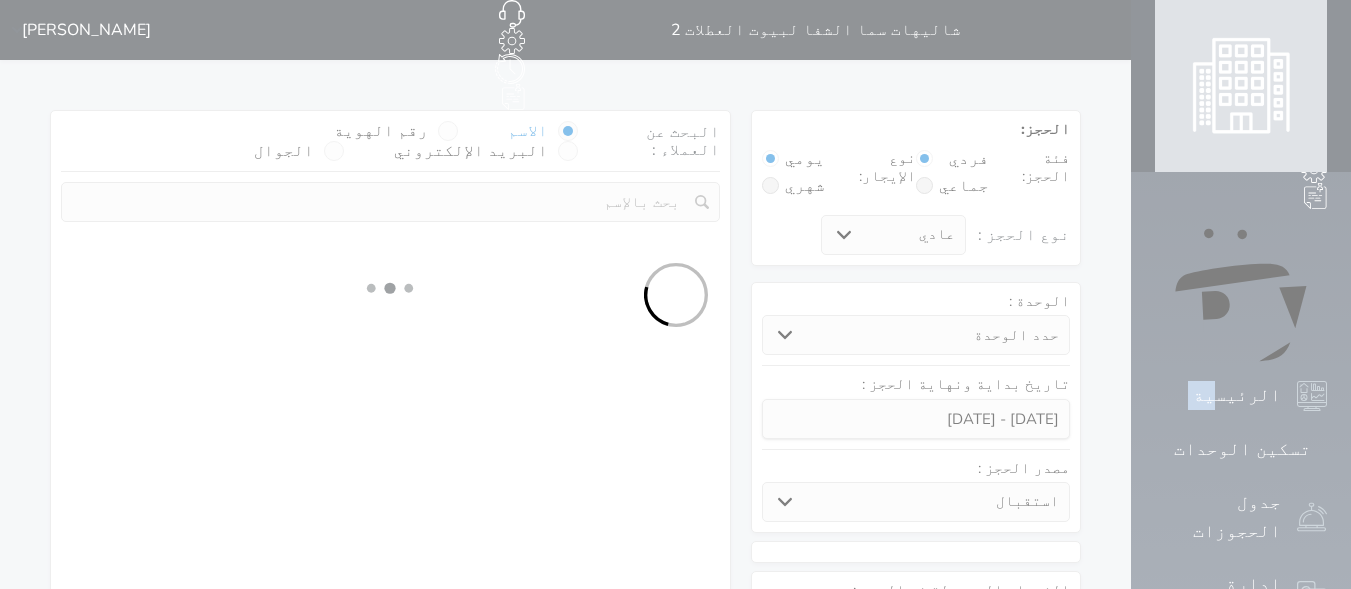 select on "113" 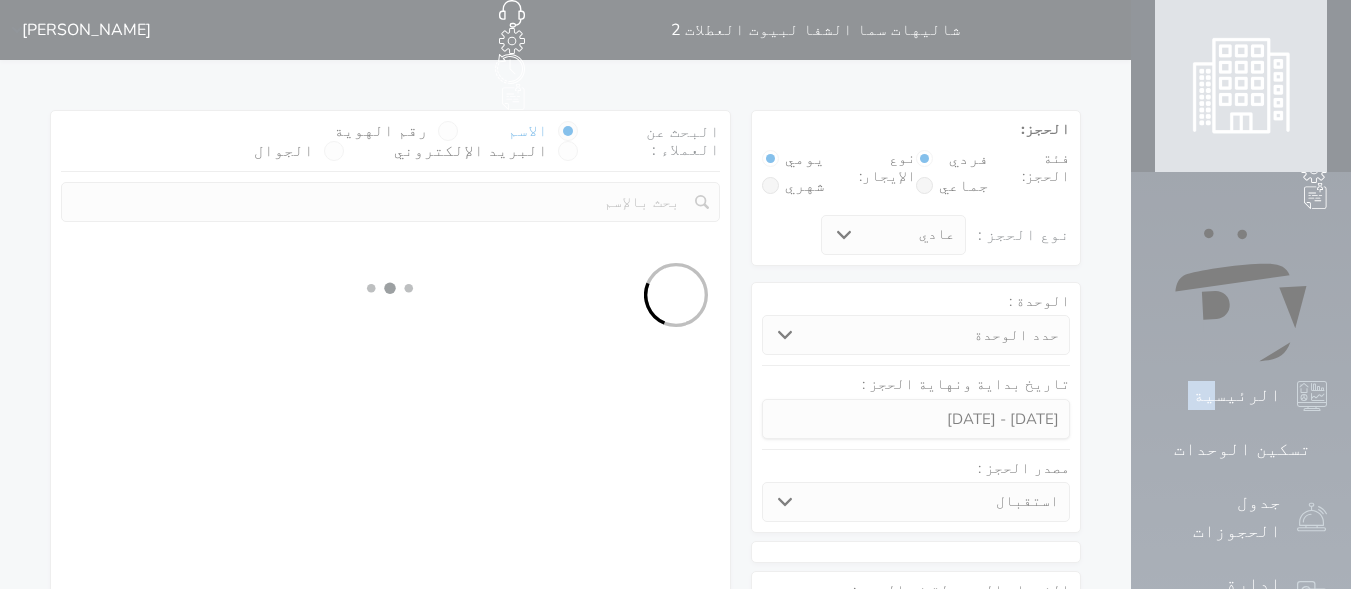 select on "1" 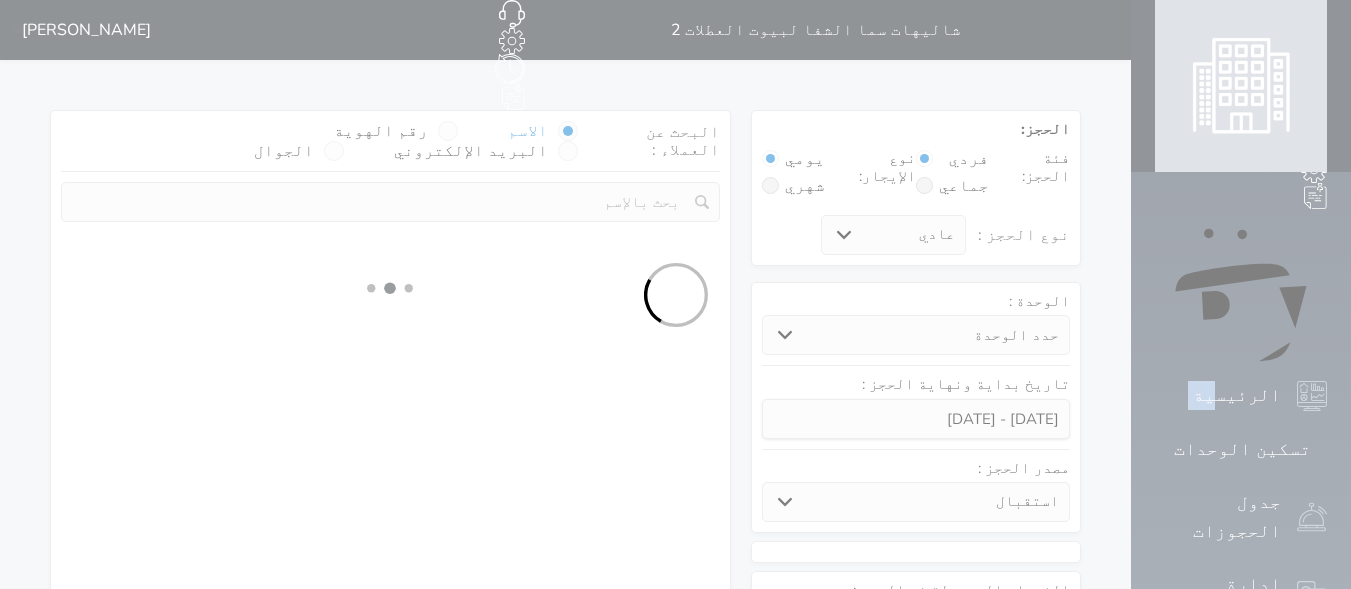 select 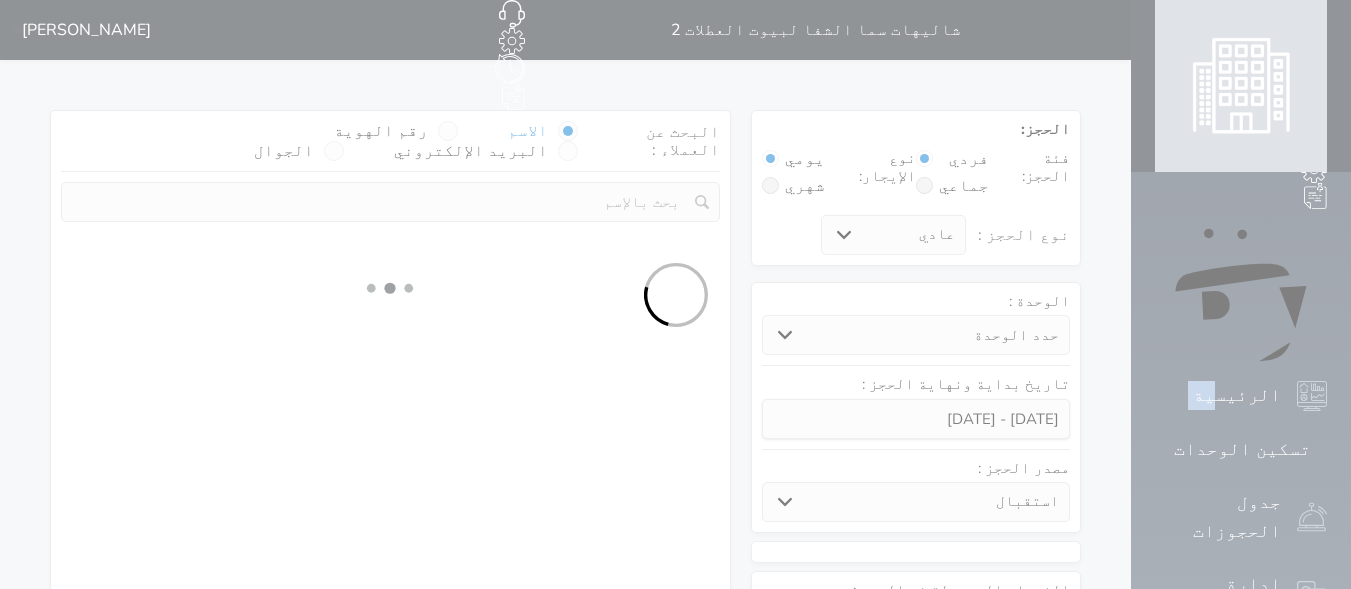 select on "7" 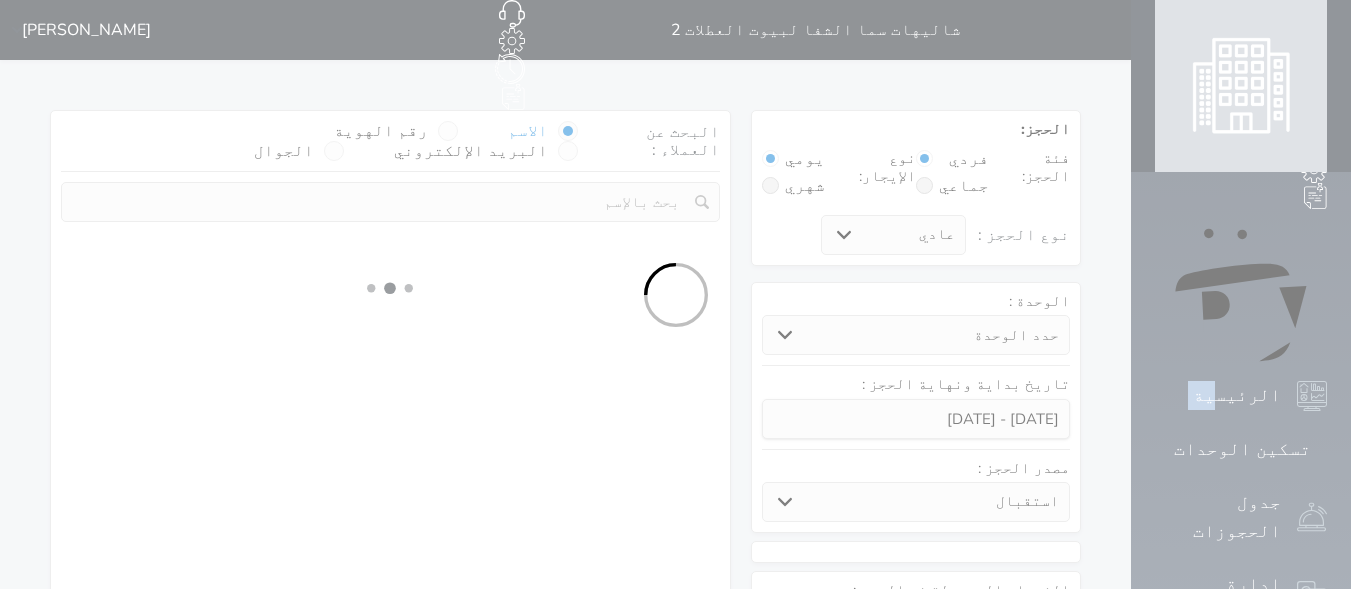 select 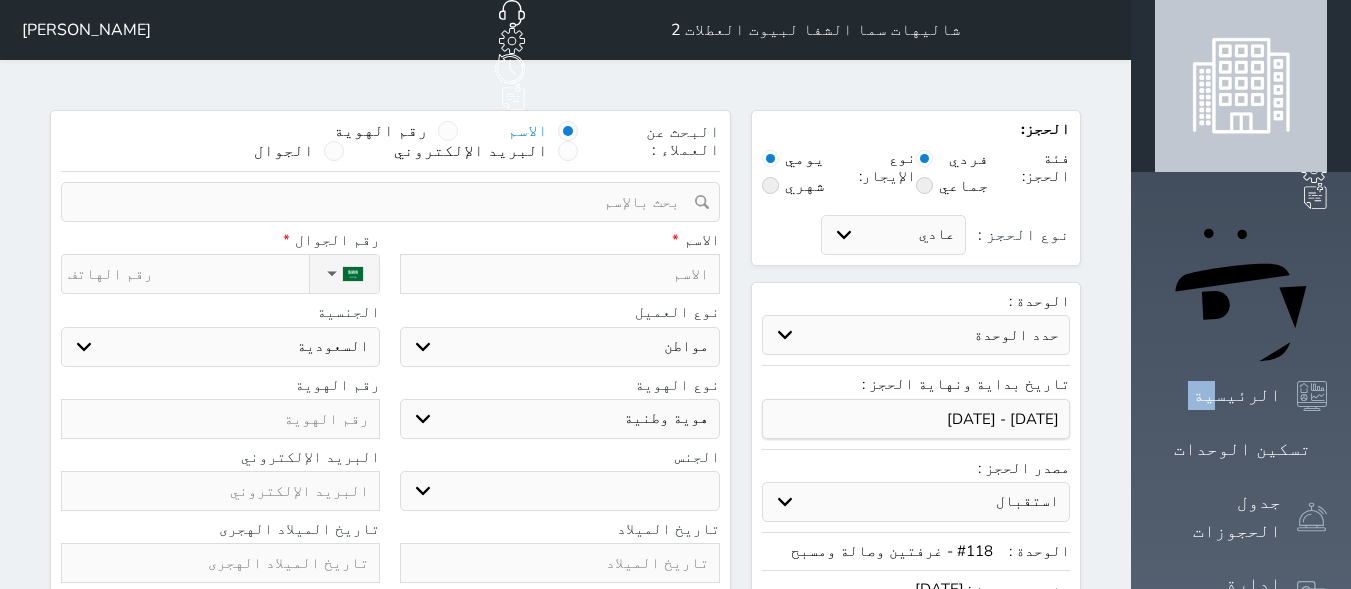 select 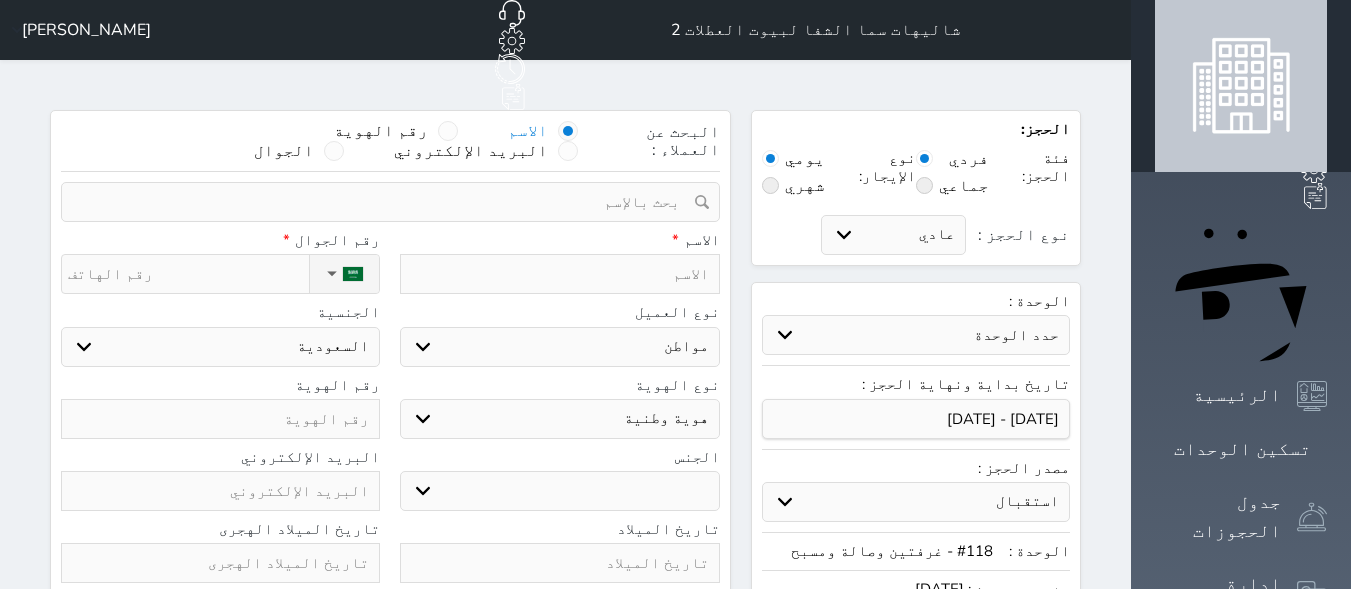 click at bounding box center (559, 274) 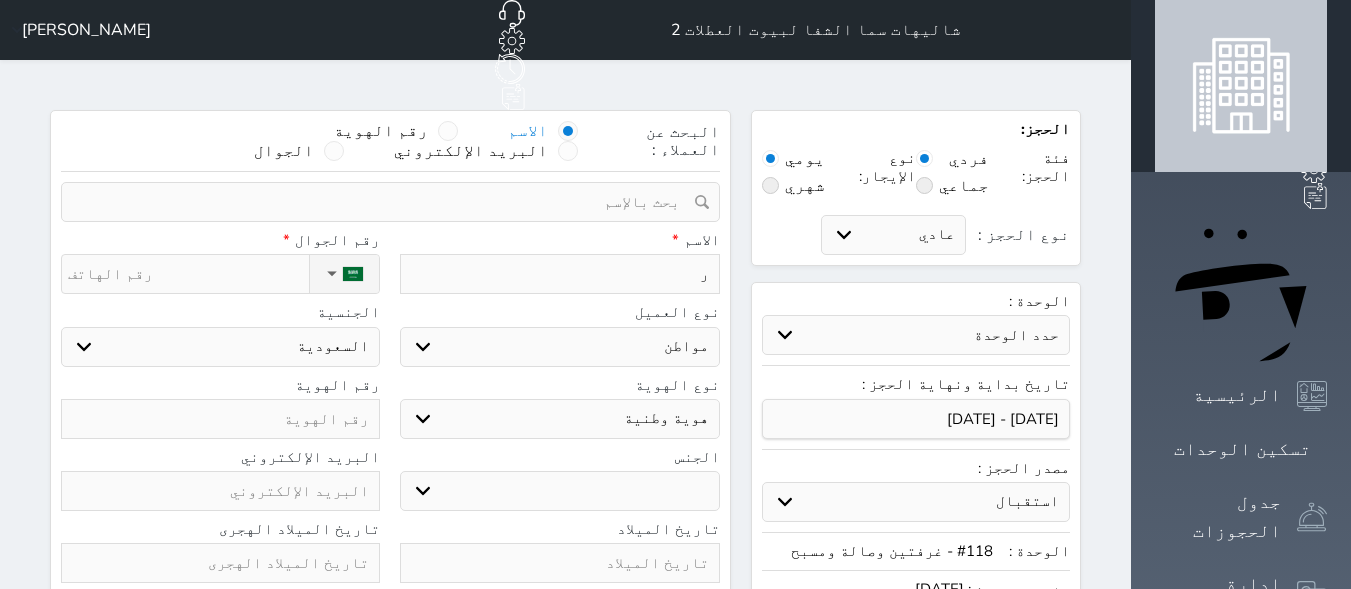 select 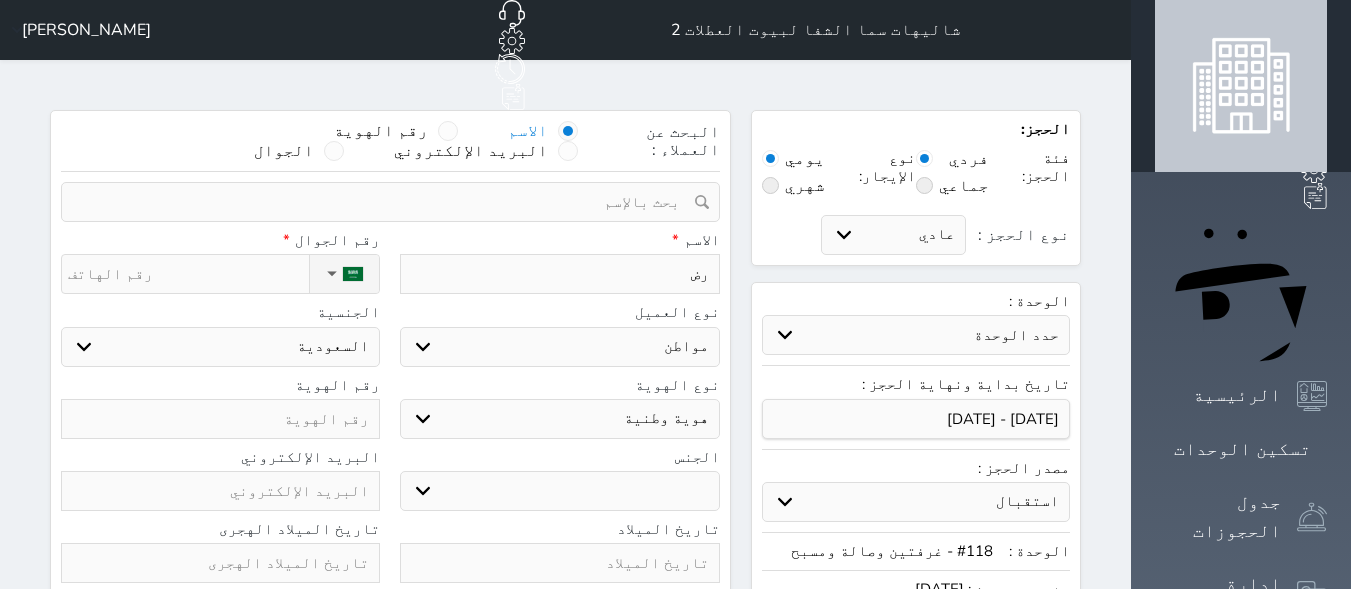 select 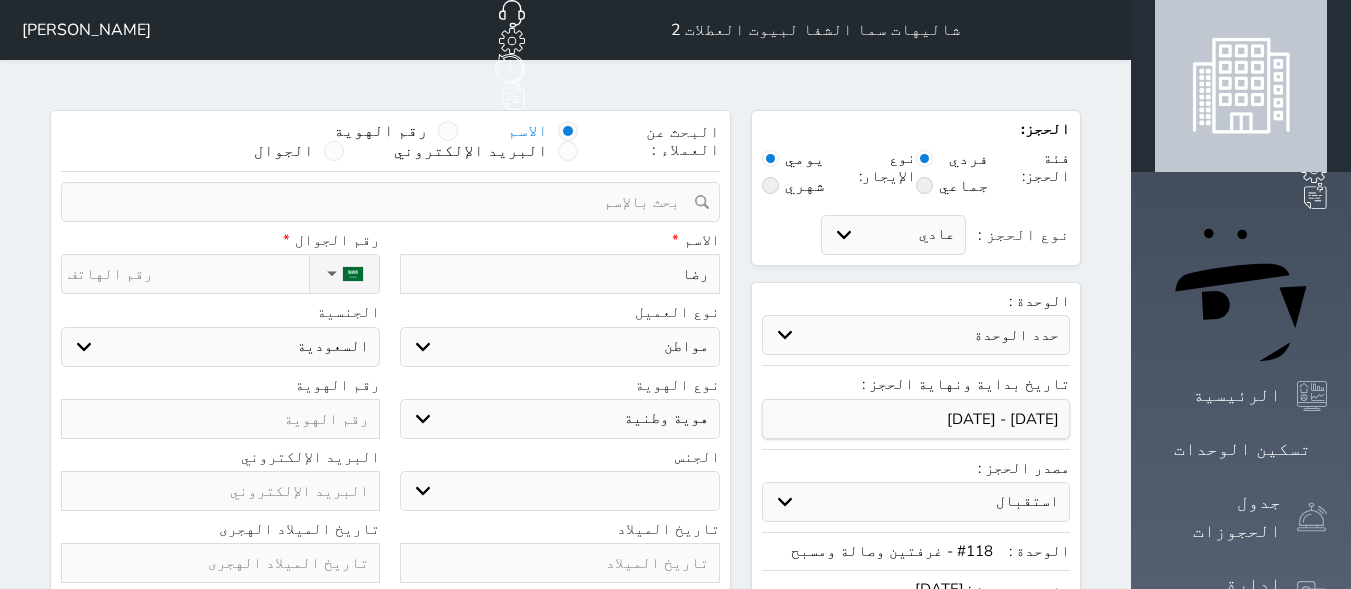 type on "رضا" 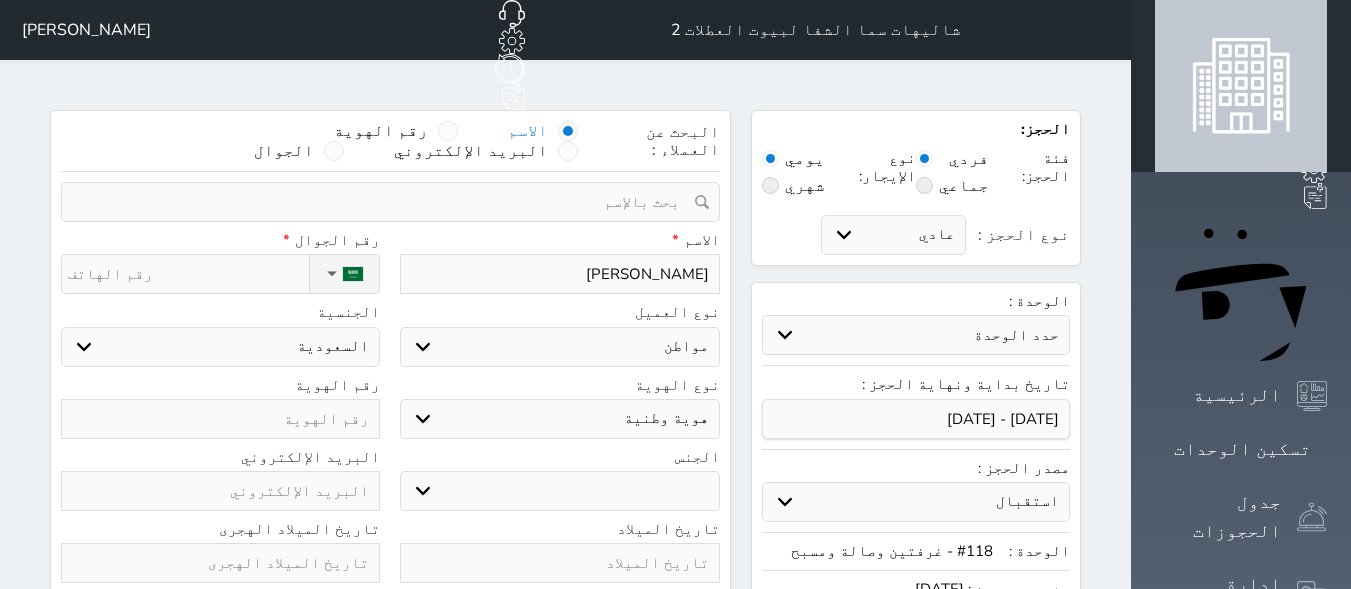 type on "[PERSON_NAME]" 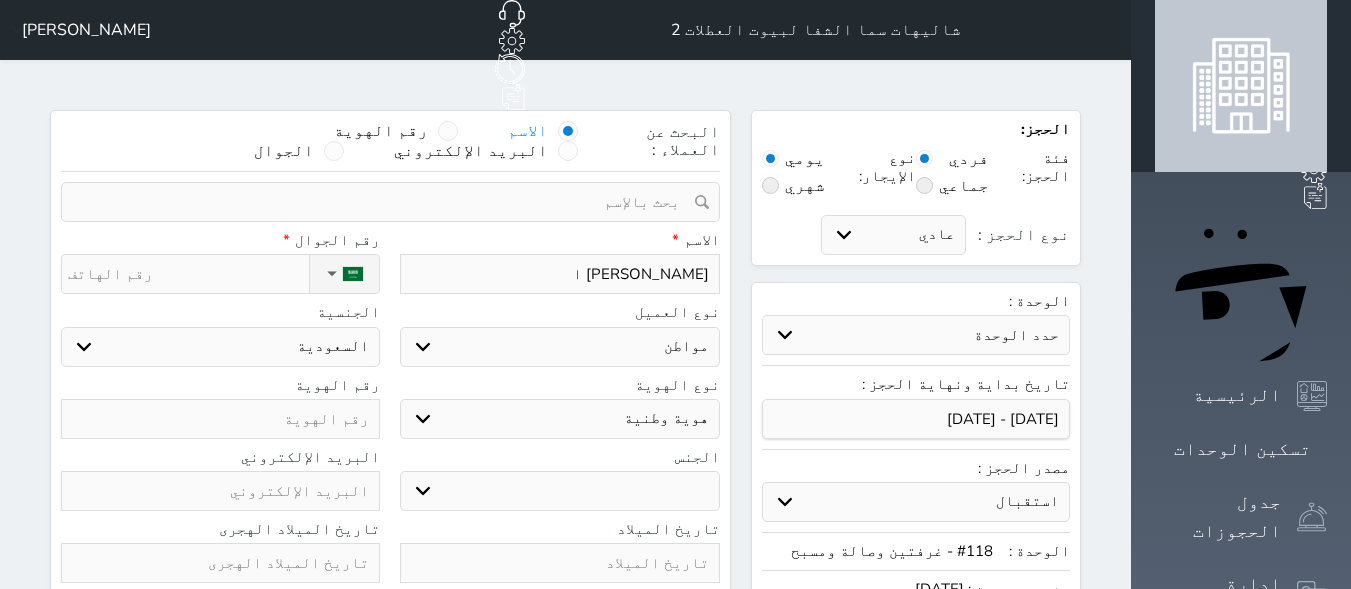 select 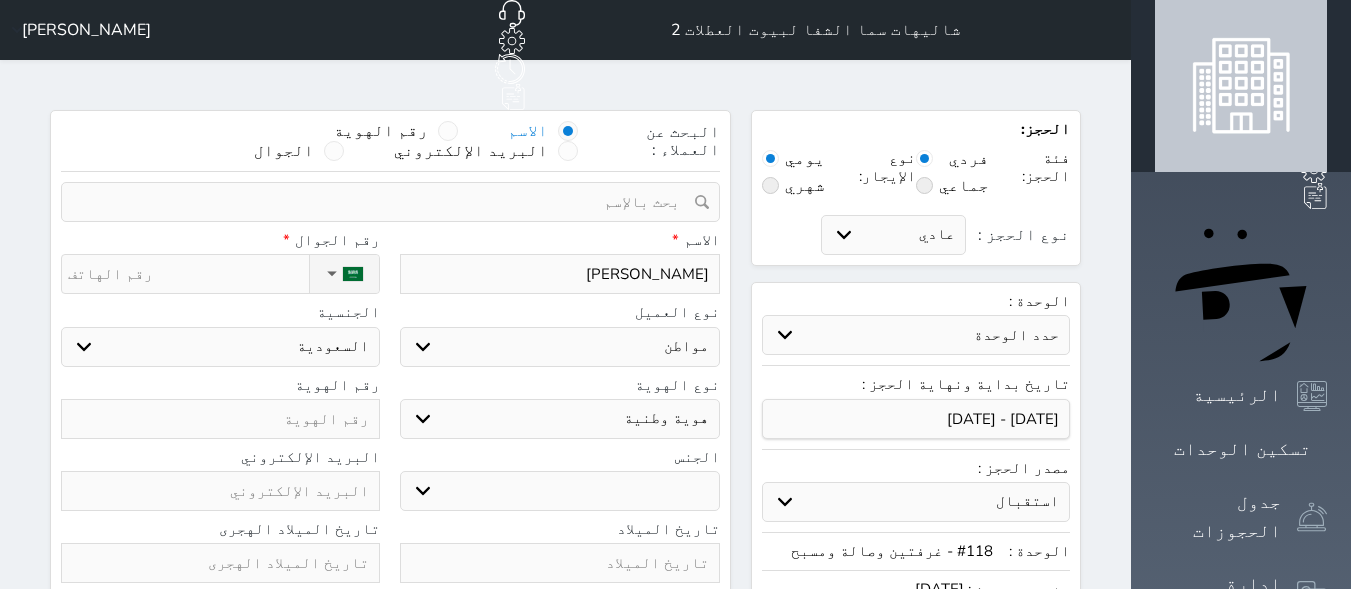 type on "[PERSON_NAME]" 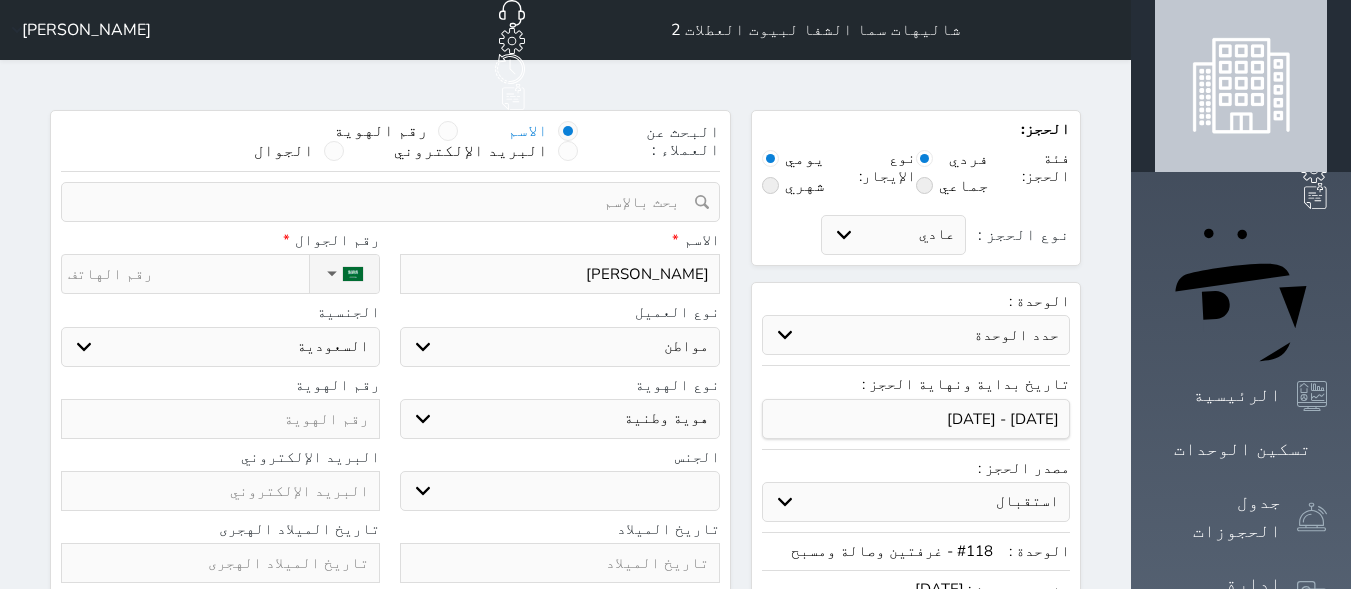 type on "[PERSON_NAME]" 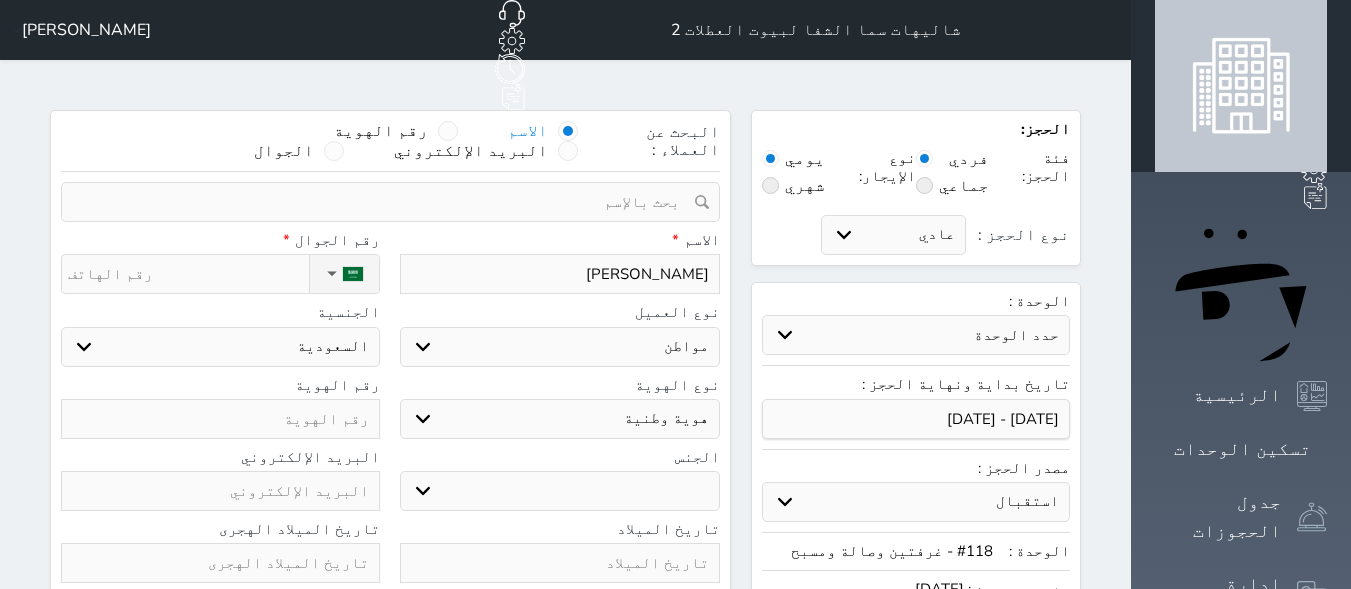 type on "[PERSON_NAME]" 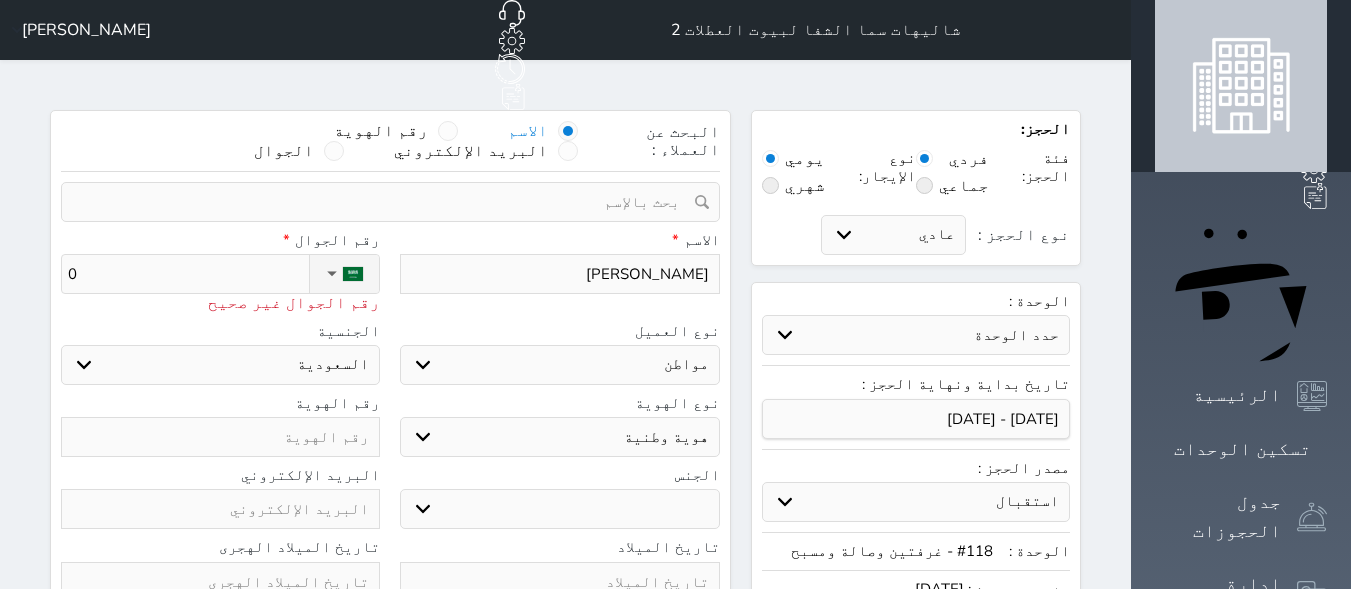 type on "05" 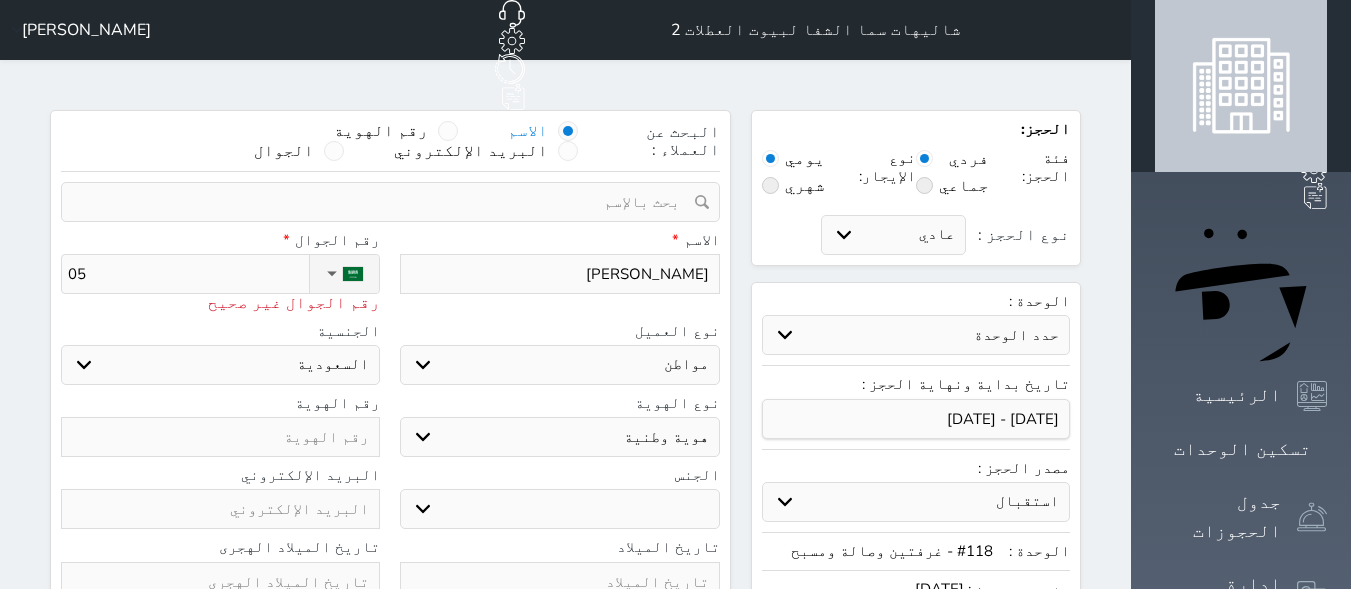 type on "056" 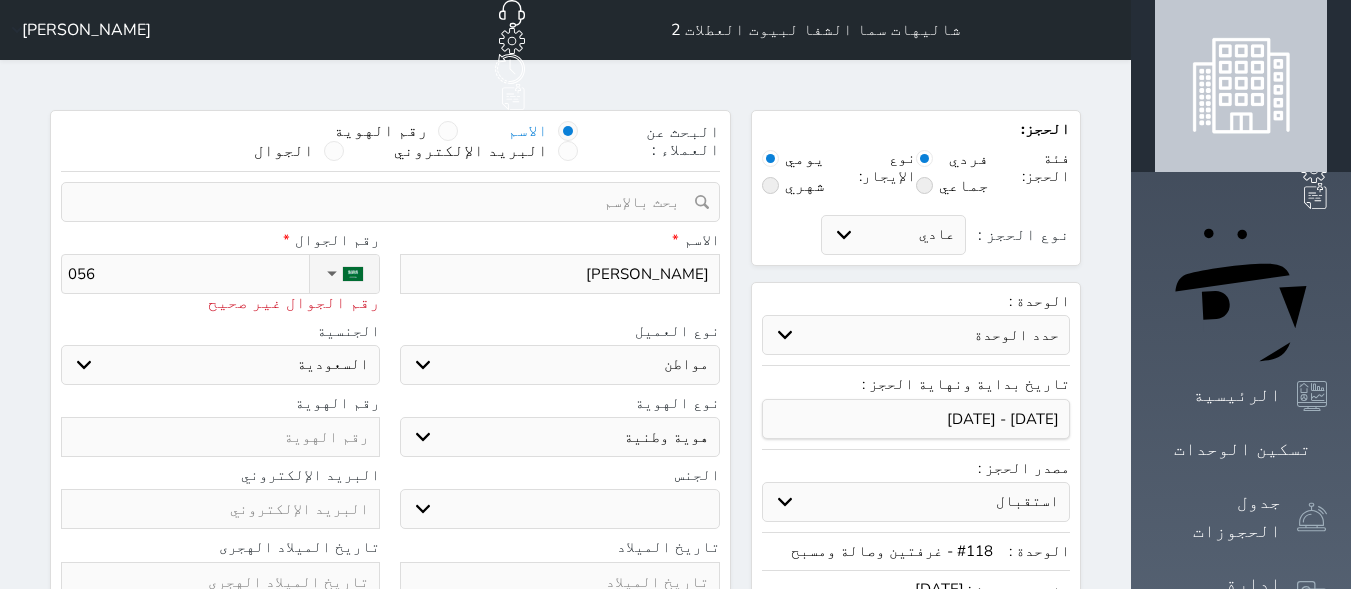 type on "0568" 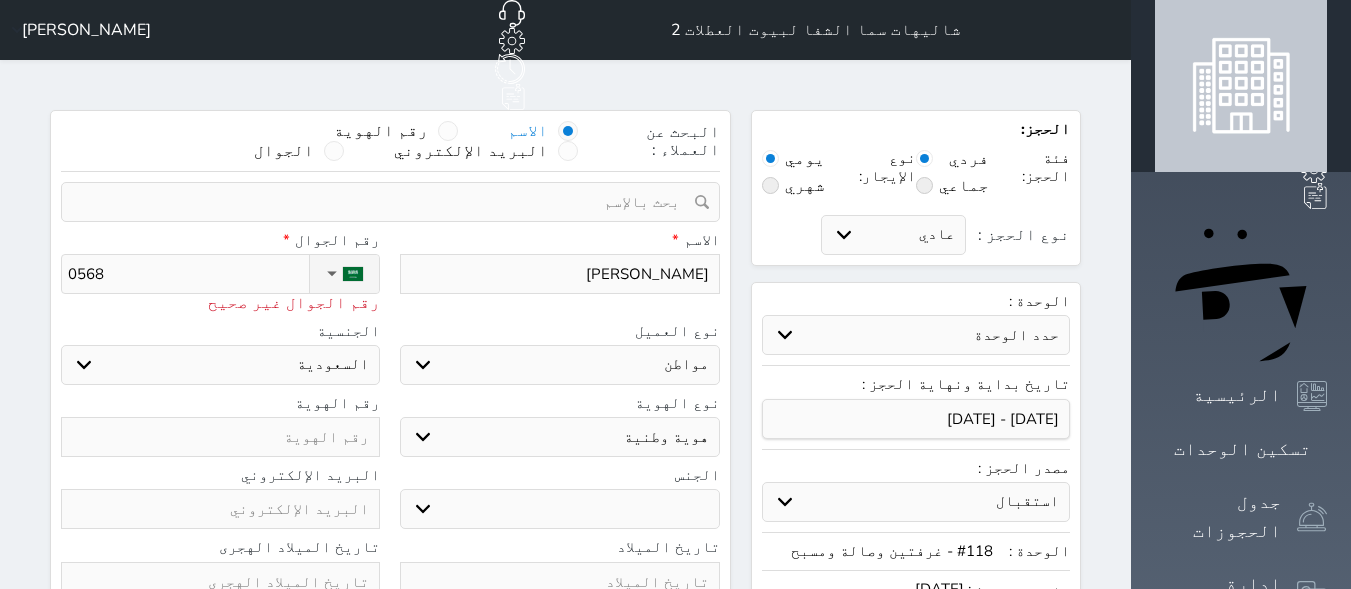 type on "05680" 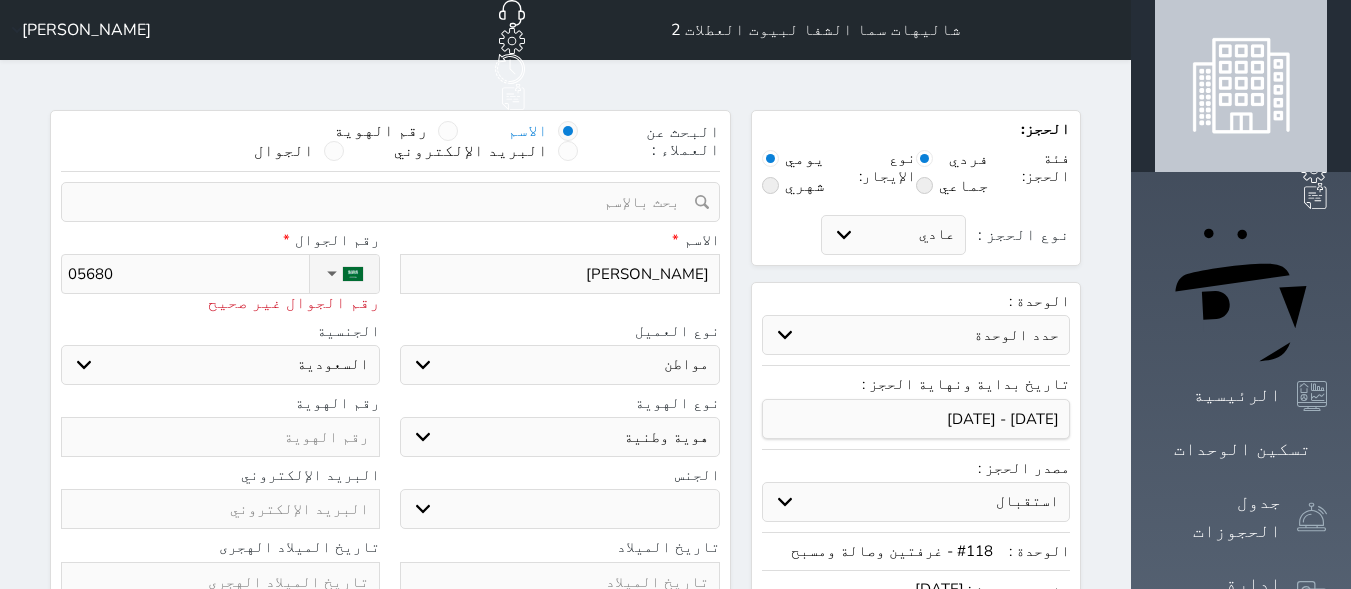 type on "056809" 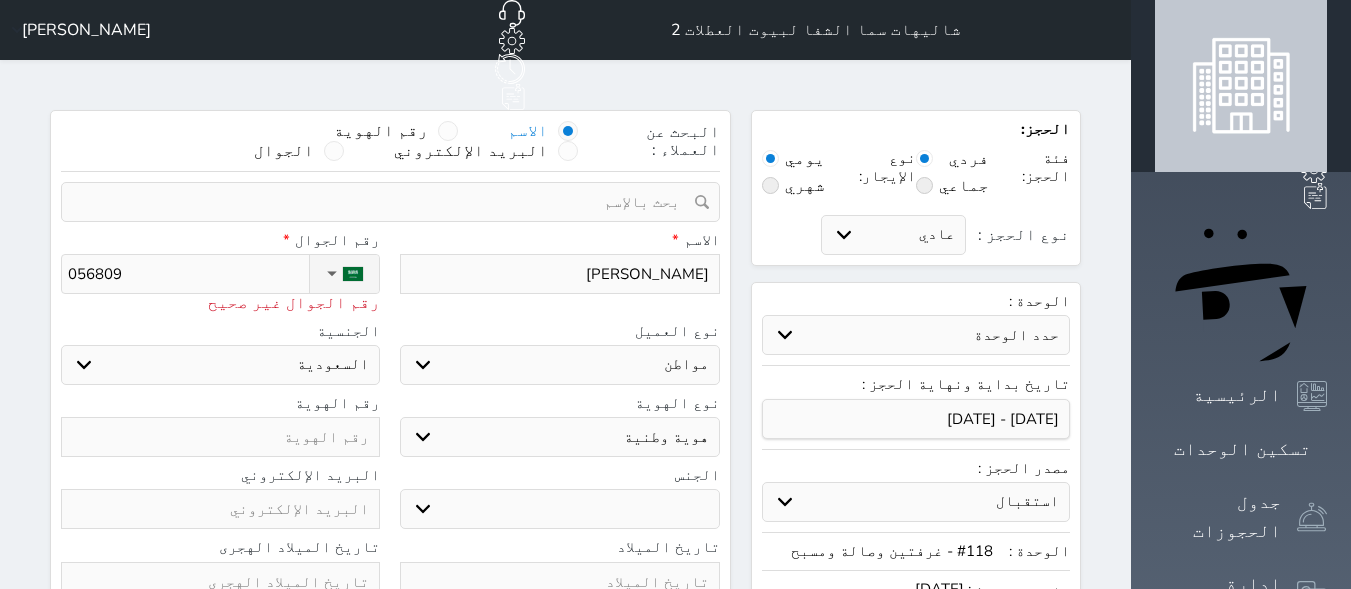 type on "0568090" 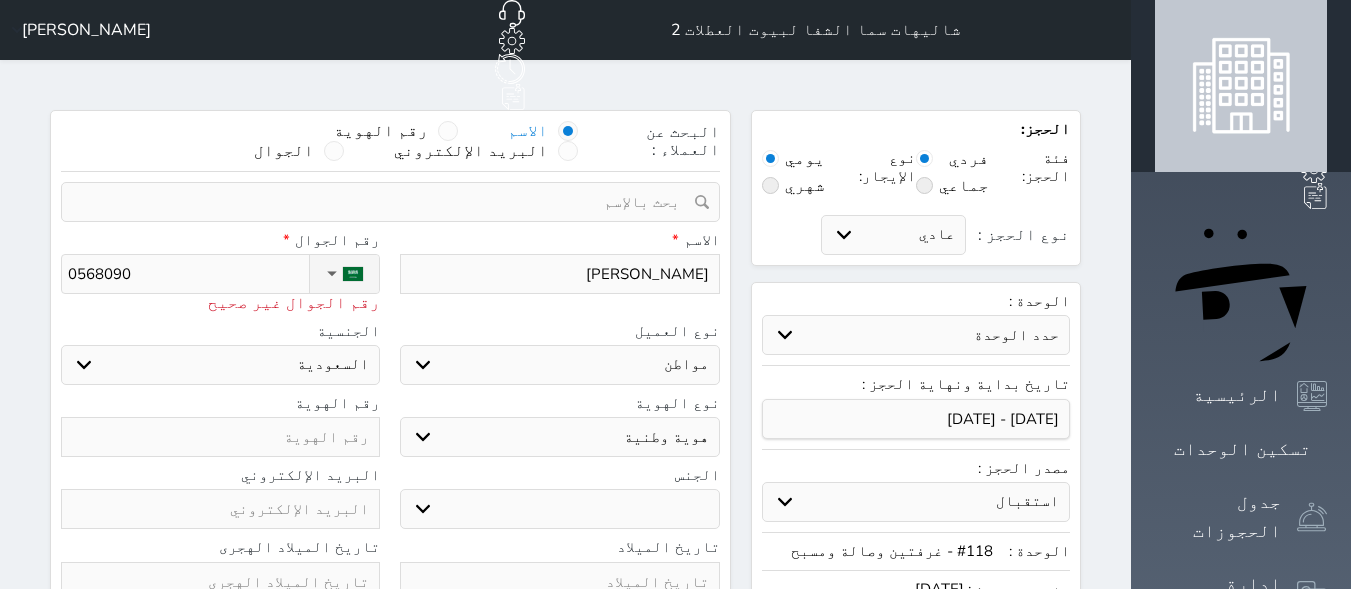 type on "05680905" 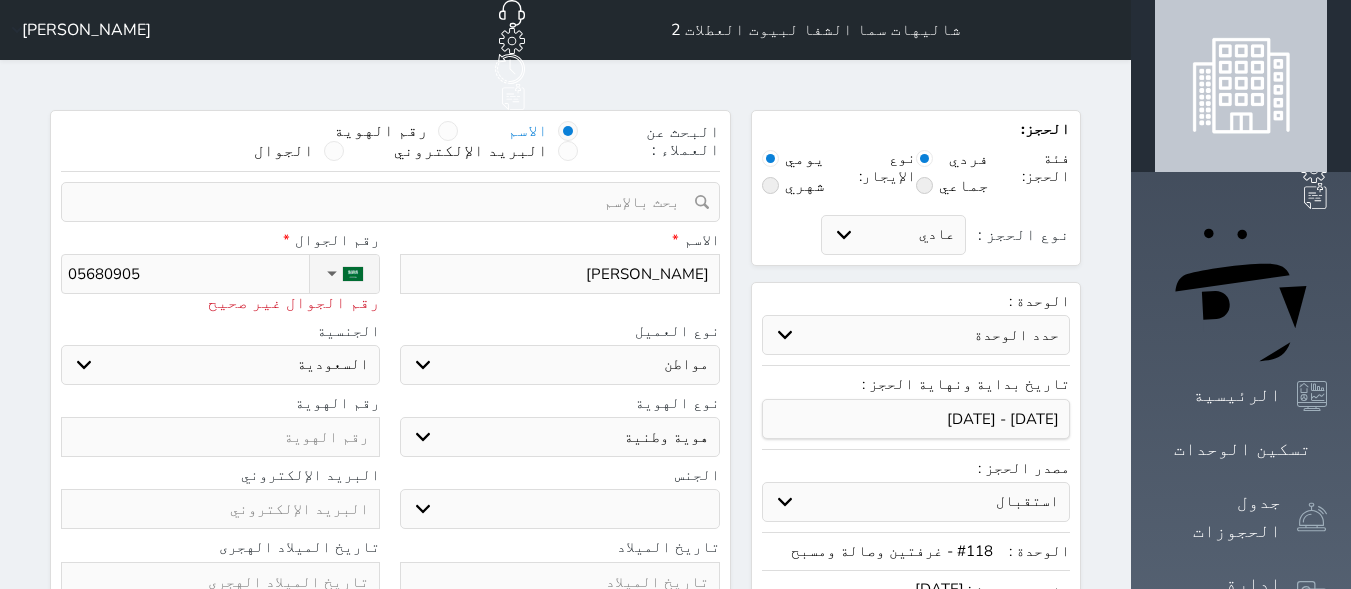 type on "056809055" 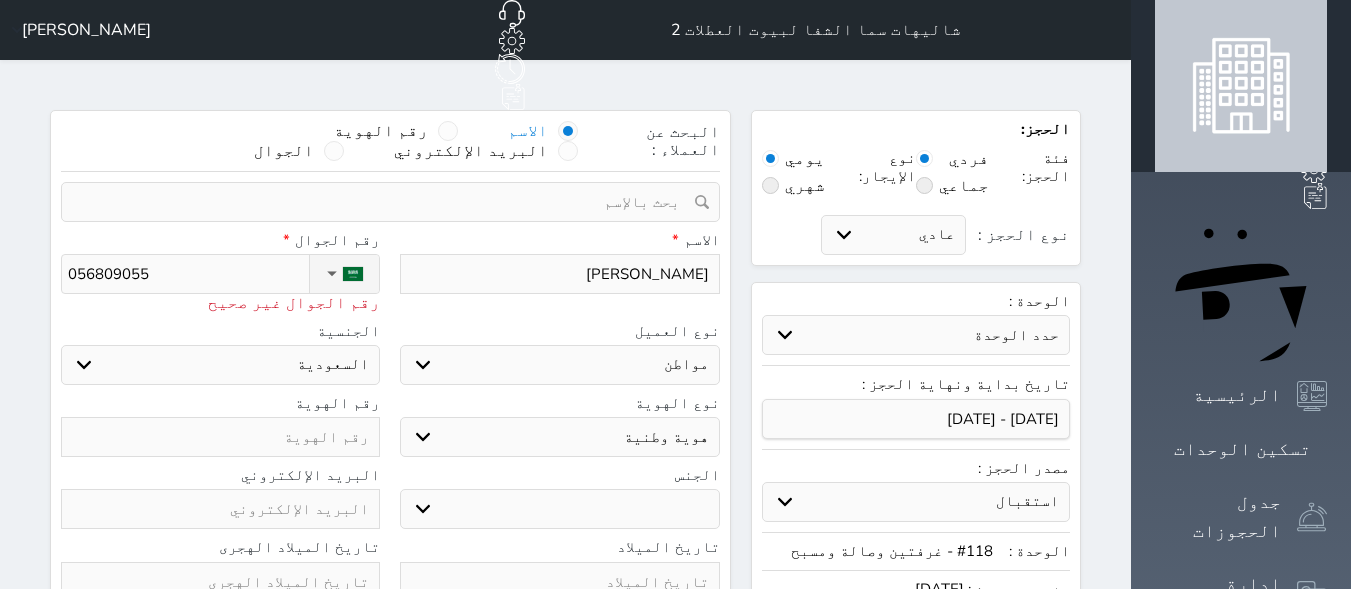 type on "[PHONE_NUMBER]" 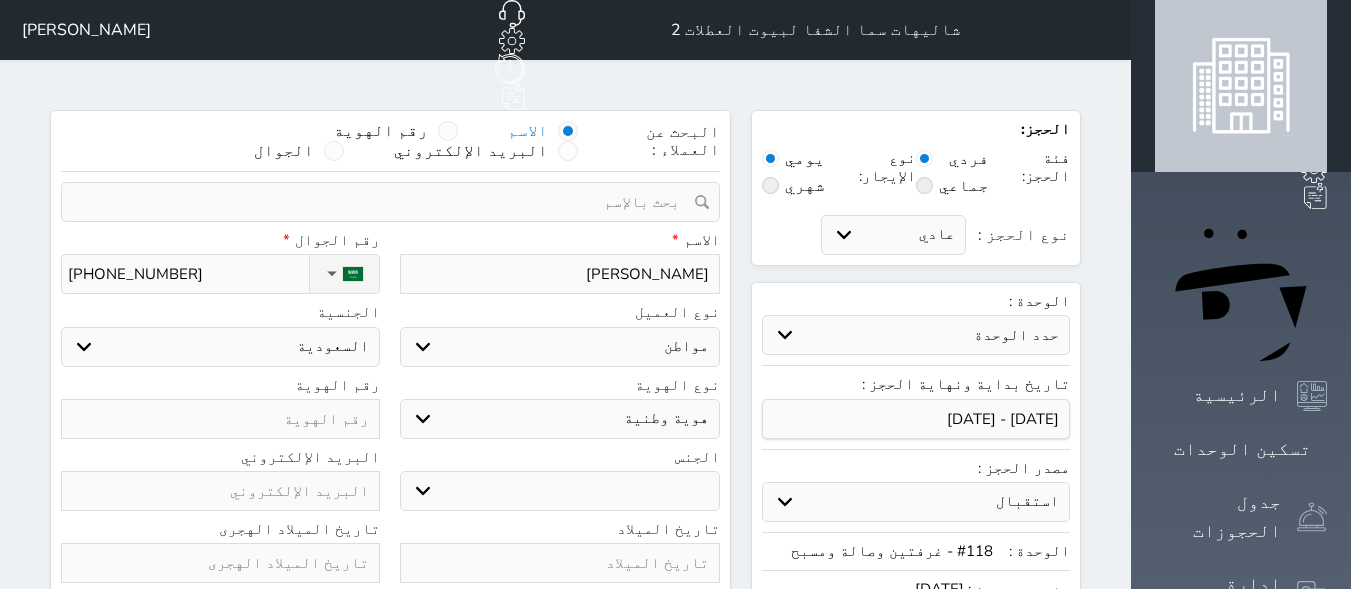 type on "[PHONE_NUMBER]" 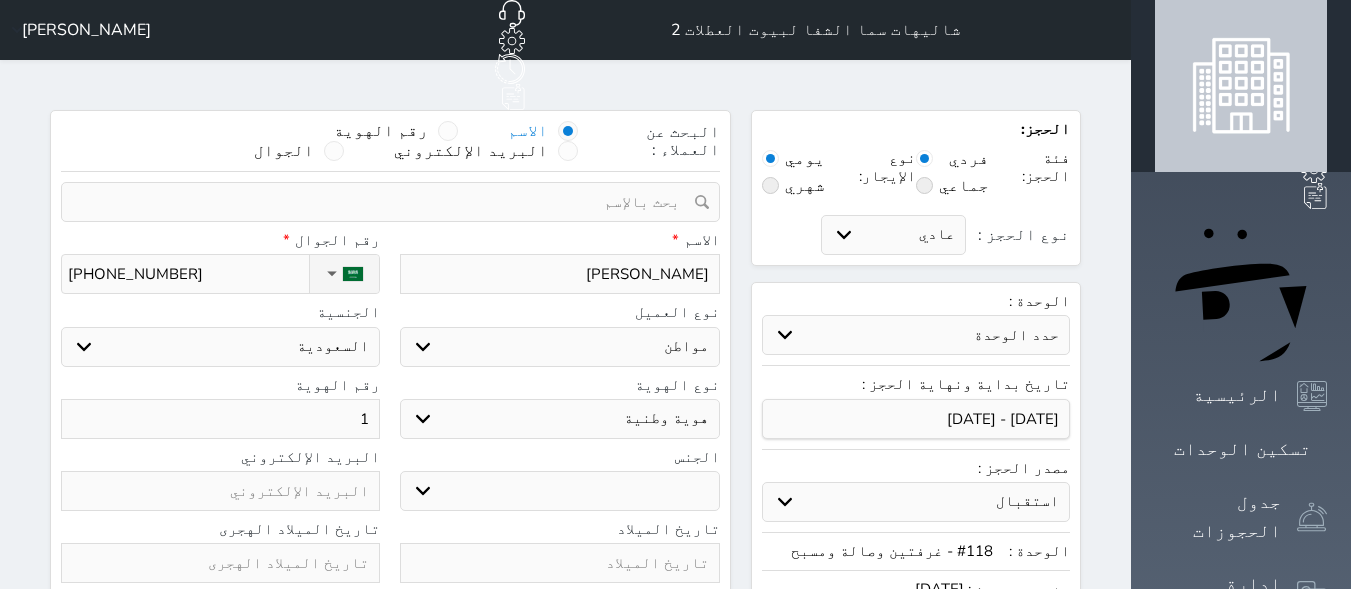 type on "10" 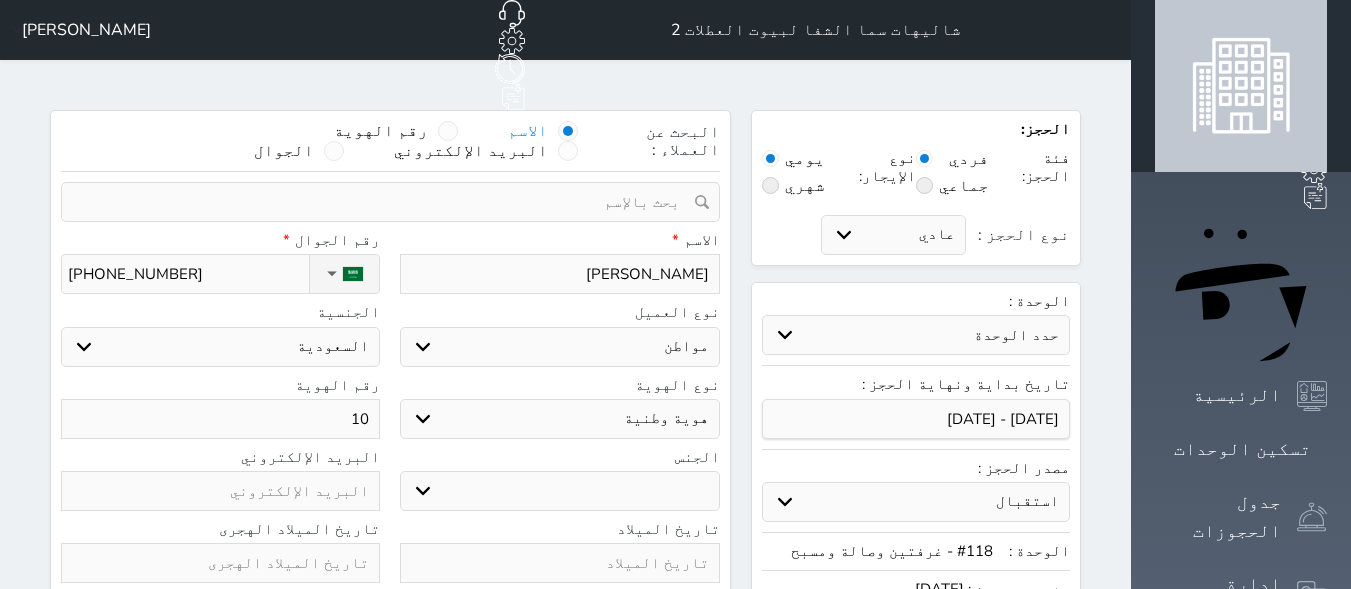 type on "106" 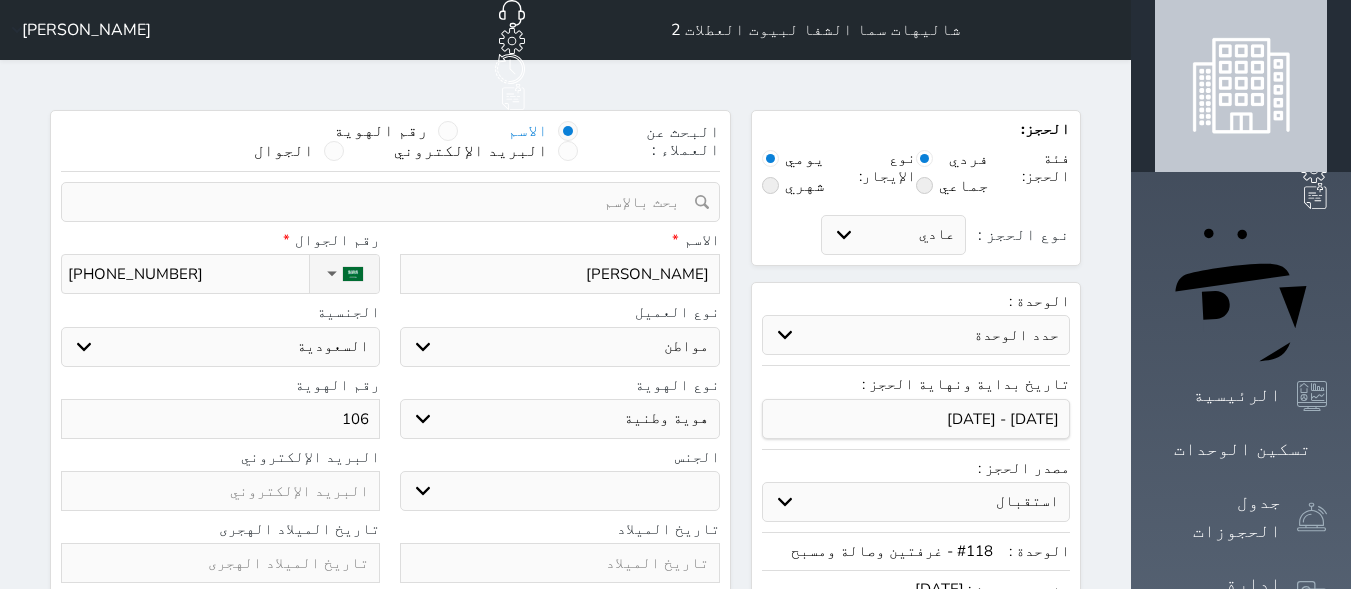 type on "1064" 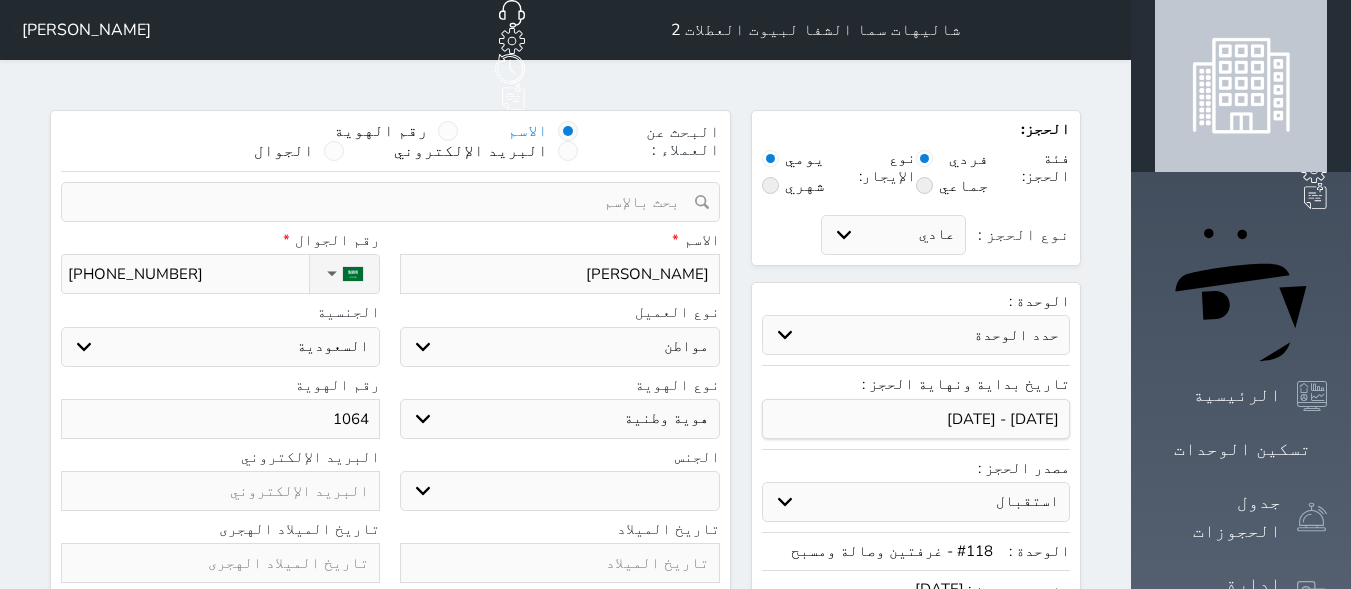 select 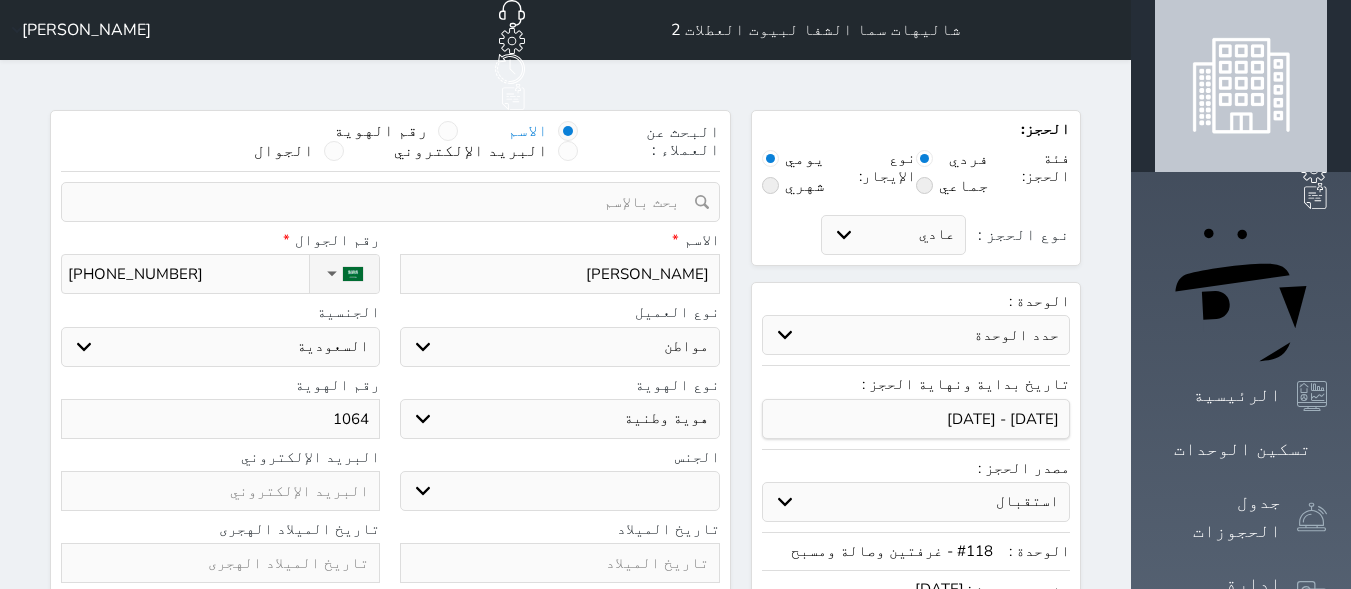 type on "10640" 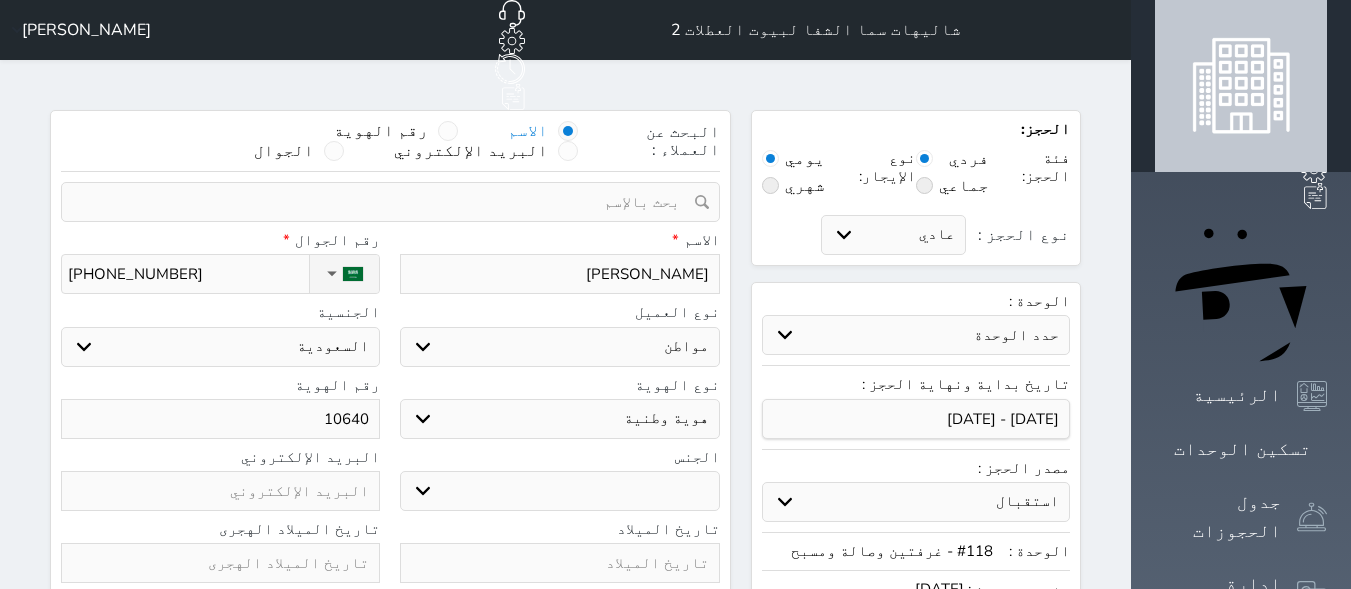 click on "10640" at bounding box center (220, 419) 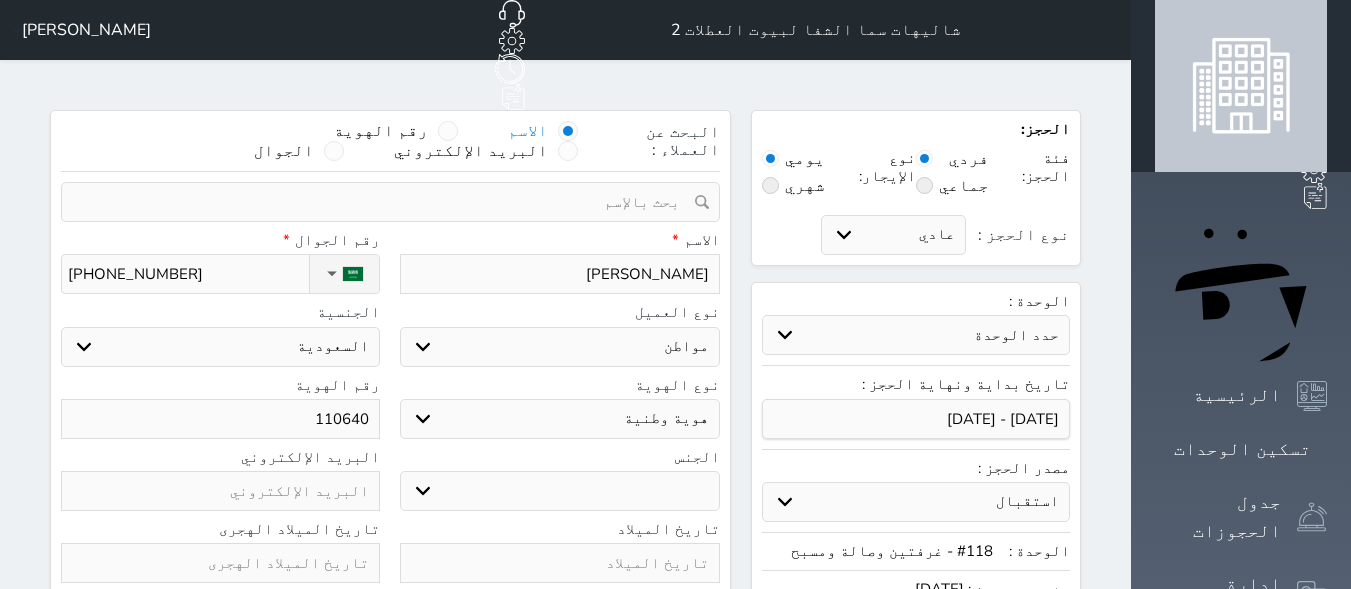 type on "1610640" 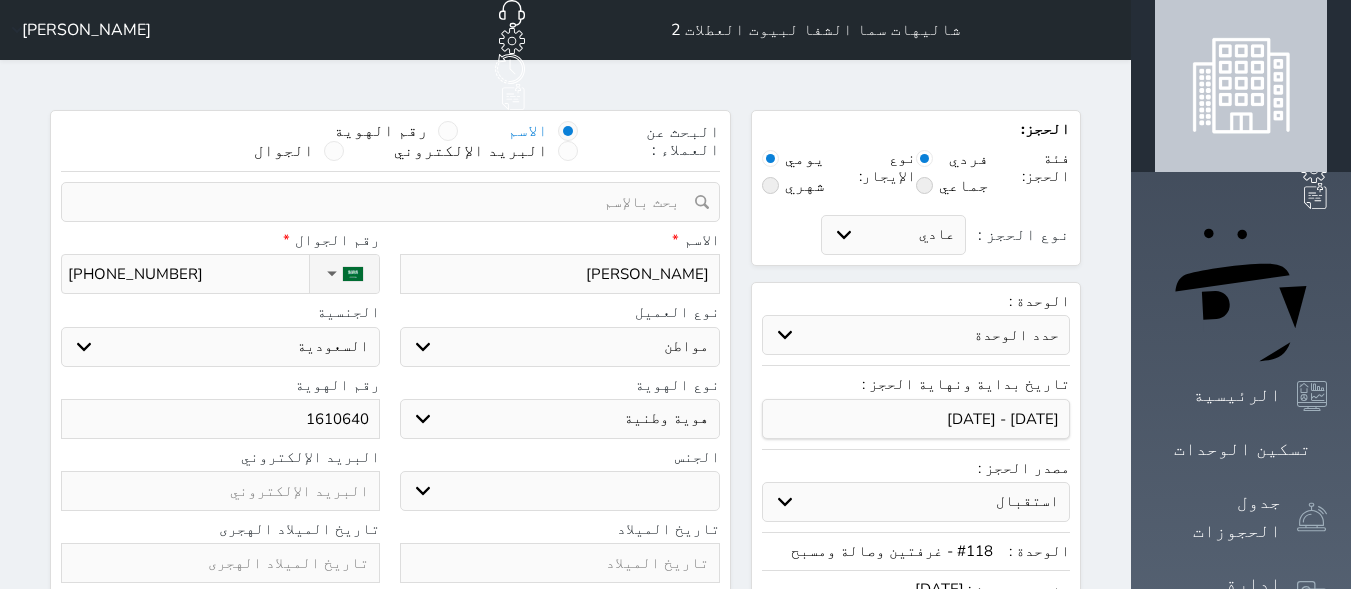 select 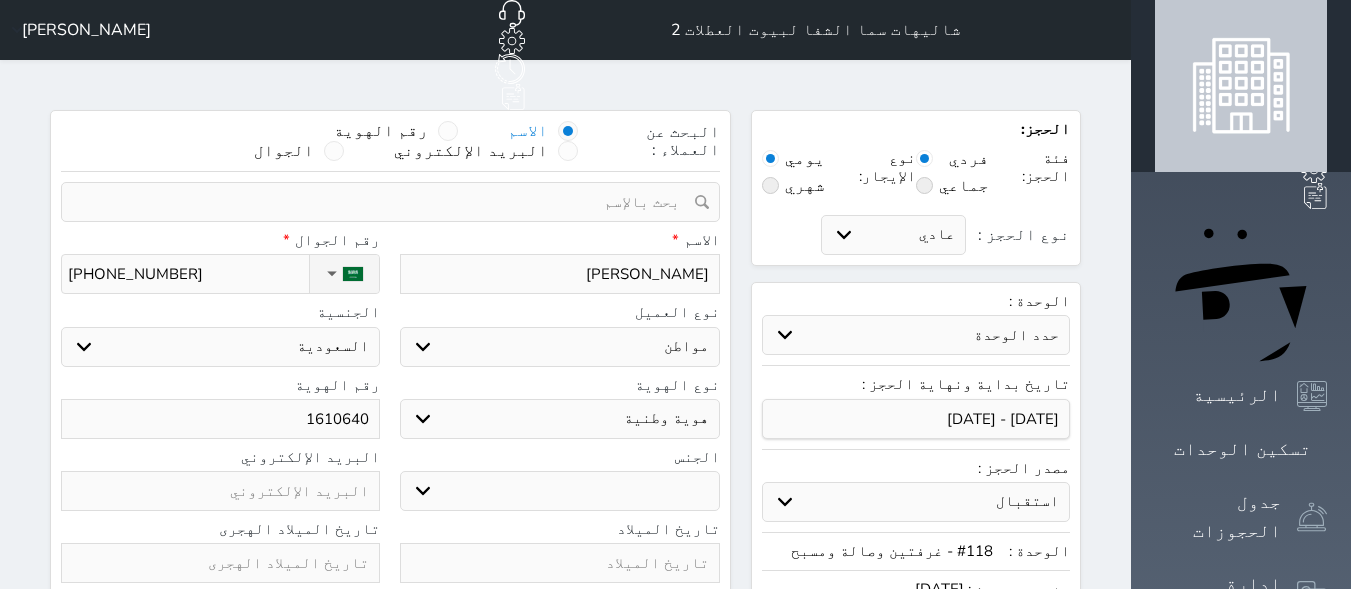 type on "110640" 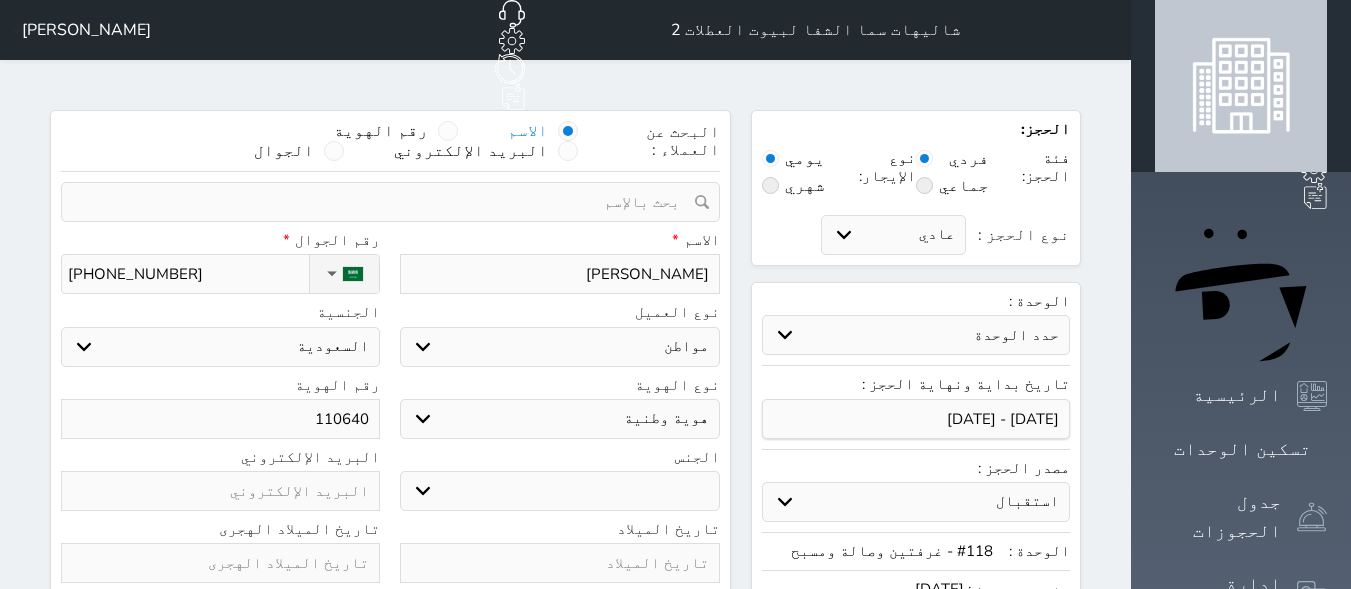 type on "10640" 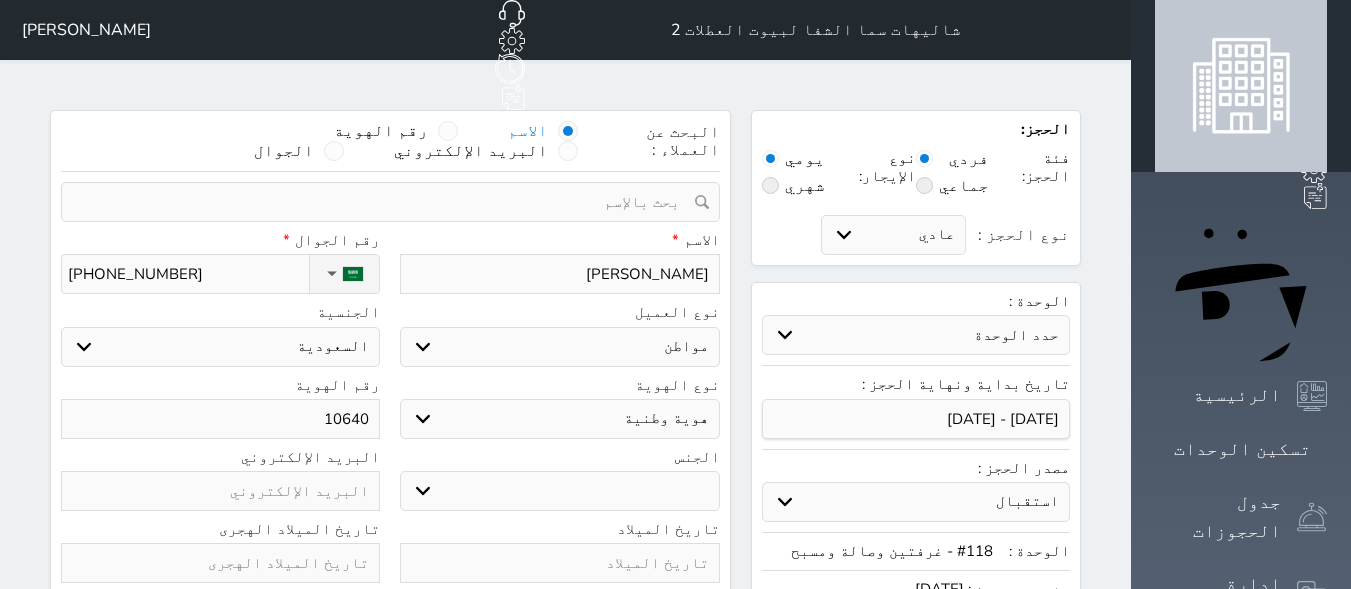 click on "10640" at bounding box center [220, 419] 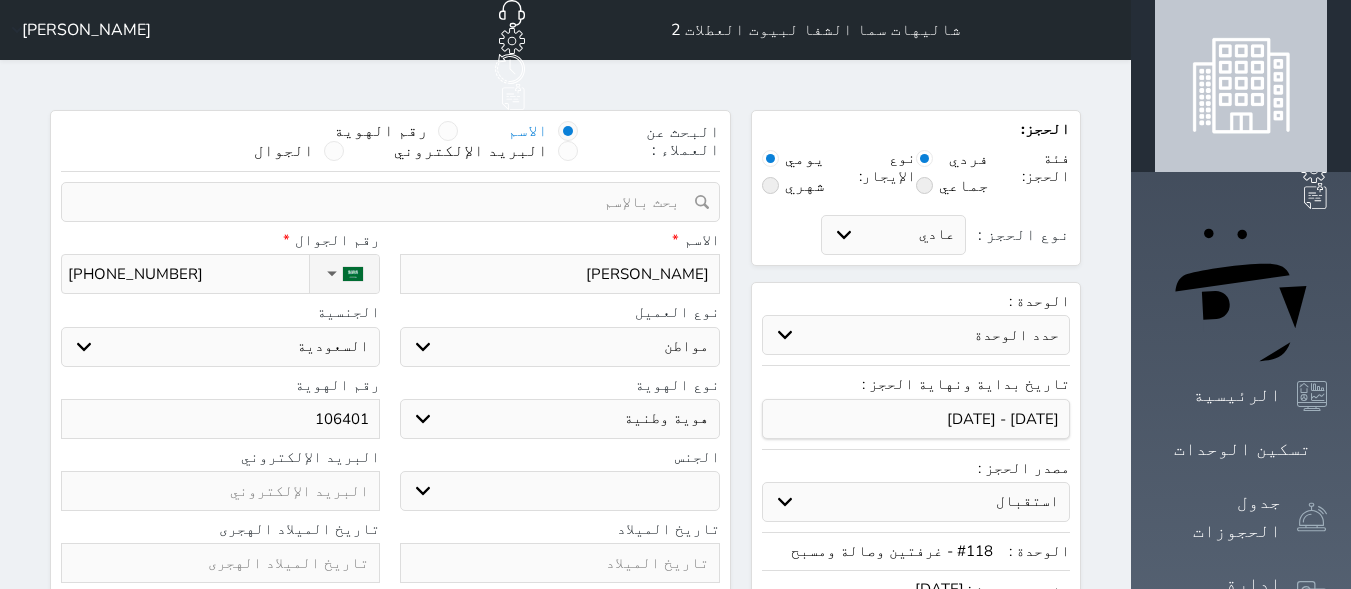 type on "1064016" 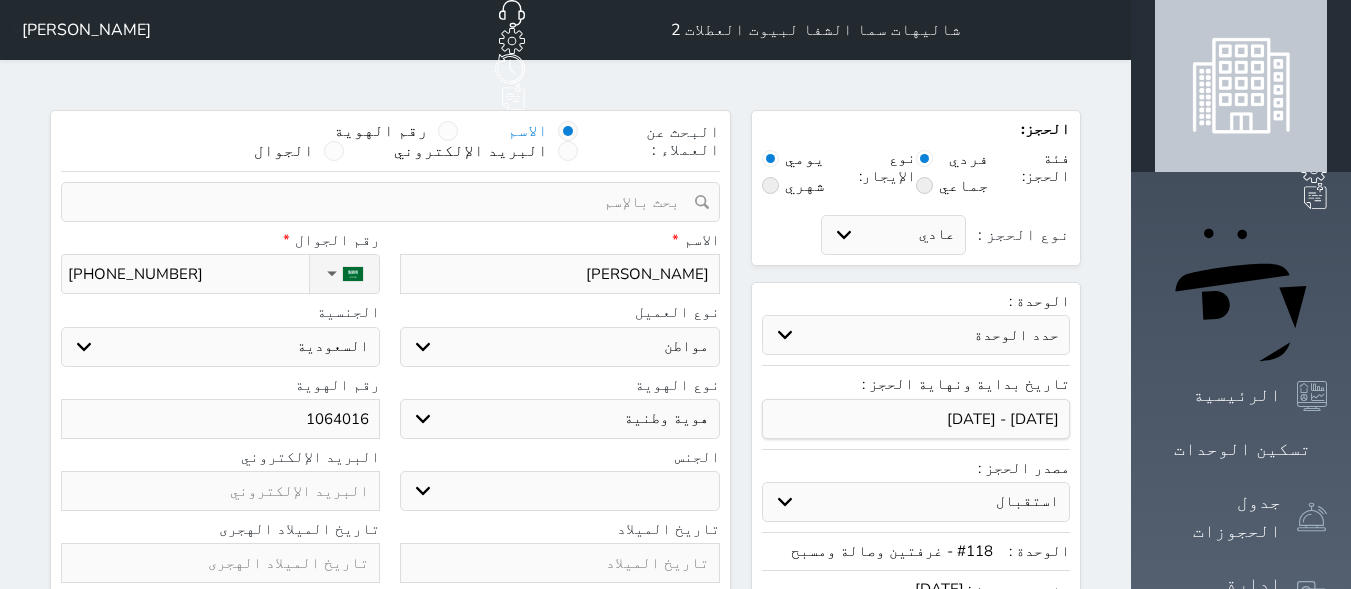 type on "10640165" 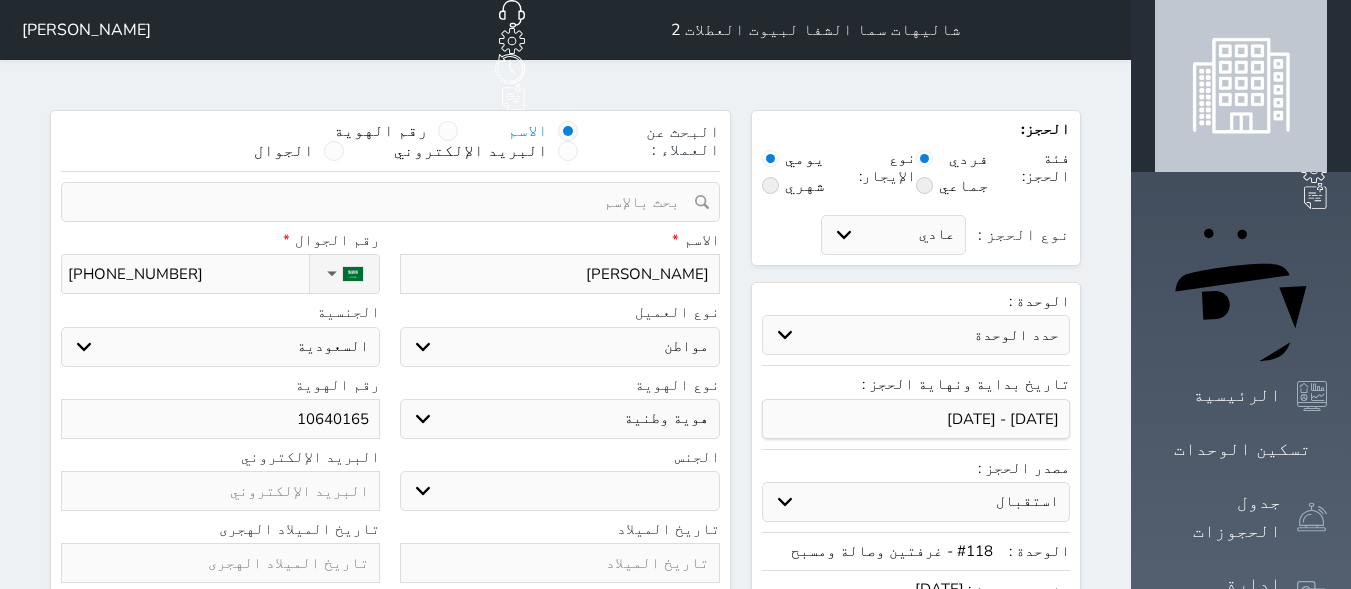 select 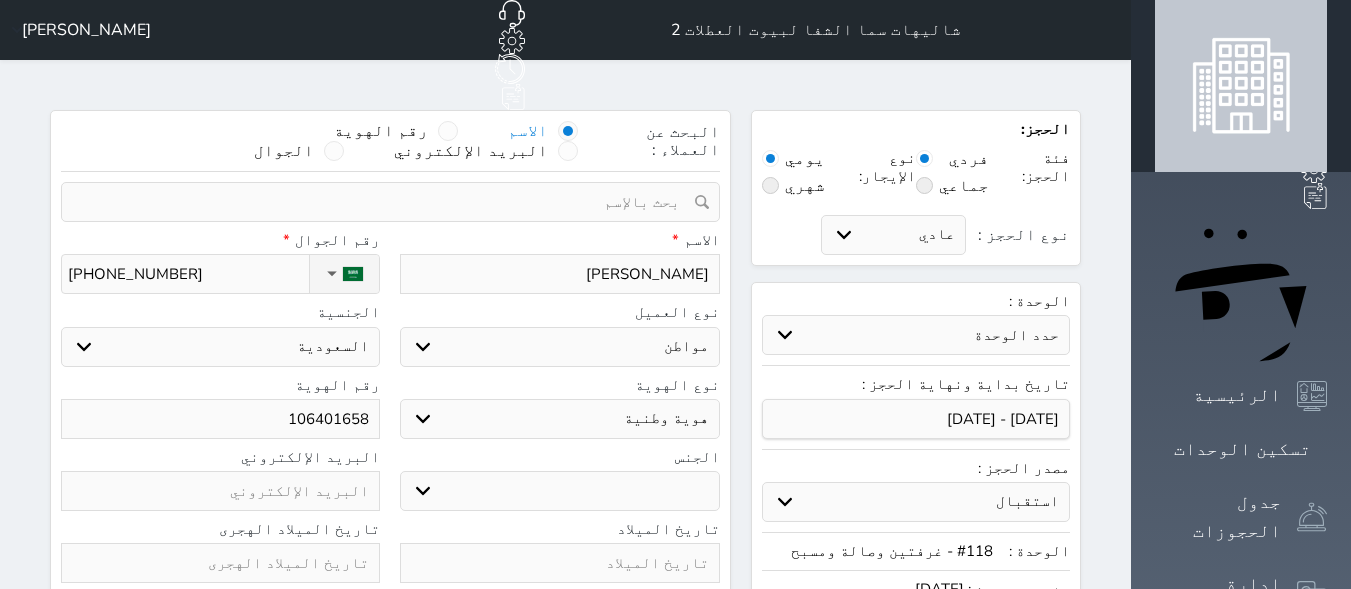 type on "1064016585" 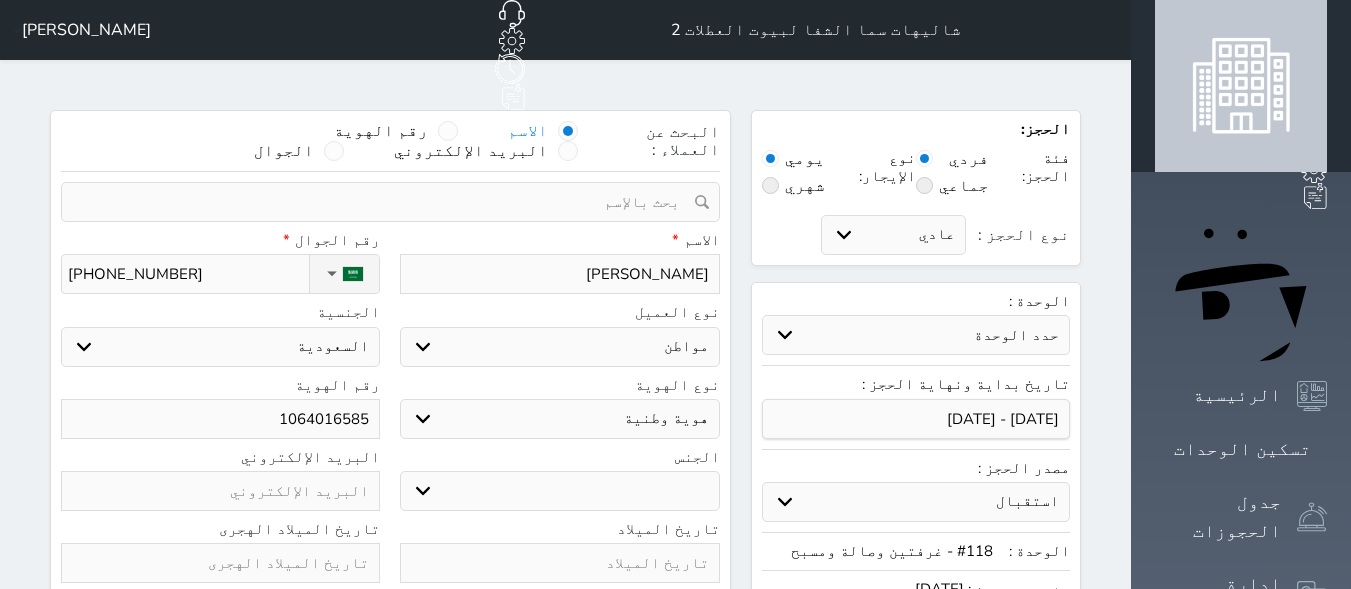 select 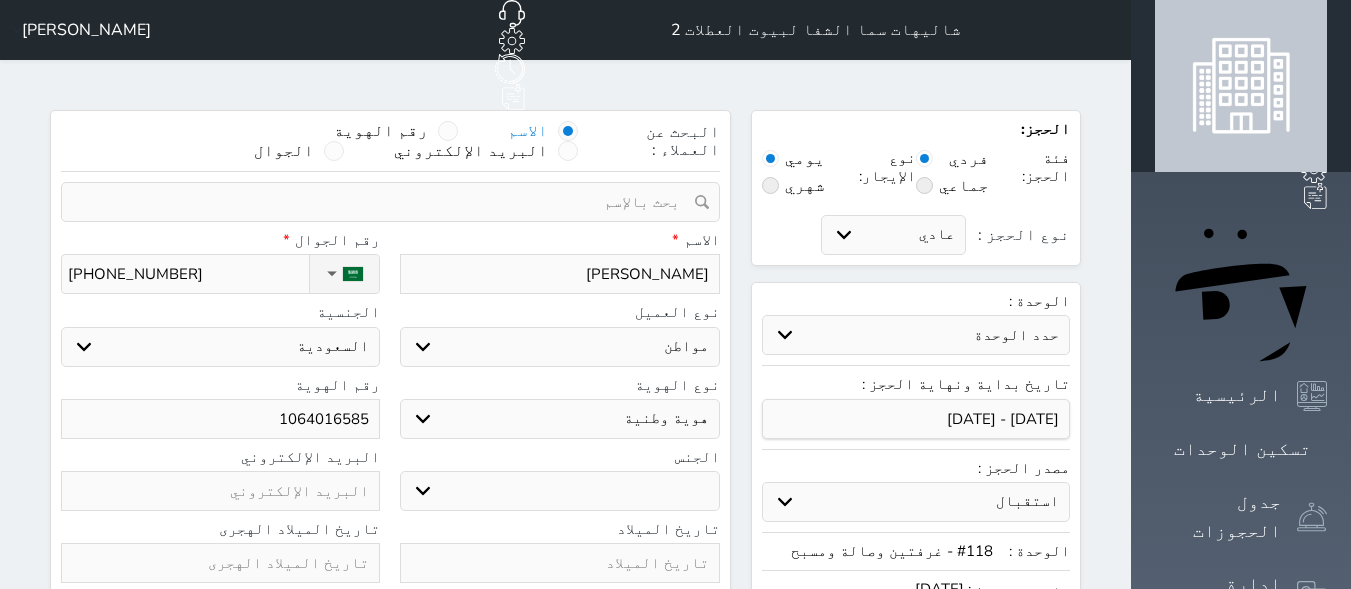type on "1064016585" 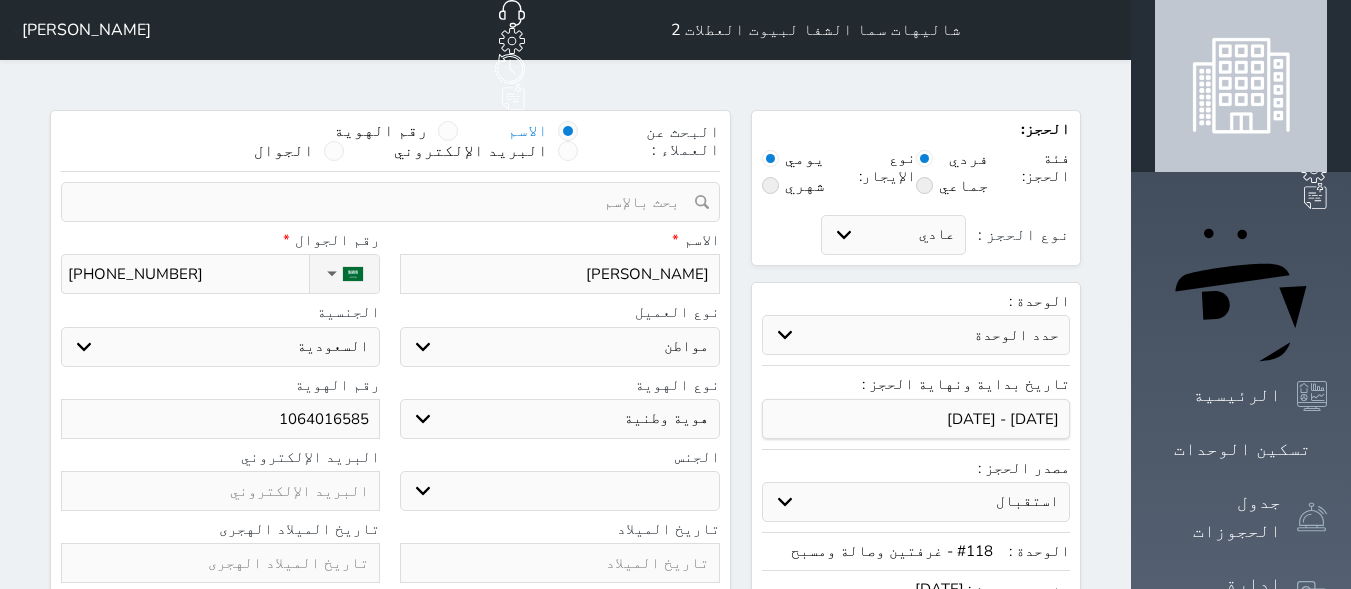 click on "ذكر   انثى" at bounding box center [559, 491] 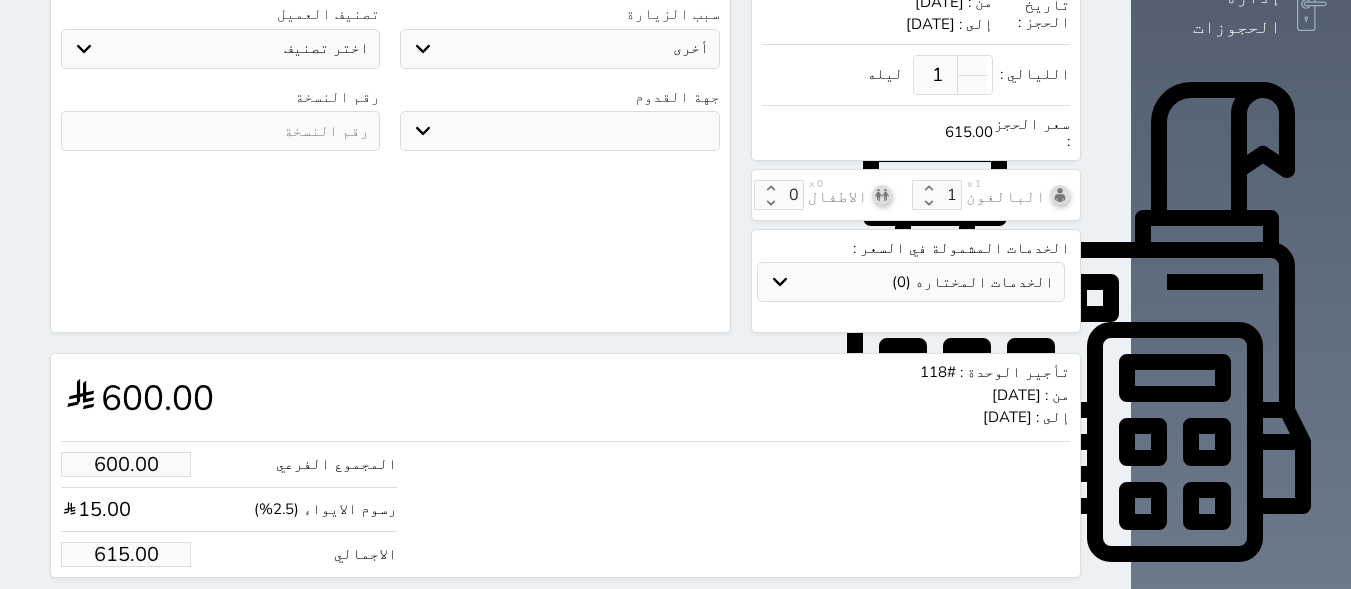 scroll, scrollTop: 600, scrollLeft: 0, axis: vertical 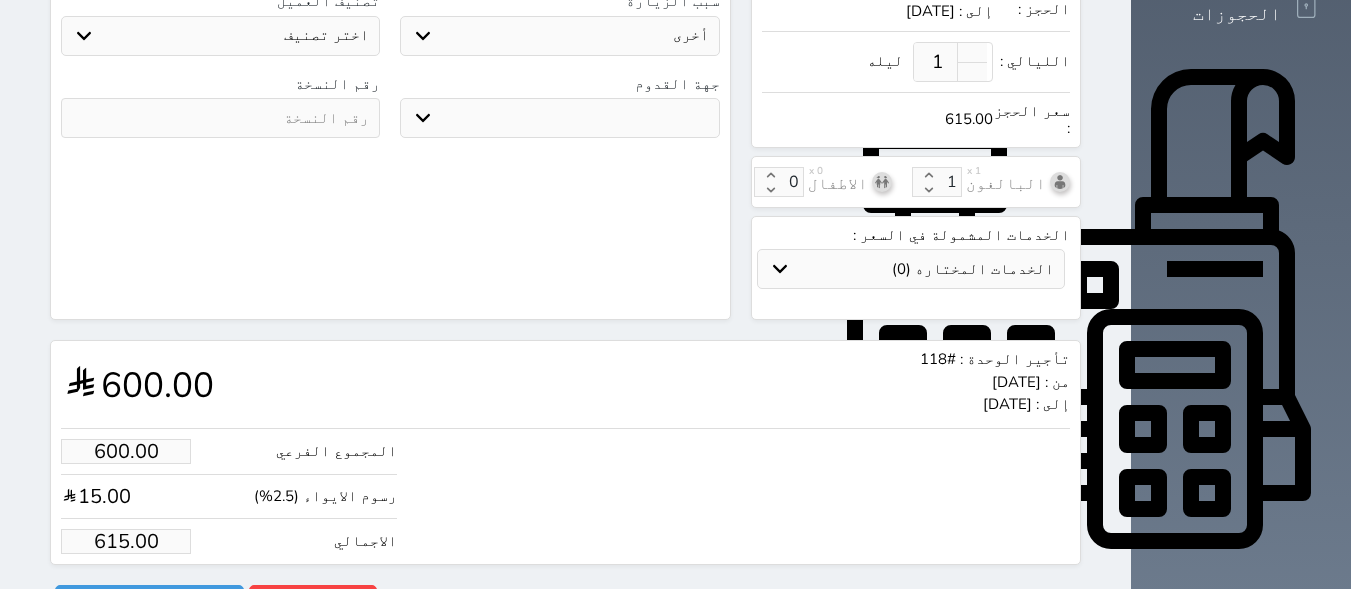 drag, startPoint x: 112, startPoint y: 490, endPoint x: 46, endPoint y: 498, distance: 66.48308 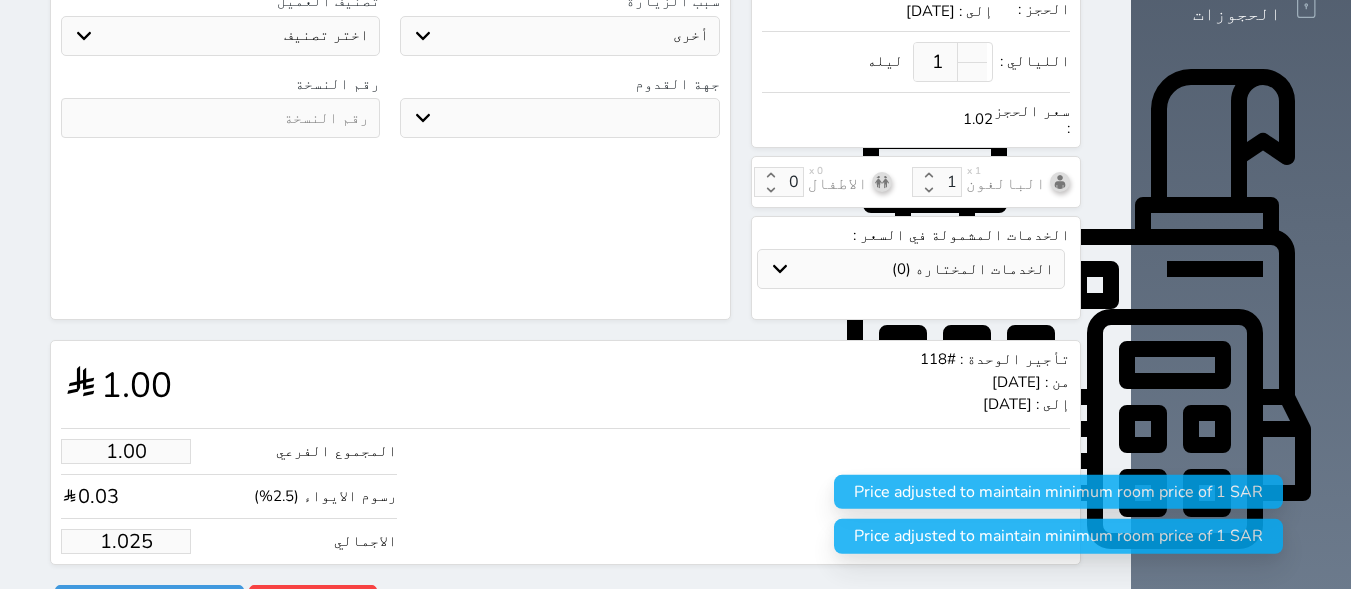 type on "1.02" 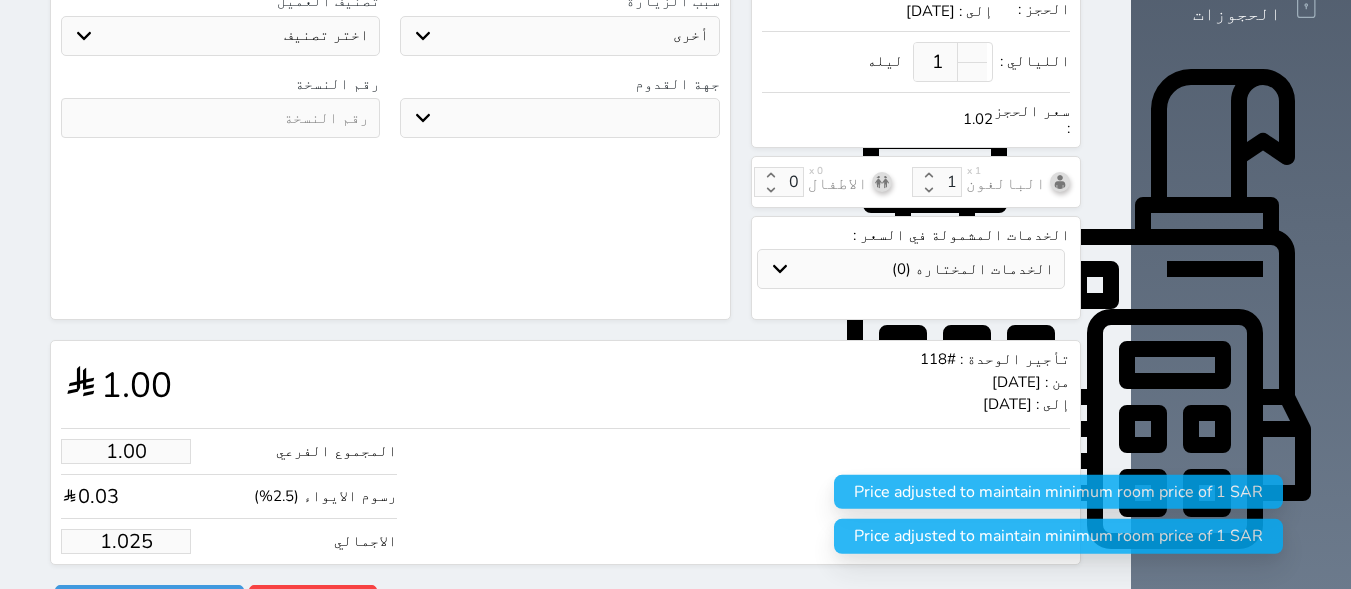 select 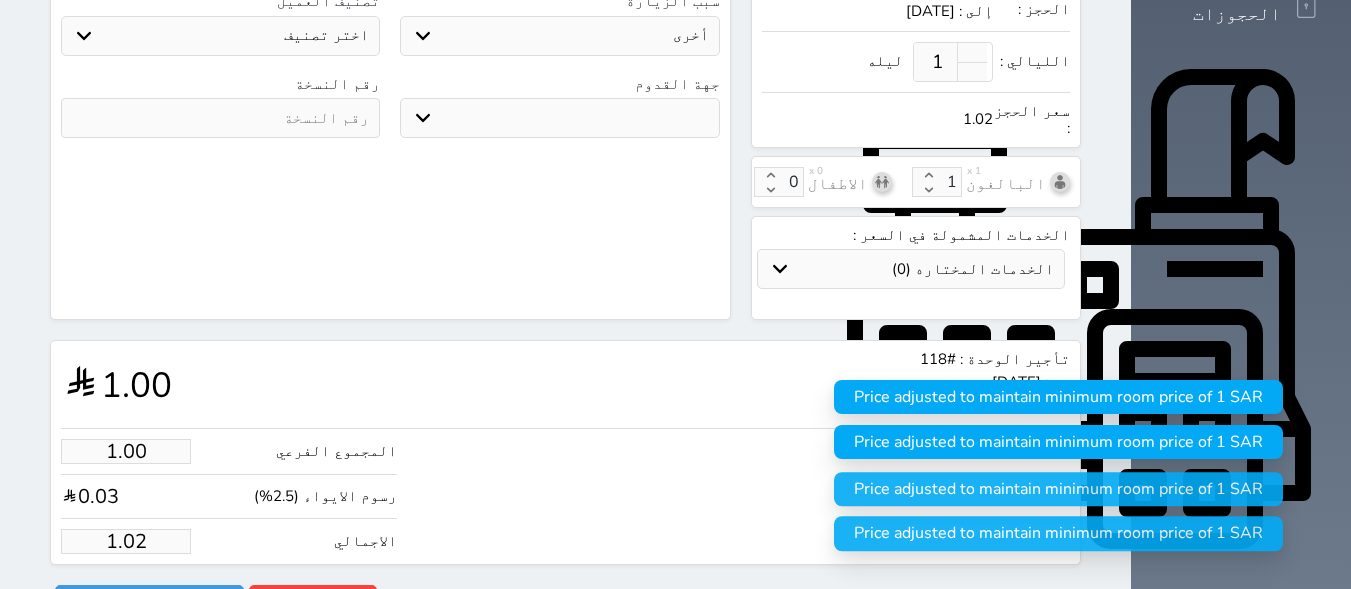 type on "1.0" 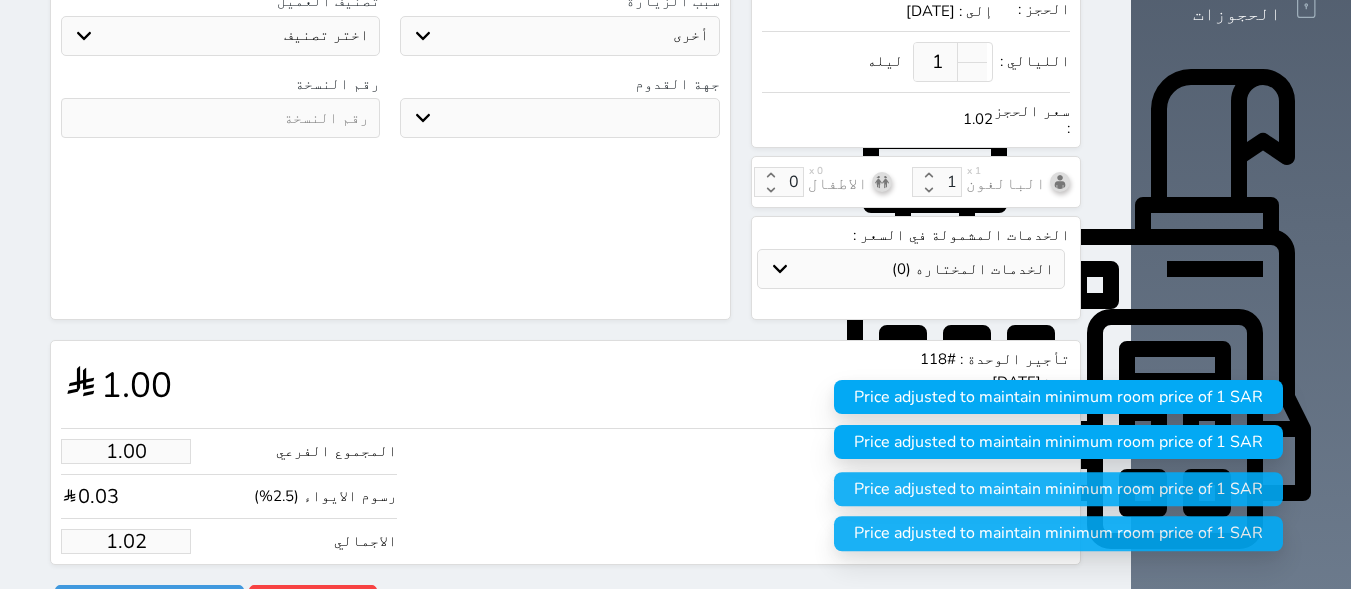 select 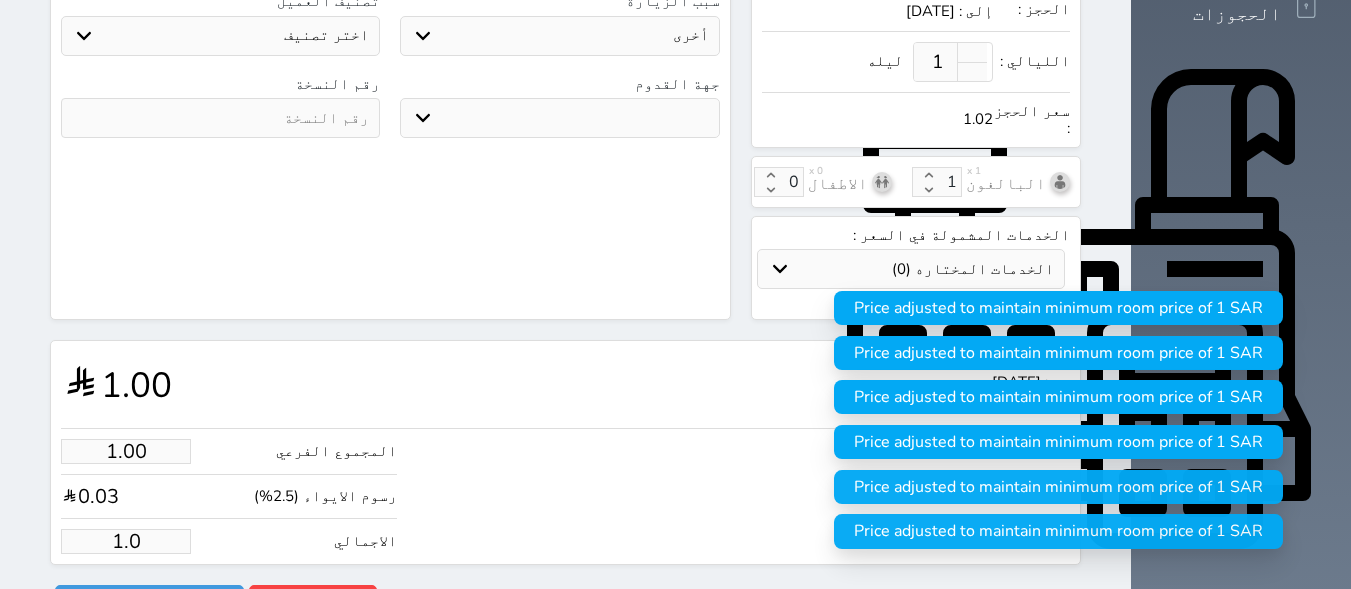 type on "1." 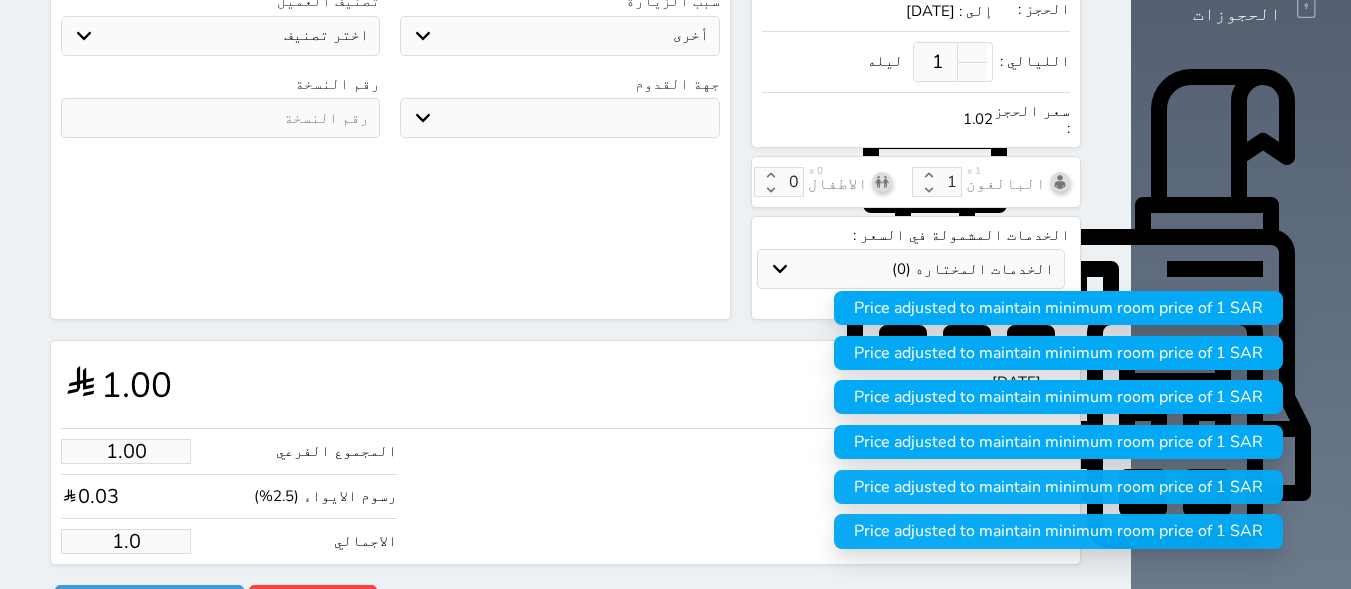 select 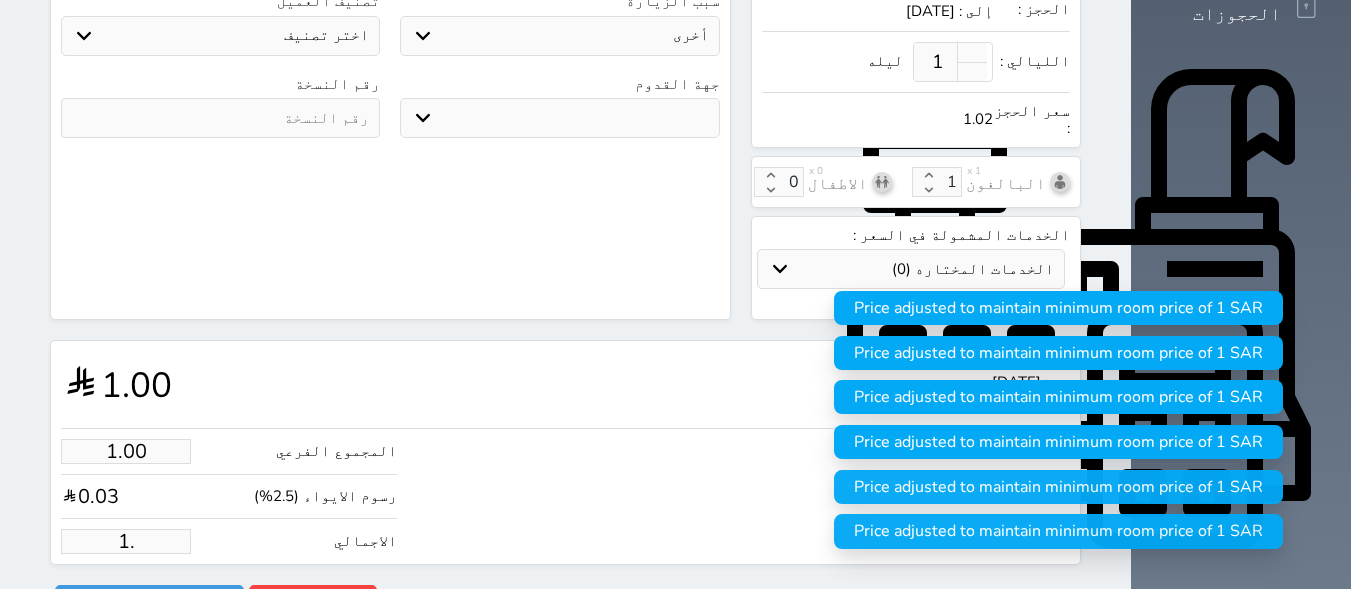 type on "1" 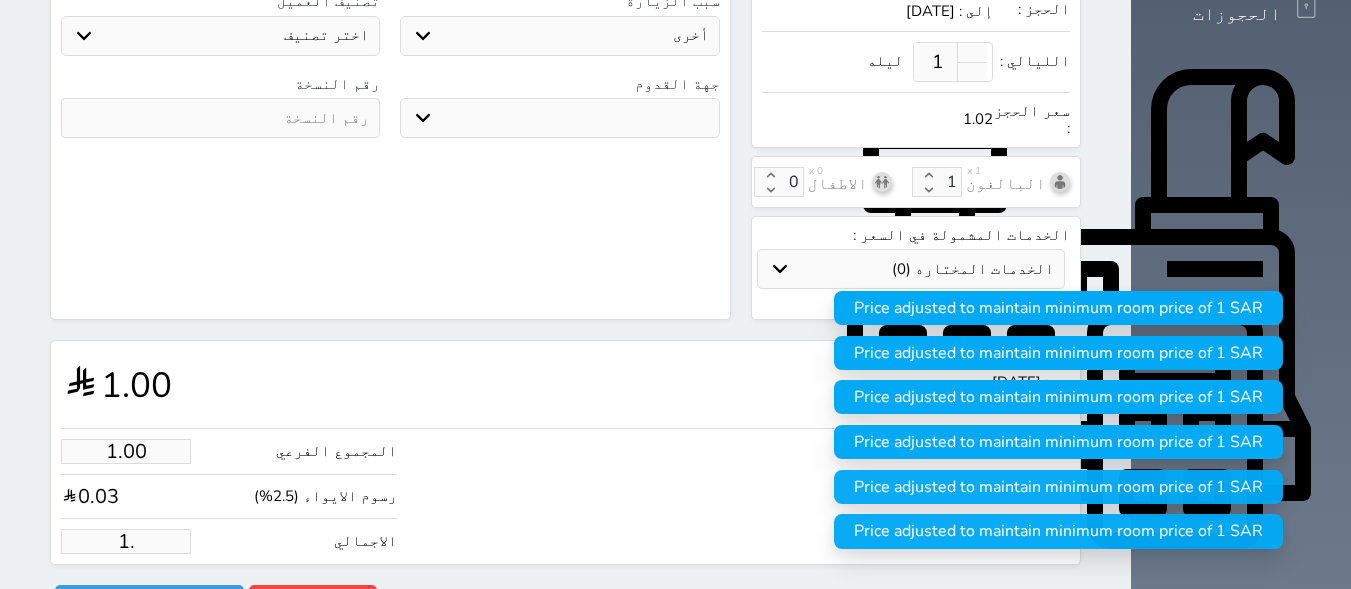 select 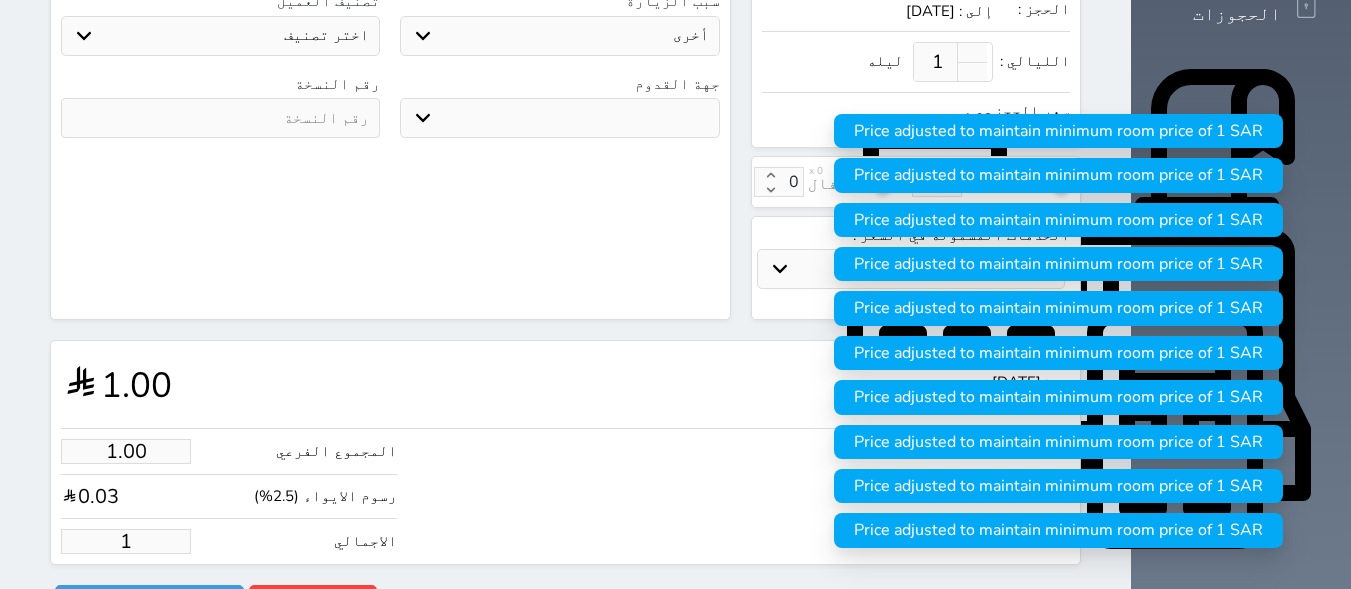 type on "11.71" 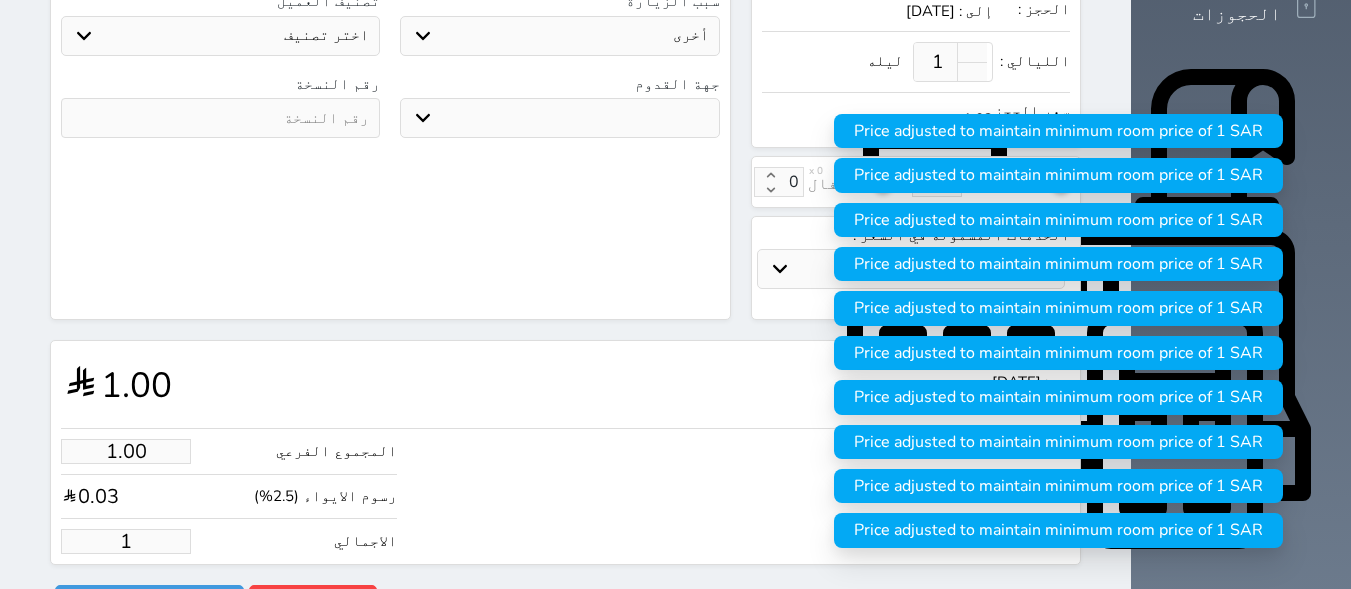 type on "12" 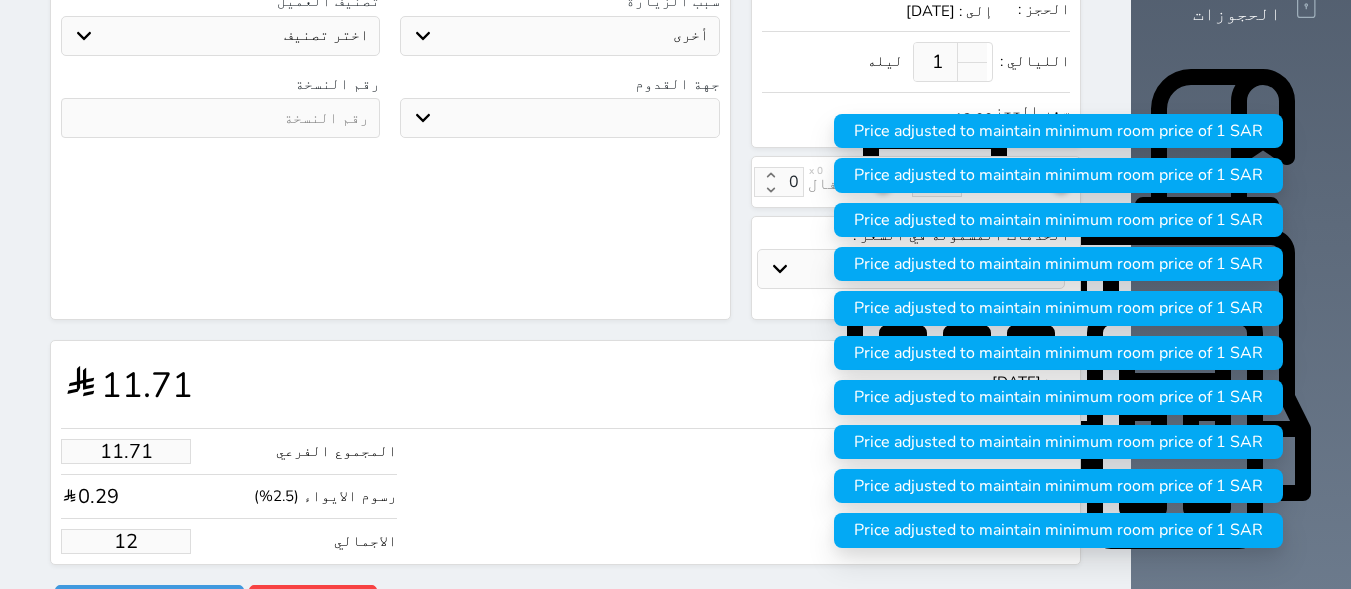 type on "117.07" 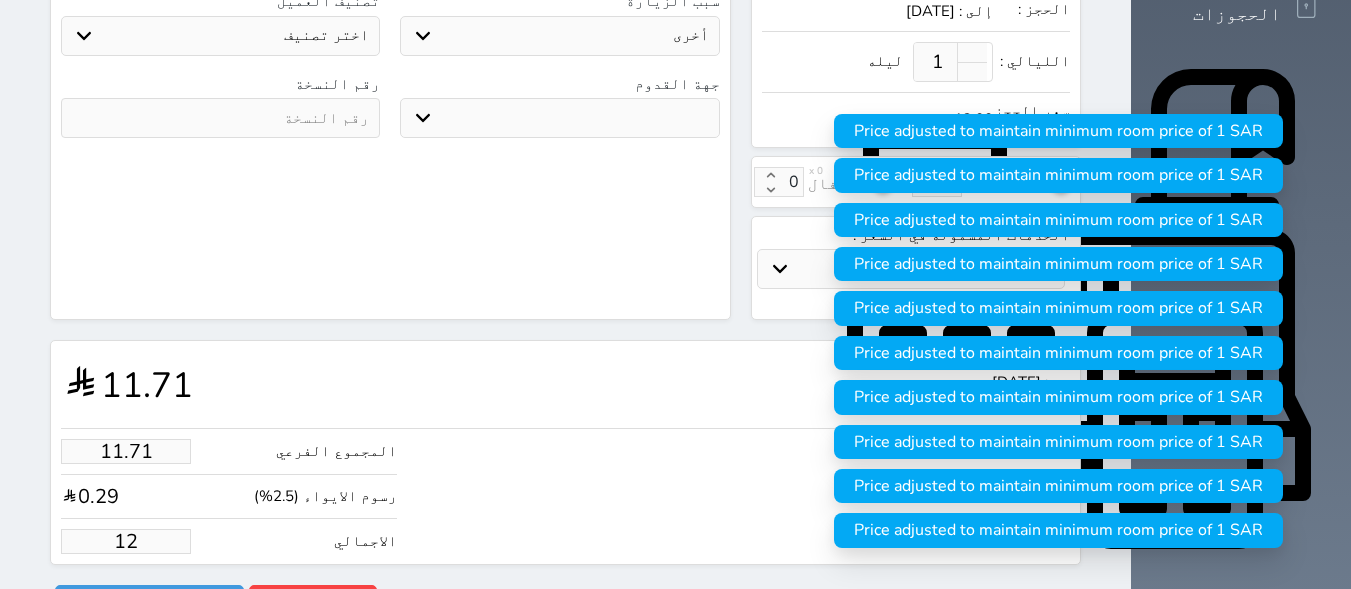 type on "120" 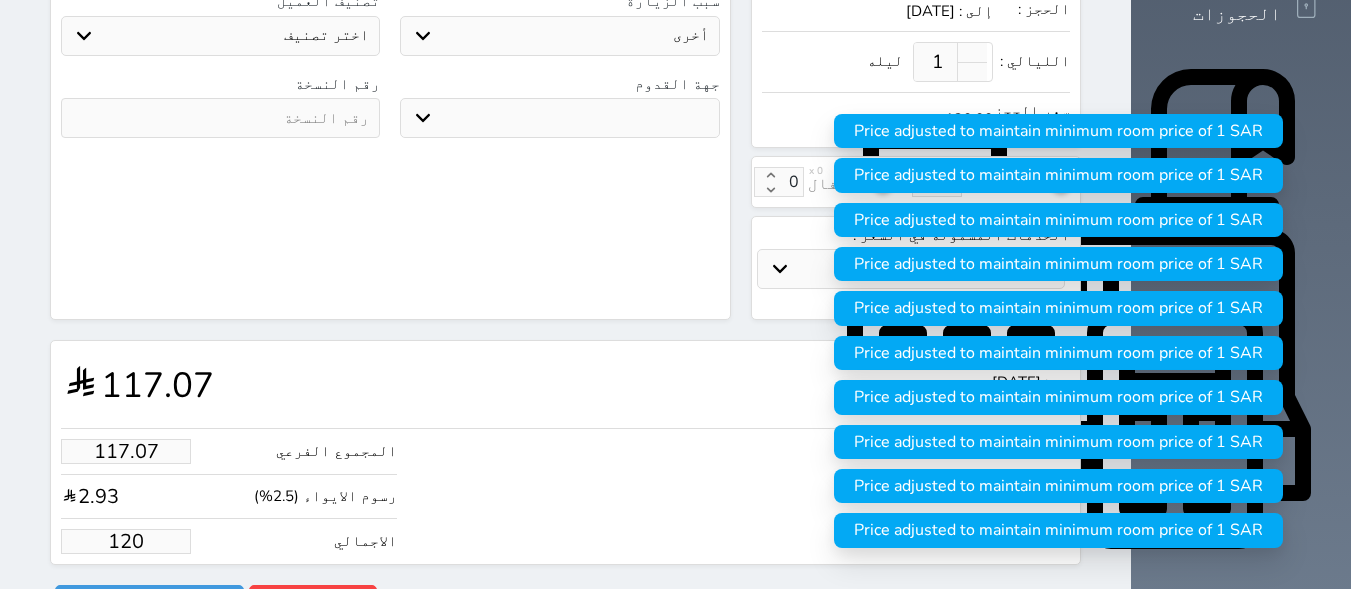 type on "1170.73" 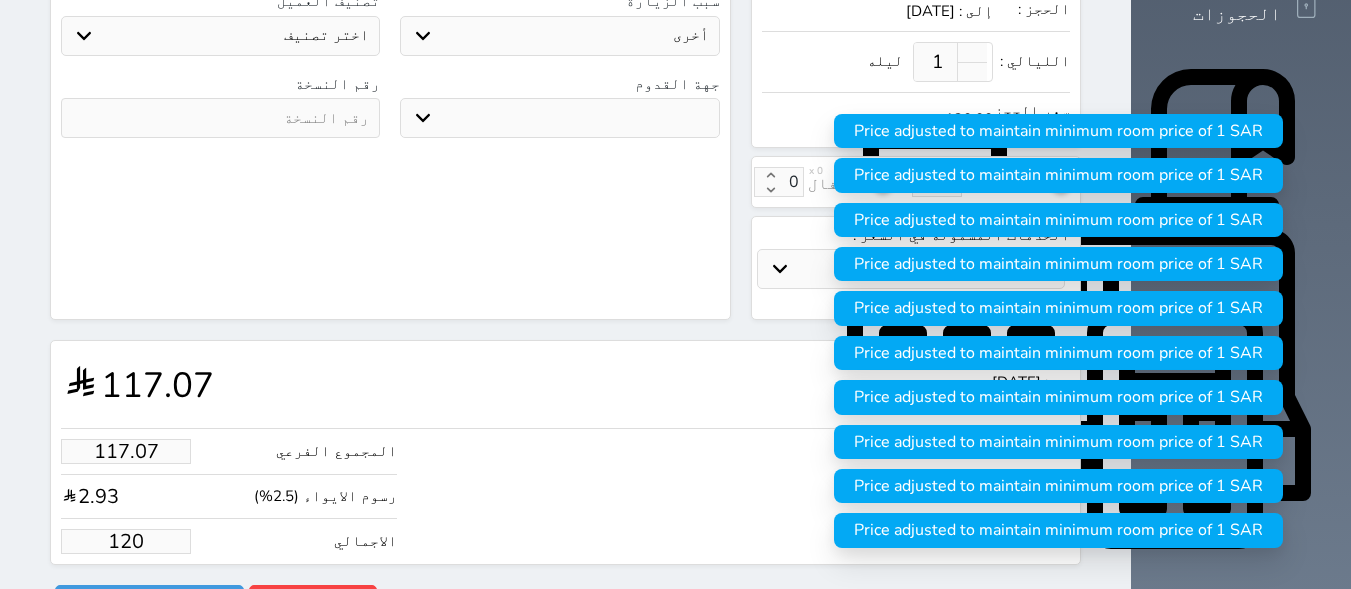 type on "1200" 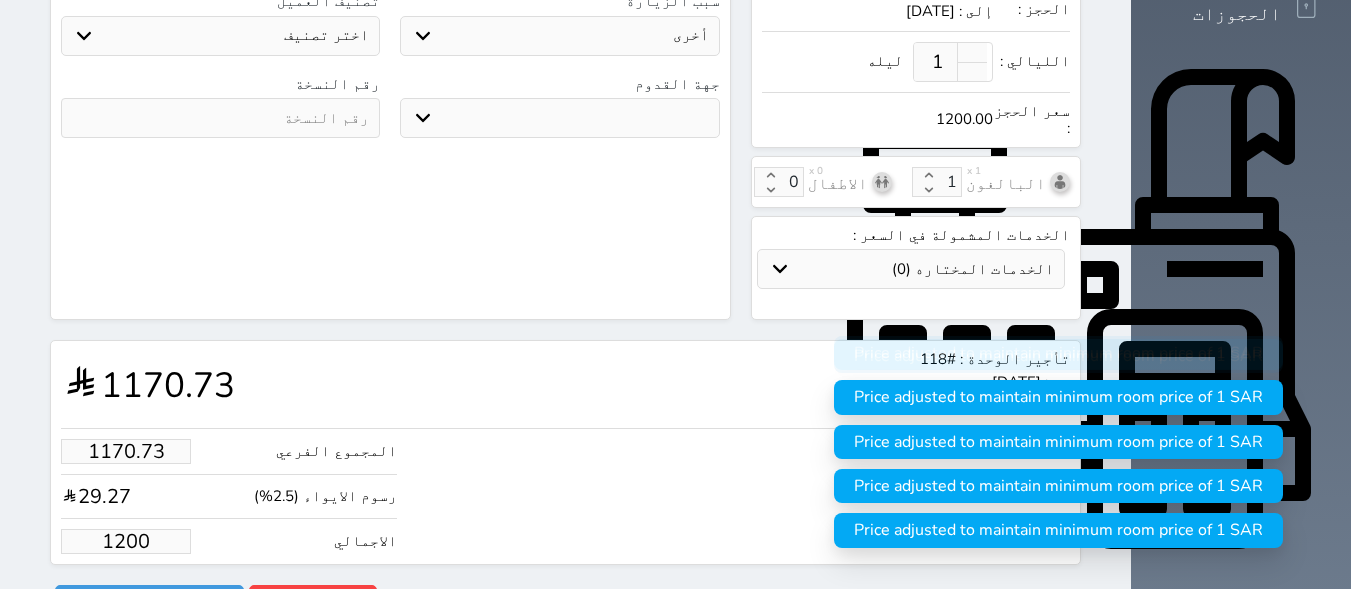 type on "1200.00" 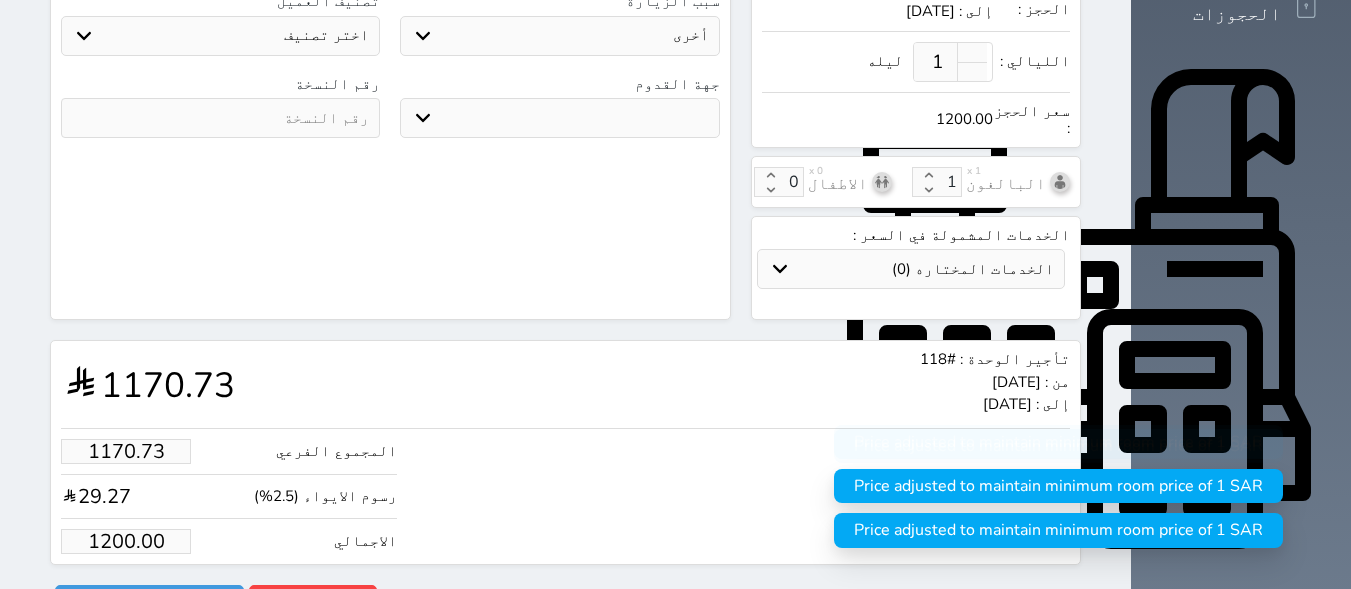 click on "تأجير الوحدة : #118   من : [DATE]   إلى : [DATE]    1170.73       المجموع الفرعي   1170.73   رسوم الايواء (2.5%)    29.27        الاجمالي   1200.00" at bounding box center (565, 452) 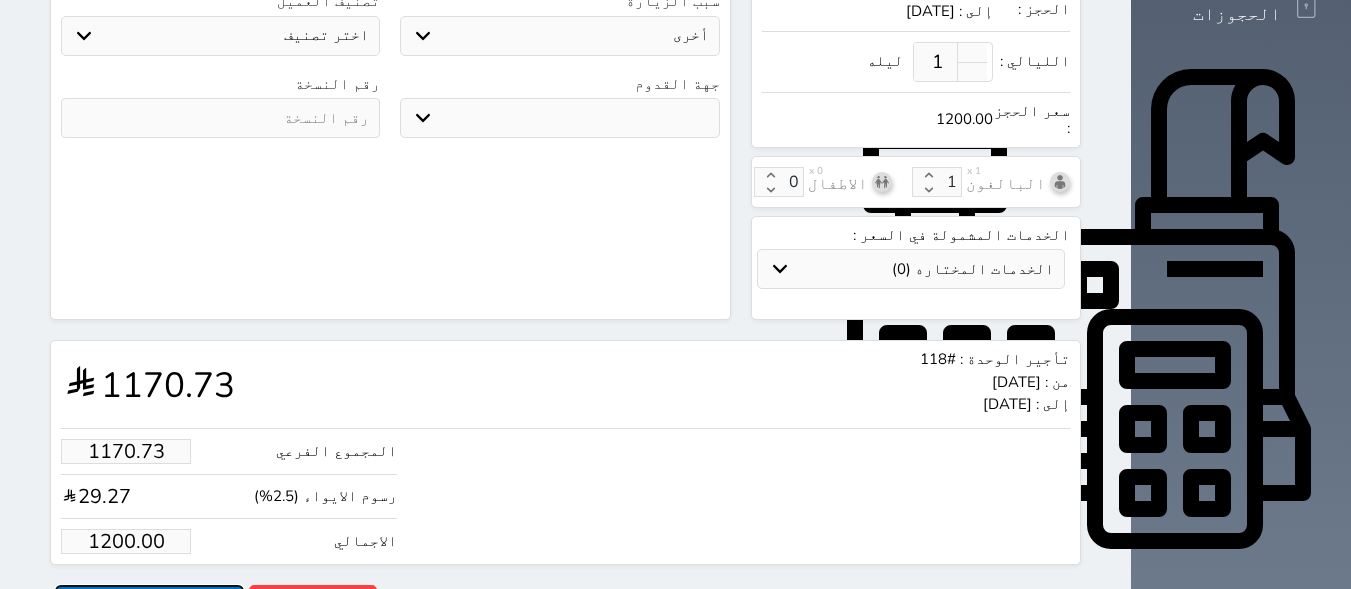 click on "حجز" at bounding box center [149, 602] 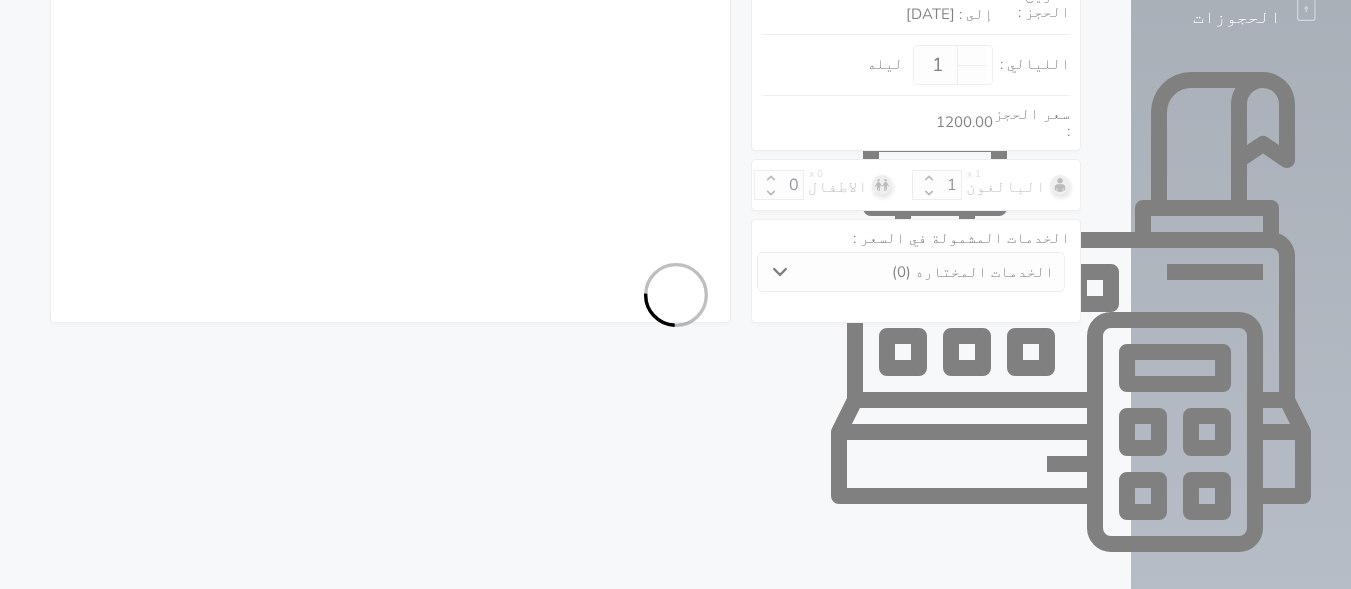 scroll, scrollTop: 600, scrollLeft: 0, axis: vertical 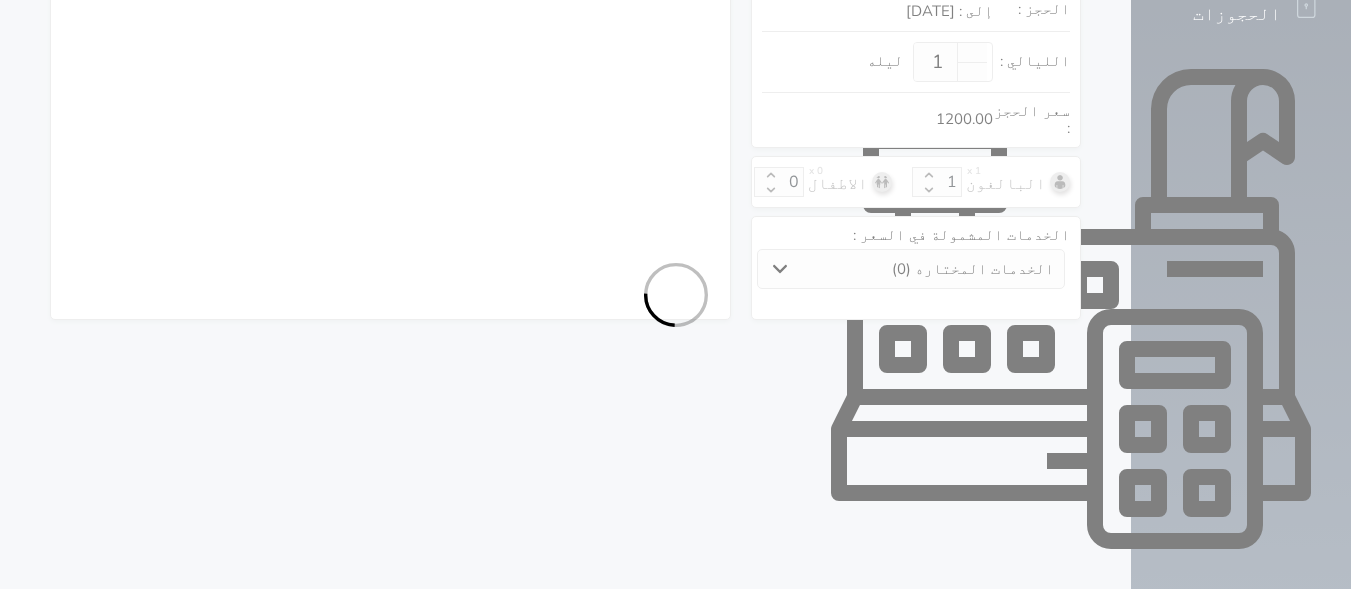 select on "1" 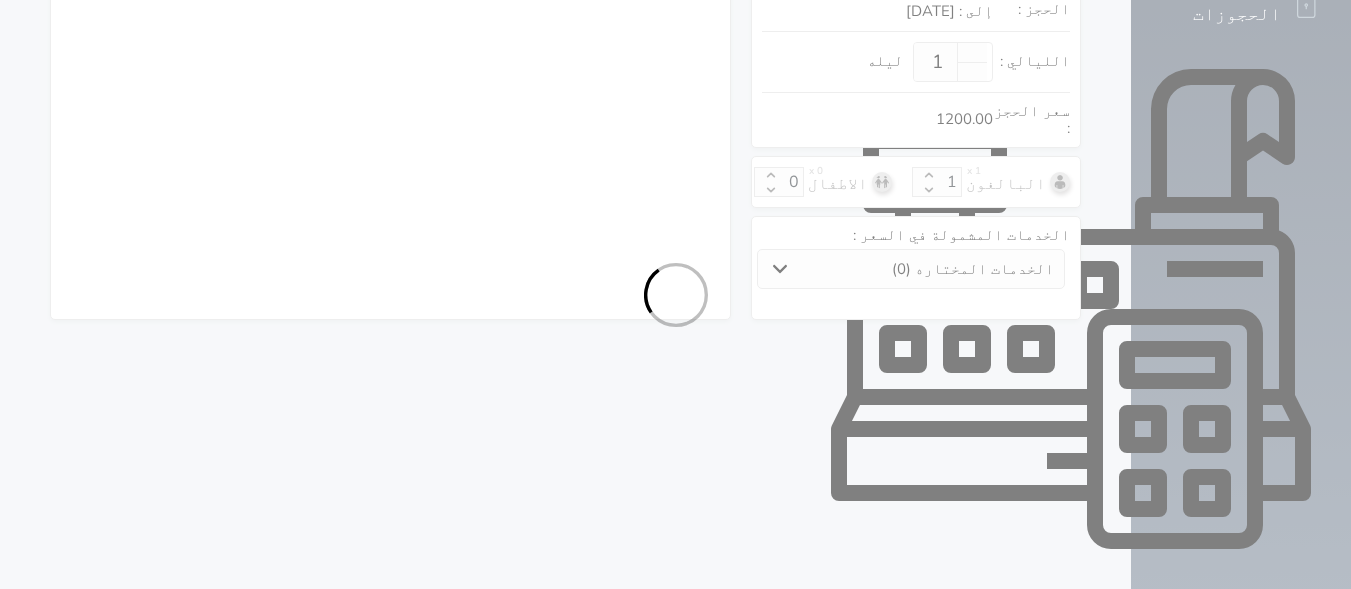 select on "113" 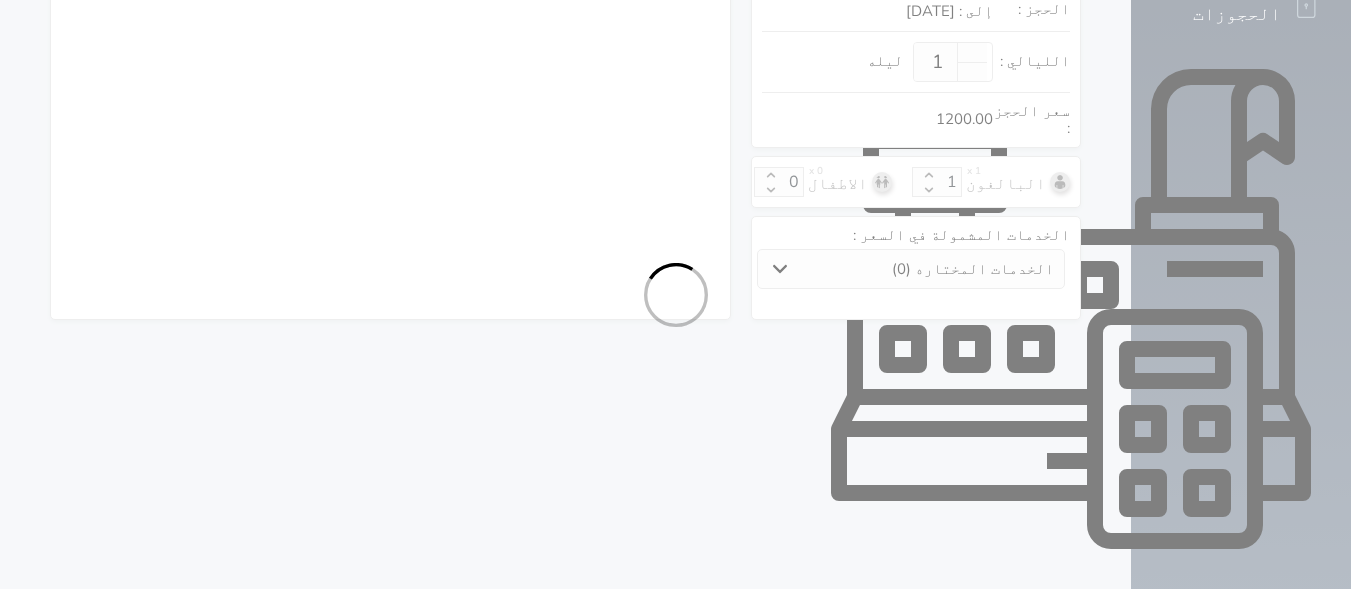 select on "1" 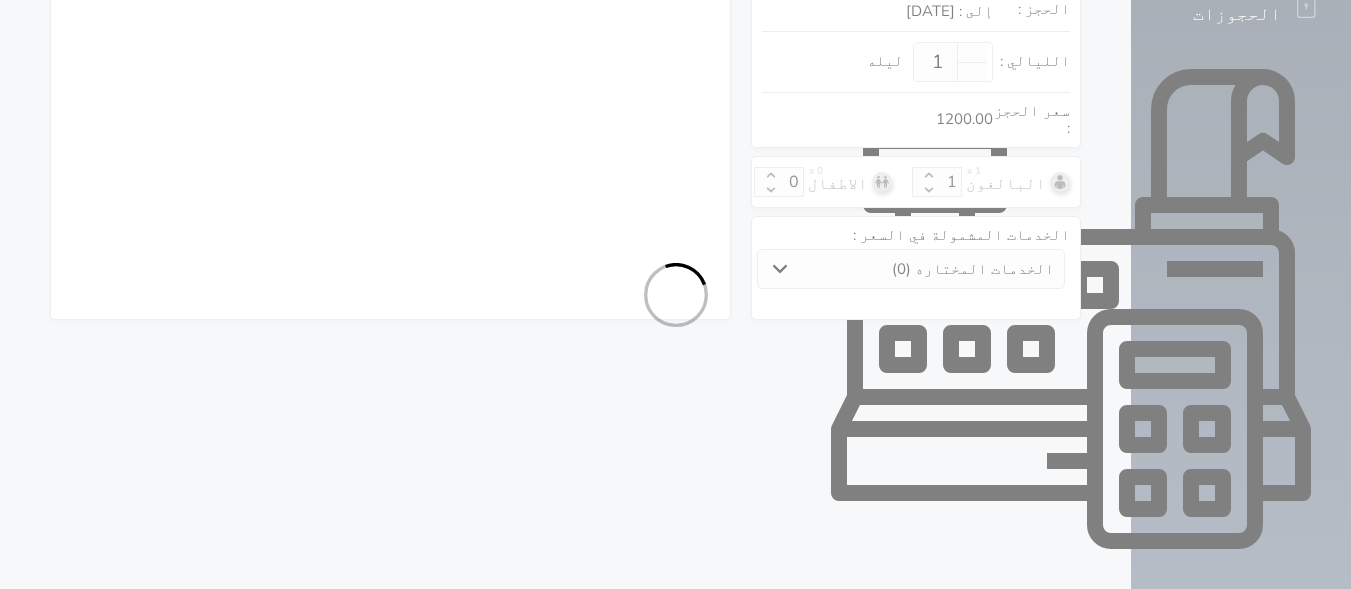 select on "7" 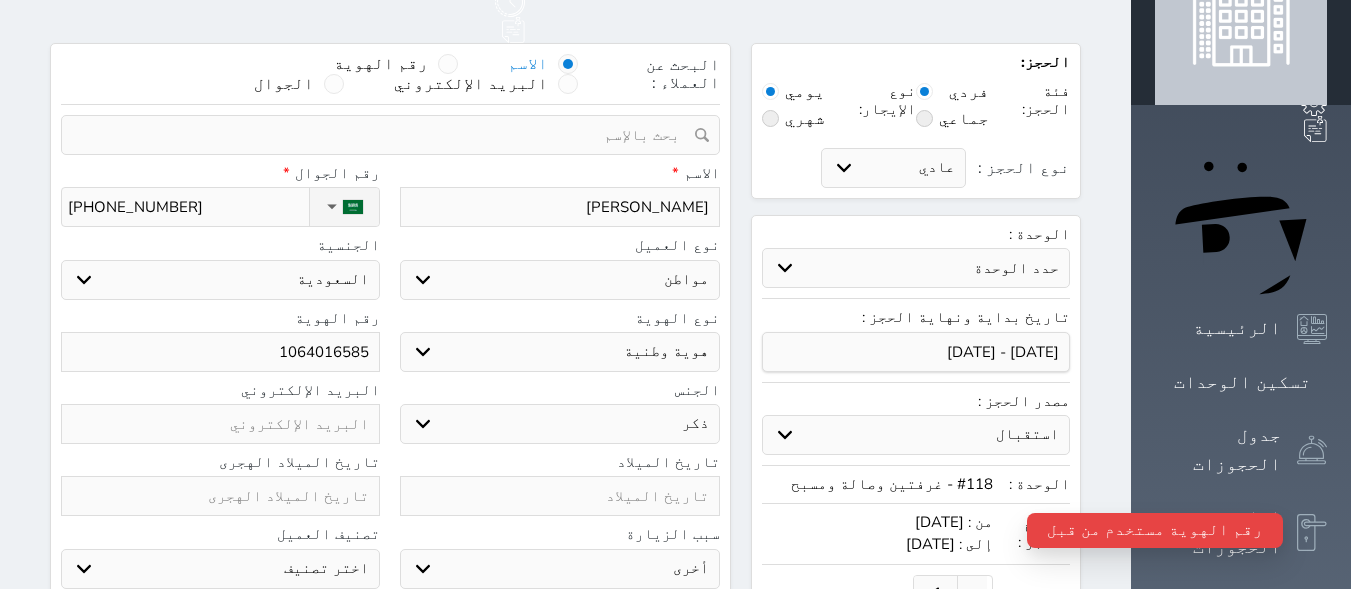 scroll, scrollTop: 26, scrollLeft: 0, axis: vertical 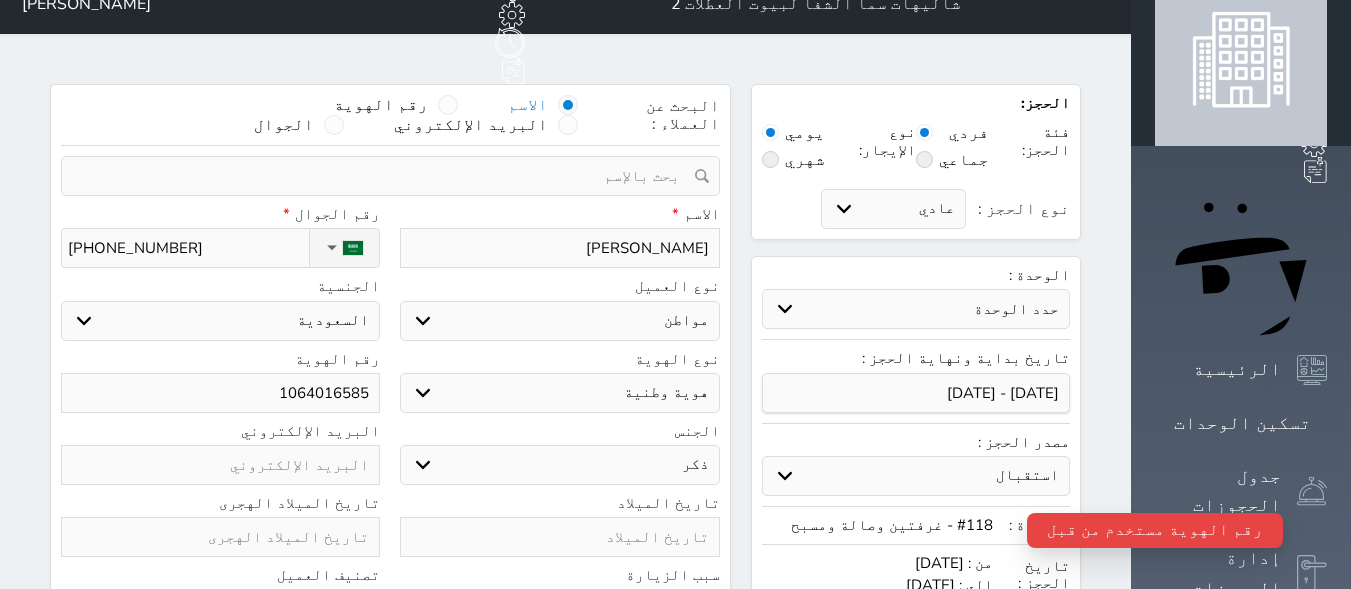 drag, startPoint x: 386, startPoint y: 347, endPoint x: 281, endPoint y: 338, distance: 105.38501 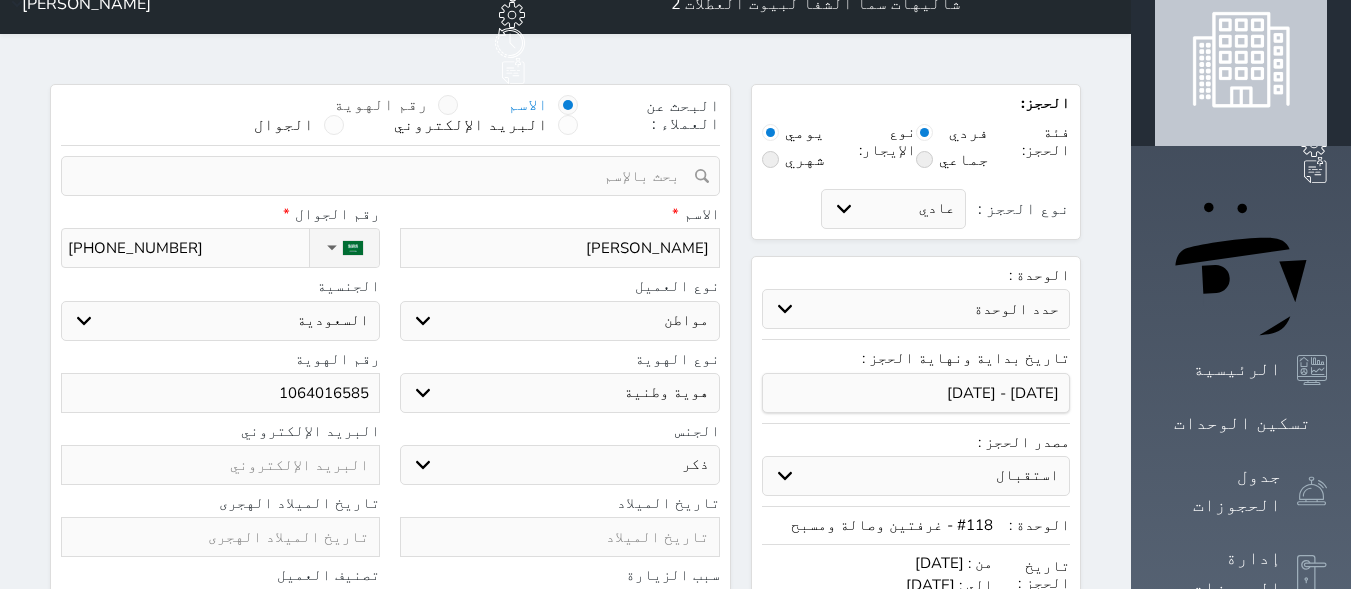 click on "رقم الهوية" at bounding box center (381, 105) 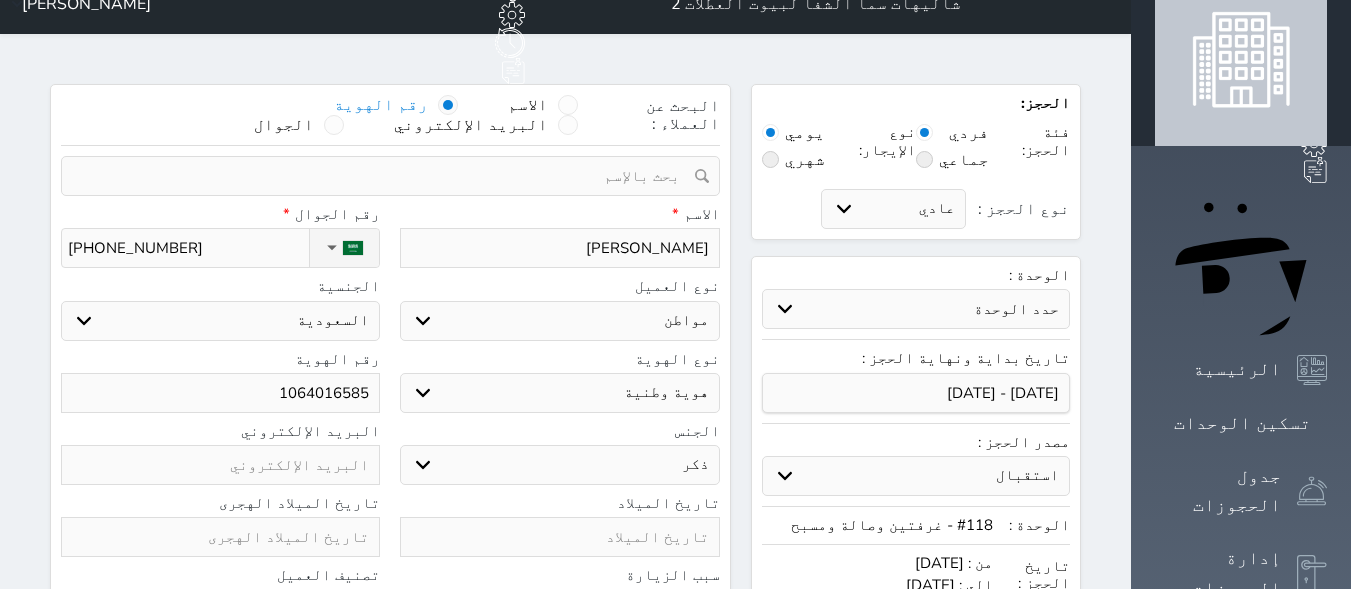 select 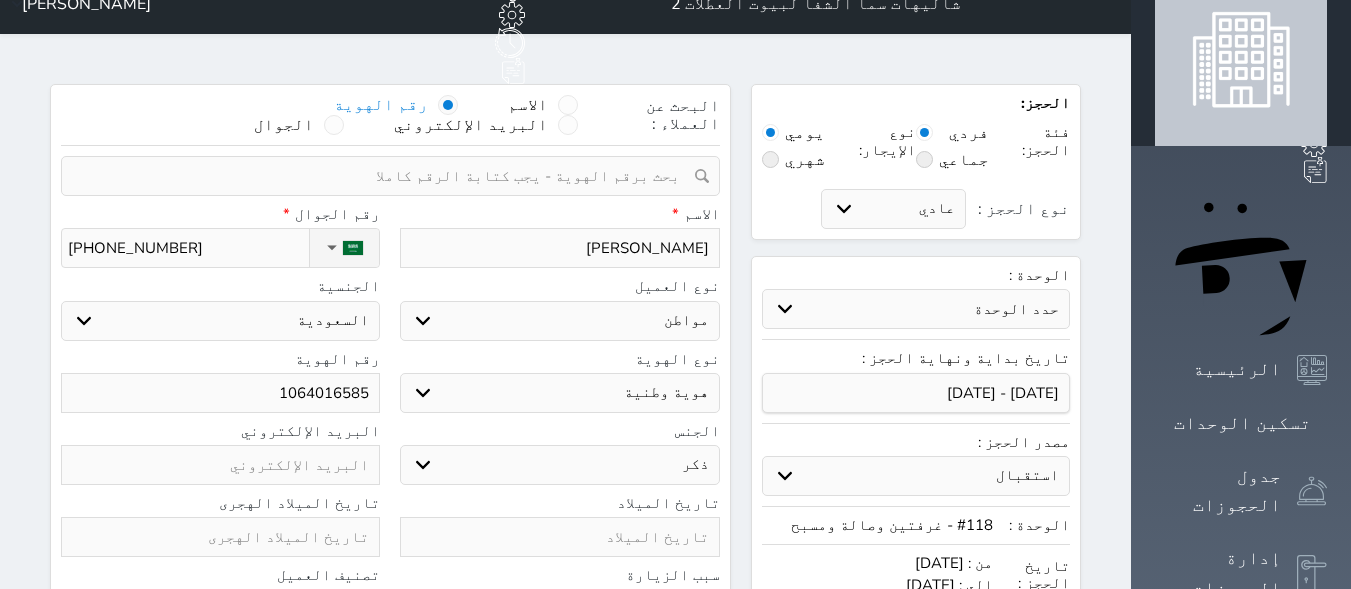 paste on "1064016585" 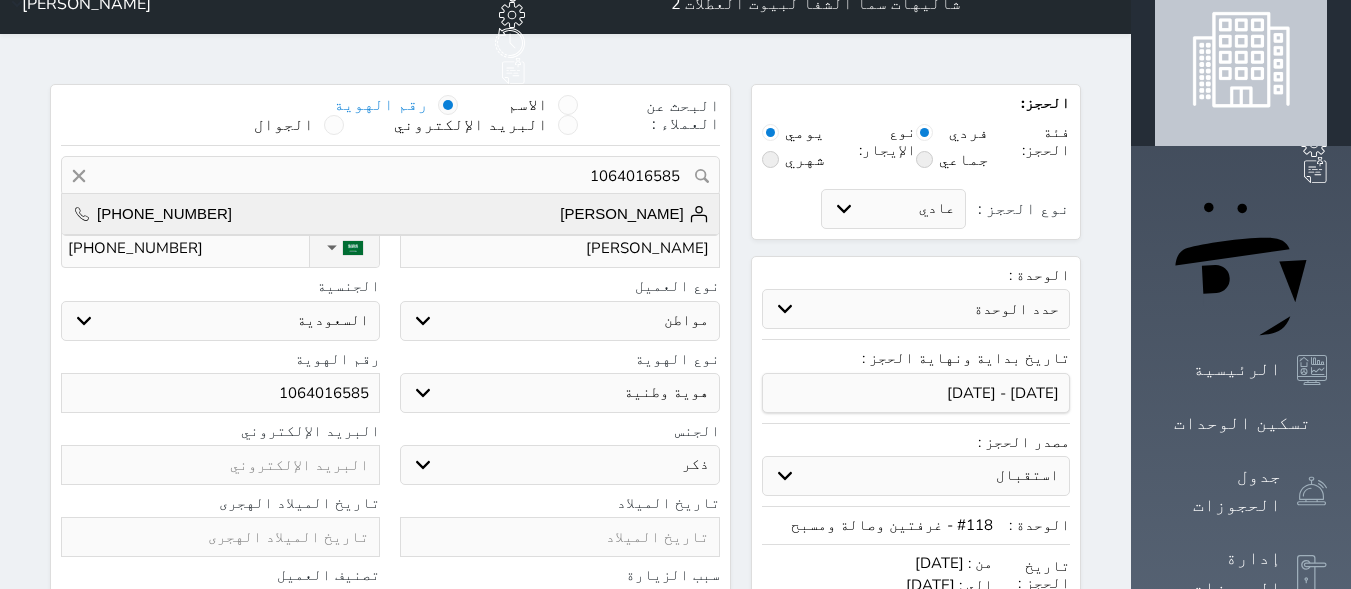 click on "[PERSON_NAME]   [PHONE_NUMBER]" at bounding box center [390, 214] 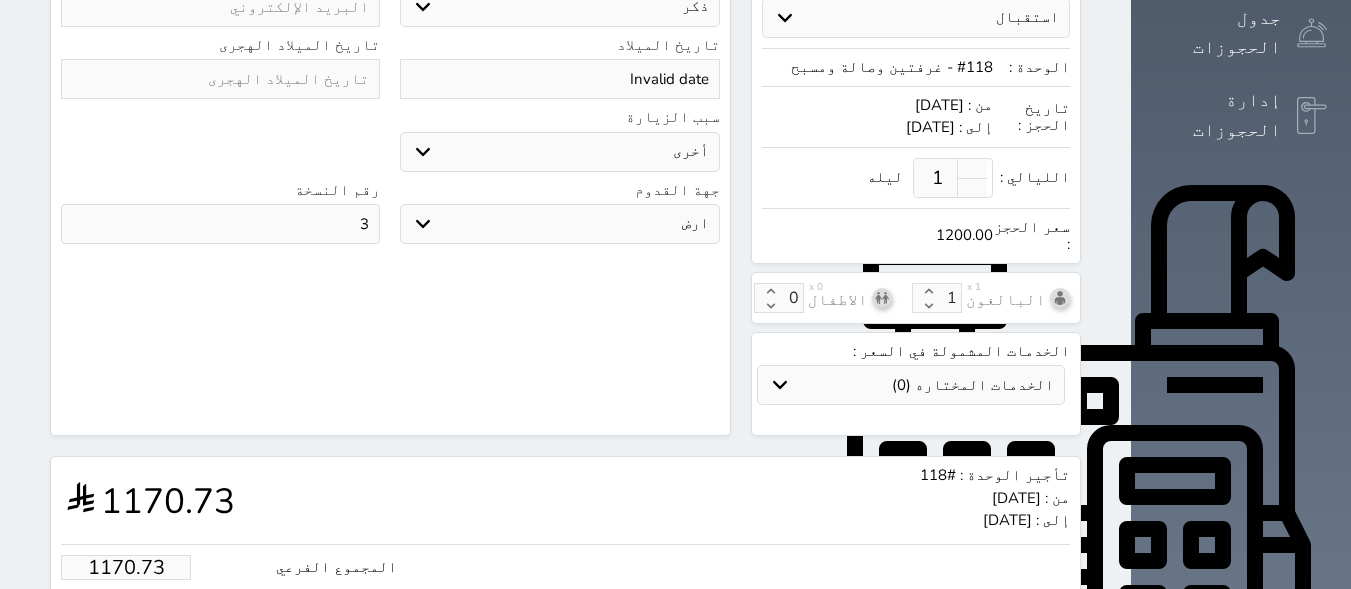 scroll, scrollTop: 600, scrollLeft: 0, axis: vertical 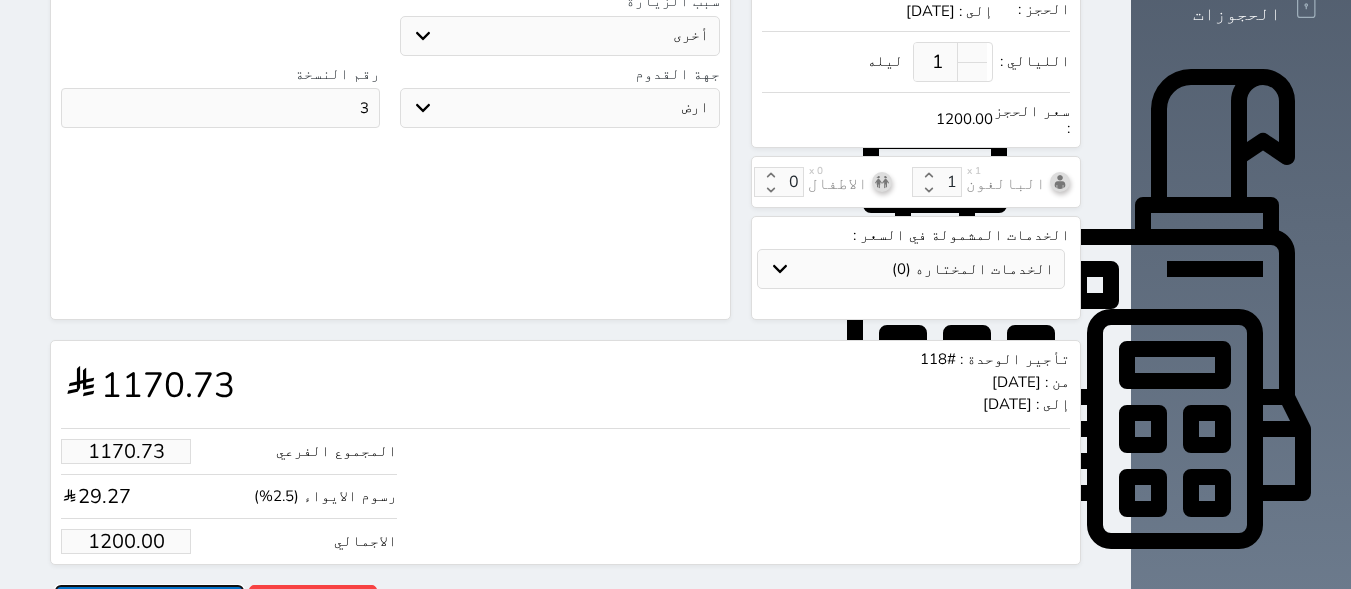 click on "حجز" at bounding box center (149, 602) 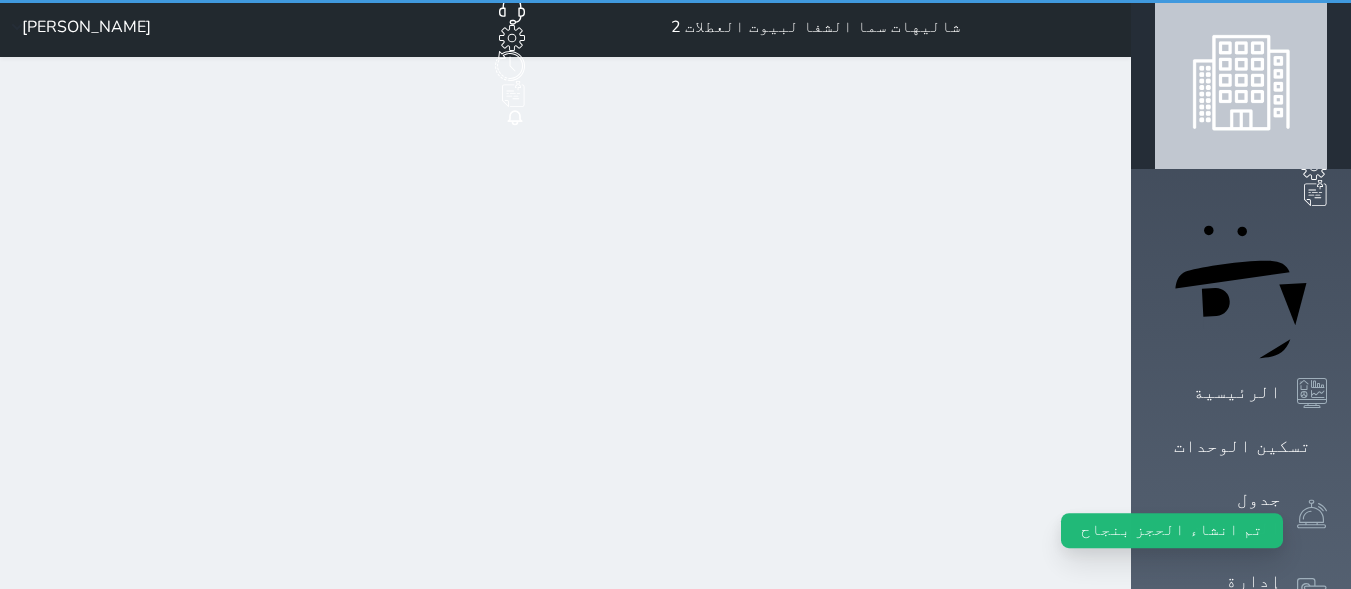 scroll, scrollTop: 0, scrollLeft: 0, axis: both 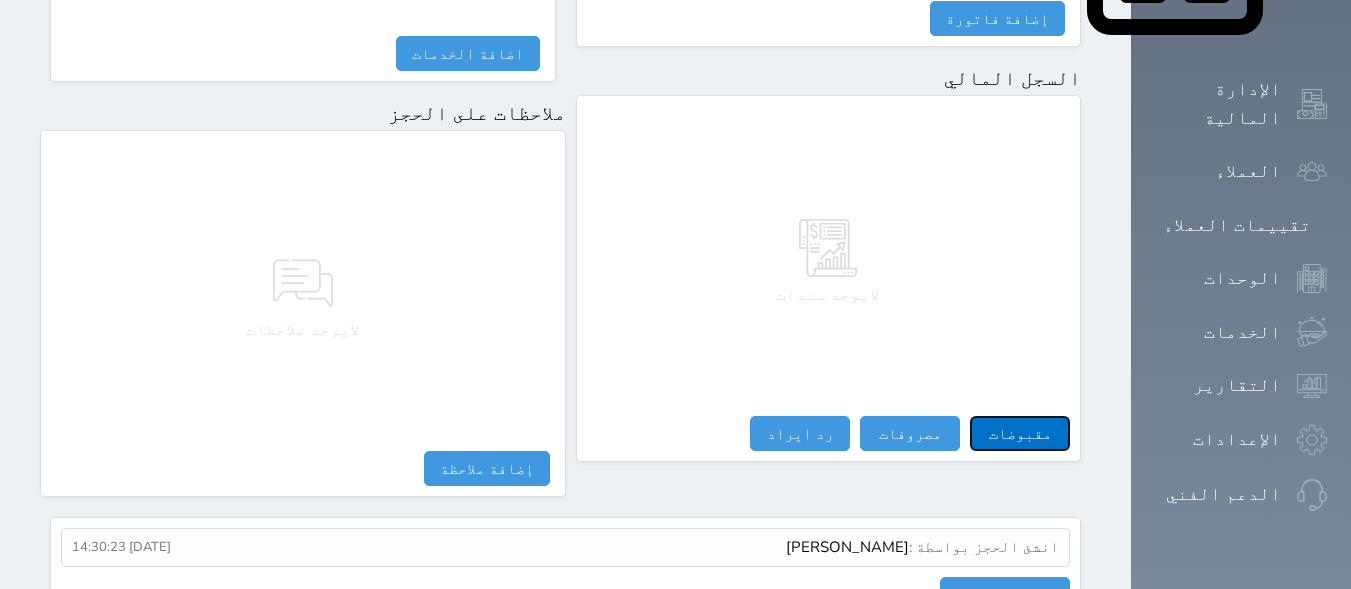 click on "مقبوضات" at bounding box center [1020, 433] 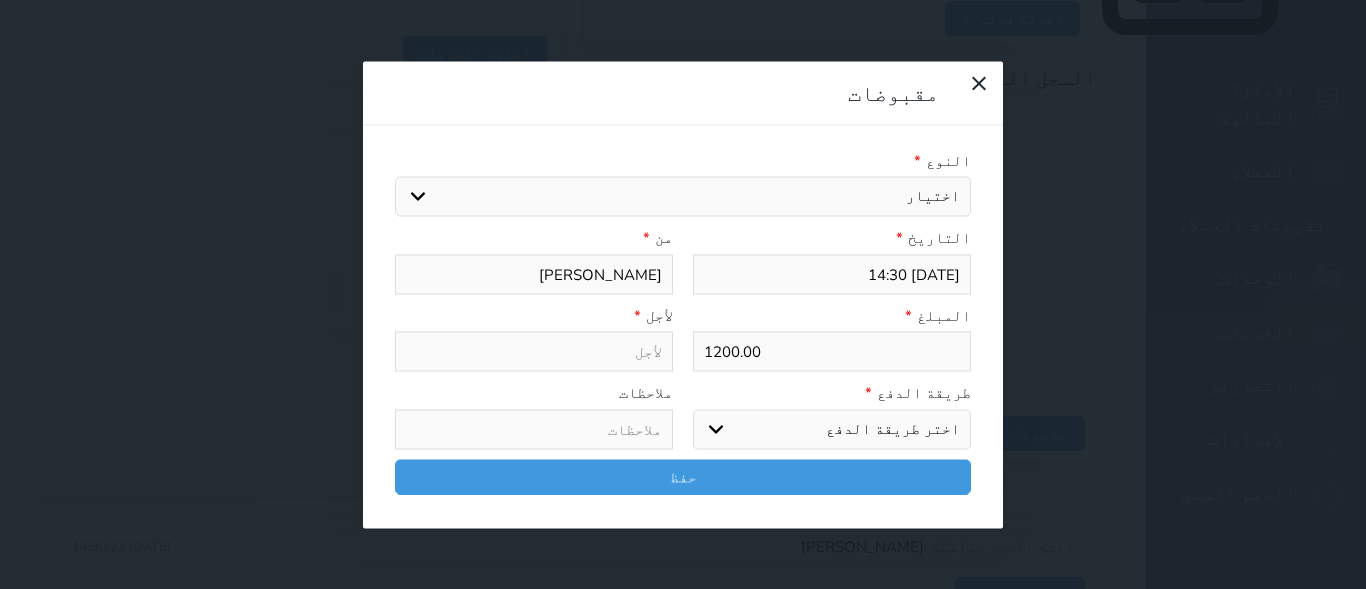 click on "اختيار   مقبوضات عامة قيمة إيجار فواتير تامين عربون لا ينطبق آخر مغسلة واي فاي - الإنترنت مواقف السيارات طعام الأغذية والمشروبات مشروبات المشروبات الباردة المشروبات الساخنة الإفطار غداء عشاء مخبز و كعك حمام سباحة الصالة الرياضية سبا و خدمات الجمال اختيار وإسقاط (خدمات النقل) ميني بار كابل - تلفزيون سرير إضافي تصفيف الشعر التسوق خدمات الجولات السياحية المنظمة خدمات الدليل السياحي" at bounding box center (683, 197) 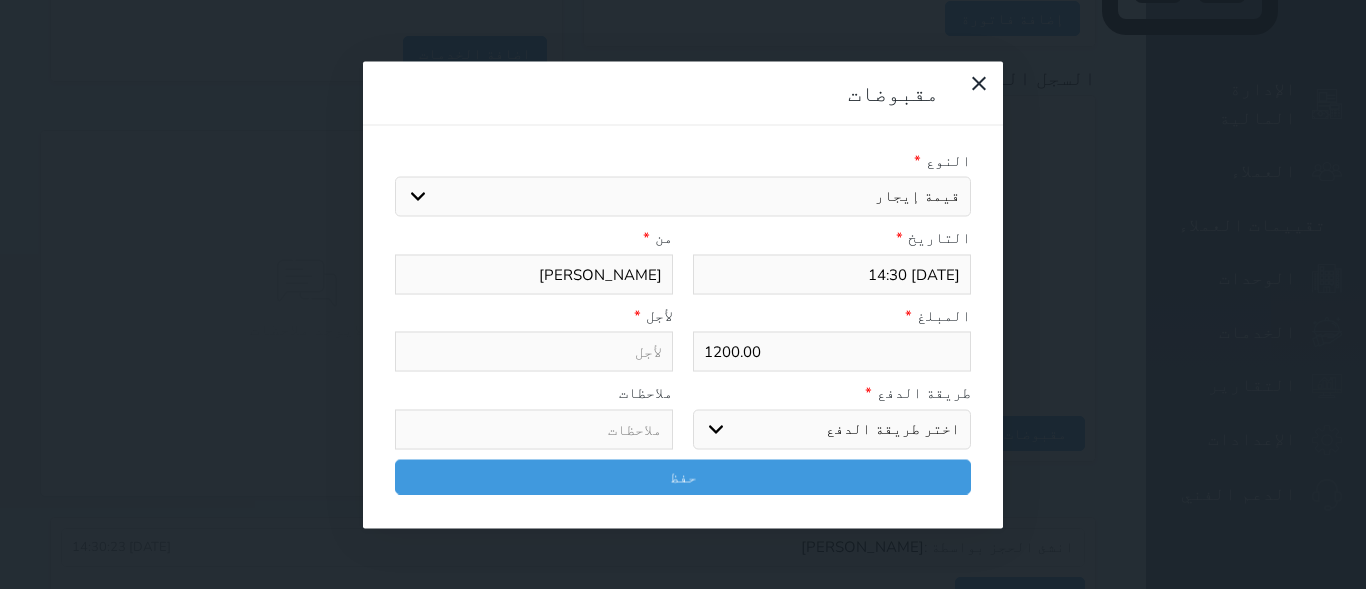 click on "اختيار   مقبوضات عامة قيمة إيجار فواتير تامين عربون لا ينطبق آخر مغسلة واي فاي - الإنترنت مواقف السيارات طعام الأغذية والمشروبات مشروبات المشروبات الباردة المشروبات الساخنة الإفطار غداء عشاء مخبز و كعك حمام سباحة الصالة الرياضية سبا و خدمات الجمال اختيار وإسقاط (خدمات النقل) ميني بار كابل - تلفزيون سرير إضافي تصفيف الشعر التسوق خدمات الجولات السياحية المنظمة خدمات الدليل السياحي" at bounding box center [683, 197] 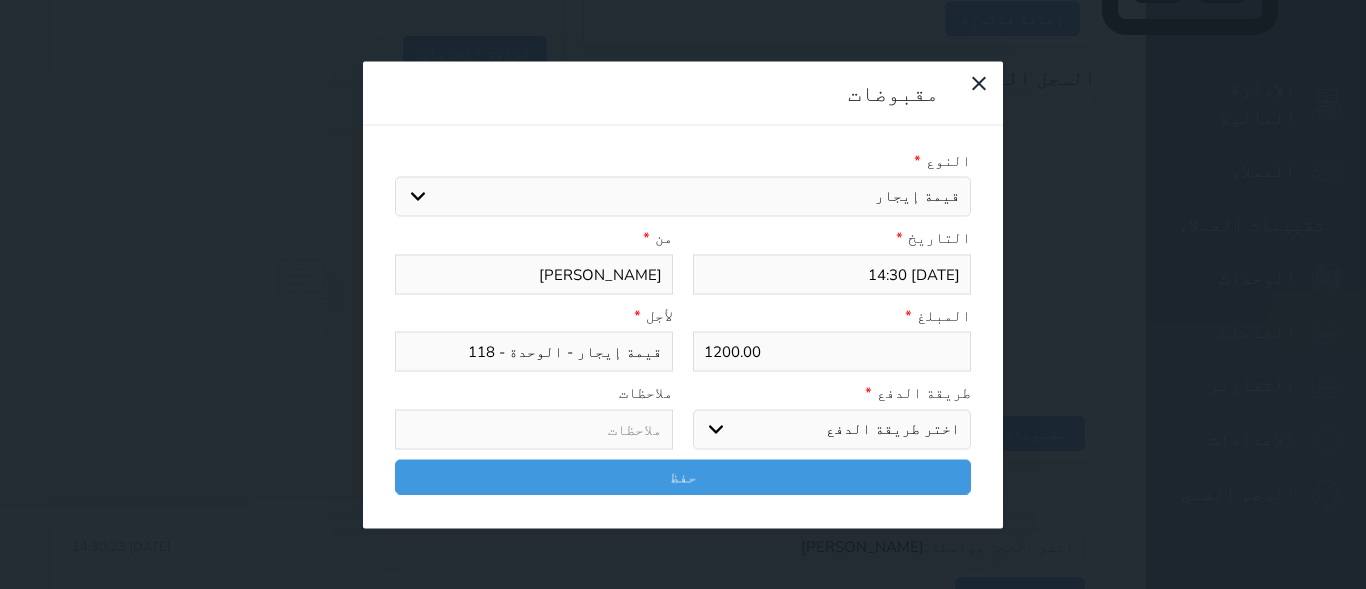 click on "اختر طريقة الدفع   دفع نقدى   تحويل بنكى   مدى   بطاقة ائتمان   آجل" at bounding box center (832, 429) 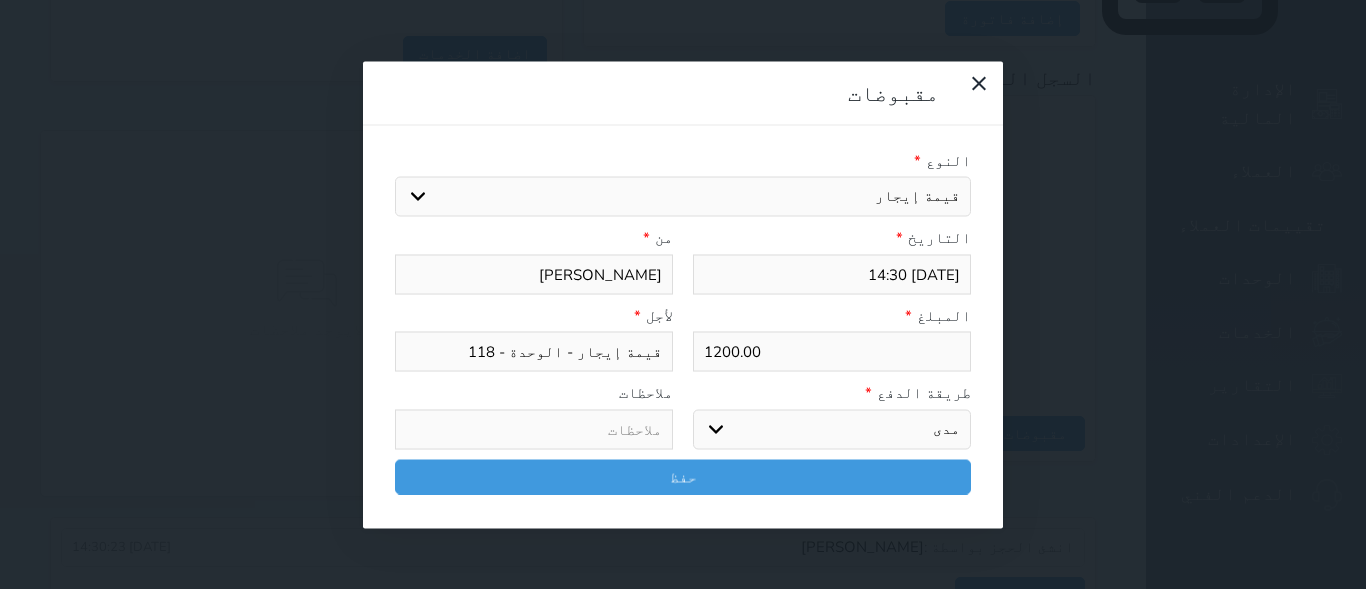 click on "اختر طريقة الدفع   دفع نقدى   تحويل بنكى   مدى   بطاقة ائتمان   آجل" at bounding box center (832, 429) 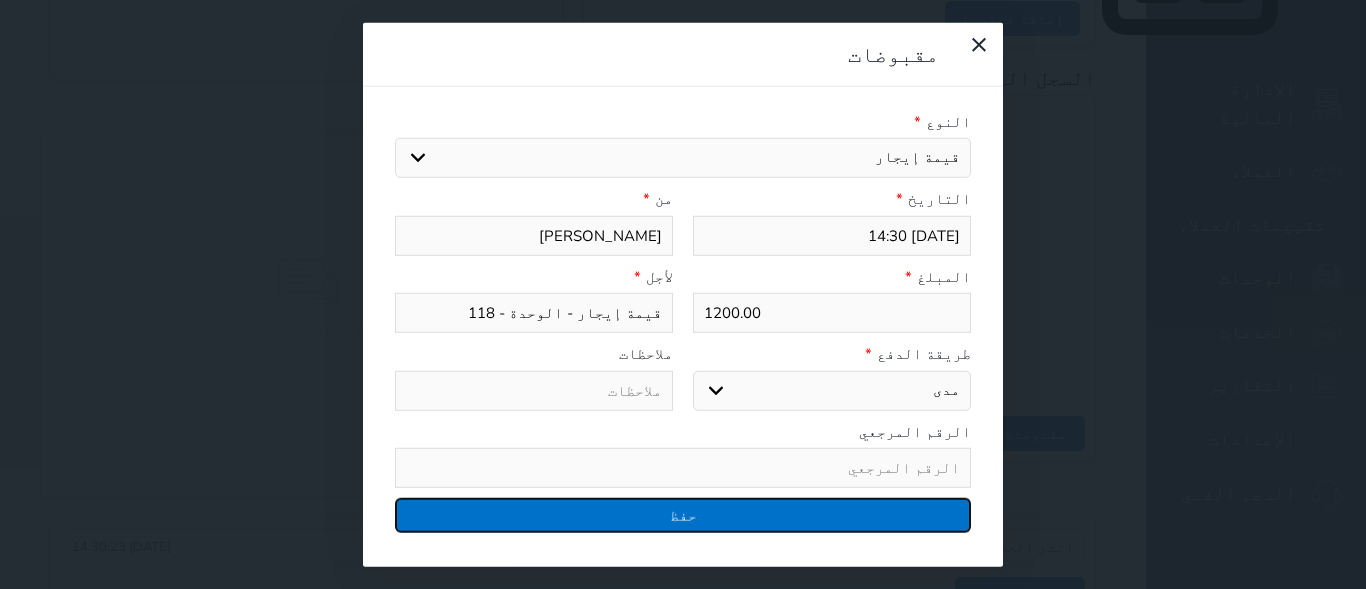click on "حفظ" at bounding box center (683, 515) 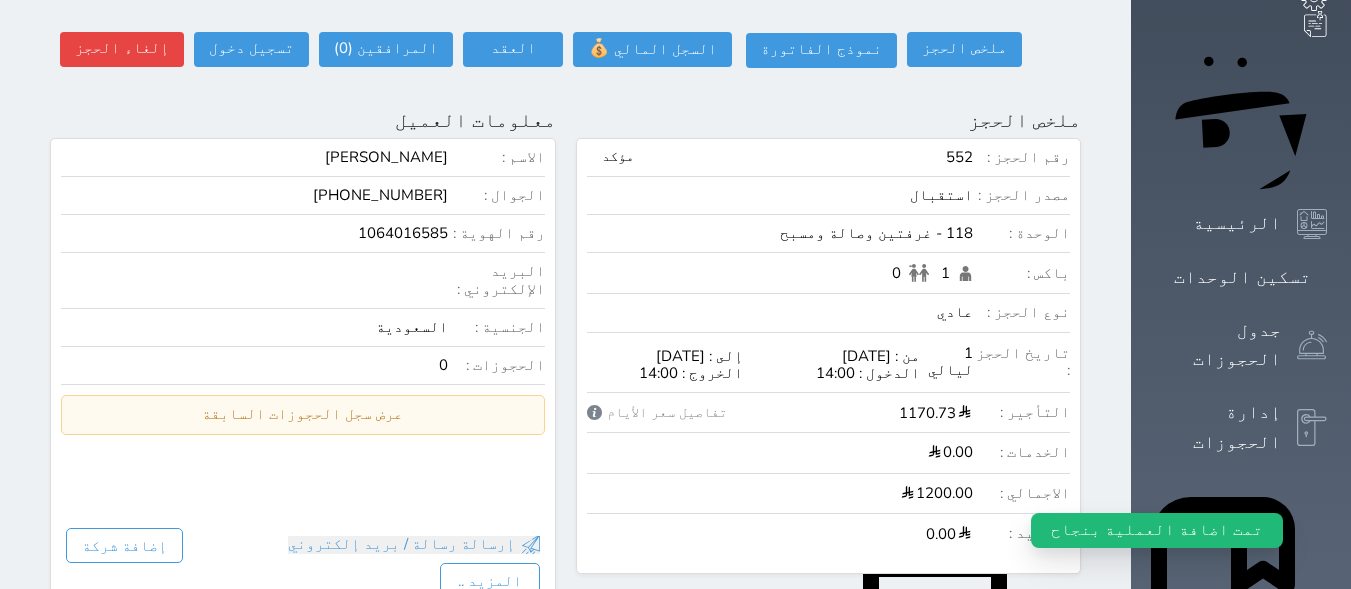 scroll, scrollTop: 166, scrollLeft: 0, axis: vertical 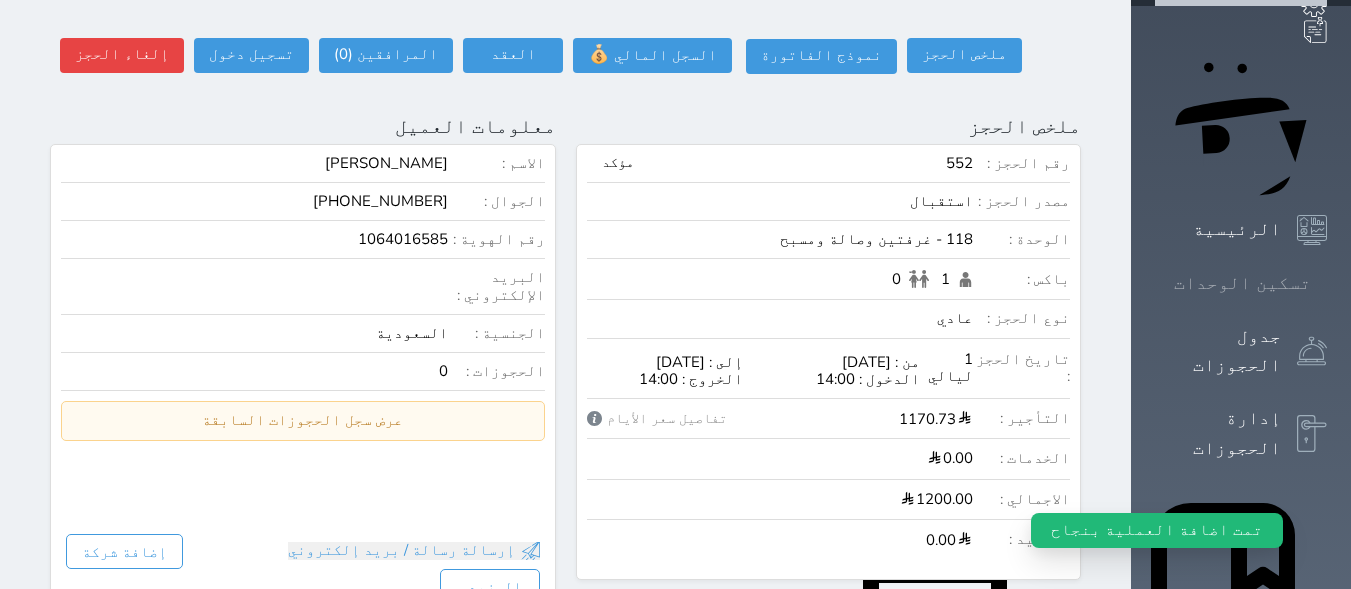 click on "تسكين الوحدات" at bounding box center [1242, 283] 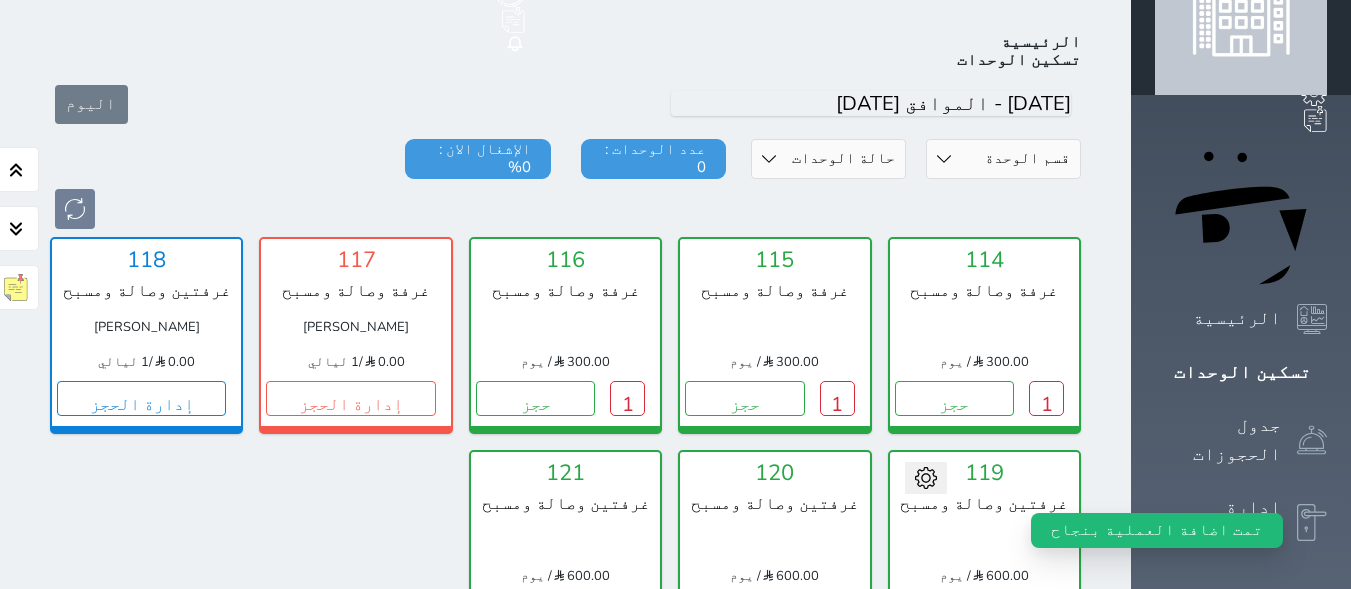 scroll, scrollTop: 78, scrollLeft: 0, axis: vertical 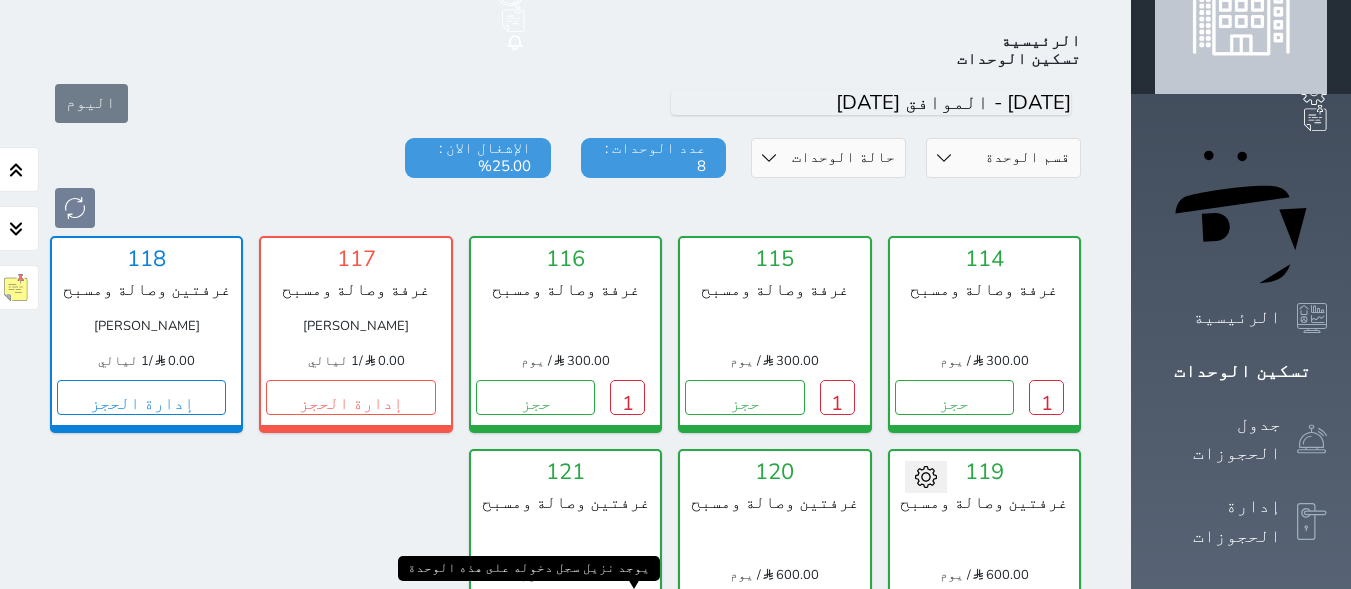 click on "1" at bounding box center [627, 611] 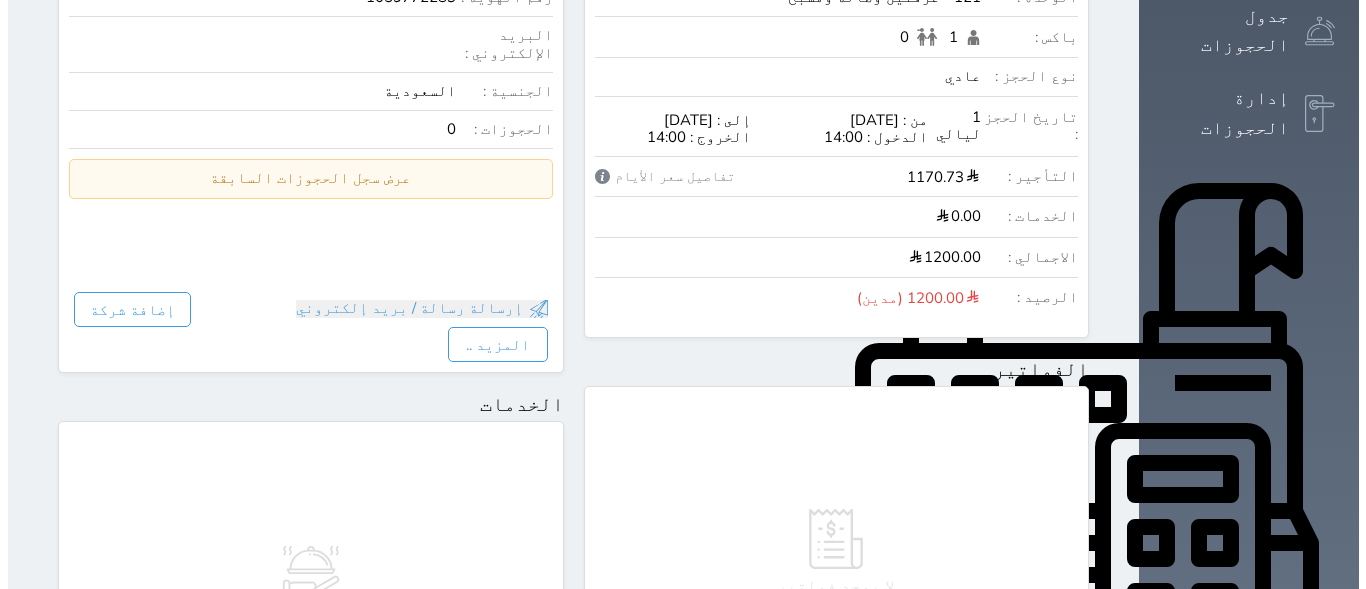 scroll, scrollTop: 0, scrollLeft: 0, axis: both 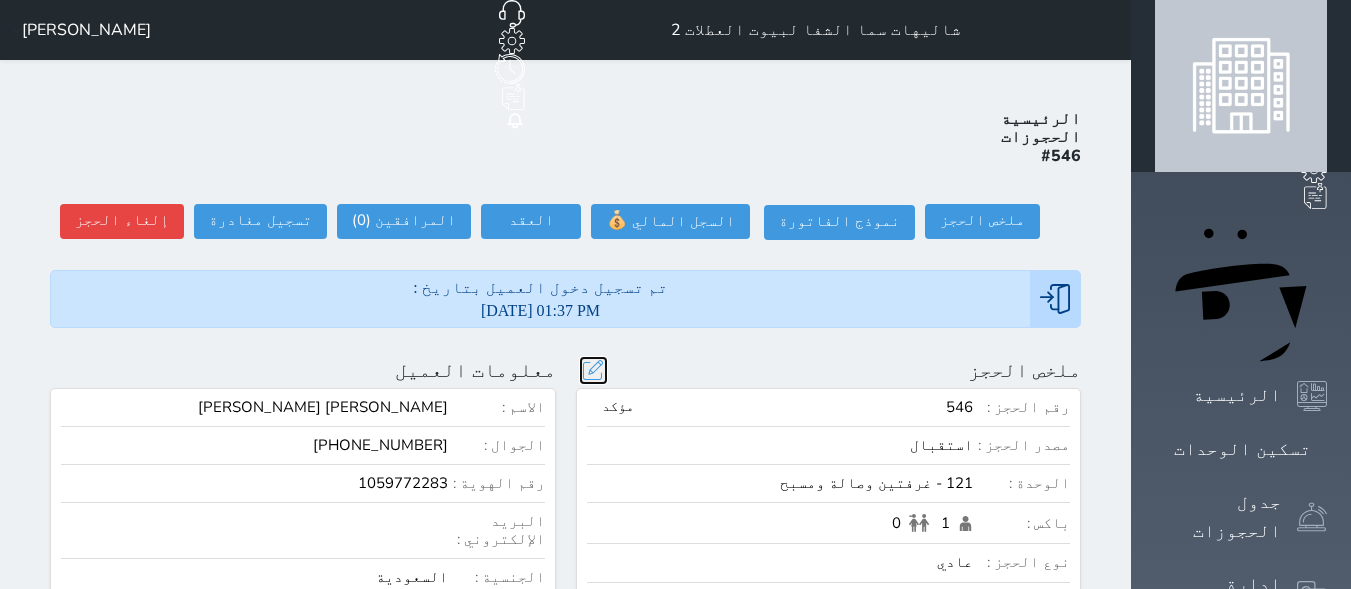 click at bounding box center (593, 370) 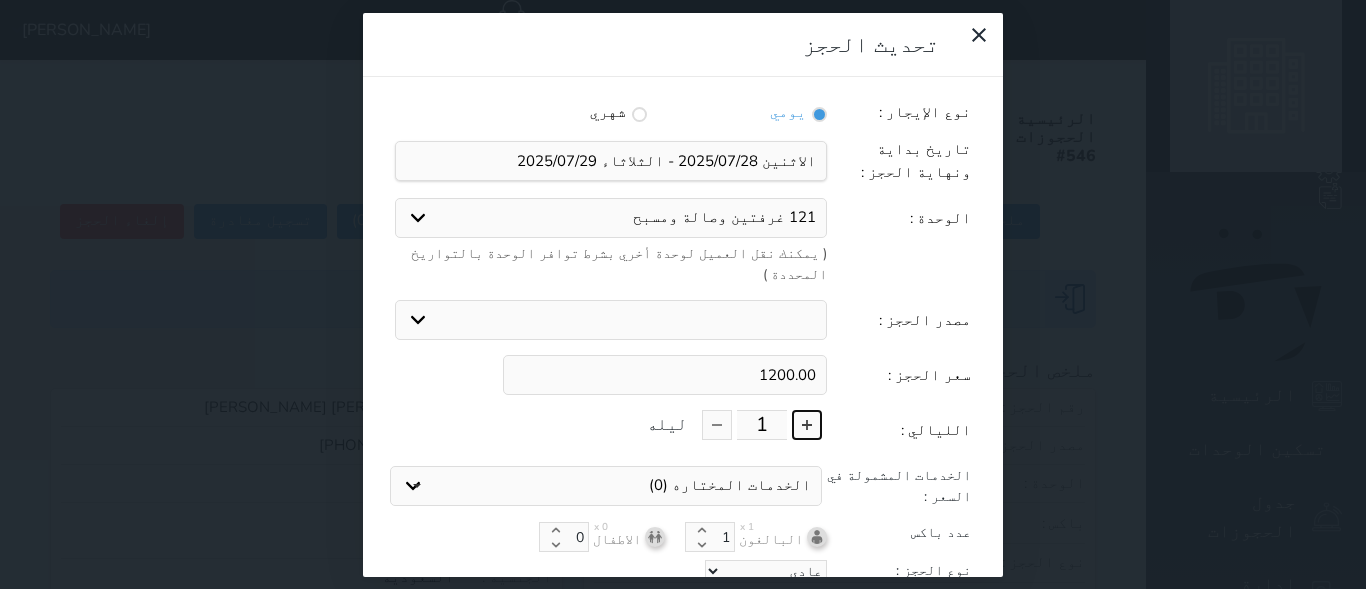 click at bounding box center [807, 425] 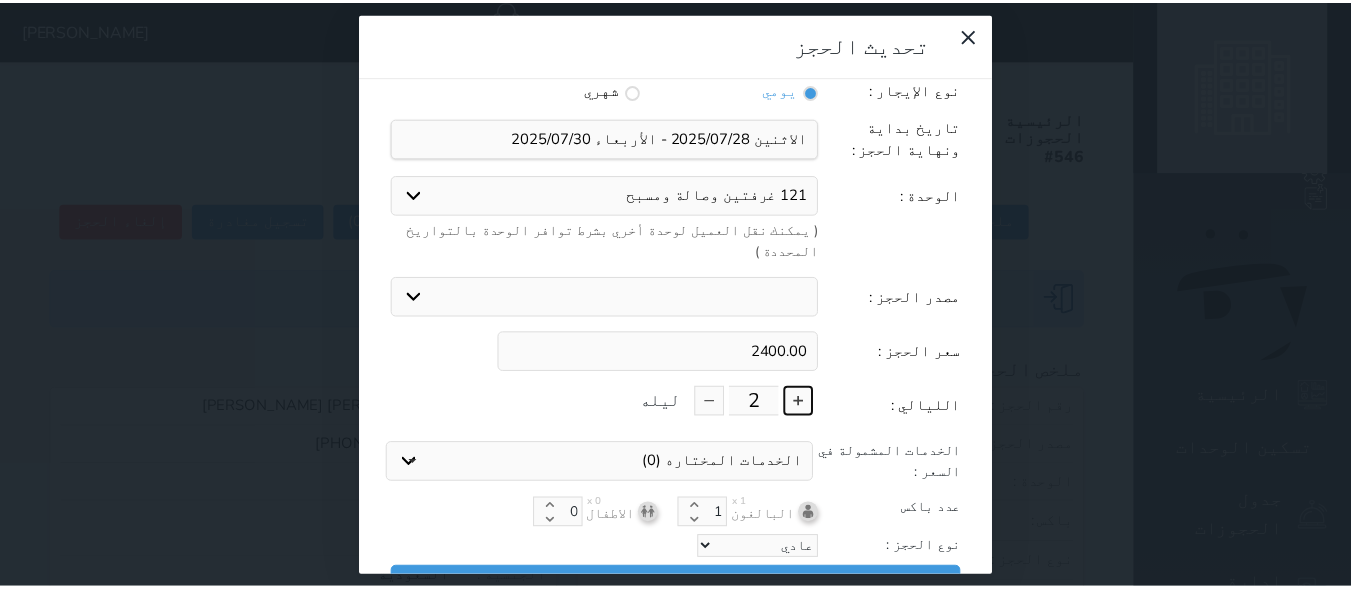 scroll, scrollTop: 45, scrollLeft: 0, axis: vertical 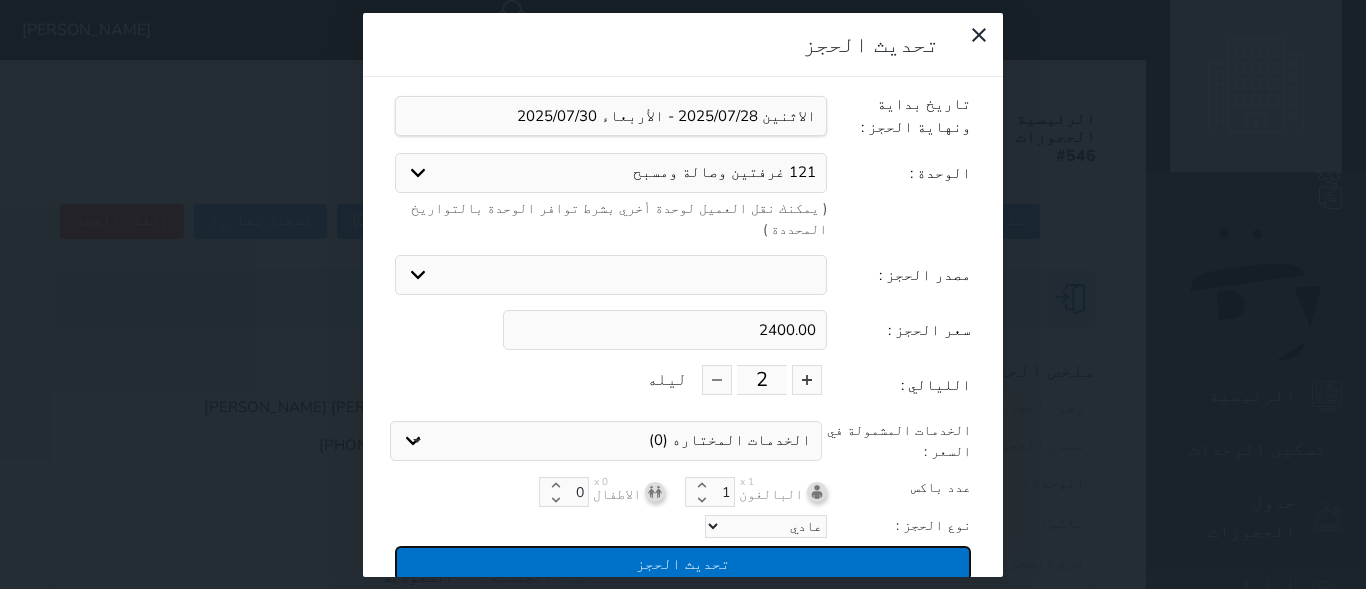 click on "تحديث الحجز" at bounding box center (683, 563) 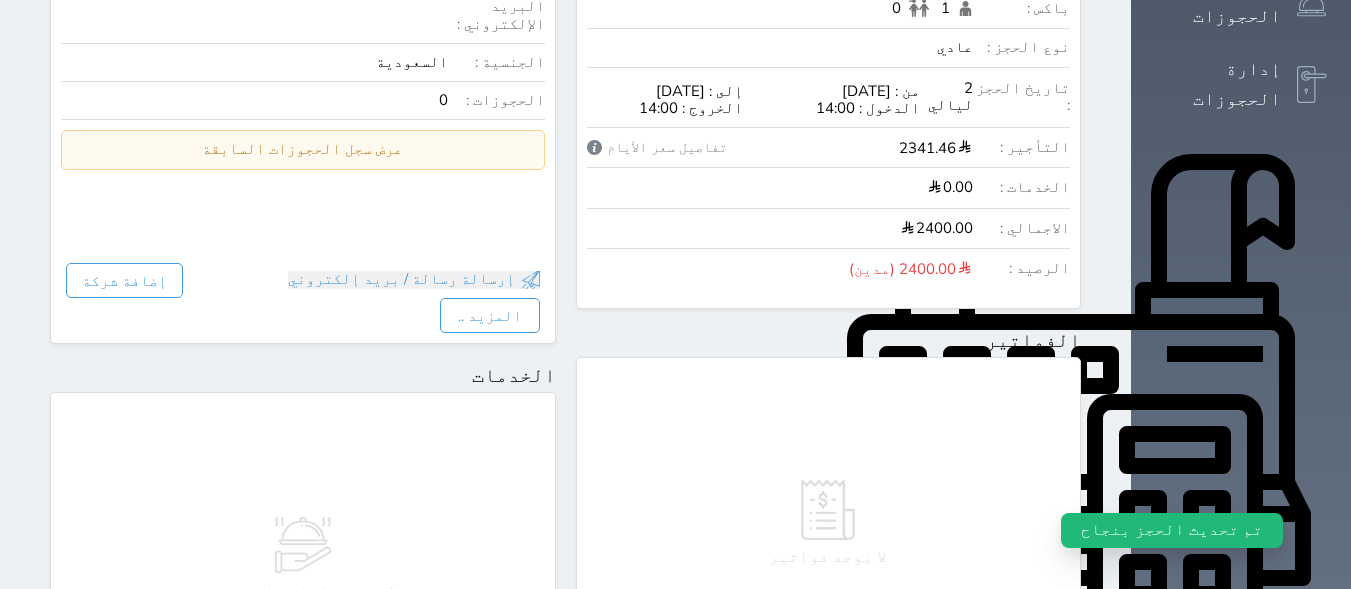scroll, scrollTop: 687, scrollLeft: 0, axis: vertical 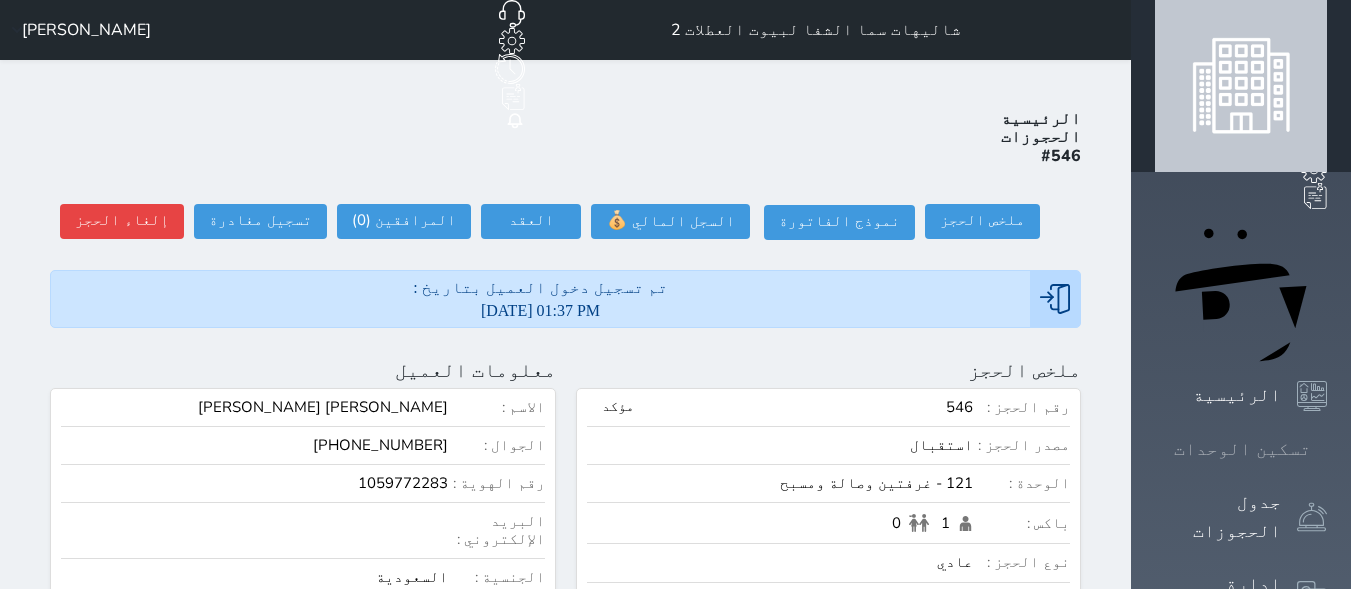 click 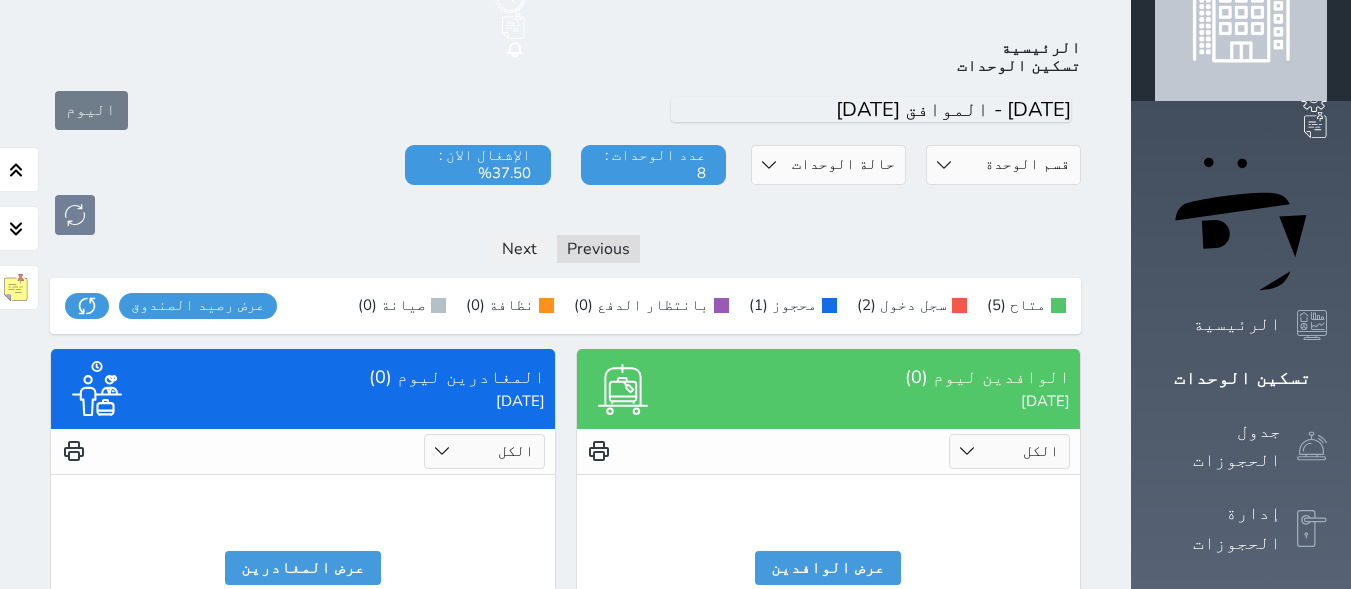 scroll, scrollTop: 78, scrollLeft: 0, axis: vertical 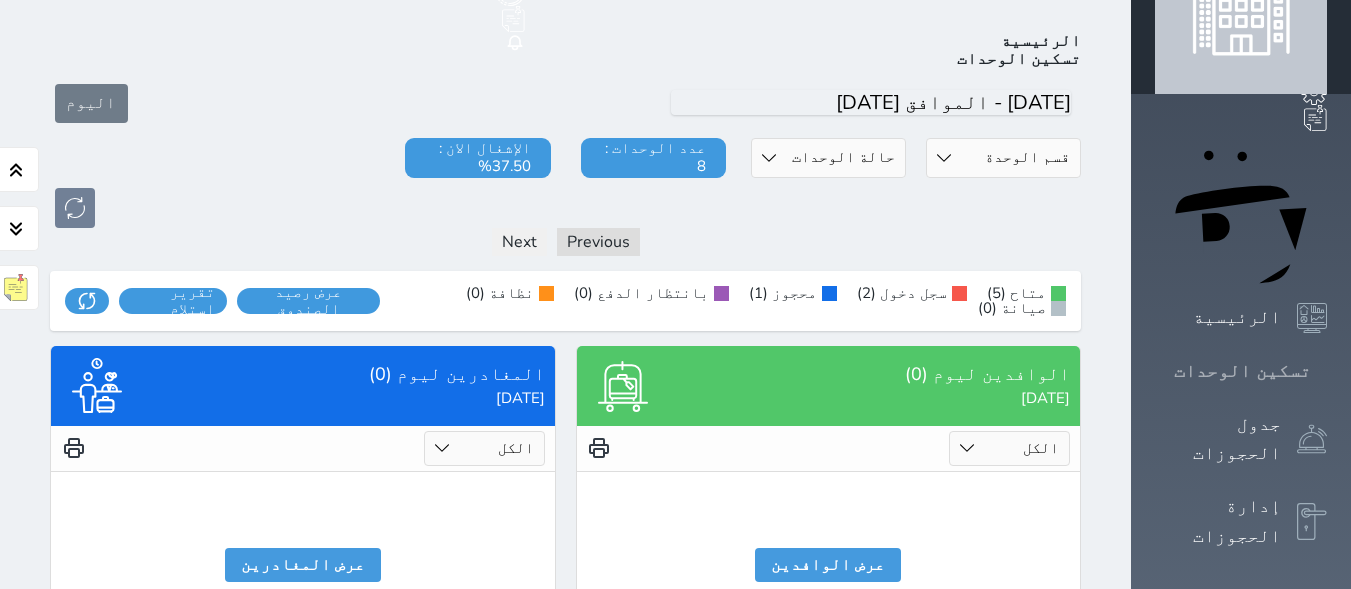 click 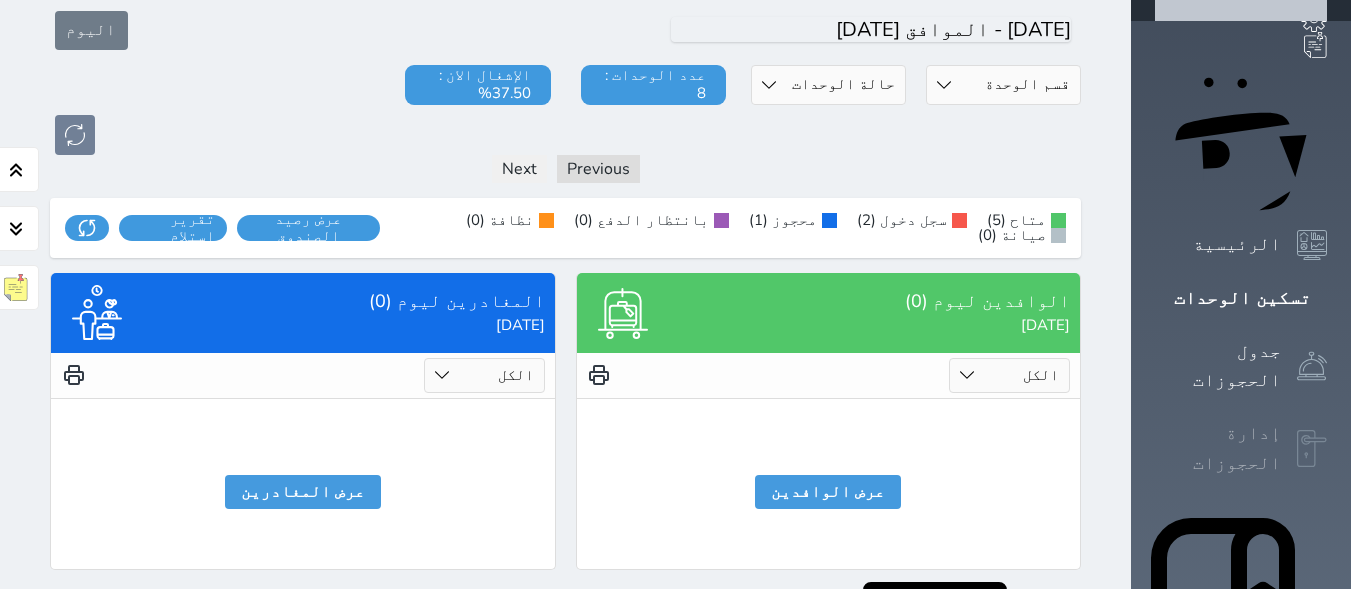 click at bounding box center (1312, 449) 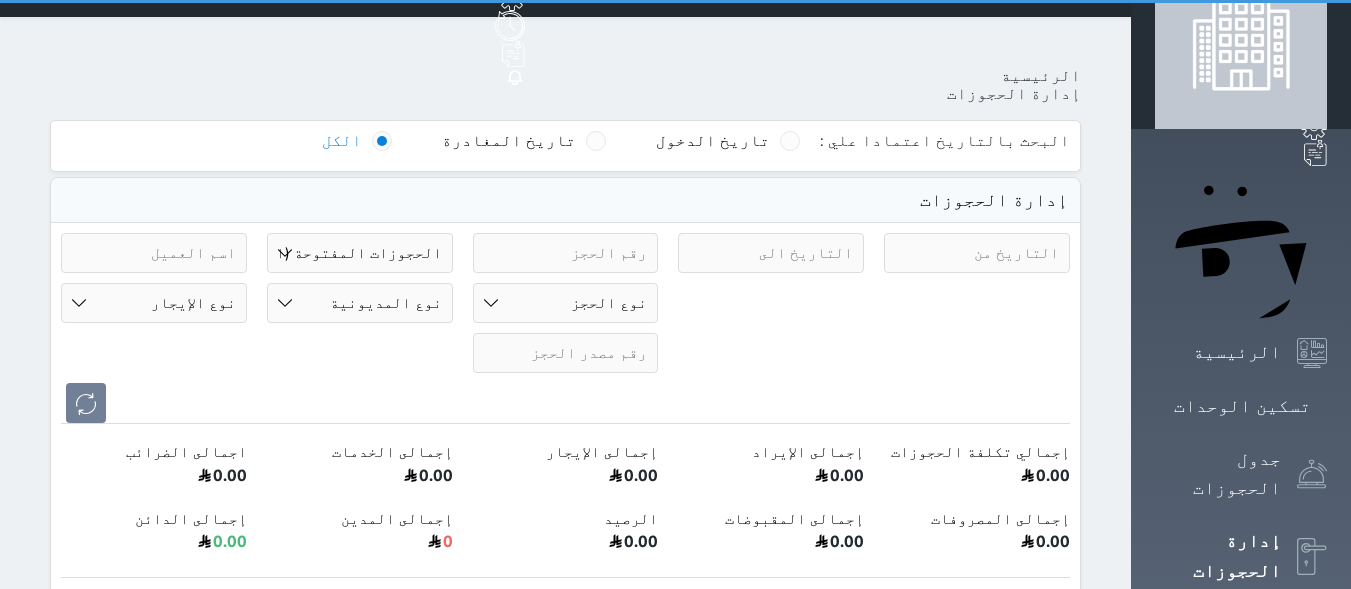 scroll, scrollTop: 0, scrollLeft: 0, axis: both 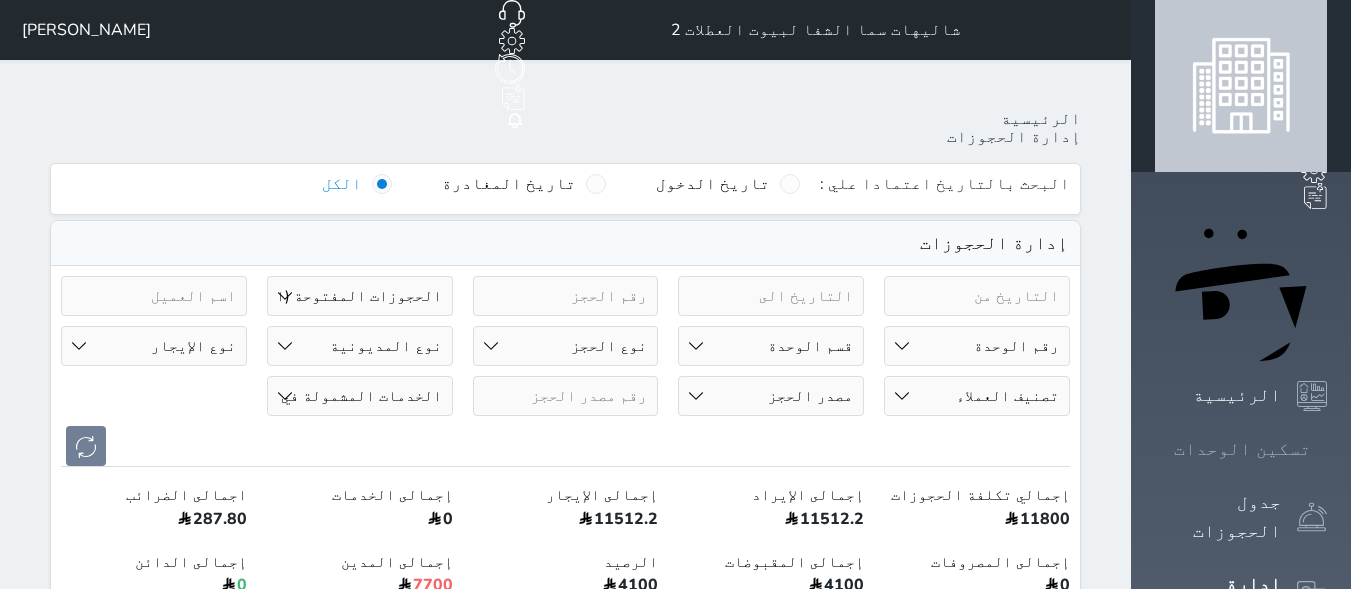 click at bounding box center [1327, 449] 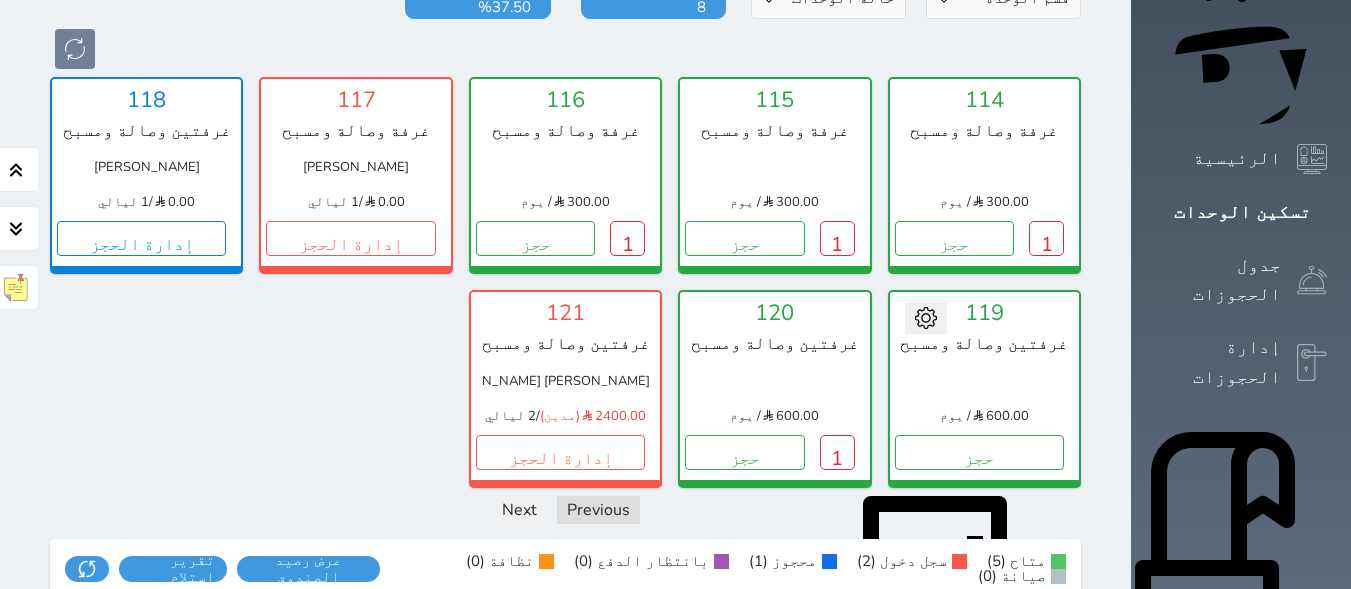 scroll, scrollTop: 222, scrollLeft: 0, axis: vertical 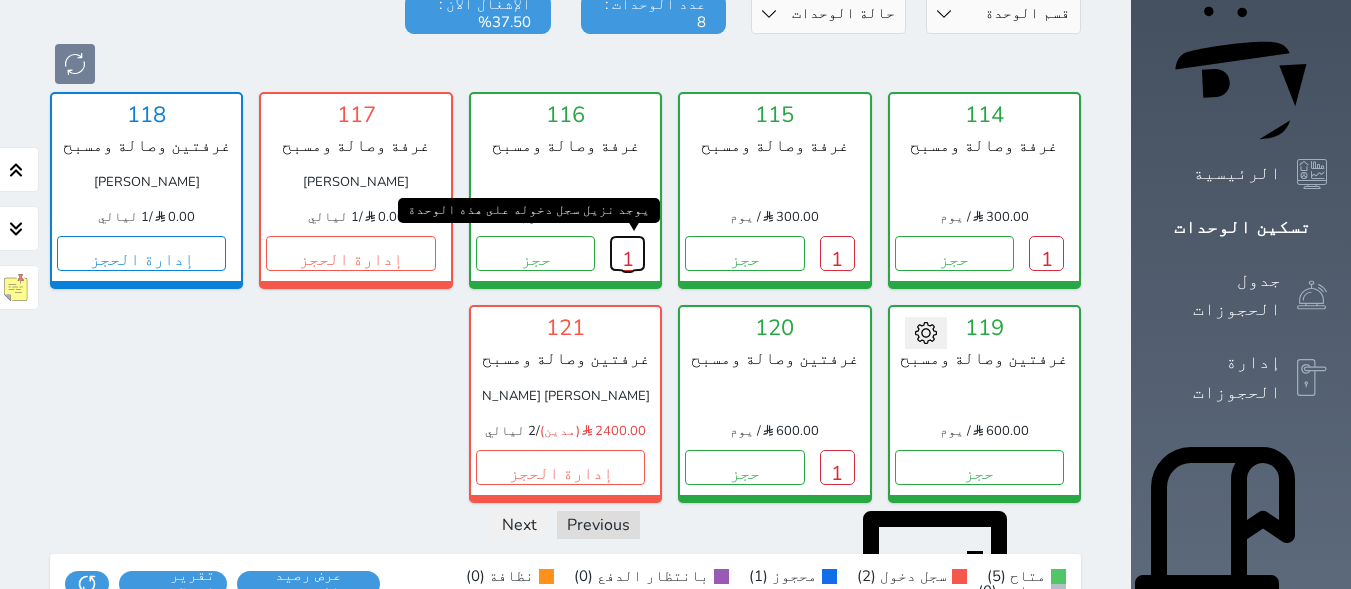 click on "1" at bounding box center [627, 253] 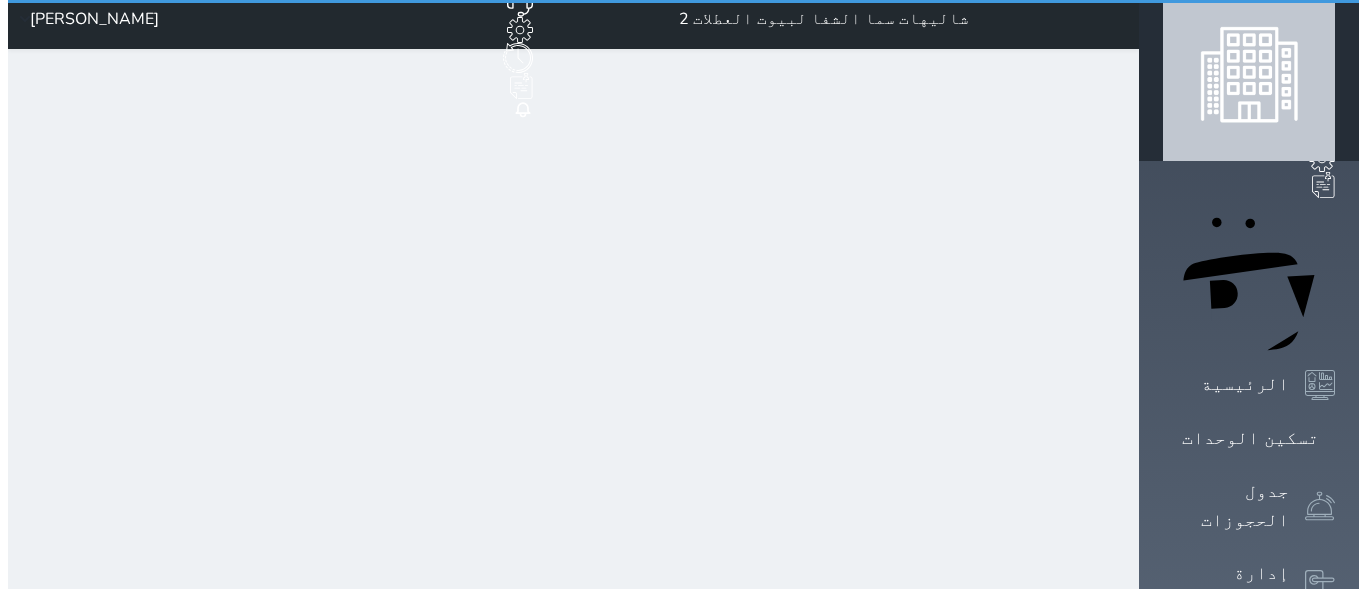 scroll, scrollTop: 0, scrollLeft: 0, axis: both 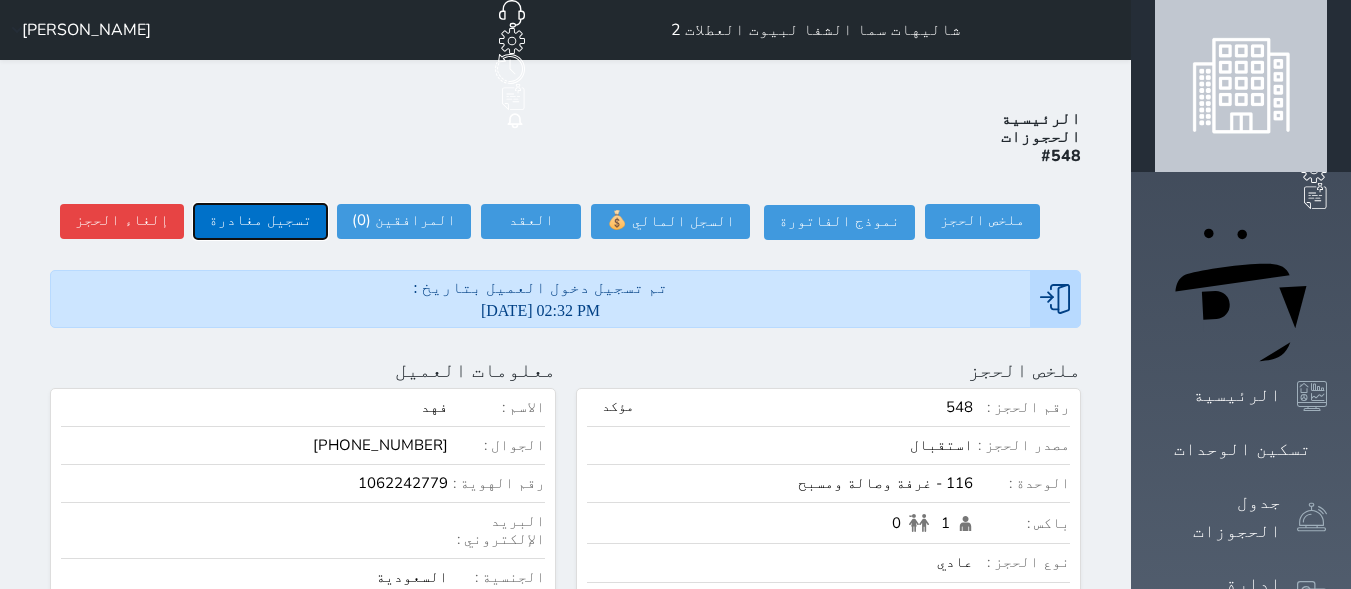 click on "تسجيل مغادرة" at bounding box center (260, 221) 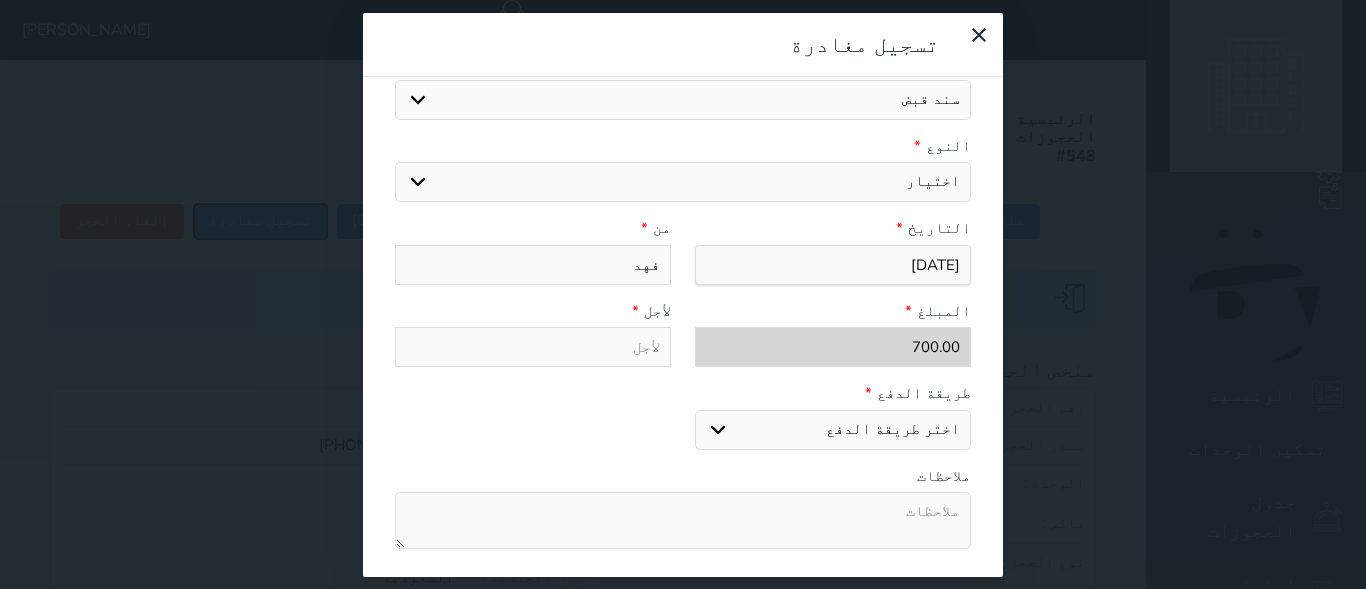 scroll, scrollTop: 309, scrollLeft: 0, axis: vertical 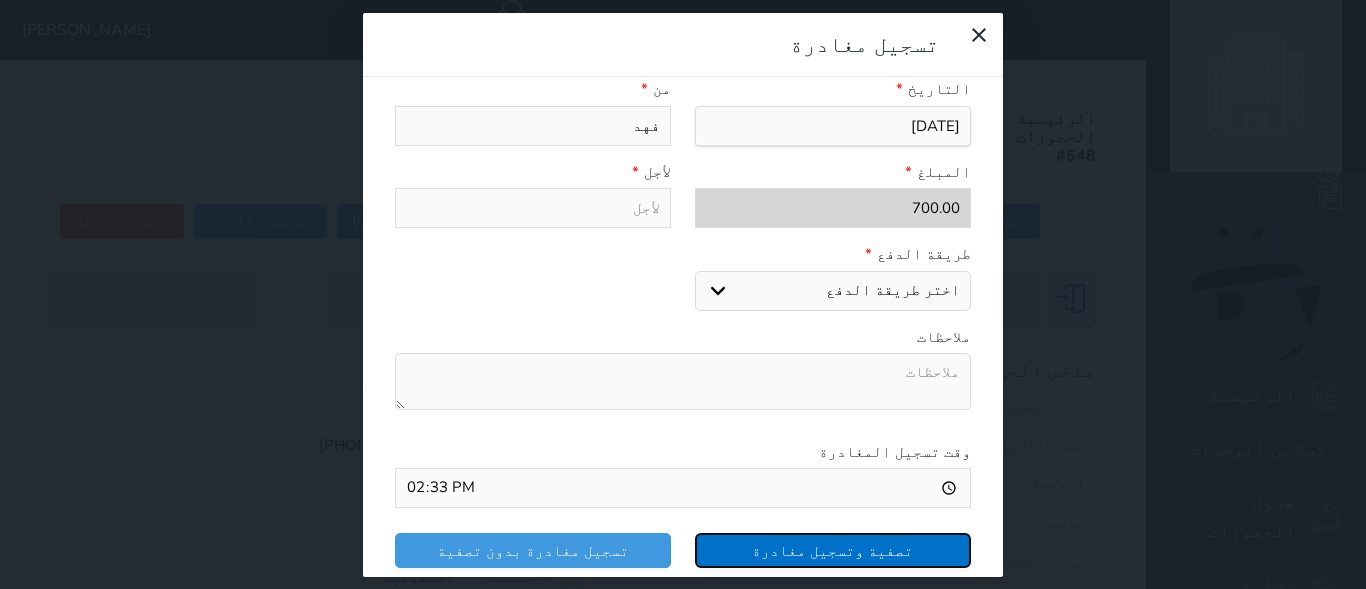 click on "تصفية وتسجيل مغادرة" at bounding box center [833, 550] 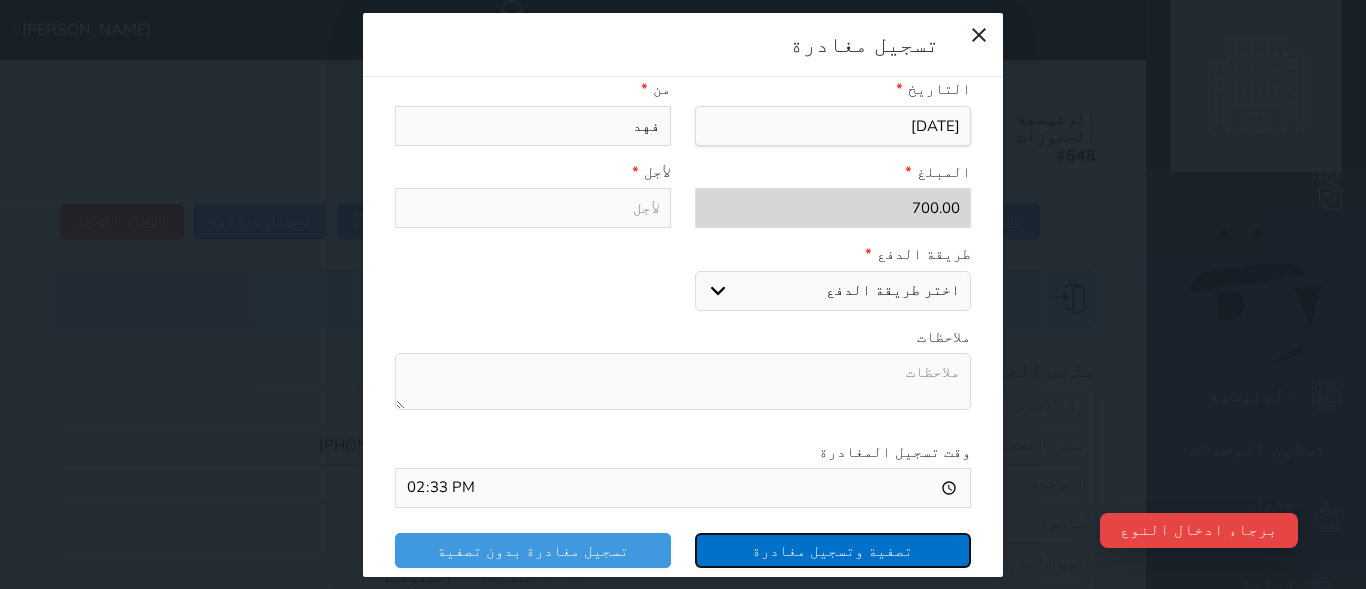 click on "تصفية وتسجيل مغادرة" at bounding box center [833, 550] 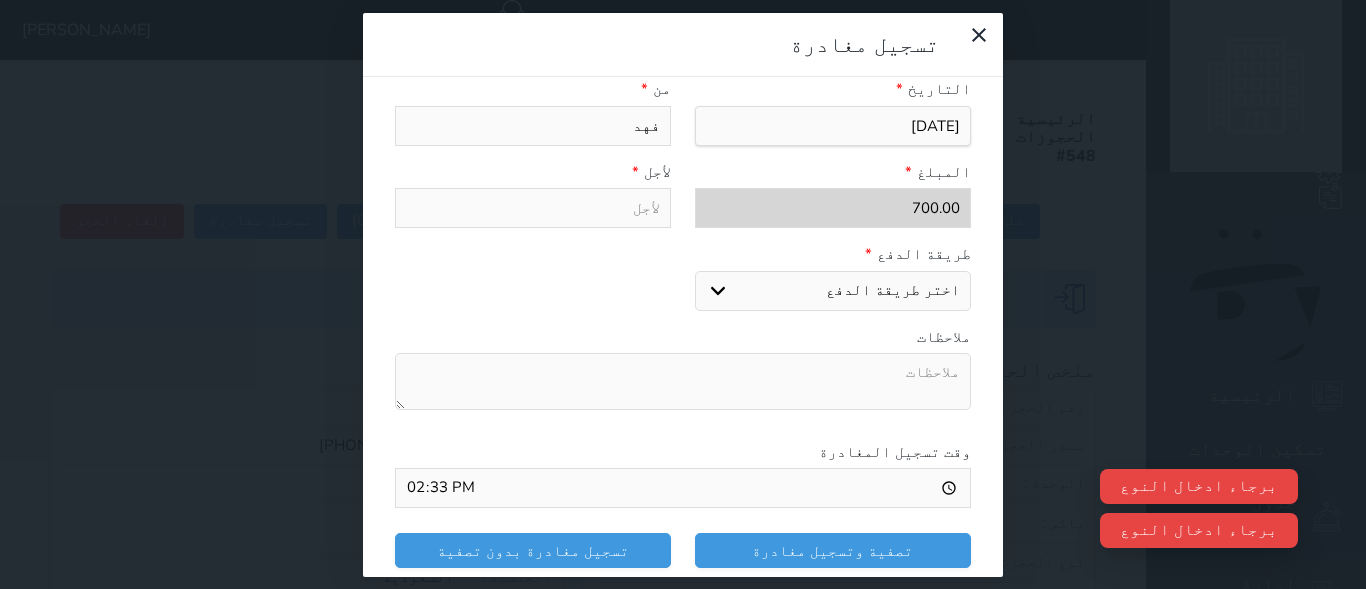 click on "طريقة الدفع *   اختر طريقة الدفع   دفع نقدى   تحويل بنكى   مدى   بطاقة ائتمان" at bounding box center [683, 284] 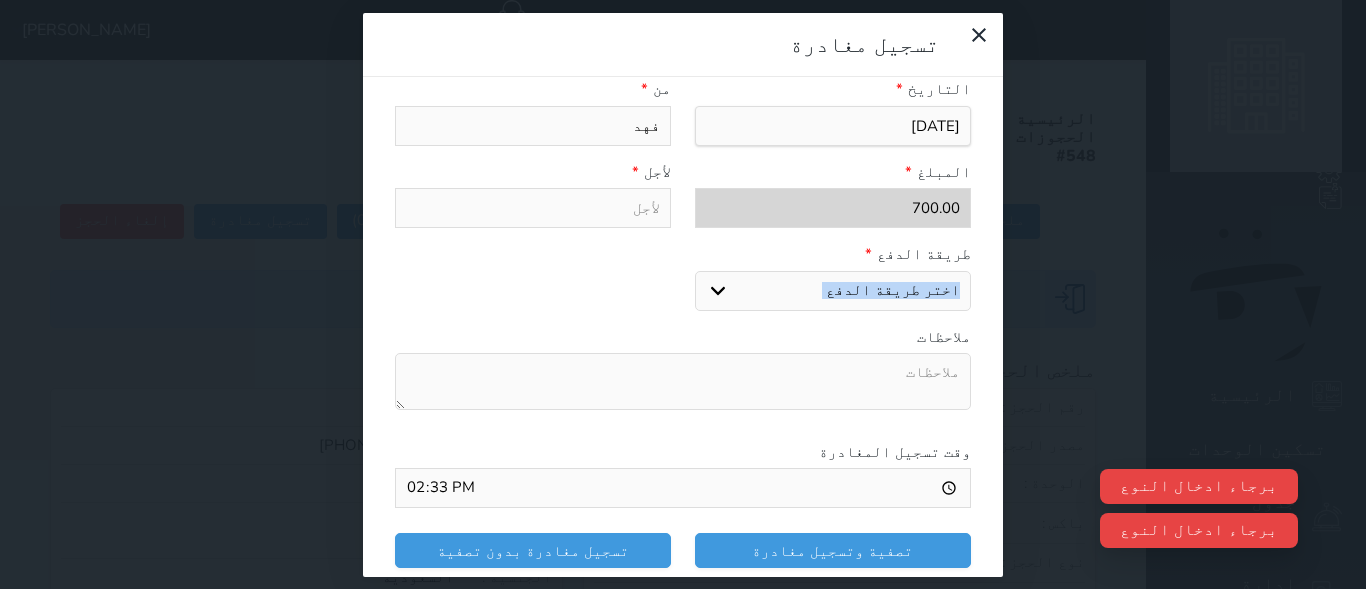 click on "اختر طريقة الدفع   دفع نقدى   تحويل بنكى   مدى   بطاقة ائتمان" at bounding box center (833, 291) 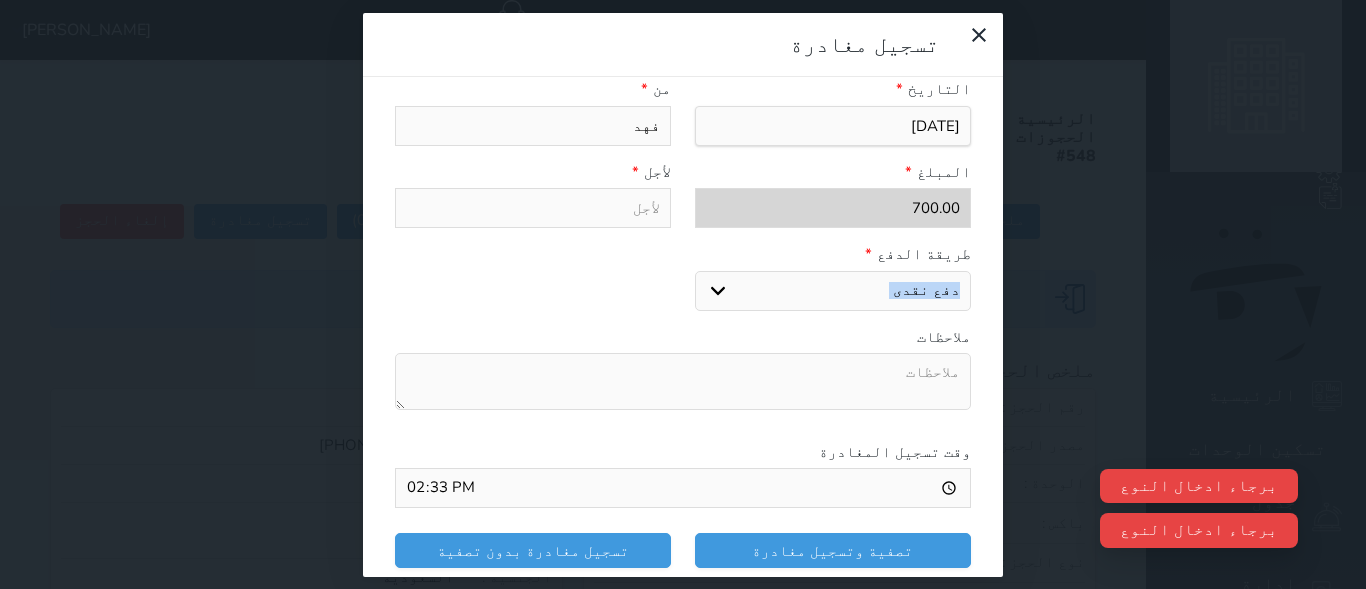 click on "اختر طريقة الدفع   دفع نقدى   تحويل بنكى   مدى   بطاقة ائتمان" at bounding box center (833, 291) 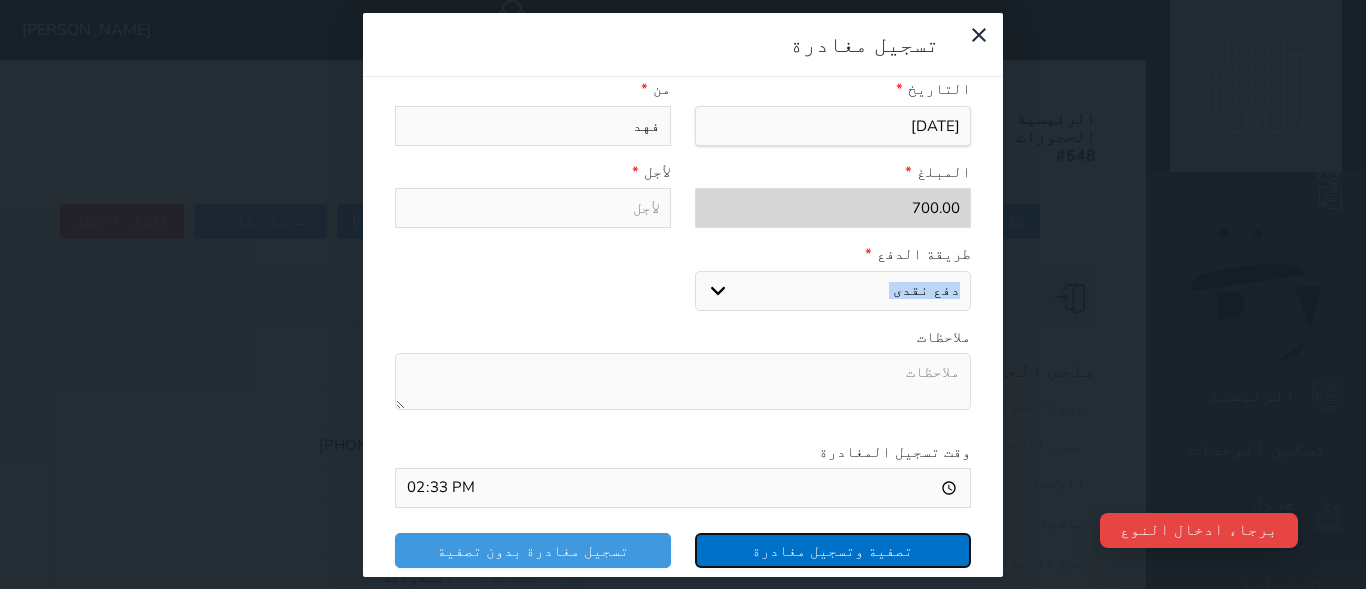 click on "تصفية وتسجيل مغادرة" at bounding box center (833, 550) 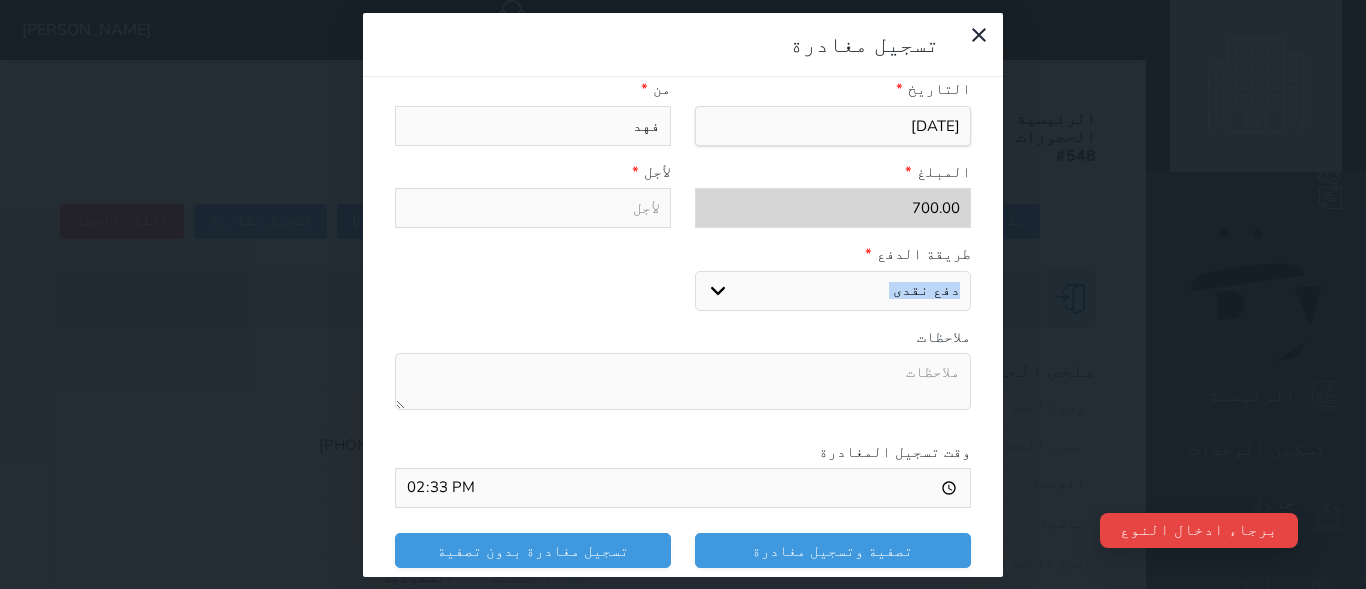 click on "اختر طريقة الدفع   دفع نقدى   تحويل بنكى   مدى   بطاقة ائتمان" at bounding box center (833, 291) 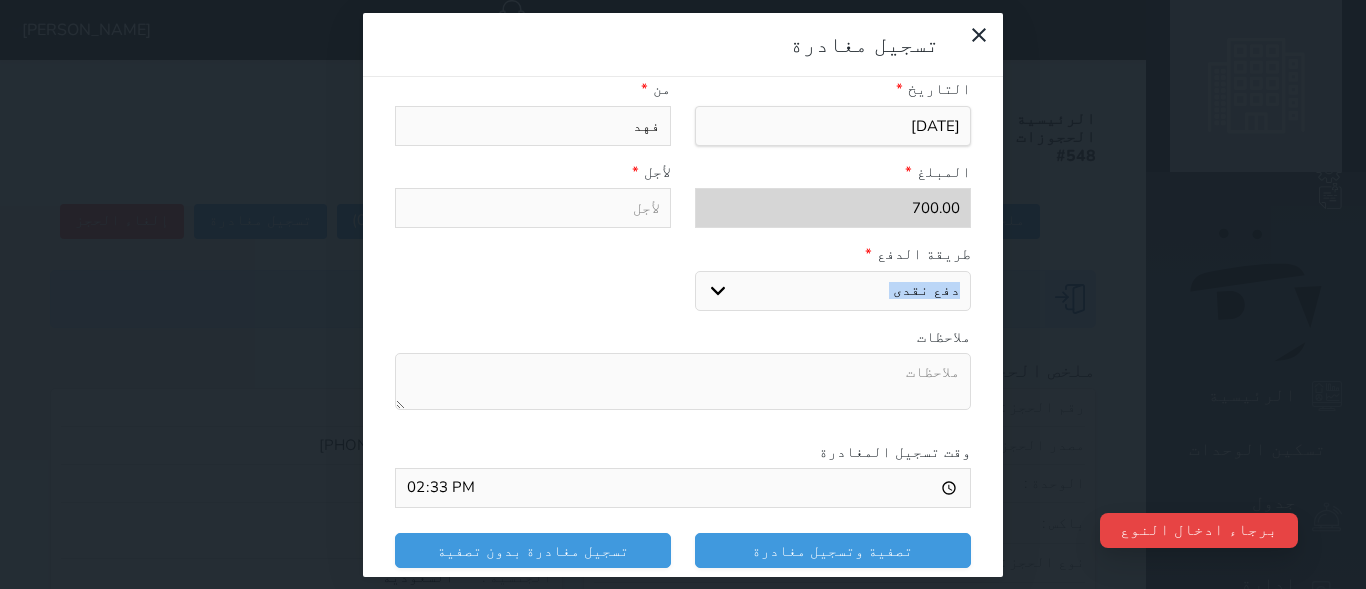 click on "اختر طريقة الدفع   دفع نقدى   تحويل بنكى   مدى   بطاقة ائتمان" at bounding box center (833, 291) 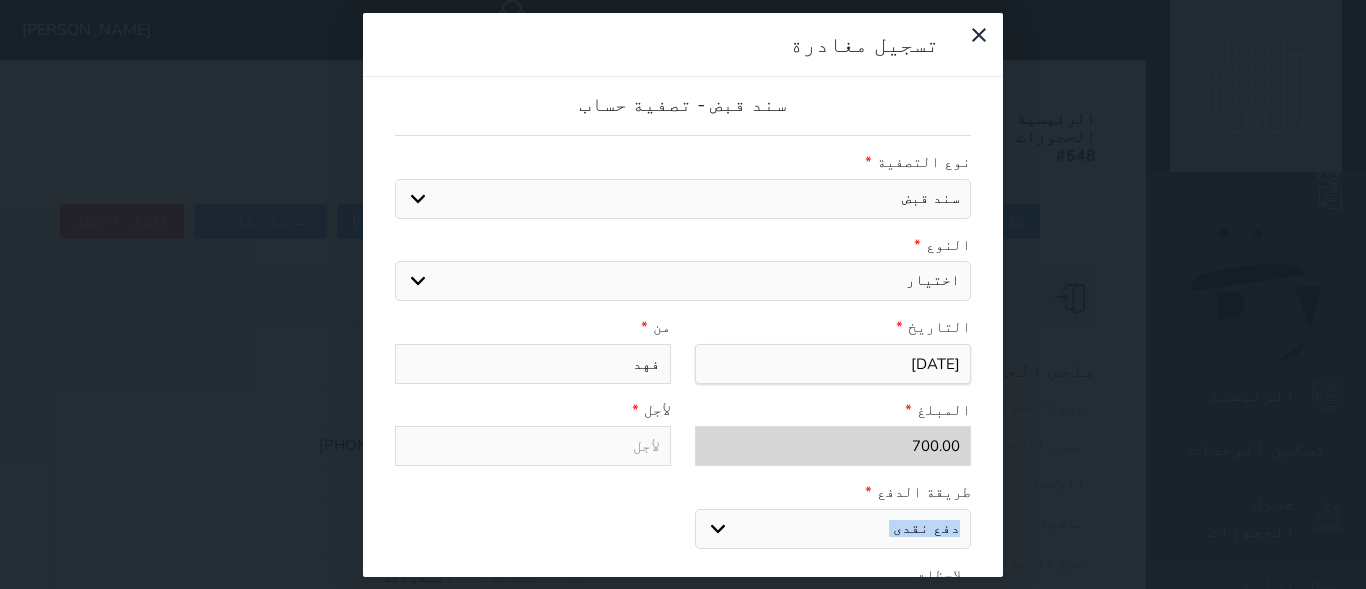 scroll, scrollTop: 48, scrollLeft: 0, axis: vertical 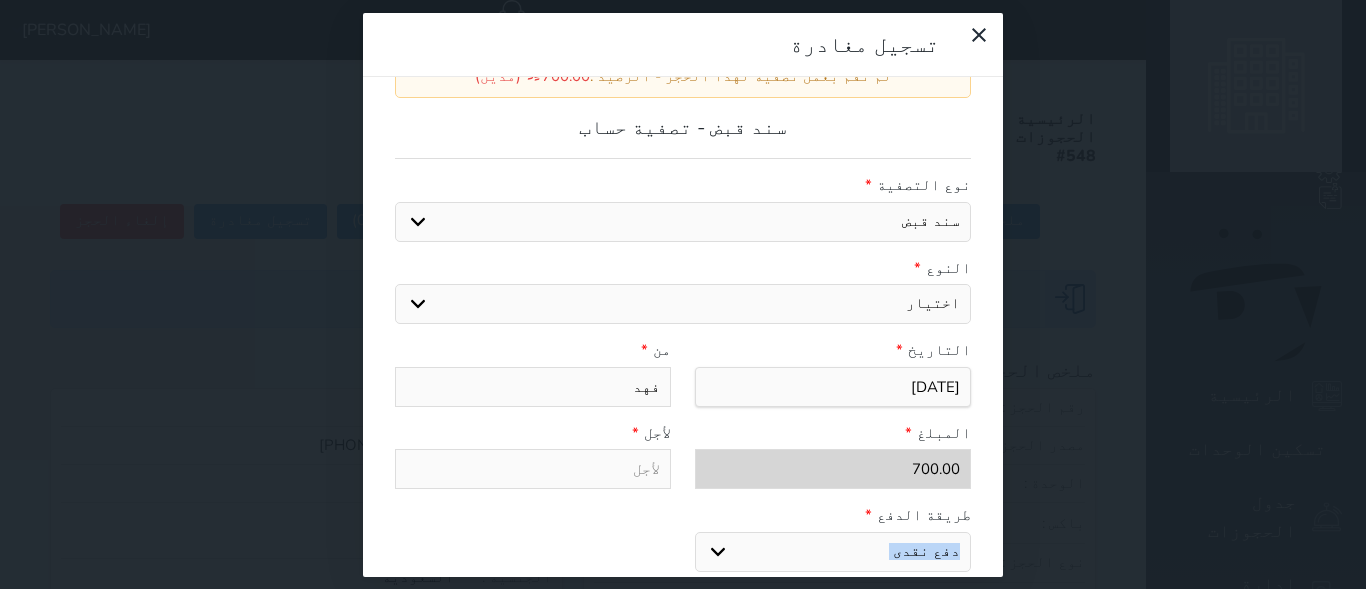 click on "اختيار   مقبوضات عامة
قيمة إيجار
فواتير
عربون
لا ينطبق
آخر
مغسلة
واي فاي - الإنترنت
مواقف السيارات
طعام
الأغذية والمشروبات
مشروبات
المشروبات الباردة
المشروبات الساخنة
الإفطار
غداء
عشاء
مخبز و كعك
حمام سباحة
الصالة الرياضية
سبا و خدمات الجمال
اختيار وإسقاط (خدمات النقل)
ميني بار
كابل - تلفزيون
سرير إضافي
تصفيف الشعر
التسوق" at bounding box center [683, 304] 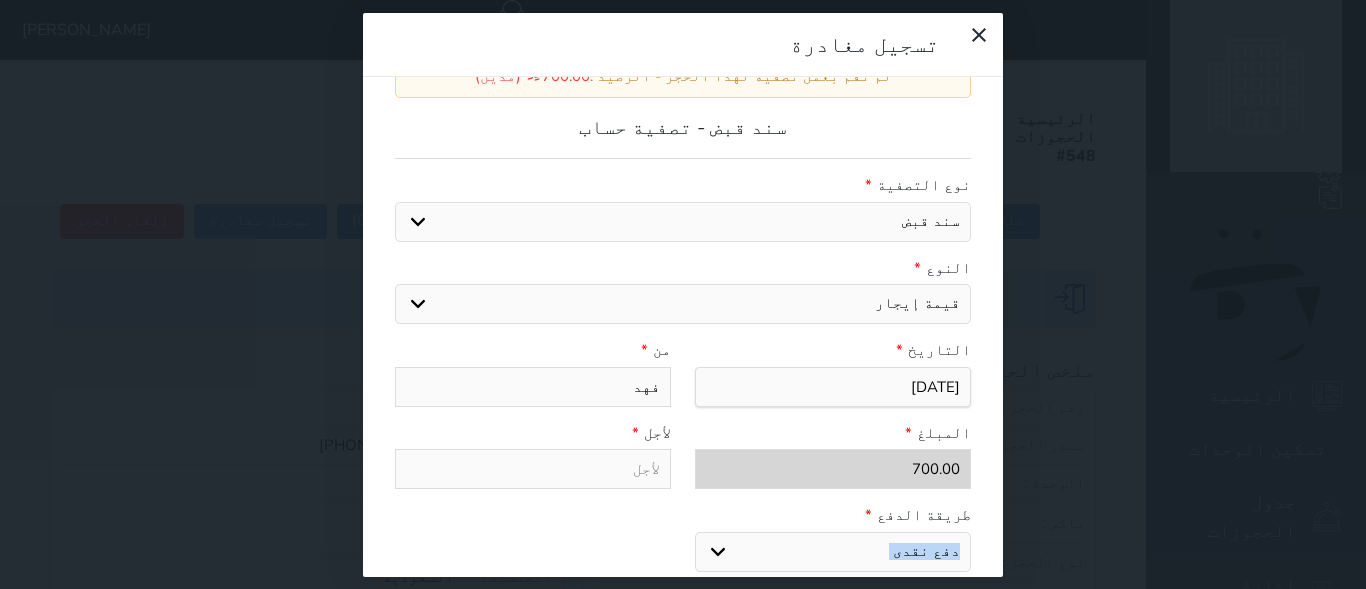 click on "اختيار   مقبوضات عامة
قيمة إيجار
فواتير
عربون
لا ينطبق
آخر
مغسلة
واي فاي - الإنترنت
مواقف السيارات
طعام
الأغذية والمشروبات
مشروبات
المشروبات الباردة
المشروبات الساخنة
الإفطار
غداء
عشاء
مخبز و كعك
حمام سباحة
الصالة الرياضية
سبا و خدمات الجمال
اختيار وإسقاط (خدمات النقل)
ميني بار
كابل - تلفزيون
سرير إضافي
تصفيف الشعر
التسوق" at bounding box center (683, 304) 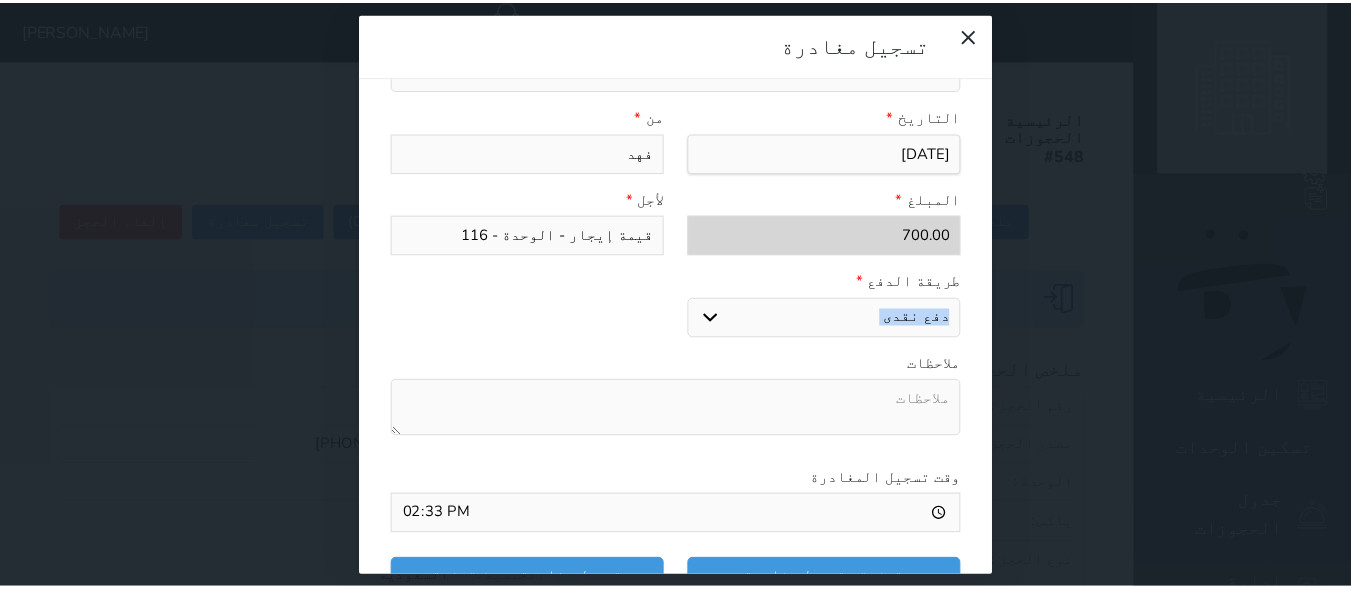 scroll, scrollTop: 309, scrollLeft: 0, axis: vertical 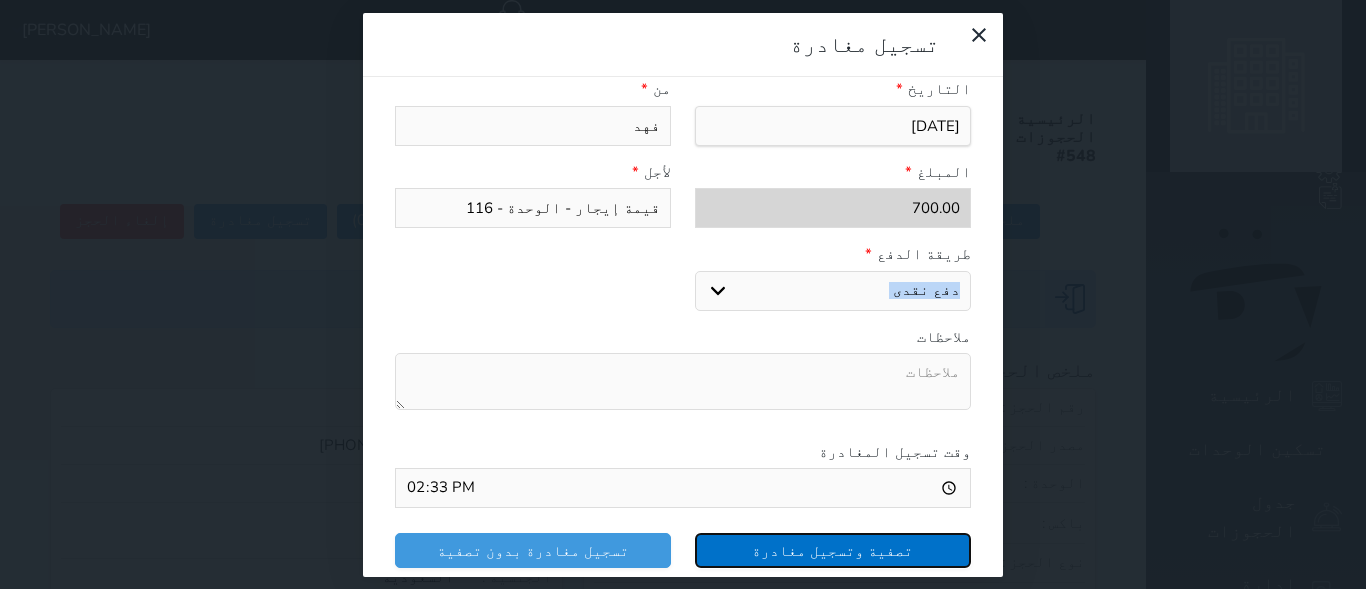 click on "تصفية وتسجيل مغادرة" at bounding box center [833, 550] 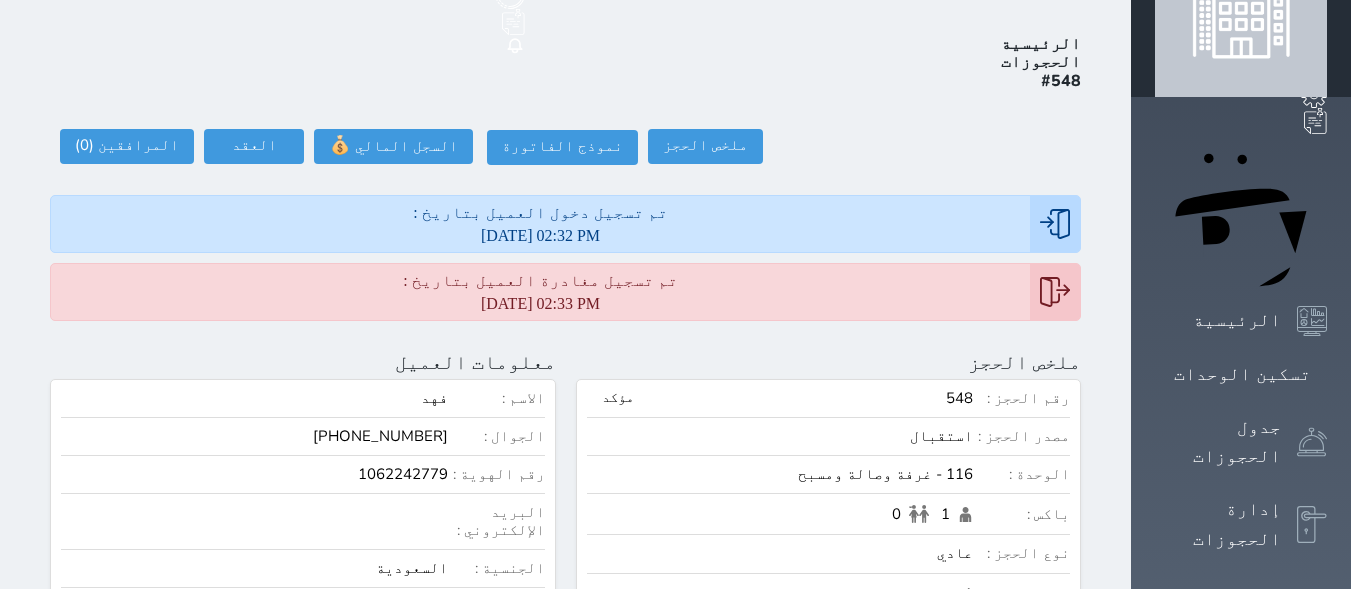 scroll, scrollTop: 72, scrollLeft: 0, axis: vertical 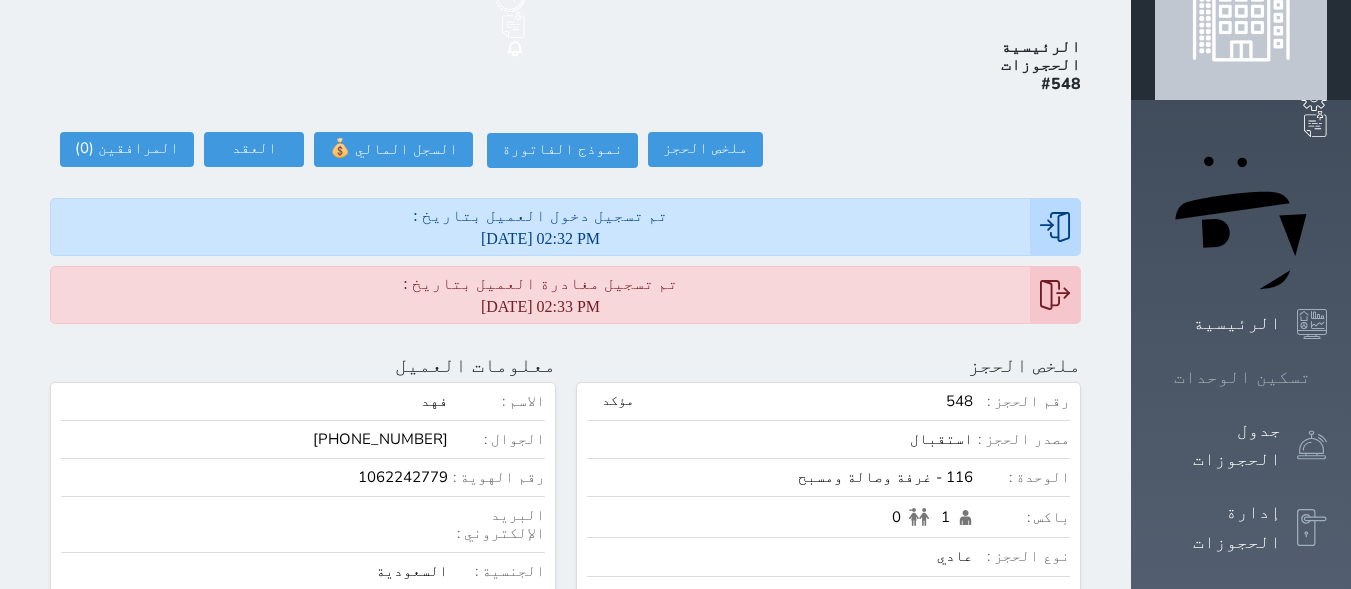 click on "تسكين الوحدات" at bounding box center (1241, 377) 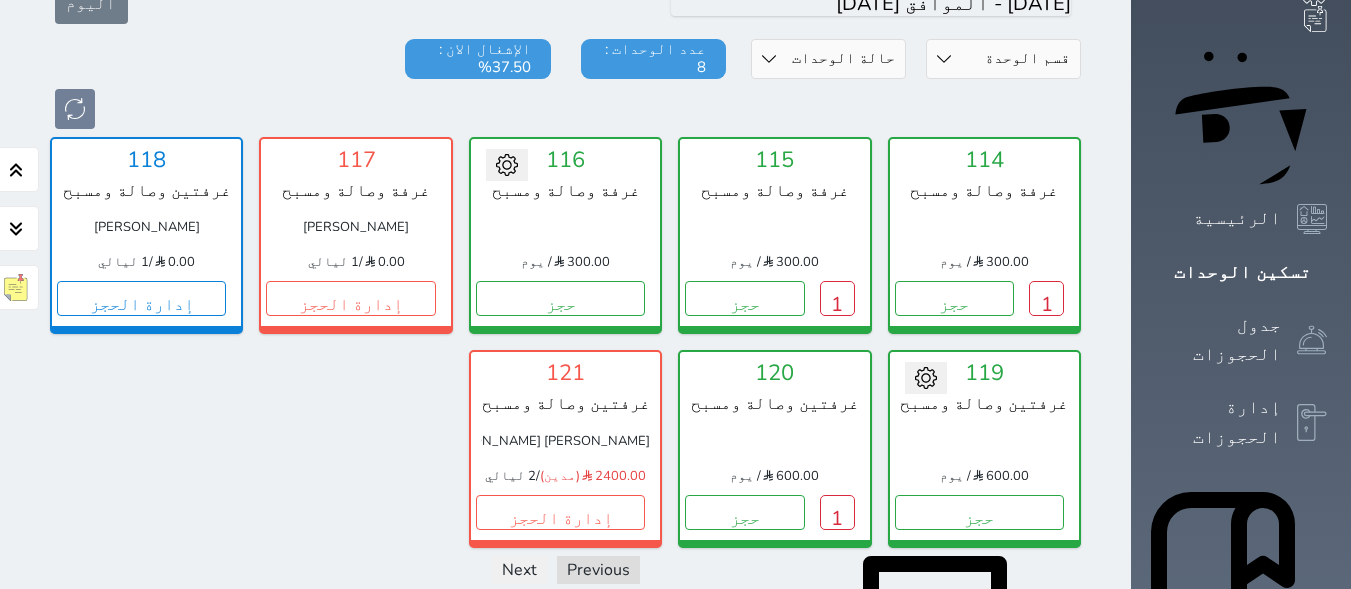 scroll, scrollTop: 181, scrollLeft: 0, axis: vertical 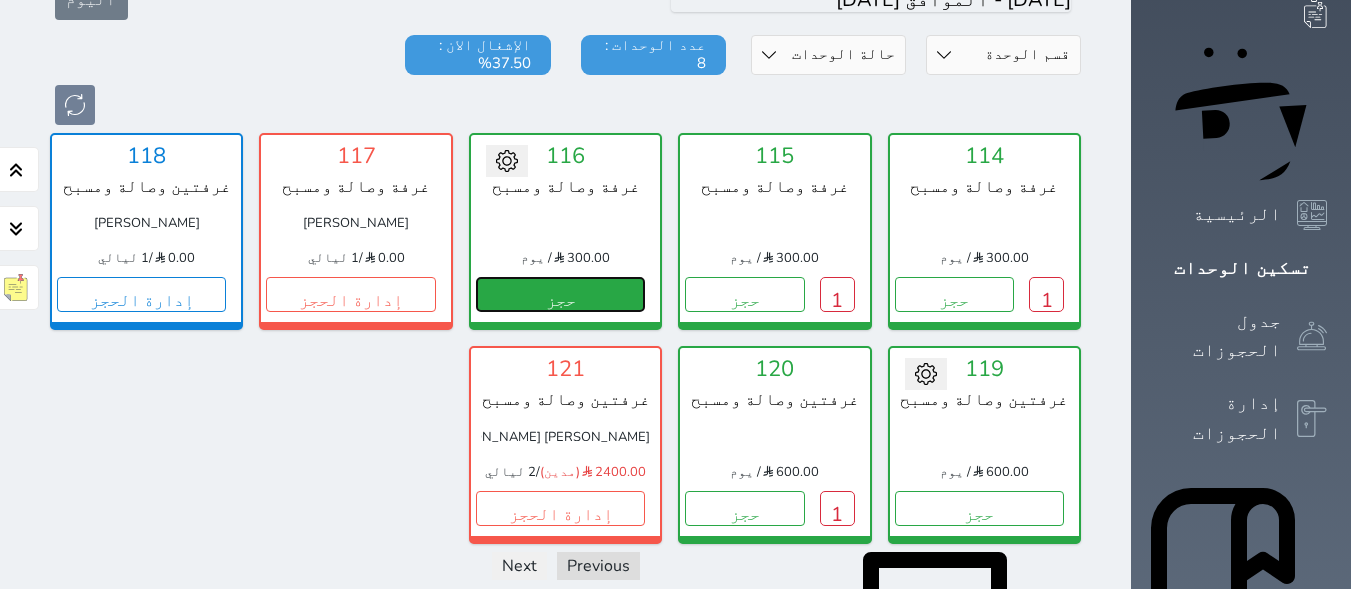 click on "حجز" at bounding box center [560, 294] 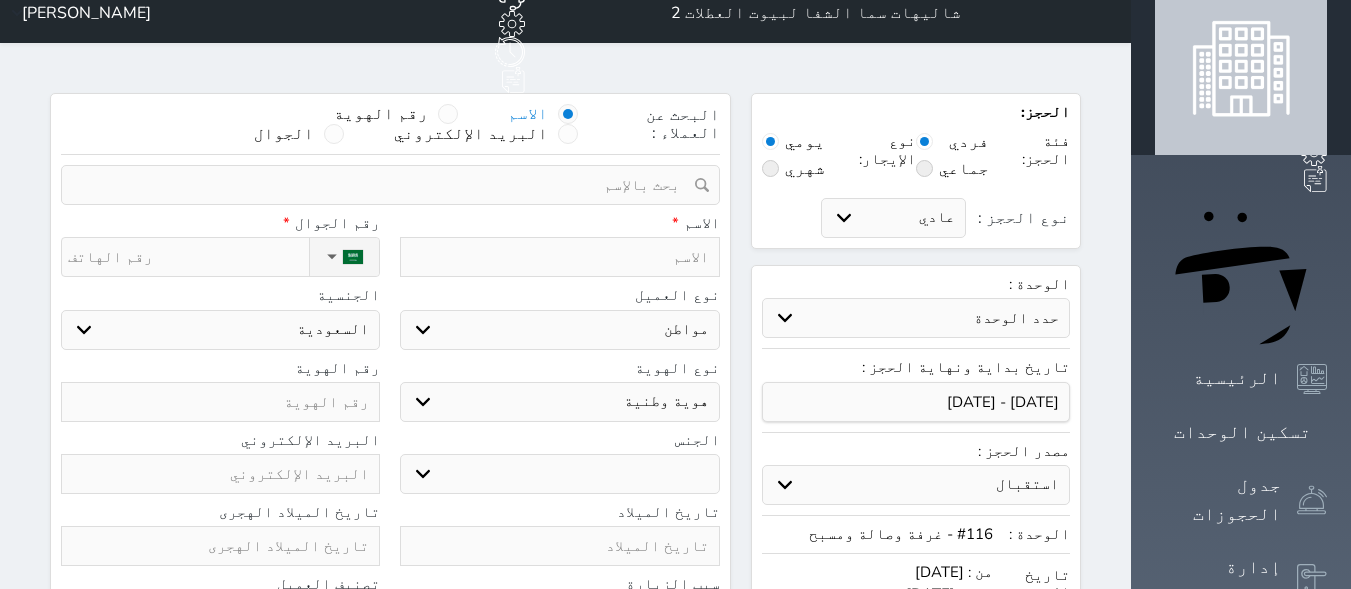 scroll, scrollTop: 19, scrollLeft: 0, axis: vertical 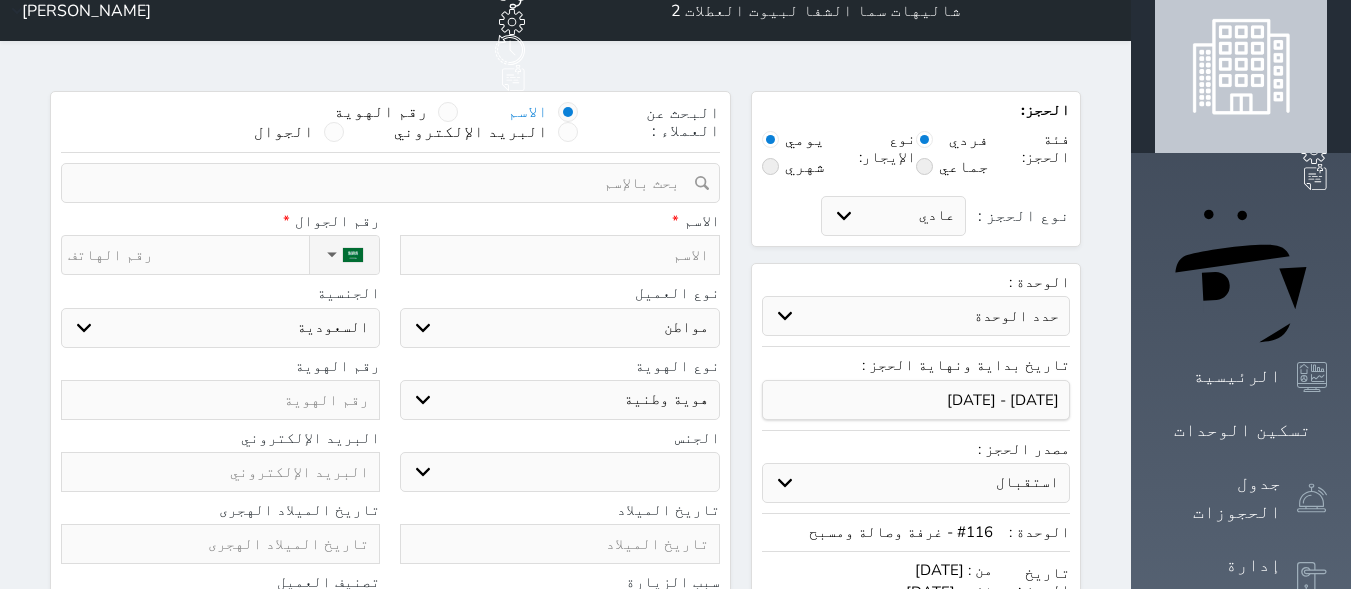 click at bounding box center (559, 255) 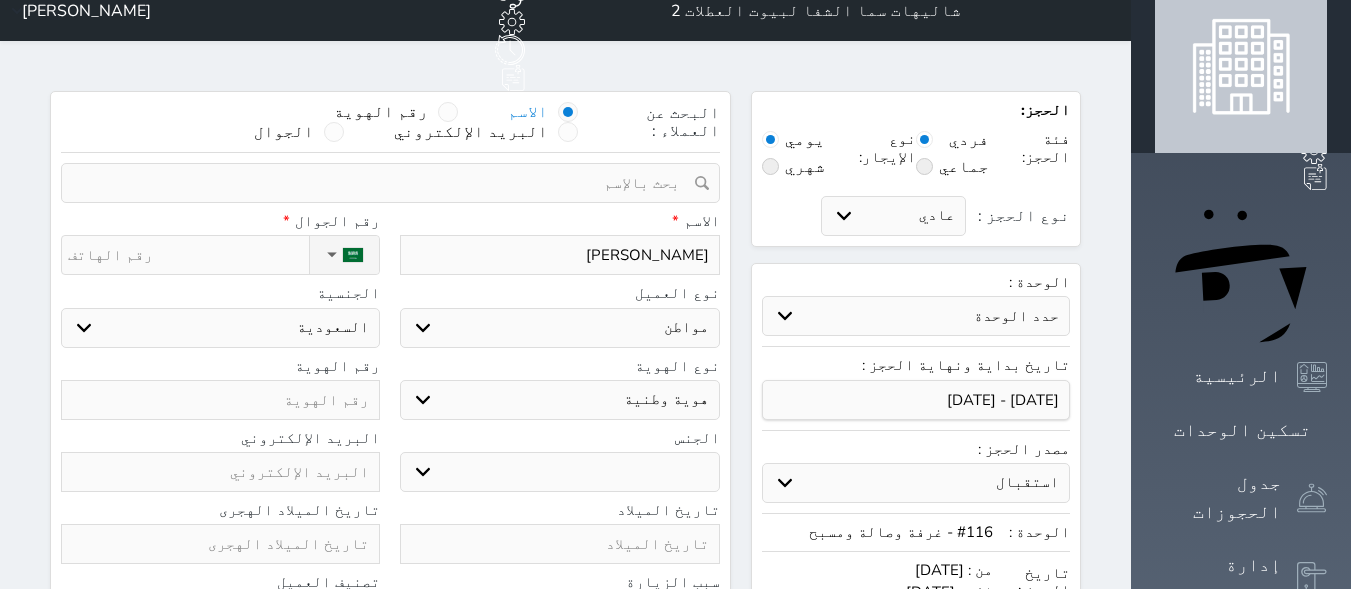 click on "نوع الحجز :" at bounding box center [188, 255] 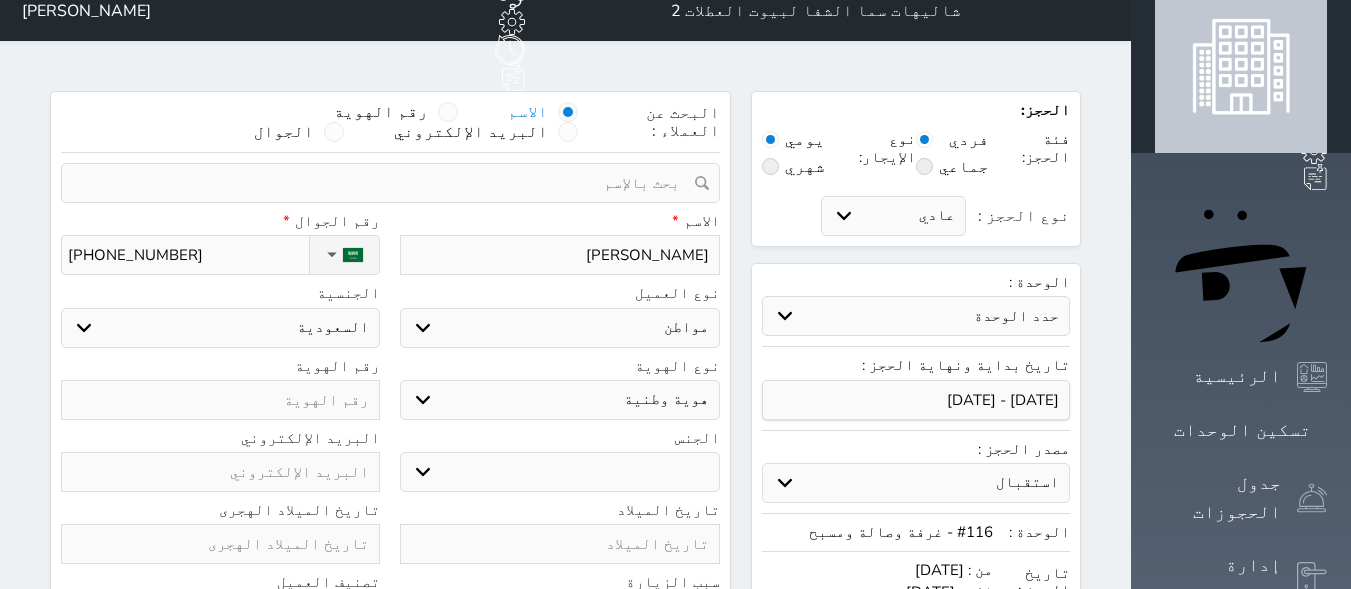 click at bounding box center (220, 400) 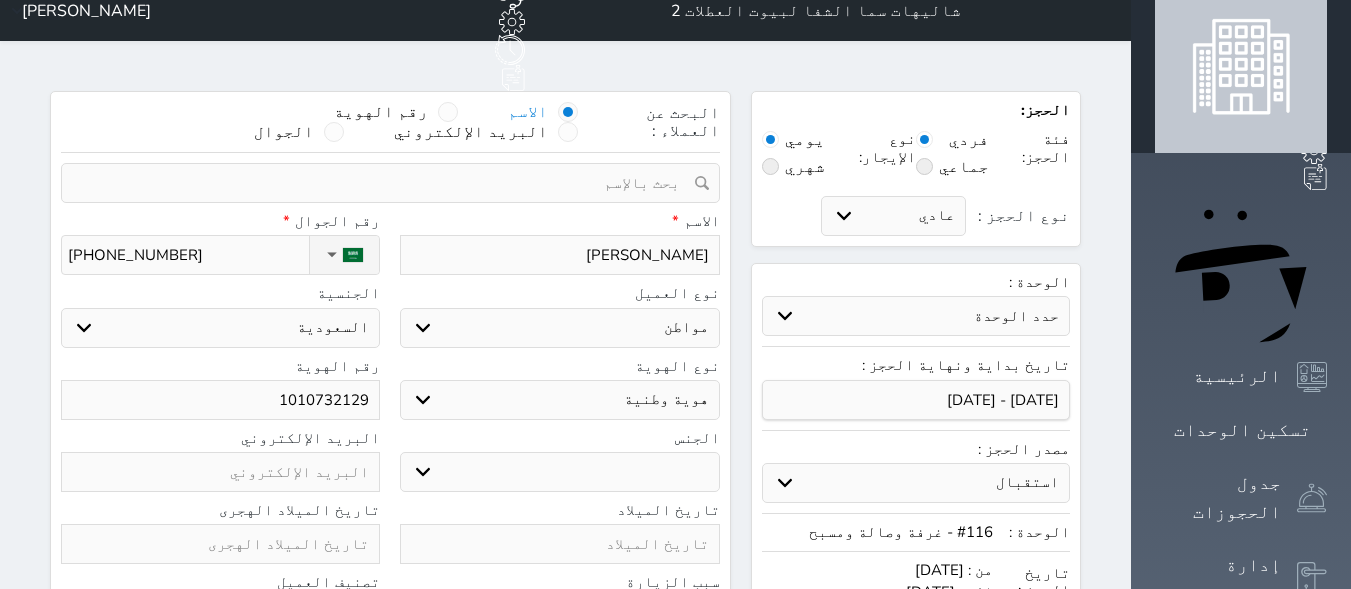 click on "ذكر   انثى" at bounding box center (559, 472) 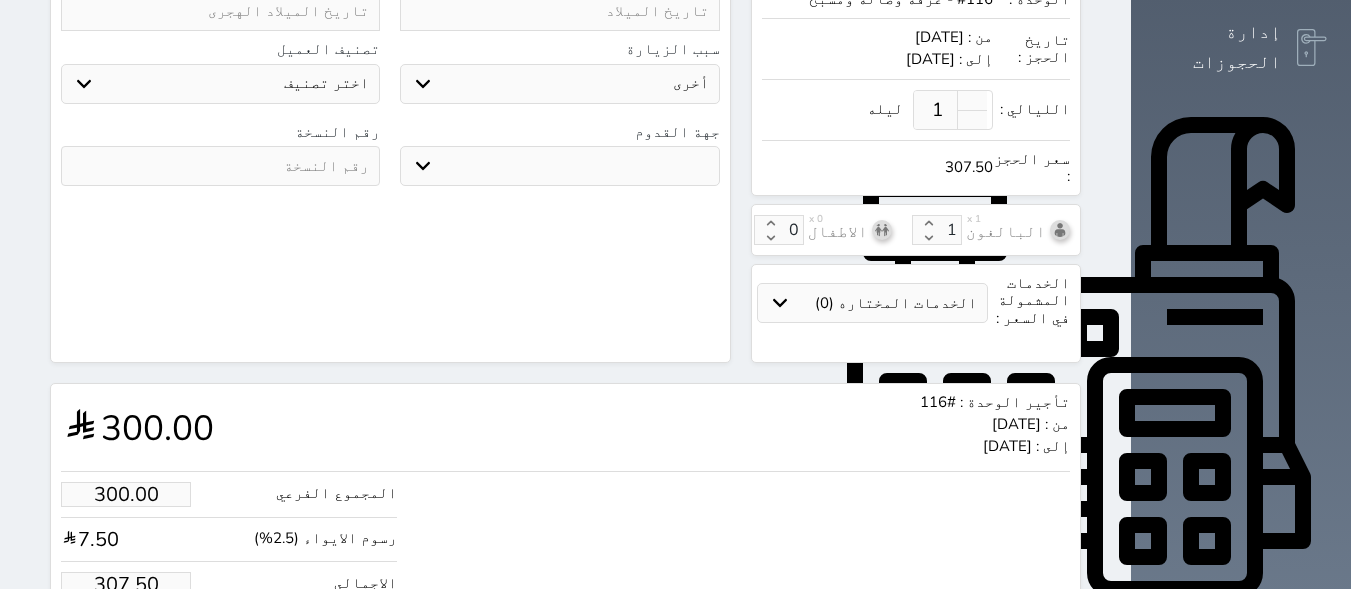 scroll, scrollTop: 584, scrollLeft: 0, axis: vertical 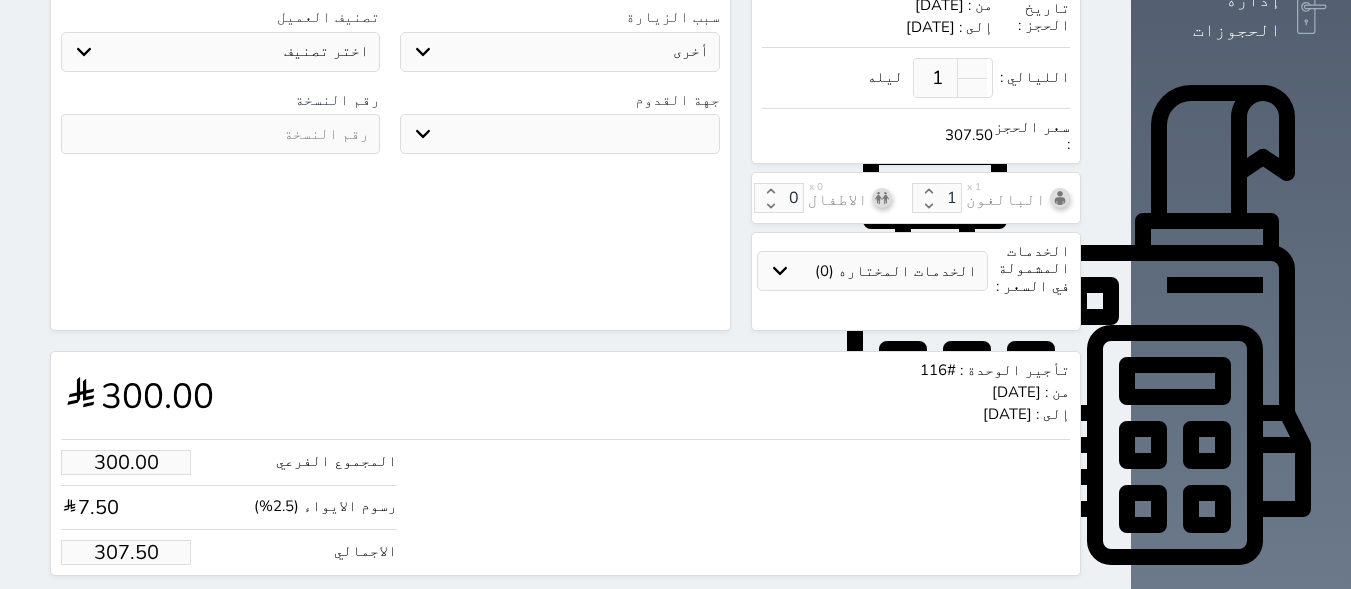 drag, startPoint x: 121, startPoint y: 503, endPoint x: 32, endPoint y: 502, distance: 89.005615 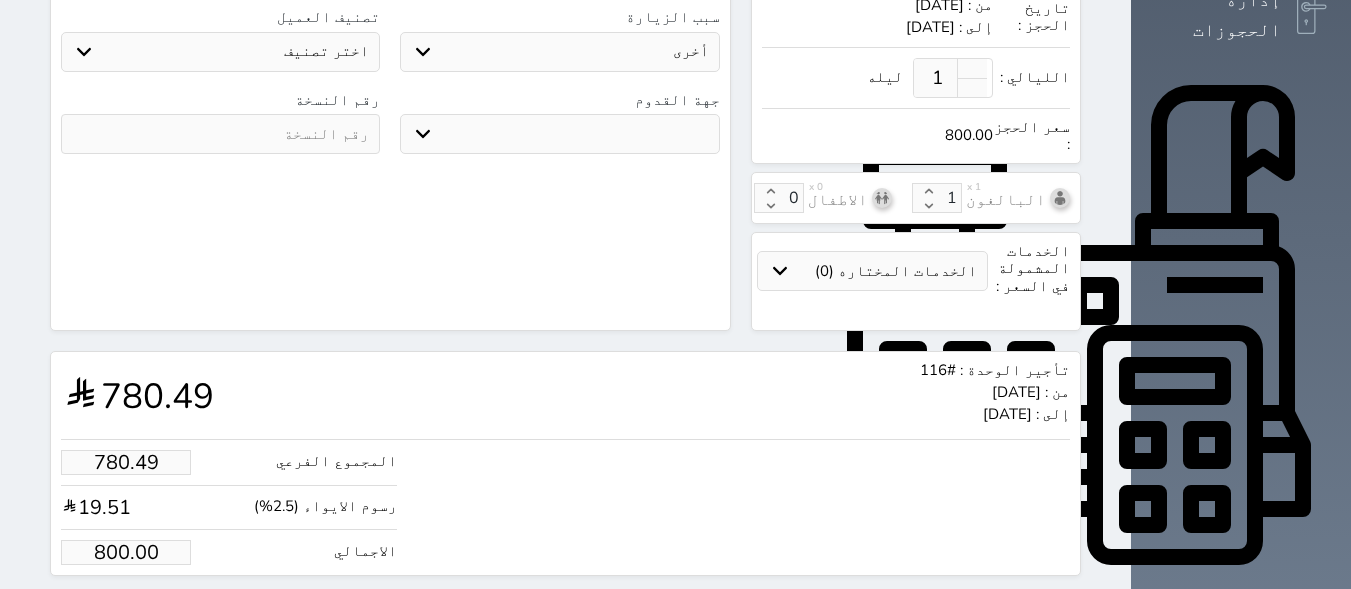 click on "البحث عن العملاء :        الاسم       رقم الهوية       البريد الإلكتروني       الجوال           تغيير العميل                      ملاحظات                           سجل حجوزات العميل [PERSON_NAME]                   إجمالى رصيد العميل : 0 ريال     رقم الحجز   الوحدة   من   إلى   نوع الحجز   الرصيد   الاجرائات         النتائج  : من (  ) - إلى  (  )   العدد  :              سجل الكمبيالات الغير محصلة على العميل [PERSON_NAME]                 رقم الحجز   المبلغ الكلى    المبلغ المحصل    المبلغ المتبقى    تاريخ الإستحقاق         النتائج  : من (  ) - إلى  (  )   العدد  :      الاسم *   [PERSON_NAME]   رقم الجوال *       ▼     [GEOGRAPHIC_DATA] ([GEOGRAPHIC_DATA])   +93   [GEOGRAPHIC_DATA] ([GEOGRAPHIC_DATA])   +355" at bounding box center (390, -72) 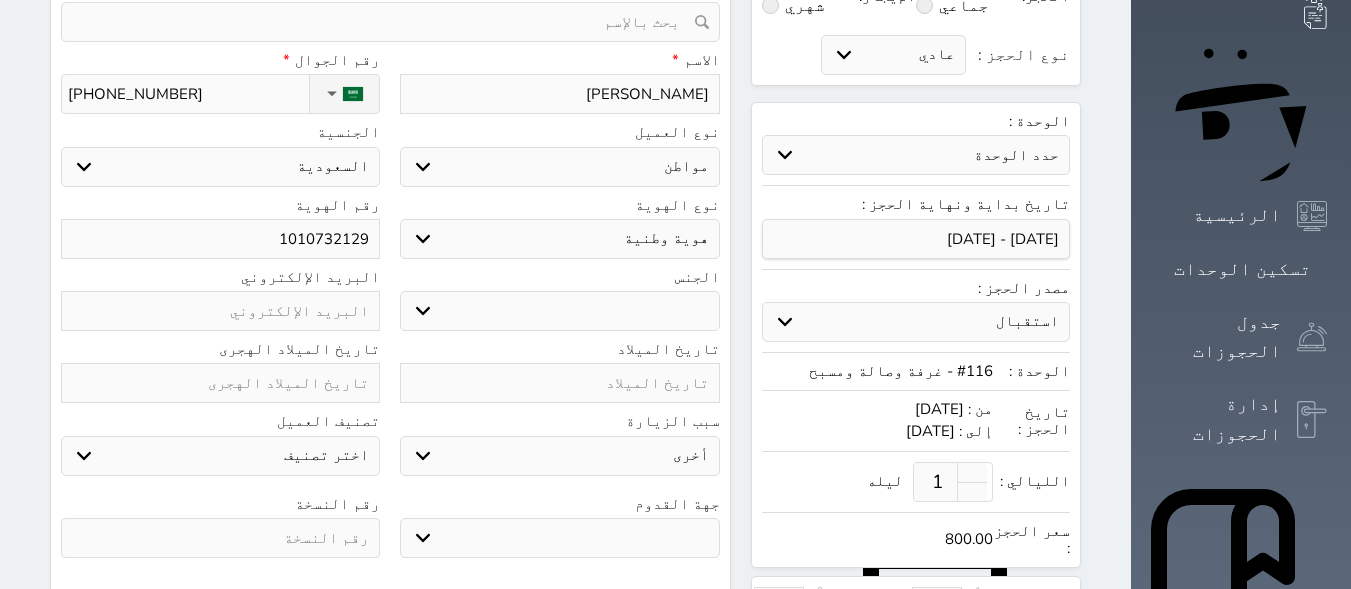 scroll, scrollTop: 597, scrollLeft: 0, axis: vertical 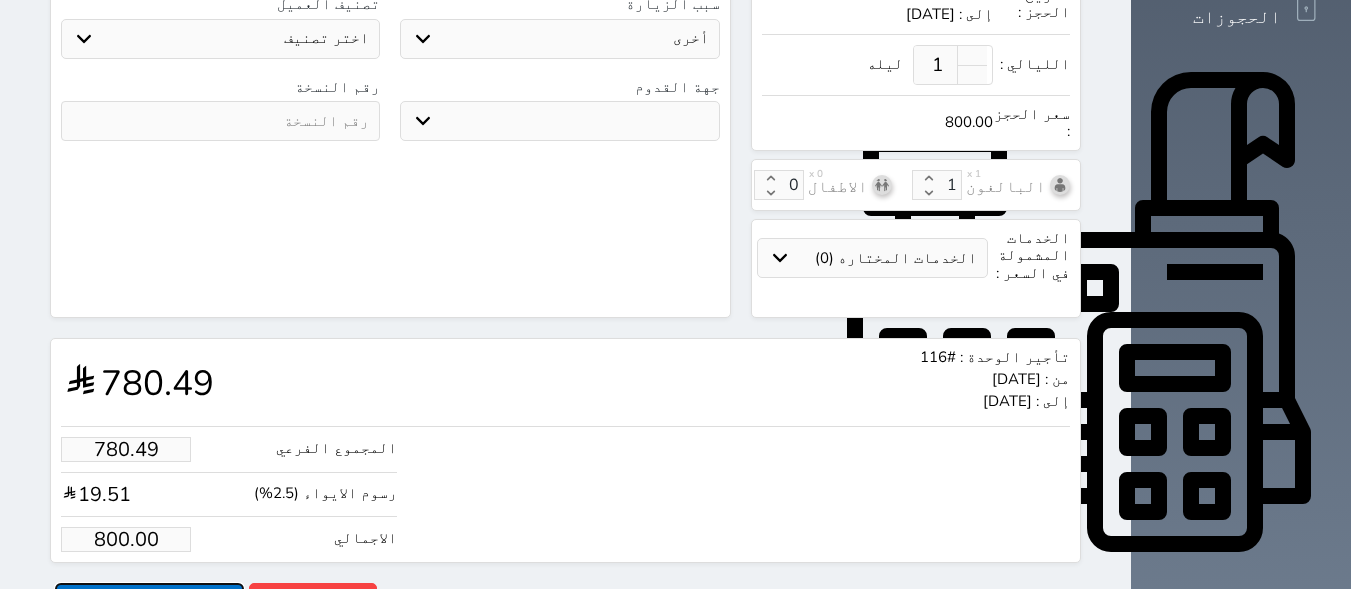 click on "حجز" at bounding box center (149, 600) 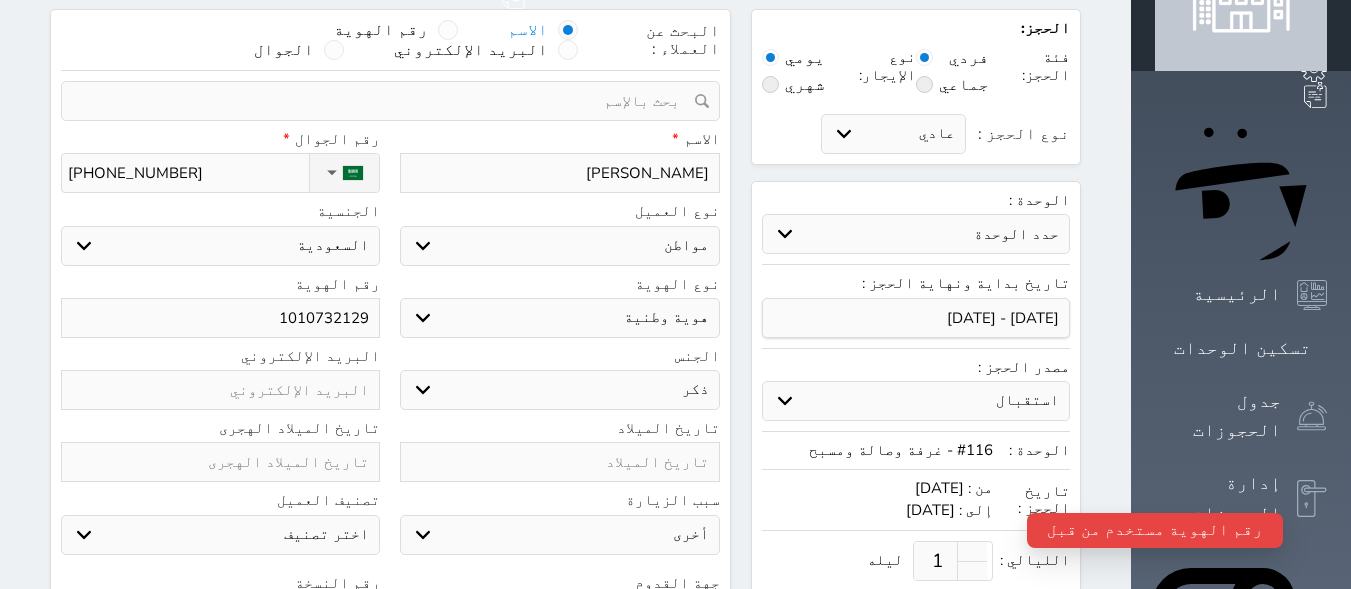 scroll, scrollTop: 69, scrollLeft: 0, axis: vertical 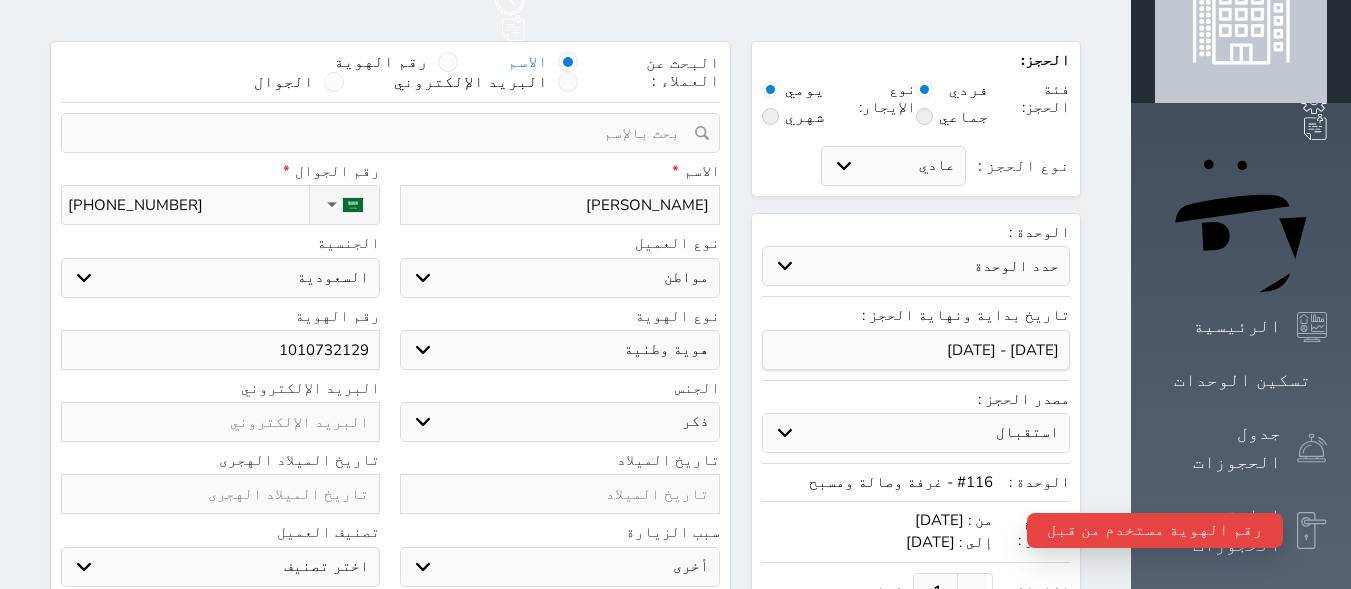 drag, startPoint x: 386, startPoint y: 296, endPoint x: 264, endPoint y: 290, distance: 122.14745 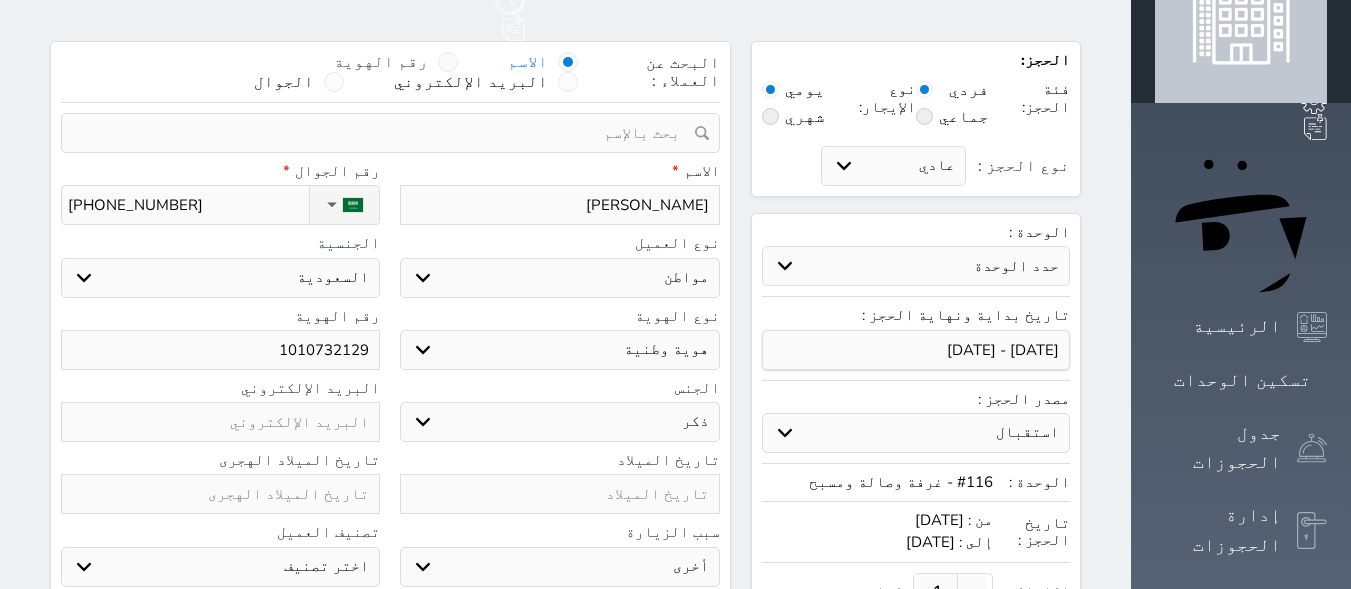 click at bounding box center [448, 62] 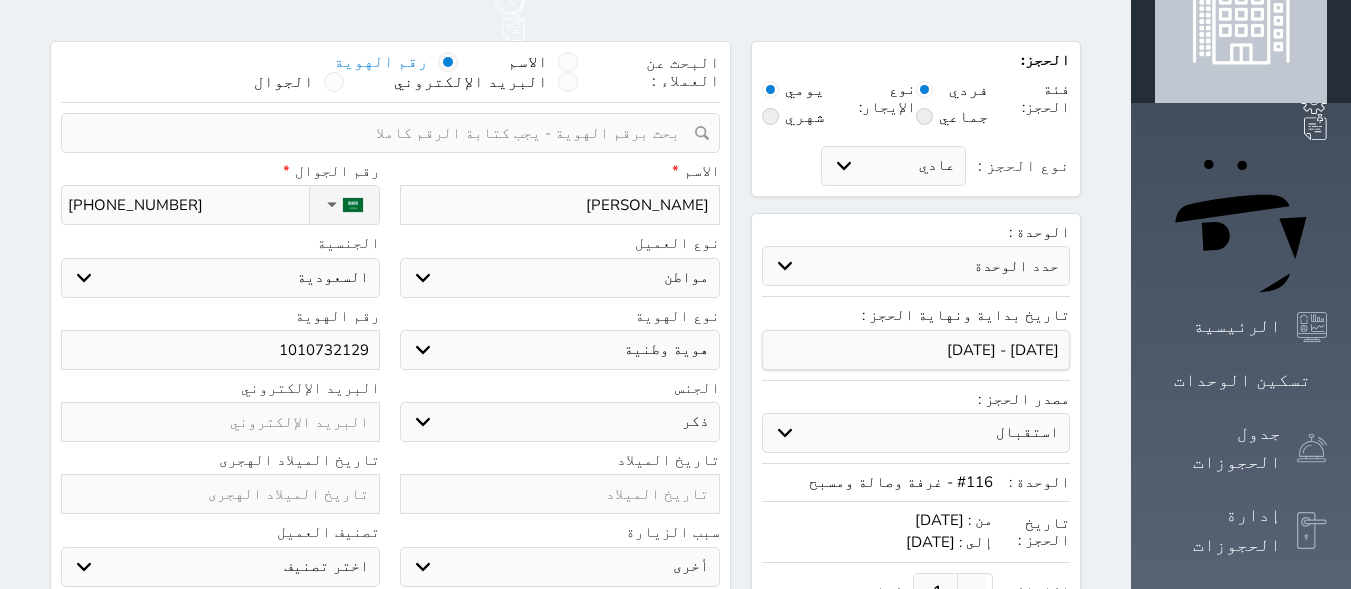 click on "البحث عن العملاء :        الاسم       رقم الهوية       البريد الإلكتروني       الجوال           تغيير العميل                      ملاحظات                           سجل حجوزات العميل [PERSON_NAME]                   إجمالى رصيد العميل : 0 ريال     رقم الحجز   الوحدة   من   إلى   نوع الحجز   الرصيد   الاجرائات         النتائج  : من (  ) - إلى  (  )   العدد  :              سجل الكمبيالات الغير محصلة على العميل [PERSON_NAME]                 رقم الحجز   المبلغ الكلى    المبلغ المحصل    المبلغ المتبقى    تاريخ الإستحقاق         النتائج  : من (  ) - إلى  (  )   العدد  :      الاسم *   [PERSON_NAME]   رقم الجوال *       ▼     [GEOGRAPHIC_DATA] ([GEOGRAPHIC_DATA])   +93   [GEOGRAPHIC_DATA] ([GEOGRAPHIC_DATA])   +355" at bounding box center (390, 443) 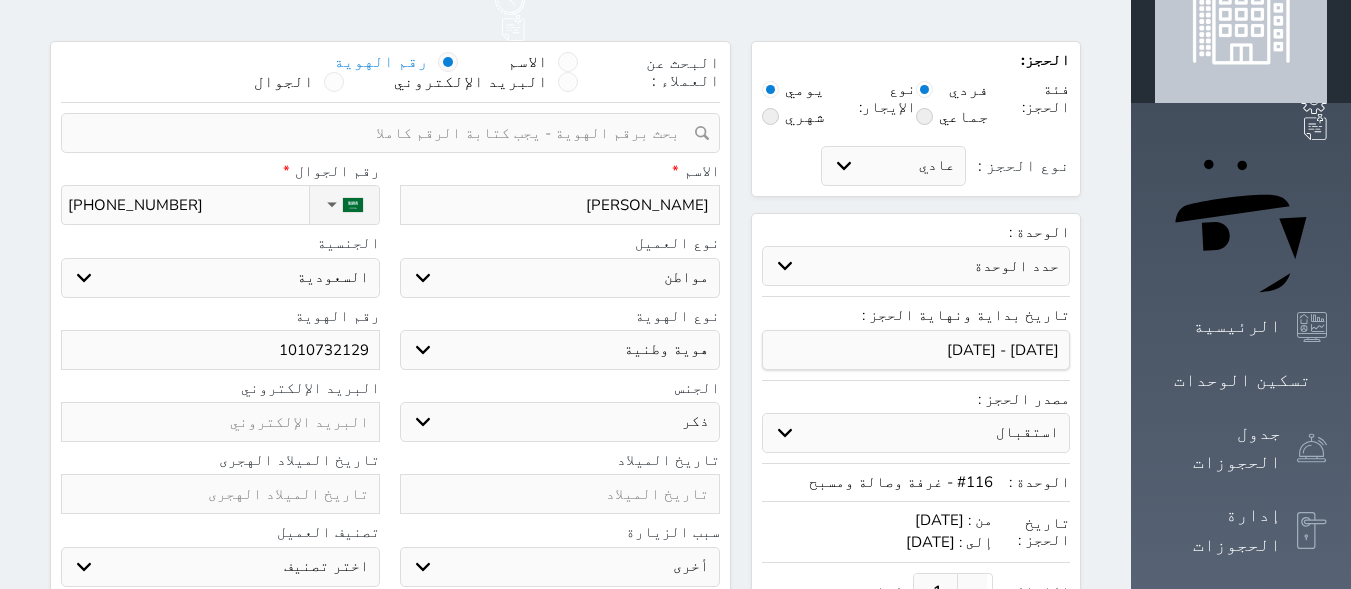 paste on "1010732129" 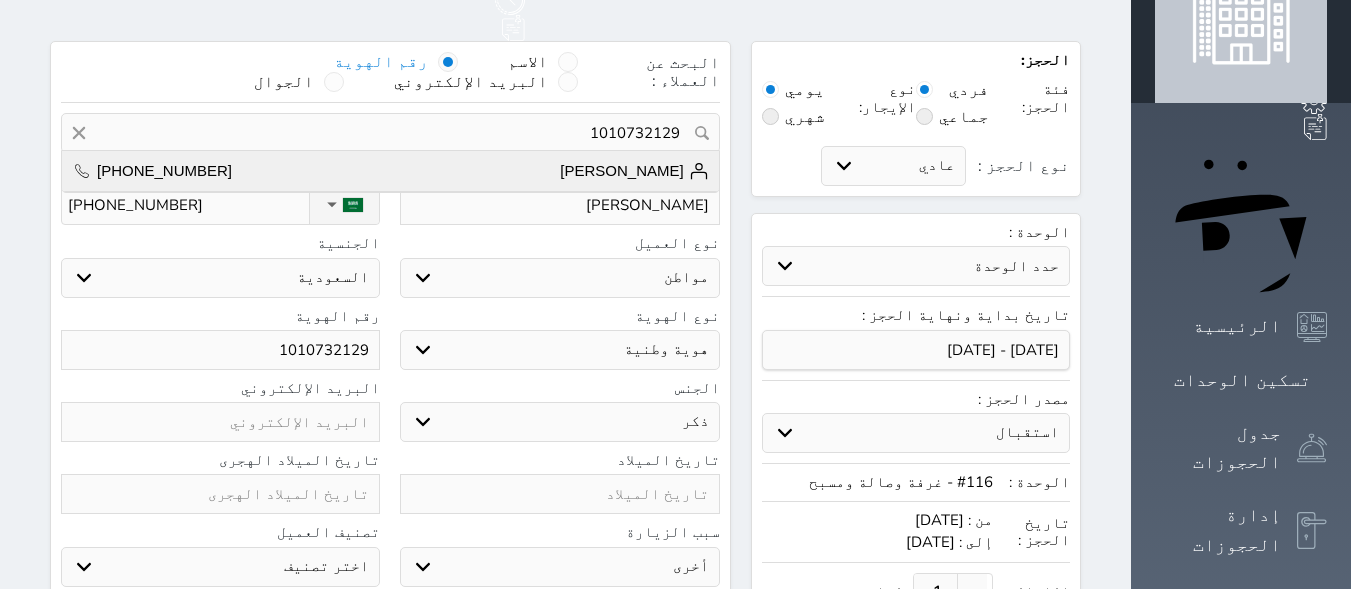 click on "[PERSON_NAME]" at bounding box center (634, 171) 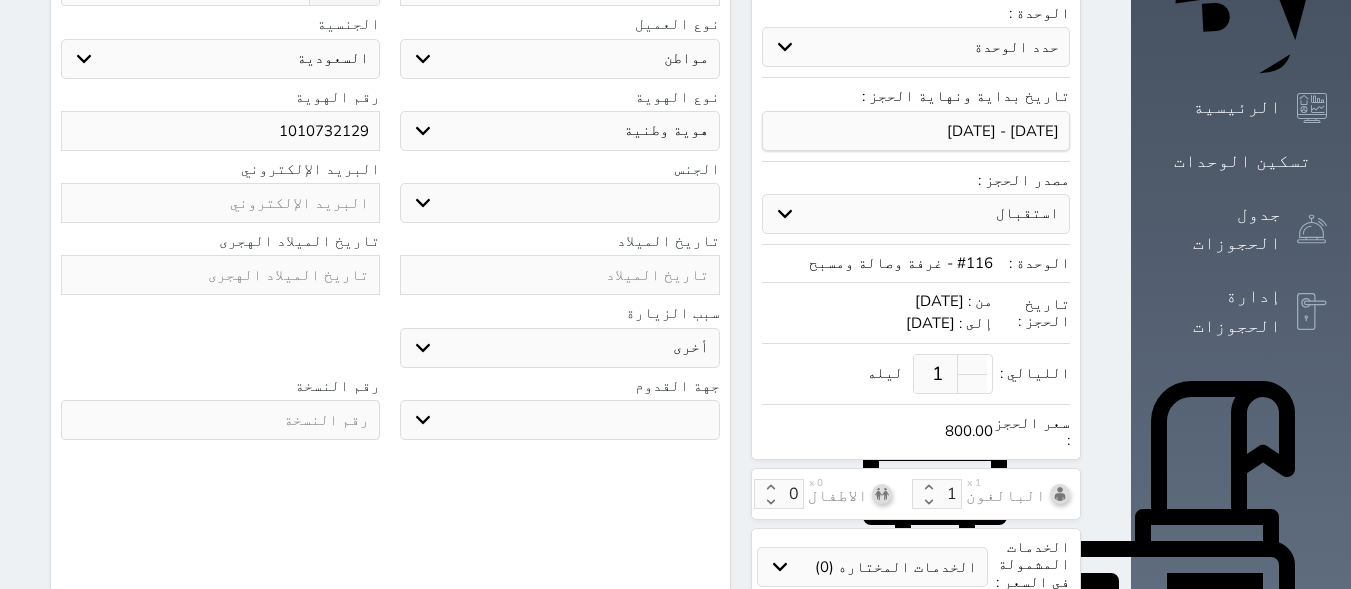 scroll, scrollTop: 597, scrollLeft: 0, axis: vertical 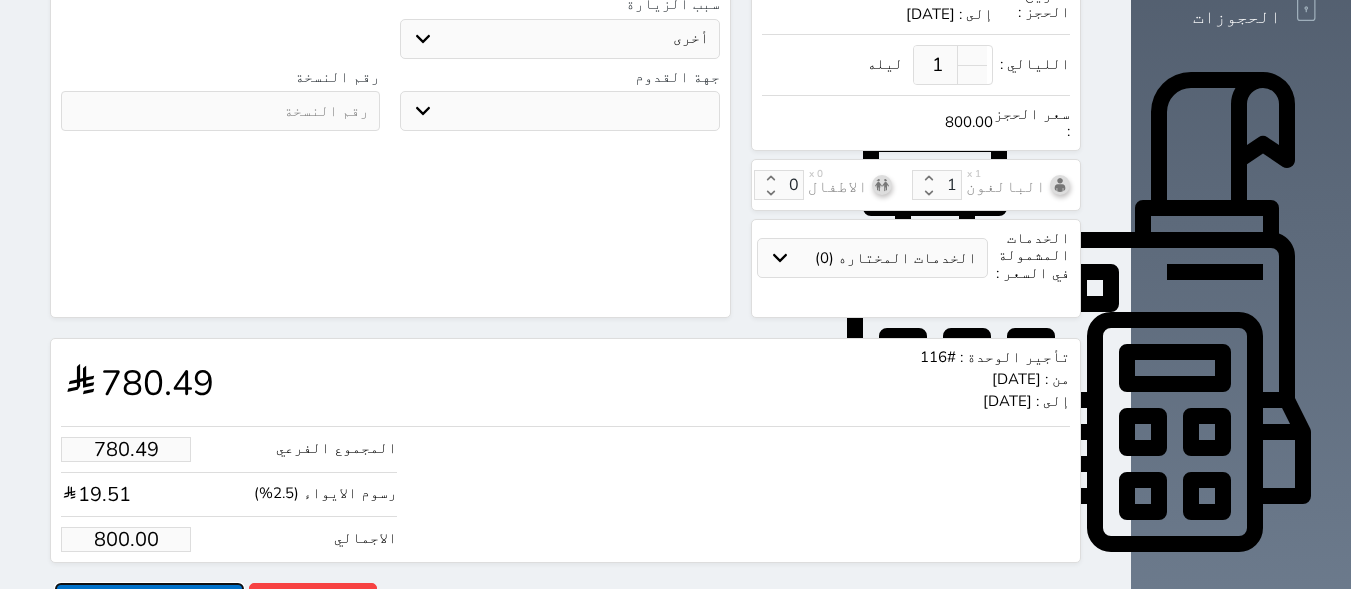 click on "حجز" at bounding box center [149, 600] 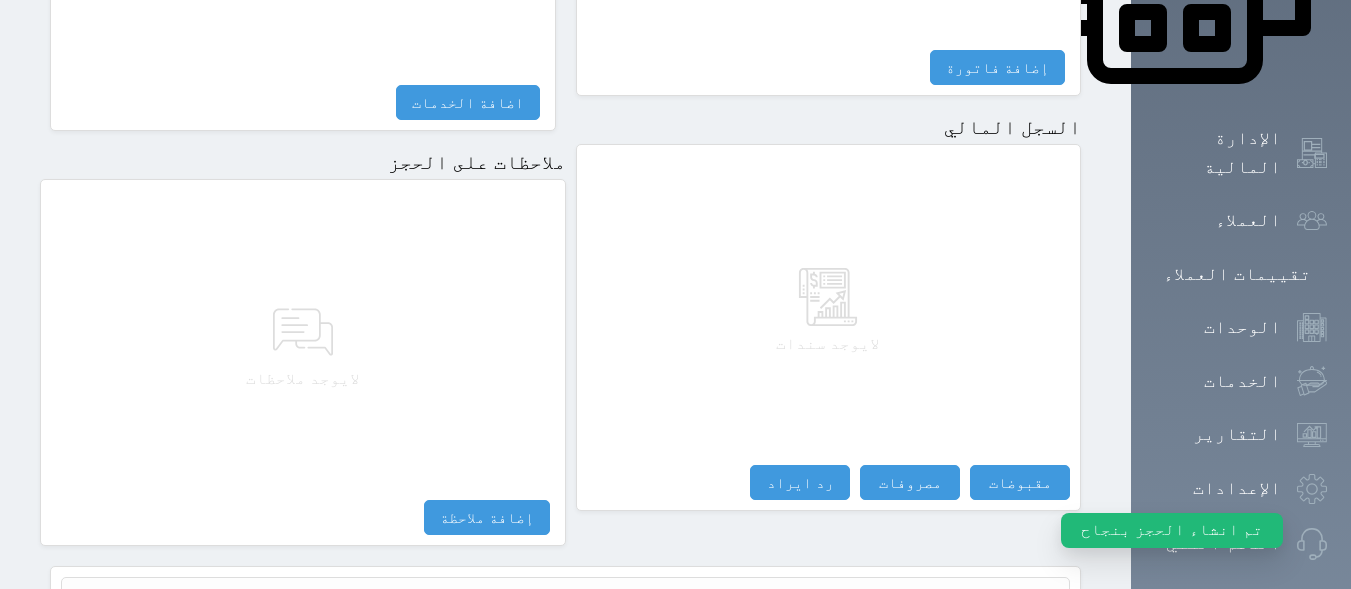 scroll, scrollTop: 1114, scrollLeft: 0, axis: vertical 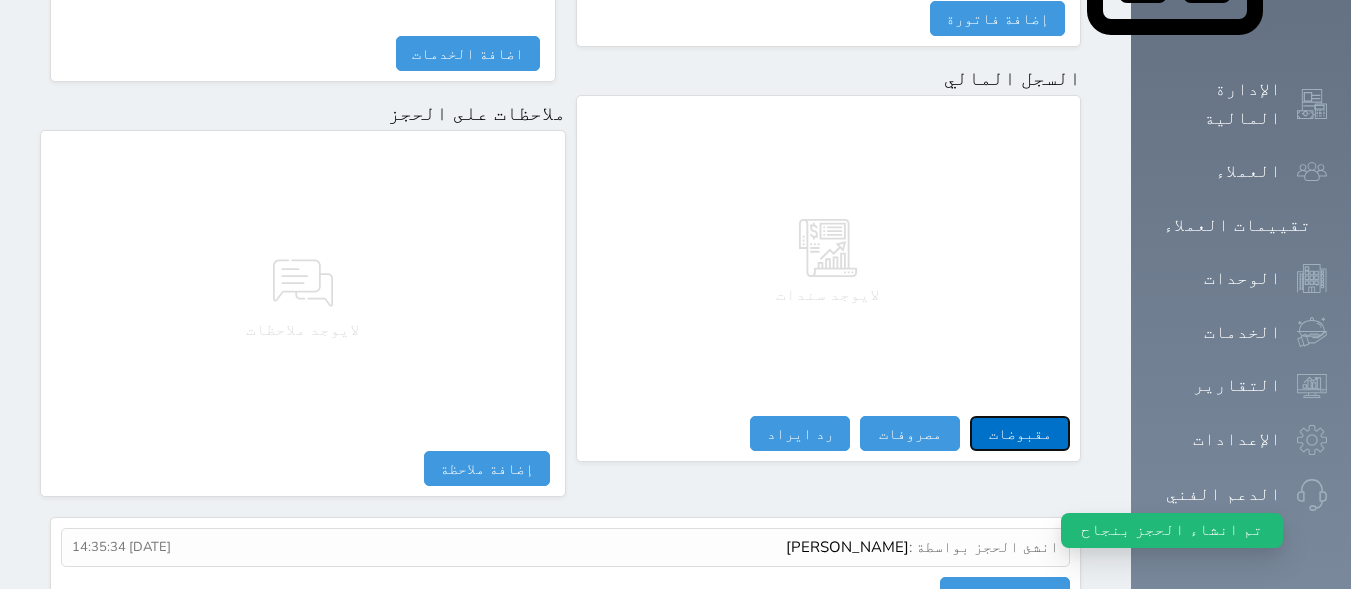 click on "مقبوضات" at bounding box center [1020, 433] 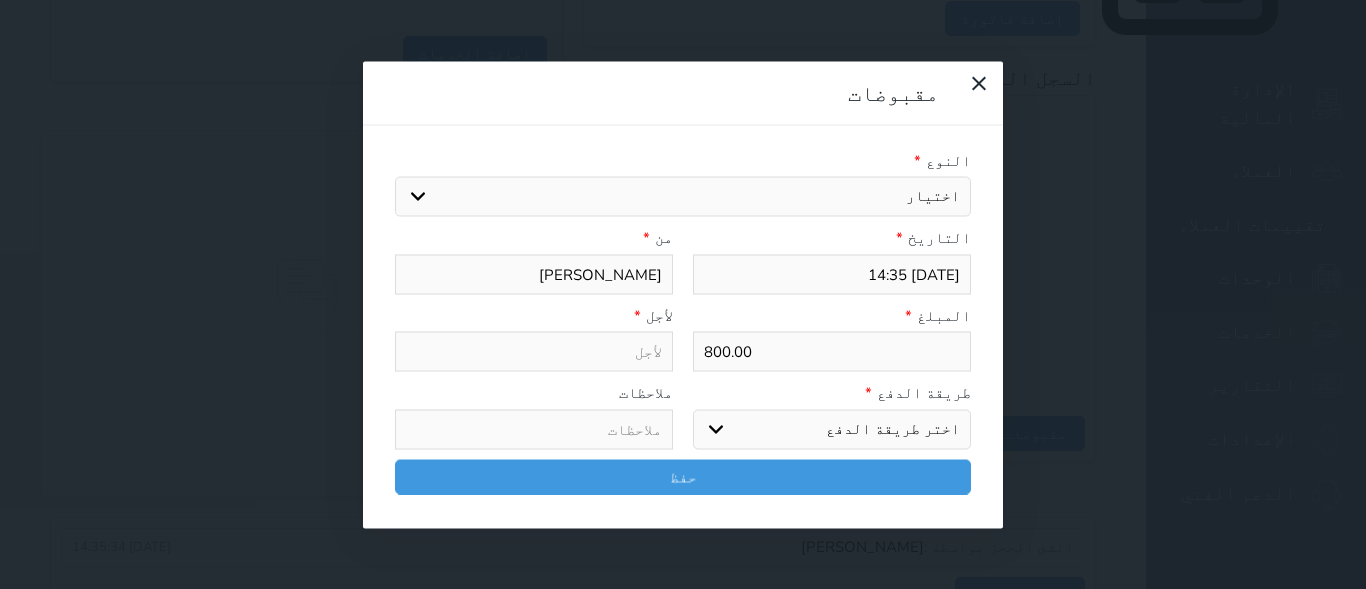 click on "اختيار   مقبوضات عامة قيمة إيجار فواتير تامين عربون لا ينطبق آخر مغسلة واي فاي - الإنترنت مواقف السيارات طعام الأغذية والمشروبات مشروبات المشروبات الباردة المشروبات الساخنة الإفطار غداء عشاء مخبز و كعك حمام سباحة الصالة الرياضية سبا و خدمات الجمال اختيار وإسقاط (خدمات النقل) ميني بار كابل - تلفزيون سرير إضافي تصفيف الشعر التسوق خدمات الجولات السياحية المنظمة خدمات الدليل السياحي" at bounding box center (683, 197) 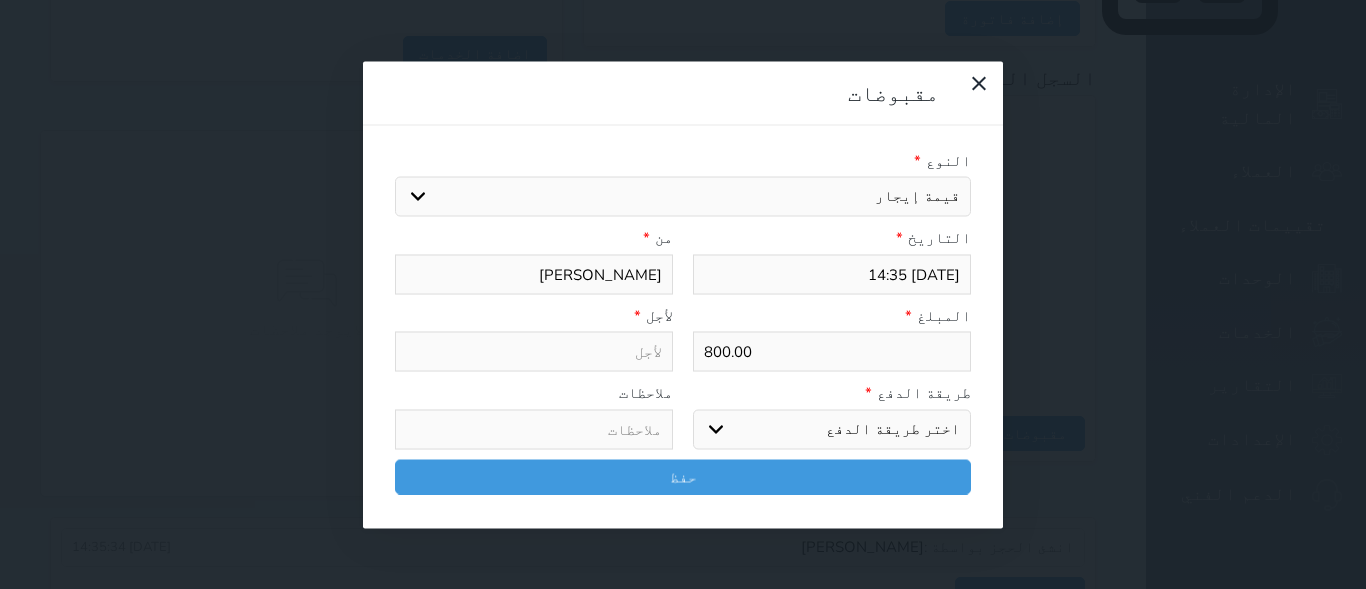 click on "اختيار   مقبوضات عامة قيمة إيجار فواتير تامين عربون لا ينطبق آخر مغسلة واي فاي - الإنترنت مواقف السيارات طعام الأغذية والمشروبات مشروبات المشروبات الباردة المشروبات الساخنة الإفطار غداء عشاء مخبز و كعك حمام سباحة الصالة الرياضية سبا و خدمات الجمال اختيار وإسقاط (خدمات النقل) ميني بار كابل - تلفزيون سرير إضافي تصفيف الشعر التسوق خدمات الجولات السياحية المنظمة خدمات الدليل السياحي" at bounding box center (683, 197) 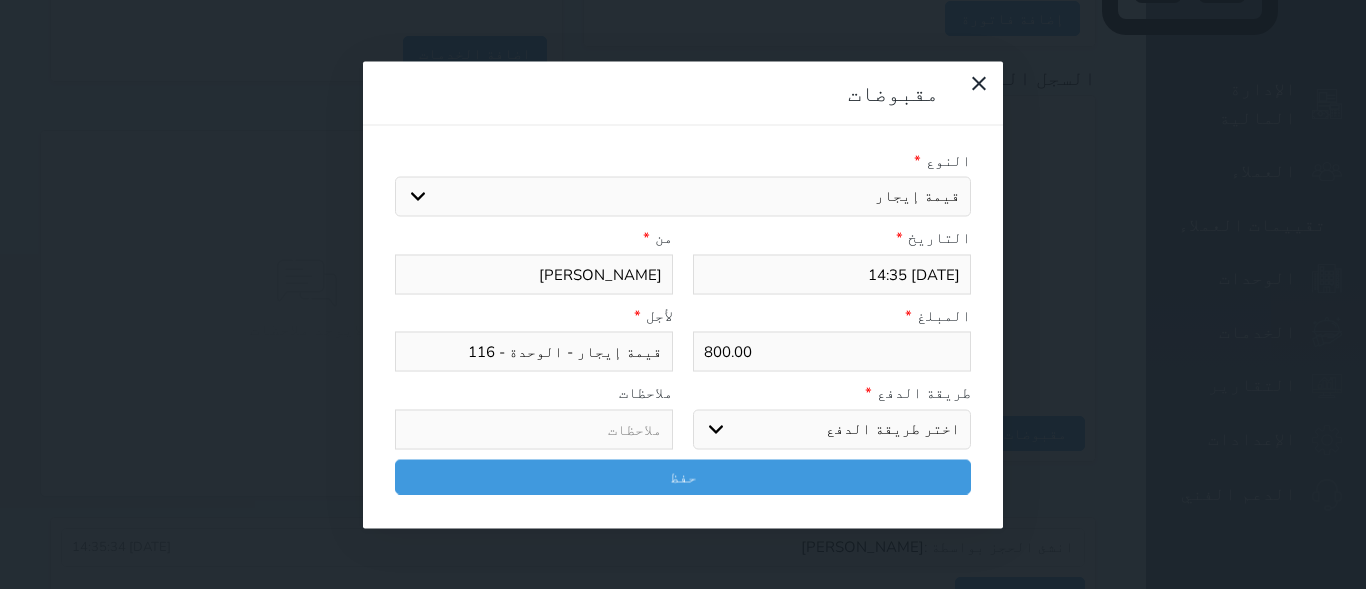 click on "اختر طريقة الدفع   دفع نقدى   تحويل بنكى   مدى   بطاقة ائتمان   آجل" at bounding box center [832, 429] 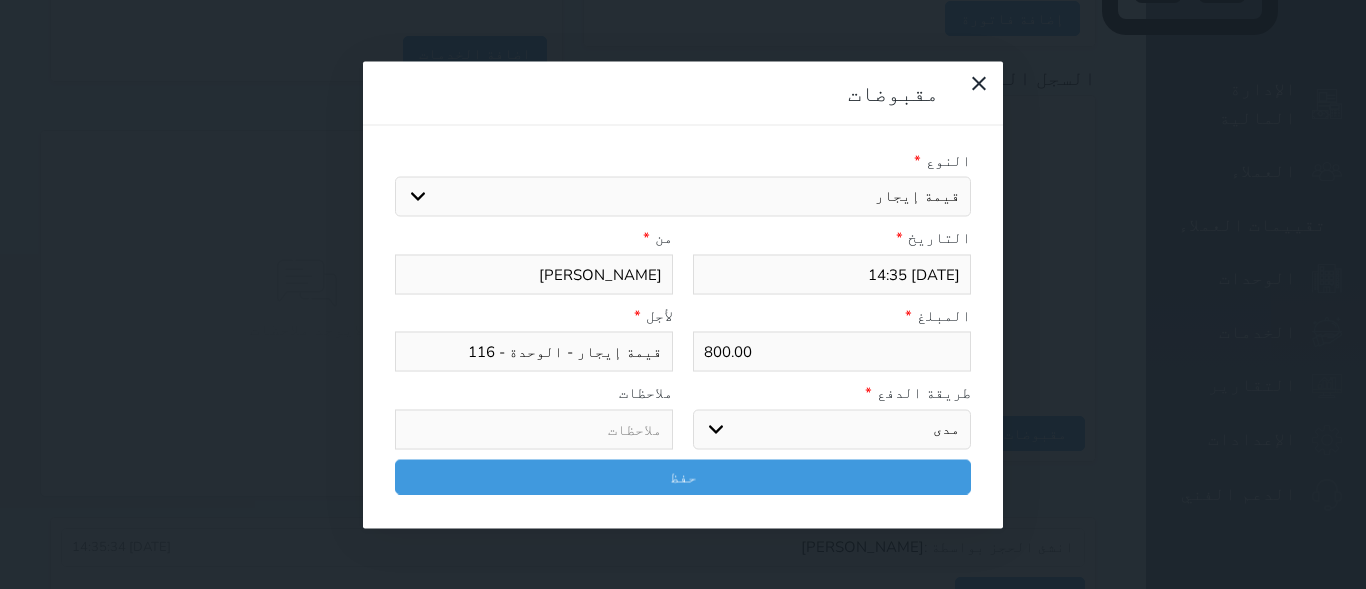 click on "اختر طريقة الدفع   دفع نقدى   تحويل بنكى   مدى   بطاقة ائتمان   آجل" at bounding box center (832, 429) 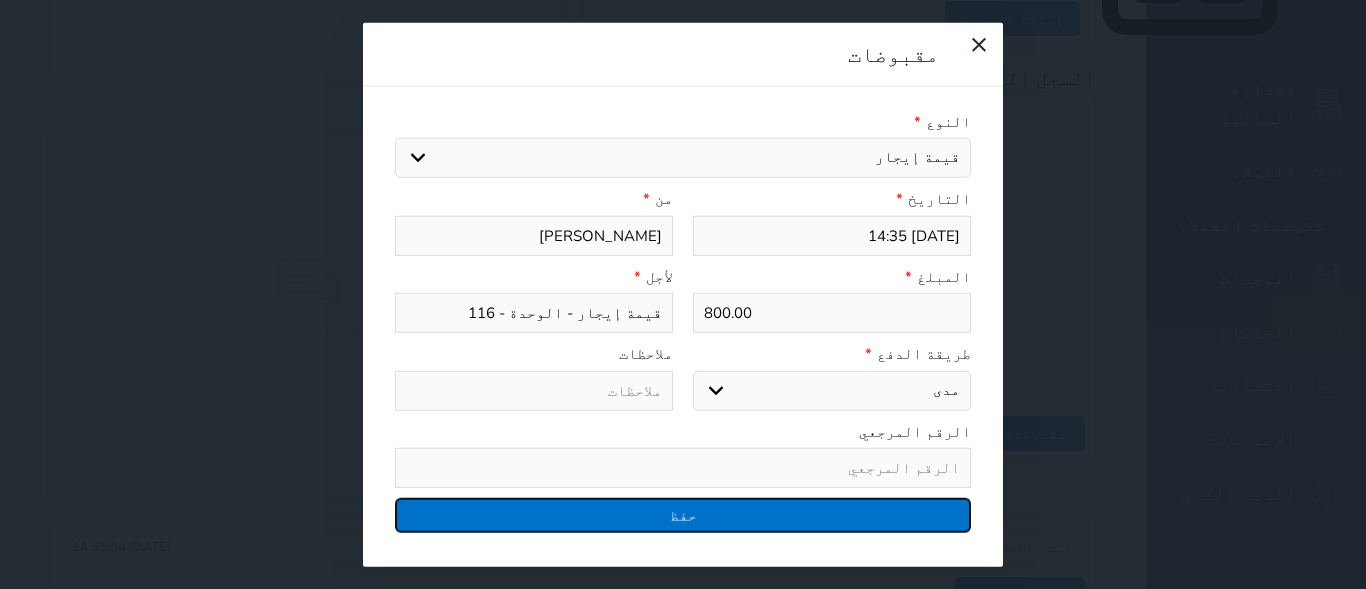 click on "حفظ" at bounding box center [683, 515] 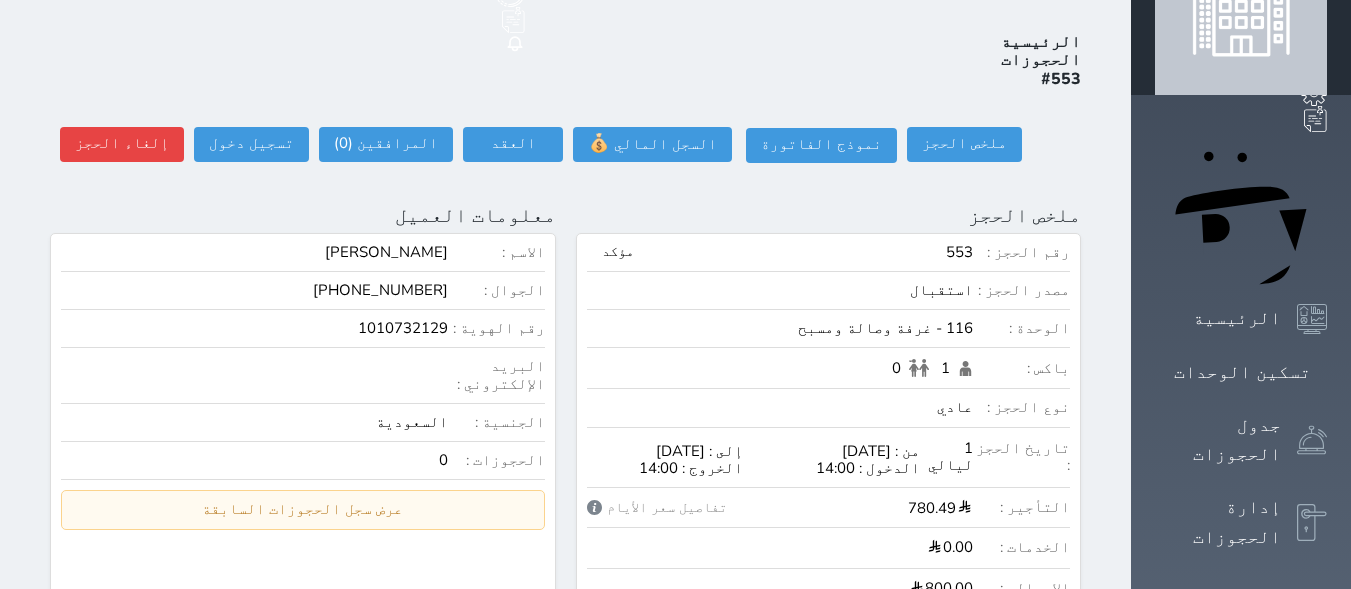 scroll, scrollTop: 34, scrollLeft: 0, axis: vertical 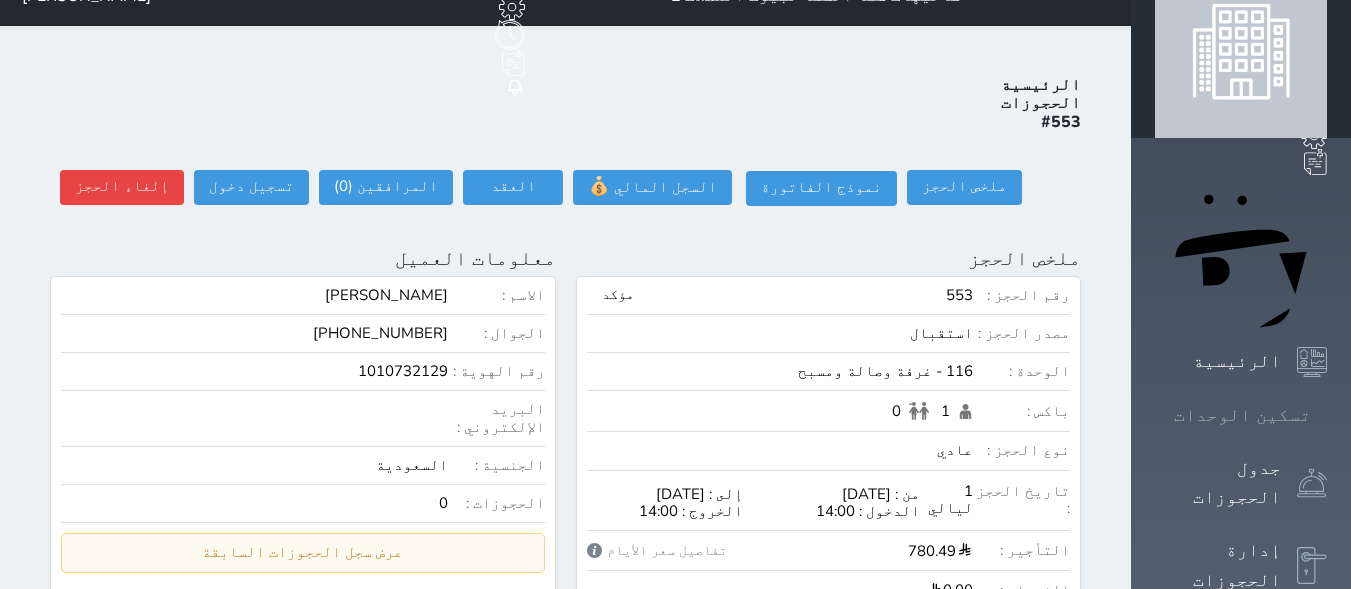 click at bounding box center (1327, 415) 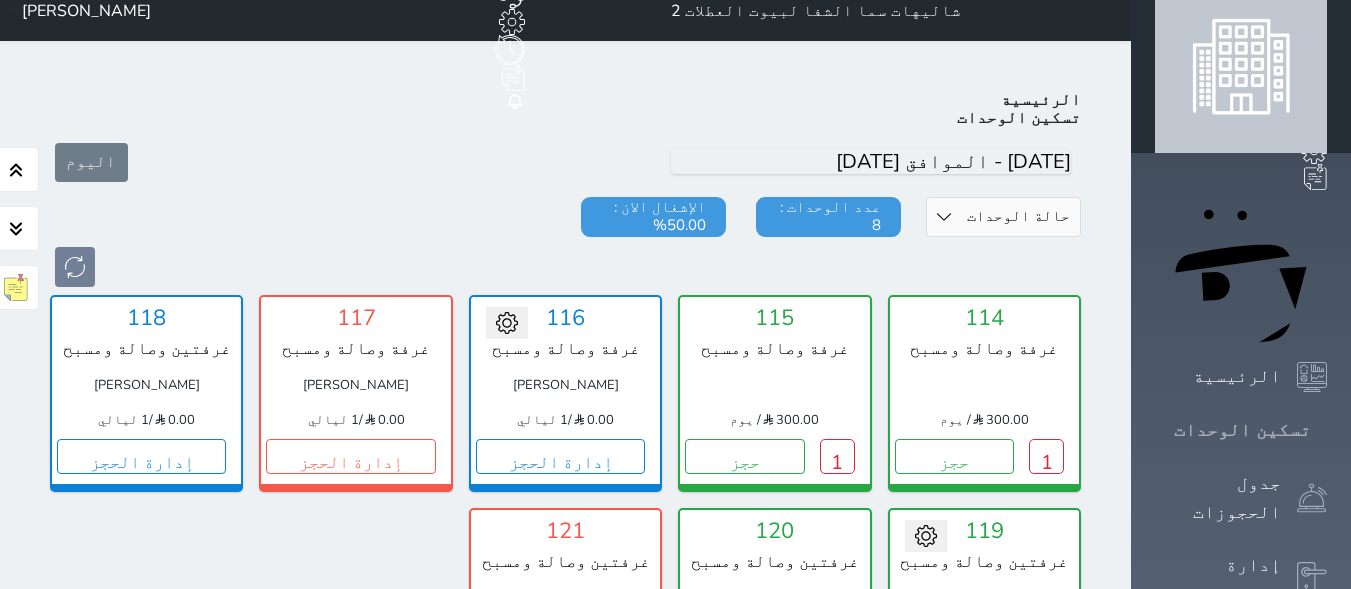 scroll, scrollTop: 78, scrollLeft: 0, axis: vertical 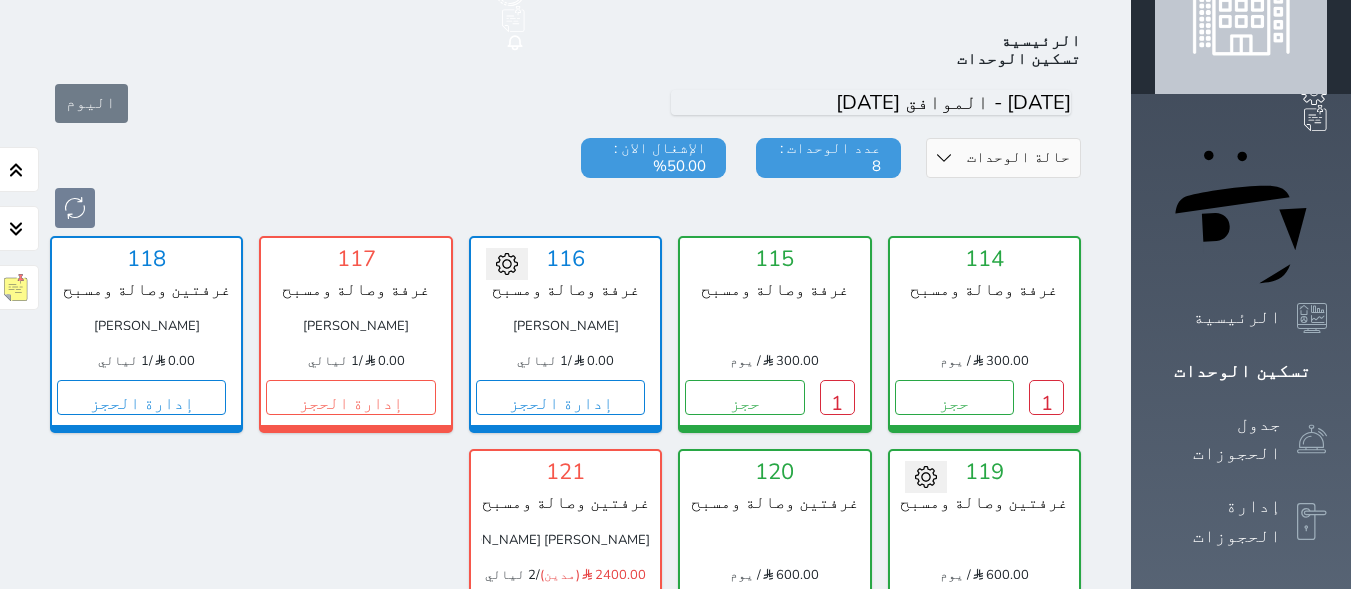 click on "إدارة الحجز" at bounding box center (560, 611) 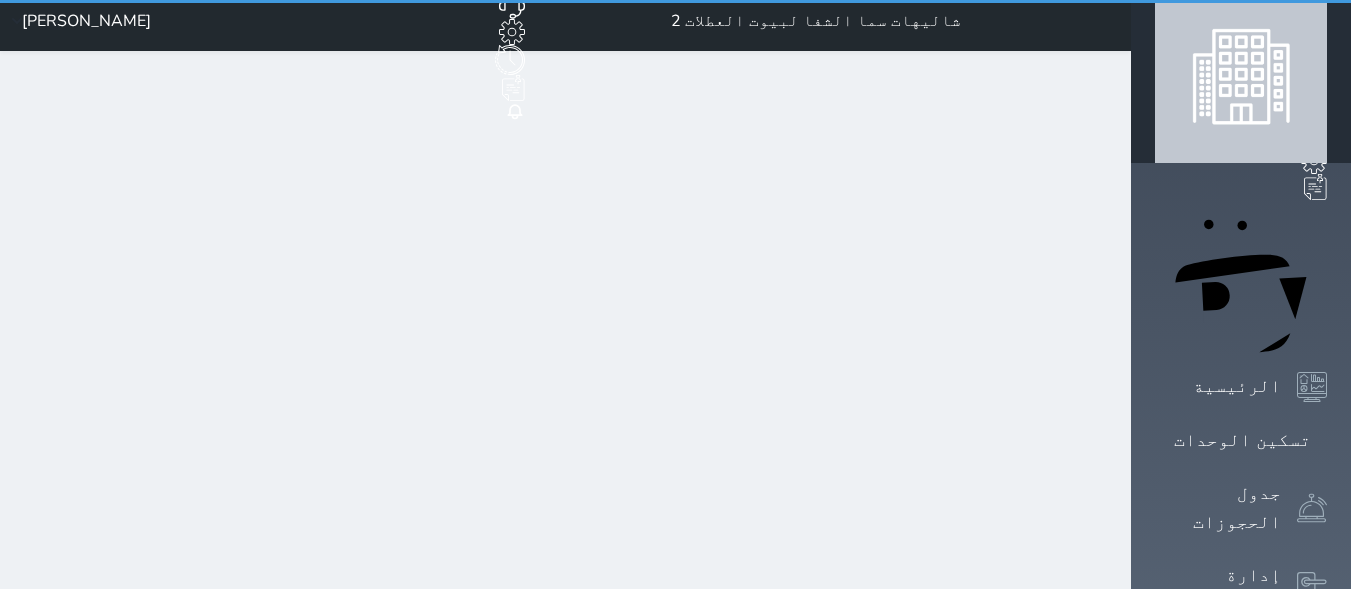 scroll, scrollTop: 0, scrollLeft: 0, axis: both 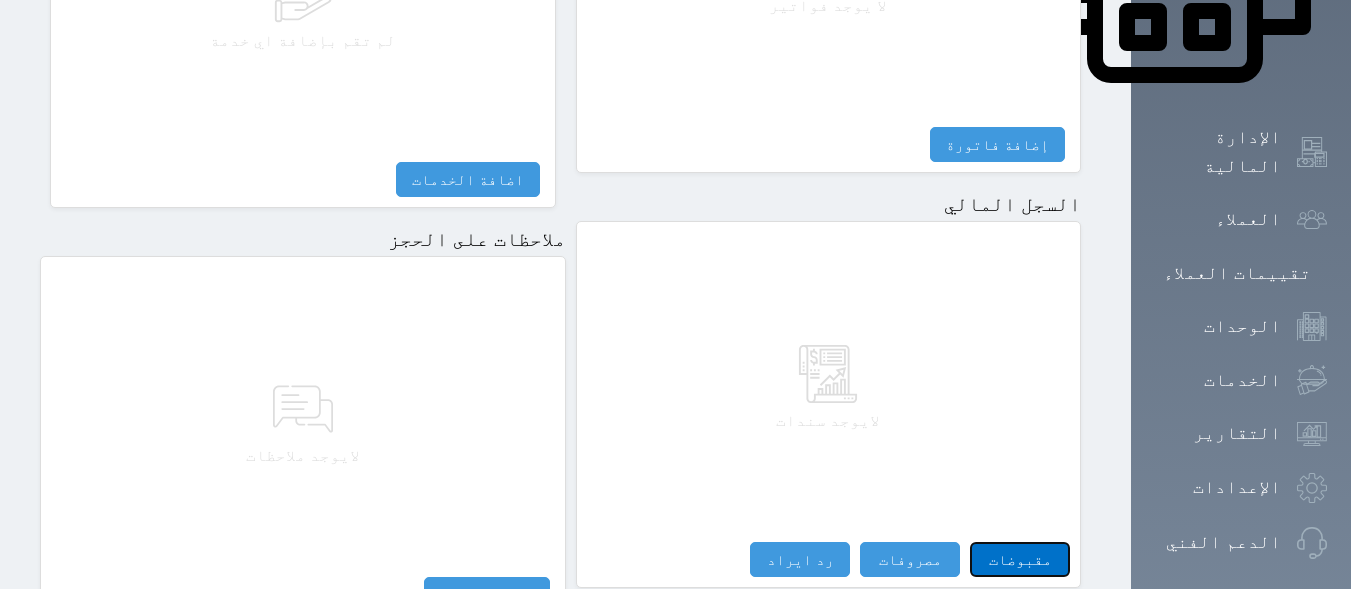click on "مقبوضات" at bounding box center (1020, 559) 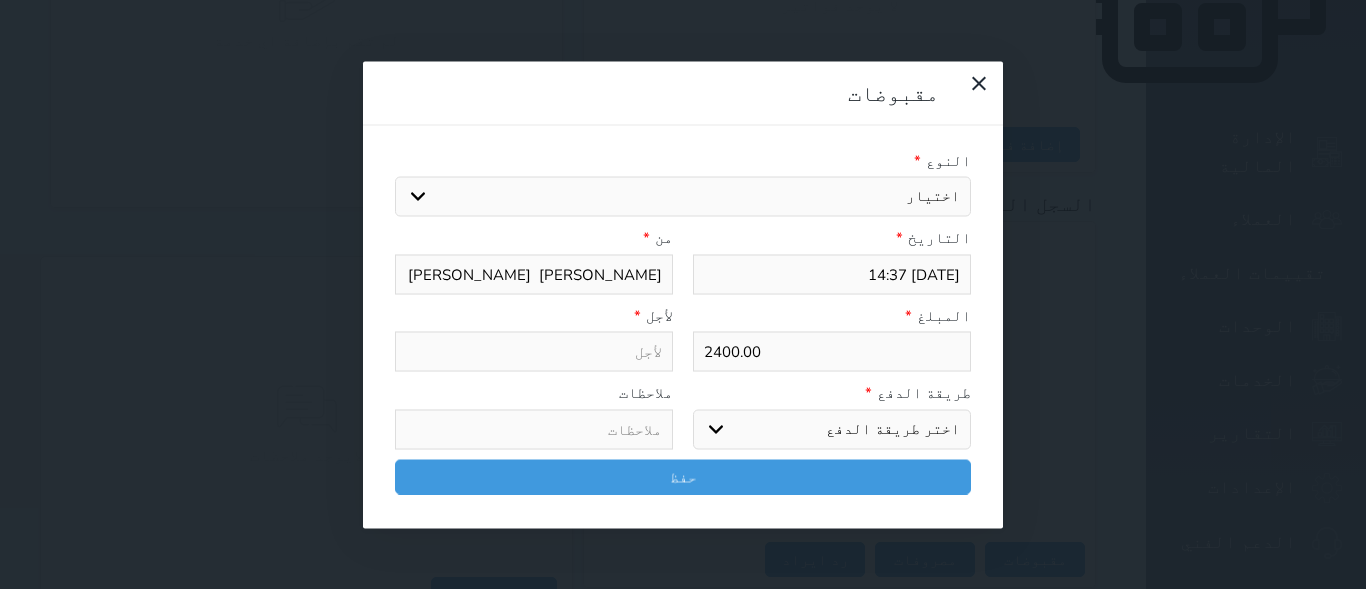 click on "اختيار   مقبوضات عامة قيمة إيجار فواتير تامين عربون لا ينطبق آخر مغسلة واي فاي - الإنترنت مواقف السيارات طعام الأغذية والمشروبات مشروبات المشروبات الباردة المشروبات الساخنة الإفطار غداء عشاء مخبز و كعك حمام سباحة الصالة الرياضية سبا و خدمات الجمال اختيار وإسقاط (خدمات النقل) ميني بار كابل - تلفزيون سرير إضافي تصفيف الشعر التسوق خدمات الجولات السياحية المنظمة خدمات الدليل السياحي" at bounding box center [683, 197] 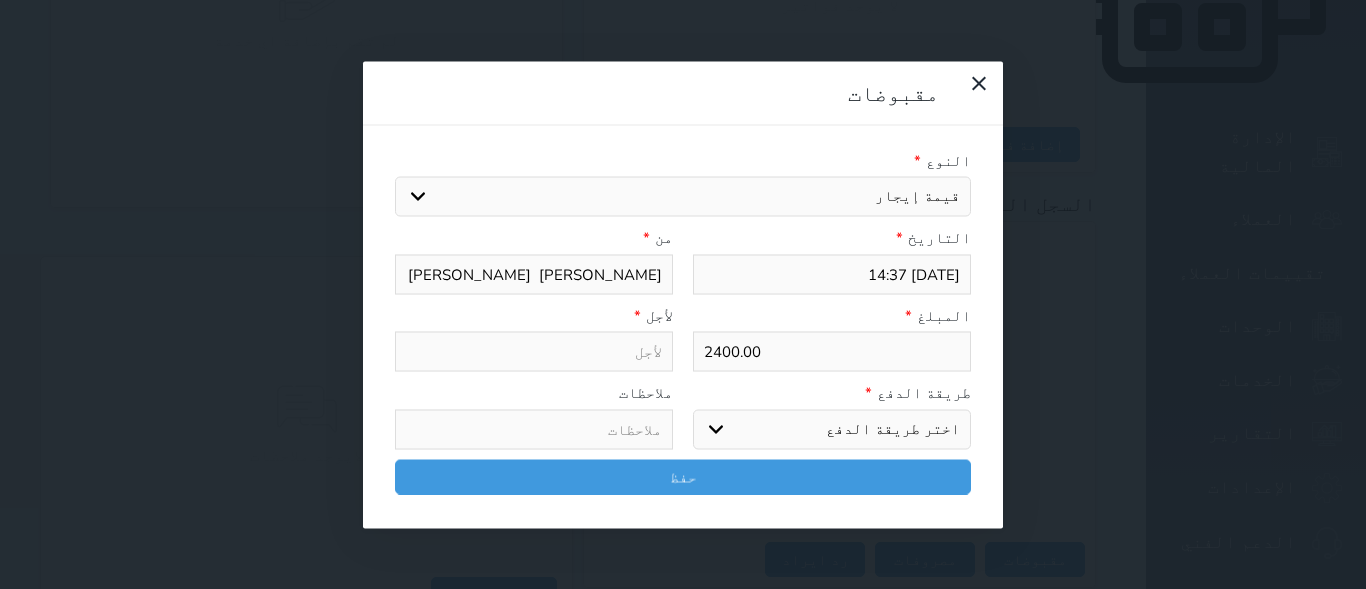 click on "اختيار   مقبوضات عامة قيمة إيجار فواتير تامين عربون لا ينطبق آخر مغسلة واي فاي - الإنترنت مواقف السيارات طعام الأغذية والمشروبات مشروبات المشروبات الباردة المشروبات الساخنة الإفطار غداء عشاء مخبز و كعك حمام سباحة الصالة الرياضية سبا و خدمات الجمال اختيار وإسقاط (خدمات النقل) ميني بار كابل - تلفزيون سرير إضافي تصفيف الشعر التسوق خدمات الجولات السياحية المنظمة خدمات الدليل السياحي" at bounding box center (683, 197) 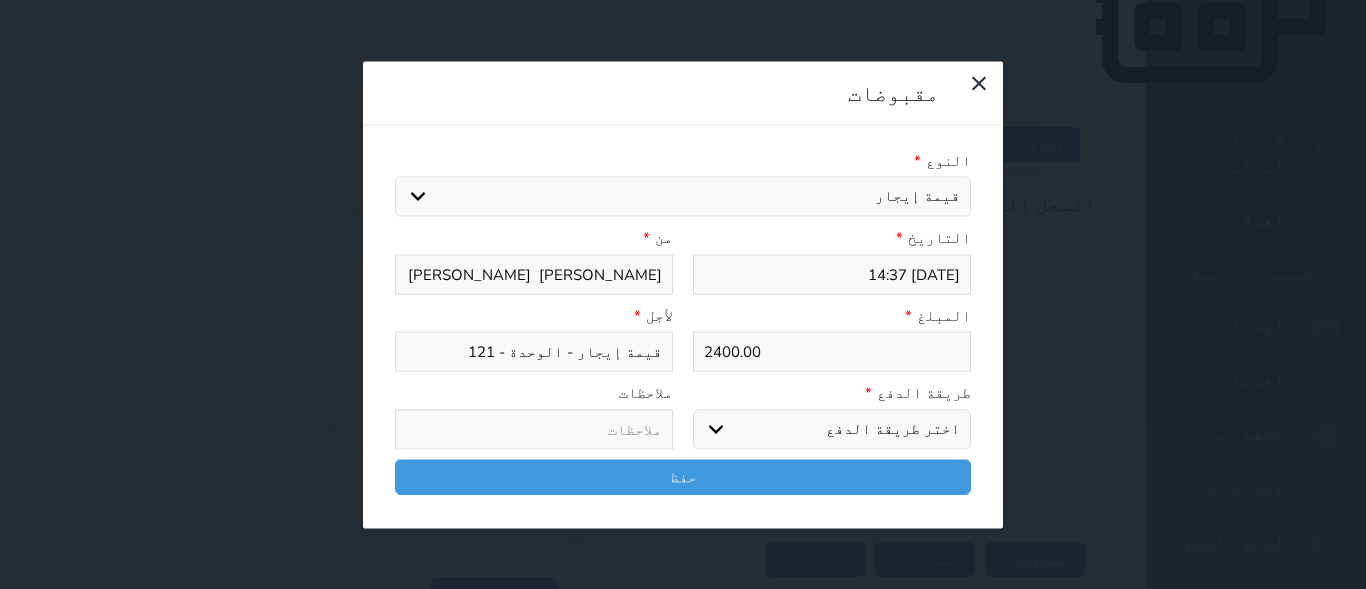 click on "اختر طريقة الدفع   دفع نقدى   تحويل بنكى   مدى   بطاقة ائتمان   آجل" at bounding box center [832, 429] 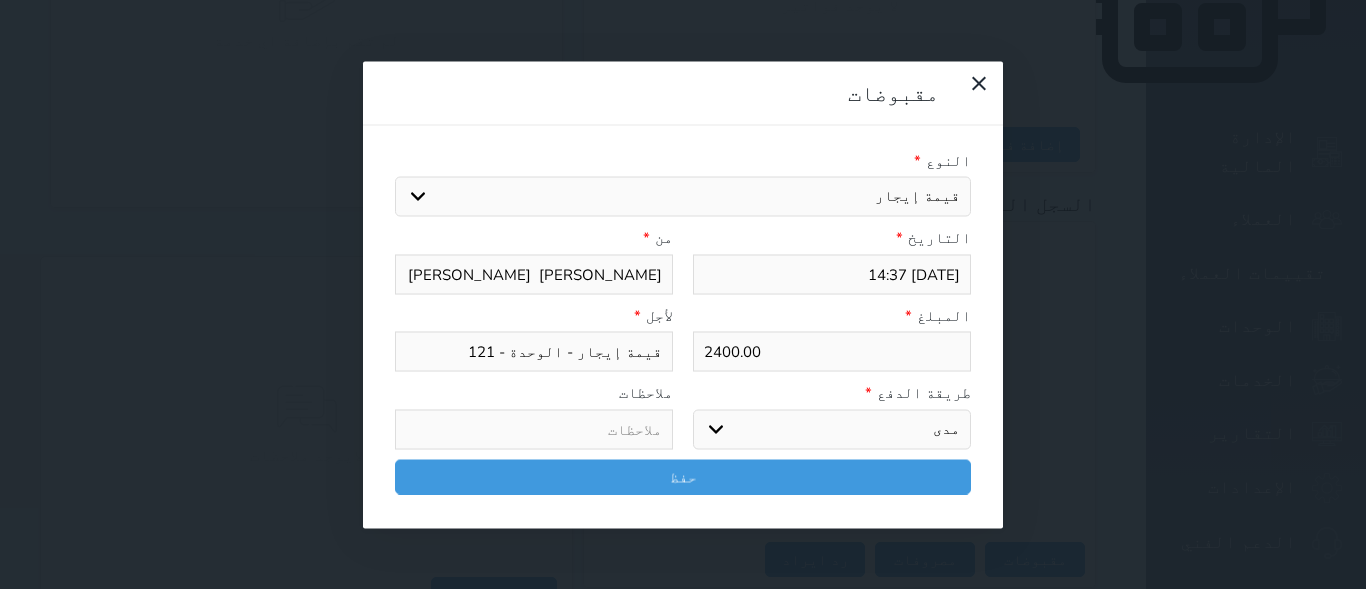click on "اختر طريقة الدفع   دفع نقدى   تحويل بنكى   مدى   بطاقة ائتمان   آجل" at bounding box center (832, 429) 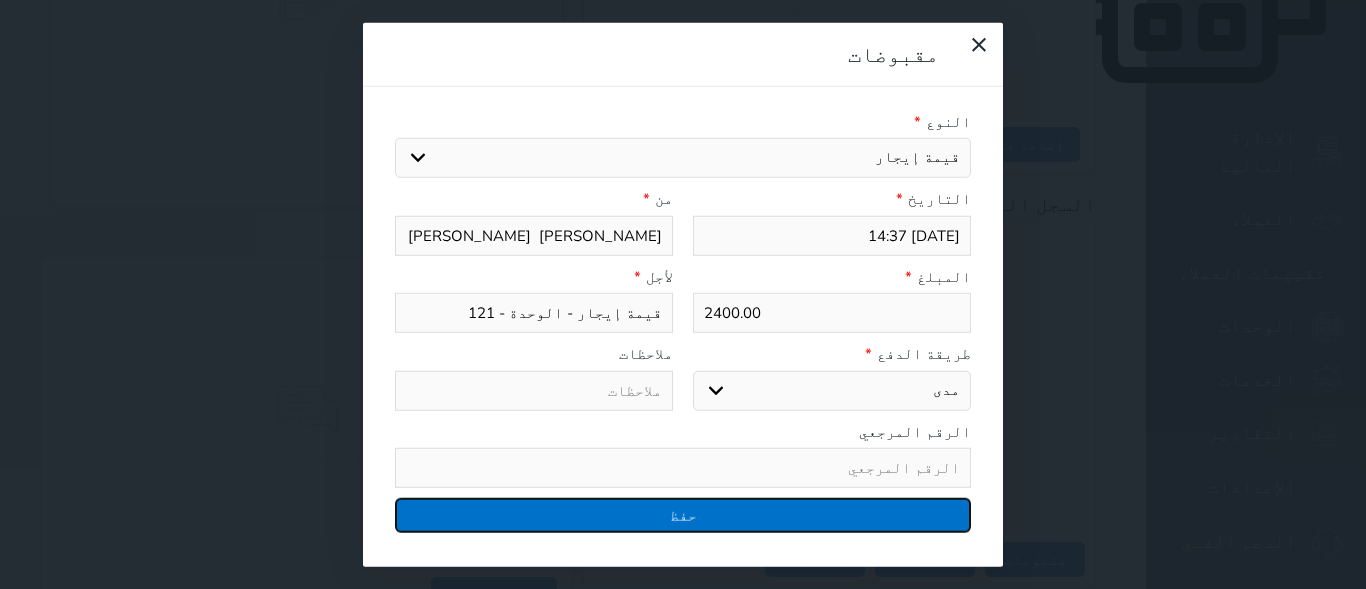 click on "حفظ" at bounding box center [683, 515] 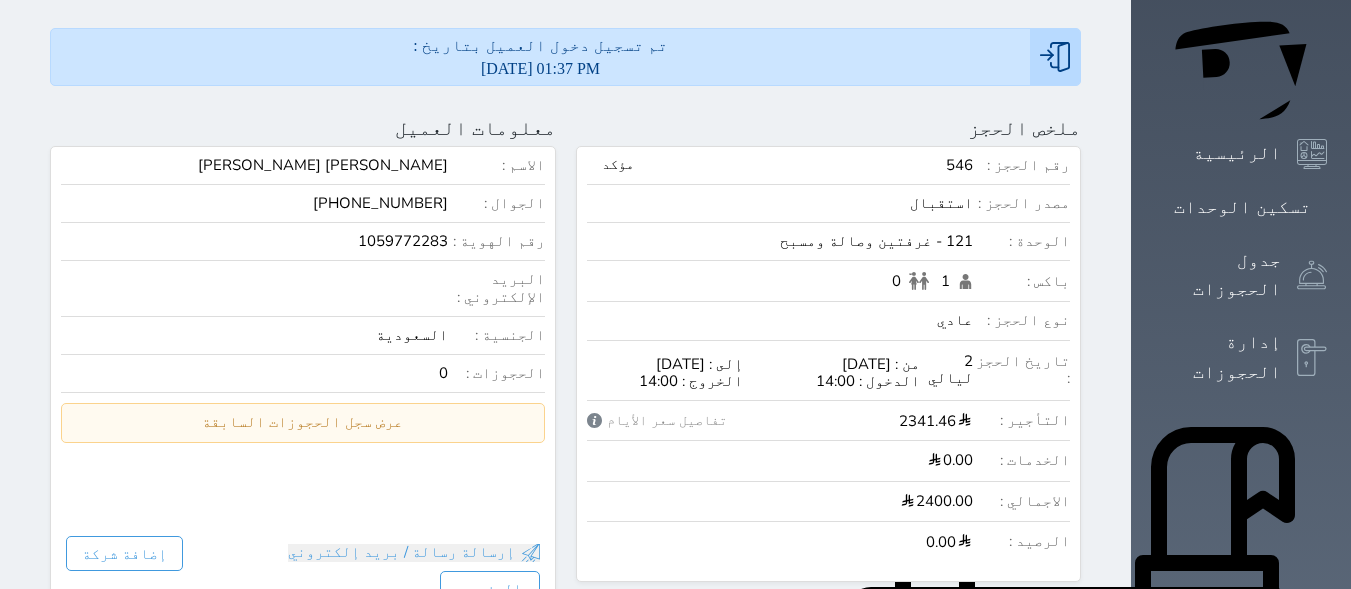 scroll, scrollTop: 26, scrollLeft: 0, axis: vertical 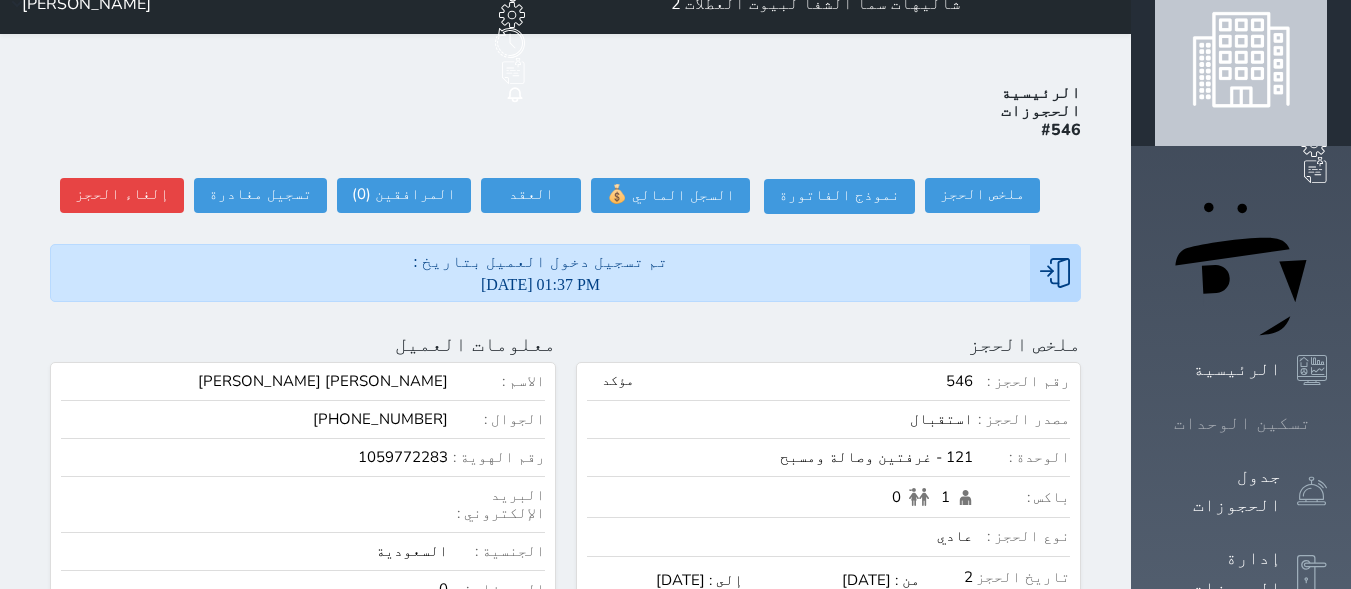 click at bounding box center (1327, 423) 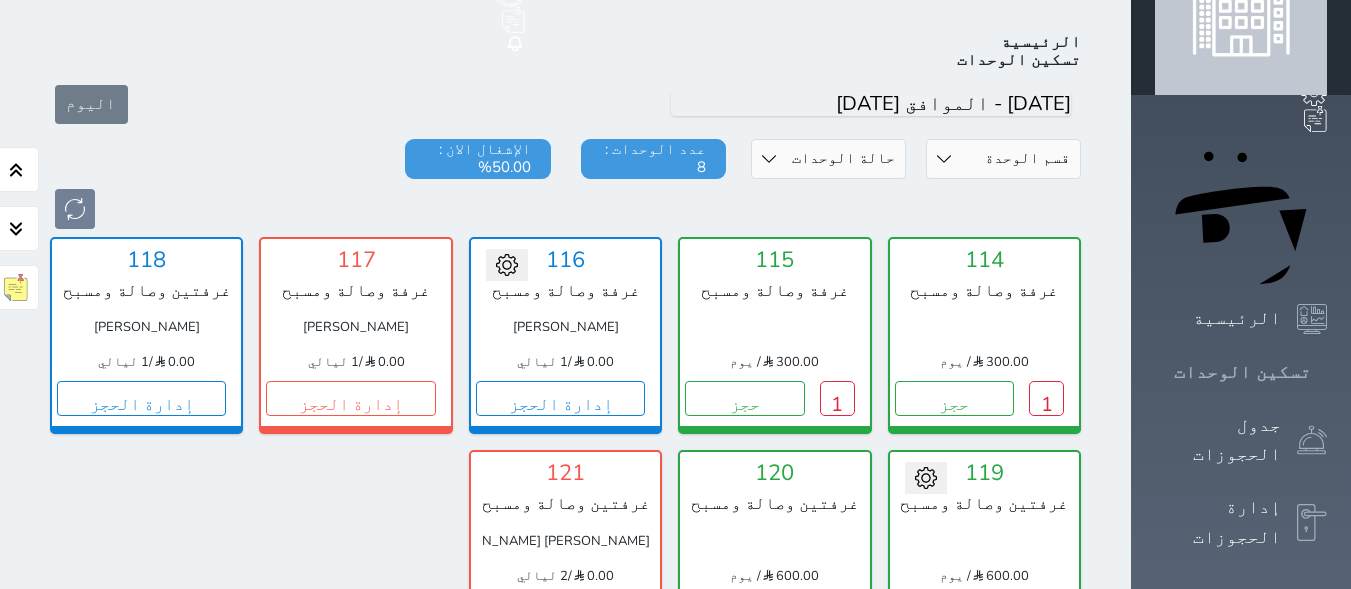 scroll, scrollTop: 78, scrollLeft: 0, axis: vertical 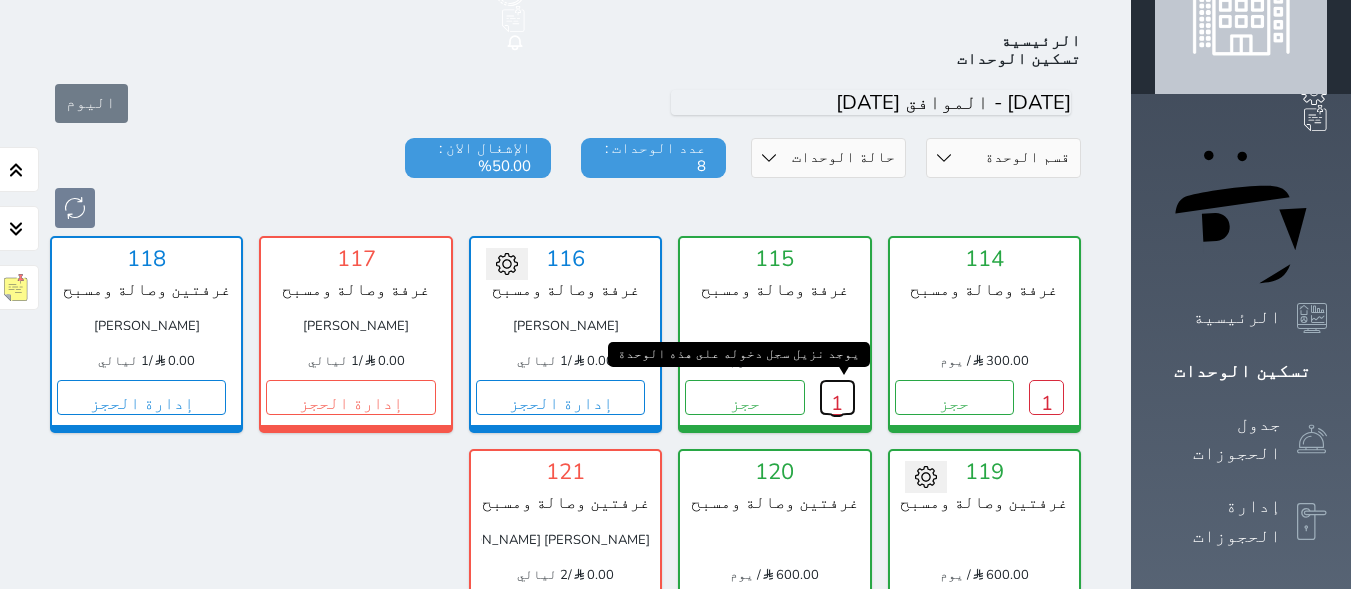 click on "1" at bounding box center (837, 397) 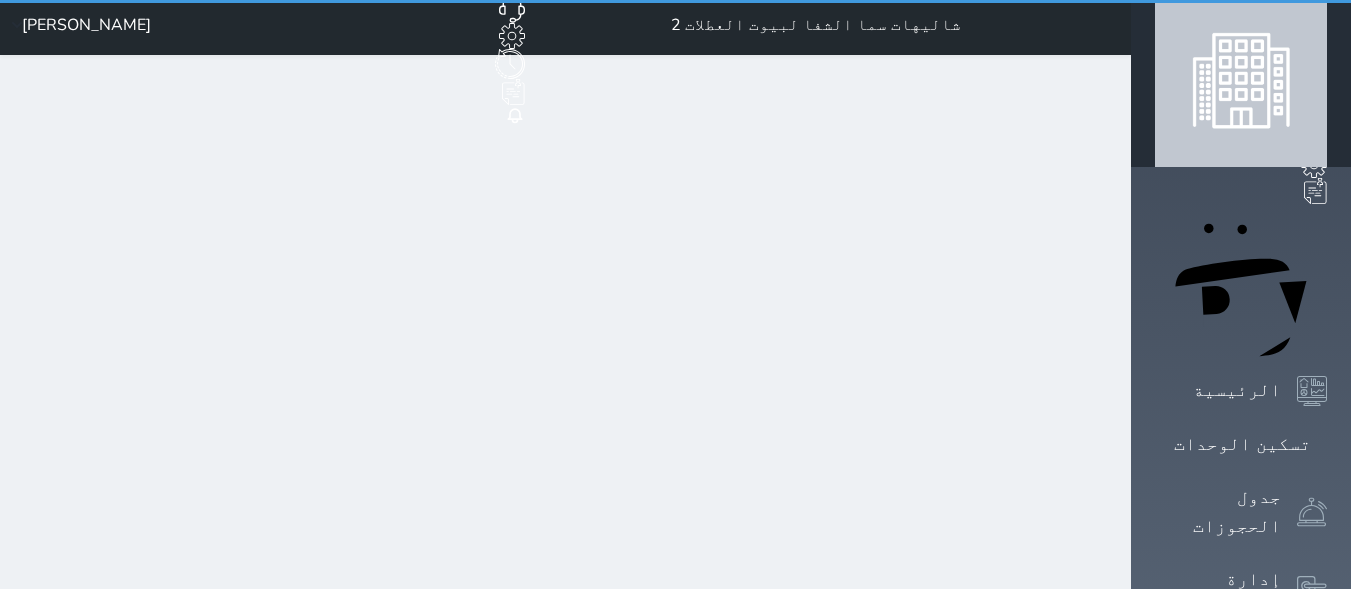 scroll, scrollTop: 0, scrollLeft: 0, axis: both 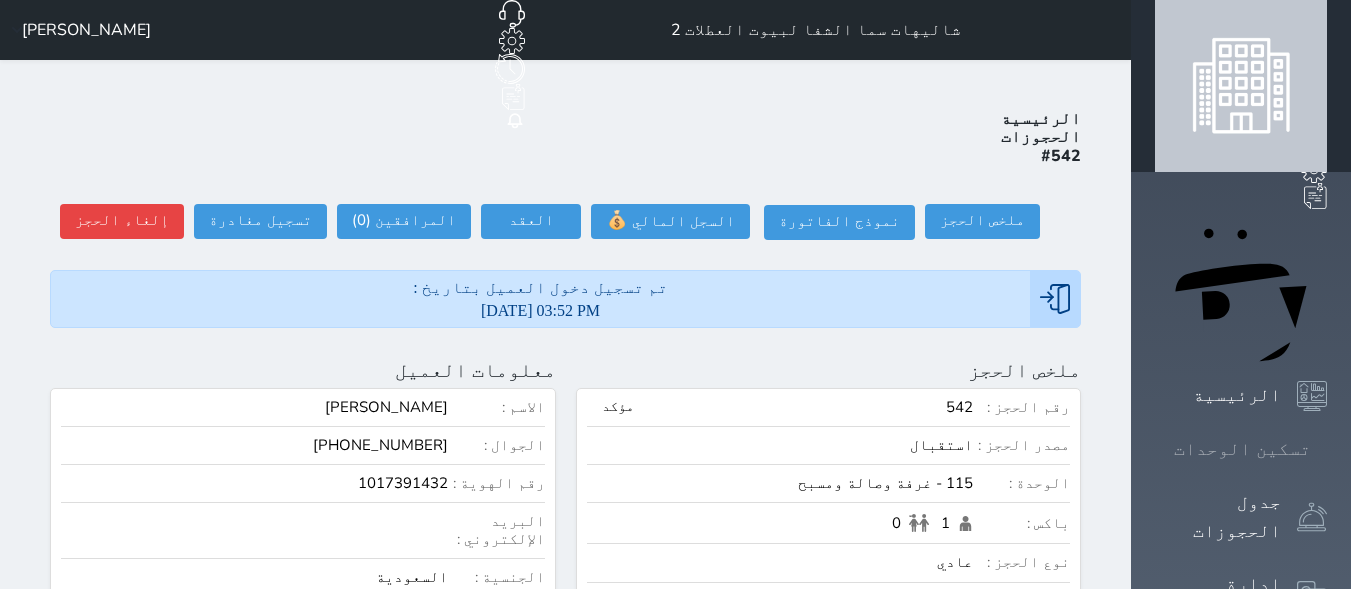 click on "تسكين الوحدات" at bounding box center (1242, 449) 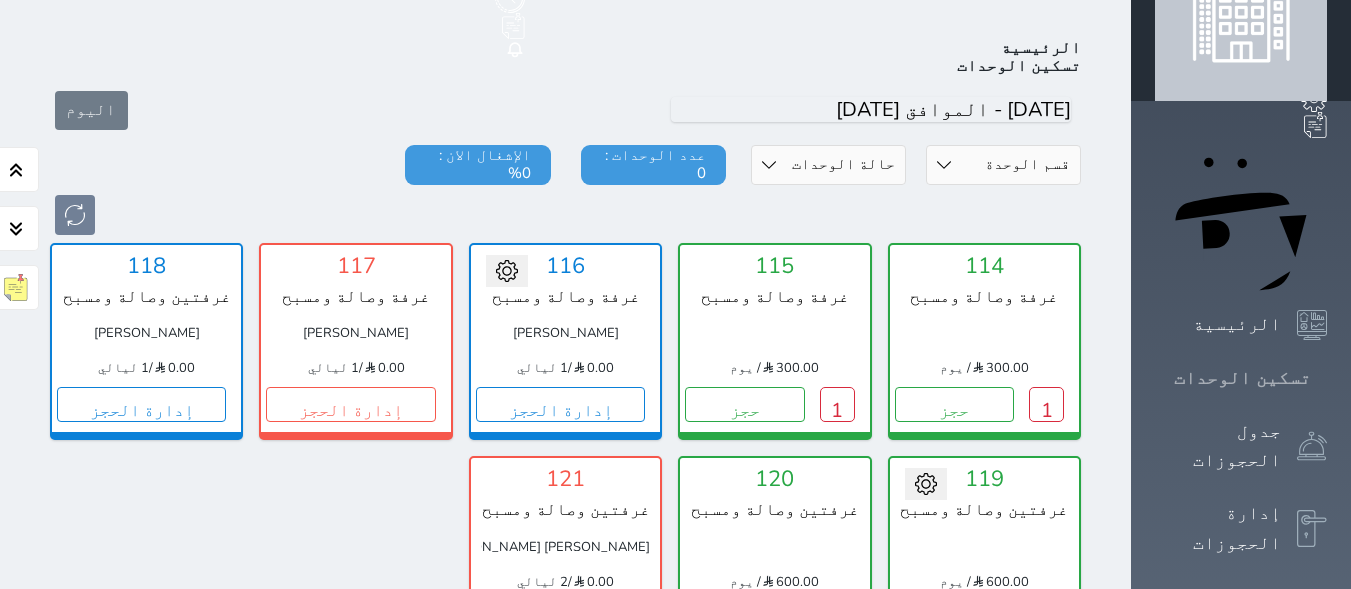 scroll, scrollTop: 78, scrollLeft: 0, axis: vertical 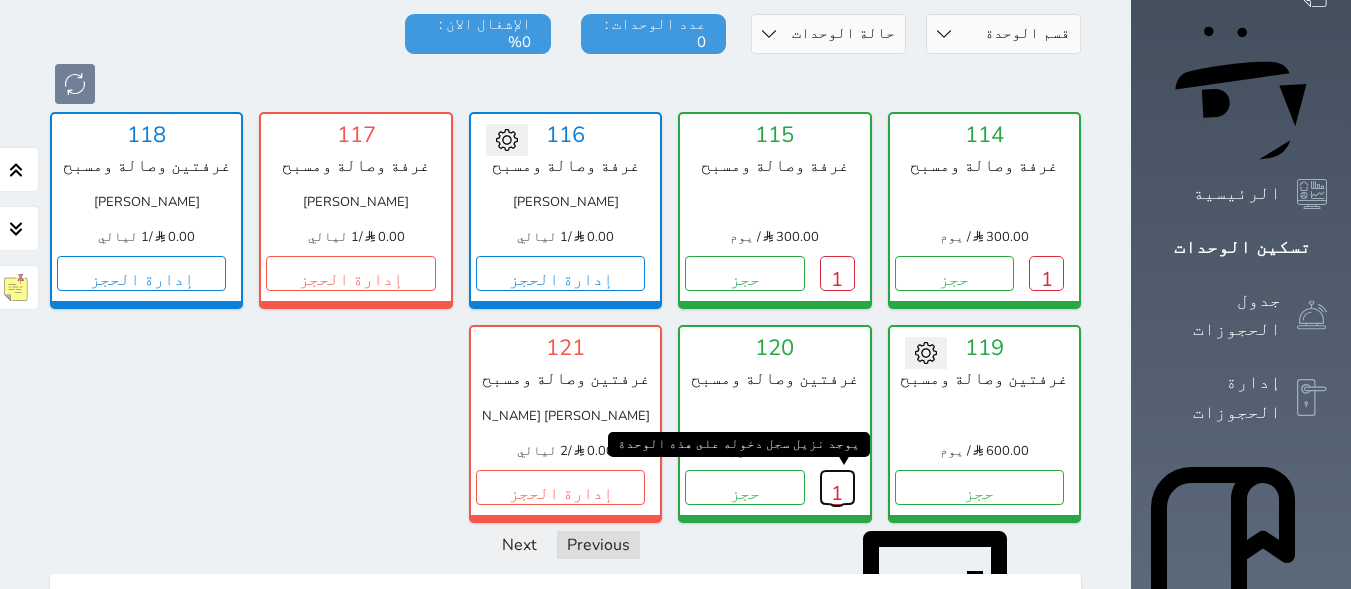 click on "1" at bounding box center (837, 487) 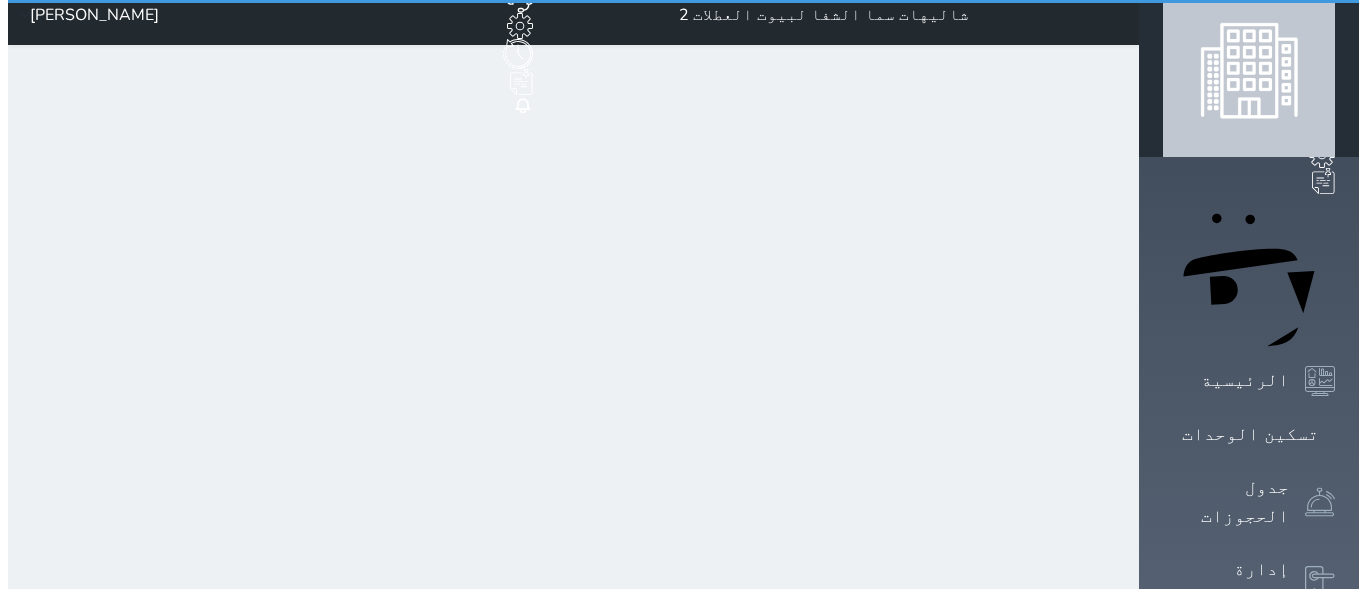 scroll, scrollTop: 0, scrollLeft: 0, axis: both 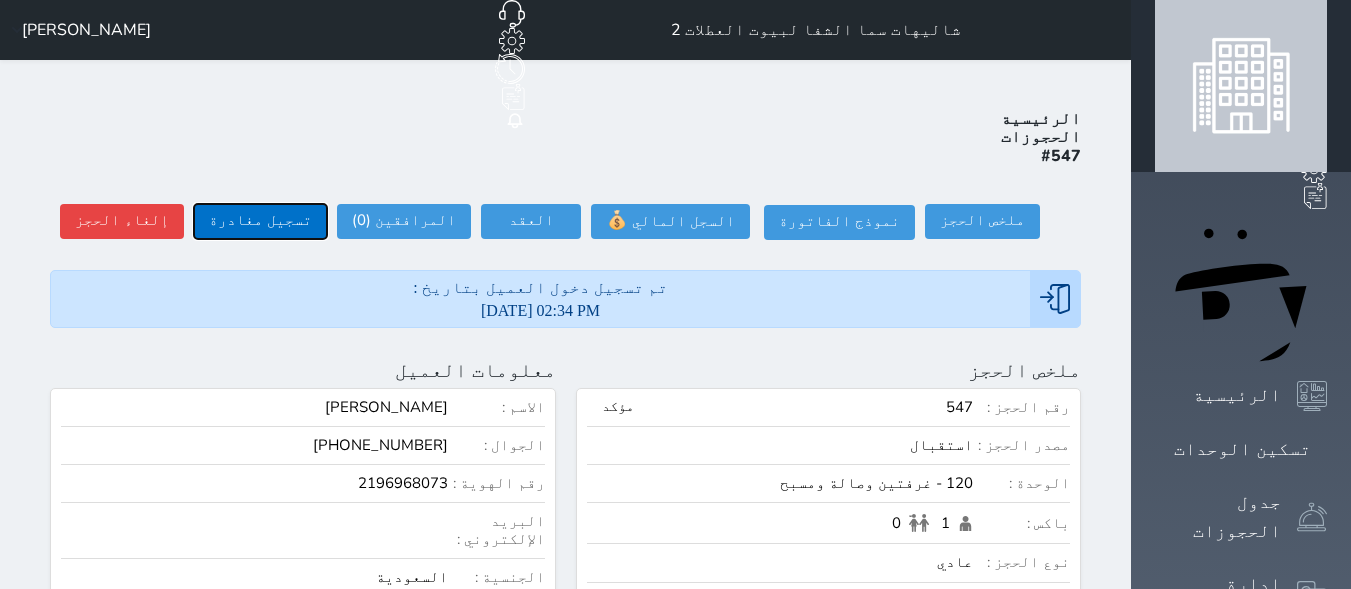 click on "تسجيل مغادرة" at bounding box center [260, 221] 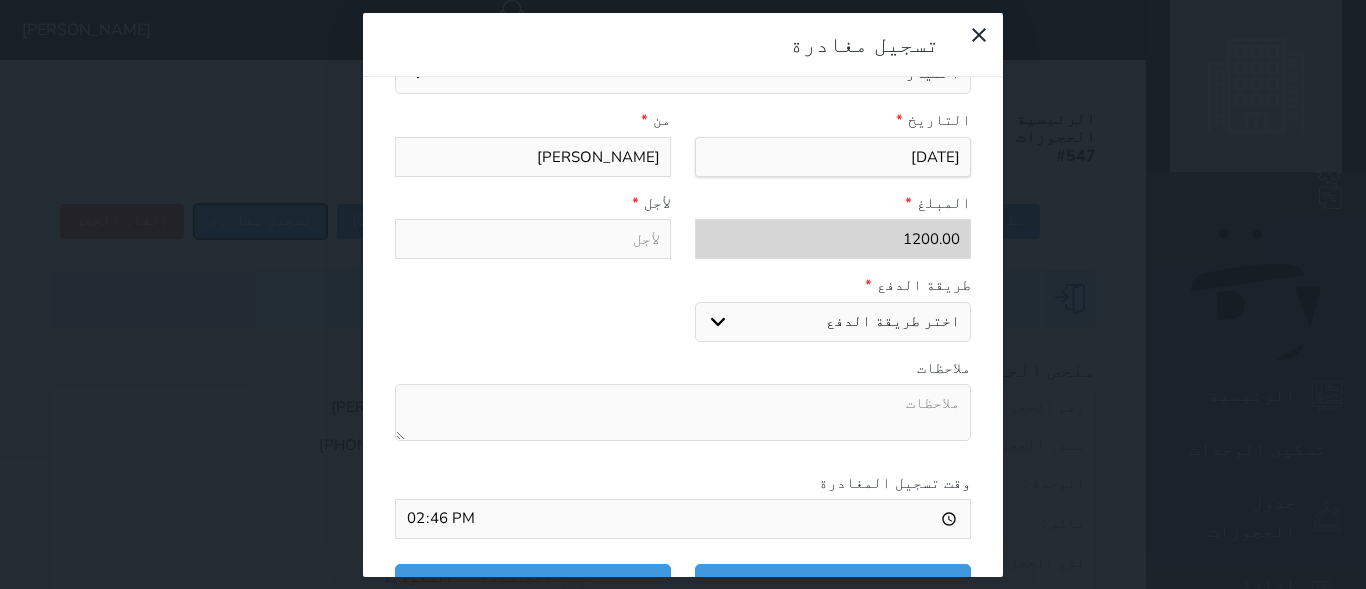 scroll, scrollTop: 309, scrollLeft: 0, axis: vertical 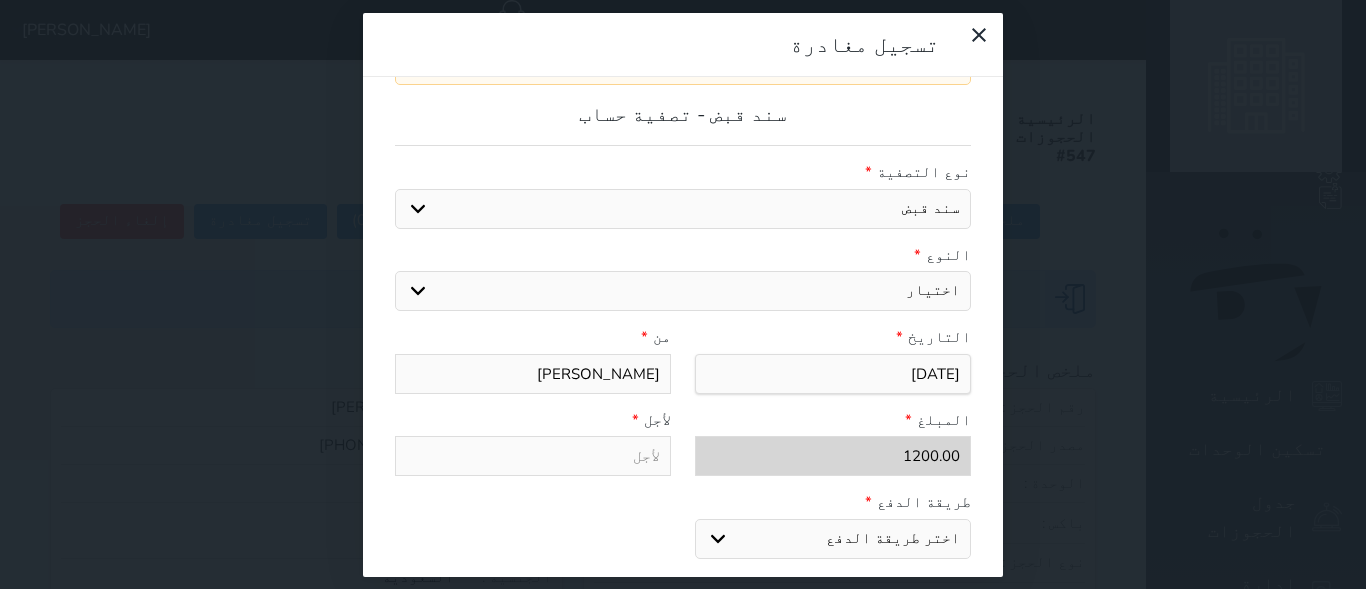 click on "نوع التصفية *    سند قبض    كمبيالة     النوع *    اختيار   مقبوضات عامة
قيمة إيجار
فواتير
عربون
لا ينطبق
آخر
مغسلة
واي فاي - الإنترنت
مواقف السيارات
طعام
الأغذية والمشروبات
مشروبات
المشروبات الباردة
المشروبات الساخنة
الإفطار
غداء
عشاء
مخبز و كعك
حمام سباحة
الصالة الرياضية
سبا و خدمات الجمال
اختيار وإسقاط (خدمات النقل)
ميني بار
كابل - تلفزيون
سرير إضافي
التاريخ" at bounding box center [683, 417] 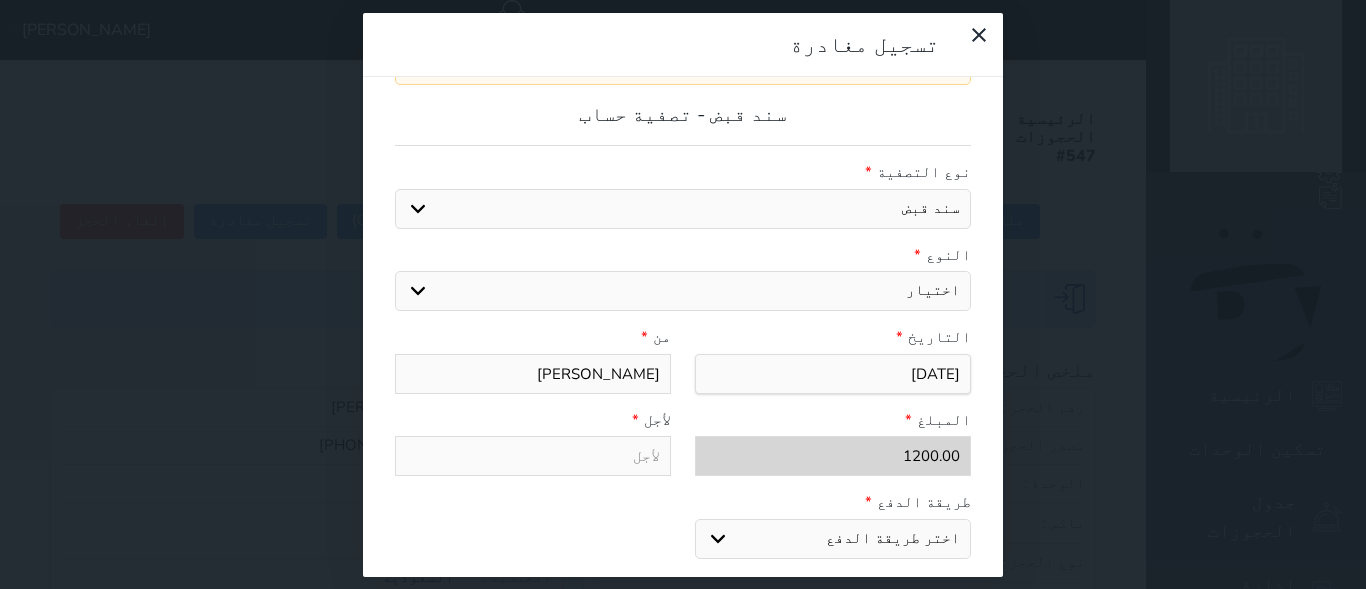 click on "اختيار   مقبوضات عامة
قيمة إيجار
فواتير
عربون
لا ينطبق
آخر
مغسلة
واي فاي - الإنترنت
مواقف السيارات
طعام
الأغذية والمشروبات
مشروبات
المشروبات الباردة
المشروبات الساخنة
الإفطار
غداء
عشاء
مخبز و كعك
حمام سباحة
الصالة الرياضية
سبا و خدمات الجمال
اختيار وإسقاط (خدمات النقل)
ميني بار
كابل - تلفزيون
سرير إضافي
تصفيف الشعر
التسوق" at bounding box center [683, 291] 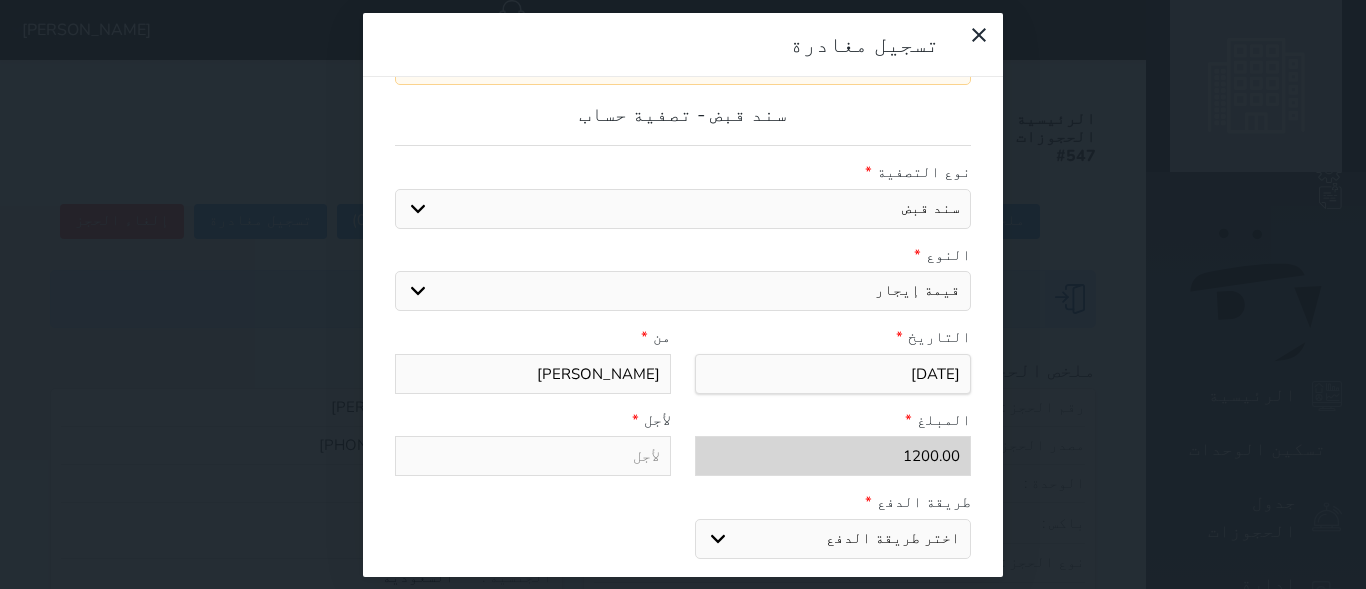 click on "اختيار   مقبوضات عامة
قيمة إيجار
فواتير
عربون
لا ينطبق
آخر
مغسلة
واي فاي - الإنترنت
مواقف السيارات
طعام
الأغذية والمشروبات
مشروبات
المشروبات الباردة
المشروبات الساخنة
الإفطار
غداء
عشاء
مخبز و كعك
حمام سباحة
الصالة الرياضية
سبا و خدمات الجمال
اختيار وإسقاط (خدمات النقل)
ميني بار
كابل - تلفزيون
سرير إضافي
تصفيف الشعر
التسوق" at bounding box center [683, 291] 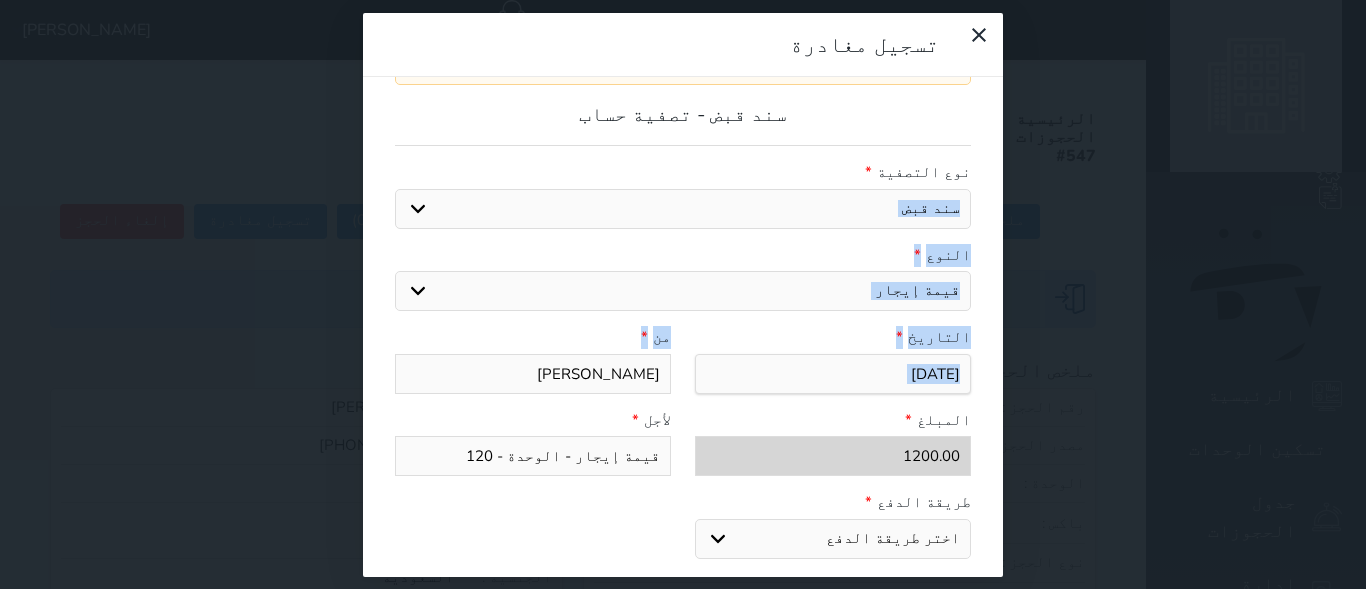 drag, startPoint x: 373, startPoint y: 323, endPoint x: 365, endPoint y: 170, distance: 153.20901 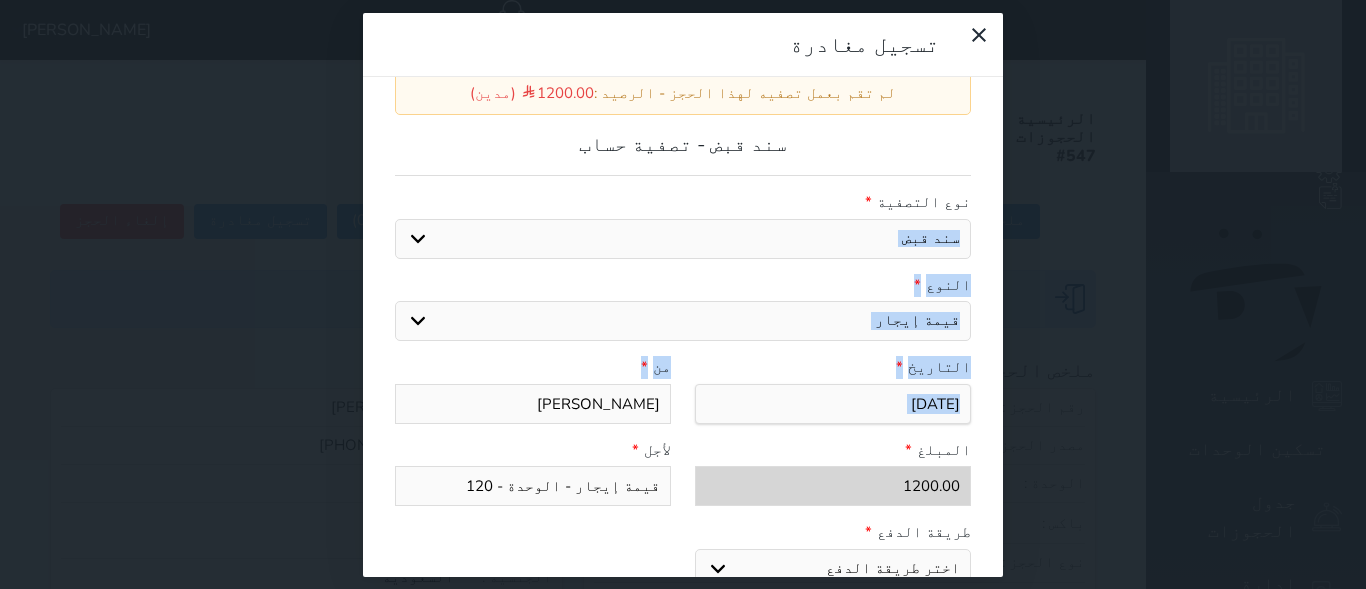 scroll, scrollTop: 0, scrollLeft: 0, axis: both 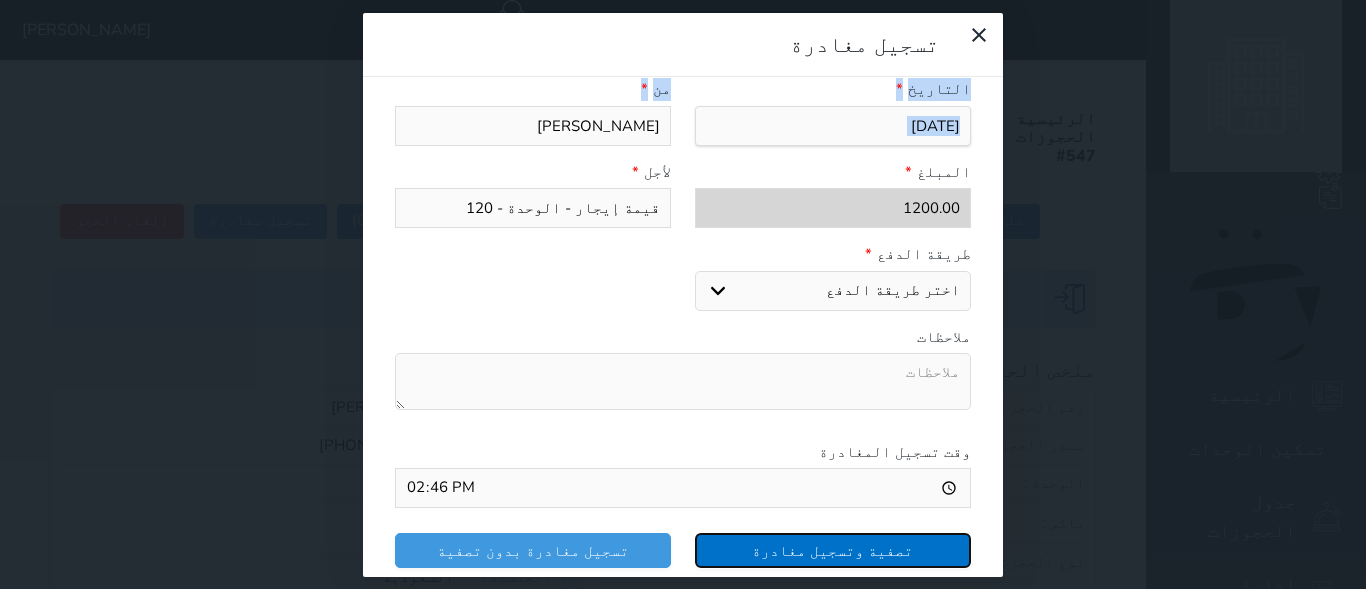 click on "تصفية وتسجيل مغادرة" at bounding box center (833, 550) 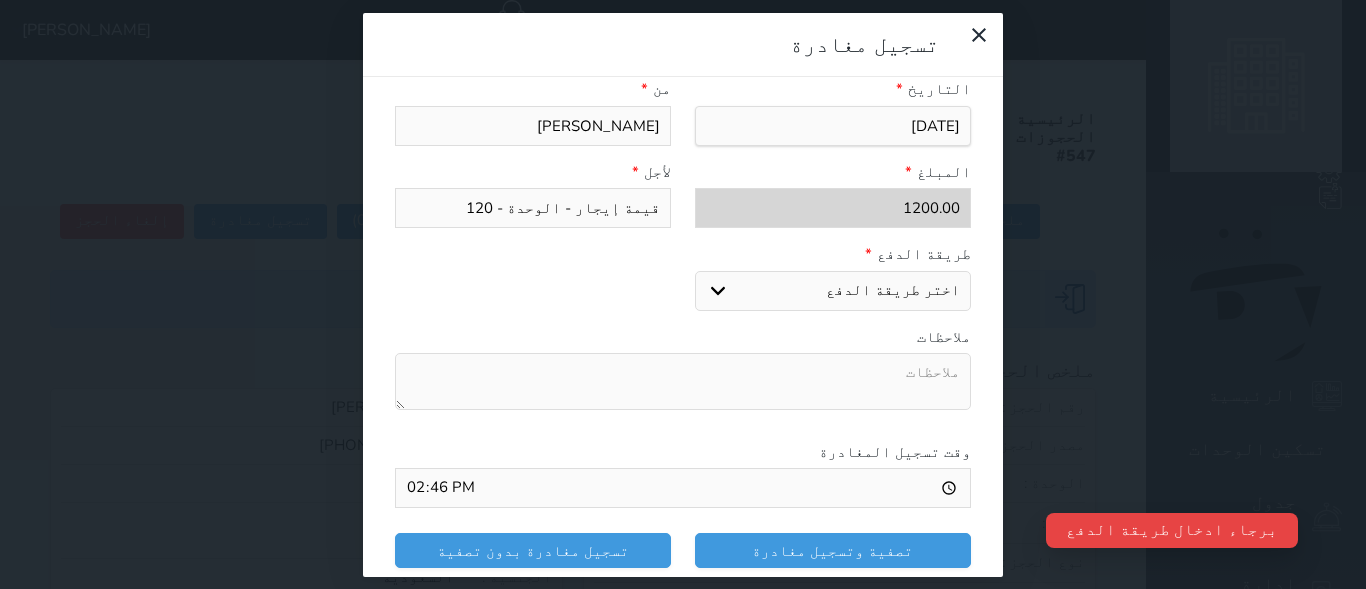 click on "طريقة الدفع *   اختر طريقة الدفع   دفع نقدى   تحويل بنكى   مدى   بطاقة ائتمان" at bounding box center (683, 284) 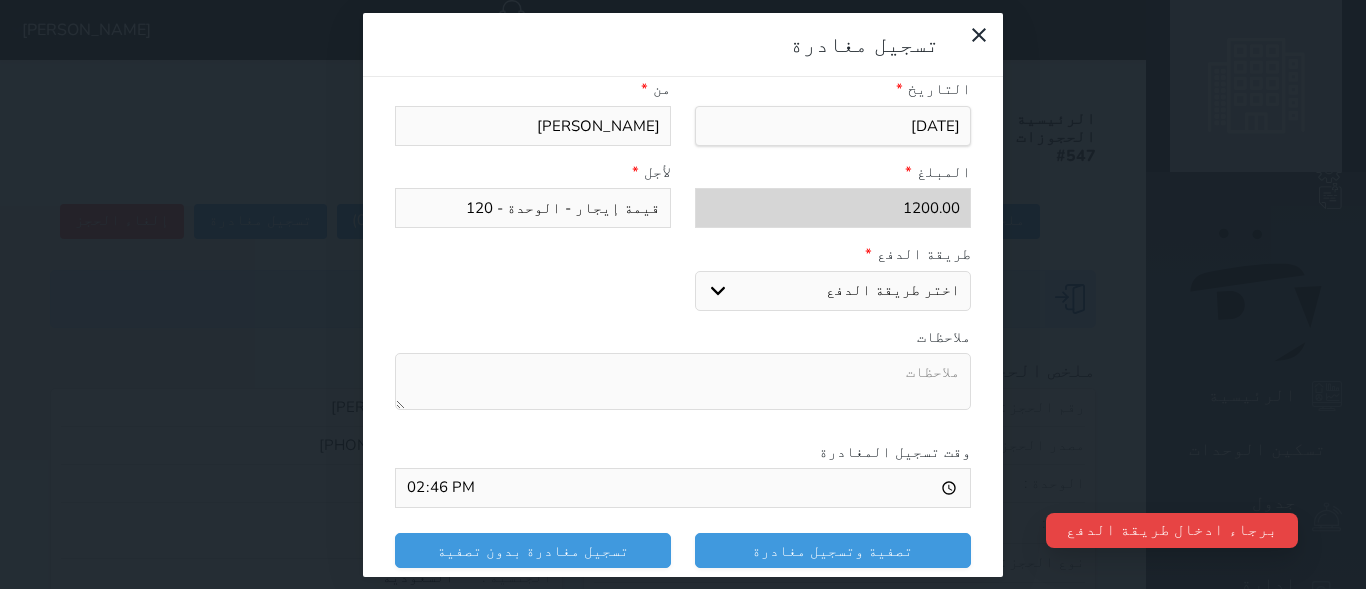 click on "طريقة الدفع *   اختر طريقة الدفع   دفع نقدى   تحويل بنكى   مدى   بطاقة ائتمان" at bounding box center [683, 284] 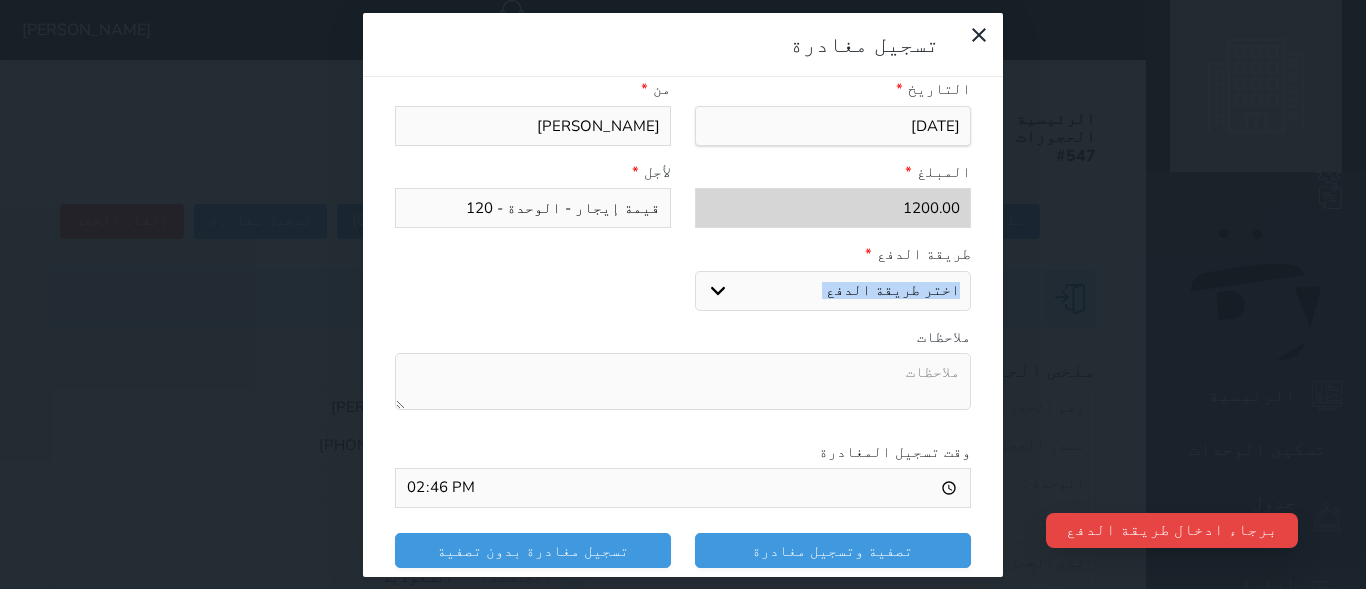 click on "طريقة الدفع *   اختر طريقة الدفع   دفع نقدى   تحويل بنكى   مدى   بطاقة ائتمان" at bounding box center [683, 284] 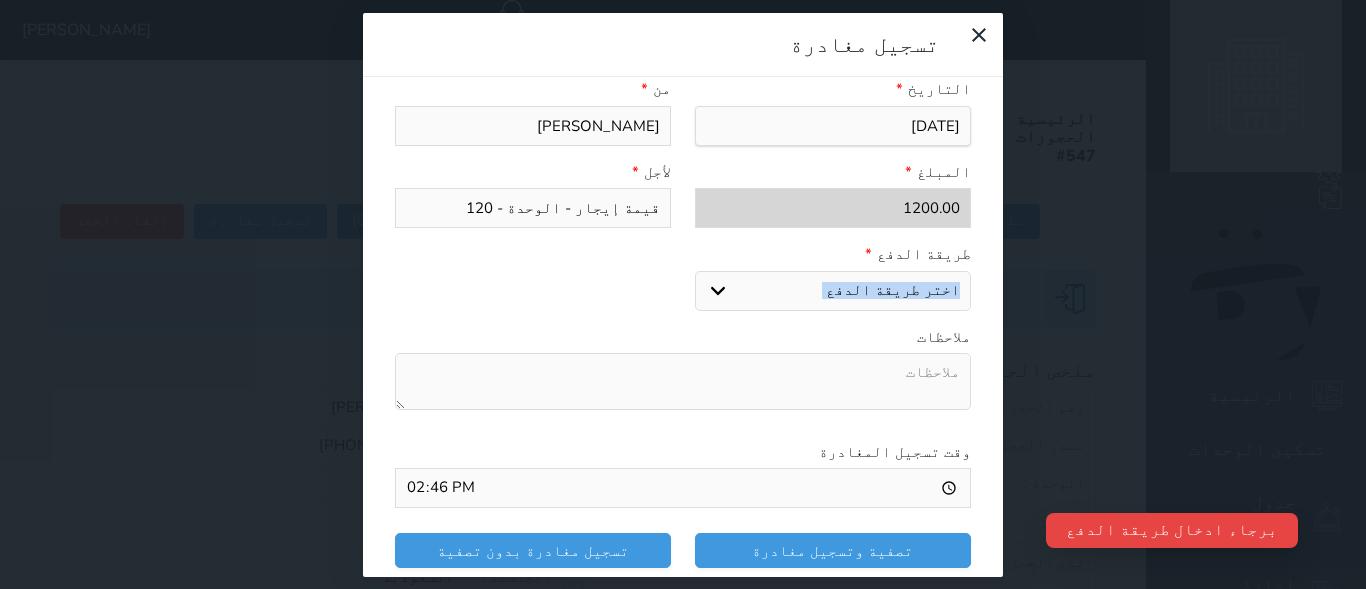 click on "اختر طريقة الدفع   دفع نقدى   تحويل بنكى   مدى   بطاقة ائتمان" at bounding box center [833, 291] 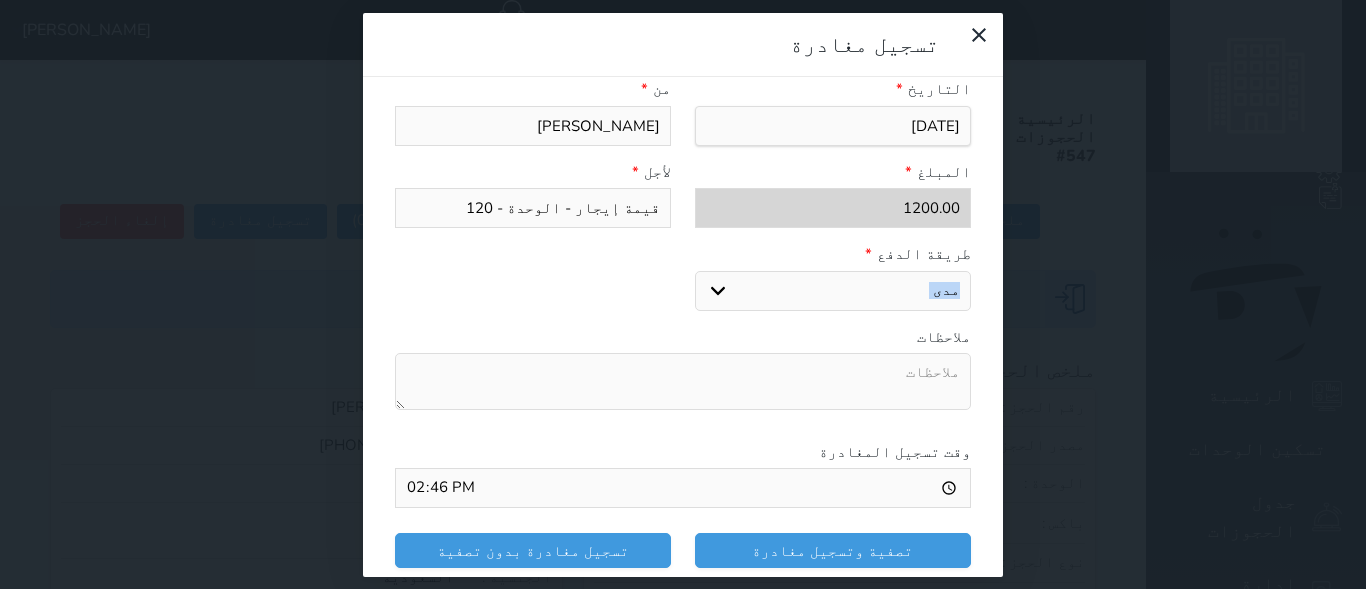 click on "اختر طريقة الدفع   دفع نقدى   تحويل بنكى   مدى   بطاقة ائتمان" at bounding box center (833, 291) 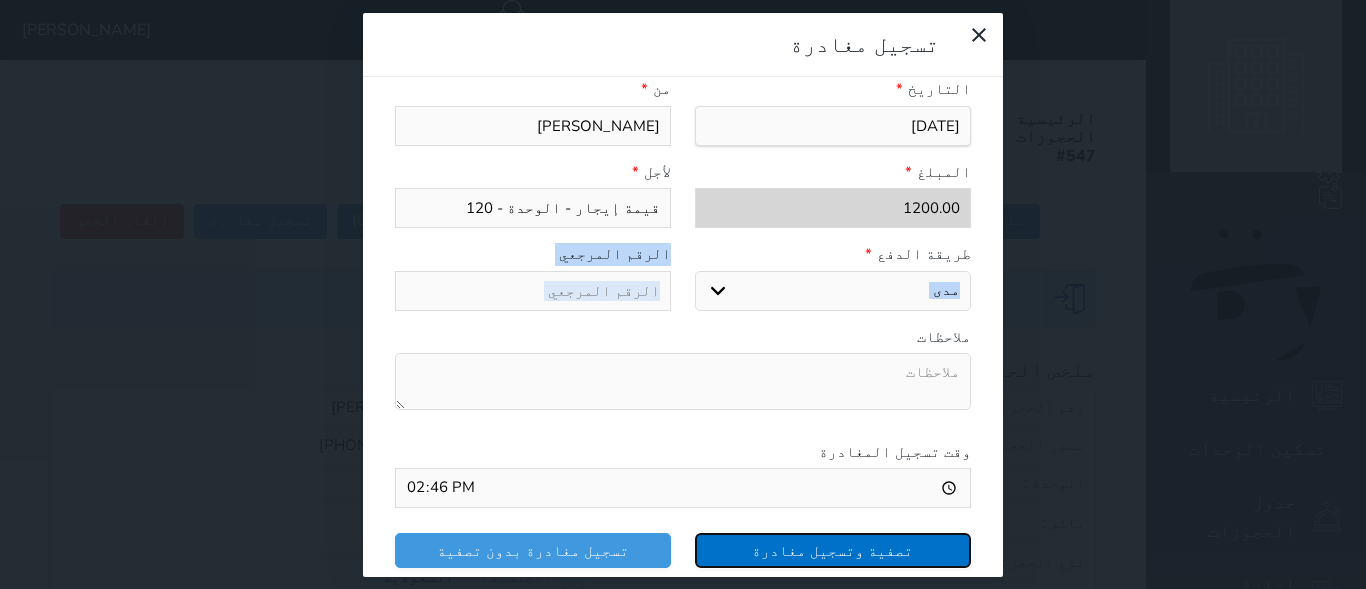 click on "تصفية وتسجيل مغادرة" at bounding box center [833, 550] 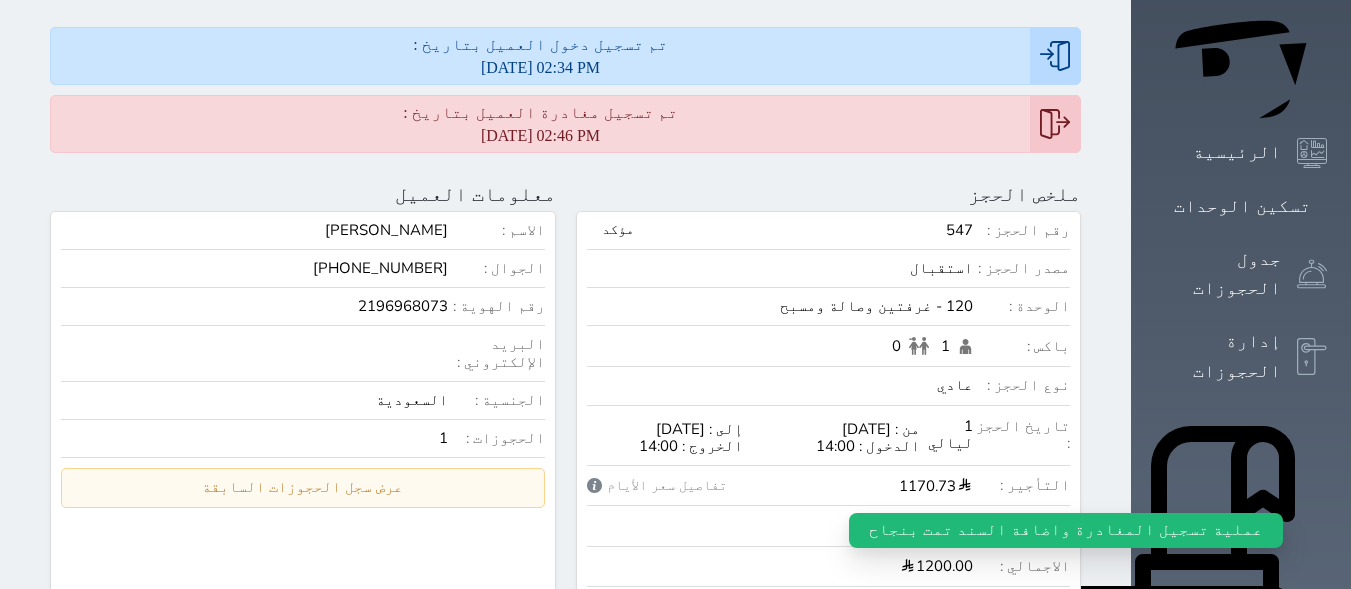 scroll, scrollTop: 275, scrollLeft: 0, axis: vertical 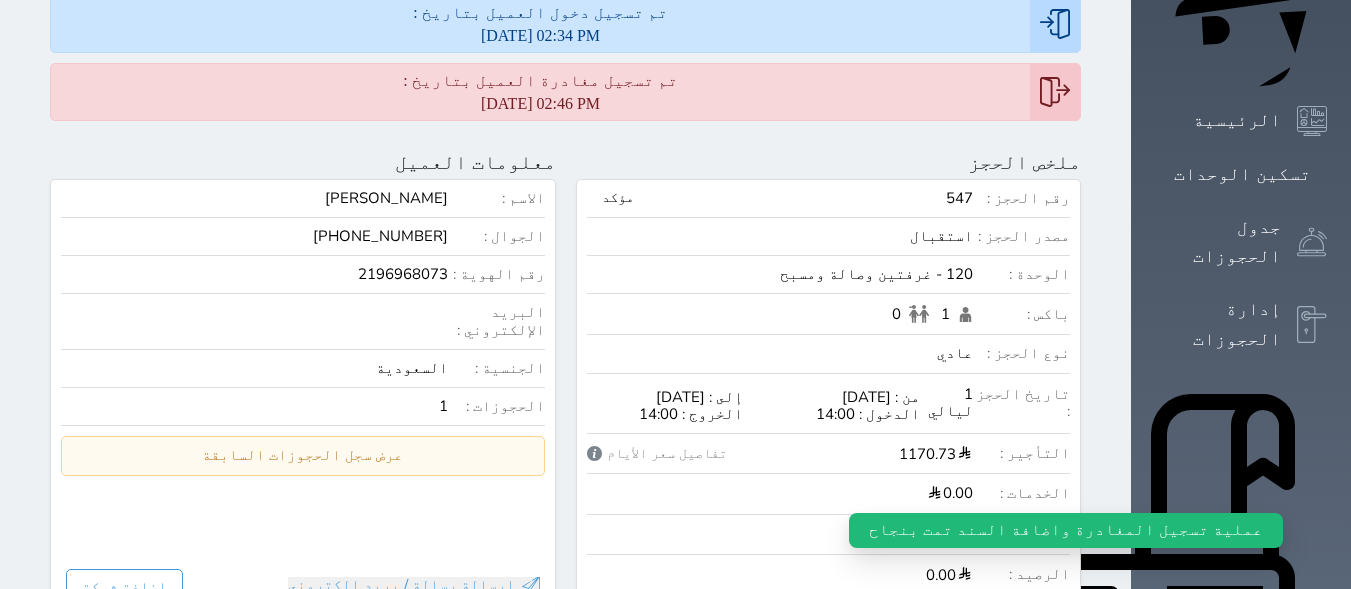 drag, startPoint x: 1344, startPoint y: 253, endPoint x: 1342, endPoint y: 188, distance: 65.03076 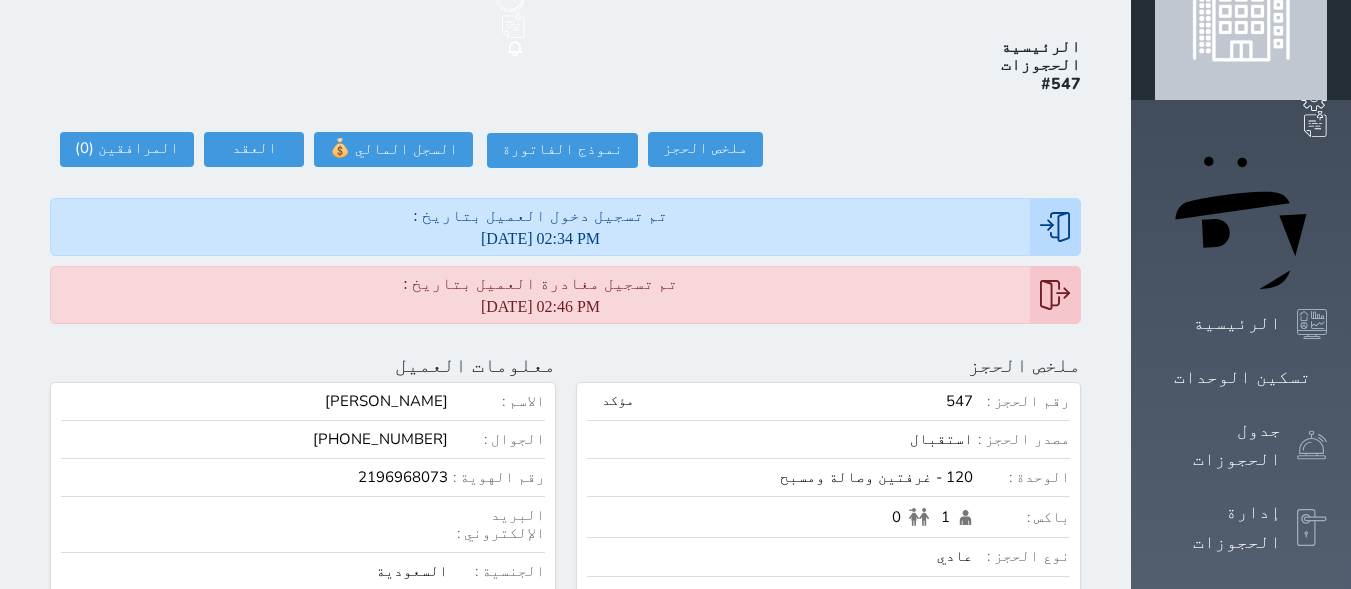 scroll, scrollTop: 0, scrollLeft: 0, axis: both 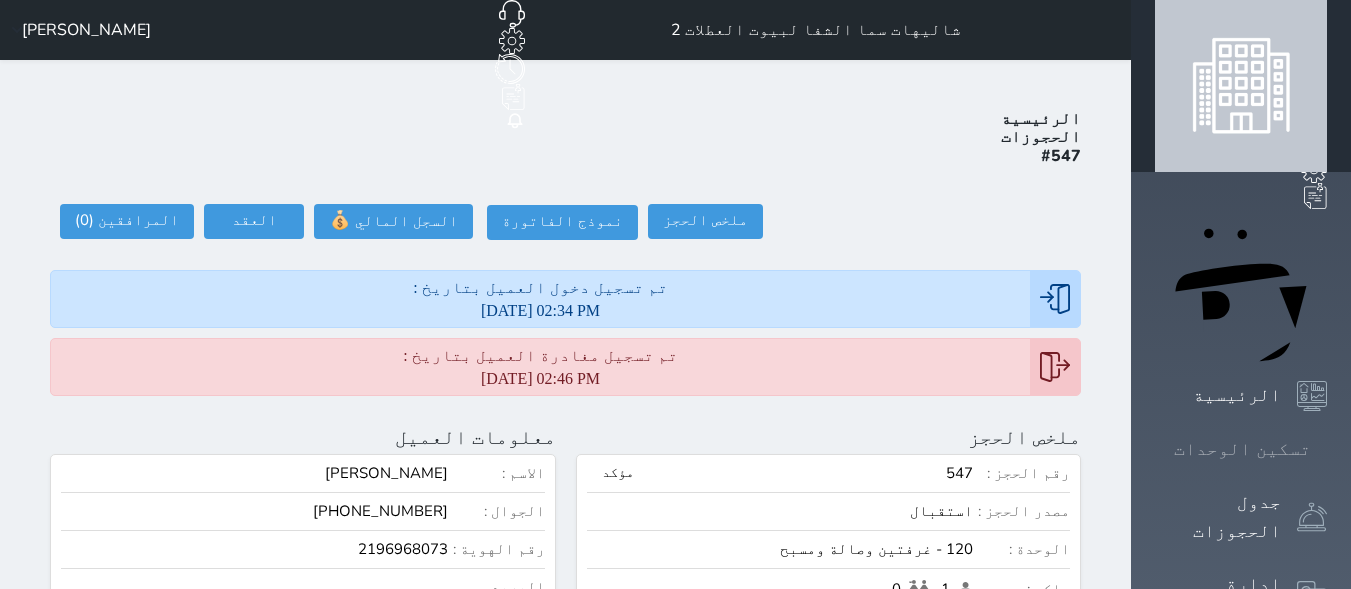 click on "تسكين الوحدات" at bounding box center (1242, 449) 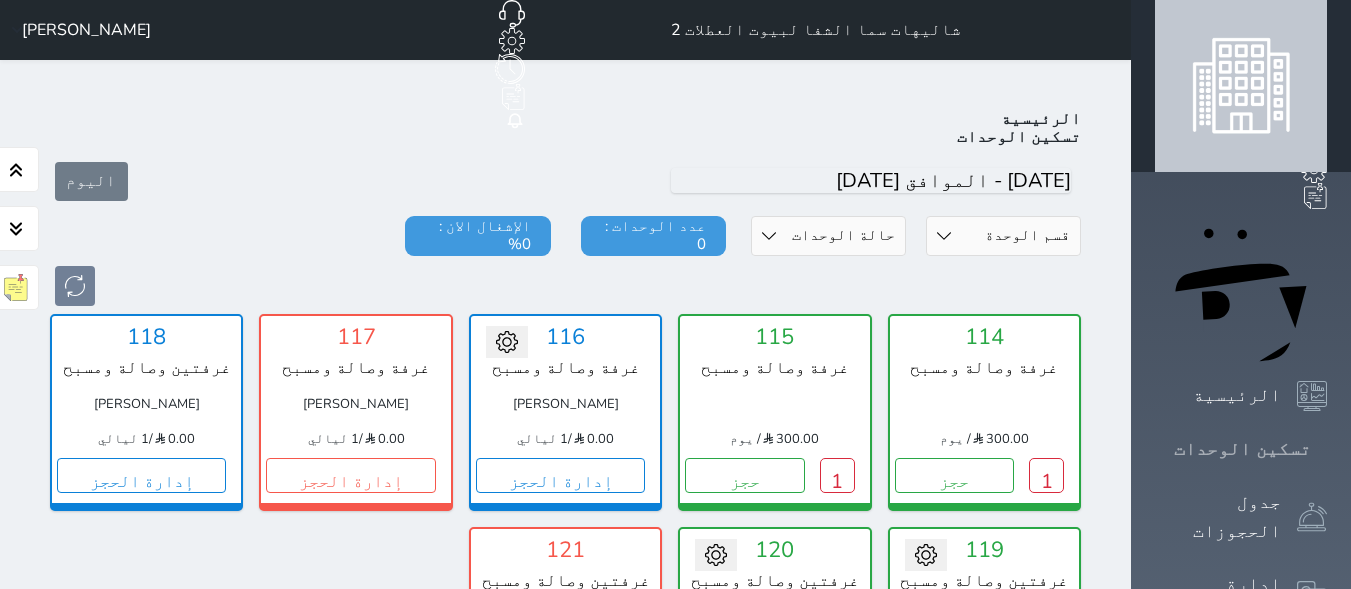 scroll, scrollTop: 78, scrollLeft: 0, axis: vertical 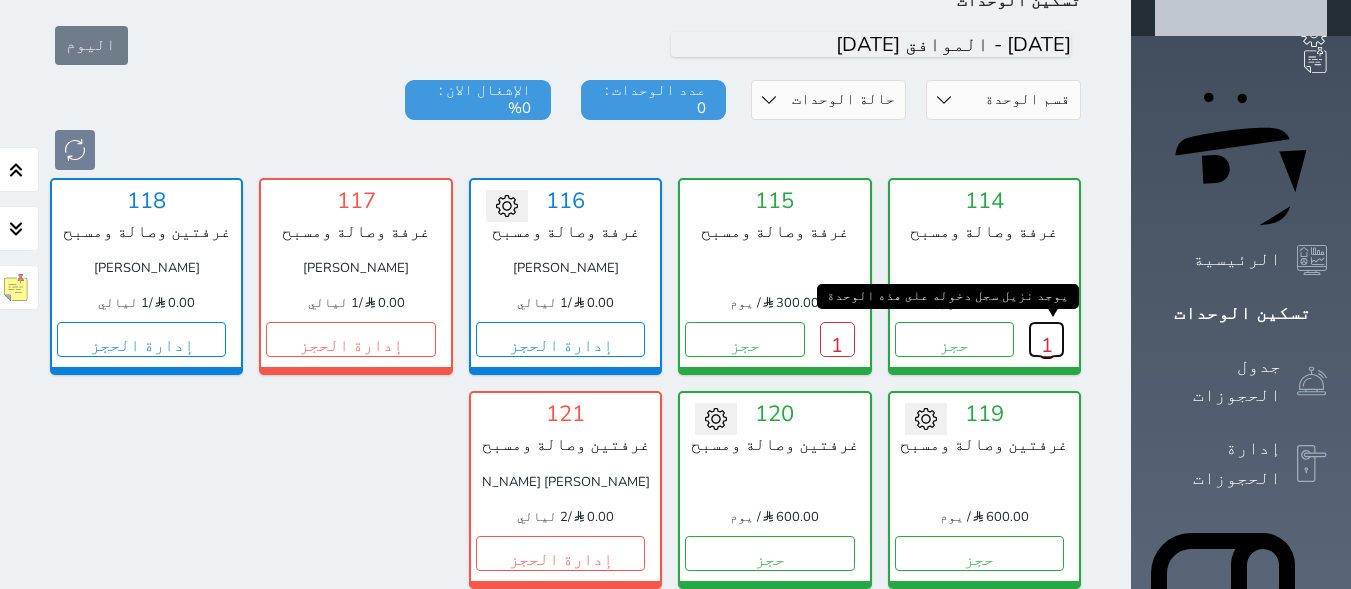 click on "1" at bounding box center [1046, 339] 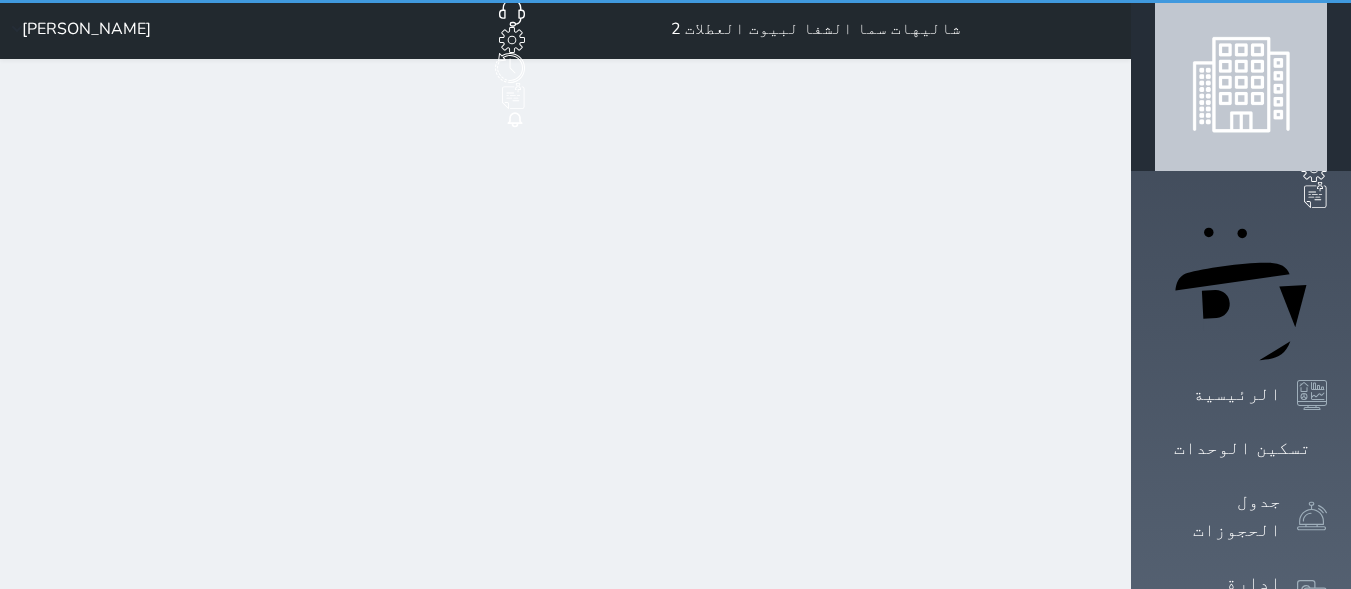 scroll, scrollTop: 0, scrollLeft: 0, axis: both 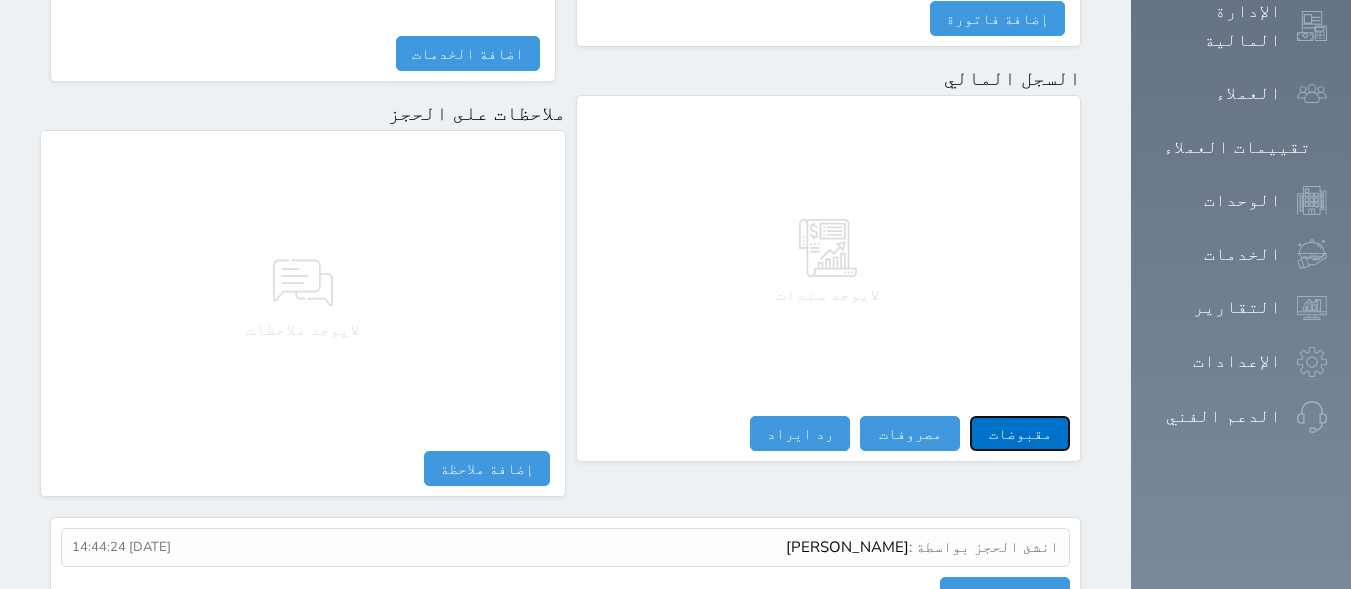 click on "مقبوضات" at bounding box center [1020, 433] 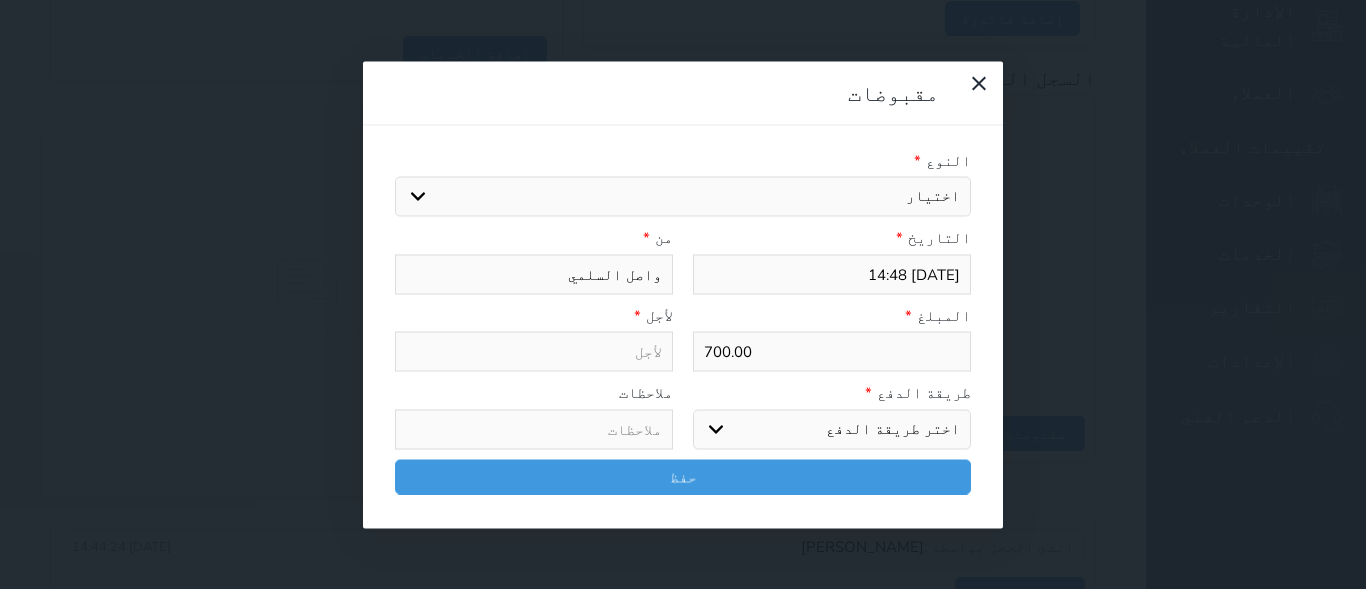 click on "اختيار   مقبوضات عامة قيمة إيجار فواتير تامين عربون لا ينطبق آخر مغسلة واي فاي - الإنترنت مواقف السيارات طعام الأغذية والمشروبات مشروبات المشروبات الباردة المشروبات الساخنة الإفطار غداء عشاء مخبز و كعك حمام سباحة الصالة الرياضية سبا و خدمات الجمال اختيار وإسقاط (خدمات النقل) ميني بار كابل - تلفزيون سرير إضافي تصفيف الشعر التسوق خدمات الجولات السياحية المنظمة خدمات الدليل السياحي" at bounding box center [683, 197] 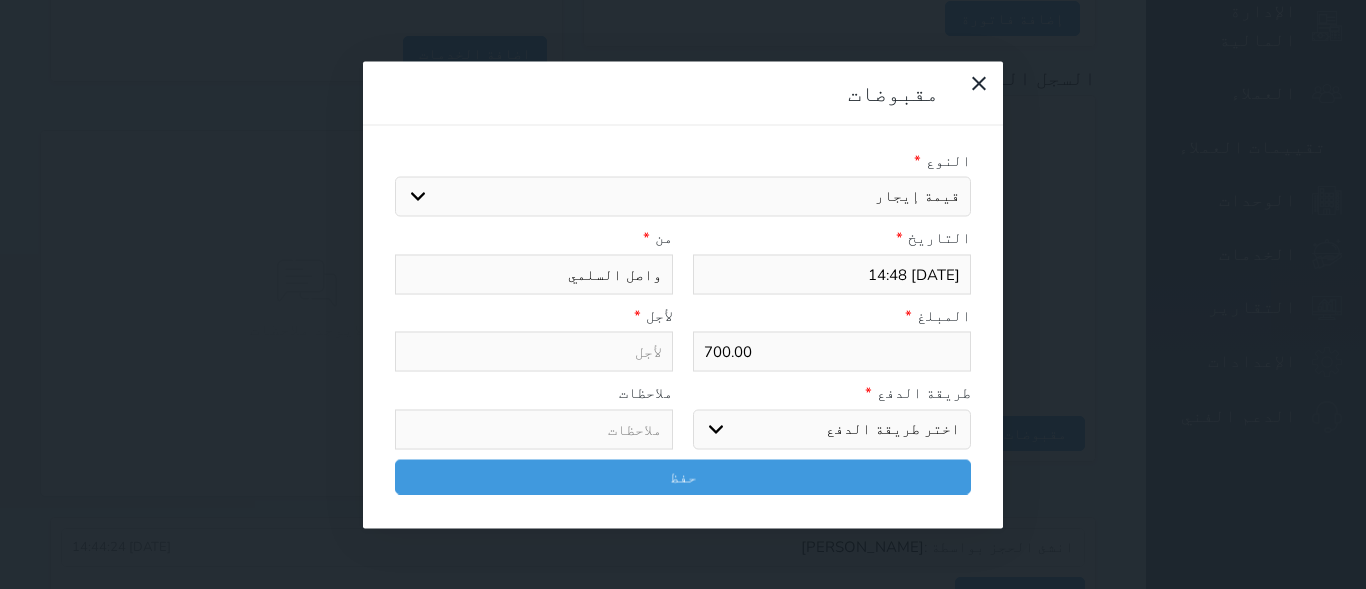 click on "اختيار   مقبوضات عامة قيمة إيجار فواتير تامين عربون لا ينطبق آخر مغسلة واي فاي - الإنترنت مواقف السيارات طعام الأغذية والمشروبات مشروبات المشروبات الباردة المشروبات الساخنة الإفطار غداء عشاء مخبز و كعك حمام سباحة الصالة الرياضية سبا و خدمات الجمال اختيار وإسقاط (خدمات النقل) ميني بار كابل - تلفزيون سرير إضافي تصفيف الشعر التسوق خدمات الجولات السياحية المنظمة خدمات الدليل السياحي" at bounding box center (683, 197) 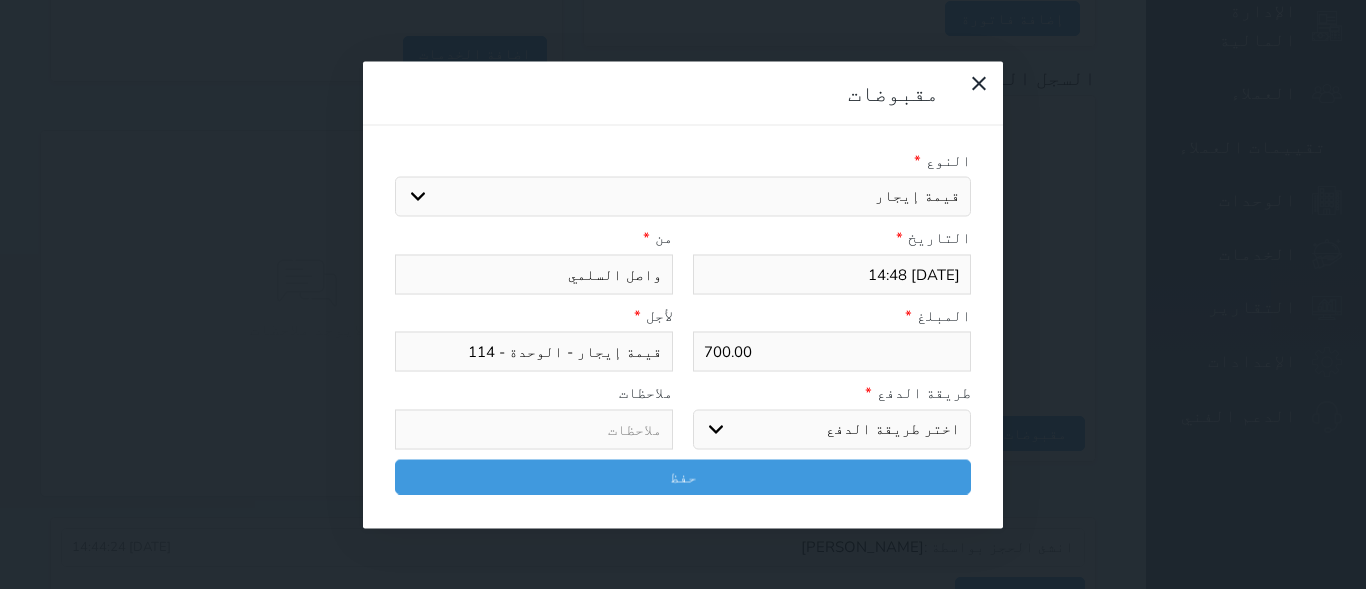 click on "اختر طريقة الدفع   دفع نقدى   تحويل بنكى   مدى   بطاقة ائتمان   آجل" at bounding box center (832, 429) 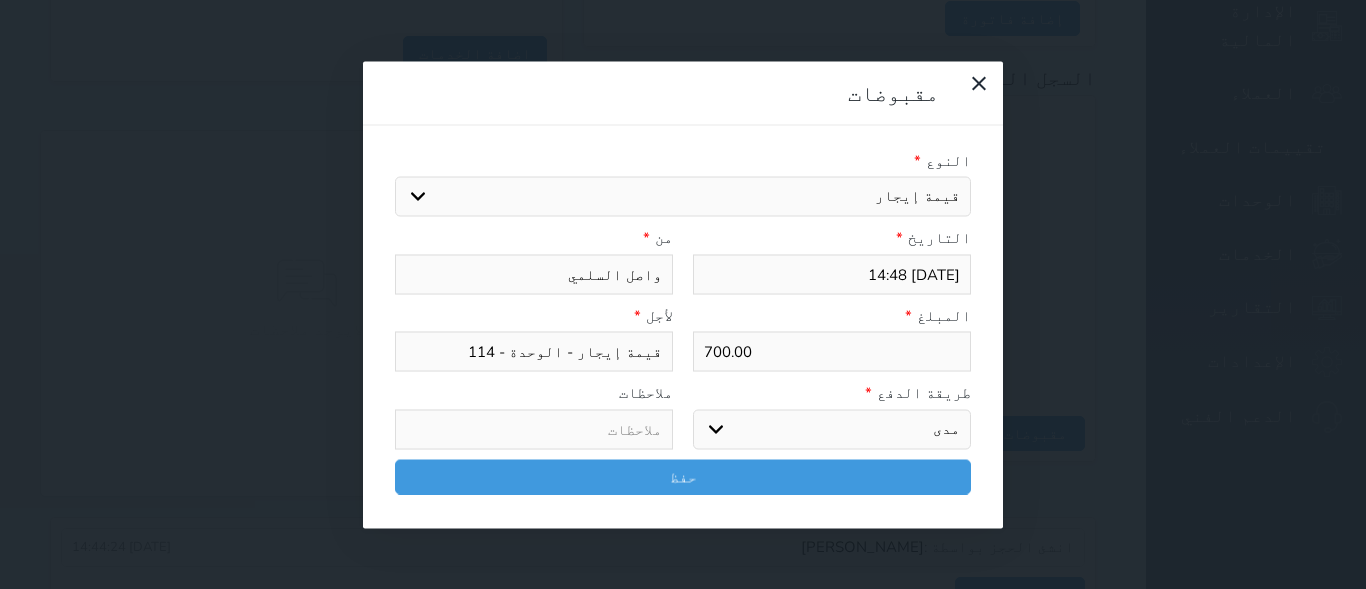 click on "اختر طريقة الدفع   دفع نقدى   تحويل بنكى   مدى   بطاقة ائتمان   آجل" at bounding box center (832, 429) 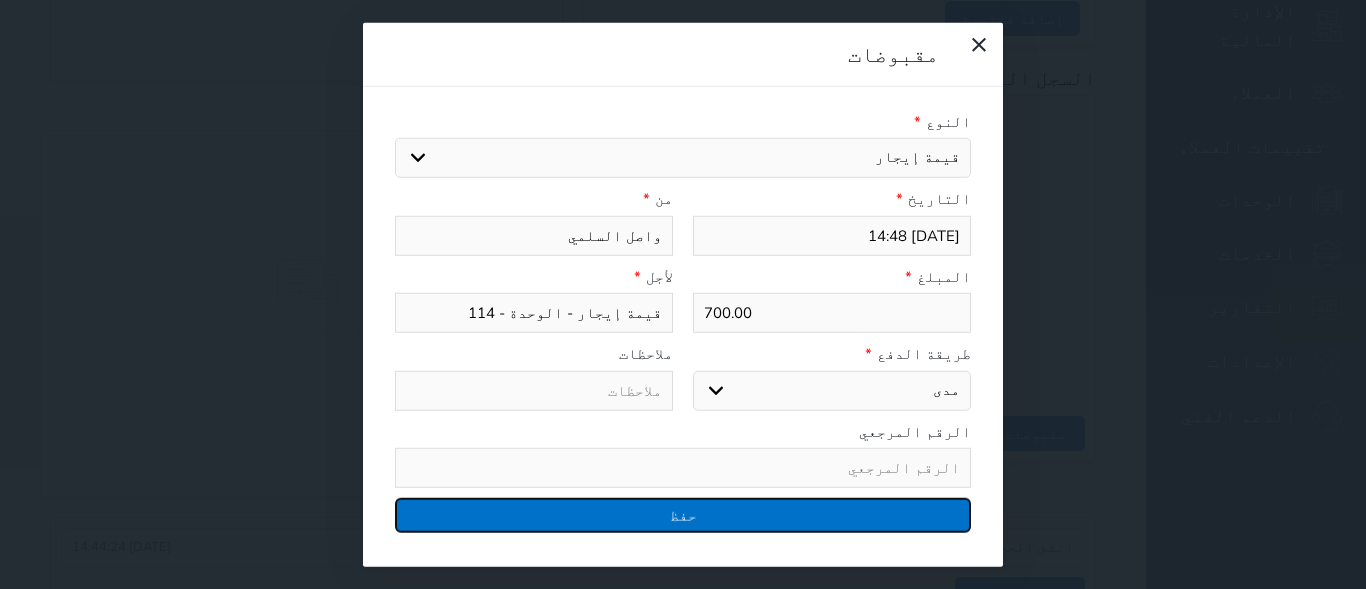 click on "حفظ" at bounding box center (683, 515) 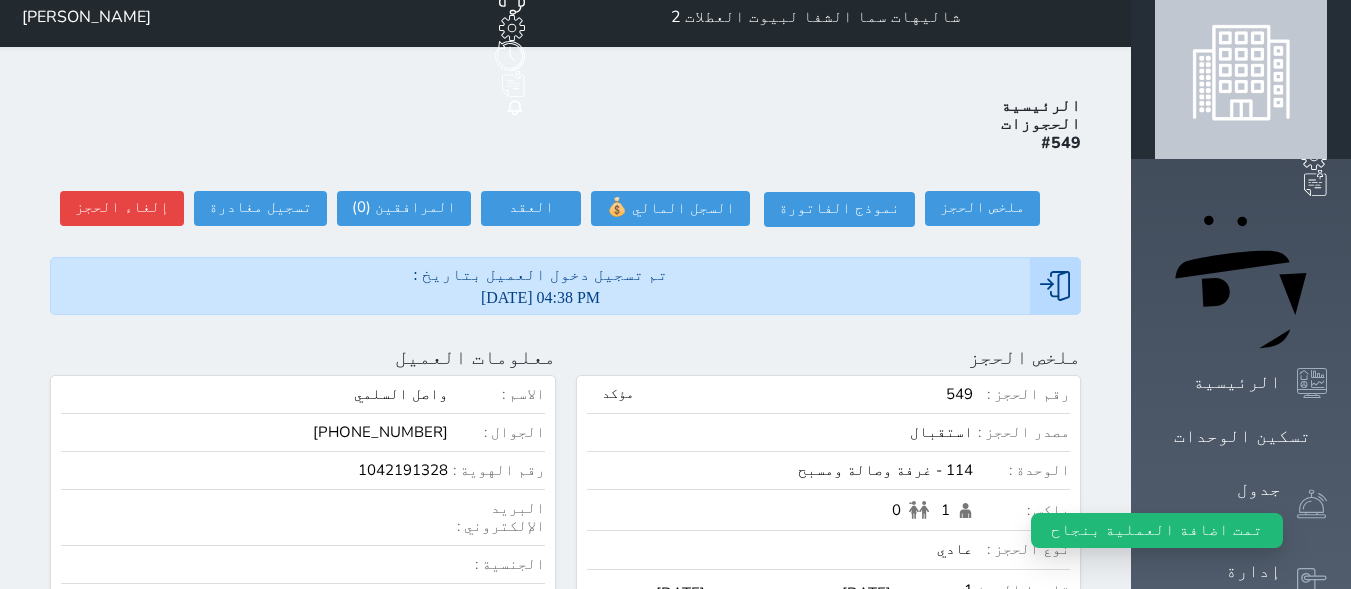 scroll, scrollTop: 0, scrollLeft: 0, axis: both 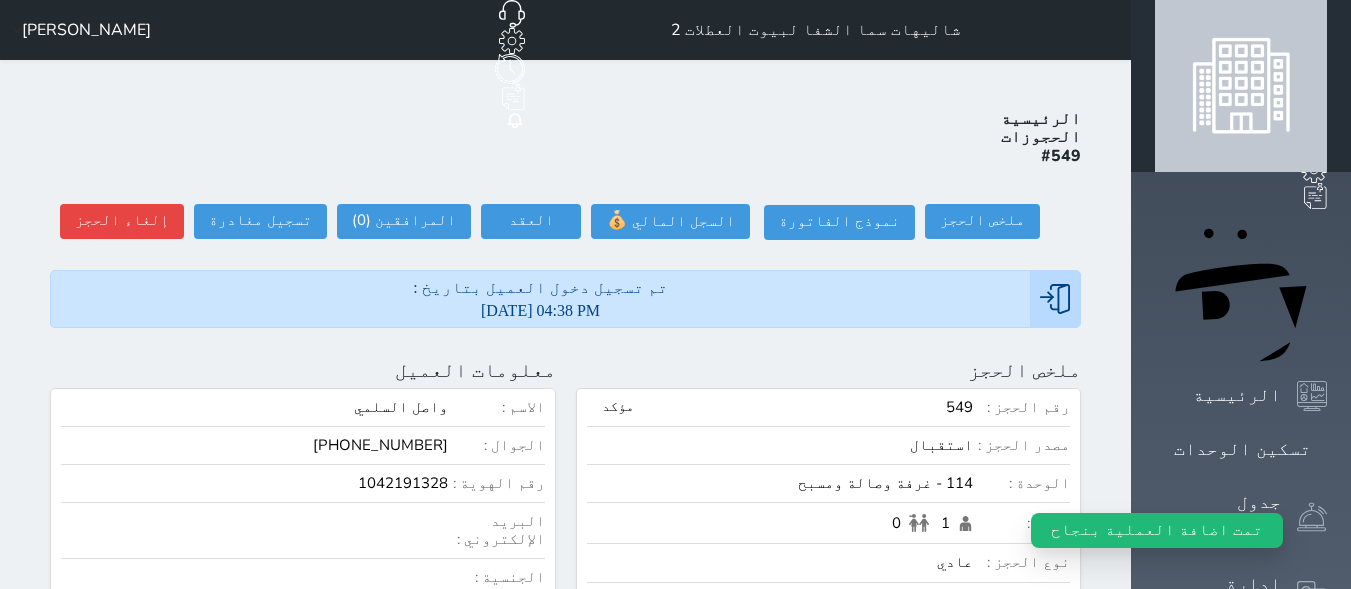 click on "حجز جماعي جديد   حجز جديد             الرئيسية     تسكين الوحدات     جدول الحجوزات     إدارة الحجوزات     POS     الإدارة المالية     العملاء     تقييمات العملاء     الوحدات     الخدمات     التقارير     الإعدادات     الدعم الفني" at bounding box center (1241, 958) 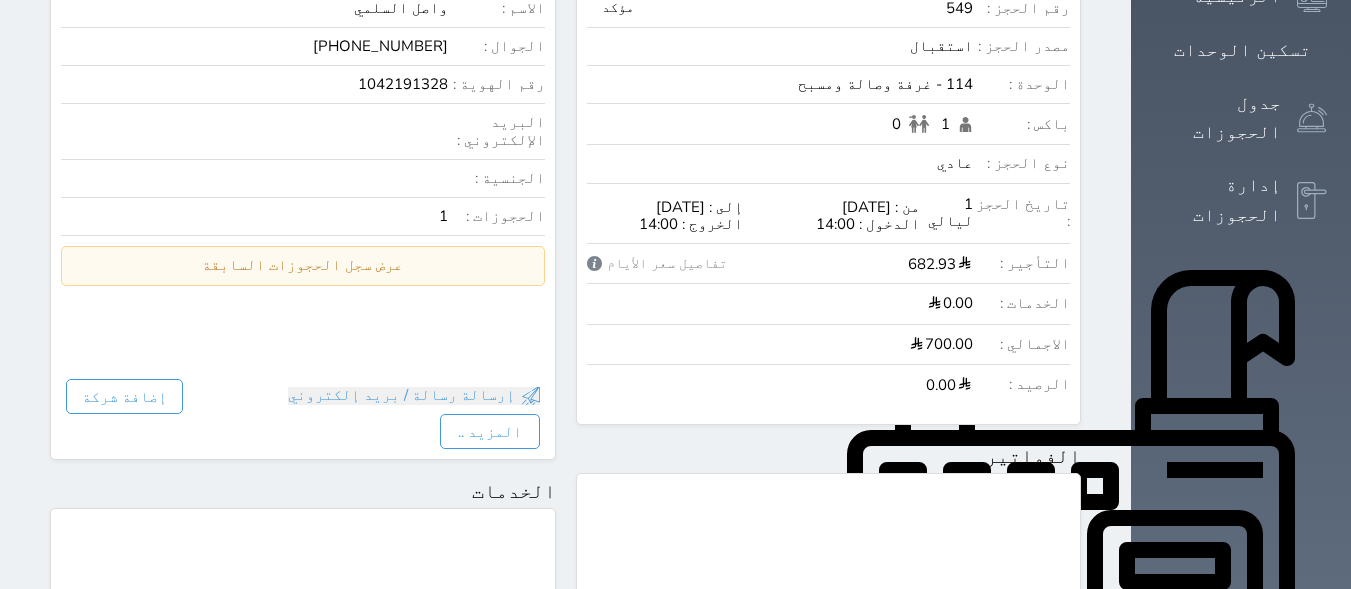 scroll, scrollTop: 0, scrollLeft: 0, axis: both 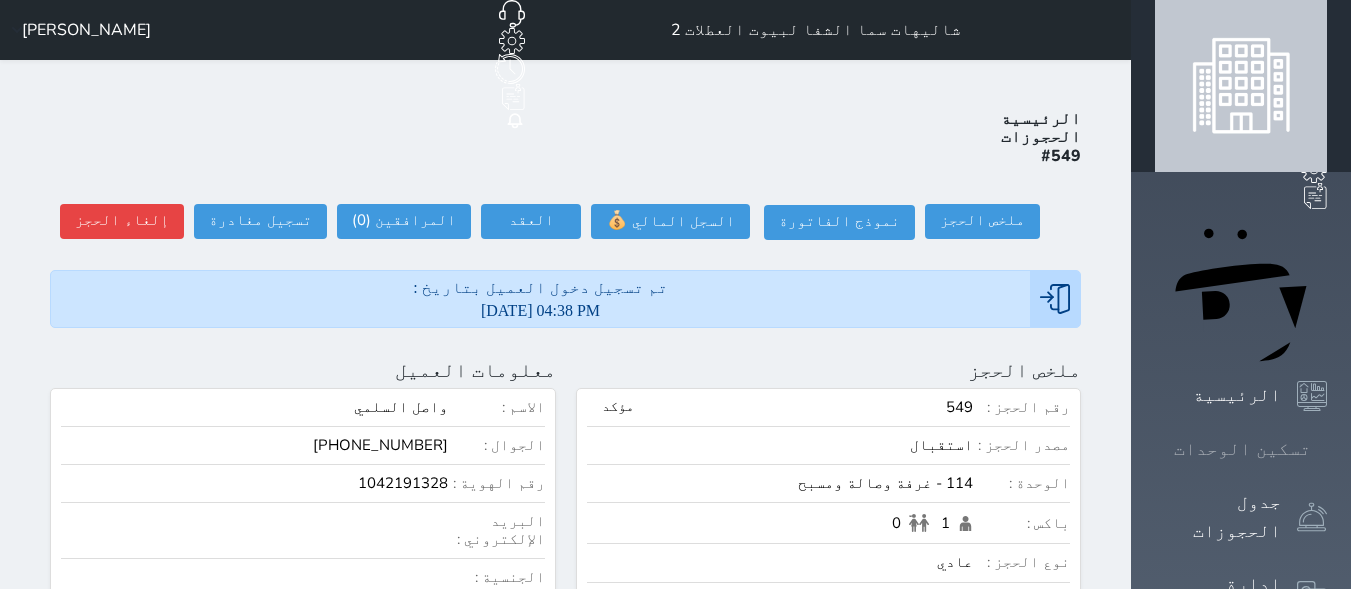 click 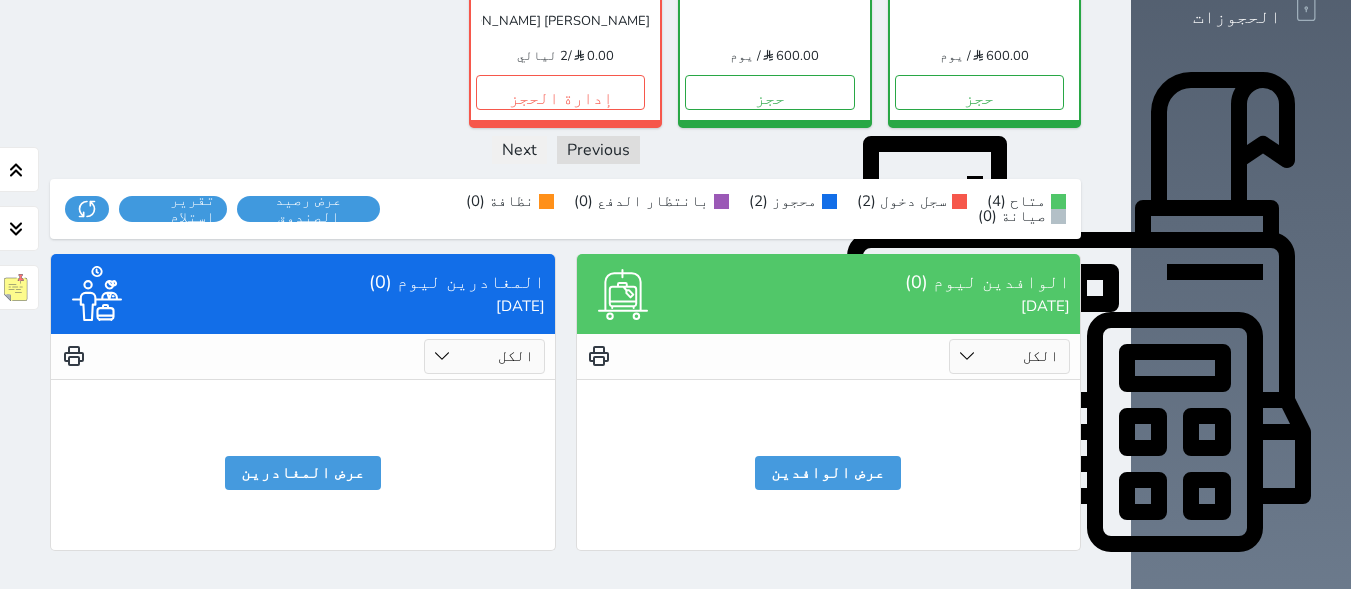 scroll, scrollTop: 0, scrollLeft: 0, axis: both 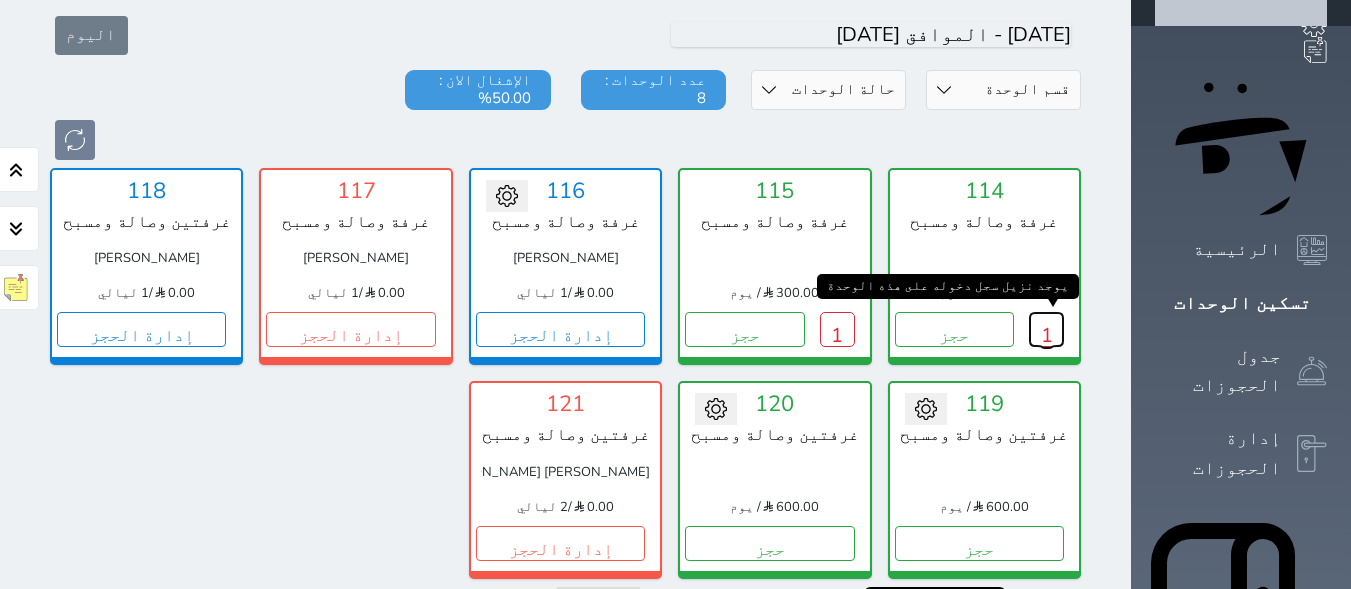 click on "1" at bounding box center [1046, 329] 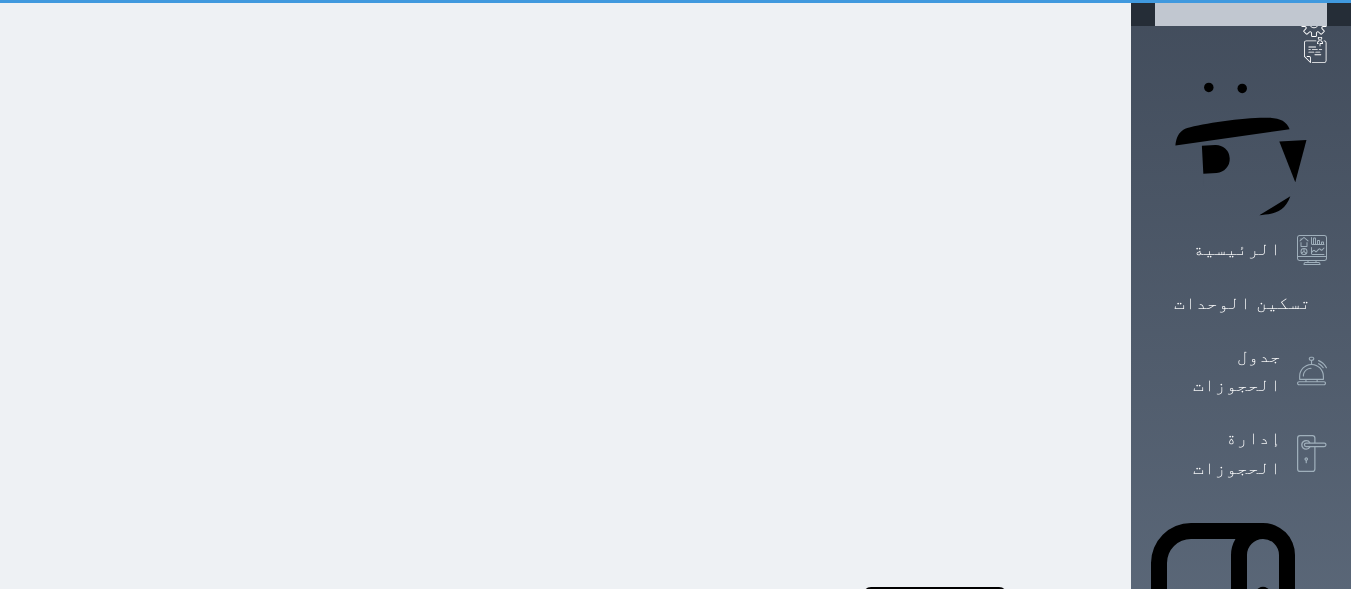 scroll, scrollTop: 0, scrollLeft: 0, axis: both 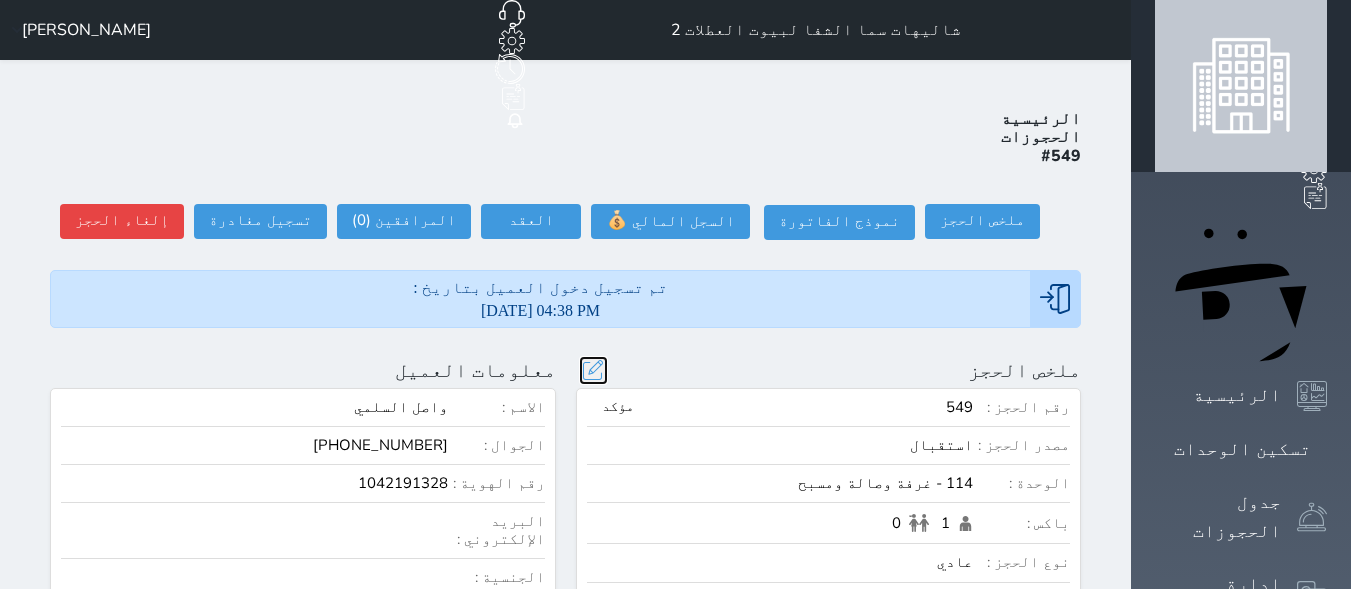 click at bounding box center (593, 370) 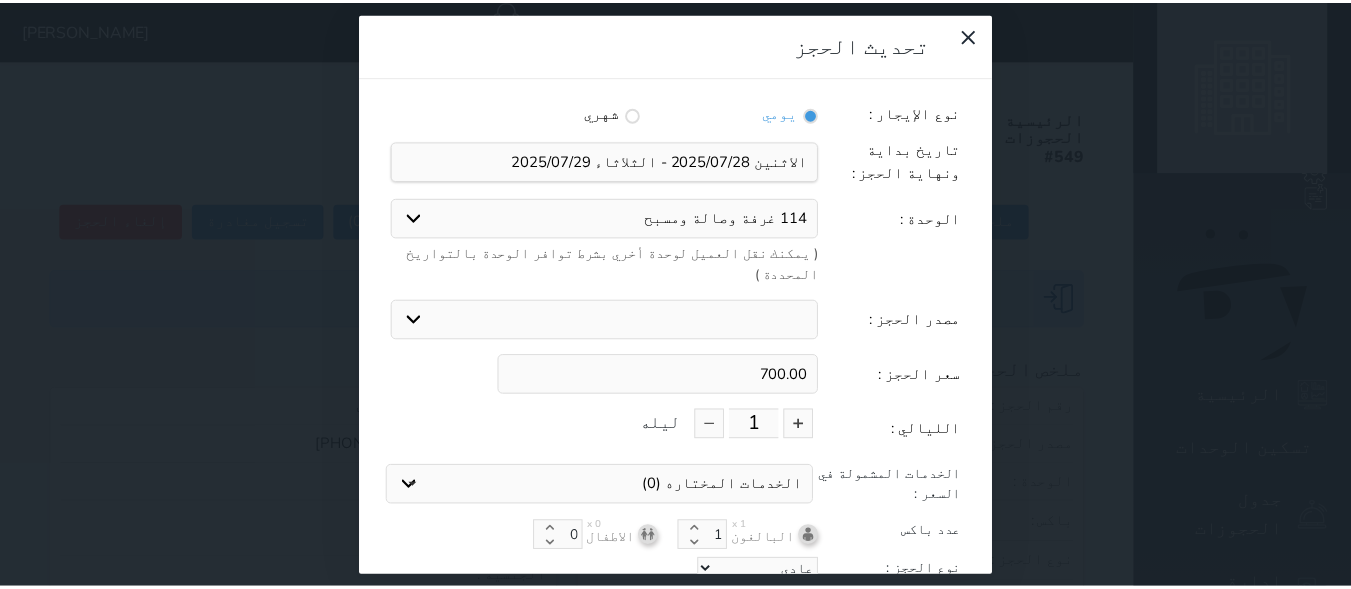 scroll, scrollTop: 45, scrollLeft: 0, axis: vertical 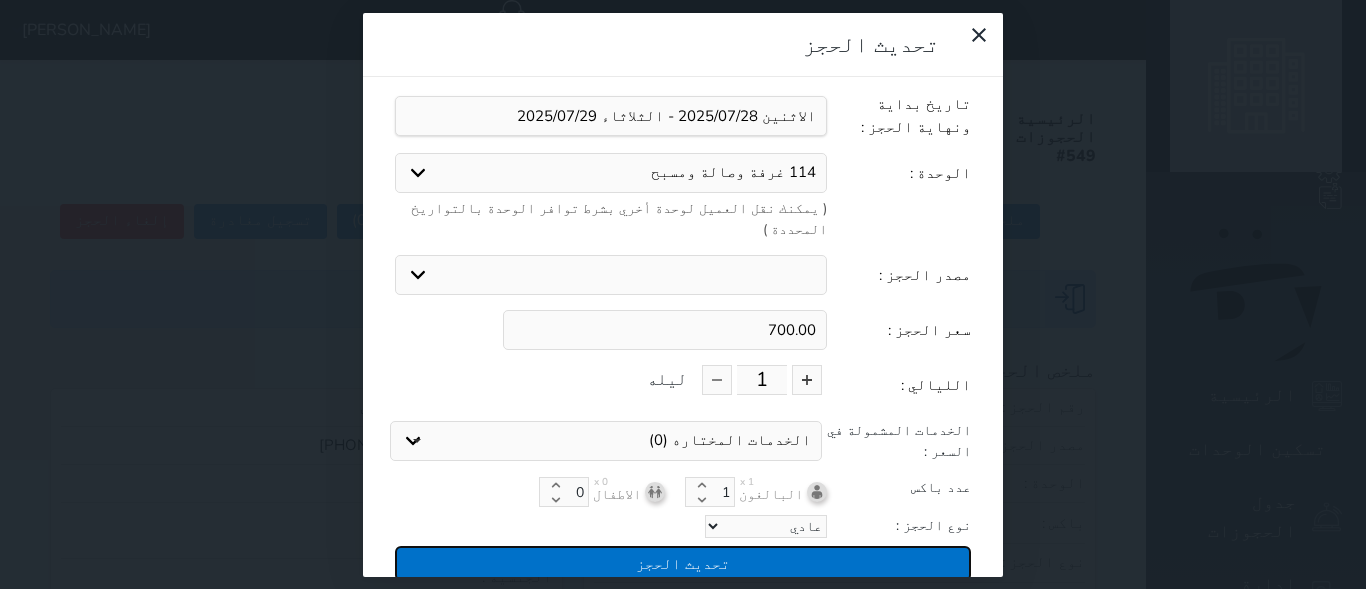 click on "تحديث الحجز" at bounding box center (683, 563) 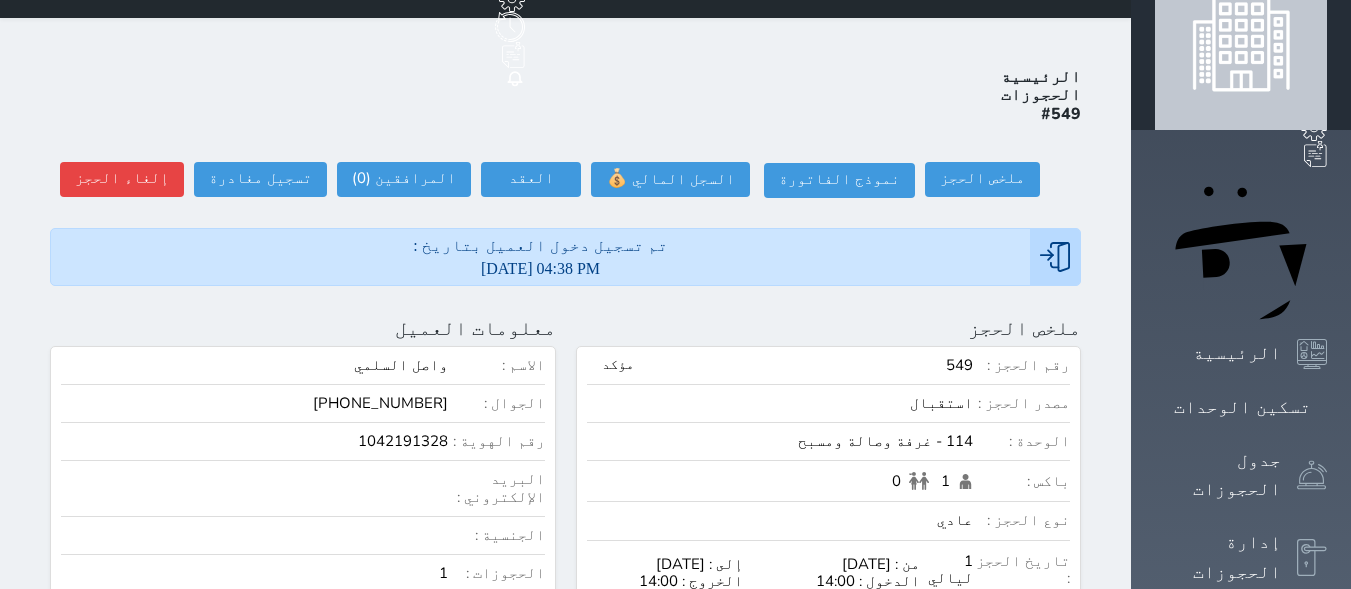 scroll, scrollTop: 0, scrollLeft: 0, axis: both 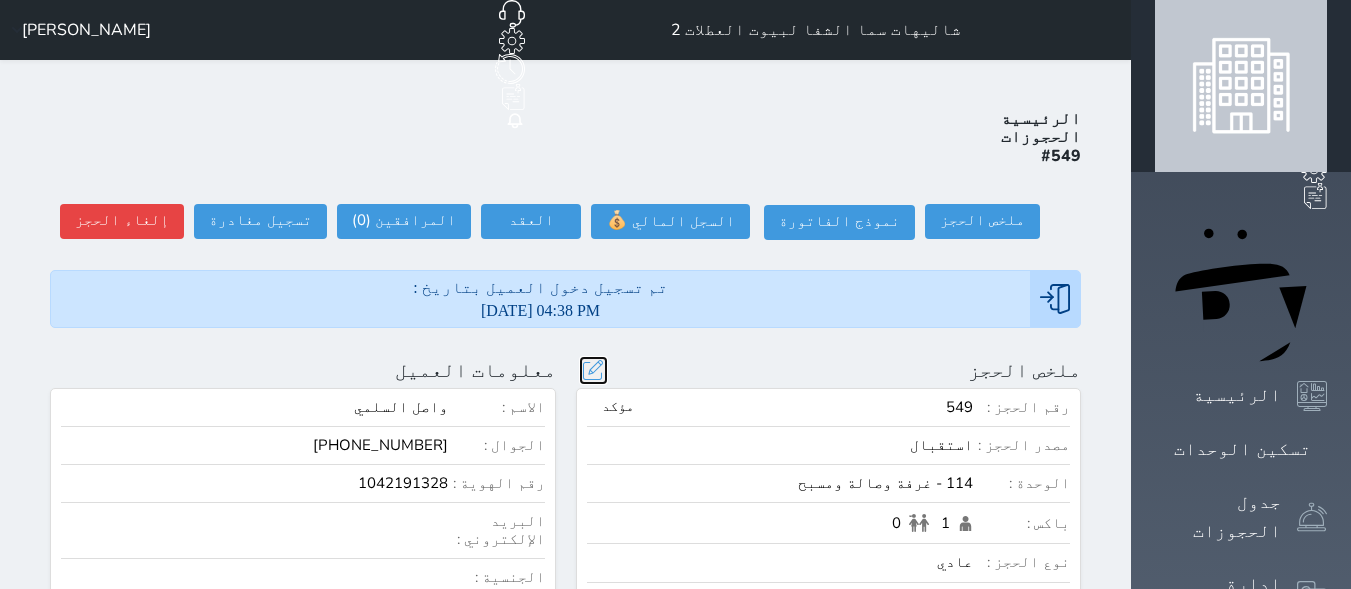 click at bounding box center [593, 370] 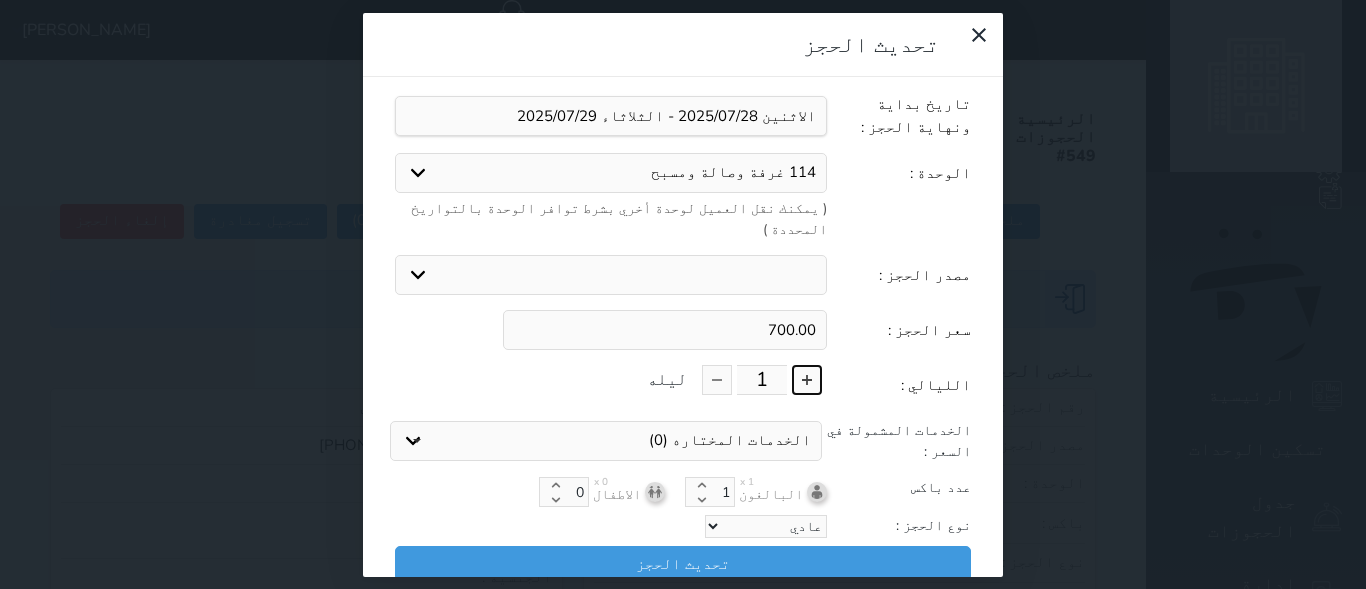 click at bounding box center (807, 380) 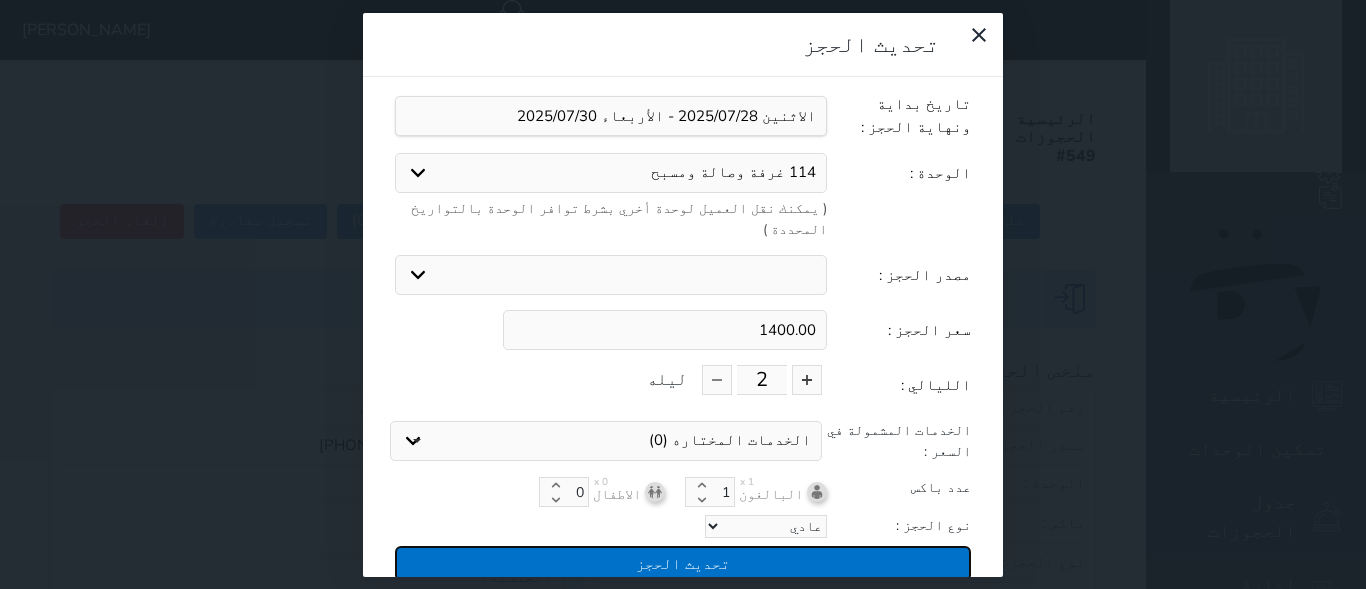 click on "تحديث الحجز" at bounding box center (683, 563) 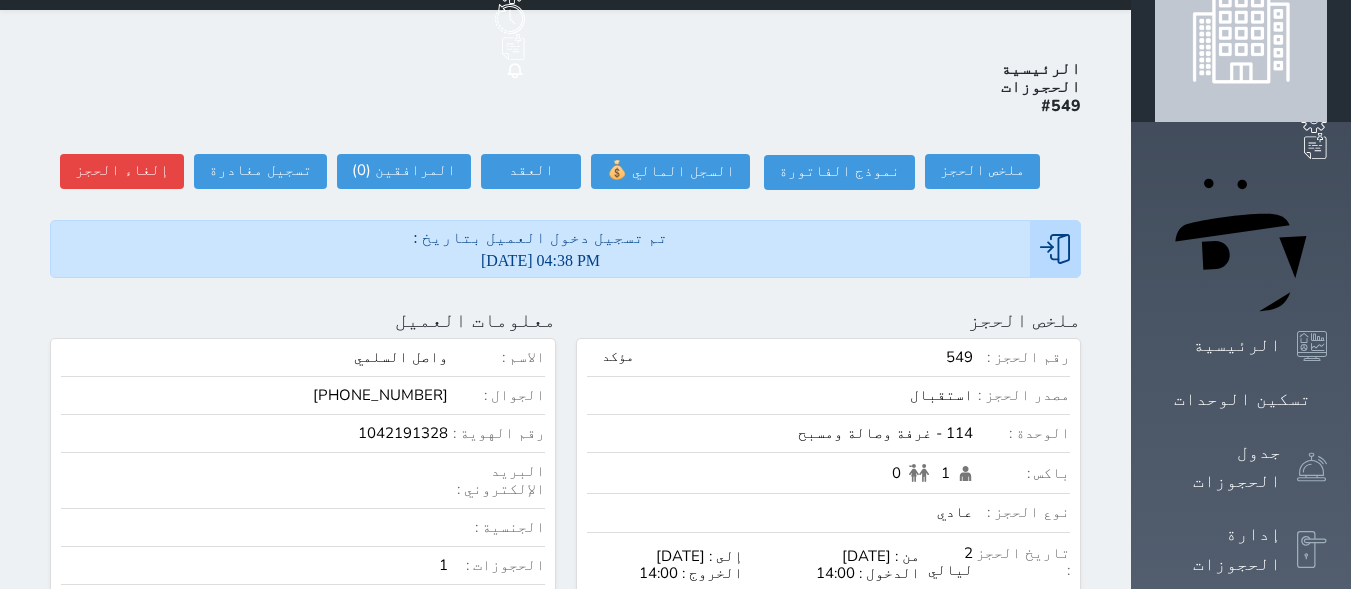 scroll, scrollTop: 0, scrollLeft: 0, axis: both 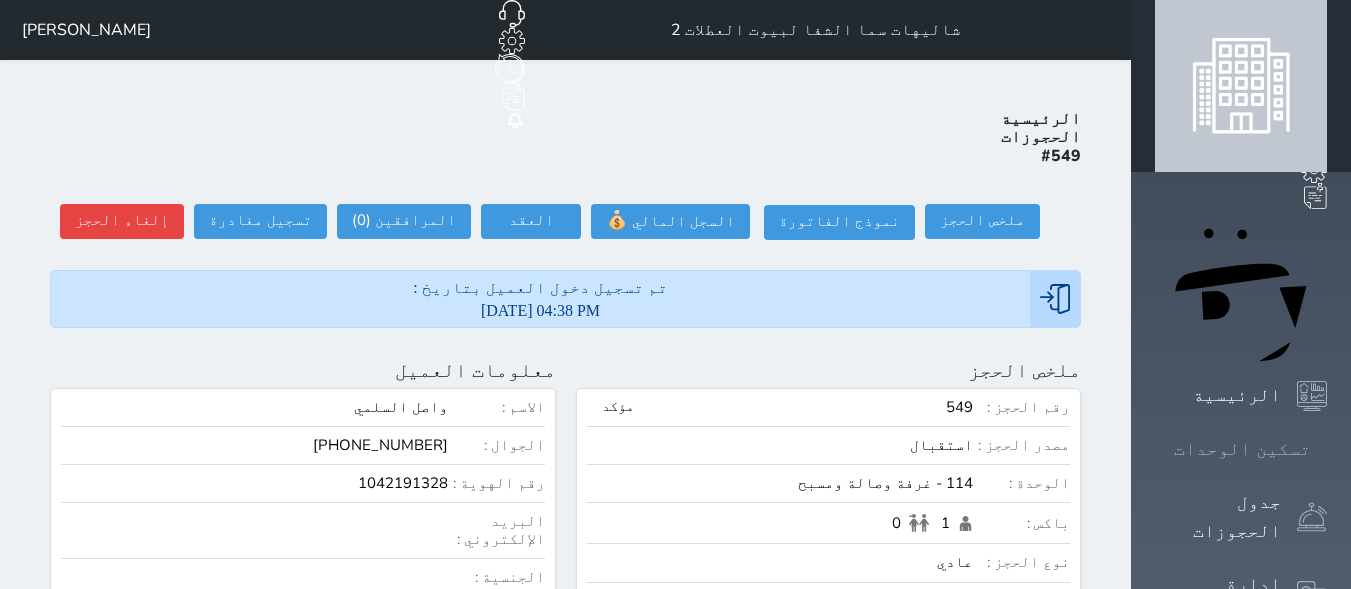 click on "تسكين الوحدات" at bounding box center [1242, 449] 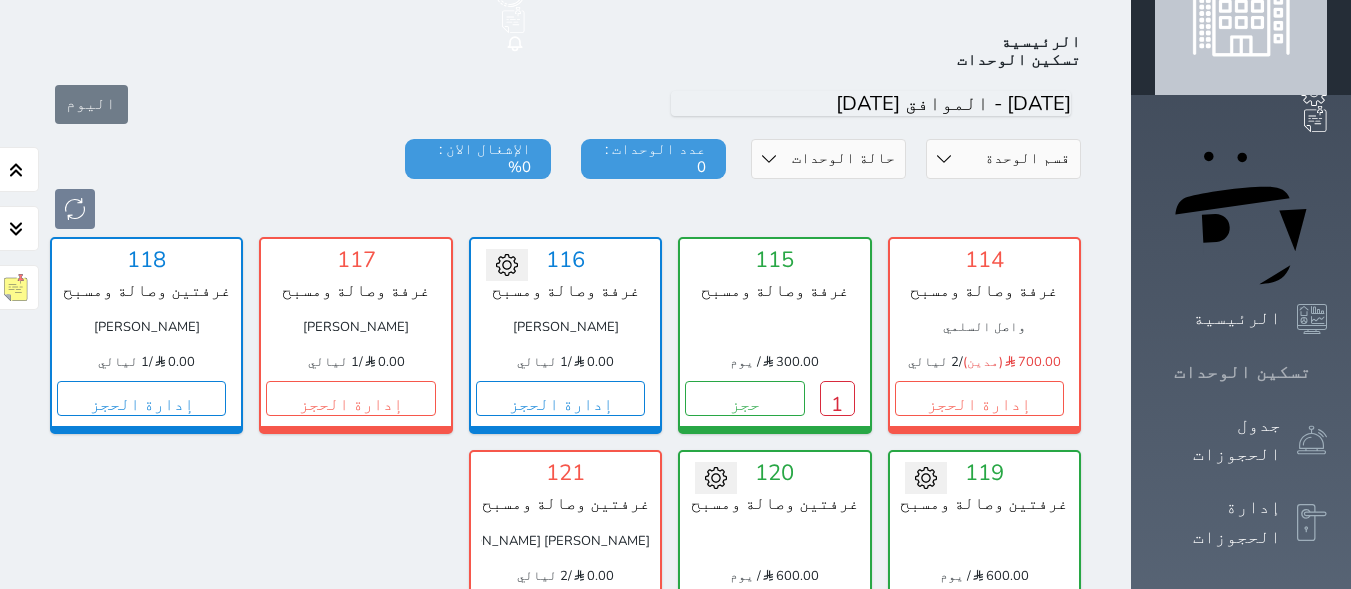 scroll, scrollTop: 78, scrollLeft: 0, axis: vertical 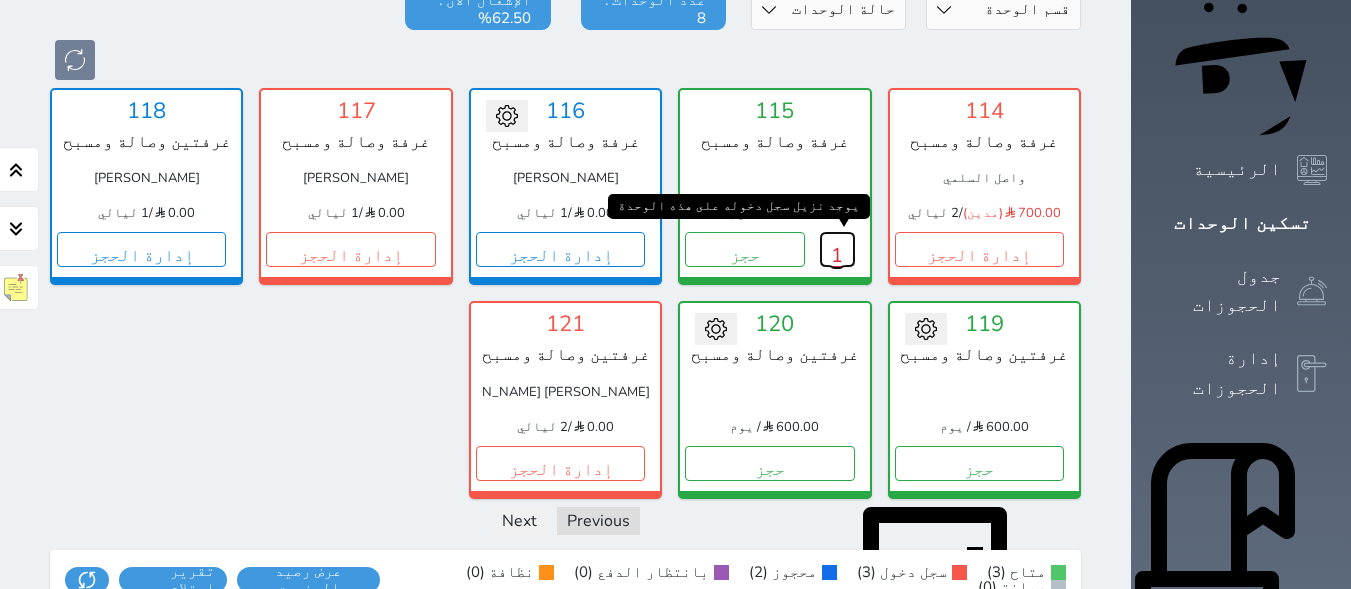 click on "1" at bounding box center [837, 249] 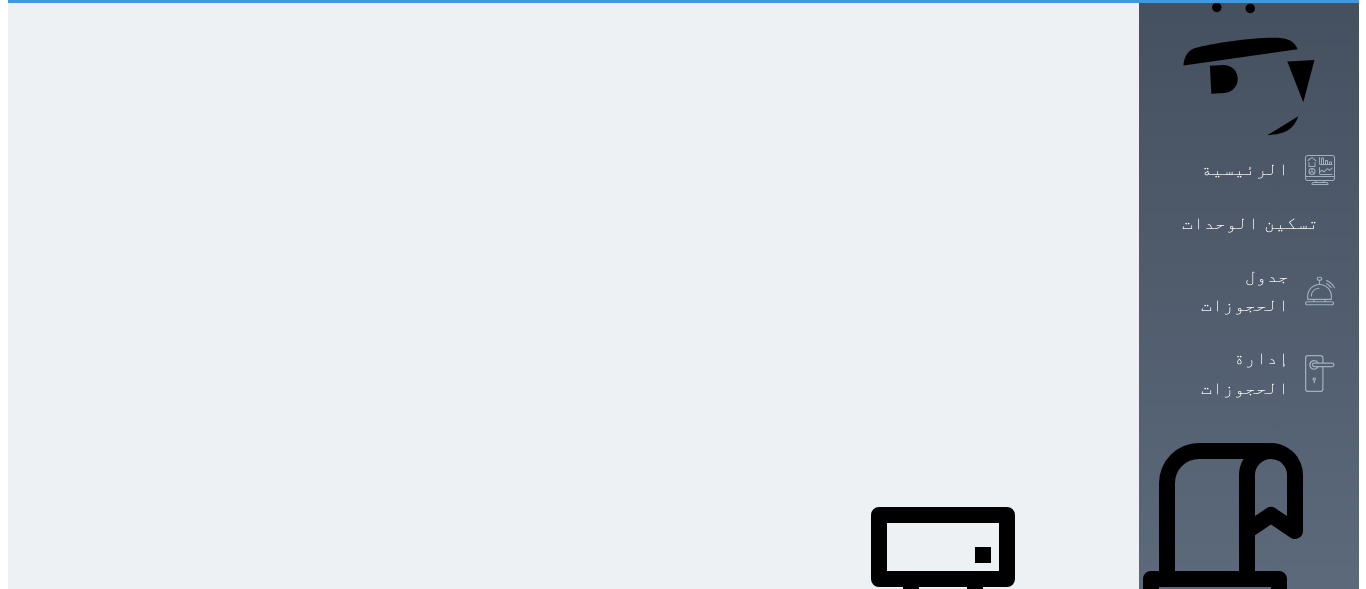 scroll, scrollTop: 0, scrollLeft: 0, axis: both 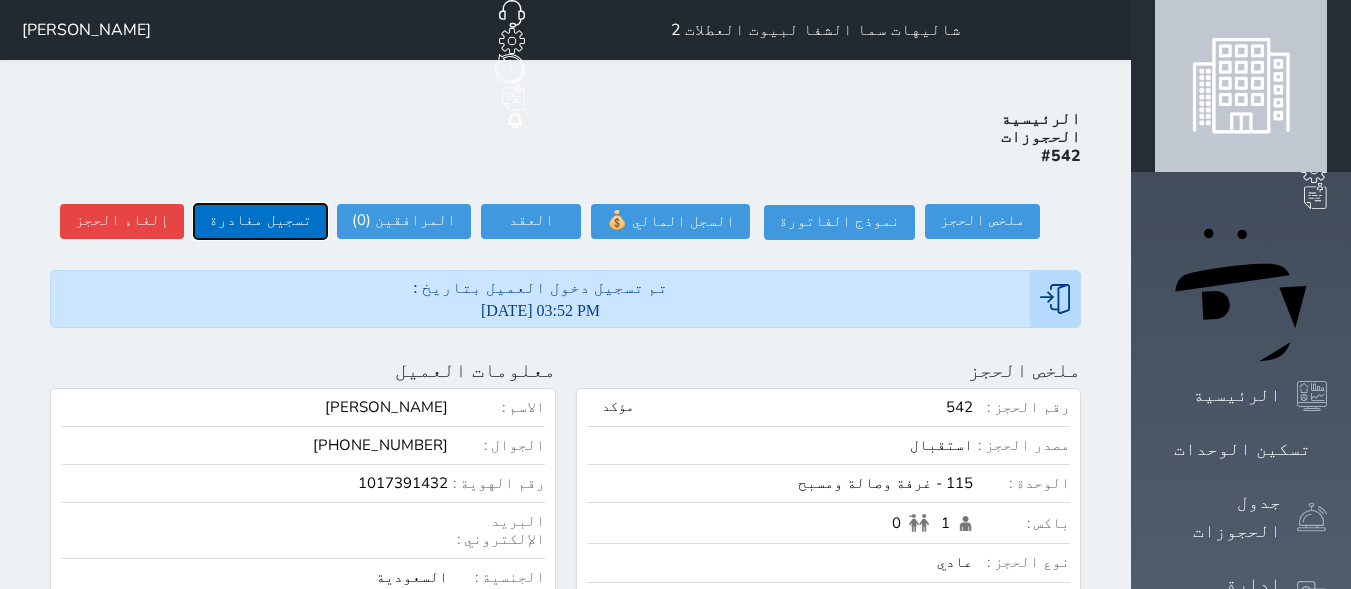 click on "تسجيل مغادرة" at bounding box center [260, 221] 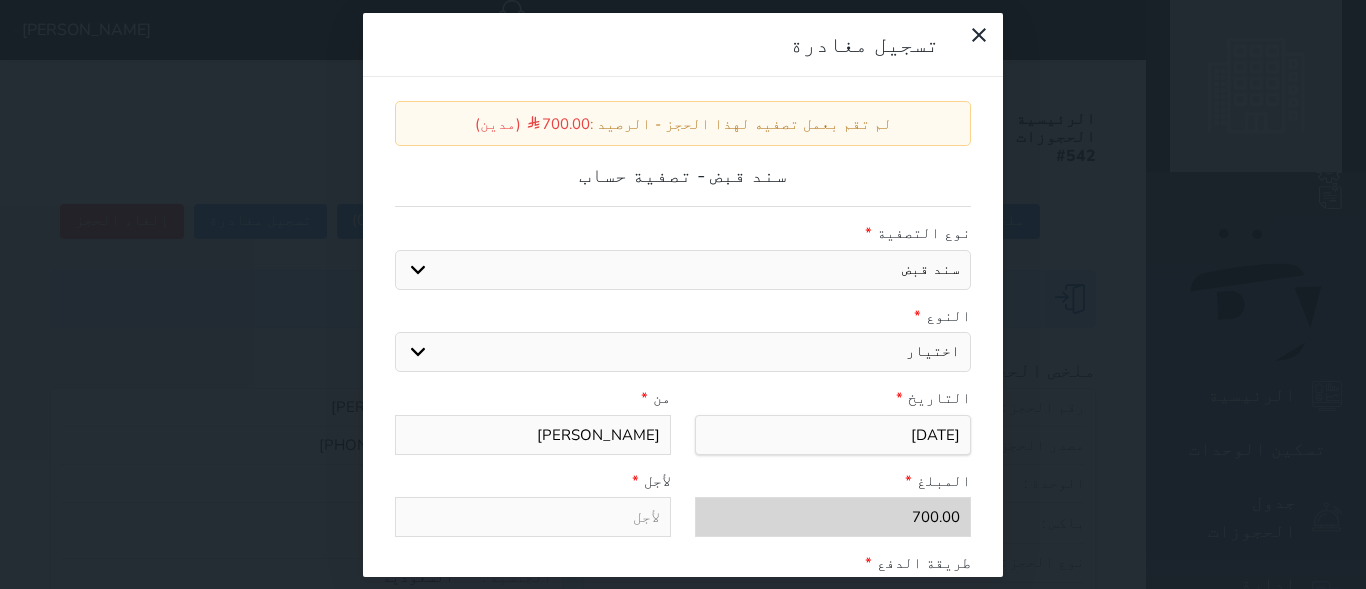 drag, startPoint x: 362, startPoint y: 237, endPoint x: 354, endPoint y: 314, distance: 77.41447 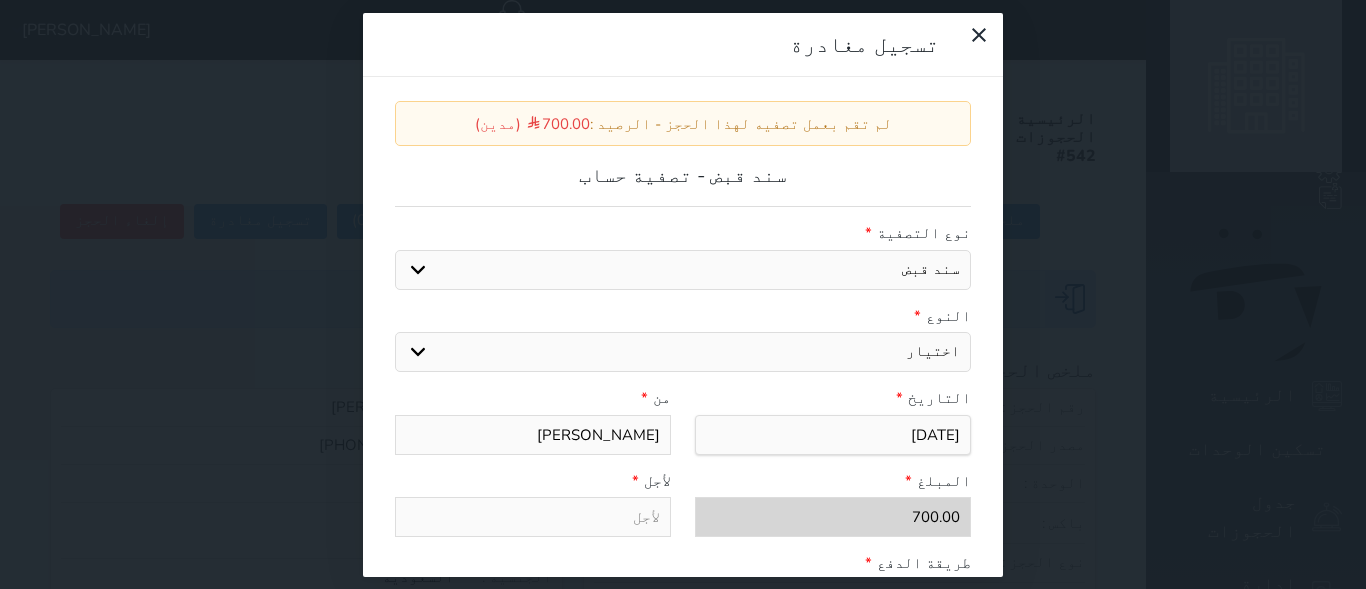 click on "تسجيل مغادرة
لم تقم بعمل تصفيه لهذا الحجز - الرصيد :
700.00     (مدين)   سند قبض - تصفية حساب   نوع التصفية *    سند قبض    كمبيالة     النوع *    اختيار   مقبوضات عامة
قيمة إيجار
فواتير
عربون
لا ينطبق
آخر
مغسلة
واي فاي - الإنترنت
مواقف السيارات
طعام
الأغذية والمشروبات
مشروبات
المشروبات الباردة
المشروبات الساخنة
الإفطار
غداء
عشاء
مخبز و كعك
حمام سباحة
الصالة الرياضية
ميني بار" at bounding box center (683, 294) 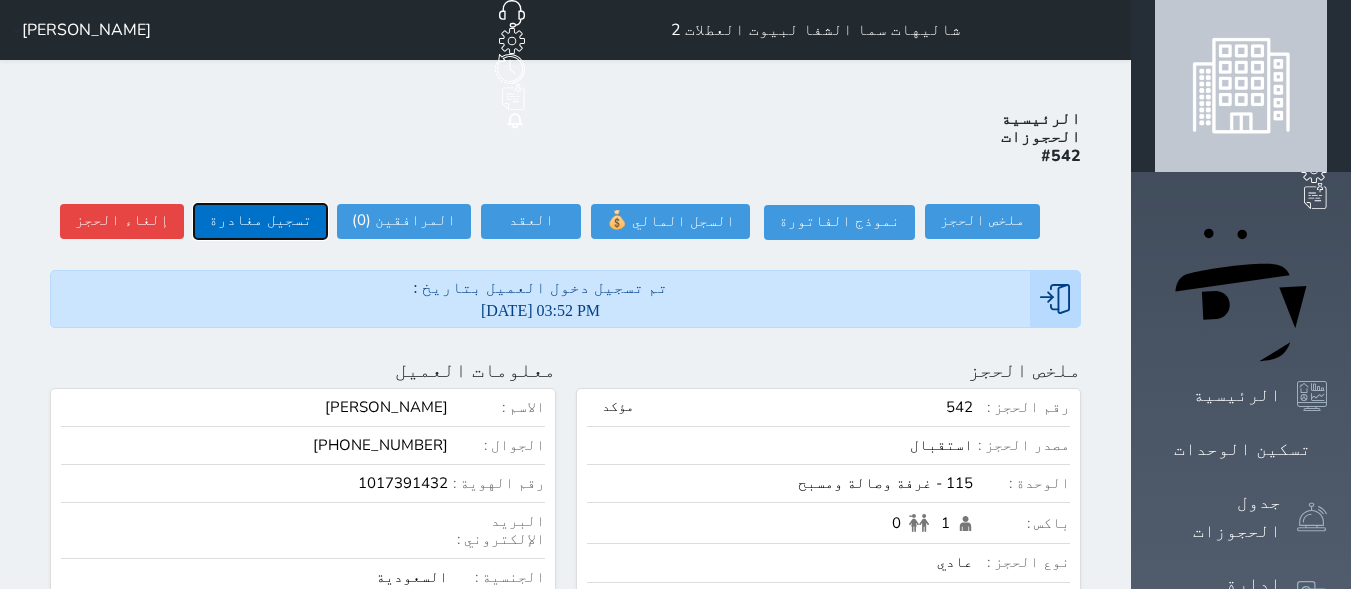 click on "تسجيل مغادرة" at bounding box center (260, 221) 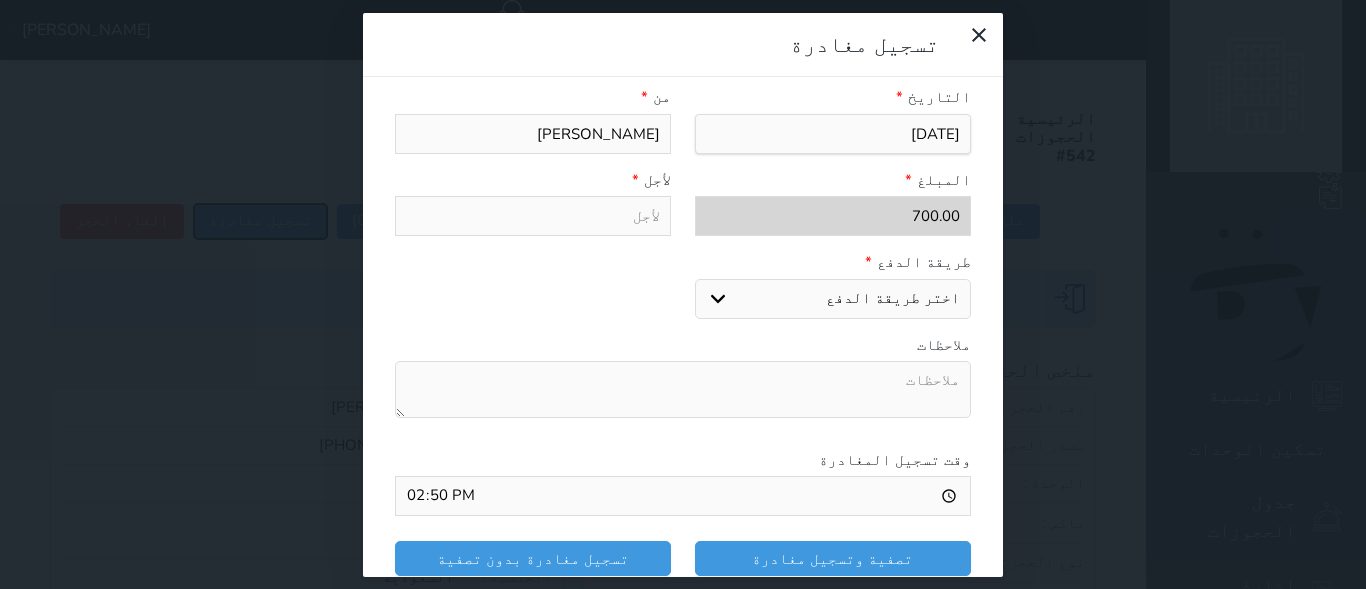 scroll, scrollTop: 309, scrollLeft: 0, axis: vertical 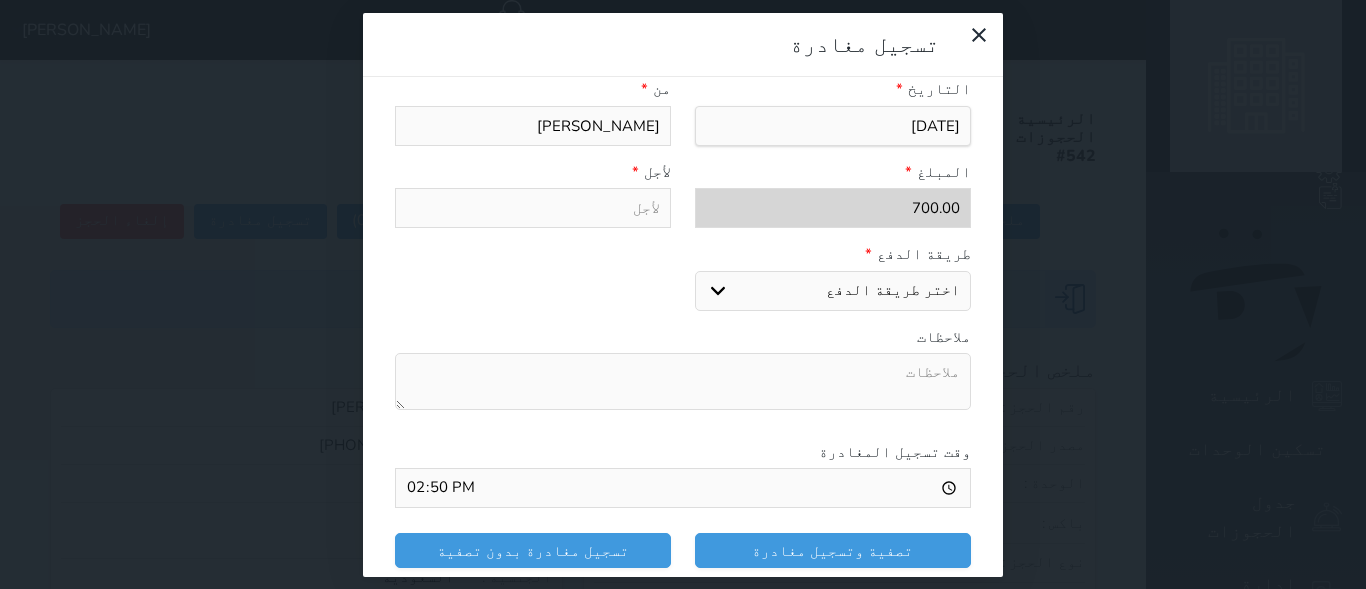 drag, startPoint x: 803, startPoint y: 305, endPoint x: 803, endPoint y: 283, distance: 22 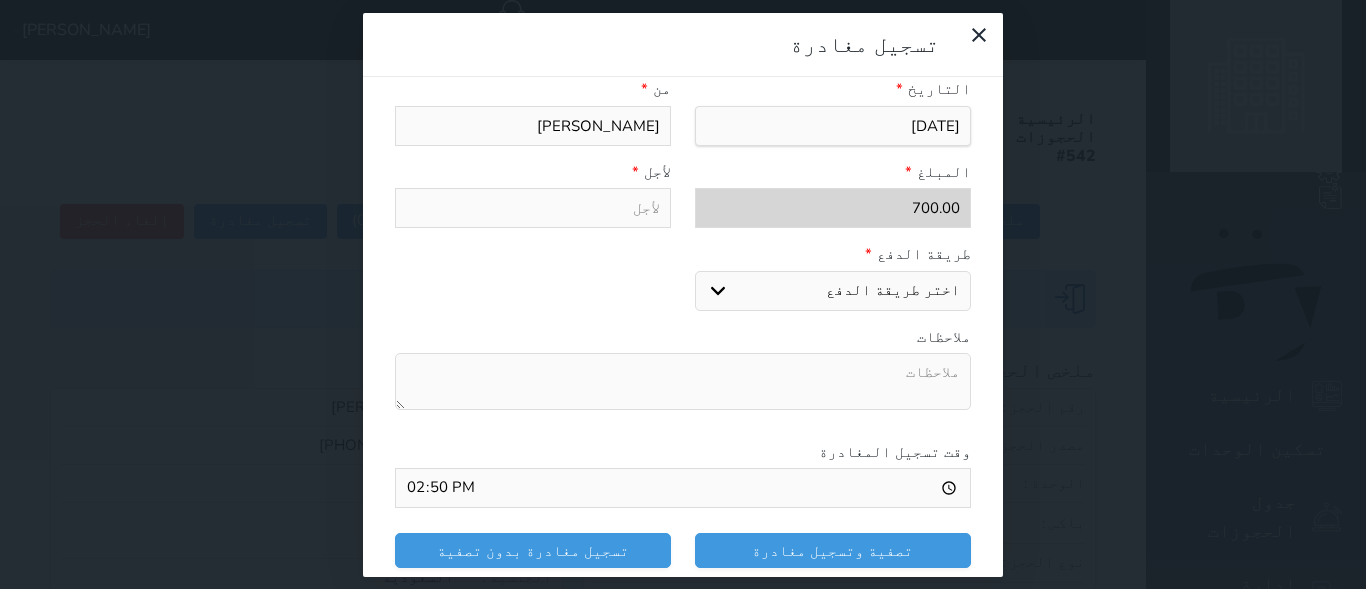 click on "طريقة الدفع *   اختر طريقة الدفع   دفع نقدى   تحويل بنكى   مدى   بطاقة ائتمان" at bounding box center (683, 284) 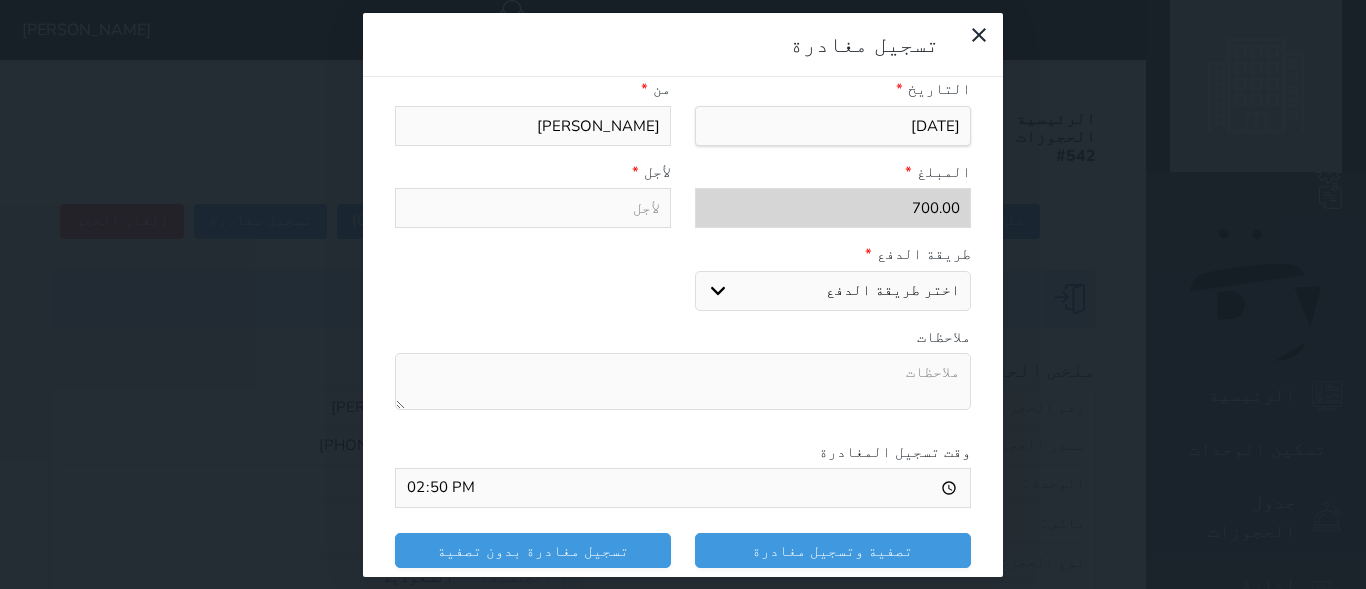 click on "اختر طريقة الدفع   دفع نقدى   تحويل بنكى   مدى   بطاقة ائتمان" at bounding box center [833, 291] 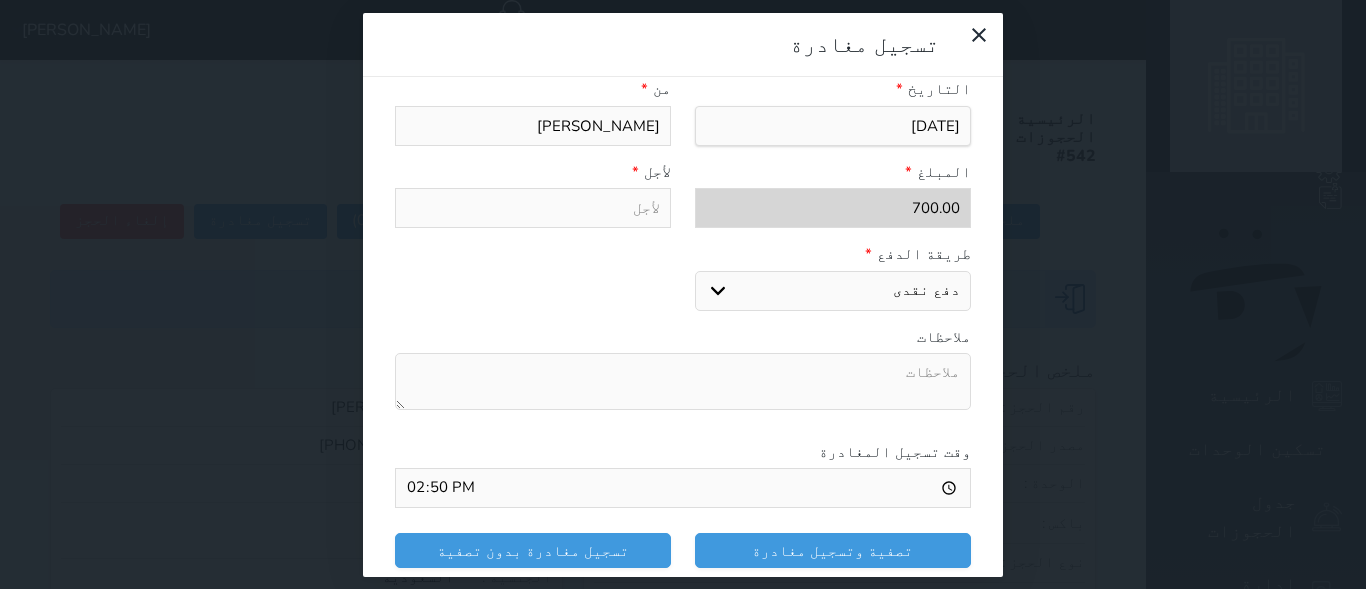 click on "اختر طريقة الدفع   دفع نقدى   تحويل بنكى   مدى   بطاقة ائتمان" at bounding box center [833, 291] 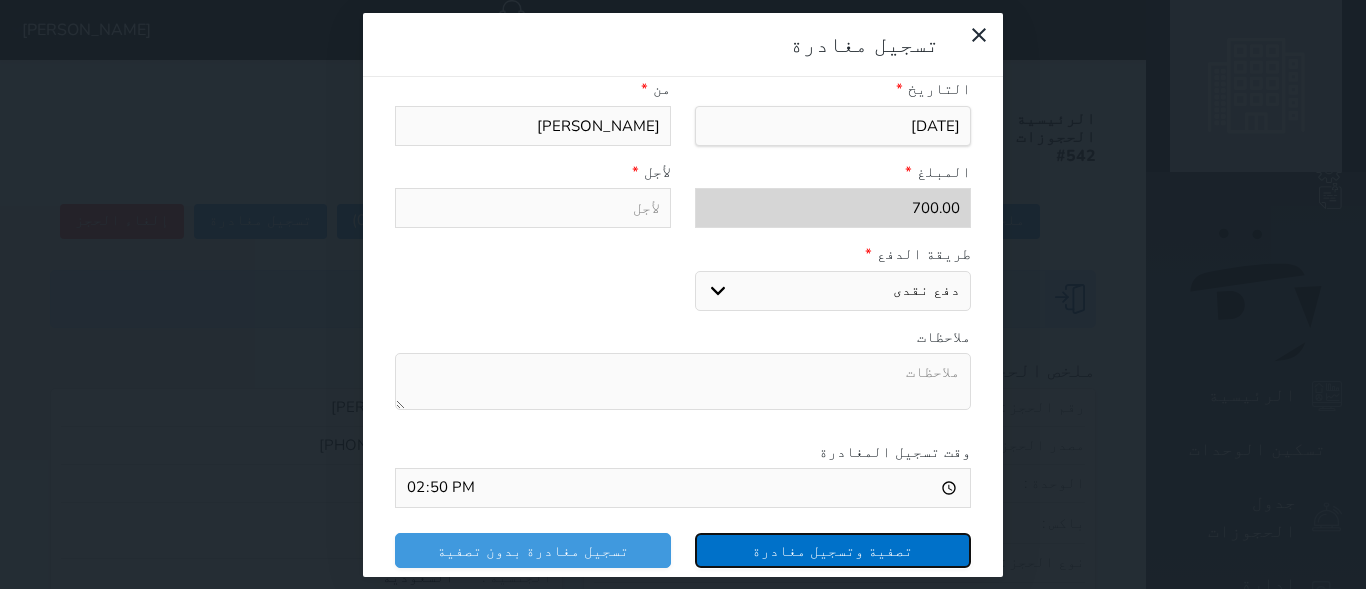click on "تصفية وتسجيل مغادرة" at bounding box center (833, 550) 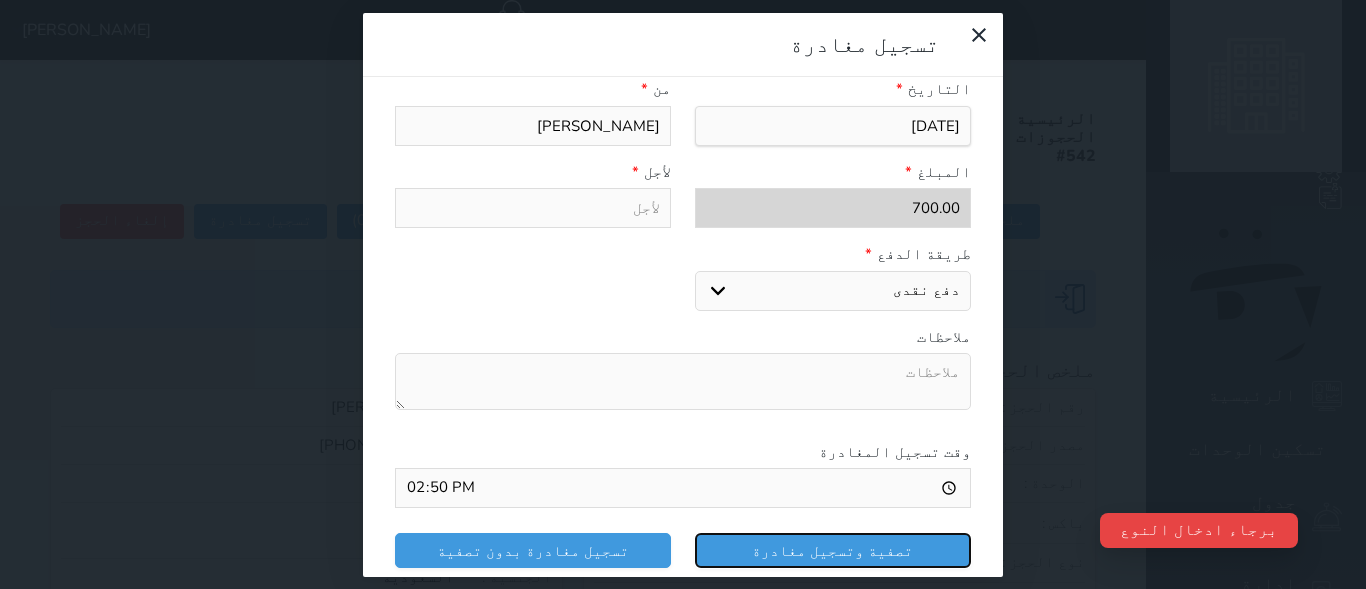 drag, startPoint x: 789, startPoint y: 545, endPoint x: 809, endPoint y: 386, distance: 160.25293 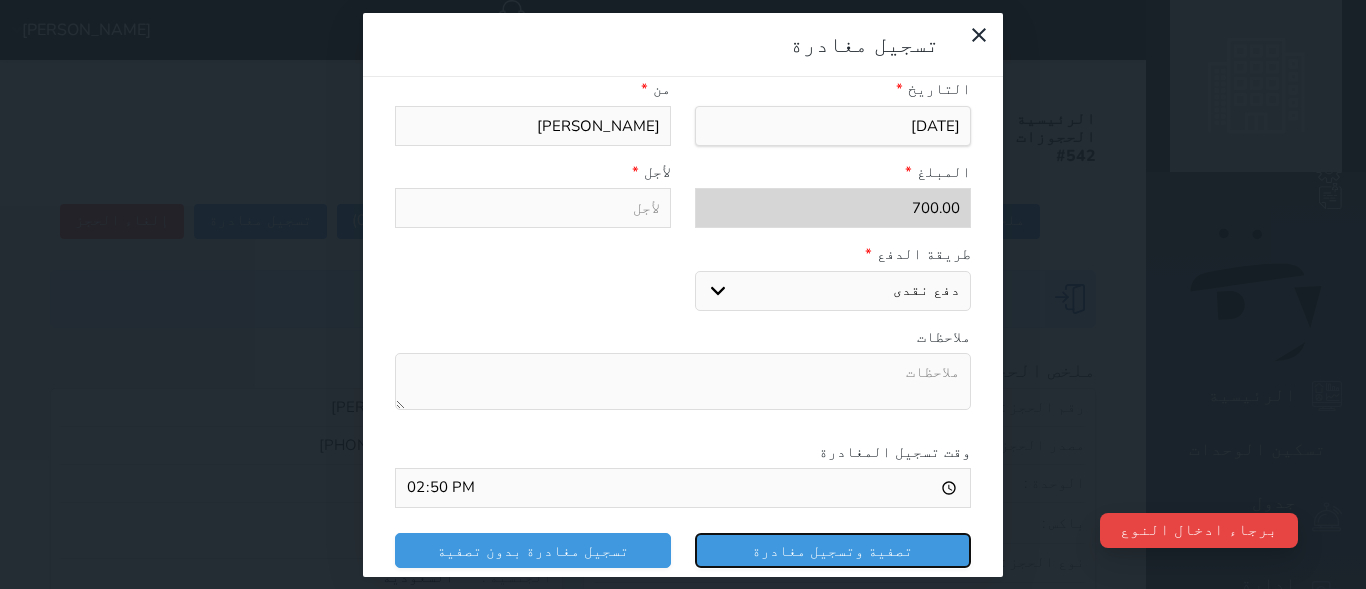 click on "لم تقم بعمل تصفيه لهذا الحجز - الرصيد :
700.00     (مدين)   سند قبض - تصفية حساب   نوع التصفية *    سند قبض    كمبيالة     النوع *    اختيار   مقبوضات عامة
قيمة إيجار
فواتير
عربون
لا ينطبق
آخر
مغسلة
واي فاي - الإنترنت
مواقف السيارات
طعام
الأغذية والمشروبات
مشروبات
المشروبات الباردة
المشروبات الساخنة
الإفطار
غداء
عشاء
مخبز و كعك
حمام سباحة
الصالة الرياضية
سبا و خدمات الجمال
التاريخ *     *" at bounding box center [683, 185] 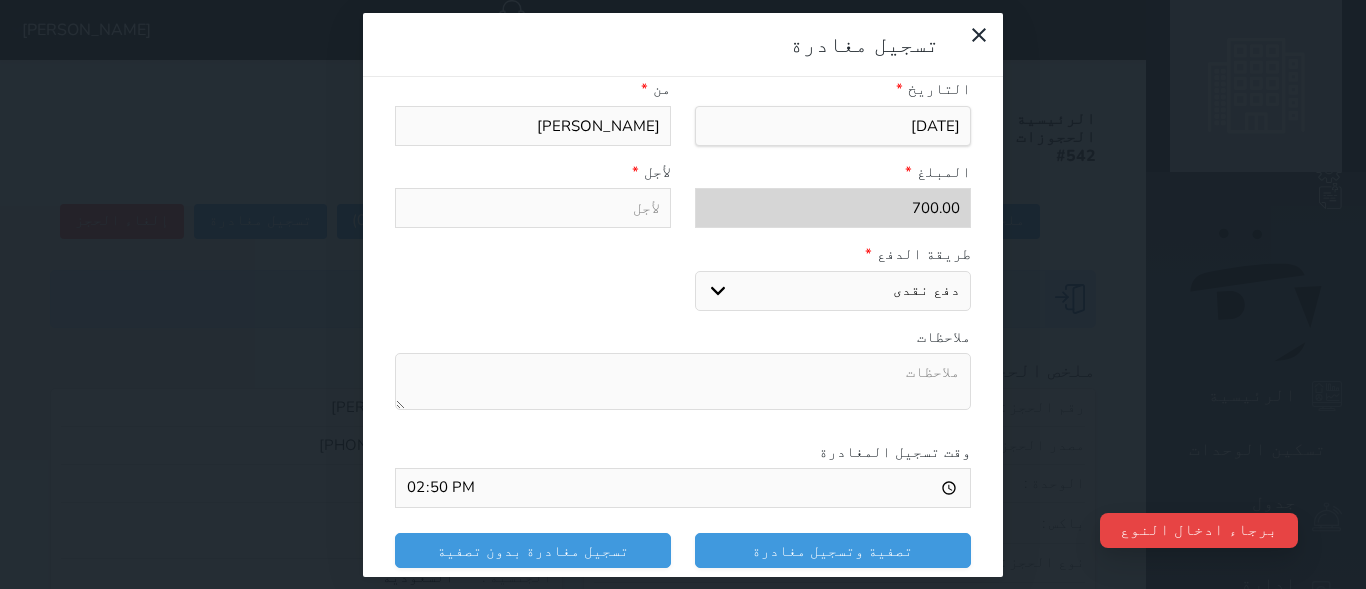 click on "اختر طريقة الدفع   دفع نقدى   تحويل بنكى   مدى   بطاقة ائتمان" at bounding box center [833, 291] 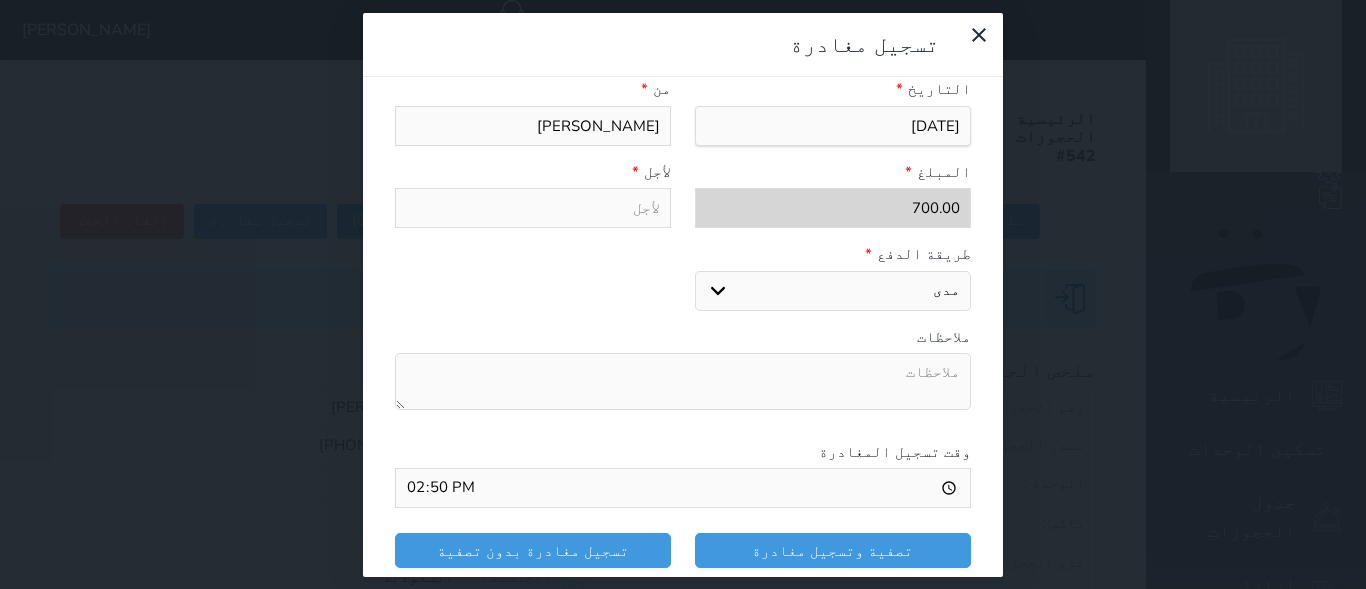 click on "اختر طريقة الدفع   دفع نقدى   تحويل بنكى   مدى   بطاقة ائتمان" at bounding box center [833, 291] 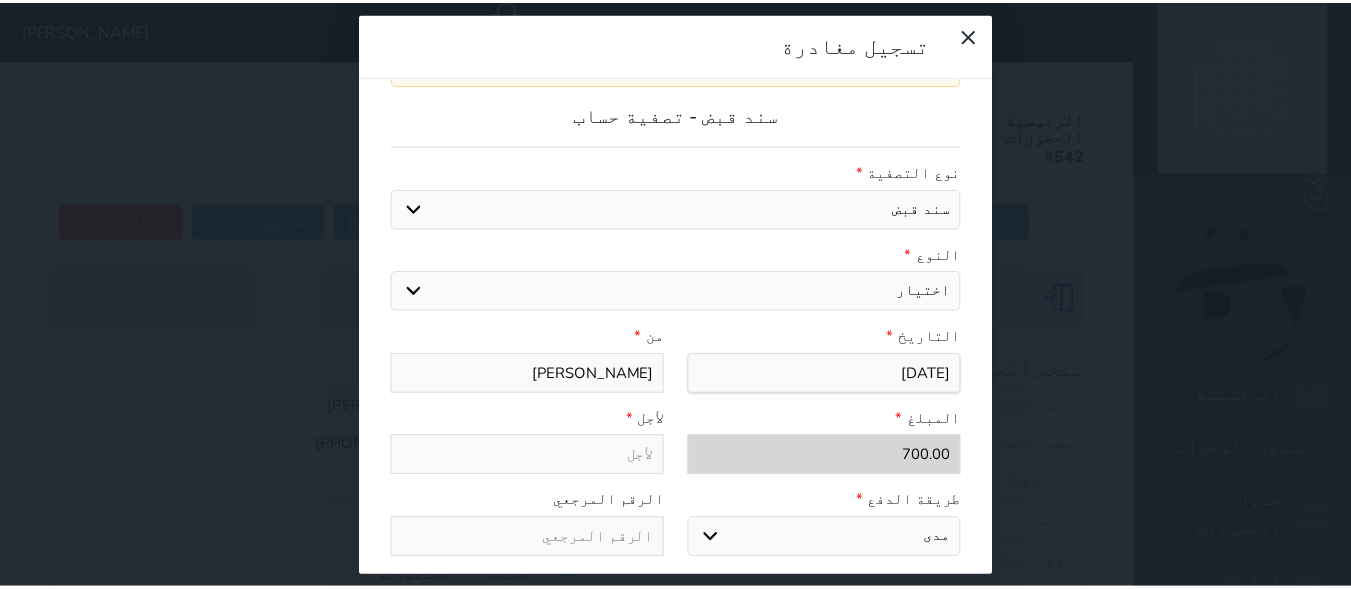 scroll, scrollTop: 15, scrollLeft: 0, axis: vertical 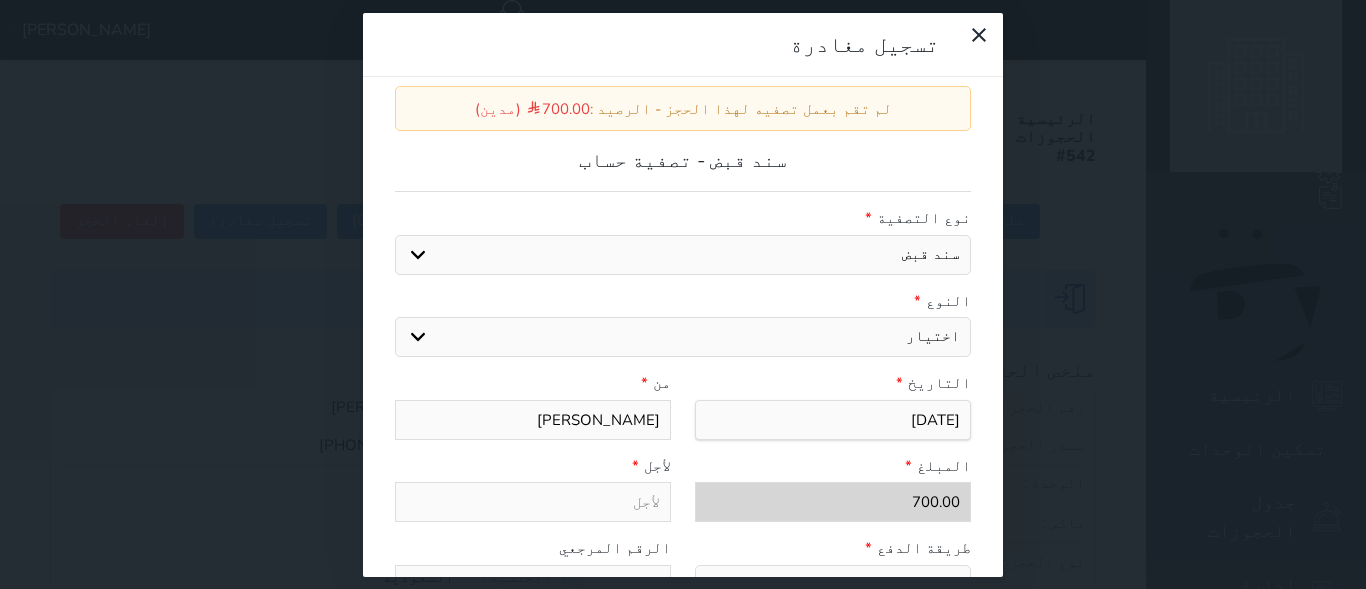 click on "اختيار   مقبوضات عامة
قيمة إيجار
فواتير
عربون
لا ينطبق
آخر
مغسلة
واي فاي - الإنترنت
مواقف السيارات
طعام
الأغذية والمشروبات
مشروبات
المشروبات الباردة
المشروبات الساخنة
الإفطار
غداء
عشاء
مخبز و كعك
حمام سباحة
الصالة الرياضية
سبا و خدمات الجمال
اختيار وإسقاط (خدمات النقل)
ميني بار
كابل - تلفزيون
سرير إضافي
تصفيف الشعر
التسوق" at bounding box center [683, 337] 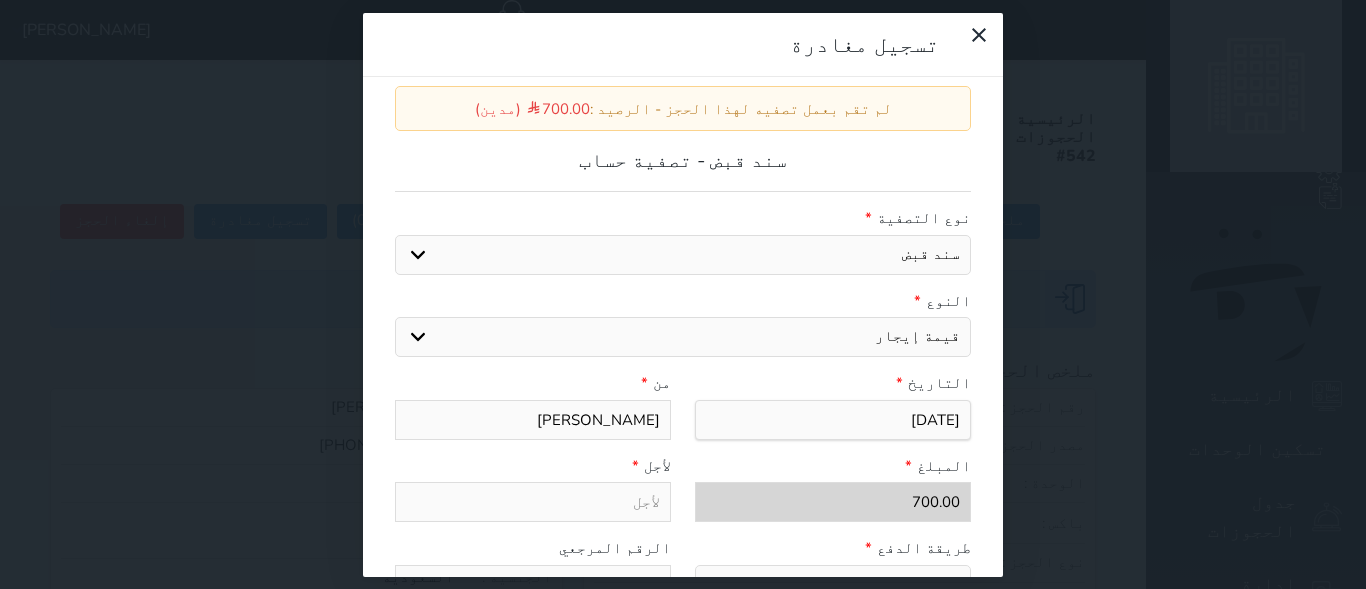 click on "اختيار   مقبوضات عامة
قيمة إيجار
فواتير
عربون
لا ينطبق
آخر
مغسلة
واي فاي - الإنترنت
مواقف السيارات
طعام
الأغذية والمشروبات
مشروبات
المشروبات الباردة
المشروبات الساخنة
الإفطار
غداء
عشاء
مخبز و كعك
حمام سباحة
الصالة الرياضية
سبا و خدمات الجمال
اختيار وإسقاط (خدمات النقل)
ميني بار
كابل - تلفزيون
سرير إضافي
تصفيف الشعر
التسوق" at bounding box center [683, 337] 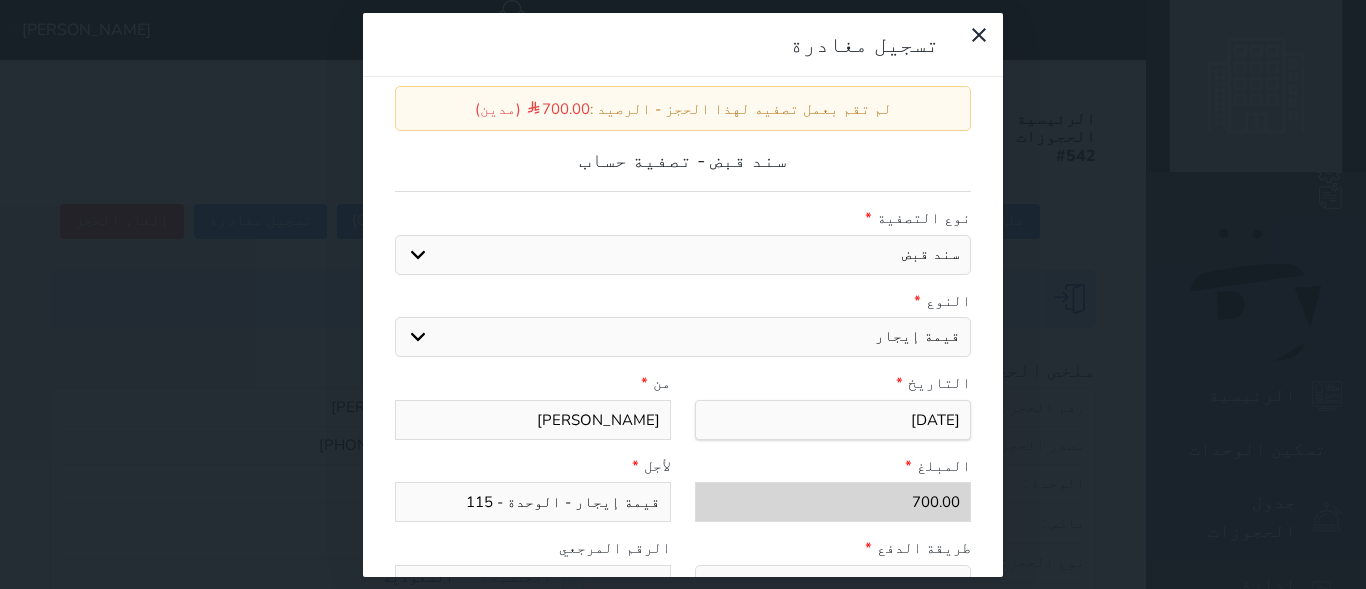drag, startPoint x: 362, startPoint y: 254, endPoint x: 360, endPoint y: 308, distance: 54.037025 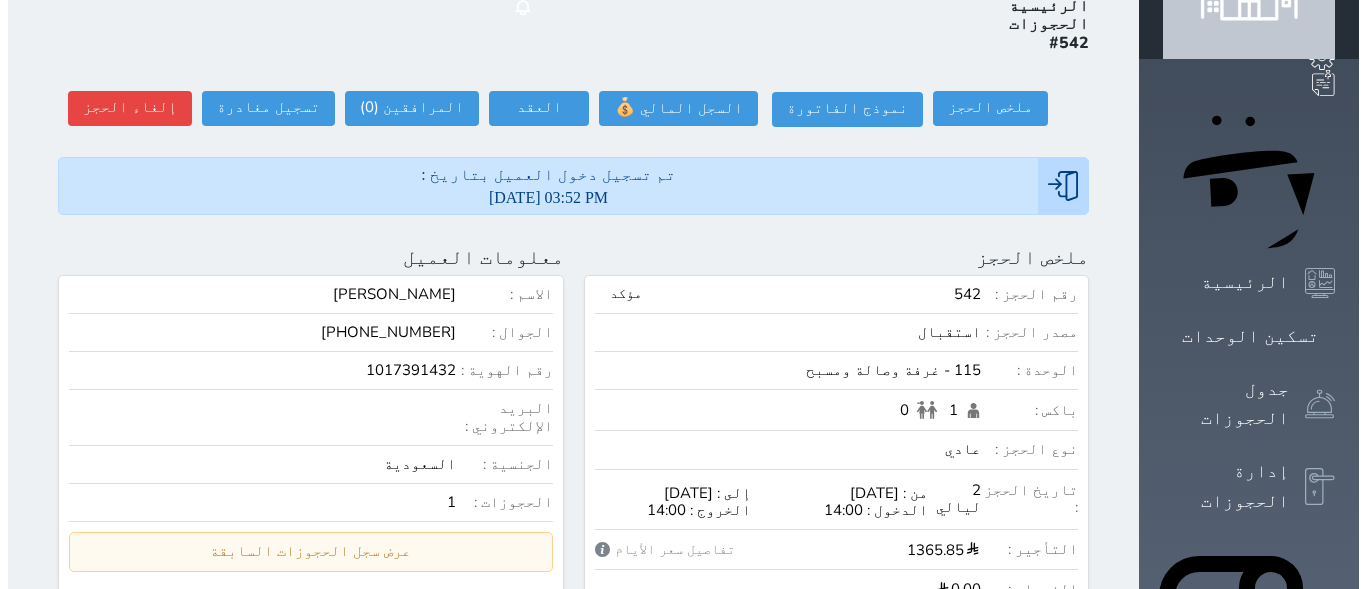 scroll, scrollTop: 0, scrollLeft: 0, axis: both 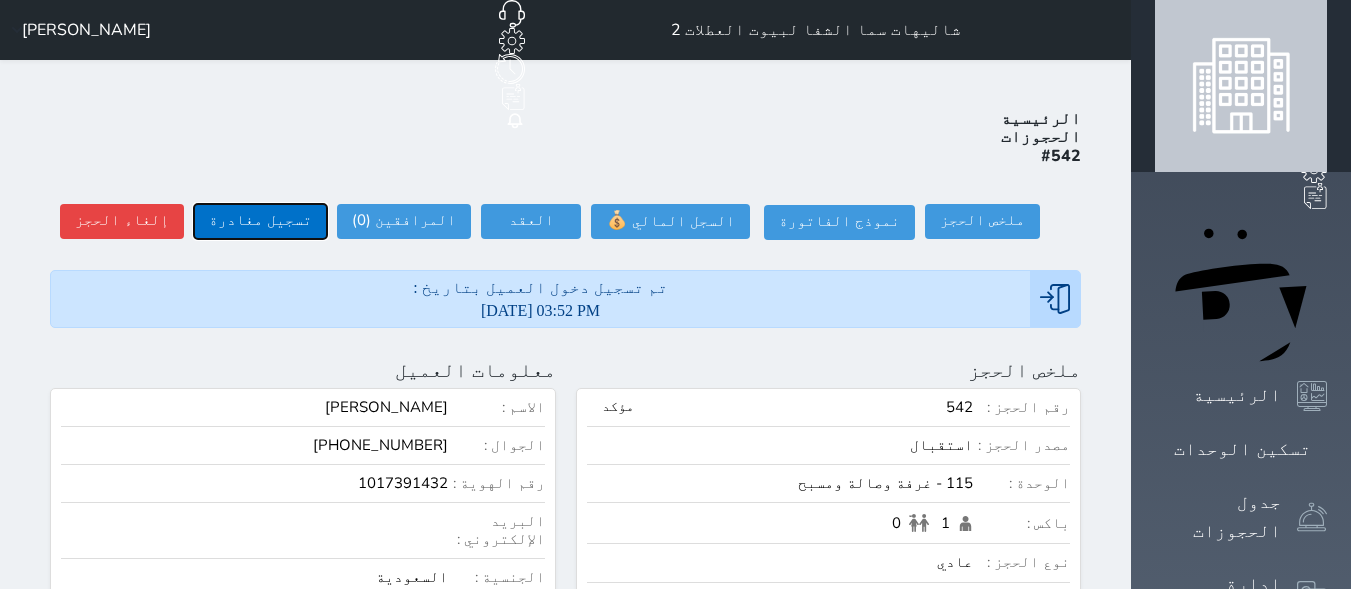 click on "تسجيل مغادرة" at bounding box center [260, 221] 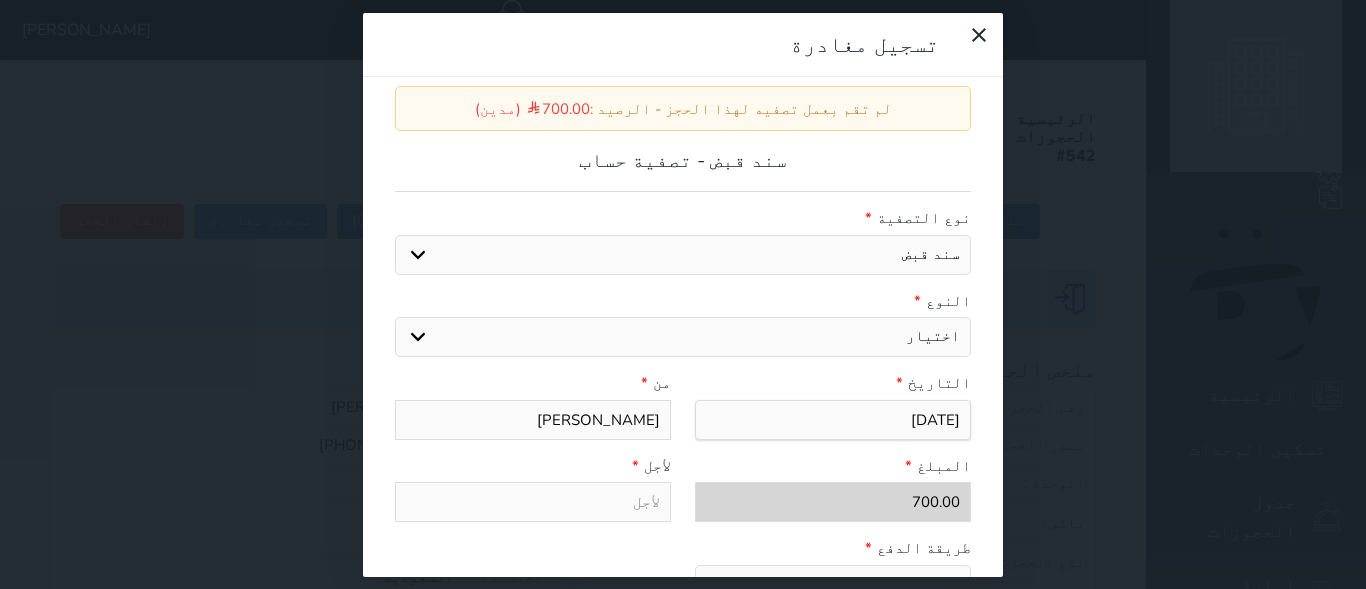 click on "اختيار   مقبوضات عامة
قيمة إيجار
فواتير
عربون
لا ينطبق
آخر
مغسلة
واي فاي - الإنترنت
مواقف السيارات
طعام
الأغذية والمشروبات
مشروبات
المشروبات الباردة
المشروبات الساخنة
الإفطار
غداء
عشاء
مخبز و كعك
حمام سباحة
الصالة الرياضية
سبا و خدمات الجمال
اختيار وإسقاط (خدمات النقل)
ميني بار
كابل - تلفزيون
سرير إضافي
تصفيف الشعر
التسوق" at bounding box center [683, 337] 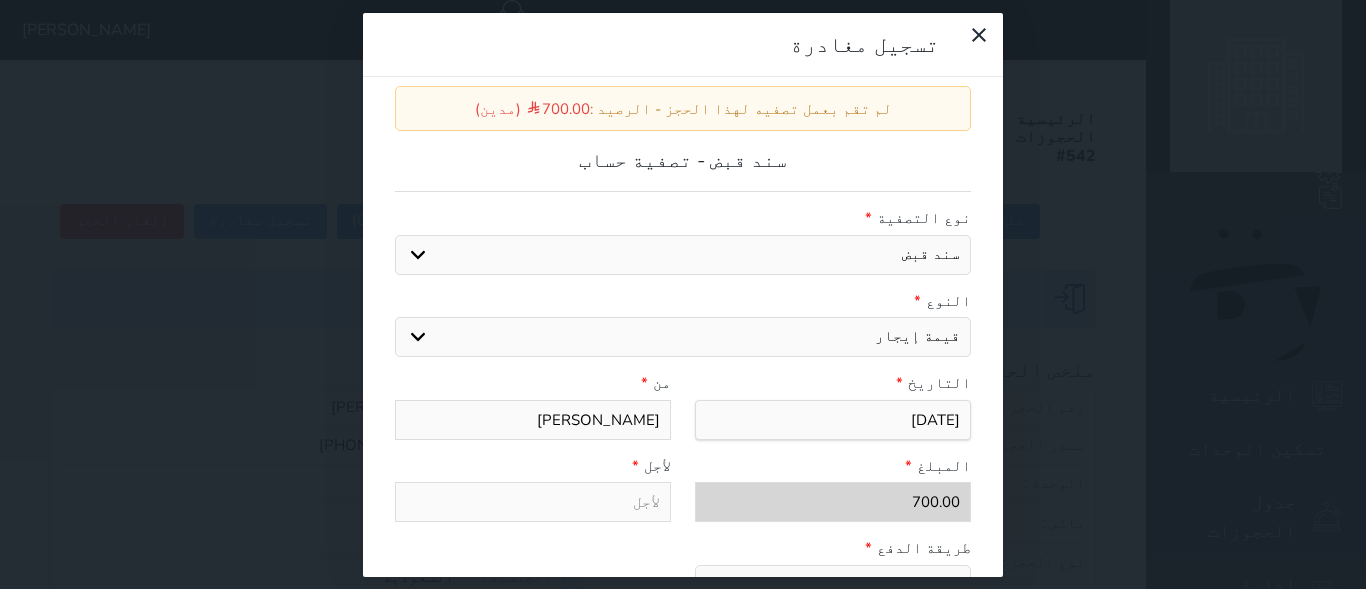 click on "اختيار   مقبوضات عامة
قيمة إيجار
فواتير
عربون
لا ينطبق
آخر
مغسلة
واي فاي - الإنترنت
مواقف السيارات
طعام
الأغذية والمشروبات
مشروبات
المشروبات الباردة
المشروبات الساخنة
الإفطار
غداء
عشاء
مخبز و كعك
حمام سباحة
الصالة الرياضية
سبا و خدمات الجمال
اختيار وإسقاط (خدمات النقل)
ميني بار
كابل - تلفزيون
سرير إضافي
تصفيف الشعر
التسوق" at bounding box center [683, 337] 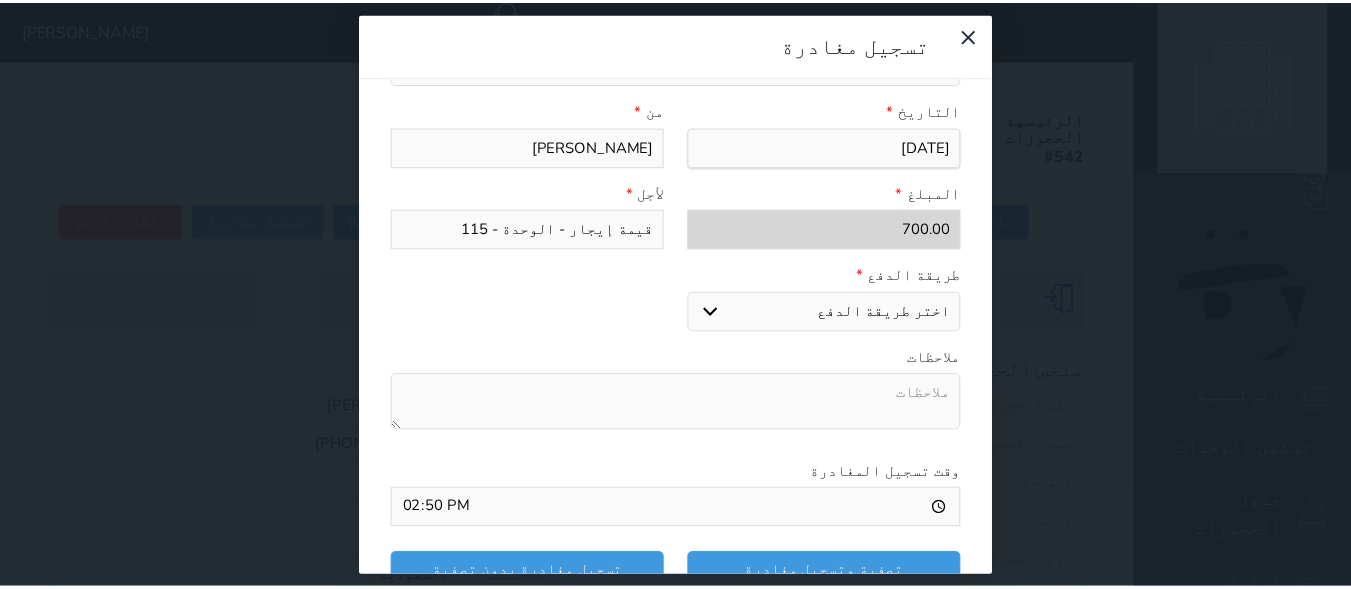 scroll, scrollTop: 309, scrollLeft: 0, axis: vertical 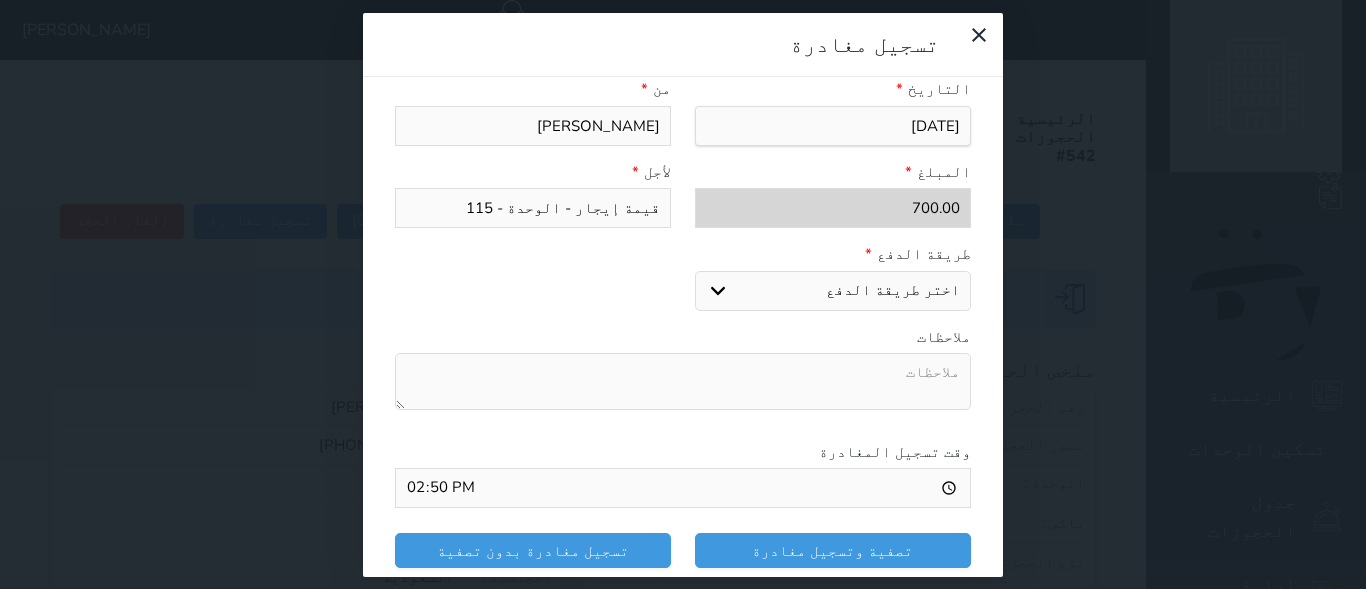 click on "اختر طريقة الدفع   دفع نقدى   تحويل بنكى   مدى   بطاقة ائتمان" at bounding box center [833, 291] 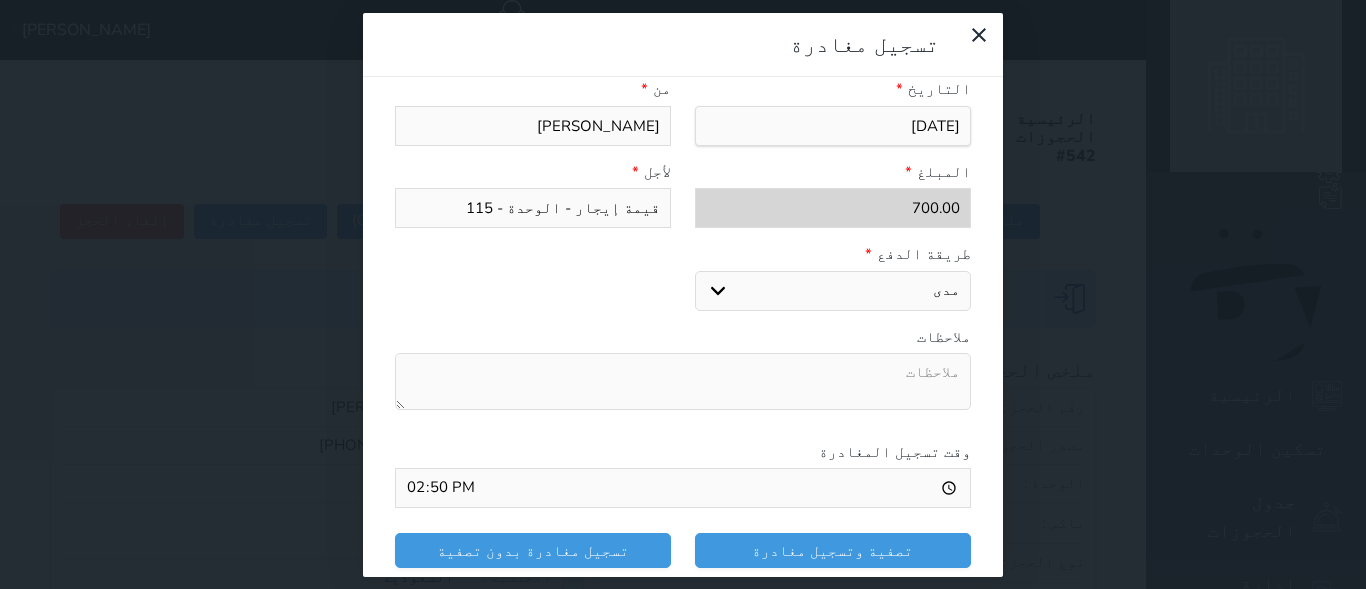 click on "اختر طريقة الدفع   دفع نقدى   تحويل بنكى   مدى   بطاقة ائتمان" at bounding box center [833, 291] 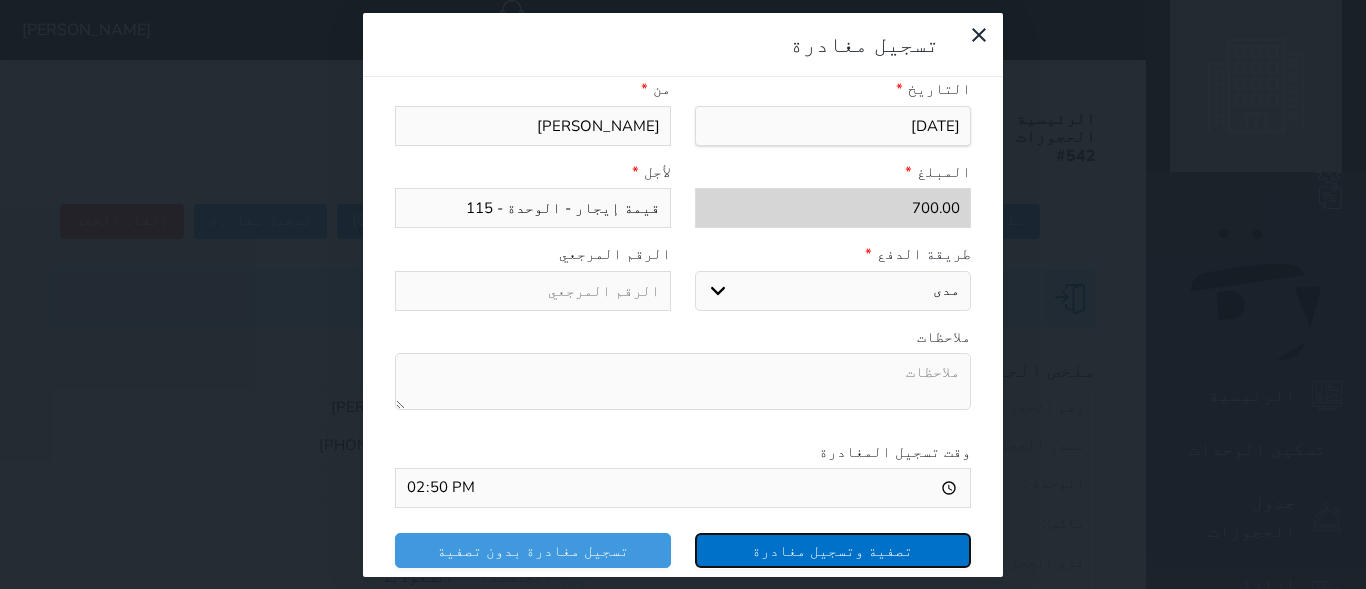 click on "تصفية وتسجيل مغادرة" at bounding box center (833, 550) 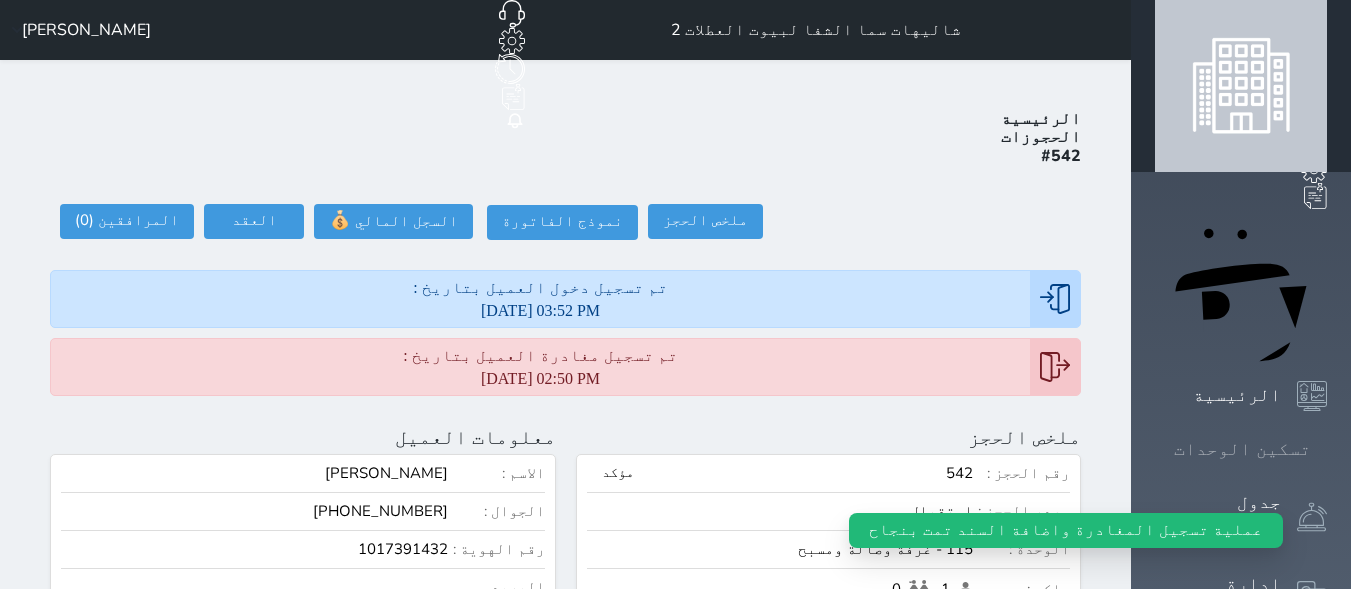 click at bounding box center [1327, 449] 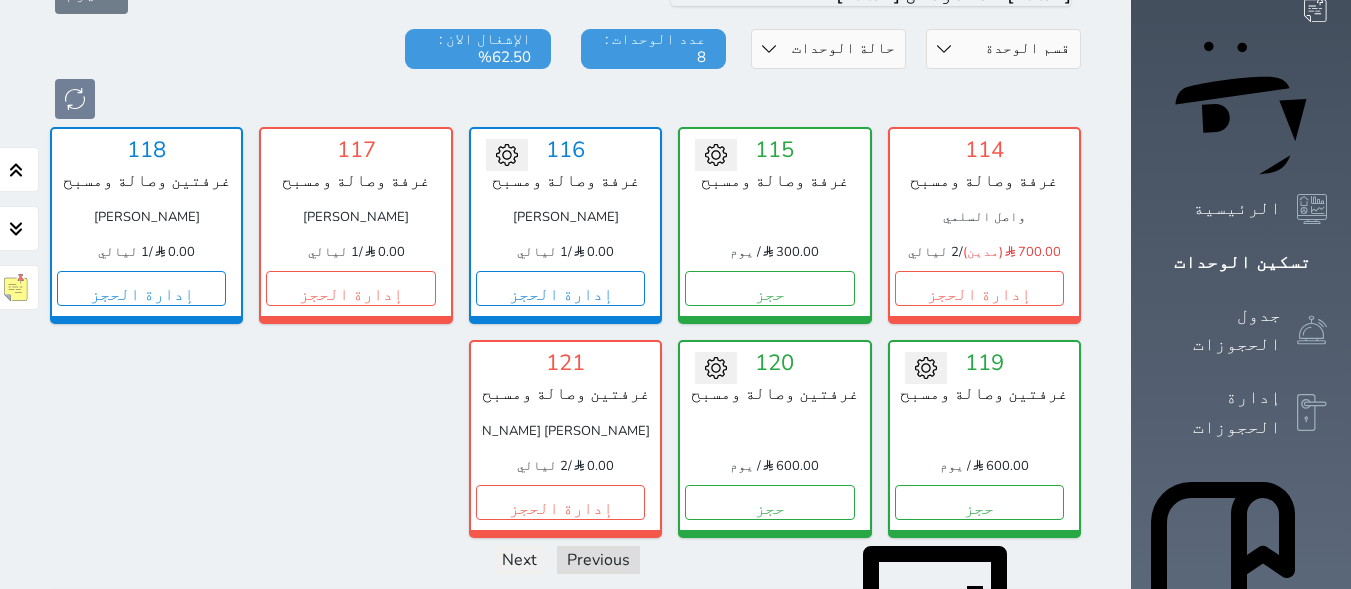scroll, scrollTop: 0, scrollLeft: 0, axis: both 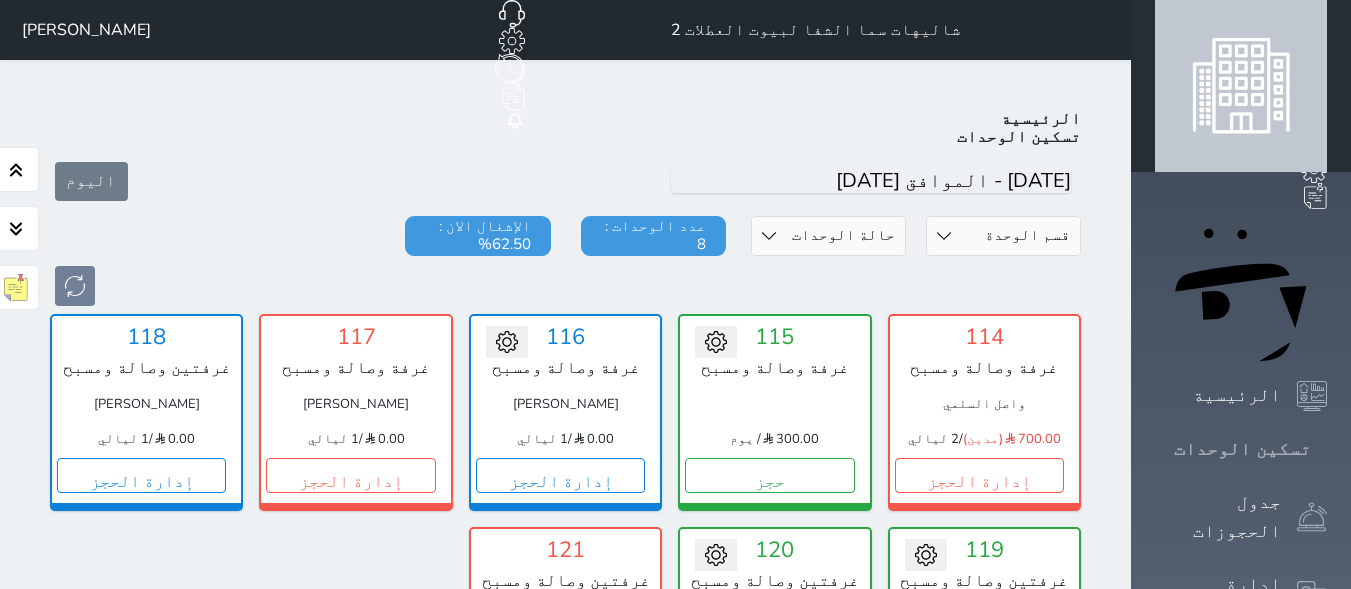 click 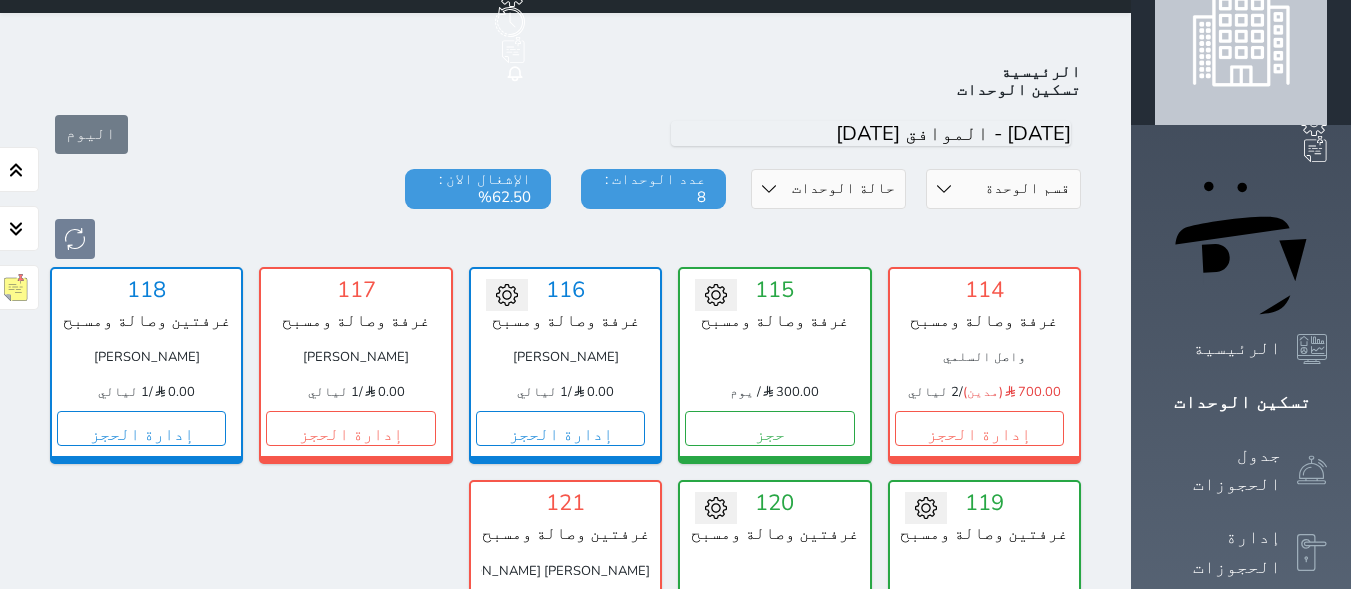 scroll, scrollTop: 0, scrollLeft: 0, axis: both 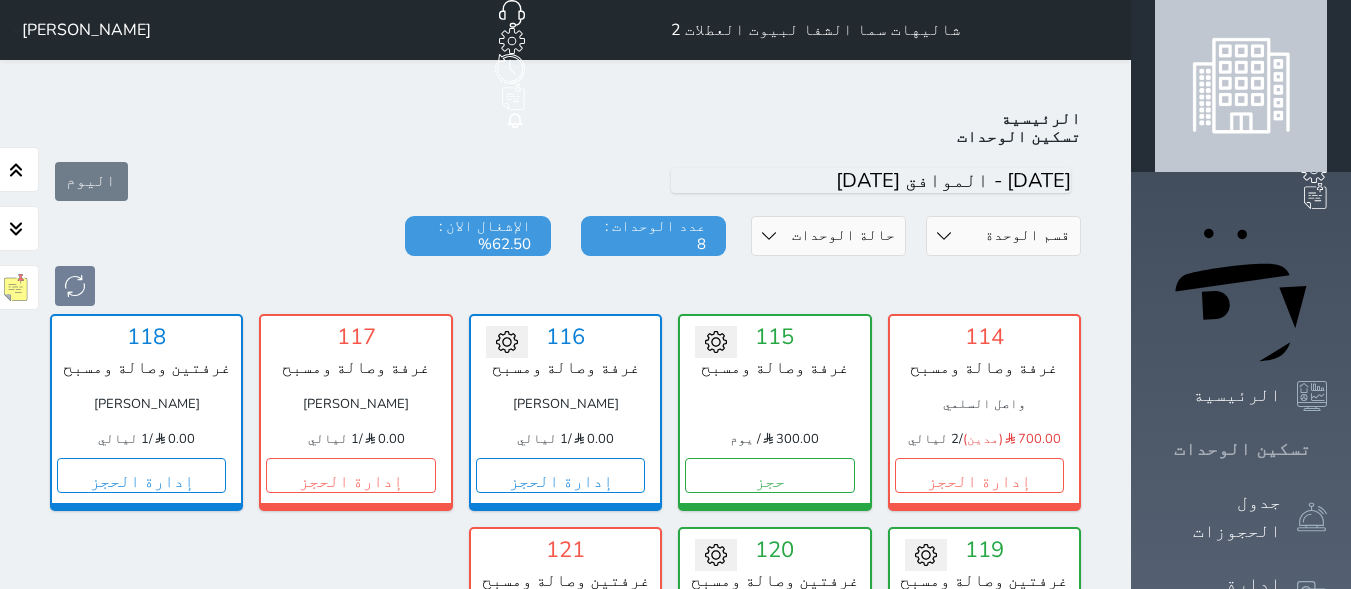 click on "تسكين الوحدات" at bounding box center (1242, 449) 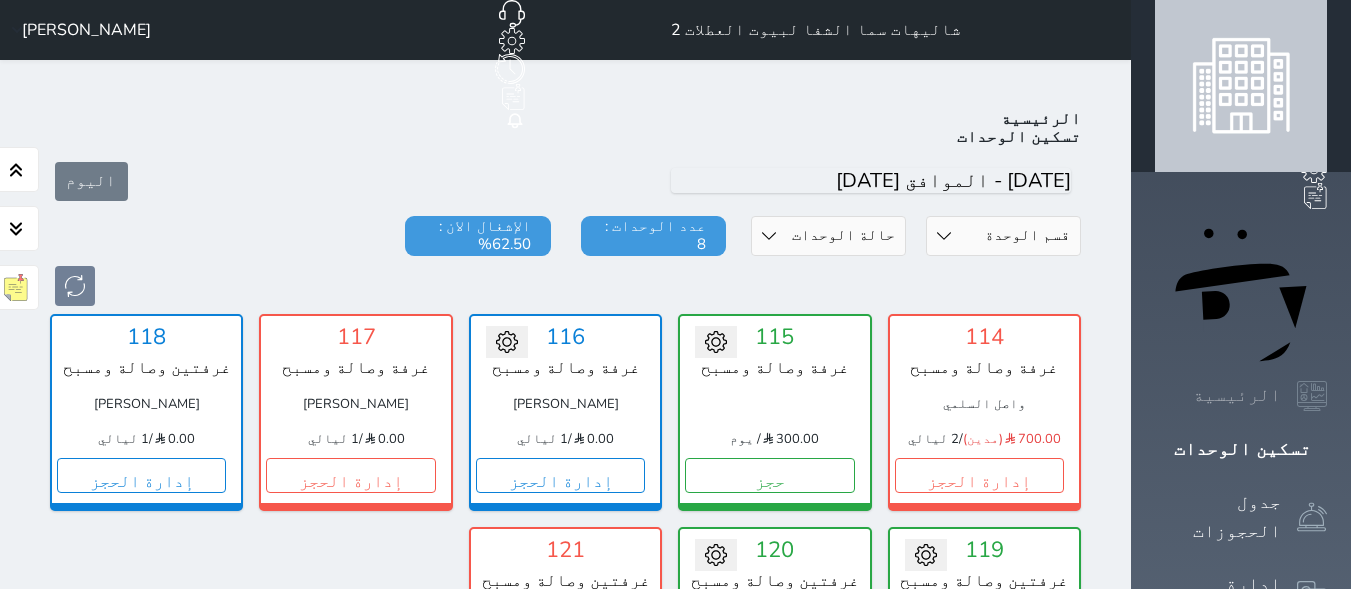 click on "الرئيسية" at bounding box center (1237, 395) 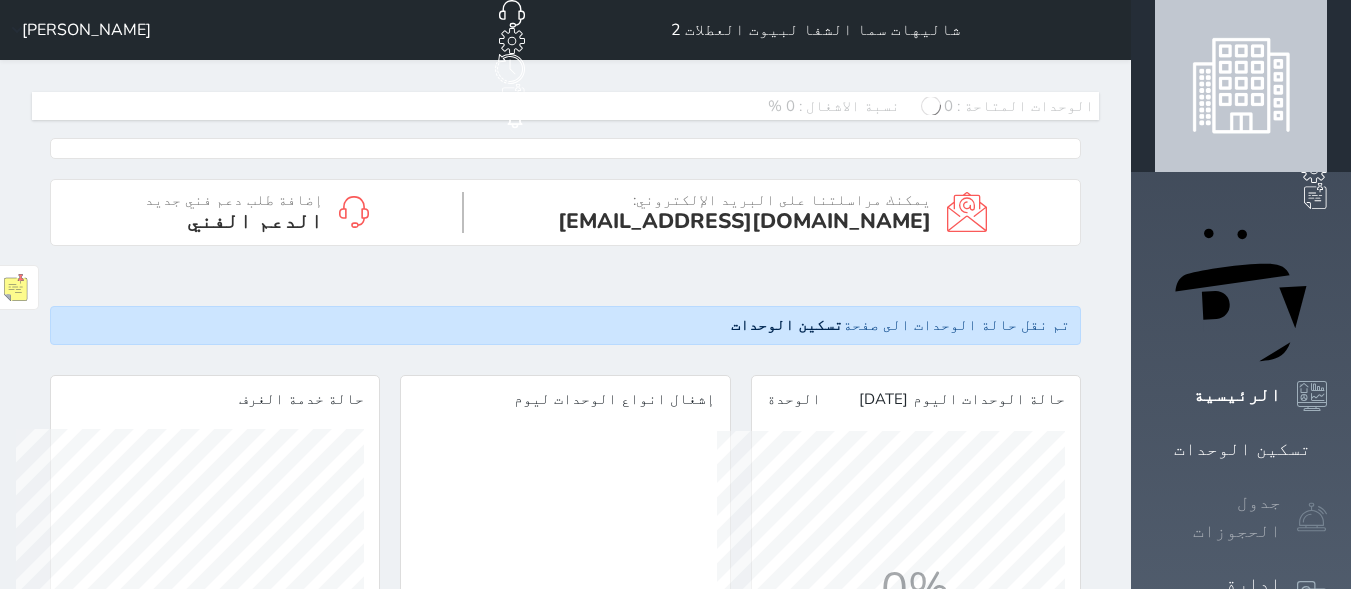 scroll, scrollTop: 999652, scrollLeft: 999652, axis: both 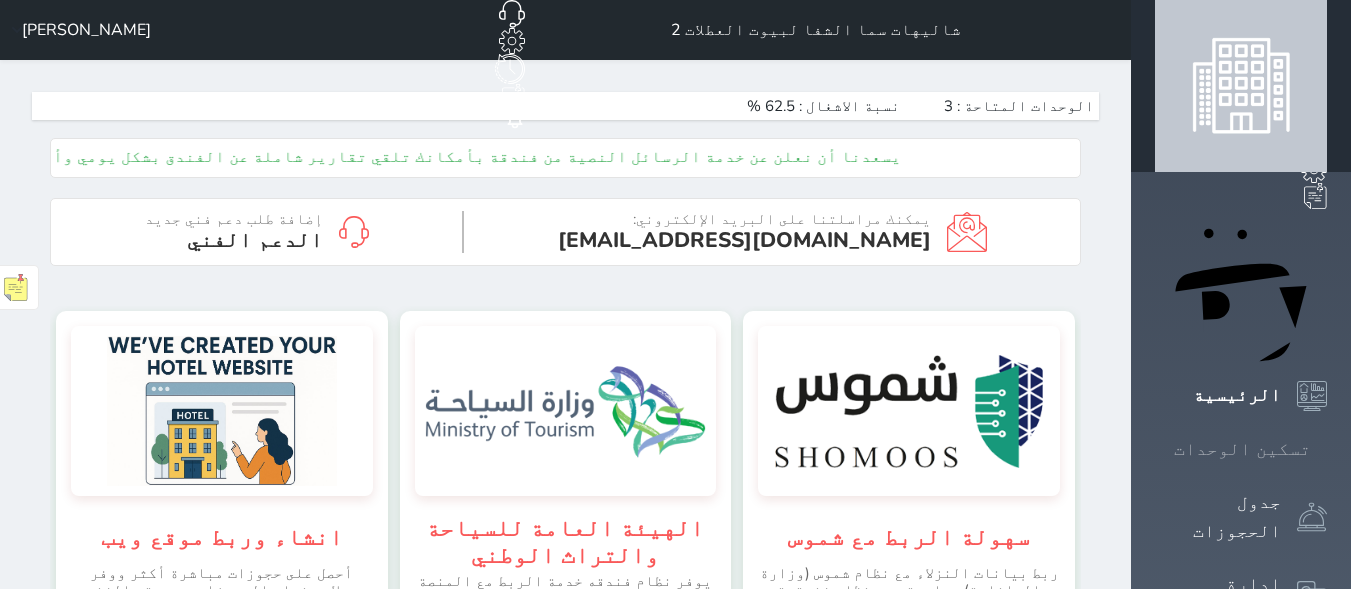 click on "تسكين الوحدات" at bounding box center [1242, 449] 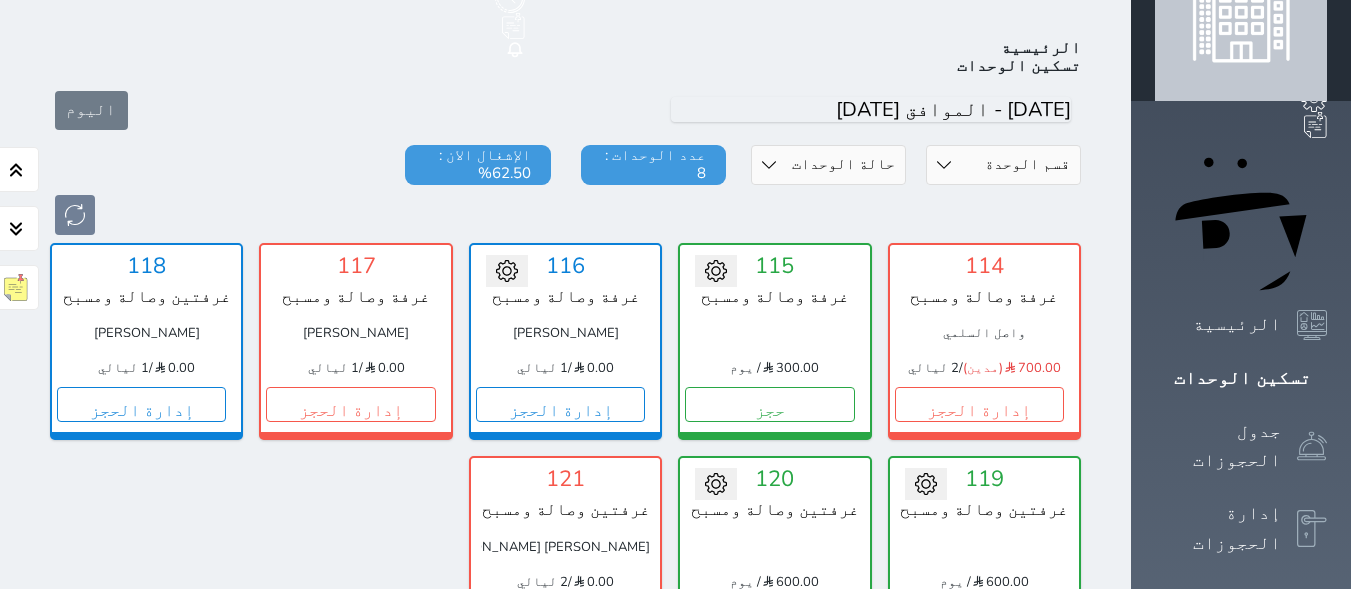 scroll, scrollTop: 0, scrollLeft: 0, axis: both 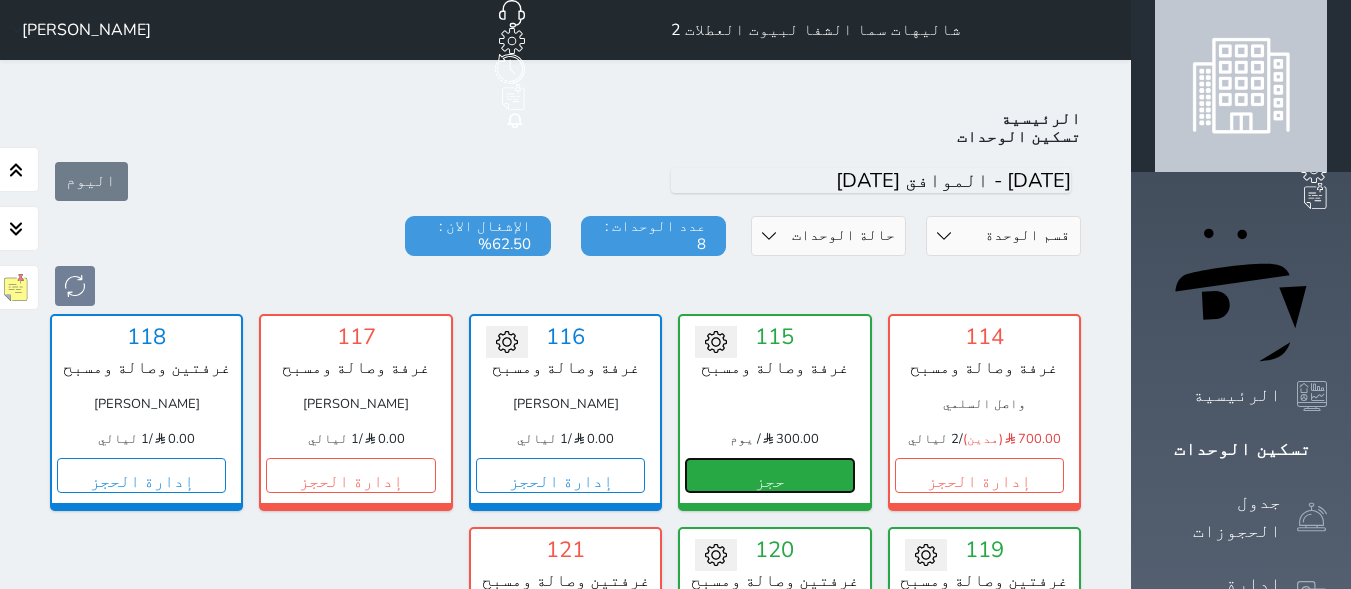 click on "حجز" at bounding box center [769, 475] 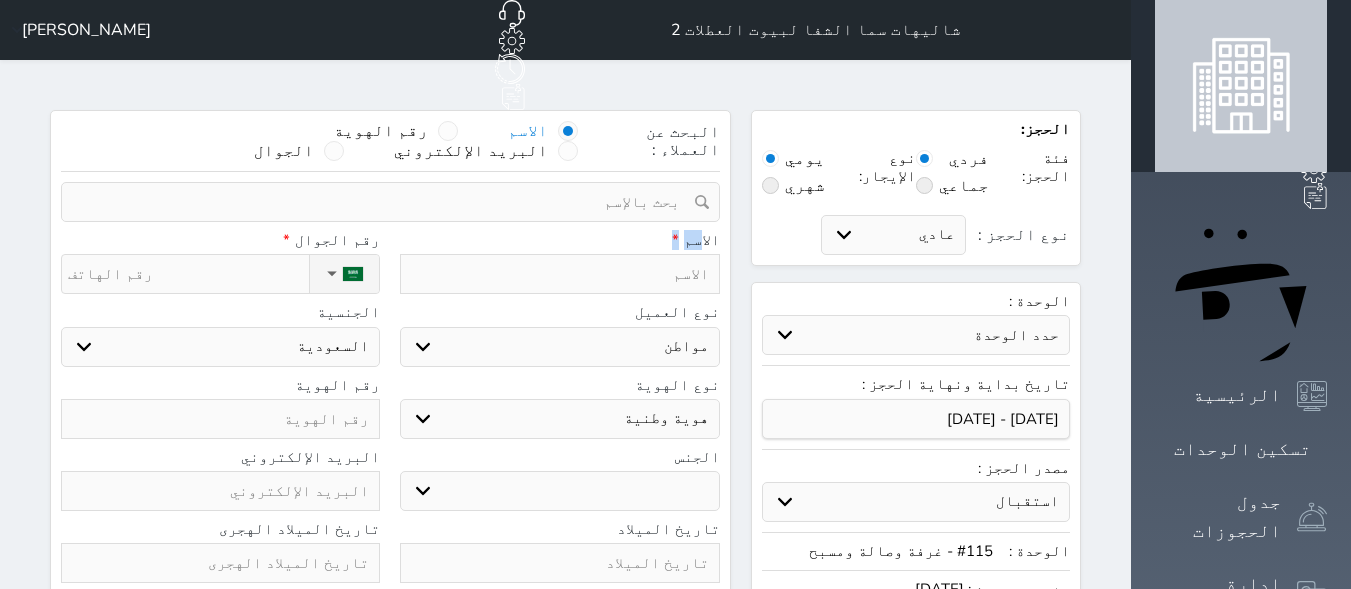 drag, startPoint x: 775, startPoint y: 195, endPoint x: 769, endPoint y: 213, distance: 18.973665 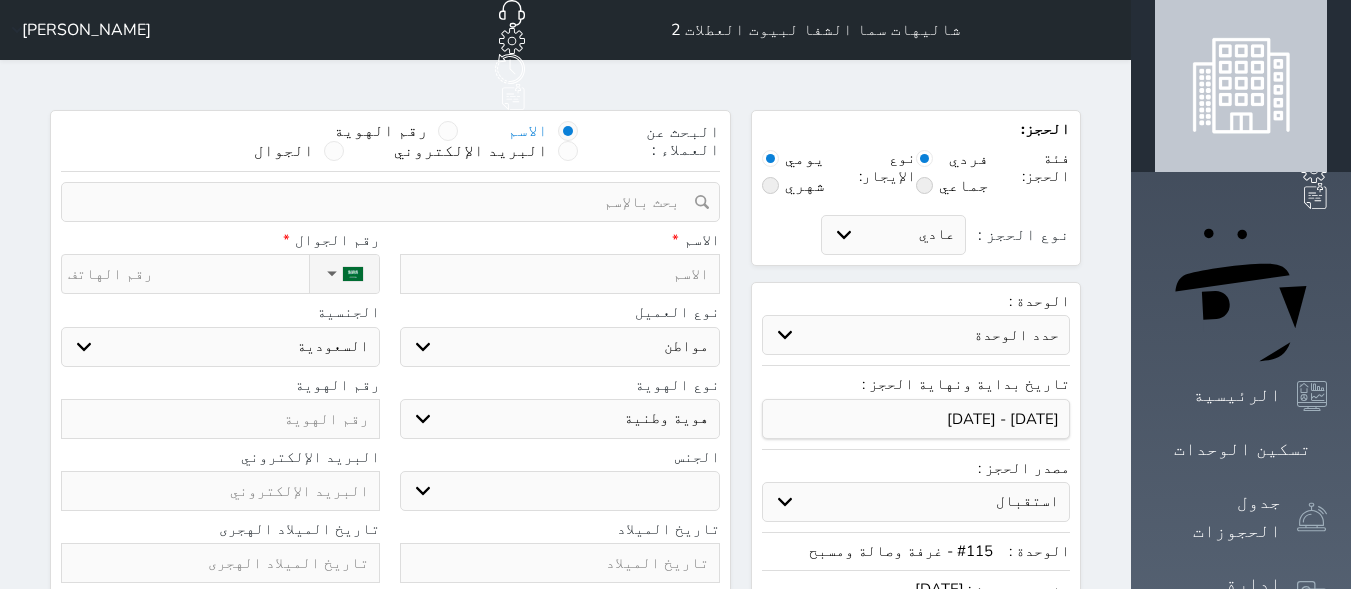 click at bounding box center [559, 274] 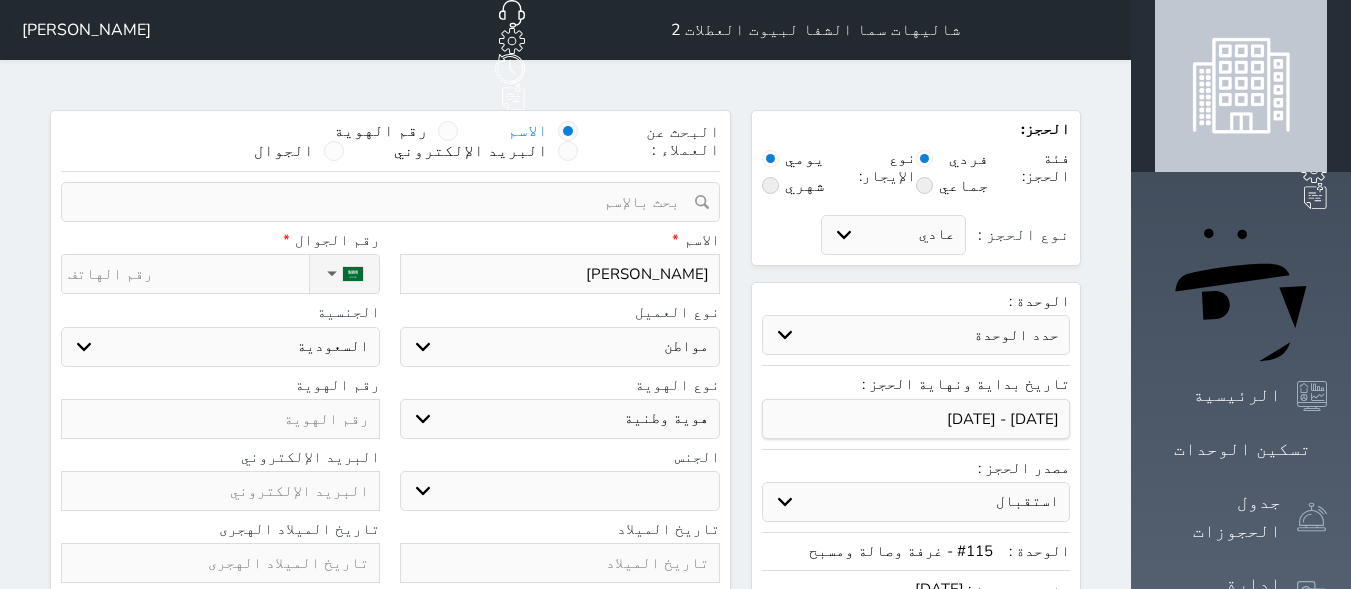 click on "الاسم *   [PERSON_NAME]   رقم الجوال *       ▼     [GEOGRAPHIC_DATA] ([GEOGRAPHIC_DATA])   +93   [GEOGRAPHIC_DATA] ([GEOGRAPHIC_DATA])   +355   [GEOGRAPHIC_DATA] ([GEOGRAPHIC_DATA])   +213   [US_STATE]   +1684   [GEOGRAPHIC_DATA]   +376   [GEOGRAPHIC_DATA]   +244   [GEOGRAPHIC_DATA]   +1264   [GEOGRAPHIC_DATA]   +1268   [GEOGRAPHIC_DATA]   +54   [GEOGRAPHIC_DATA] ([GEOGRAPHIC_DATA])   +374   [GEOGRAPHIC_DATA]   +297   [GEOGRAPHIC_DATA]   +61   [GEOGRAPHIC_DATA] ([GEOGRAPHIC_DATA])   +43   [GEOGRAPHIC_DATA] ([GEOGRAPHIC_DATA])   +994   [GEOGRAPHIC_DATA]   +1242   [GEOGRAPHIC_DATA] (‫[GEOGRAPHIC_DATA])   +973   [GEOGRAPHIC_DATA] ([GEOGRAPHIC_DATA])   +880   [GEOGRAPHIC_DATA]   +1246   [GEOGRAPHIC_DATA] ([GEOGRAPHIC_DATA])   +375   [GEOGRAPHIC_DATA] ([GEOGRAPHIC_DATA])   +32   [GEOGRAPHIC_DATA]   +501   [GEOGRAPHIC_DATA] ([GEOGRAPHIC_DATA])   +229   [GEOGRAPHIC_DATA]   +1441   [GEOGRAPHIC_DATA] (འབྲུག)   +975   [GEOGRAPHIC_DATA]   +591   [GEOGRAPHIC_DATA] ([GEOGRAPHIC_DATA])   +387   [GEOGRAPHIC_DATA]   +267   [GEOGRAPHIC_DATA] ([GEOGRAPHIC_DATA])   +55   [GEOGRAPHIC_DATA]   +246   [GEOGRAPHIC_DATA]   +1284   [GEOGRAPHIC_DATA]   +673   [GEOGRAPHIC_DATA] ([GEOGRAPHIC_DATA])   +359   [GEOGRAPHIC_DATA]   +226" at bounding box center (390, 268) 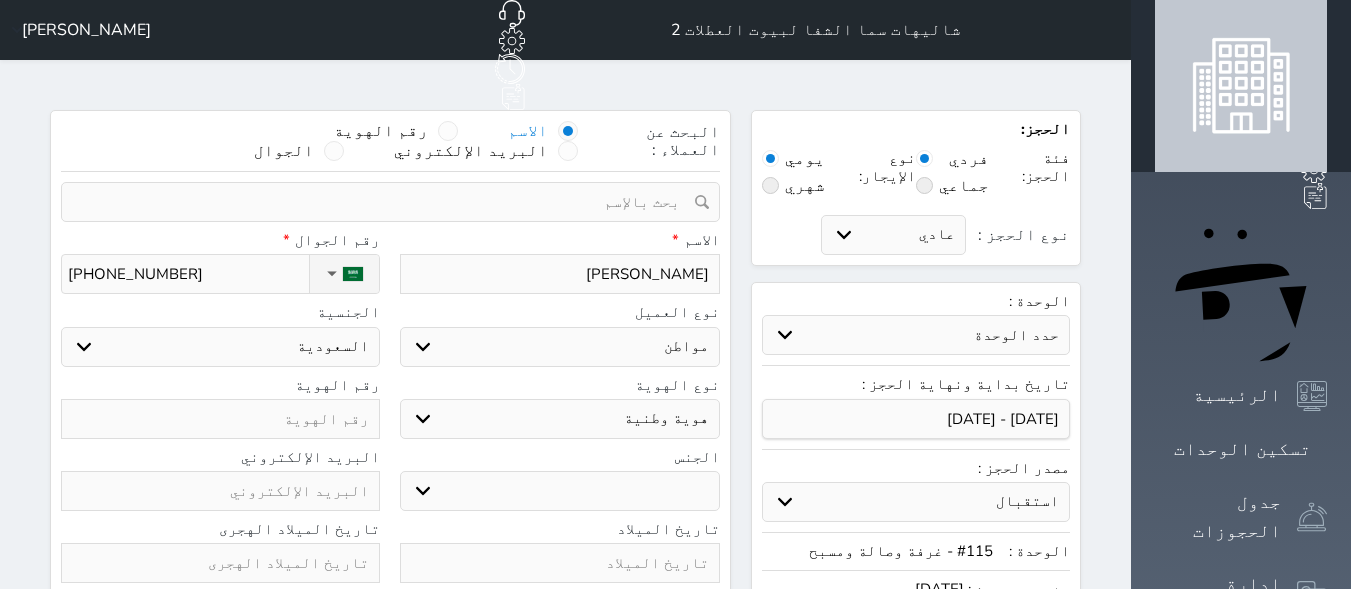 click at bounding box center [220, 419] 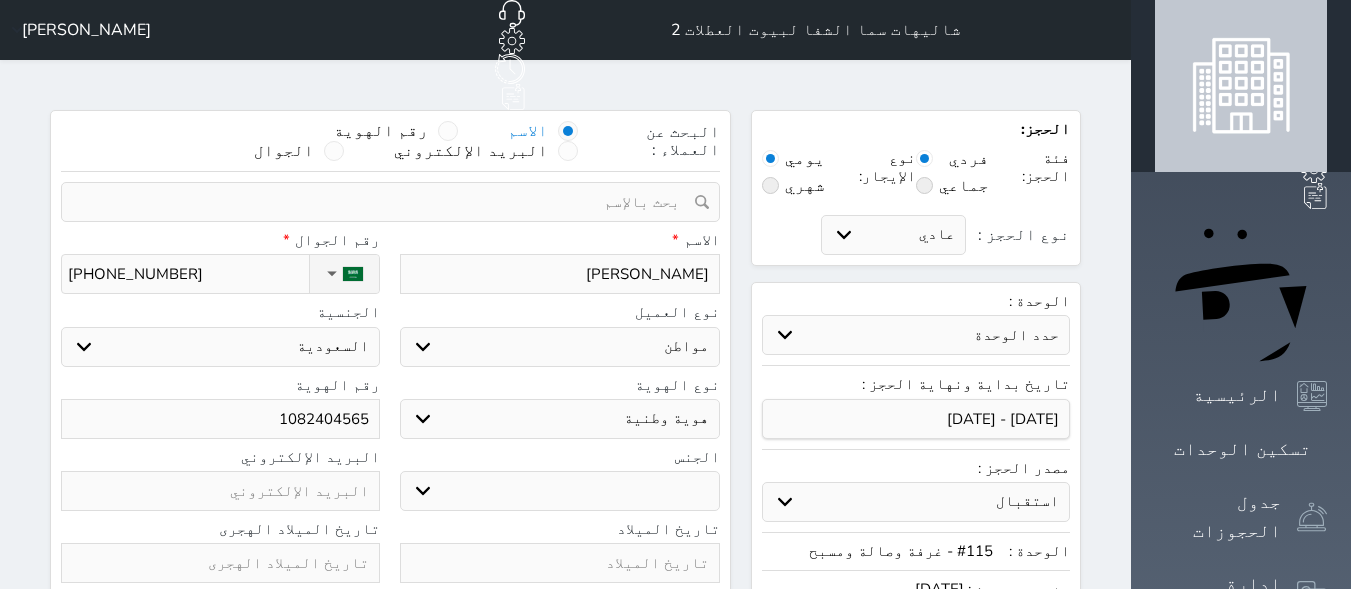 click on "ذكر   انثى" at bounding box center (559, 491) 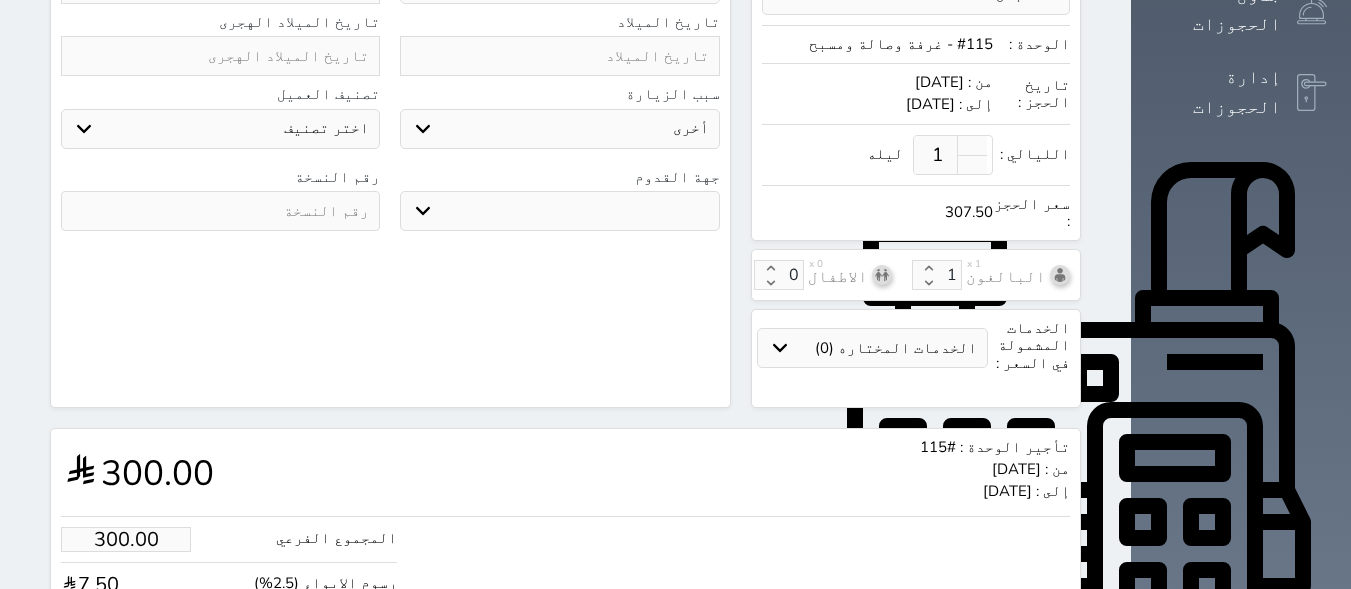 scroll, scrollTop: 597, scrollLeft: 0, axis: vertical 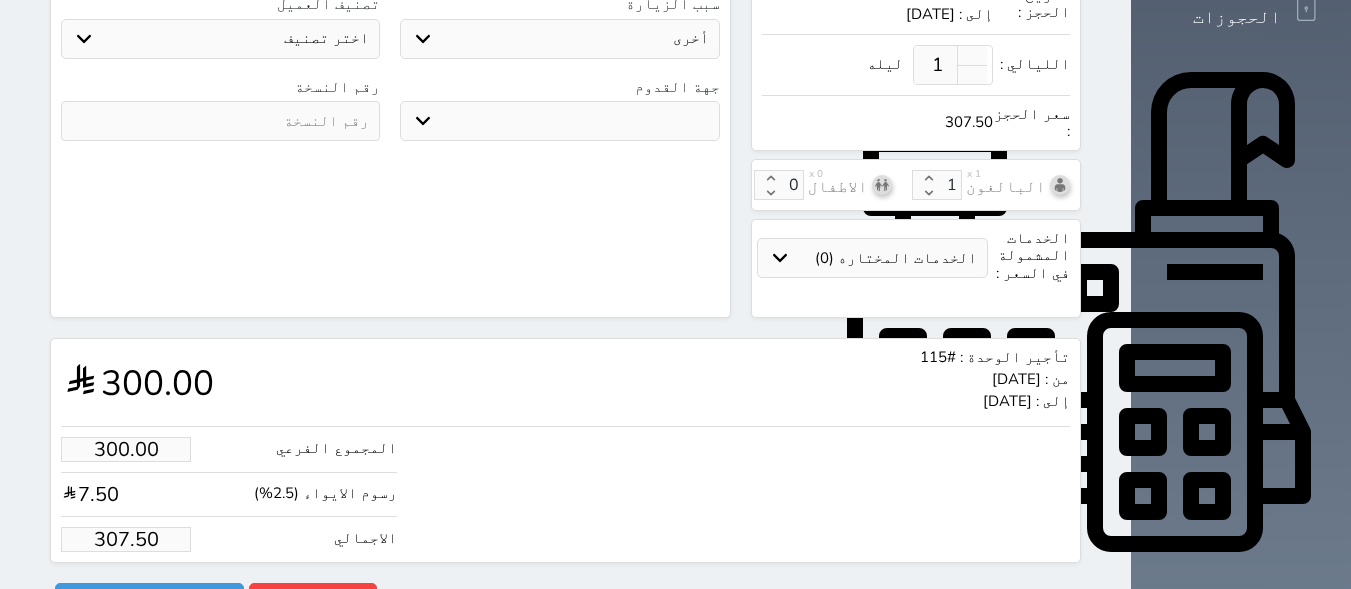 drag, startPoint x: 115, startPoint y: 487, endPoint x: 34, endPoint y: 487, distance: 81 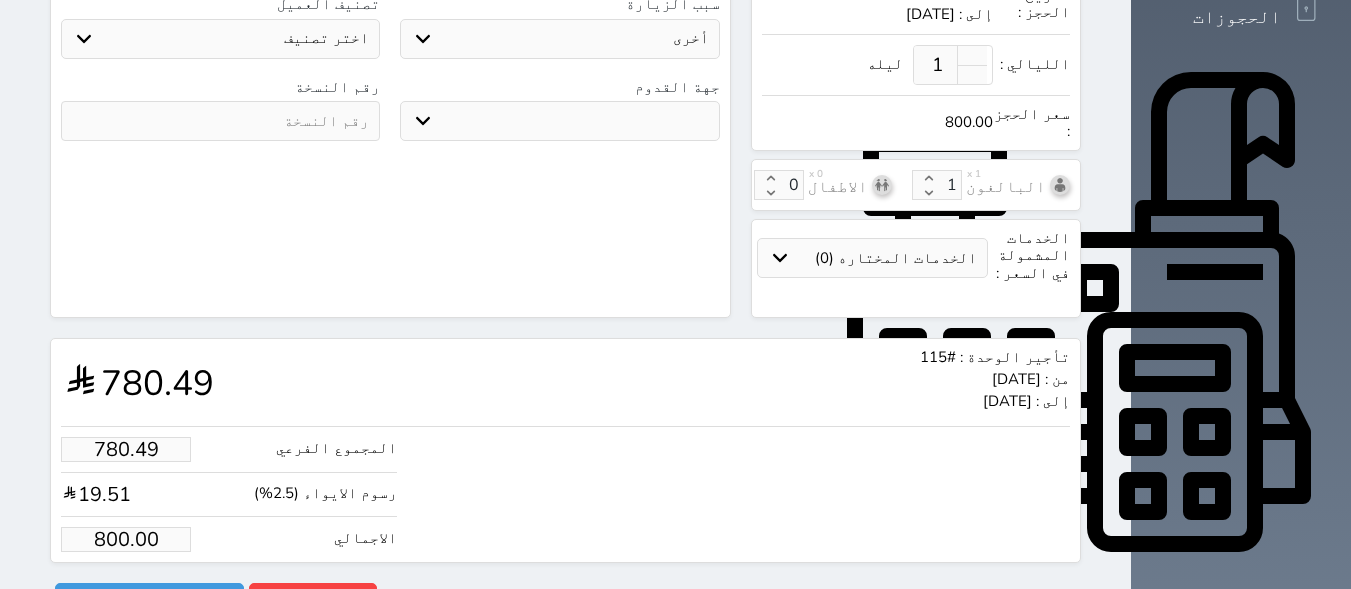 click on "تأجير الوحدة : #115   من : [DATE]   إلى : [DATE]    780.49" at bounding box center [565, 382] 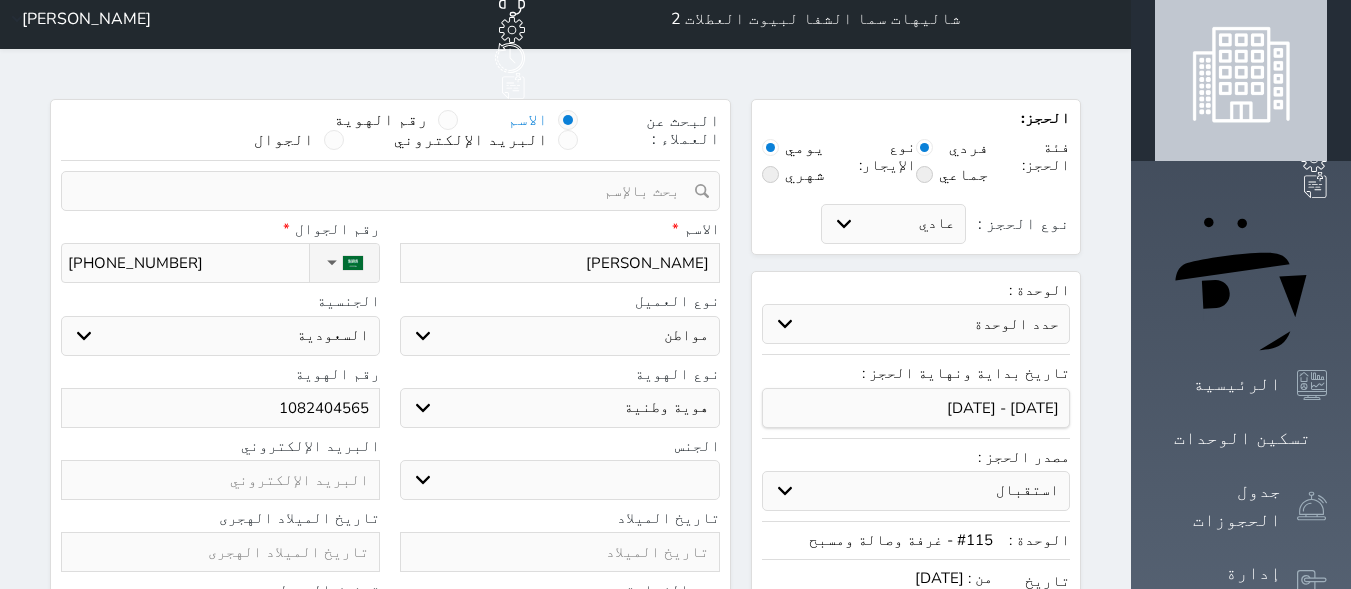 scroll, scrollTop: 0, scrollLeft: 0, axis: both 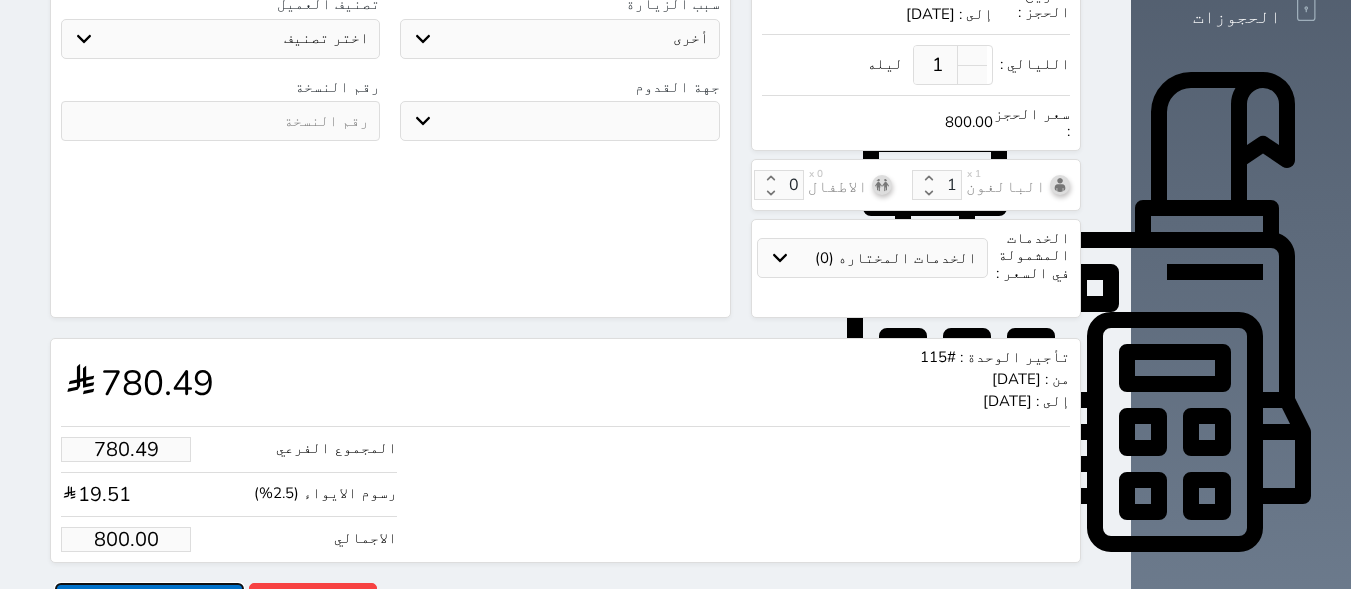 click on "حجز" at bounding box center [149, 600] 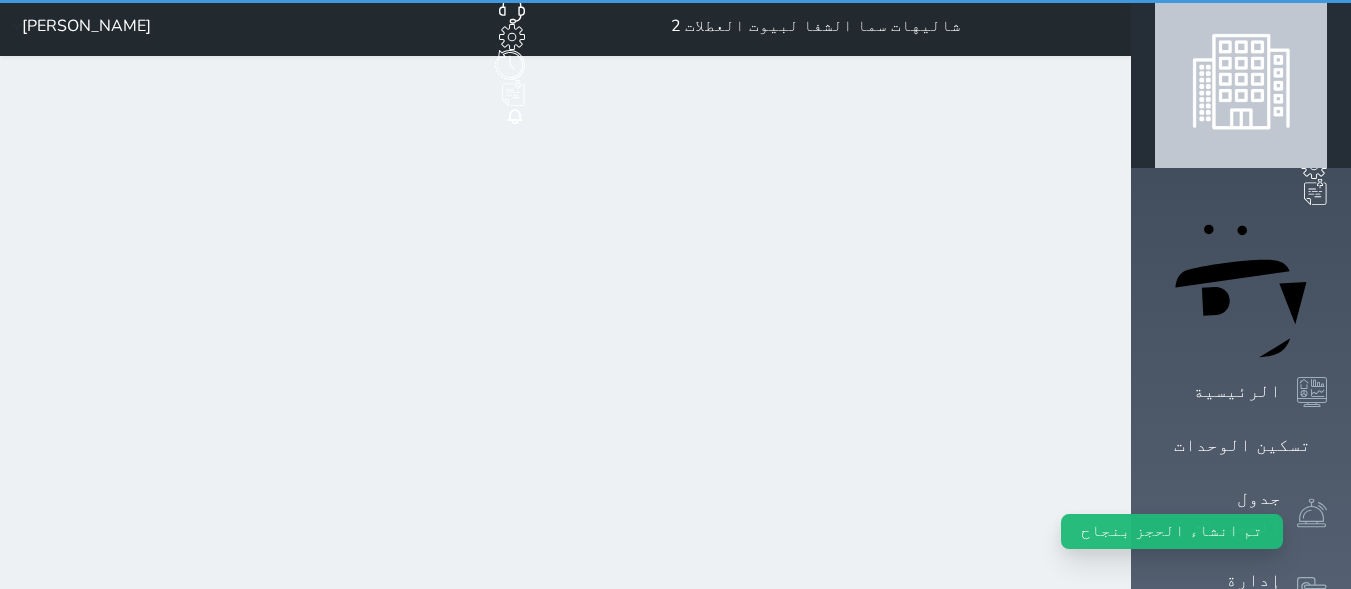 scroll, scrollTop: 0, scrollLeft: 0, axis: both 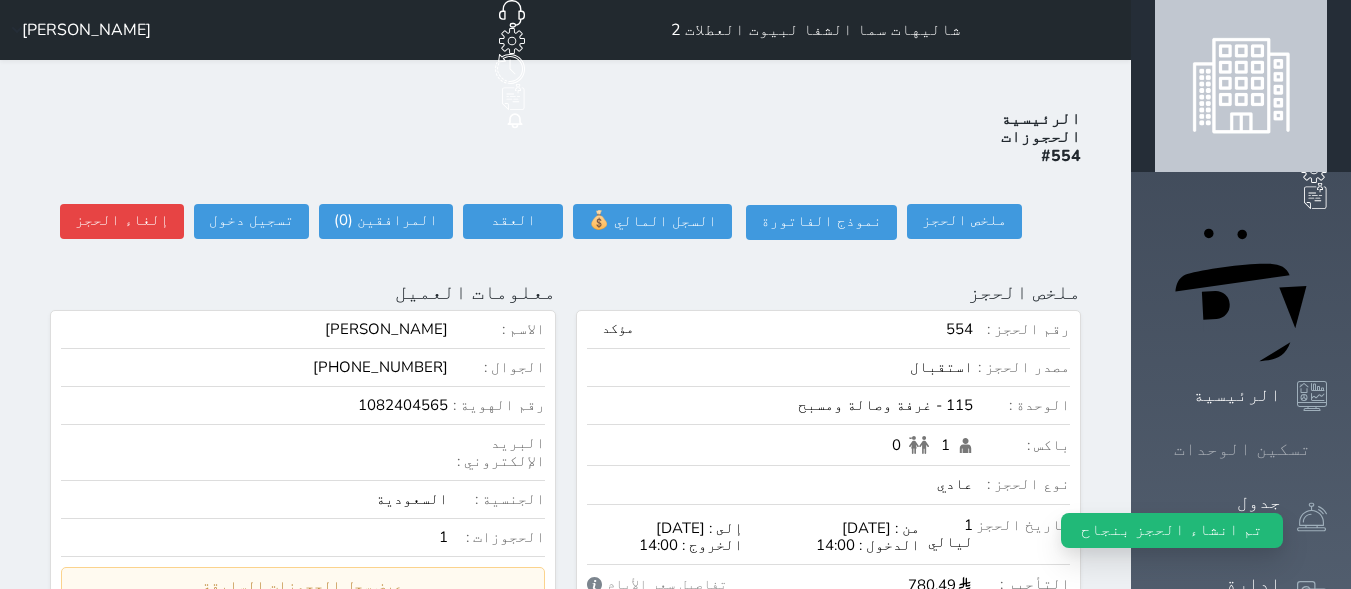 click 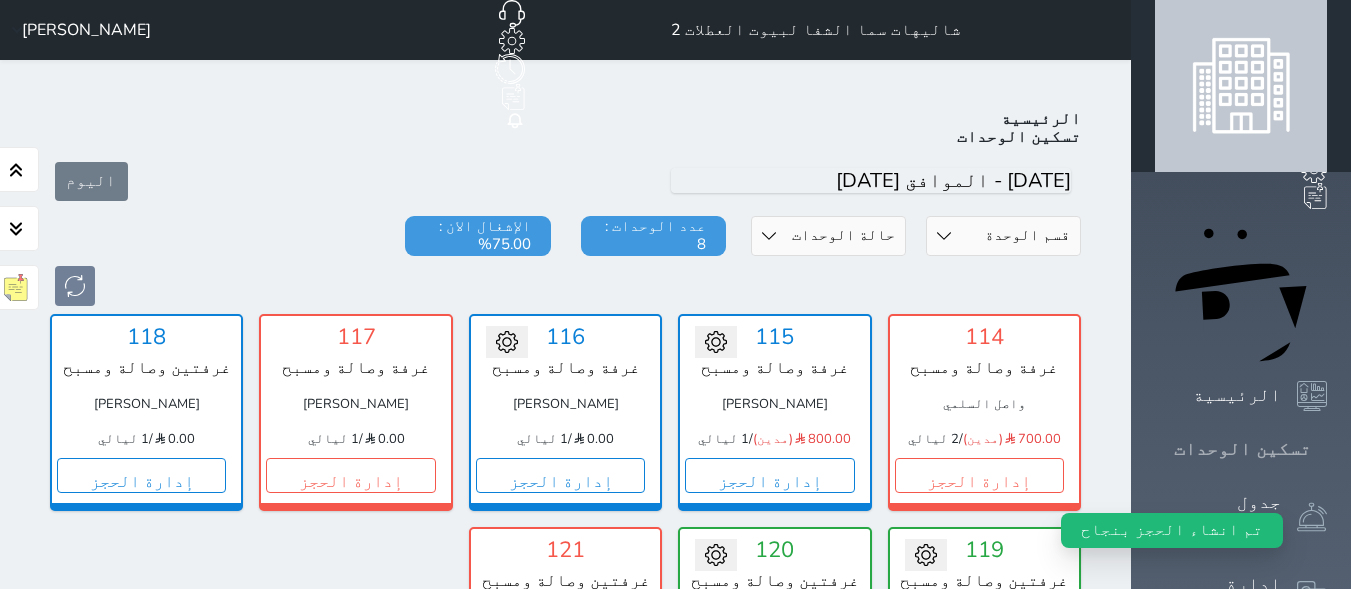 scroll, scrollTop: 78, scrollLeft: 0, axis: vertical 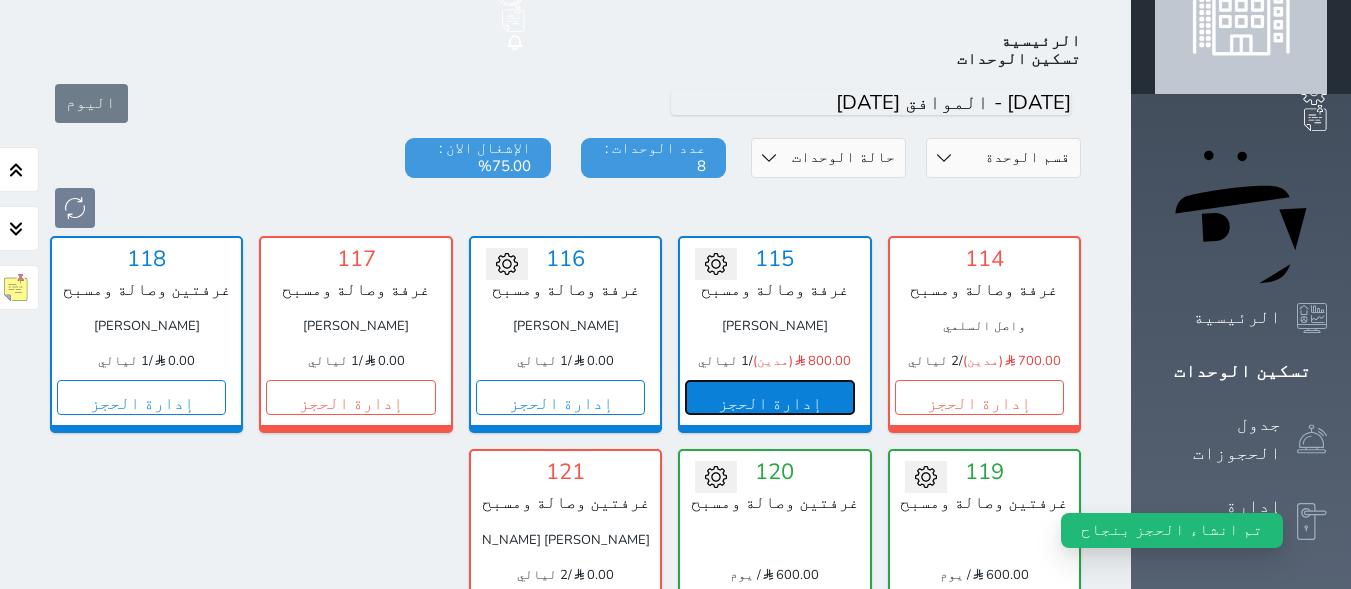 click on "إدارة الحجز" at bounding box center [769, 397] 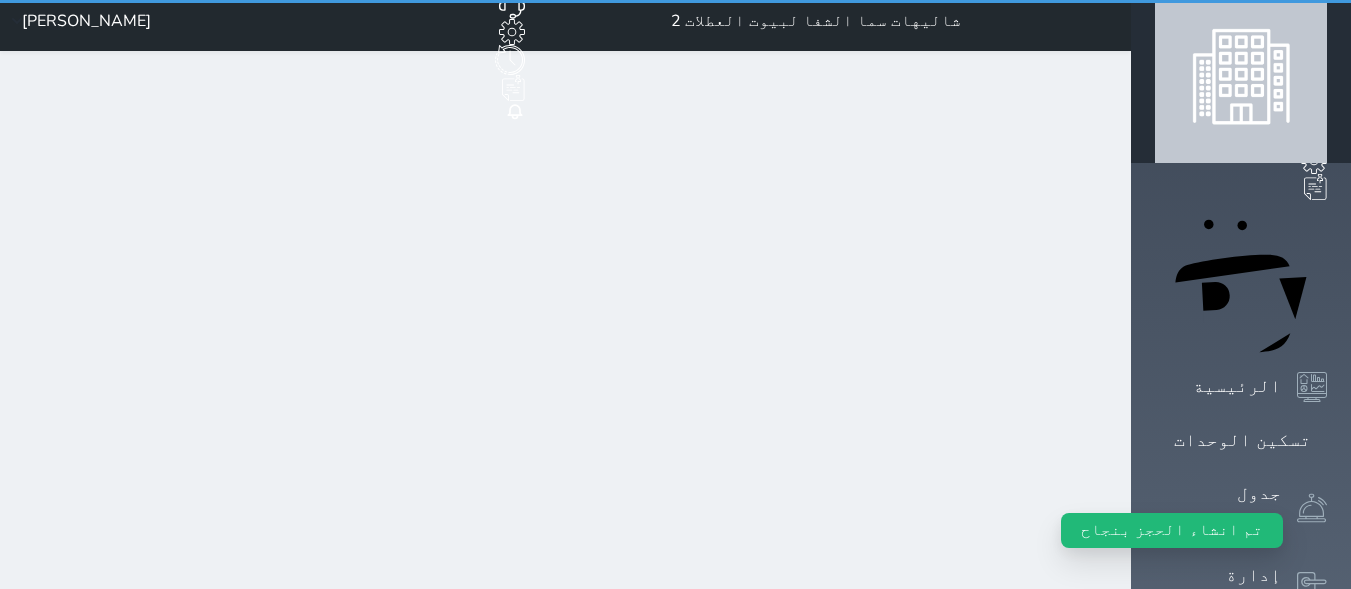 scroll, scrollTop: 0, scrollLeft: 0, axis: both 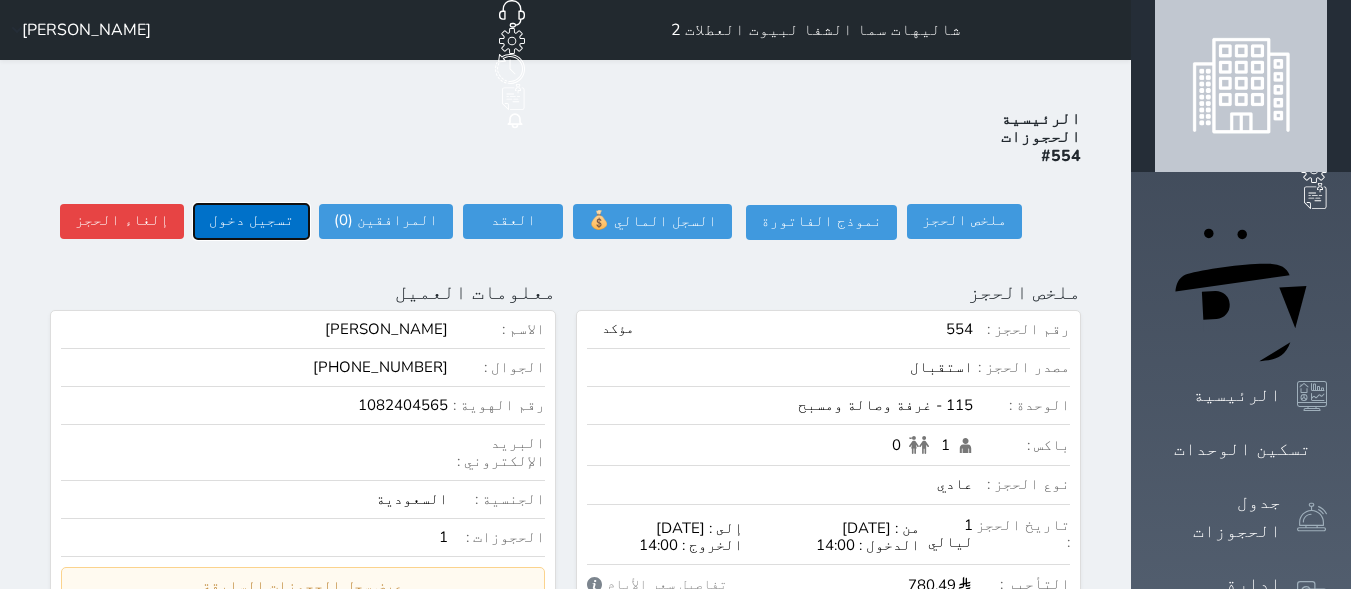 click on "تسجيل دخول" at bounding box center [251, 221] 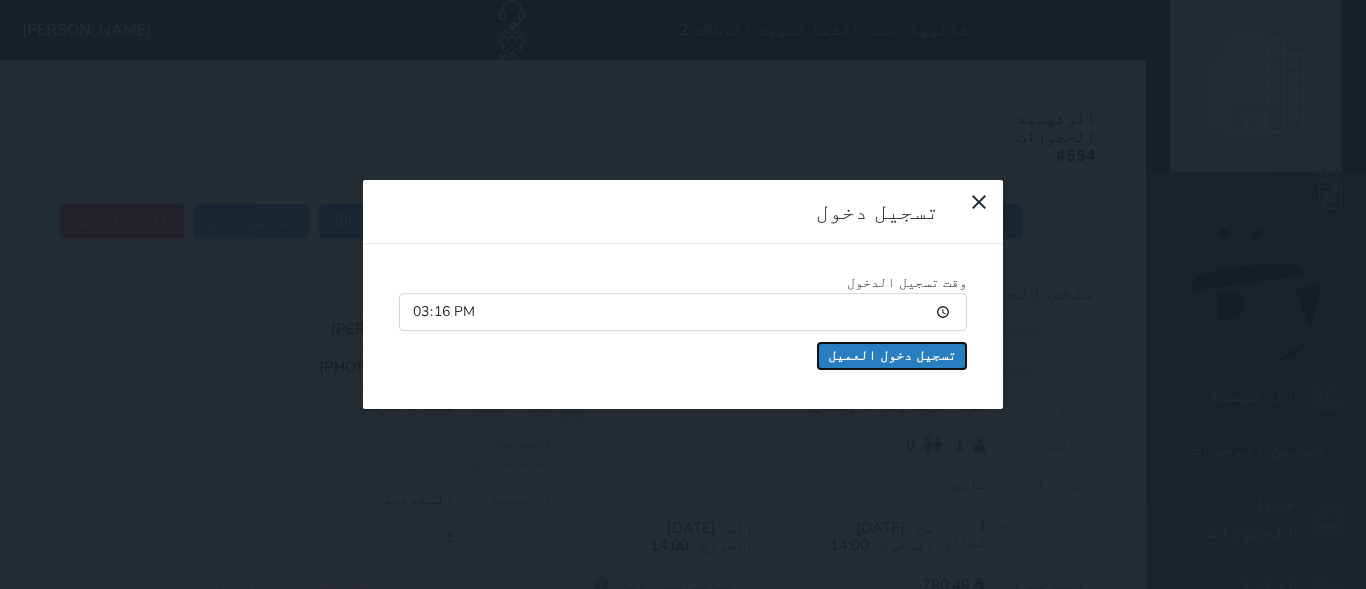 click on "تسجيل دخول العميل" at bounding box center (892, 356) 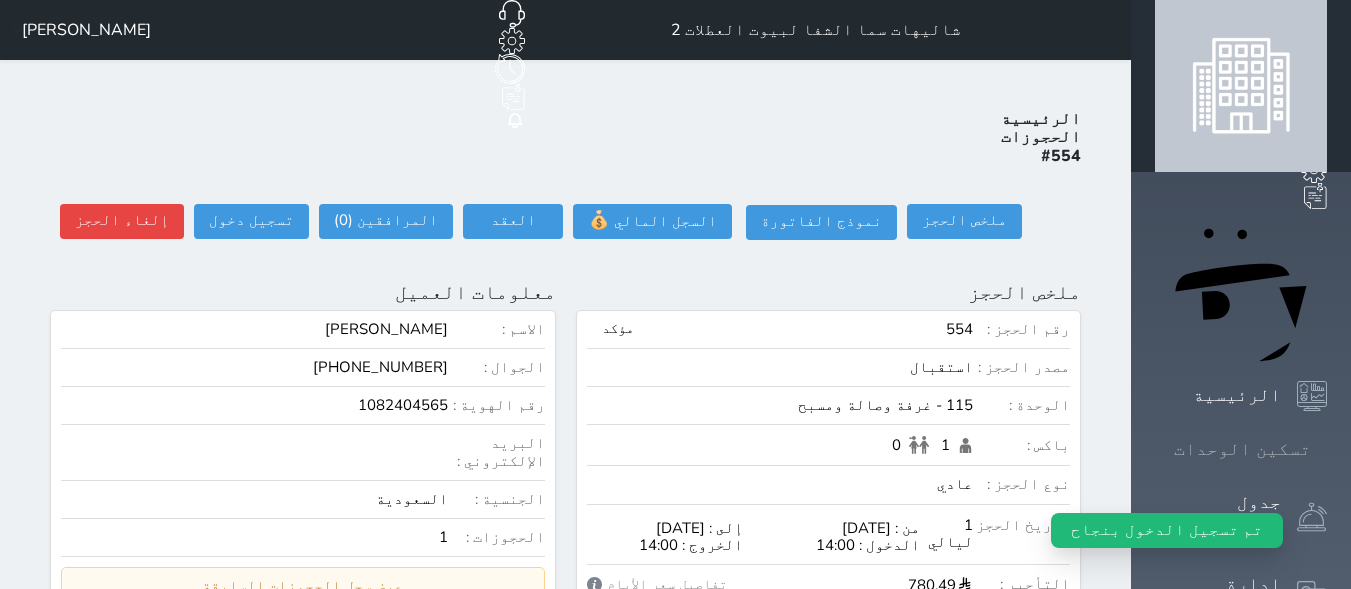 click 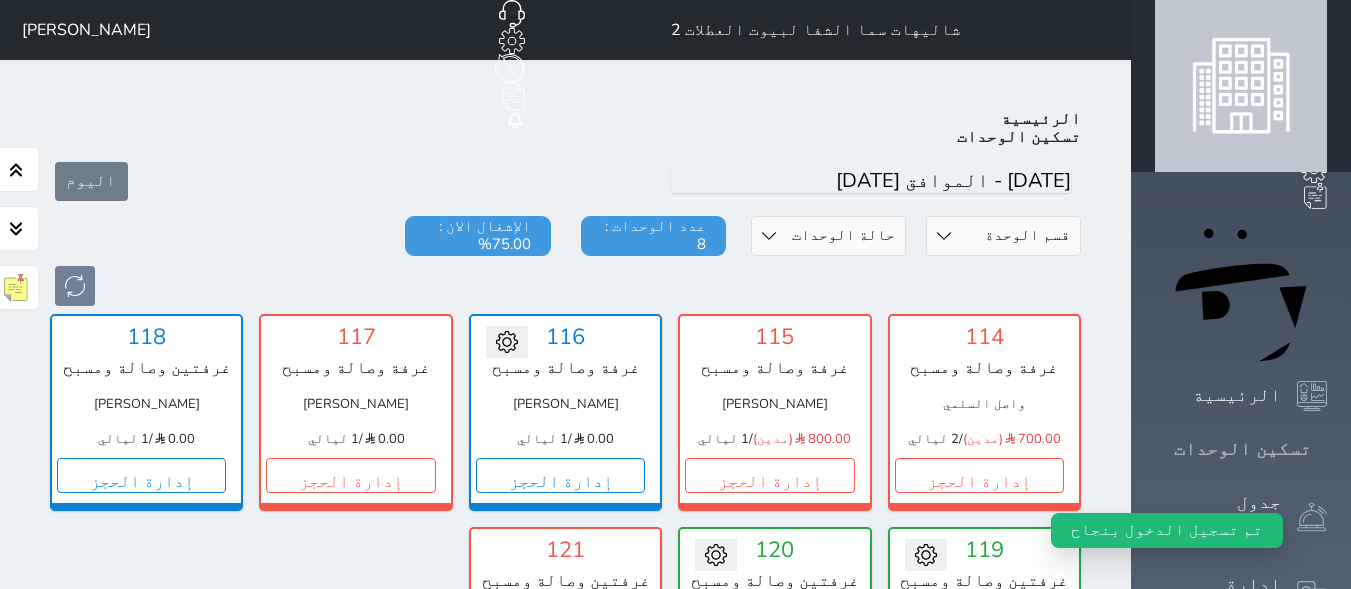 scroll, scrollTop: 78, scrollLeft: 0, axis: vertical 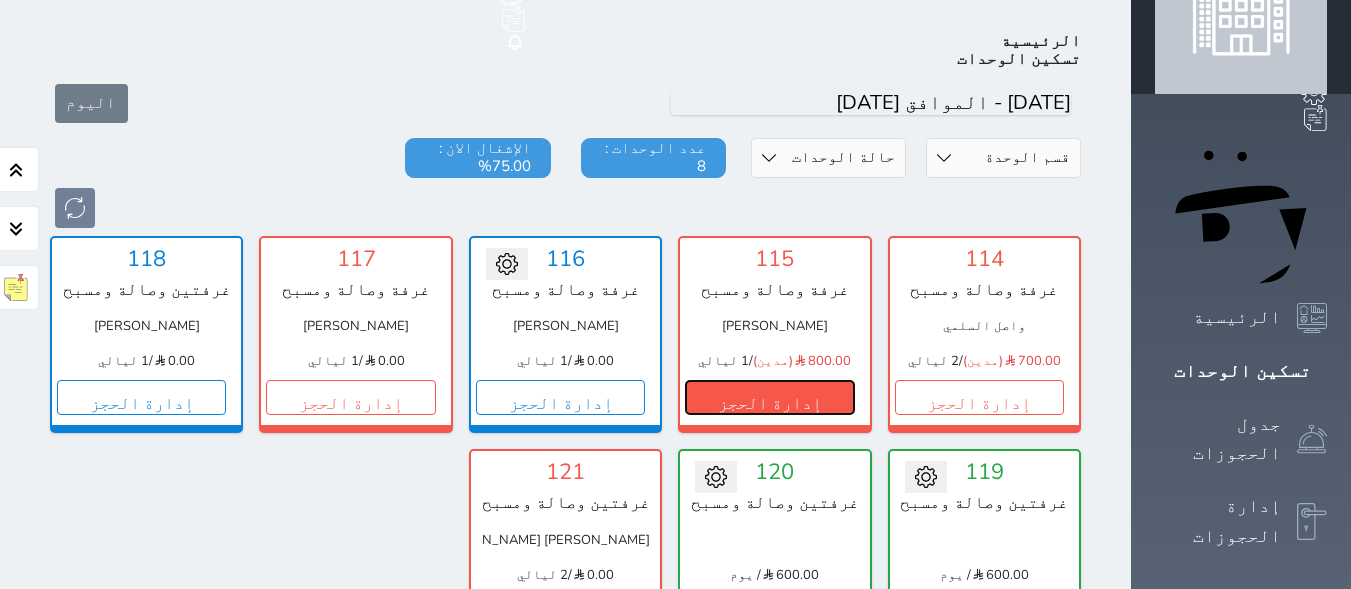 click on "إدارة الحجز" at bounding box center [769, 397] 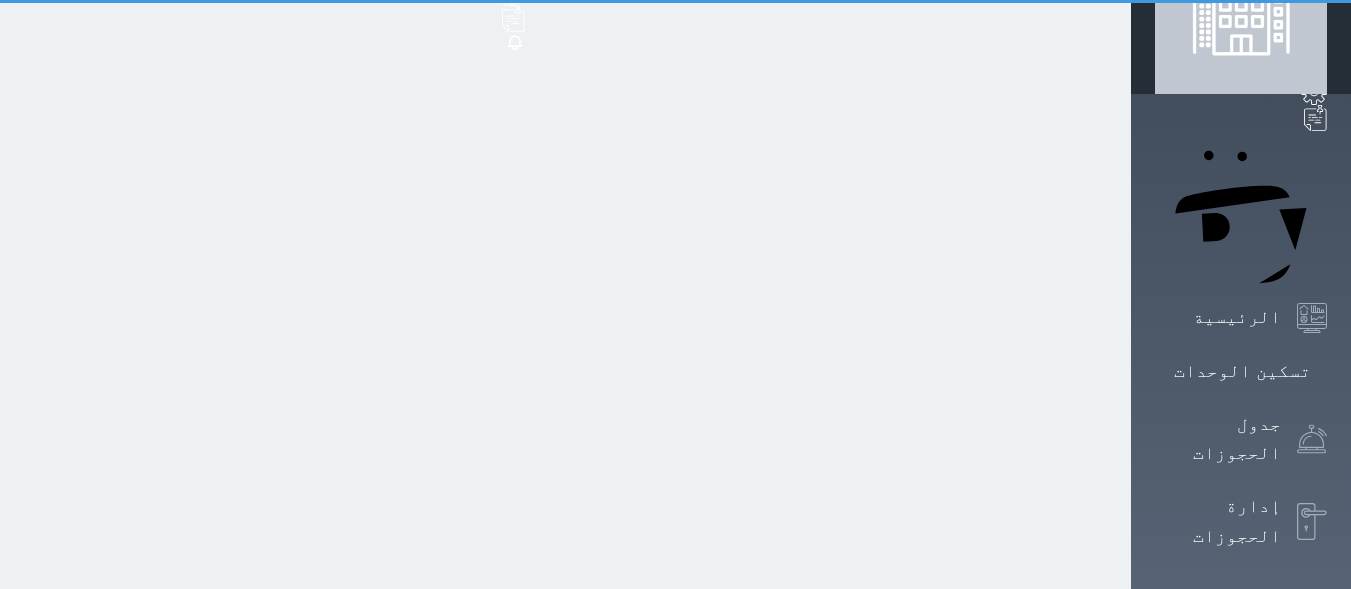 scroll, scrollTop: 0, scrollLeft: 0, axis: both 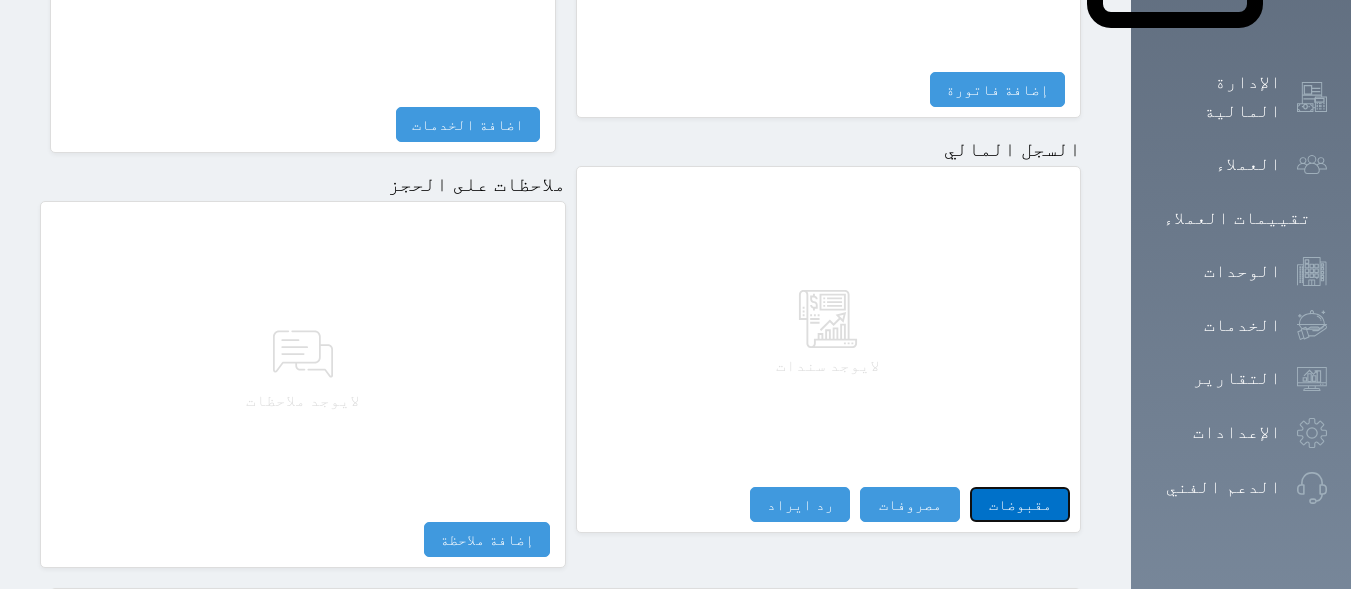 click on "مقبوضات" at bounding box center (1020, 504) 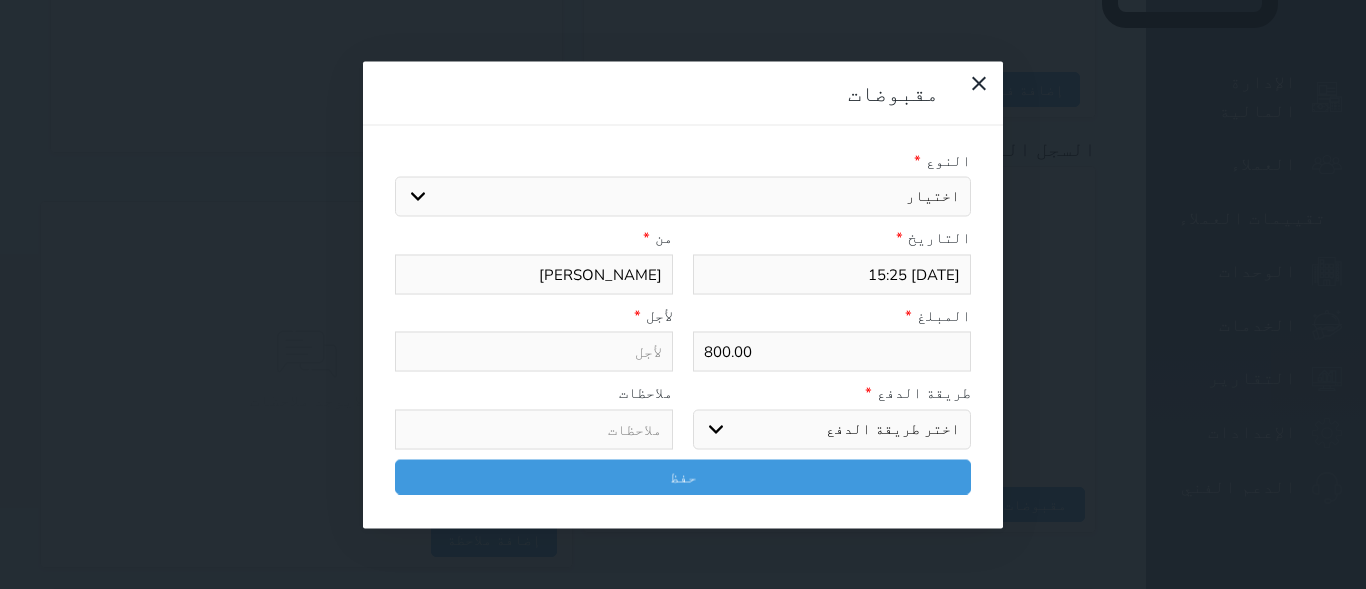 click on "اختيار   مقبوضات عامة قيمة إيجار فواتير تامين عربون لا ينطبق آخر مغسلة واي فاي - الإنترنت مواقف السيارات طعام الأغذية والمشروبات مشروبات المشروبات الباردة المشروبات الساخنة الإفطار غداء عشاء مخبز و كعك حمام سباحة الصالة الرياضية سبا و خدمات الجمال اختيار وإسقاط (خدمات النقل) ميني بار كابل - تلفزيون سرير إضافي تصفيف الشعر التسوق خدمات الجولات السياحية المنظمة خدمات الدليل السياحي" at bounding box center [683, 197] 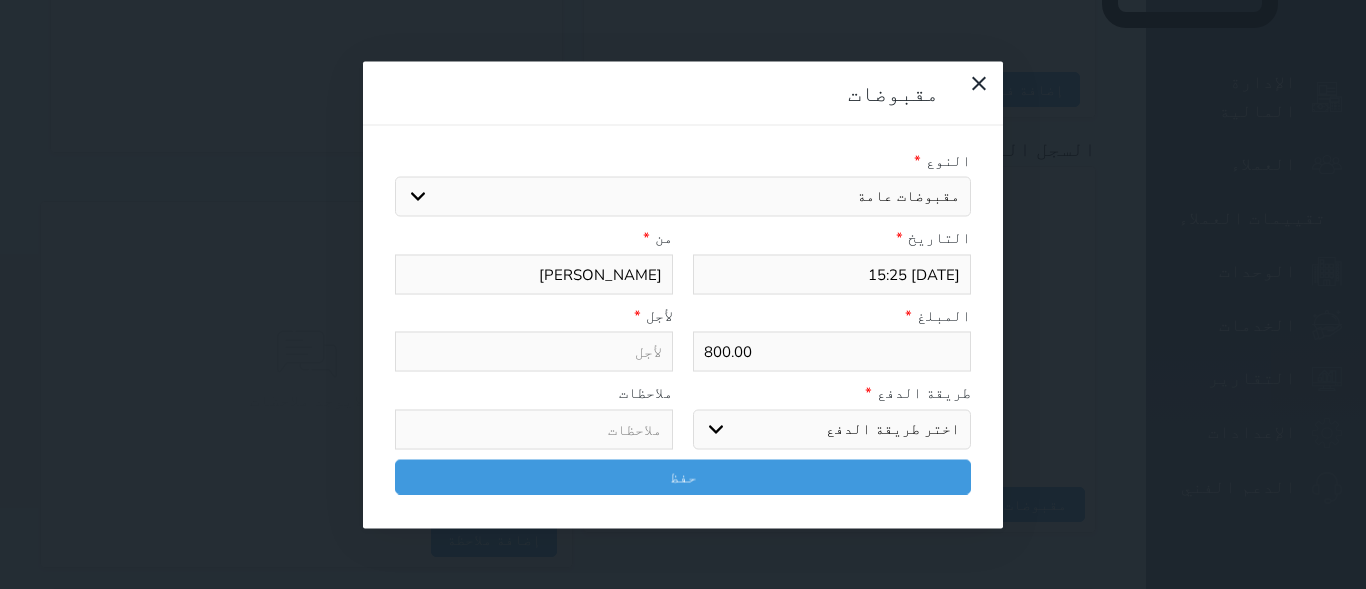 click on "اختيار   مقبوضات عامة قيمة إيجار فواتير تامين عربون لا ينطبق آخر مغسلة واي فاي - الإنترنت مواقف السيارات طعام الأغذية والمشروبات مشروبات المشروبات الباردة المشروبات الساخنة الإفطار غداء عشاء مخبز و كعك حمام سباحة الصالة الرياضية سبا و خدمات الجمال اختيار وإسقاط (خدمات النقل) ميني بار كابل - تلفزيون سرير إضافي تصفيف الشعر التسوق خدمات الجولات السياحية المنظمة خدمات الدليل السياحي" at bounding box center [683, 197] 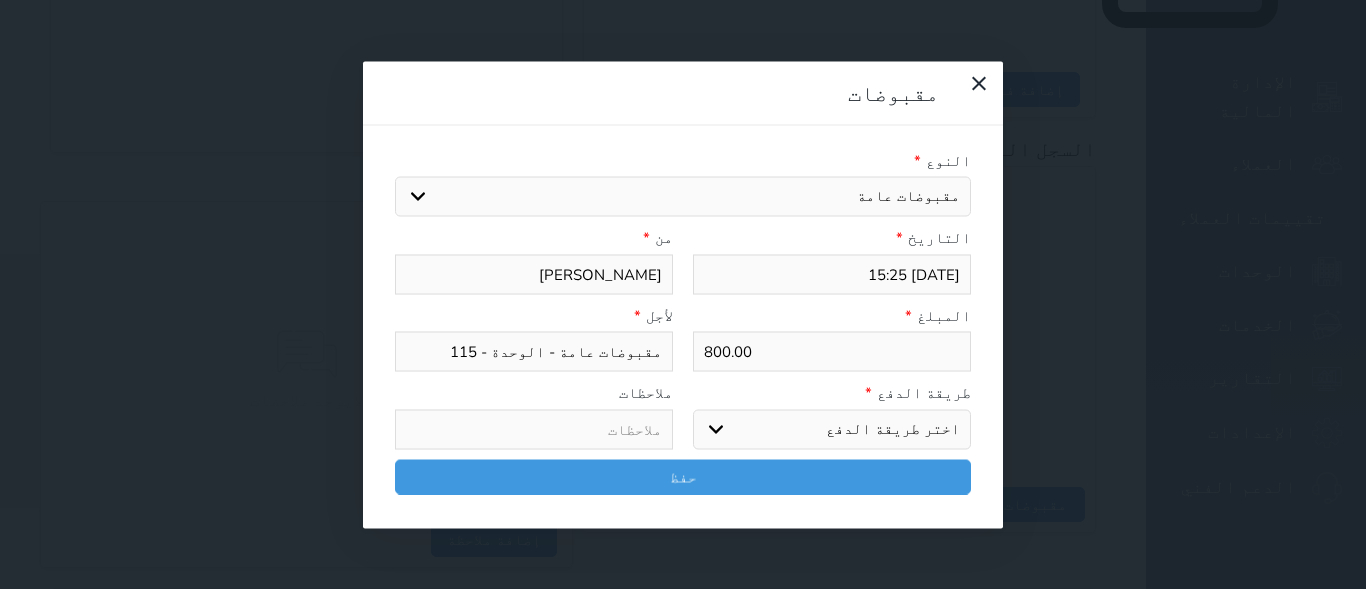 click on "اختيار   مقبوضات عامة قيمة إيجار فواتير تامين عربون لا ينطبق آخر مغسلة واي فاي - الإنترنت مواقف السيارات طعام الأغذية والمشروبات مشروبات المشروبات الباردة المشروبات الساخنة الإفطار غداء عشاء مخبز و كعك حمام سباحة الصالة الرياضية سبا و خدمات الجمال اختيار وإسقاط (خدمات النقل) ميني بار كابل - تلفزيون سرير إضافي تصفيف الشعر التسوق خدمات الجولات السياحية المنظمة خدمات الدليل السياحي" at bounding box center (683, 197) 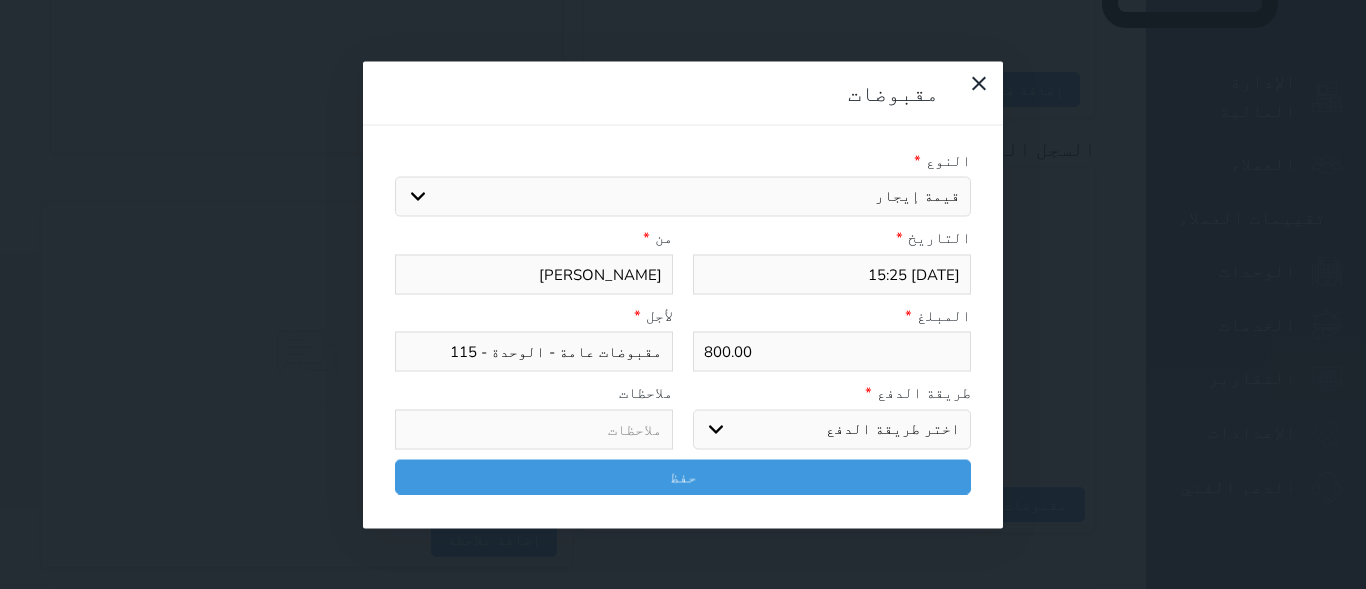 click on "اختيار   مقبوضات عامة قيمة إيجار فواتير تامين عربون لا ينطبق آخر مغسلة واي فاي - الإنترنت مواقف السيارات طعام الأغذية والمشروبات مشروبات المشروبات الباردة المشروبات الساخنة الإفطار غداء عشاء مخبز و كعك حمام سباحة الصالة الرياضية سبا و خدمات الجمال اختيار وإسقاط (خدمات النقل) ميني بار كابل - تلفزيون سرير إضافي تصفيف الشعر التسوق خدمات الجولات السياحية المنظمة خدمات الدليل السياحي" at bounding box center [683, 197] 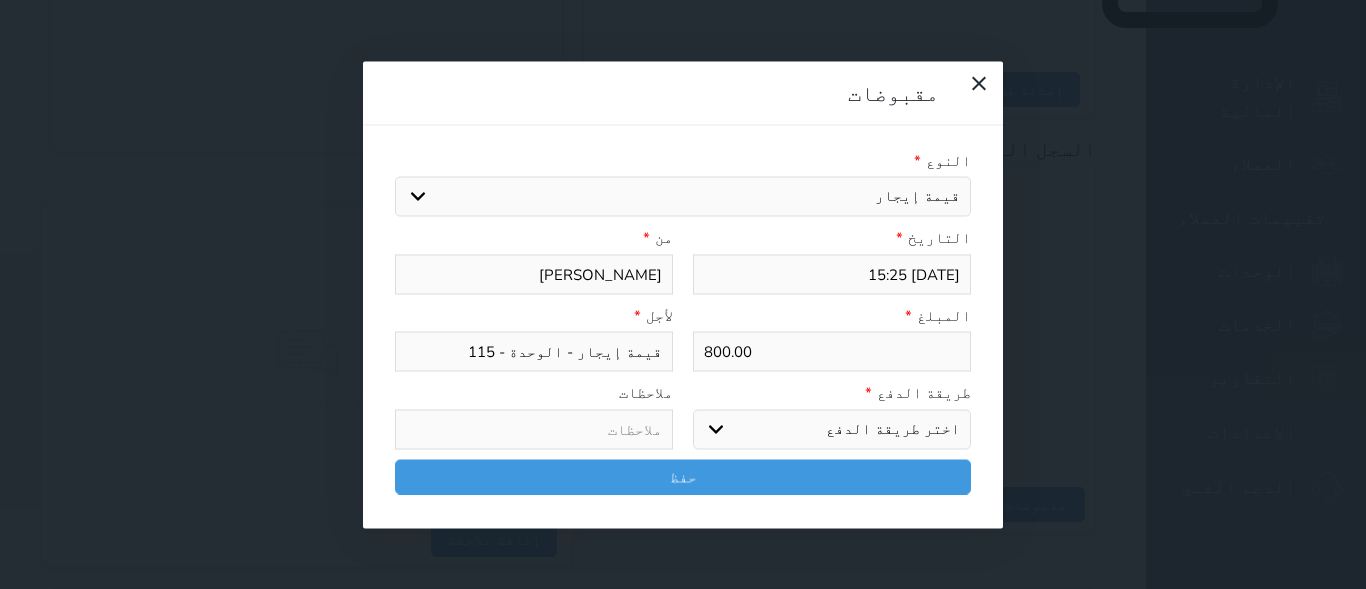 click on "اختر طريقة الدفع   دفع نقدى   تحويل بنكى   مدى   بطاقة ائتمان   آجل" at bounding box center [832, 429] 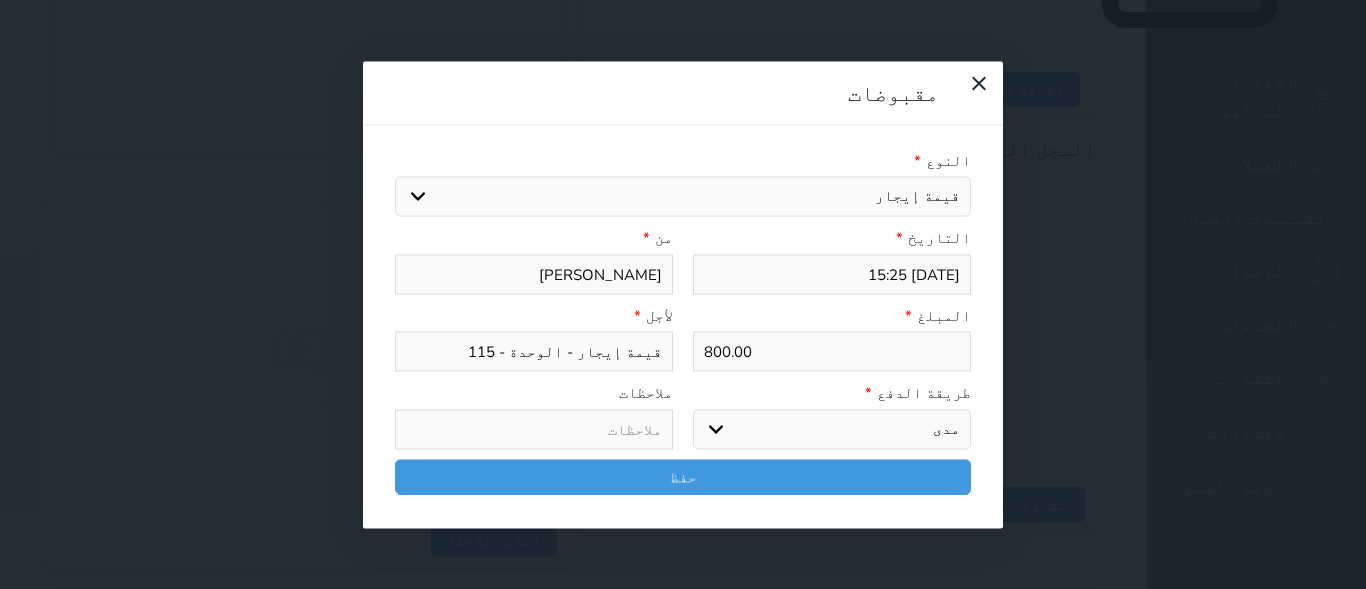 click on "اختر طريقة الدفع   دفع نقدى   تحويل بنكى   مدى   بطاقة ائتمان   آجل" at bounding box center [832, 429] 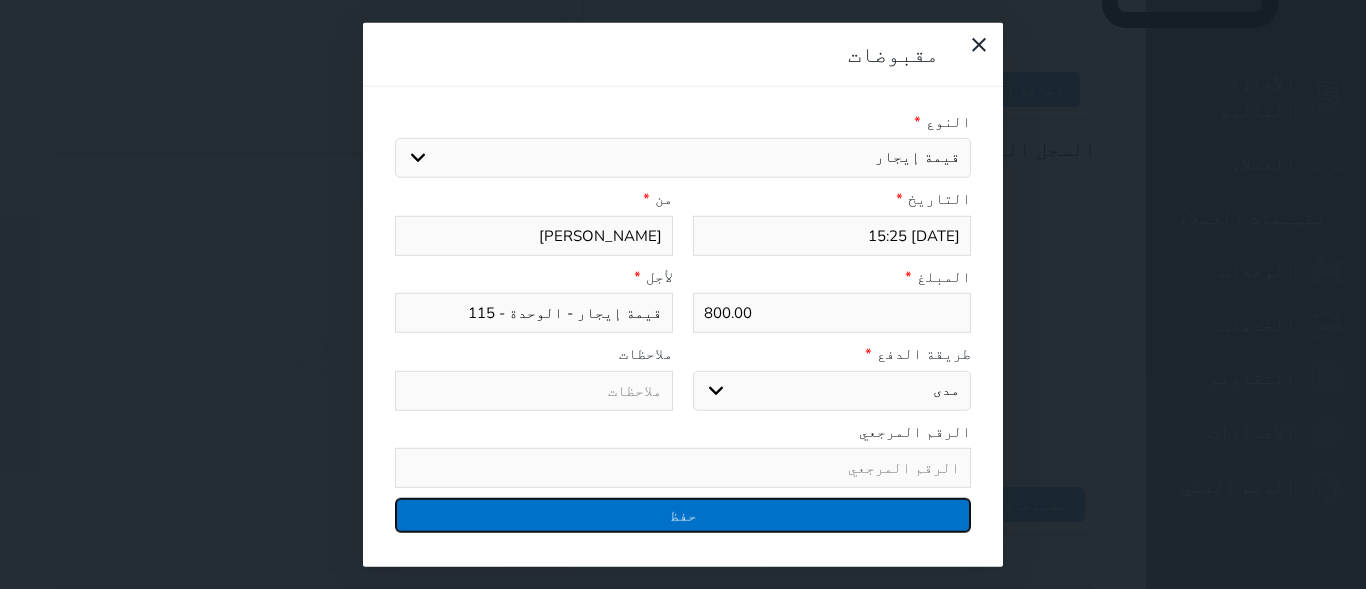 click on "حفظ" at bounding box center [683, 515] 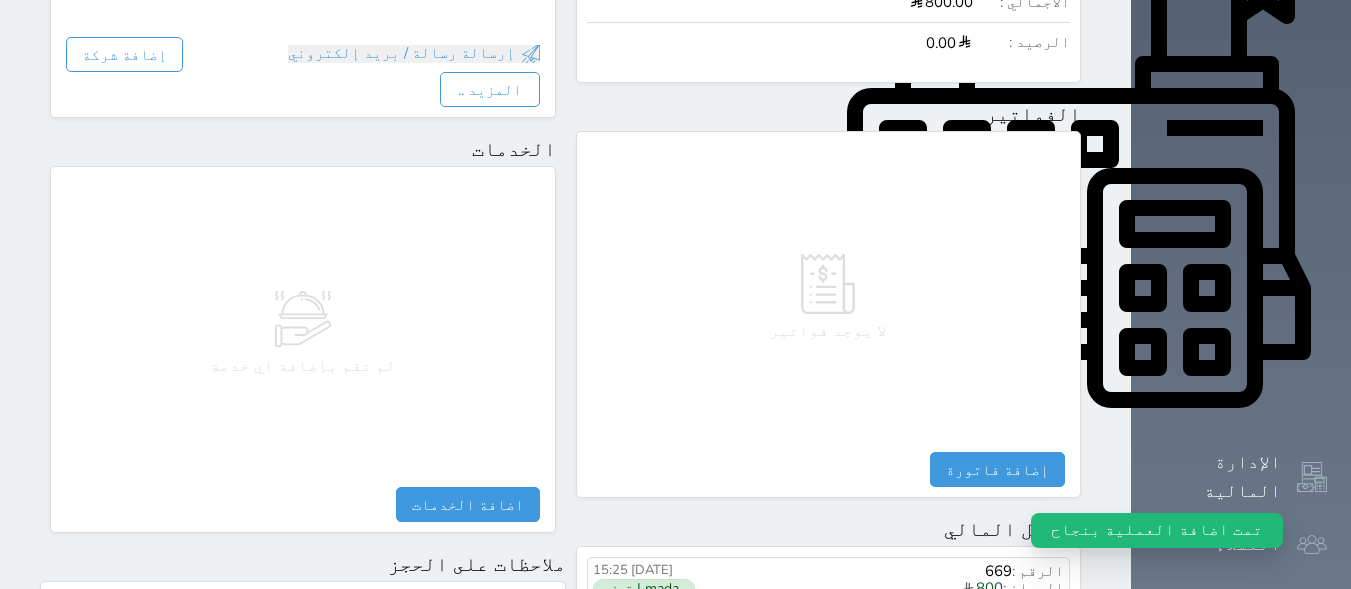scroll, scrollTop: 0, scrollLeft: 0, axis: both 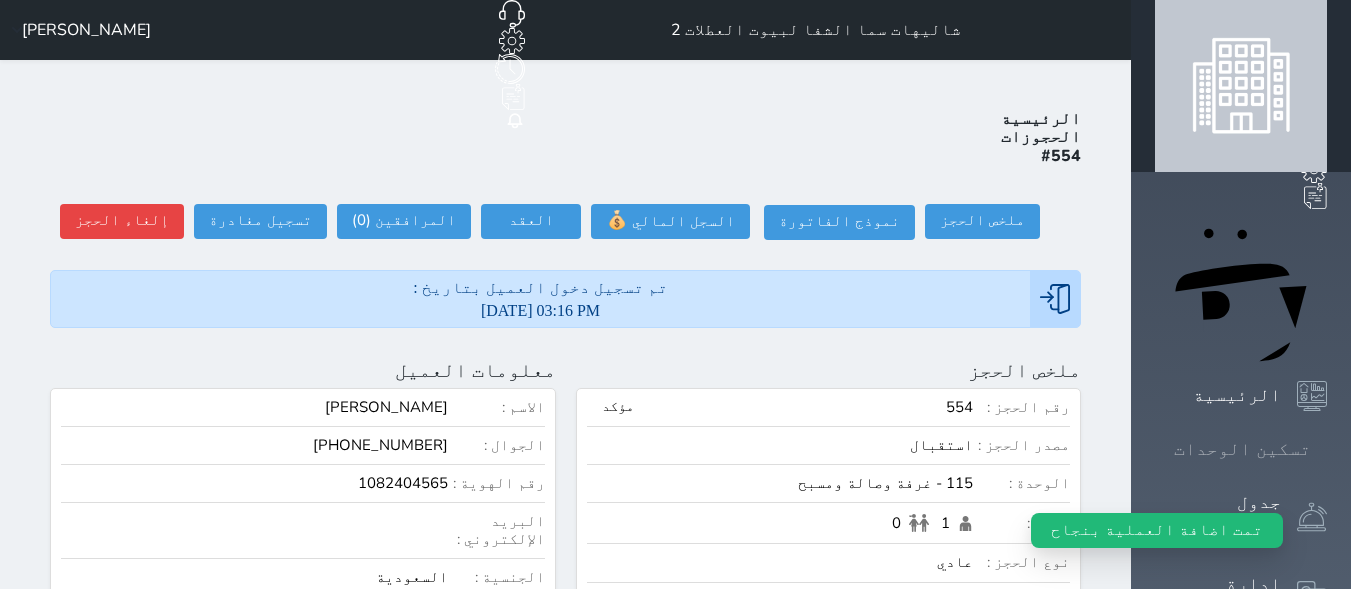 click on "تسكين الوحدات" at bounding box center [1242, 449] 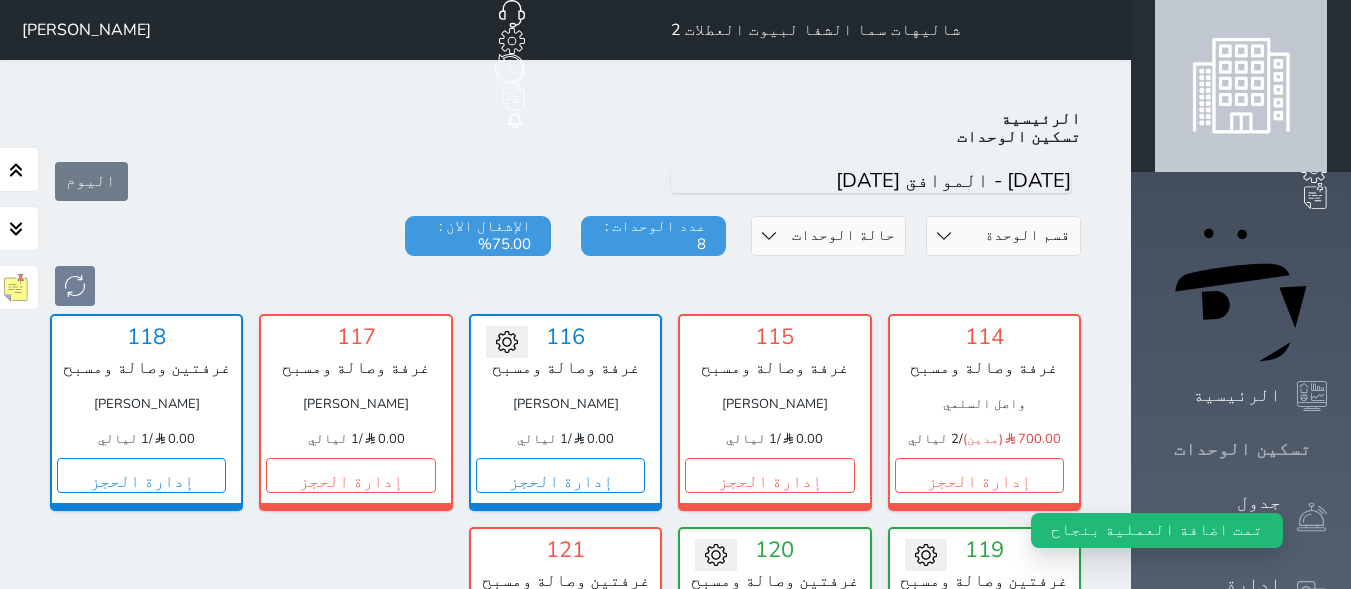 scroll, scrollTop: 78, scrollLeft: 0, axis: vertical 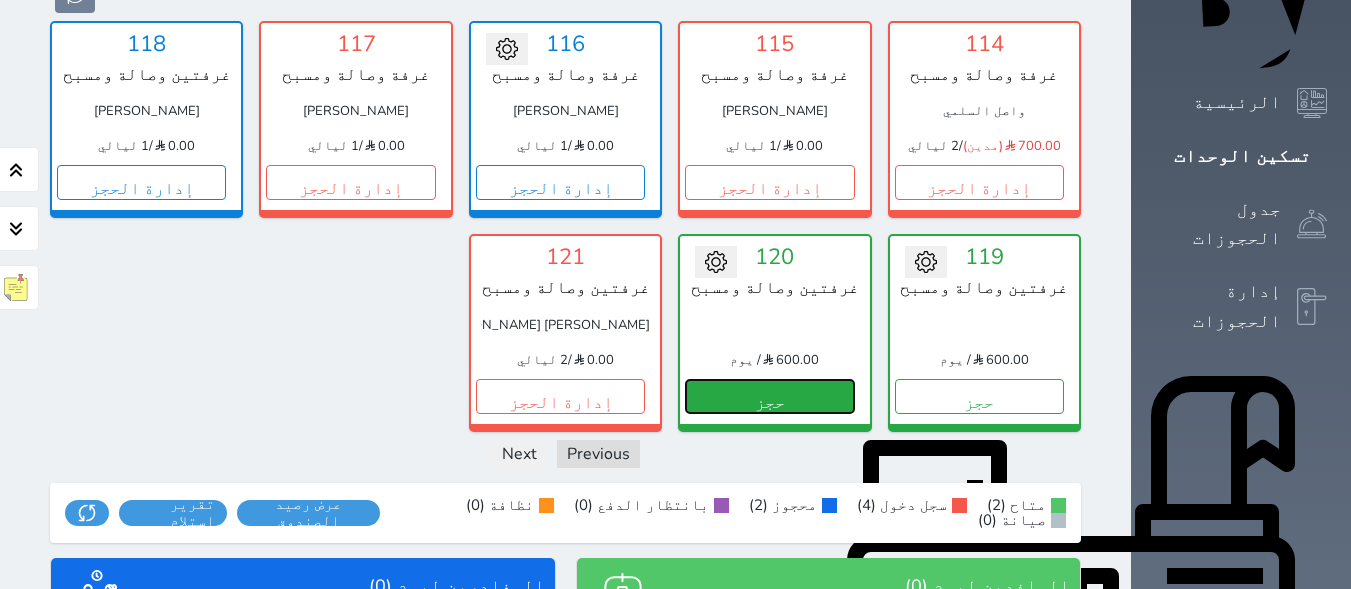 click on "حجز" at bounding box center (769, 396) 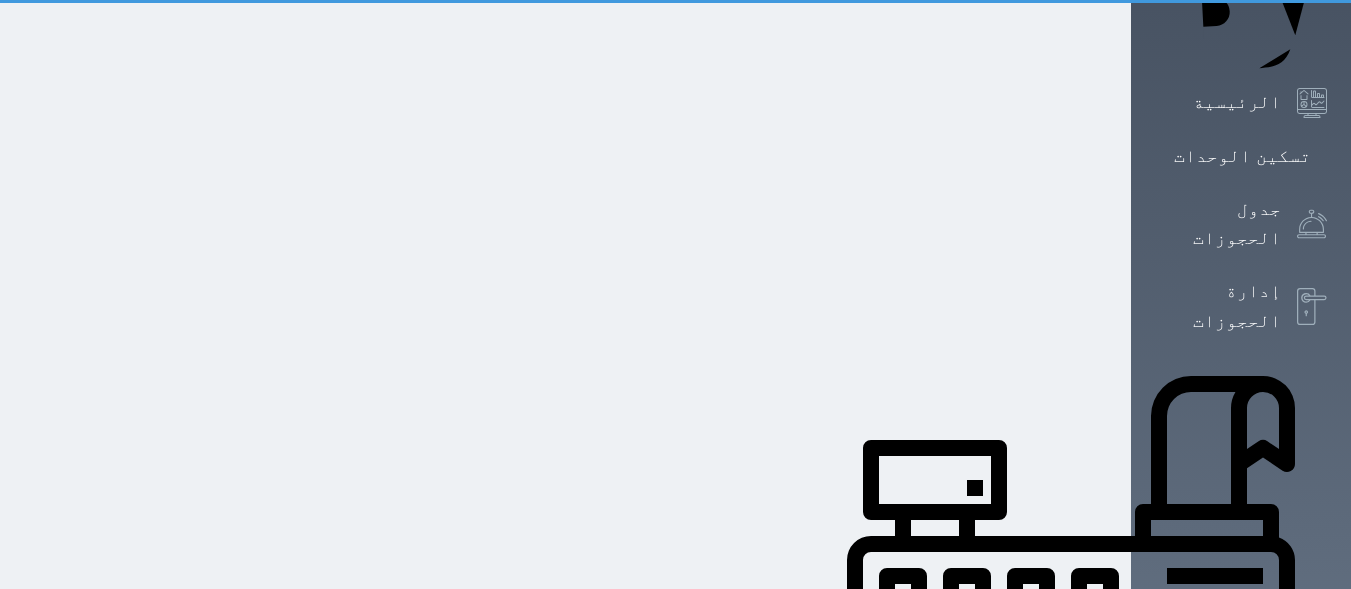 scroll, scrollTop: 0, scrollLeft: 0, axis: both 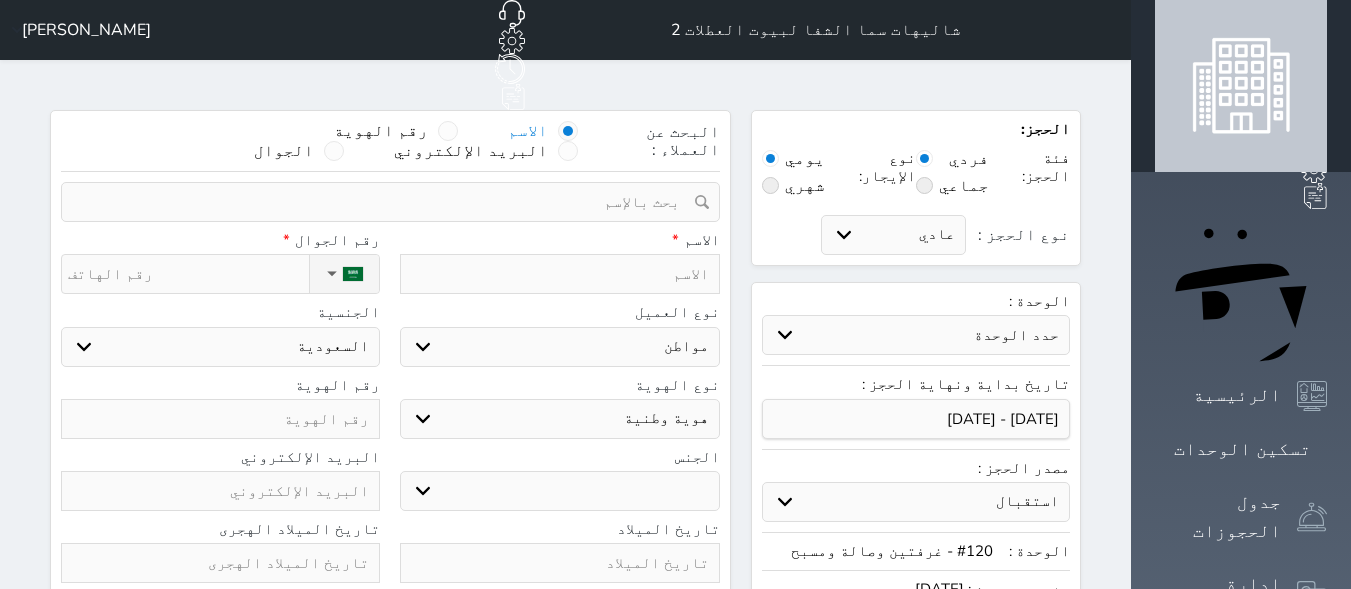 click at bounding box center (559, 274) 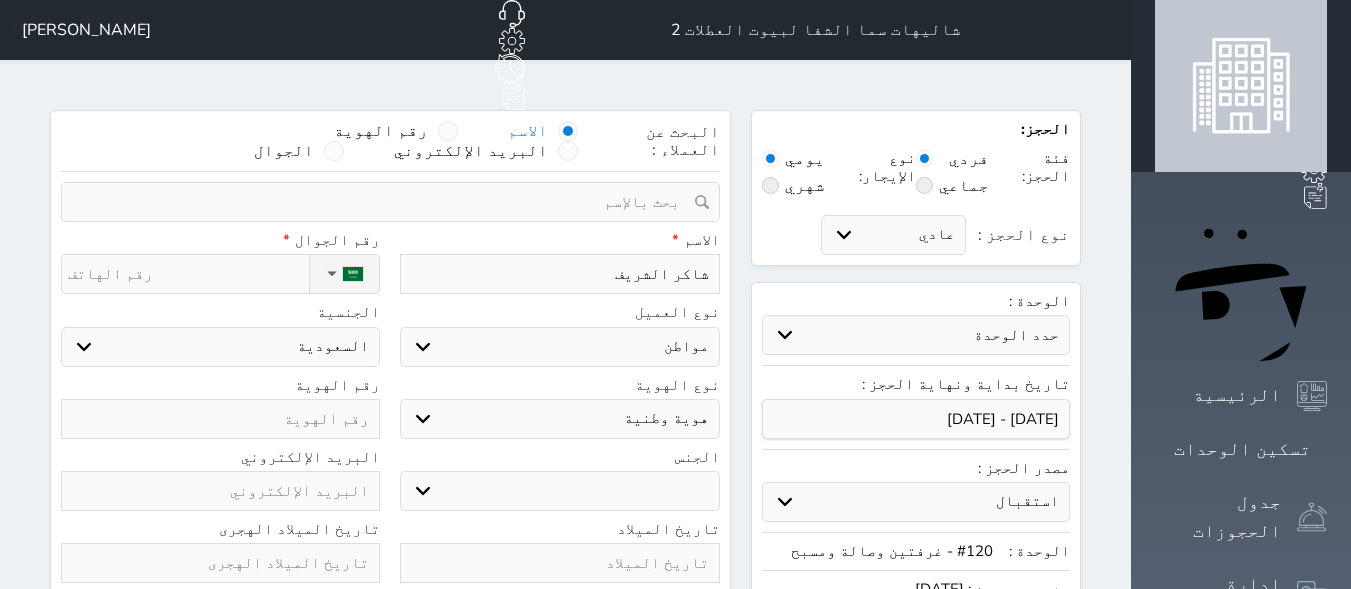 click on "نوع الحجز :" at bounding box center (188, 274) 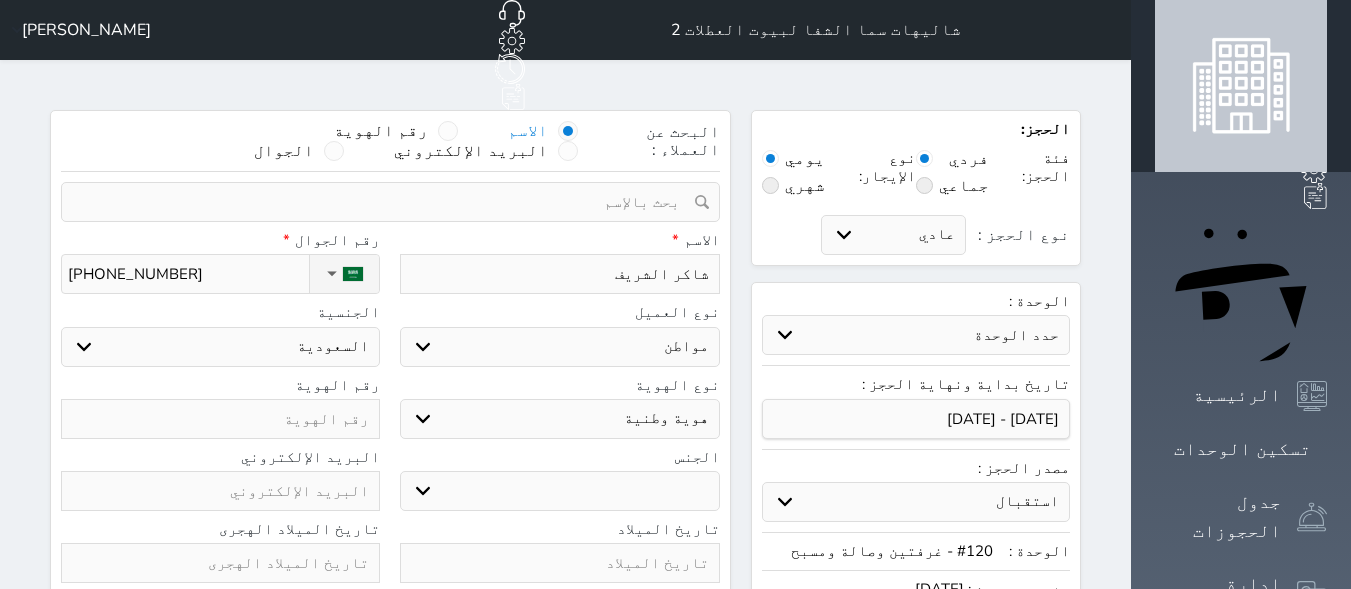 click on "الجنسية" at bounding box center (220, 312) 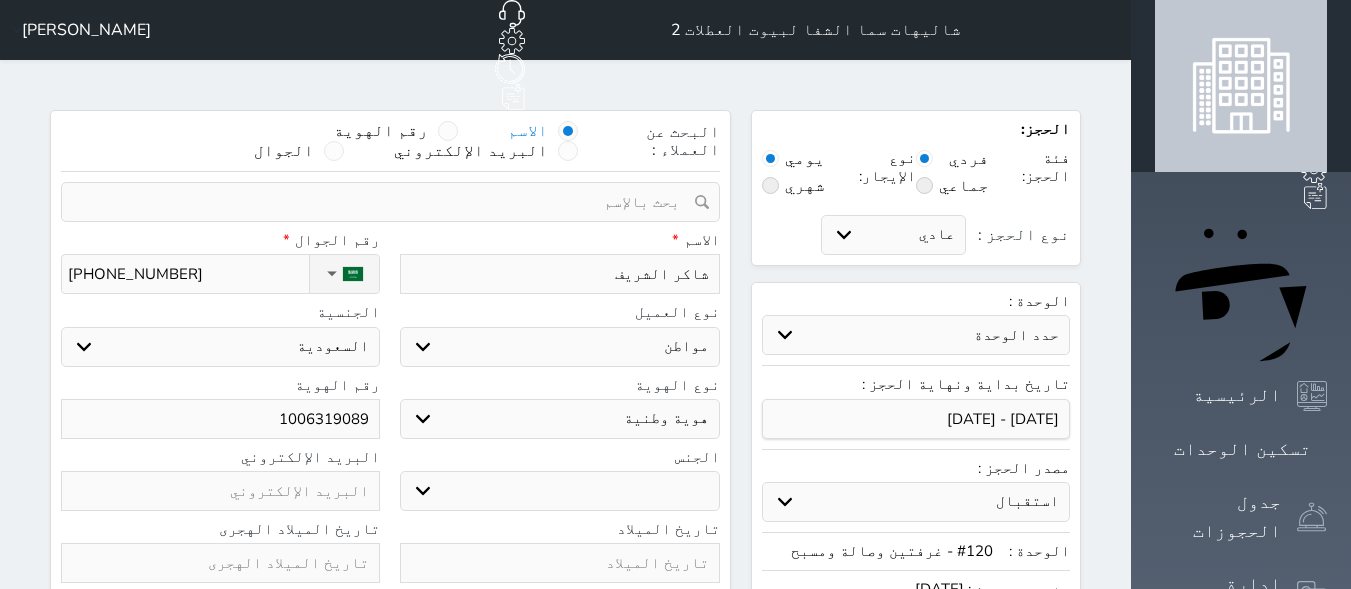 click on "الجنس
ذكر   انثى" at bounding box center (559, 480) 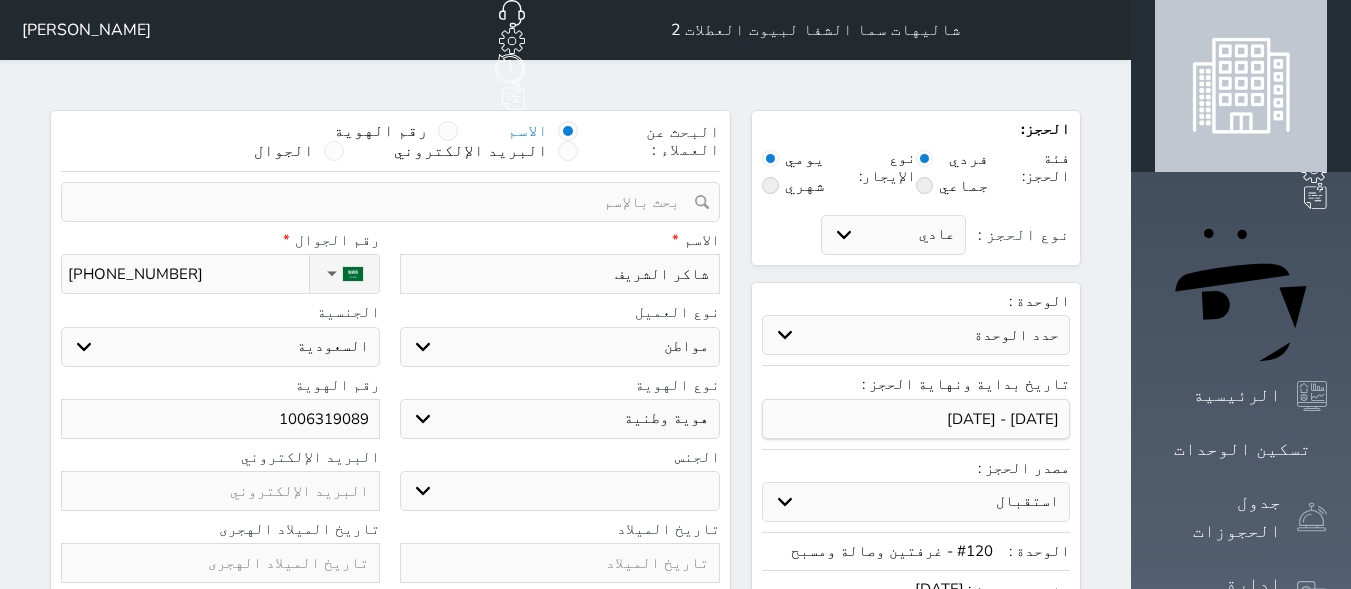 click on "ذكر   انثى" at bounding box center (559, 491) 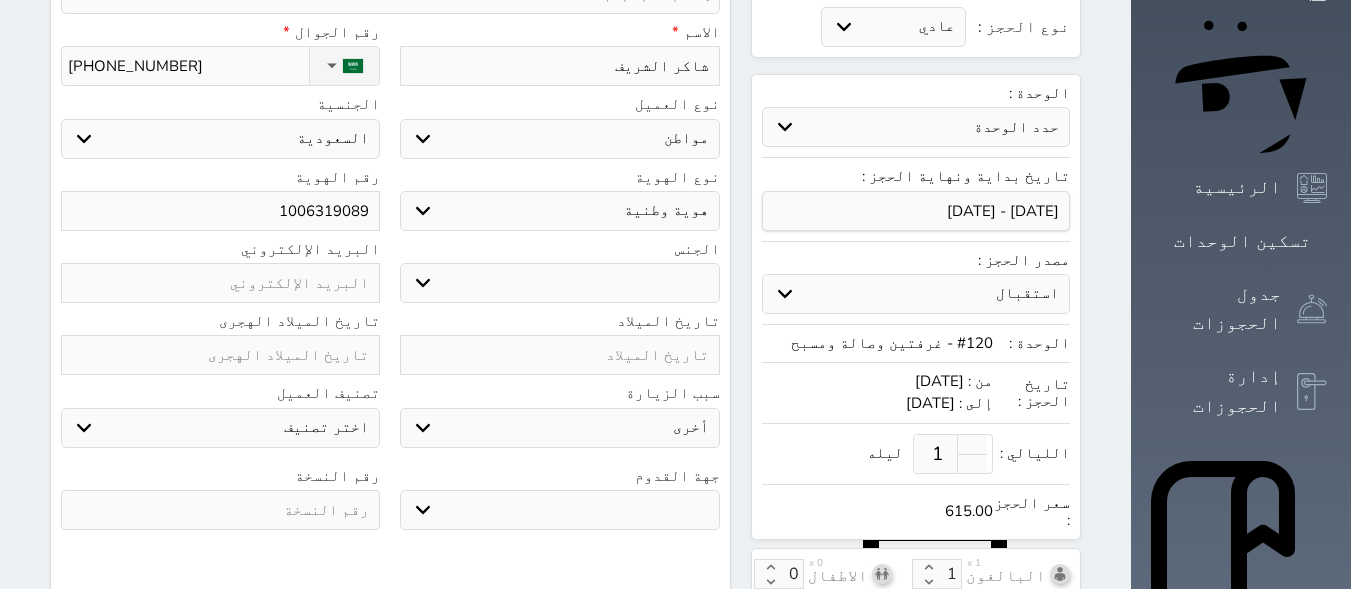 scroll, scrollTop: 346, scrollLeft: 0, axis: vertical 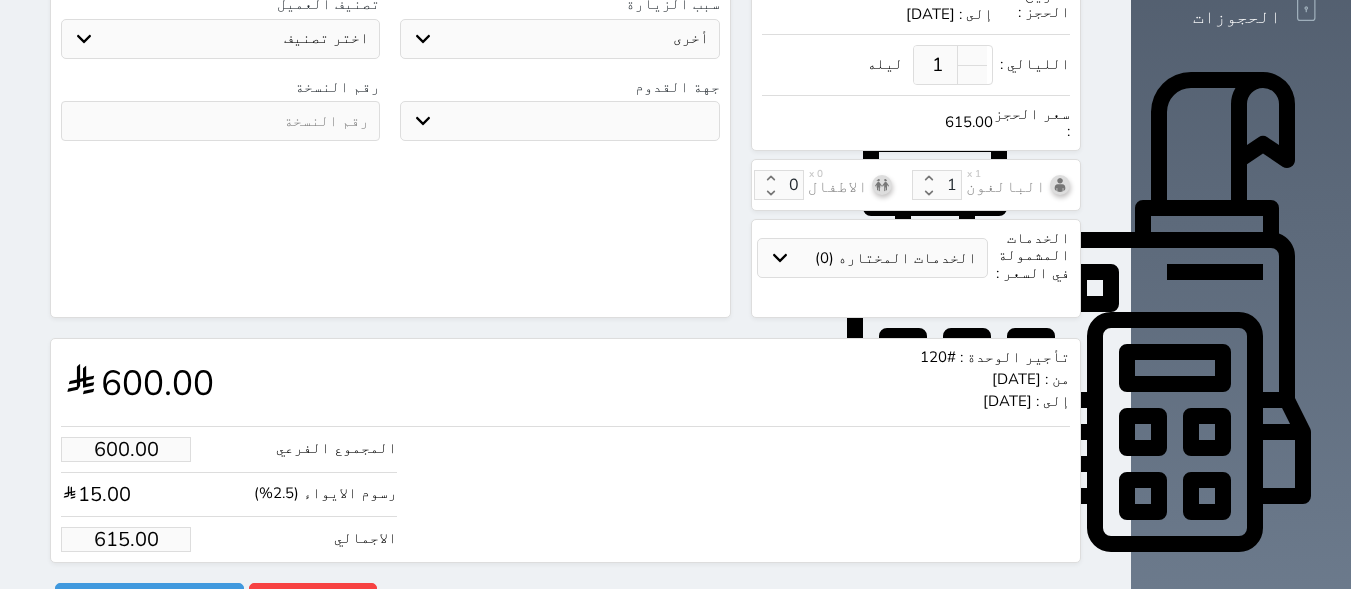 drag, startPoint x: 122, startPoint y: 489, endPoint x: 31, endPoint y: 486, distance: 91.04944 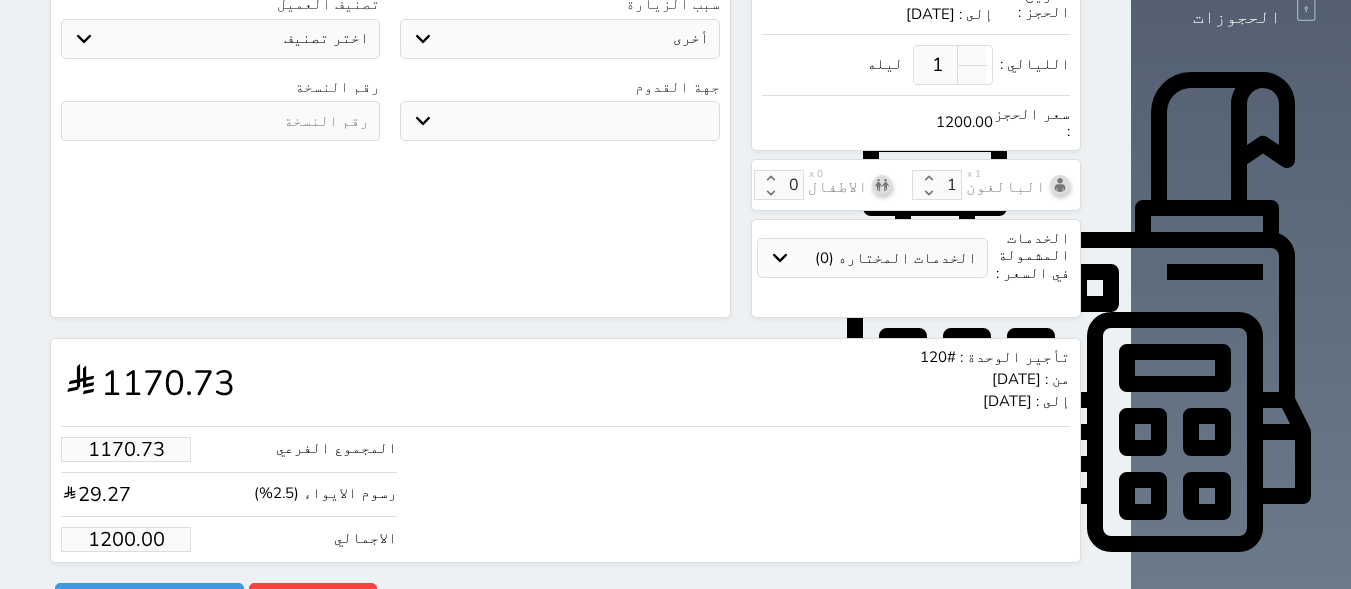 click on "المجموع الفرعي" at bounding box center [336, 448] 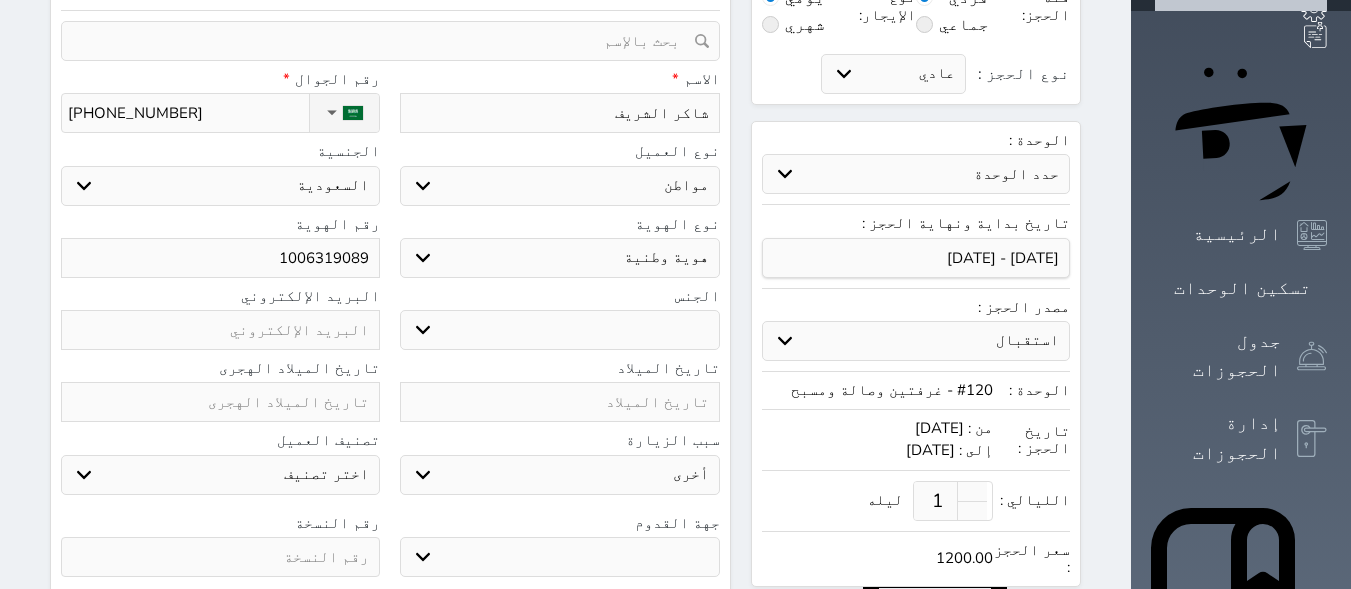 scroll, scrollTop: 0, scrollLeft: 0, axis: both 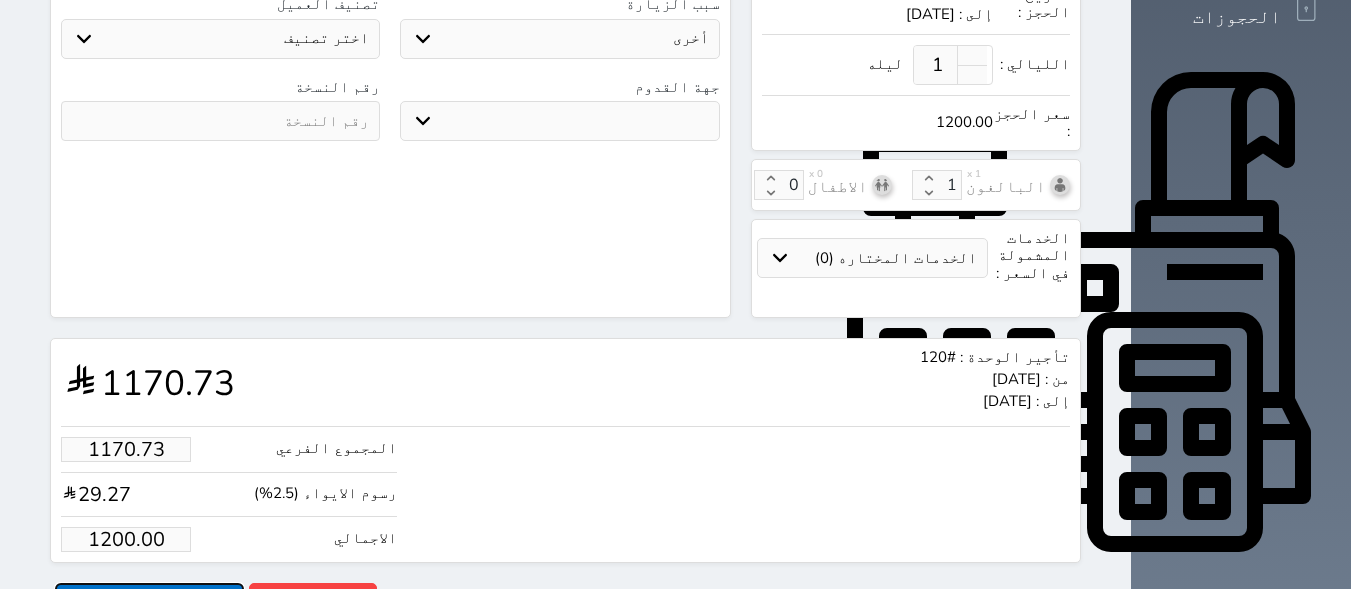 click on "حجز" at bounding box center (149, 600) 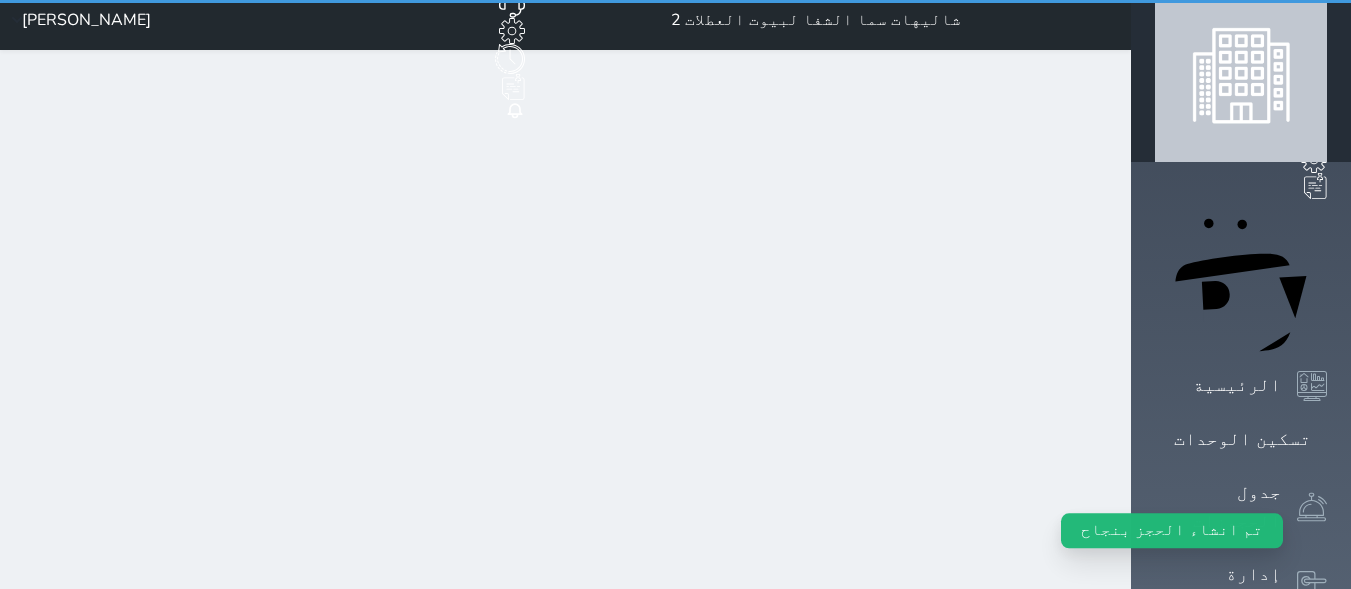 scroll, scrollTop: 0, scrollLeft: 0, axis: both 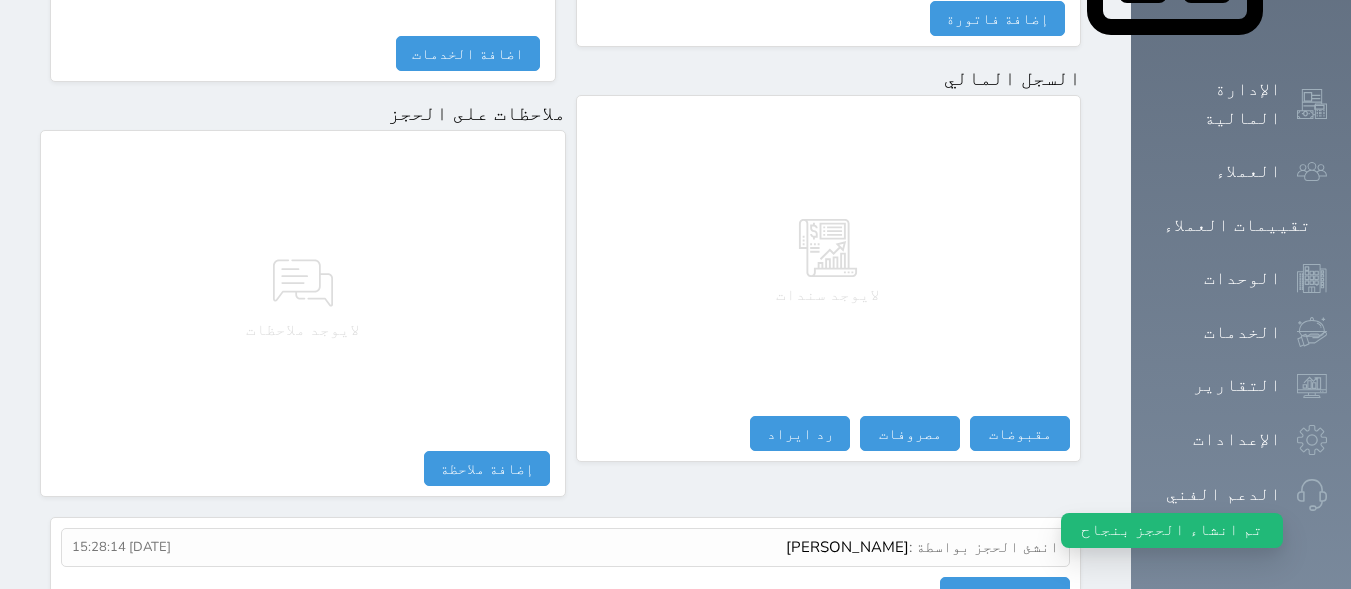 click on "Your browser does not support the audio element.
حجز جماعي جديد   حجز جديد             الرئيسية     تسكين الوحدات     جدول الحجوزات     إدارة الحجوزات     POS     الإدارة المالية     العملاء     تقييمات العملاء     الوحدات     الخدمات     التقارير     الإعدادات     الدعم الفني
شاليهات سما الشفا لبيوت العطلات 2
حجز جماعي جديد   حجز جديد   غير مرتبط مع منصة زاتكا المرحلة الثانية   مرتبط مع شموس   مرتبط مع المنصة الوطنية للرصد السياحي             إشعار   الغرفة   النزيل   المصدر
[PERSON_NAME]
الرئيسية   الحجوزات   #555         ملخص الحجز         ملخص الحجز #555                               💰" at bounding box center [675, -820] 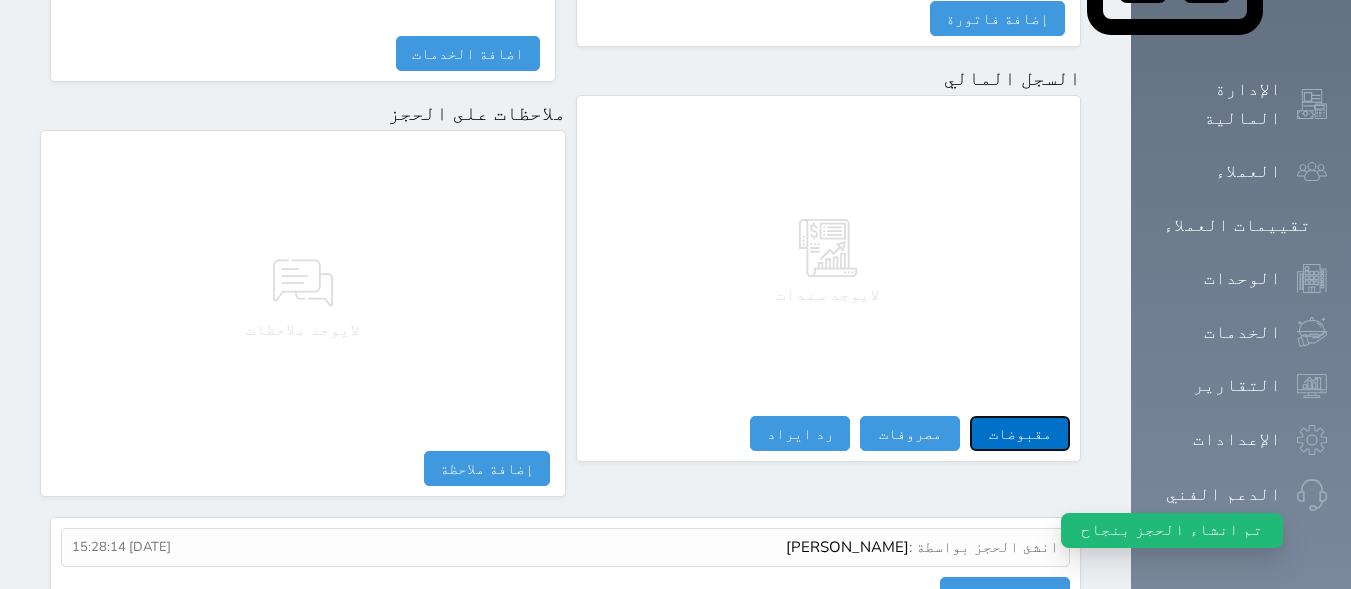 click on "مقبوضات" at bounding box center (1020, 433) 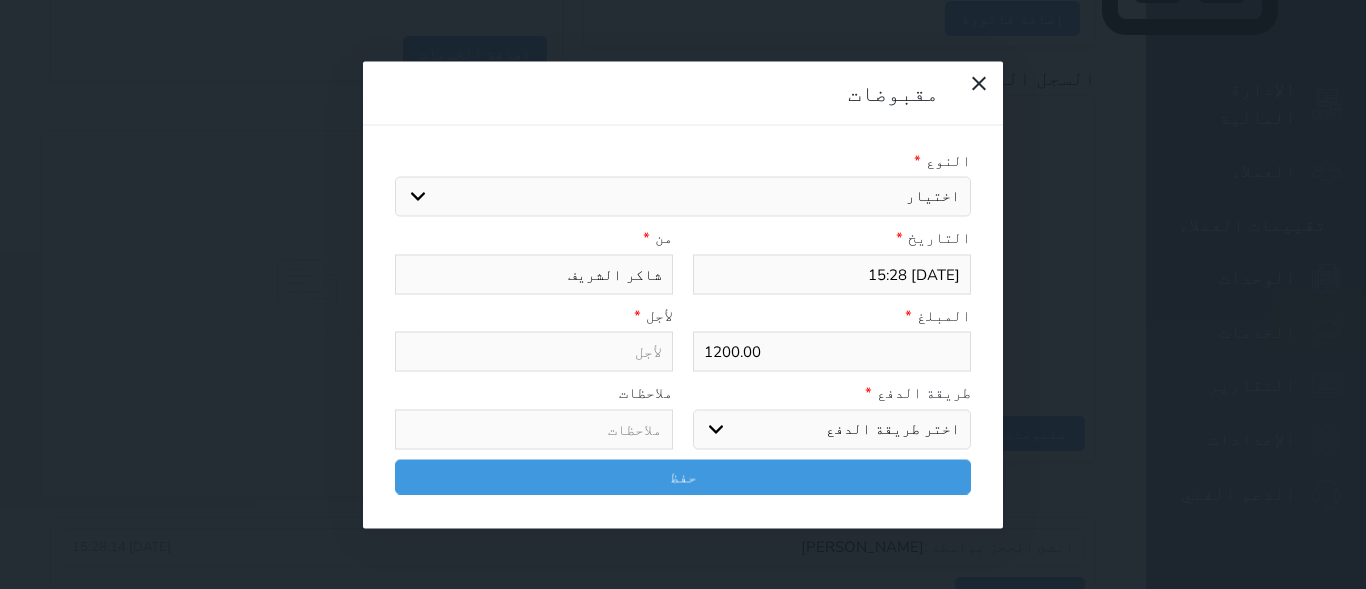 click on "اختيار   مقبوضات عامة قيمة إيجار فواتير تامين عربون لا ينطبق آخر مغسلة واي فاي - الإنترنت مواقف السيارات طعام الأغذية والمشروبات مشروبات المشروبات الباردة المشروبات الساخنة الإفطار غداء عشاء مخبز و كعك حمام سباحة الصالة الرياضية سبا و خدمات الجمال اختيار وإسقاط (خدمات النقل) ميني بار كابل - تلفزيون سرير إضافي تصفيف الشعر التسوق خدمات الجولات السياحية المنظمة خدمات الدليل السياحي" at bounding box center (683, 197) 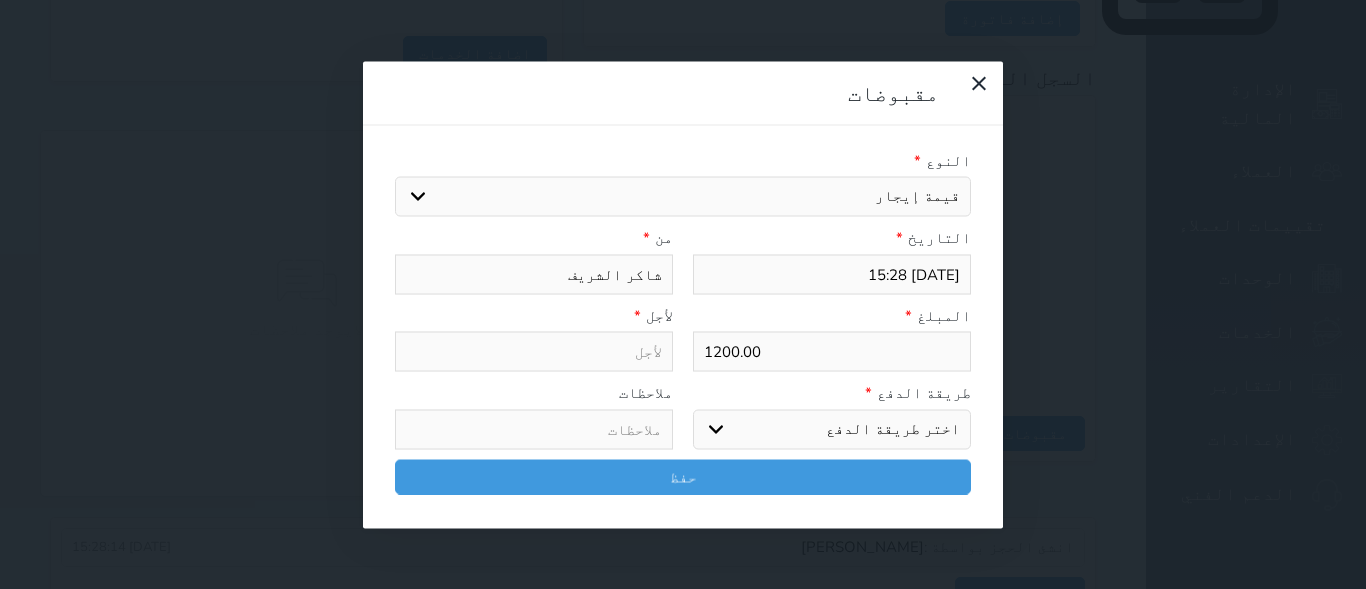 click on "اختيار   مقبوضات عامة قيمة إيجار فواتير تامين عربون لا ينطبق آخر مغسلة واي فاي - الإنترنت مواقف السيارات طعام الأغذية والمشروبات مشروبات المشروبات الباردة المشروبات الساخنة الإفطار غداء عشاء مخبز و كعك حمام سباحة الصالة الرياضية سبا و خدمات الجمال اختيار وإسقاط (خدمات النقل) ميني بار كابل - تلفزيون سرير إضافي تصفيف الشعر التسوق خدمات الجولات السياحية المنظمة خدمات الدليل السياحي" at bounding box center [683, 197] 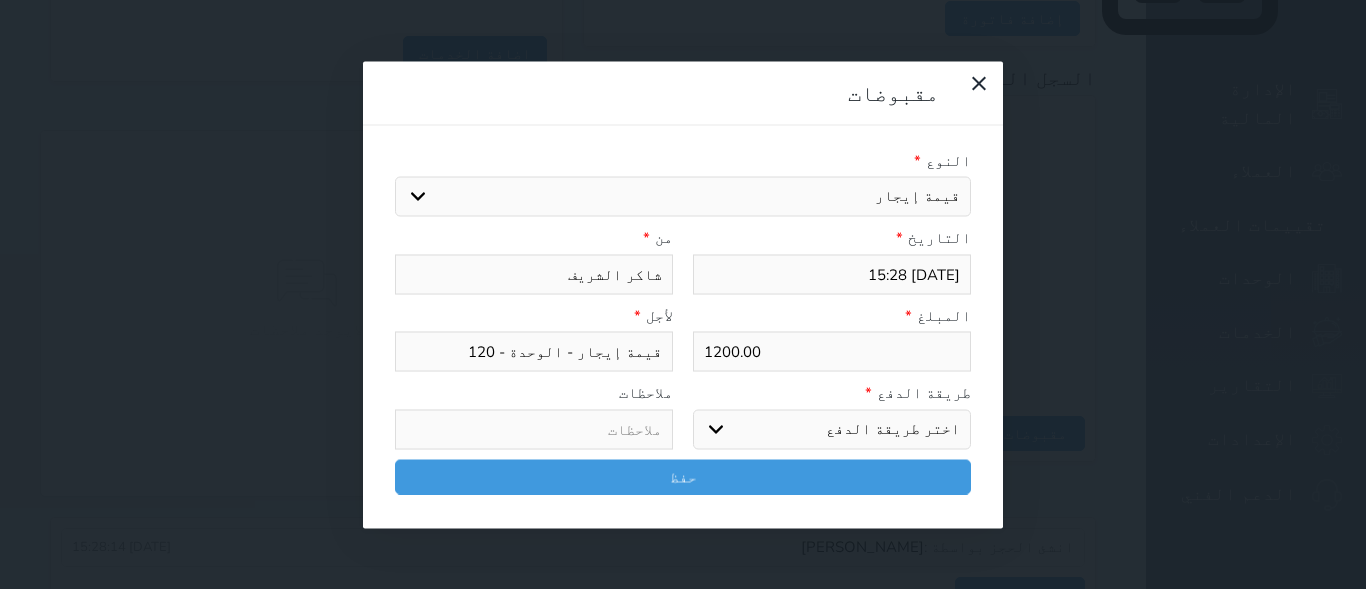 click on "اختر طريقة الدفع   دفع نقدى   تحويل بنكى   مدى   بطاقة ائتمان   آجل" at bounding box center (832, 429) 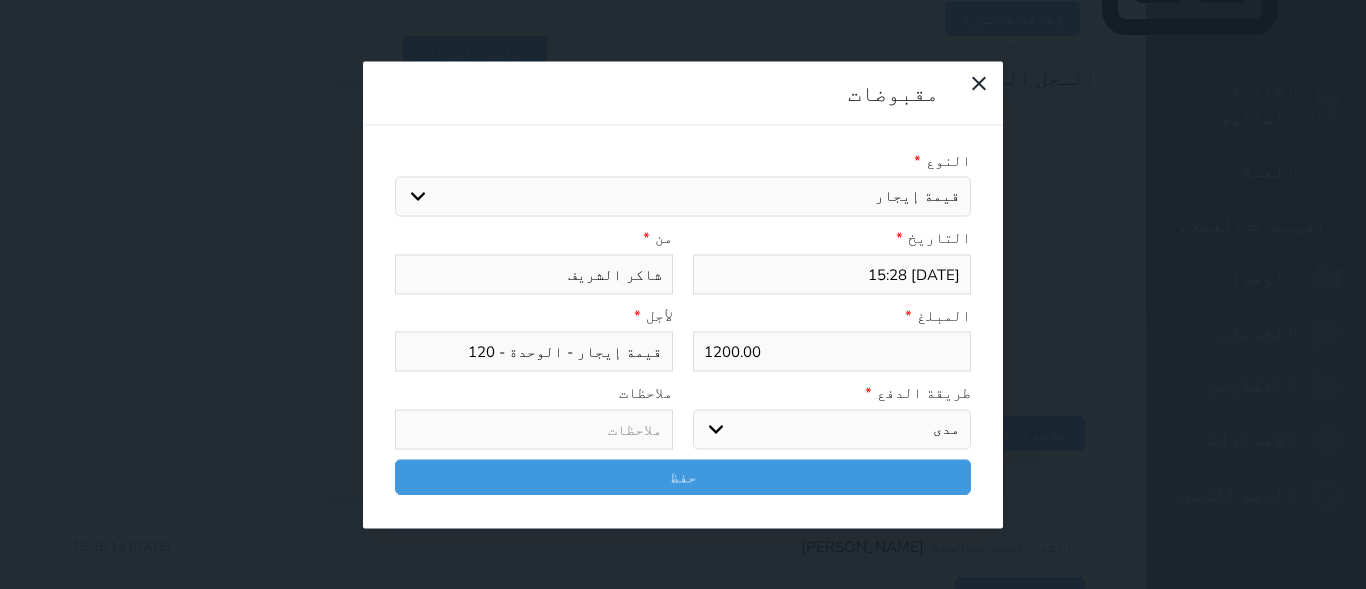 click on "اختر طريقة الدفع   دفع نقدى   تحويل بنكى   مدى   بطاقة ائتمان   آجل" at bounding box center [832, 429] 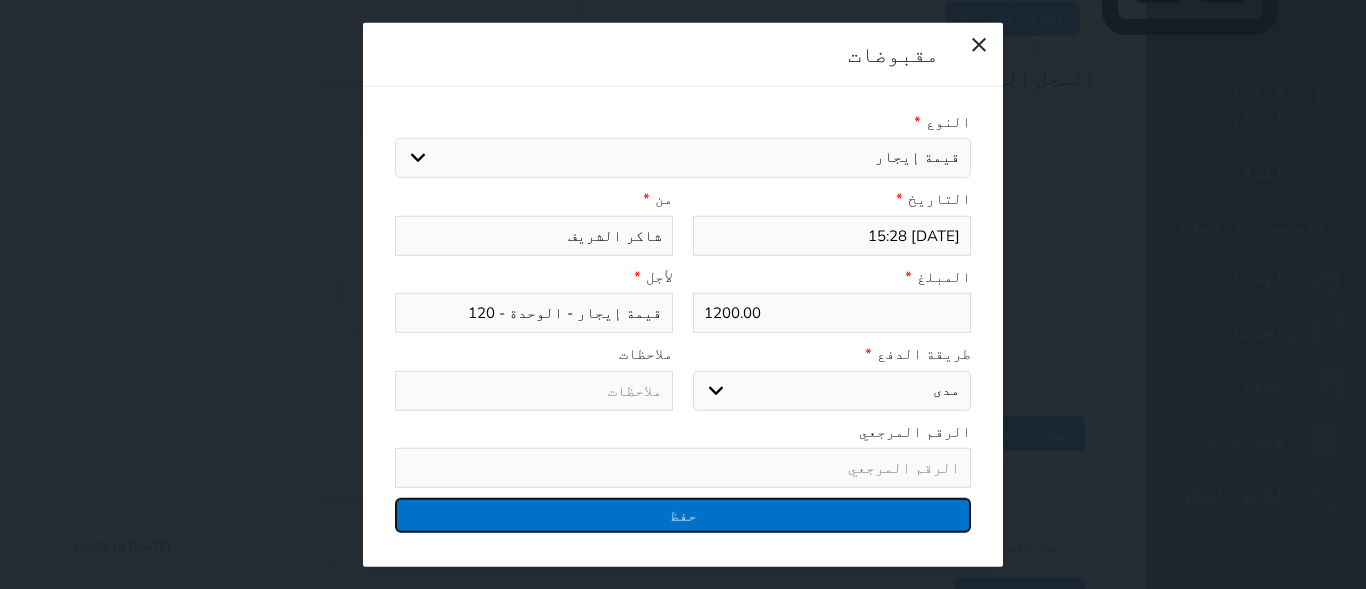 click on "حفظ" at bounding box center (683, 515) 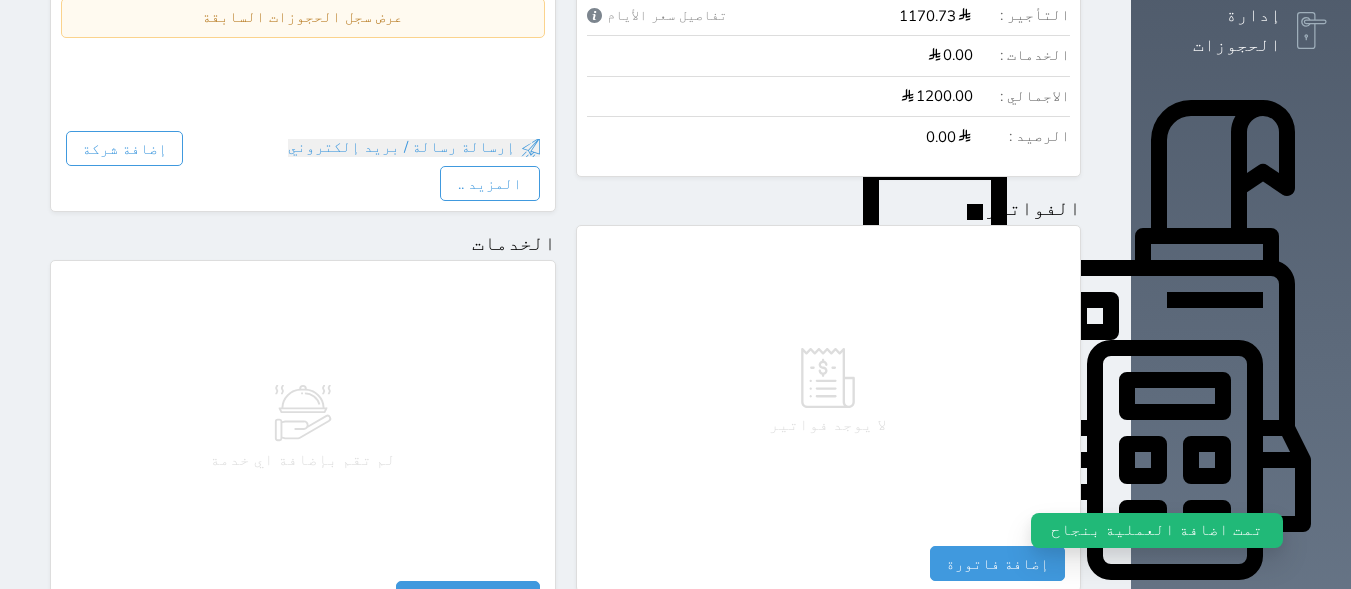 scroll, scrollTop: 560, scrollLeft: 0, axis: vertical 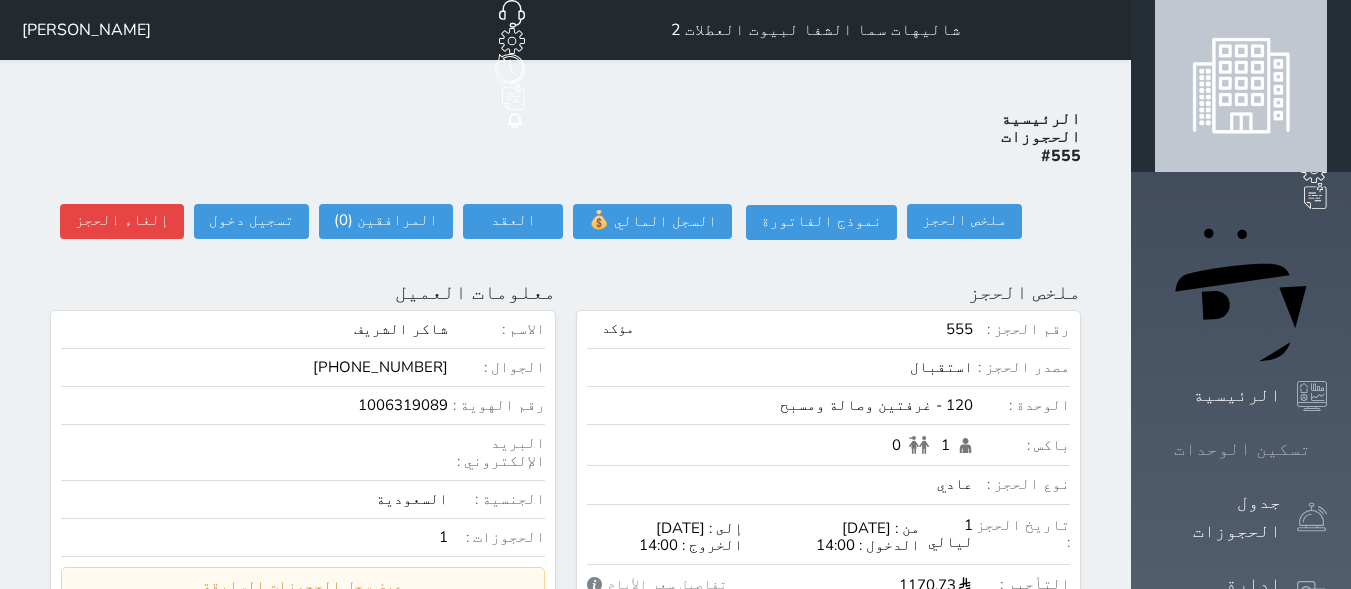 click on "تسكين الوحدات" at bounding box center [1242, 449] 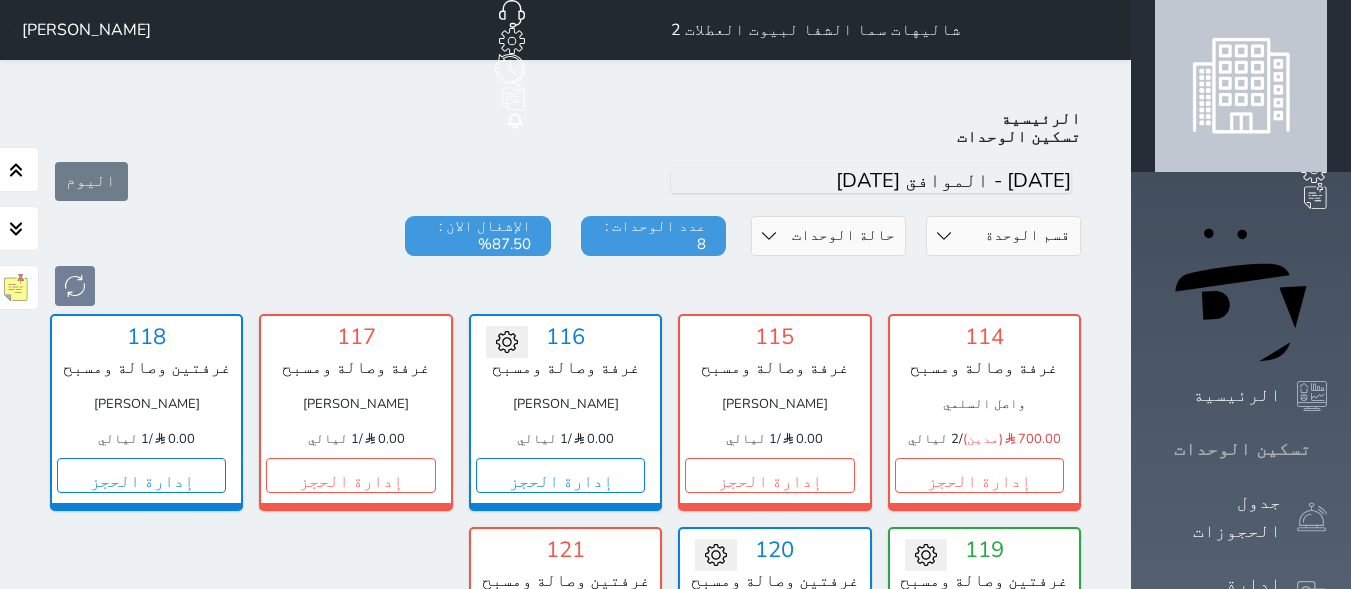 scroll, scrollTop: 78, scrollLeft: 0, axis: vertical 